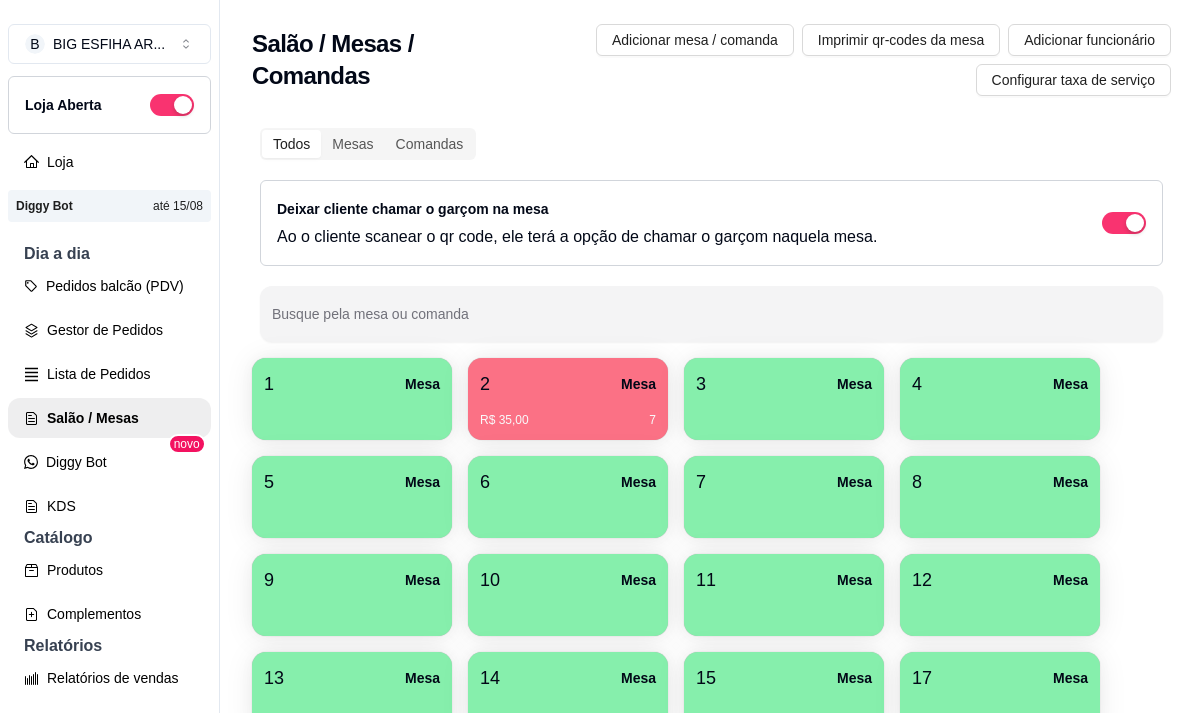scroll, scrollTop: 0, scrollLeft: 0, axis: both 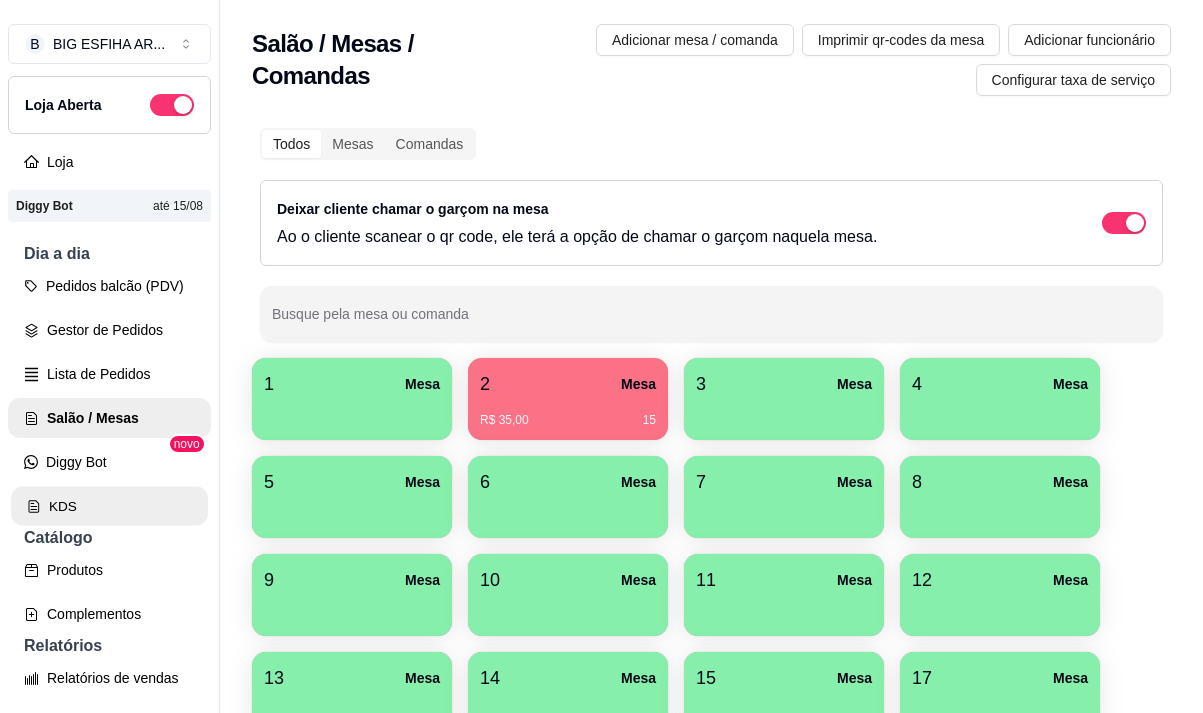 click on "KDS" at bounding box center (109, 506) 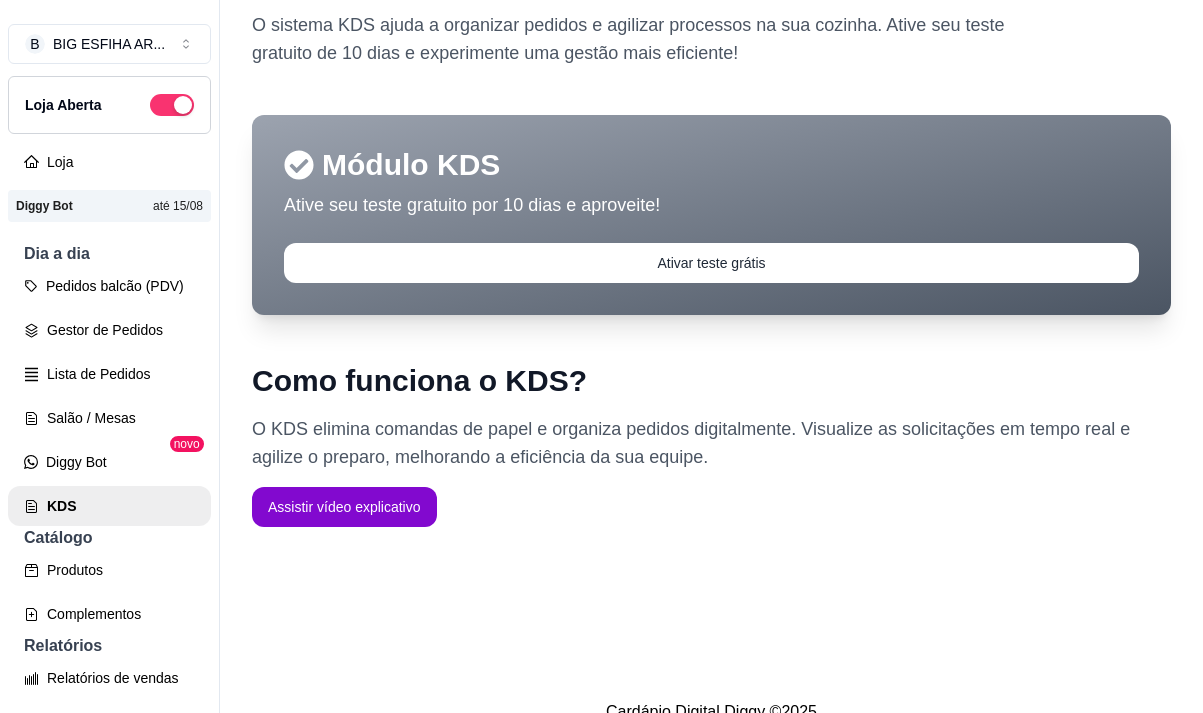 scroll, scrollTop: 143, scrollLeft: 0, axis: vertical 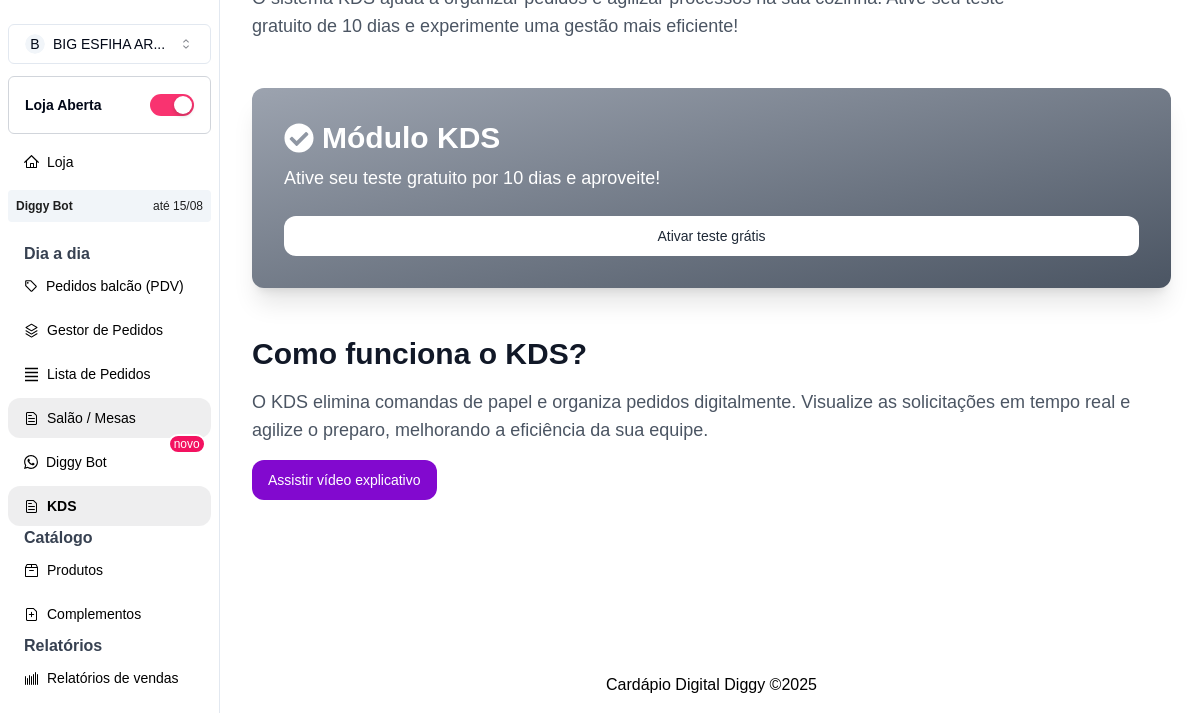 click on "Salão / Mesas" at bounding box center (109, 418) 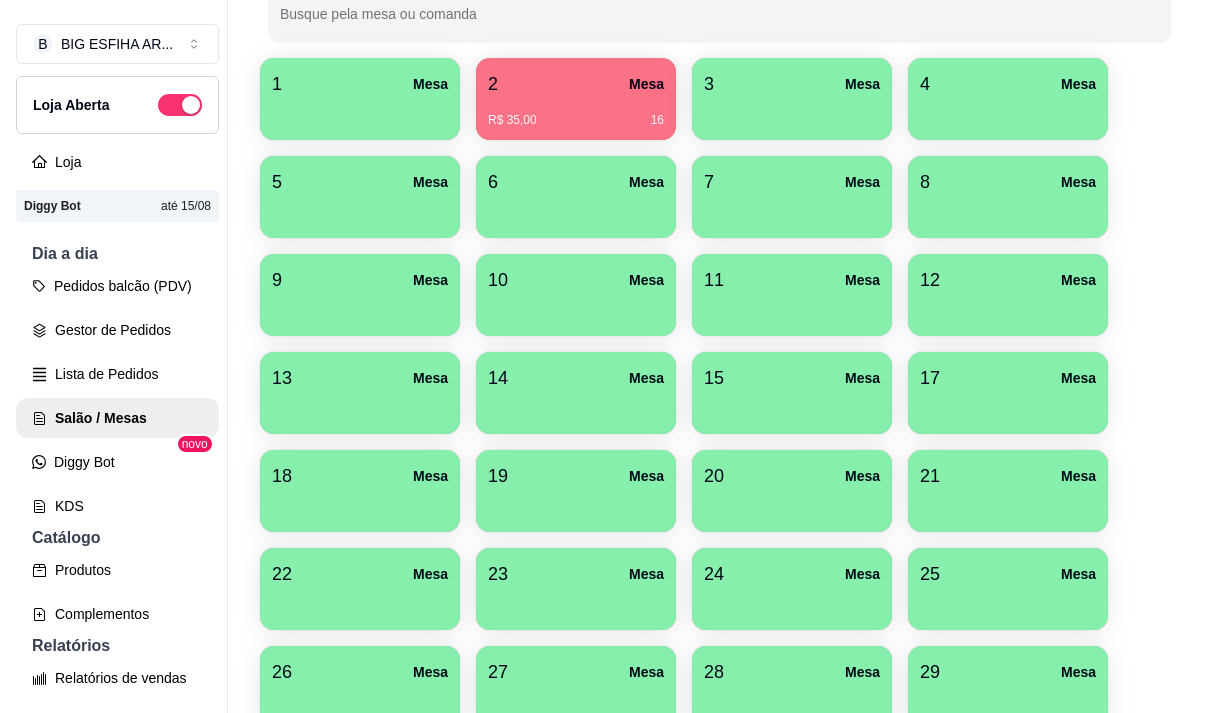 scroll, scrollTop: 508, scrollLeft: 0, axis: vertical 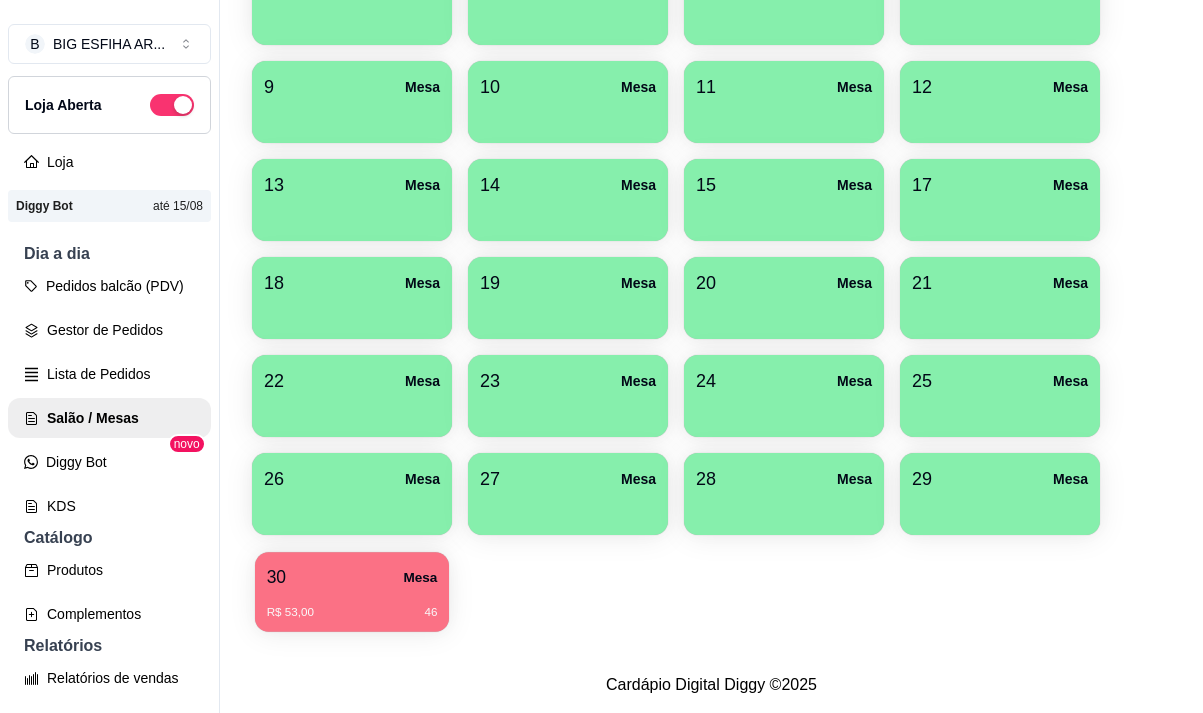 click on "30 Mesa" at bounding box center [352, 577] 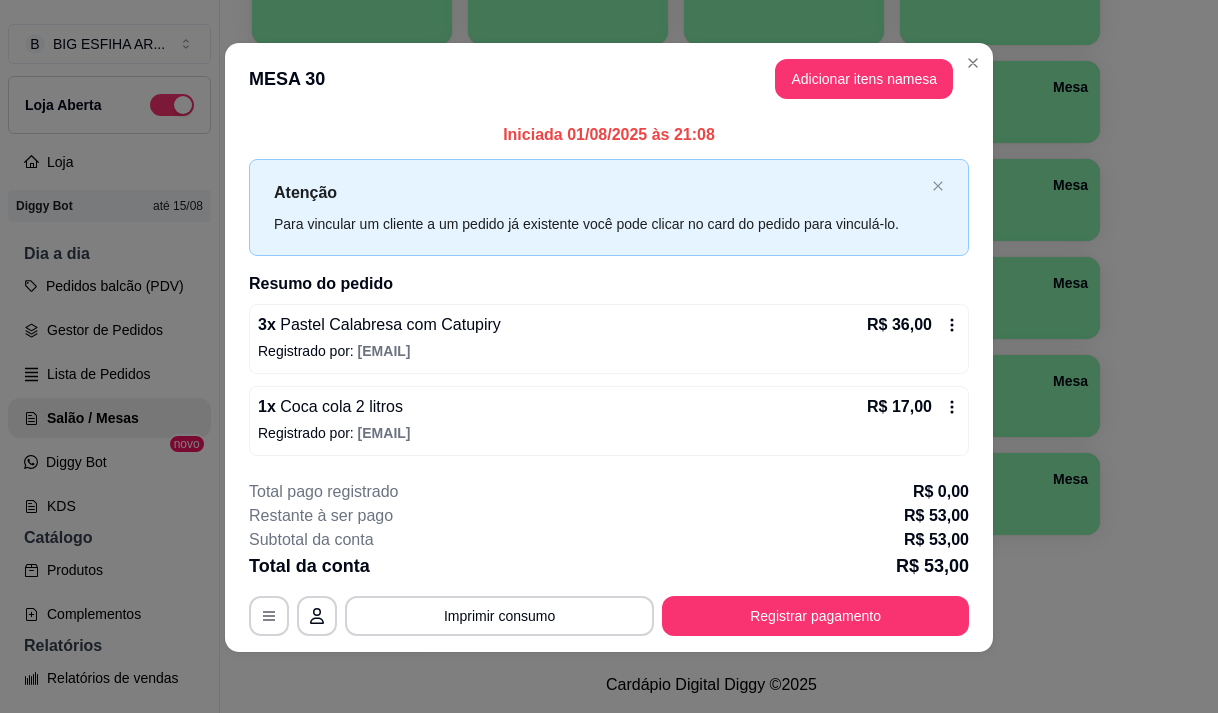 scroll, scrollTop: 12, scrollLeft: 0, axis: vertical 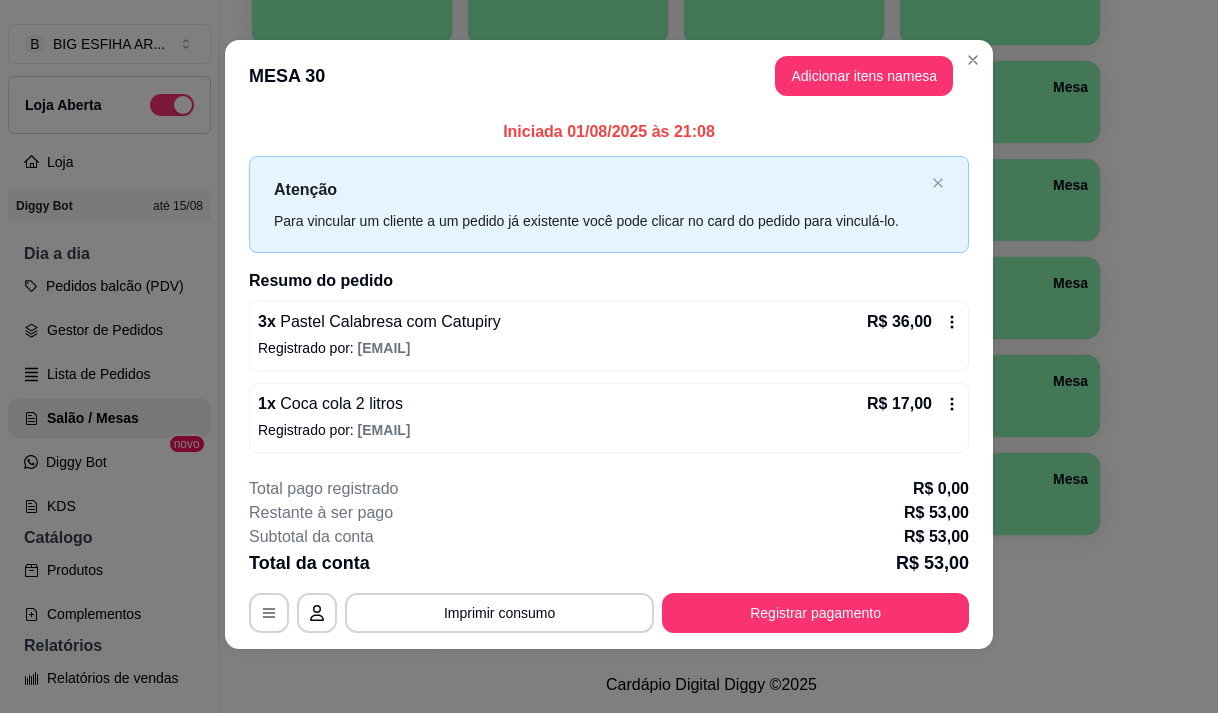 click at bounding box center [1000, 508] 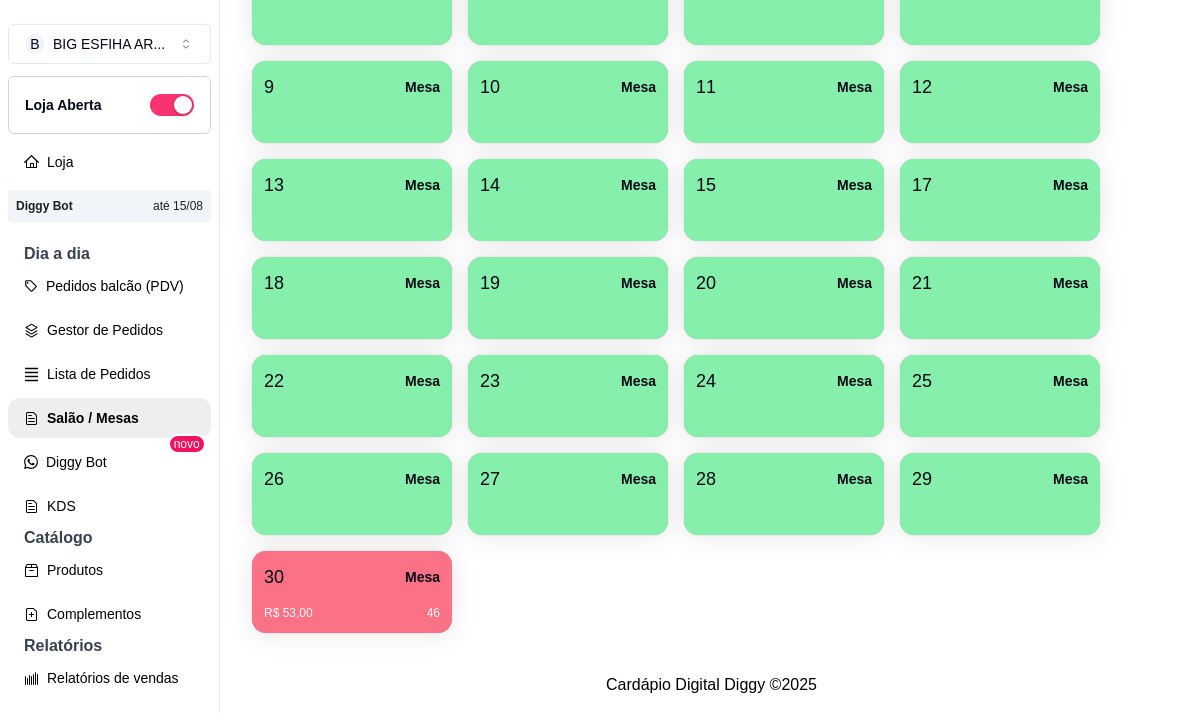 click on "1 Mesa 2 Mesa R$ 35,00 16 3 Mesa 4 Mesa 5 Mesa 6 Mesa 7 Mesa 8 Mesa 9 Mesa 10 Mesa 11 Mesa 12 Mesa 13 Mesa 14 Mesa 15 Mesa 17 Mesa 18 Mesa 19 Mesa 20 Mesa 21 Mesa 22 Mesa 23 Mesa 24 Mesa 25 Mesa 26 Mesa 27 Mesa 28 Mesa 29 Mesa 30 Mesa R$ 53,00 46" at bounding box center (711, 249) 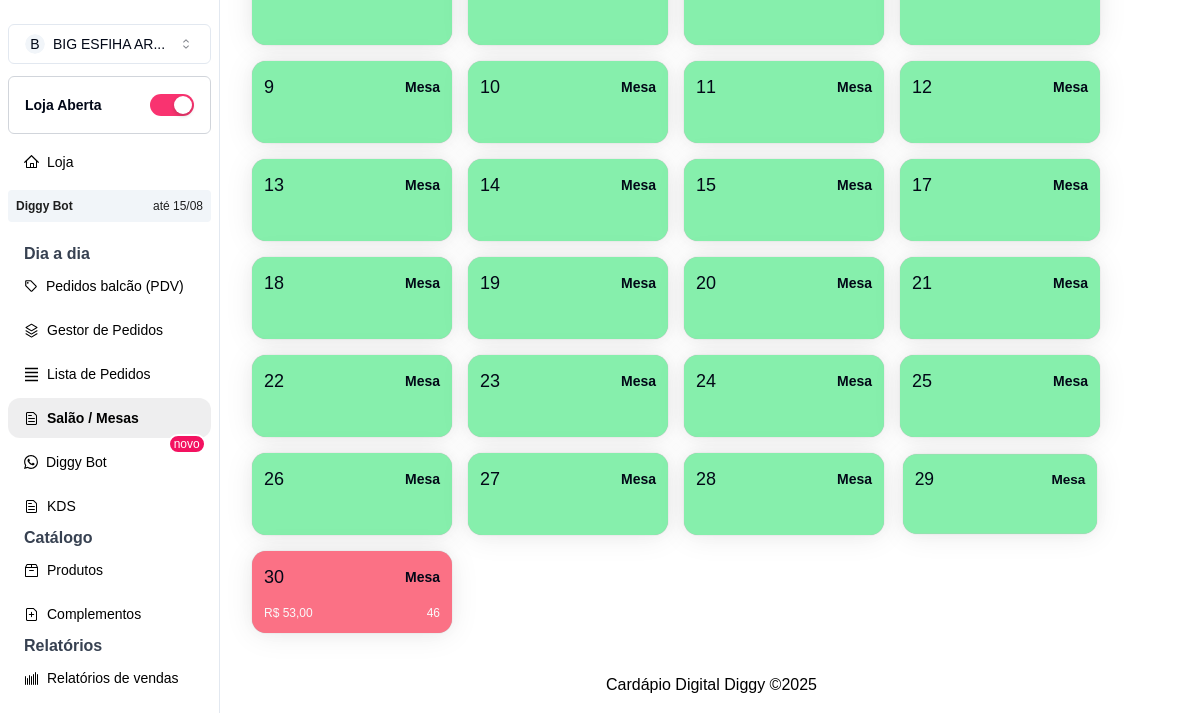 click on "29 Mesa" at bounding box center [1000, 479] 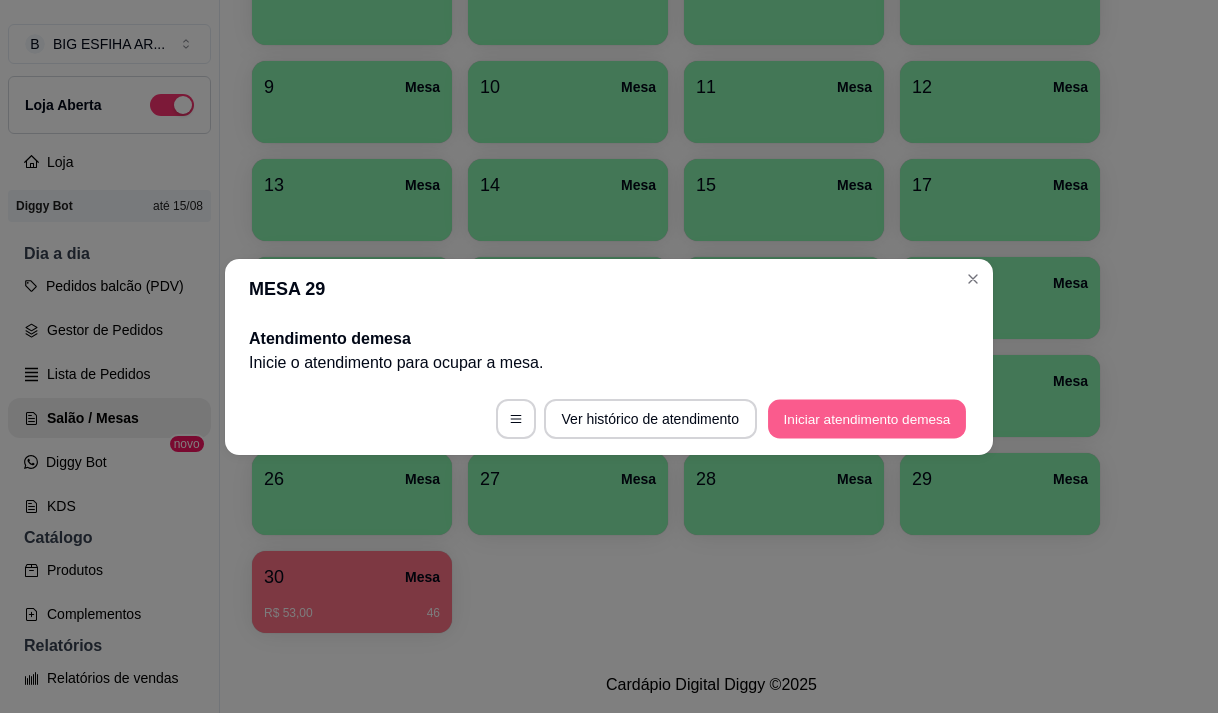 click on "Iniciar atendimento de  mesa" at bounding box center (867, 418) 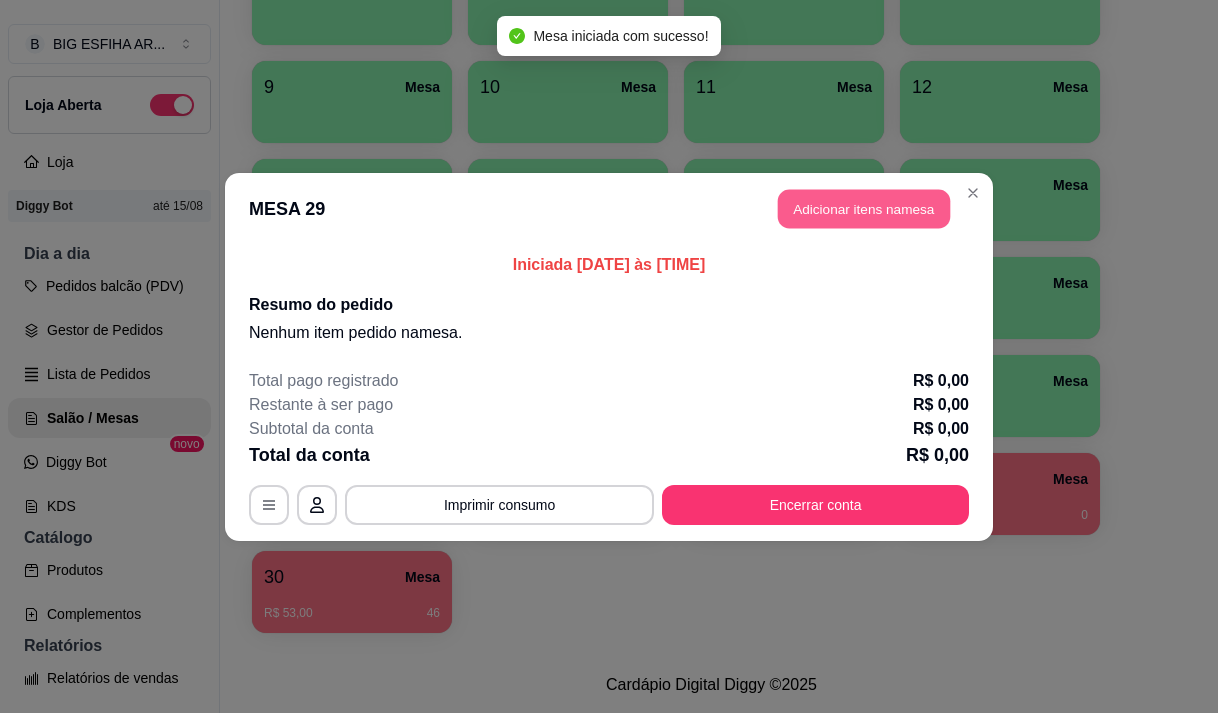 click on "Adicionar itens na  mesa" at bounding box center [864, 208] 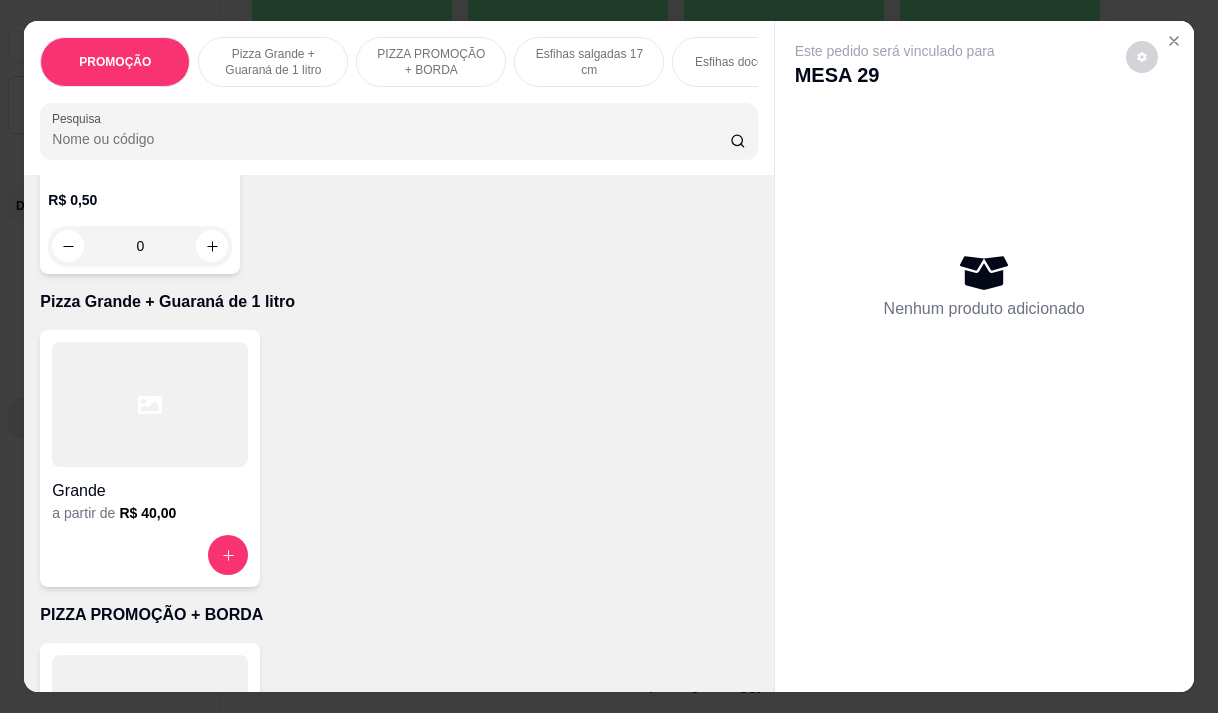 scroll, scrollTop: 900, scrollLeft: 0, axis: vertical 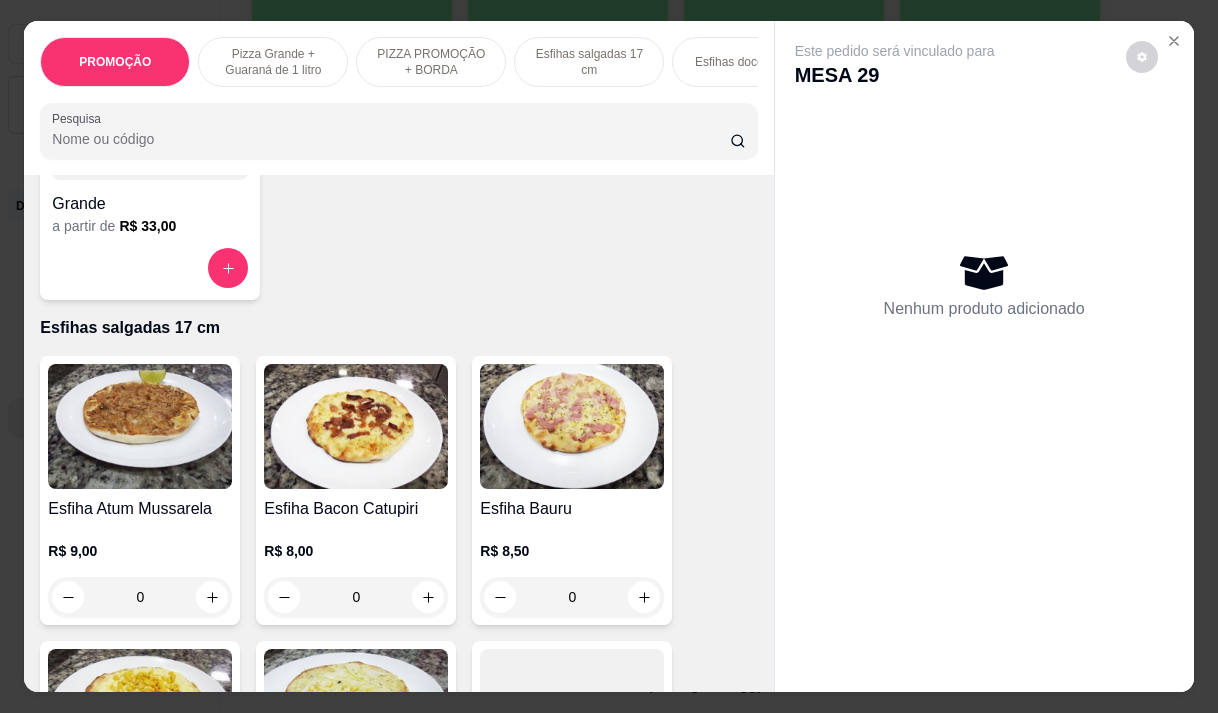 click on "Grande" at bounding box center (150, 204) 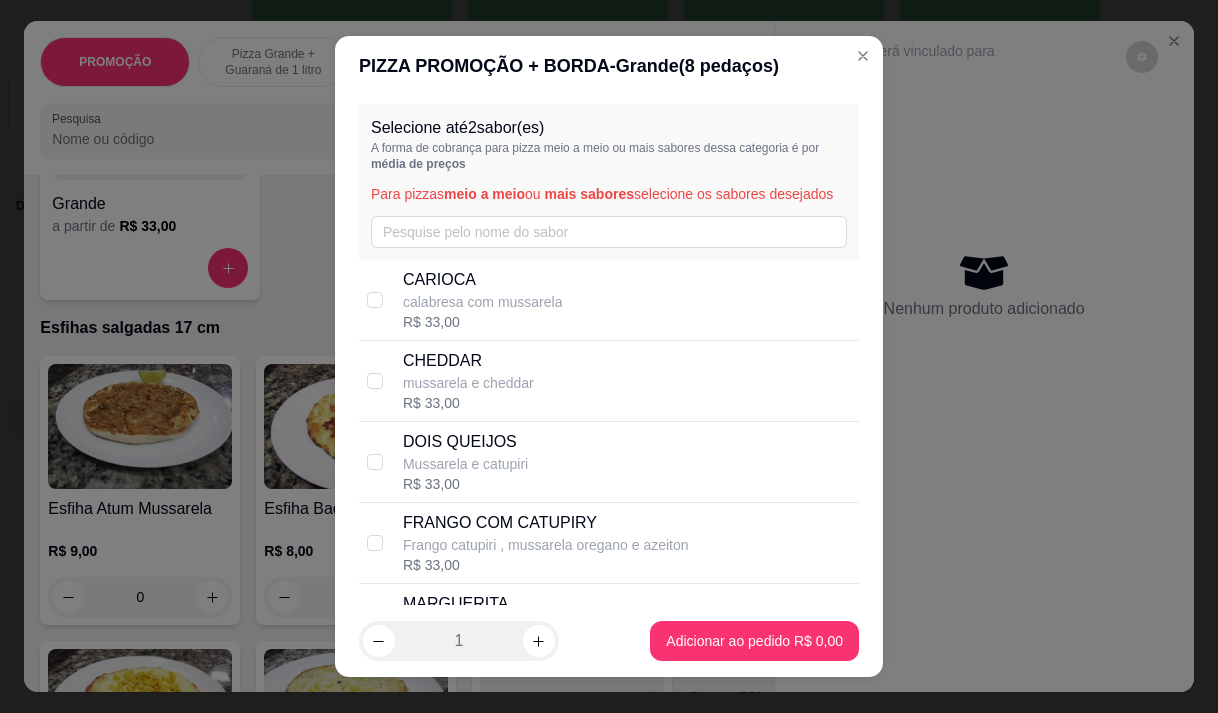 click on "calabresa com mussarela" at bounding box center (483, 302) 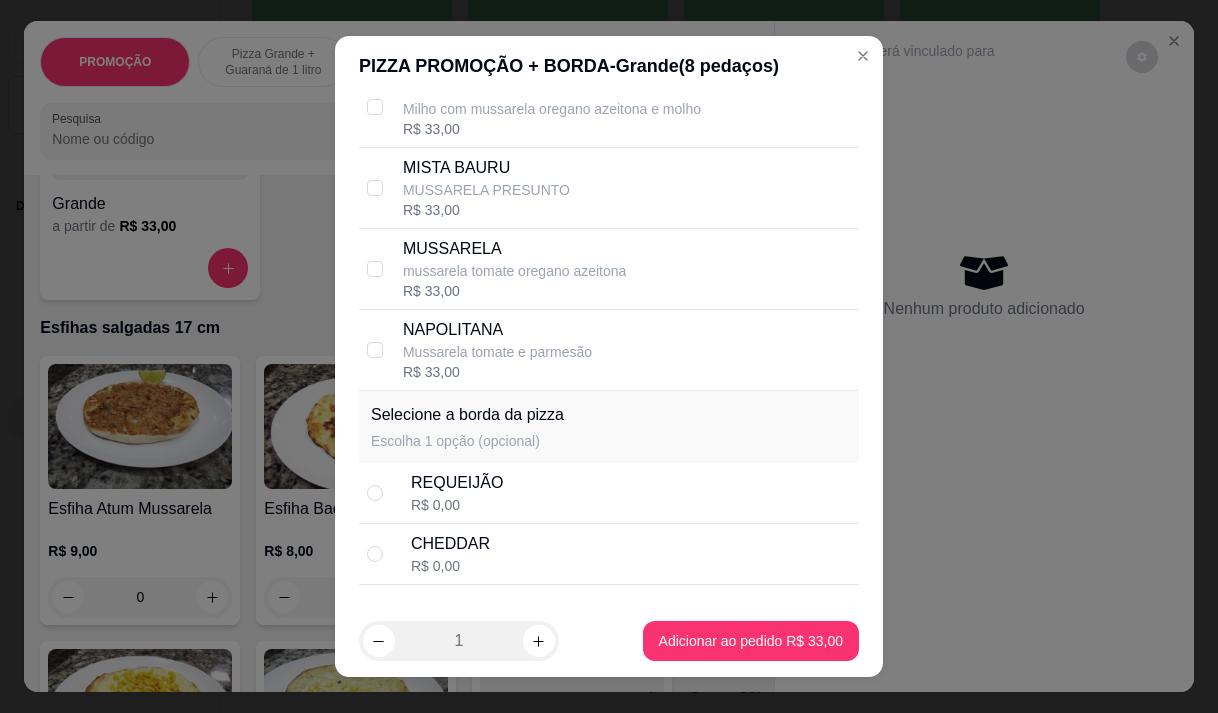 scroll, scrollTop: 600, scrollLeft: 0, axis: vertical 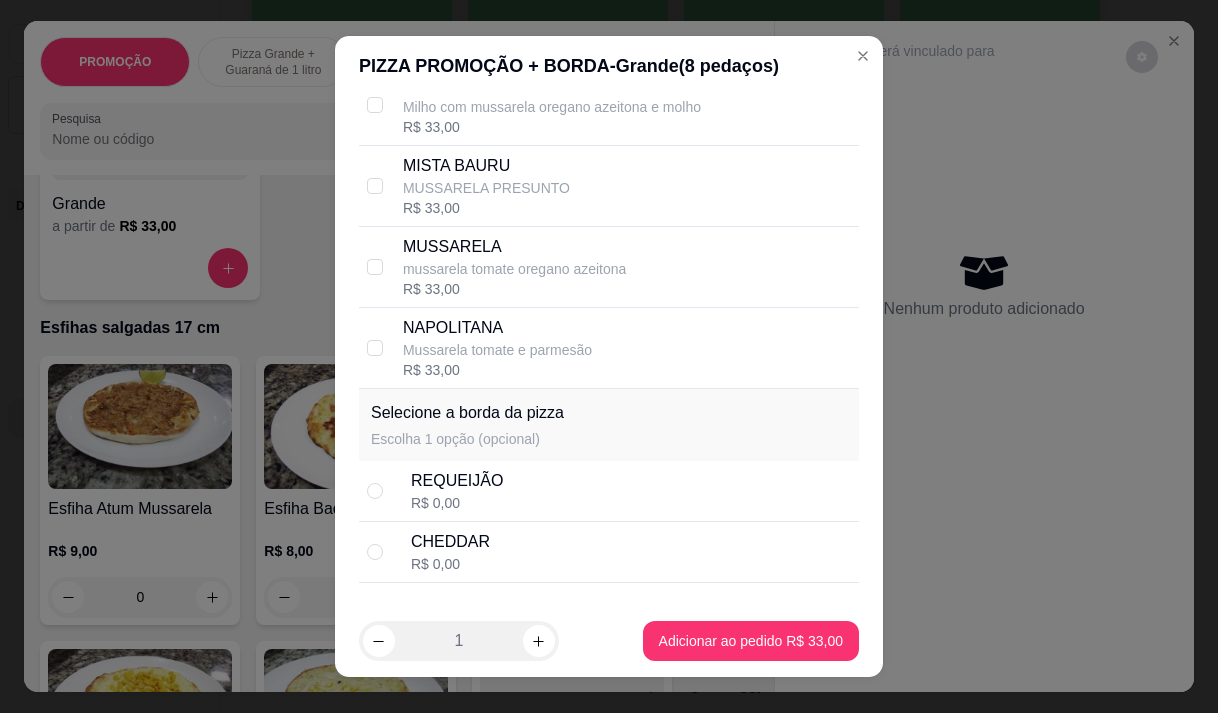click on "R$ 33,00" at bounding box center (514, 289) 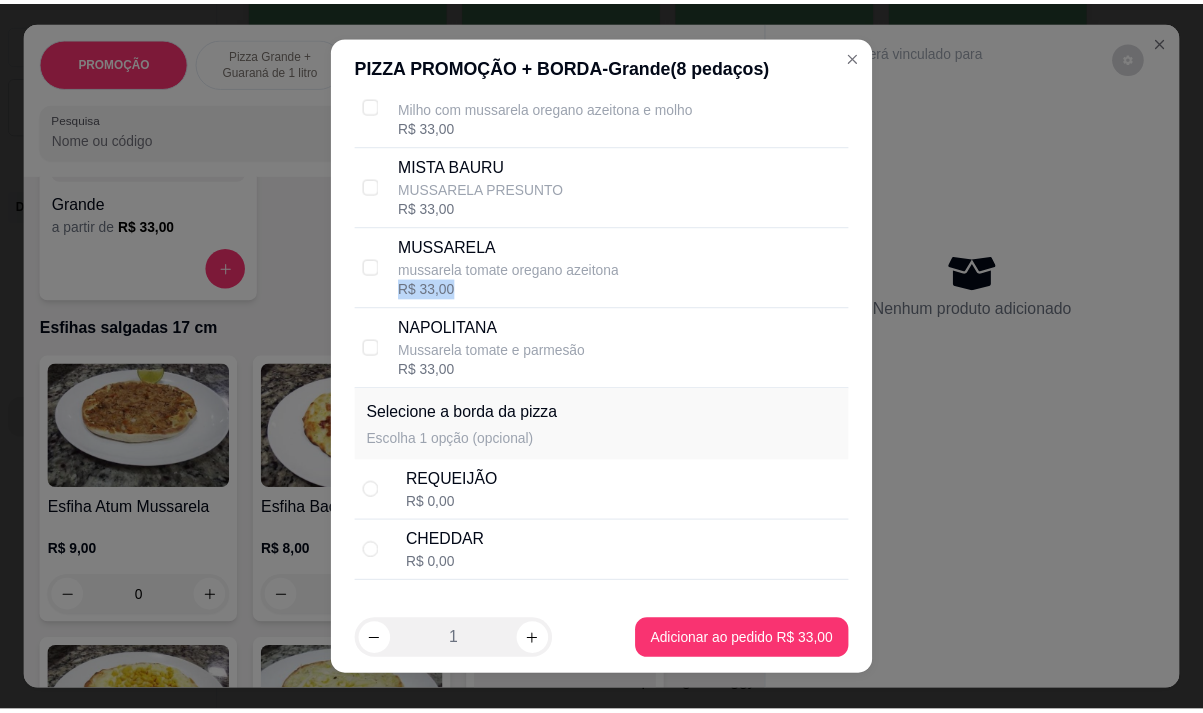 scroll, scrollTop: 685, scrollLeft: 0, axis: vertical 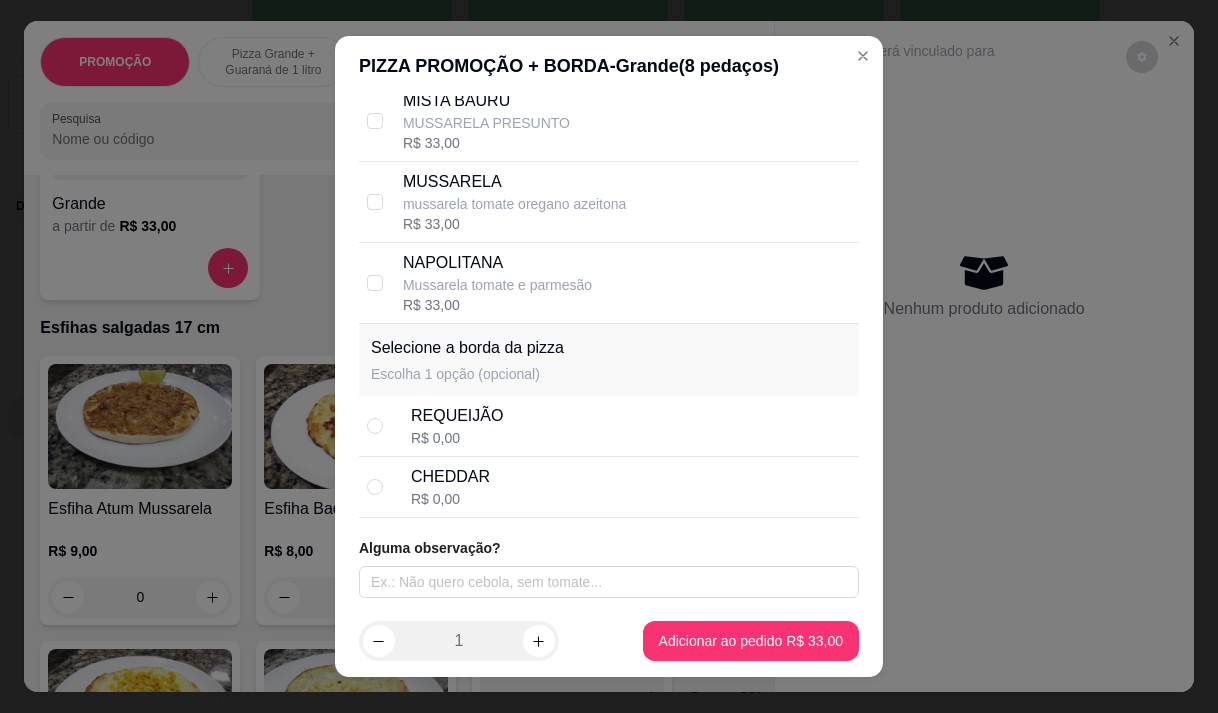 click on "REQUEIJÃO R$ 0,00" at bounding box center (631, 426) 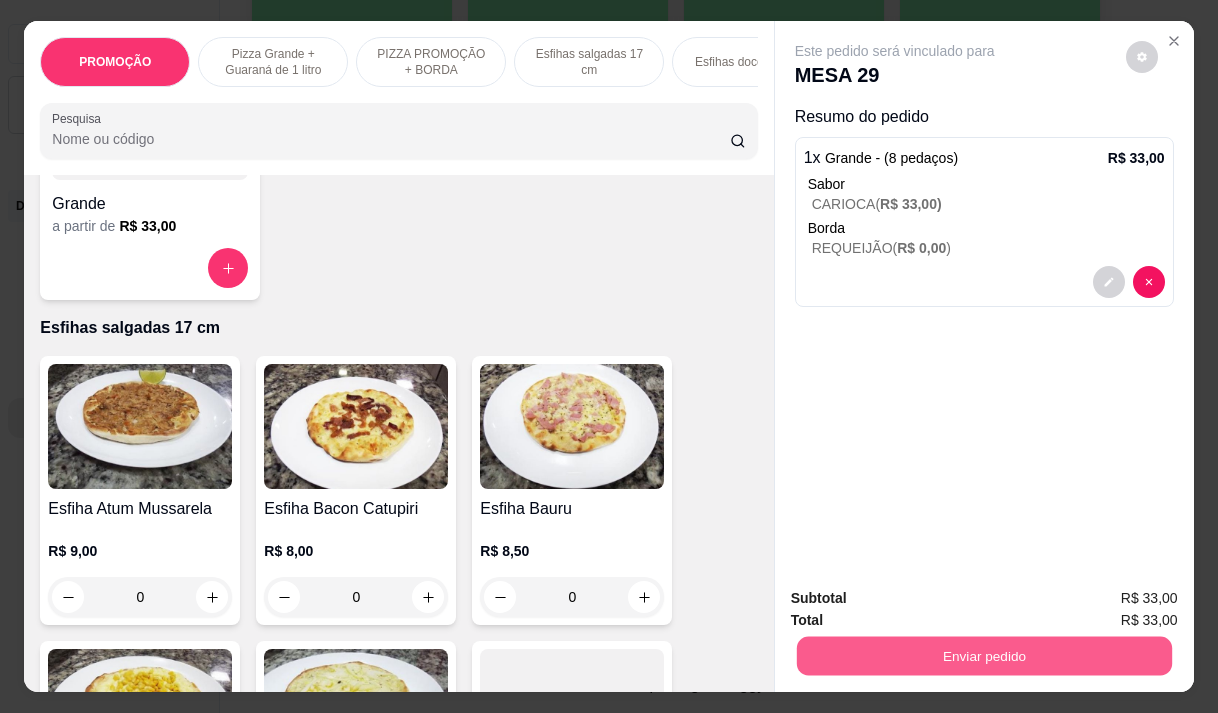 click on "Enviar pedido" at bounding box center (983, 655) 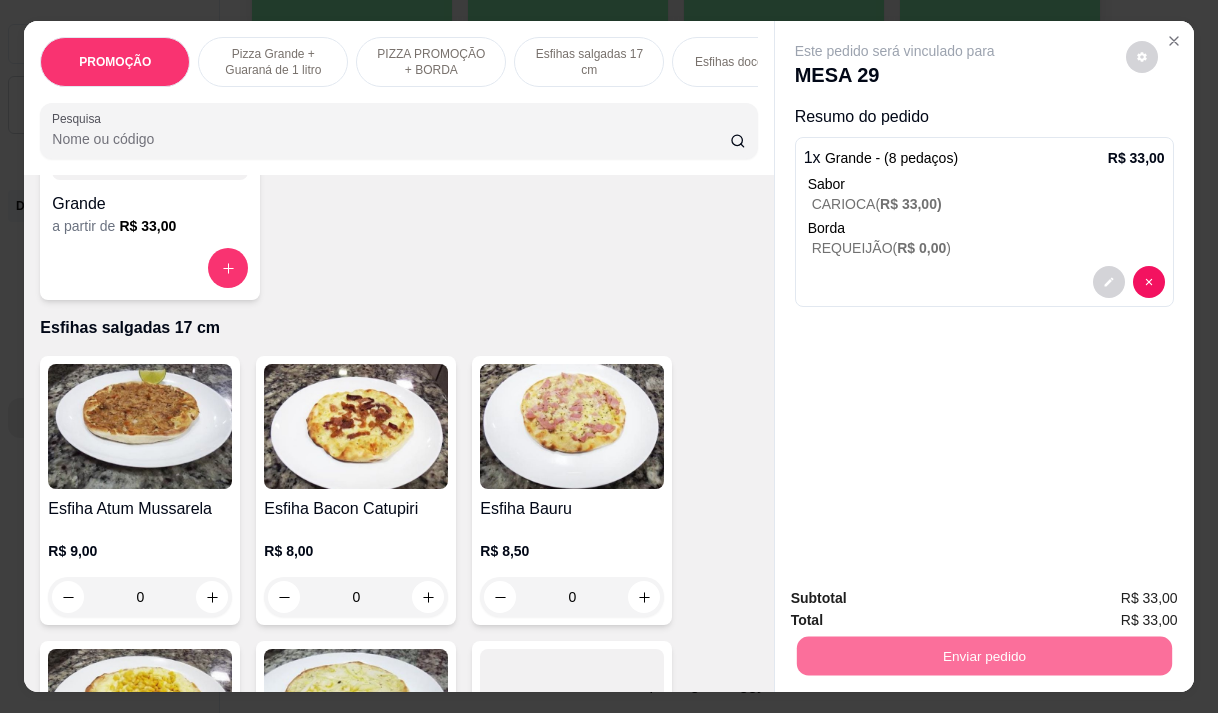 click on "Não registrar e enviar pedido" at bounding box center (918, 598) 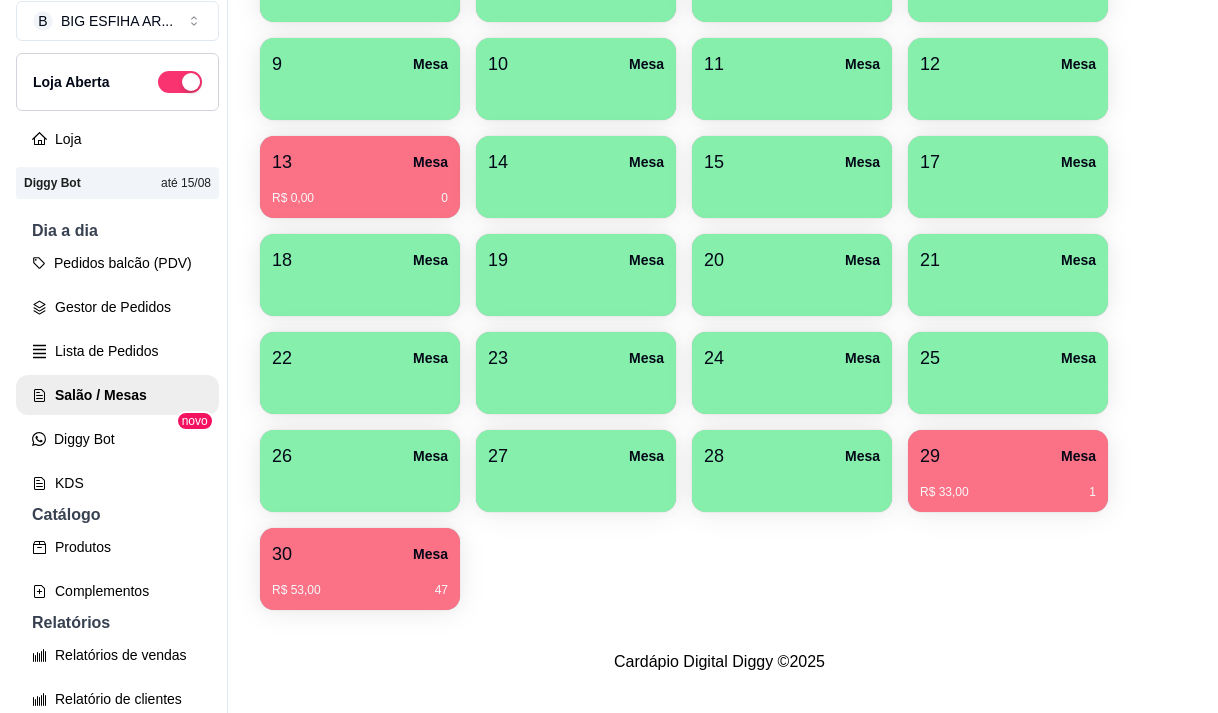scroll, scrollTop: 32, scrollLeft: 0, axis: vertical 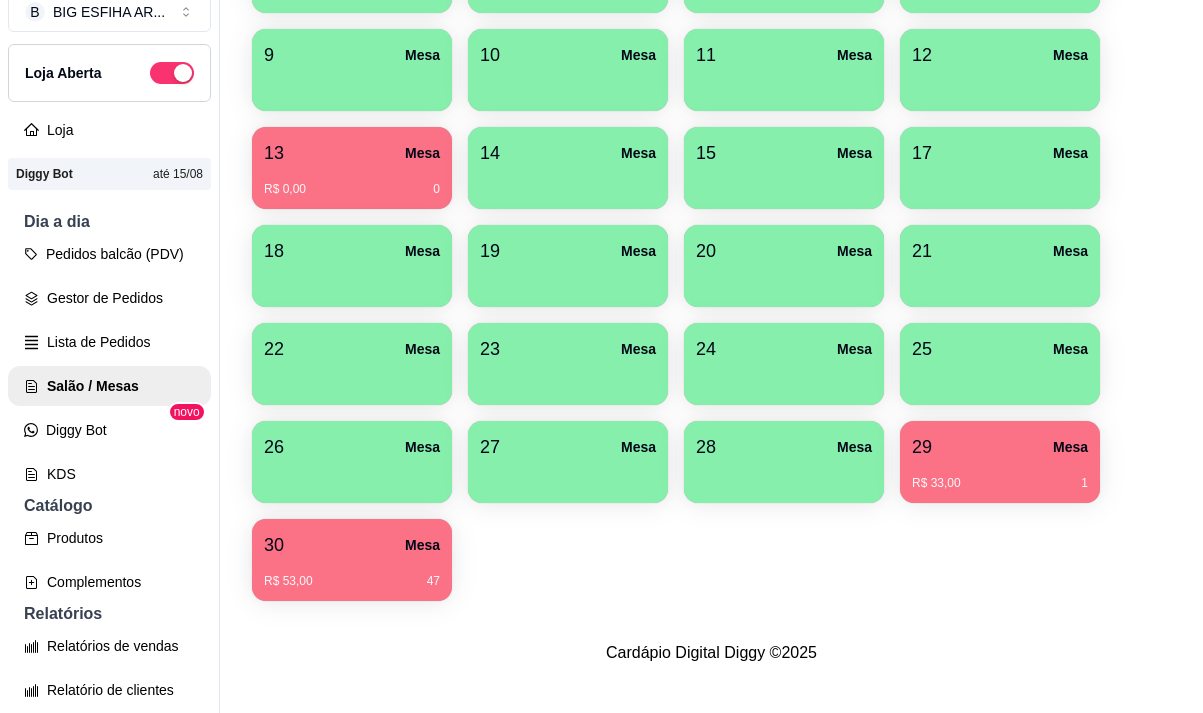 click on "30 Mesa" at bounding box center (352, 545) 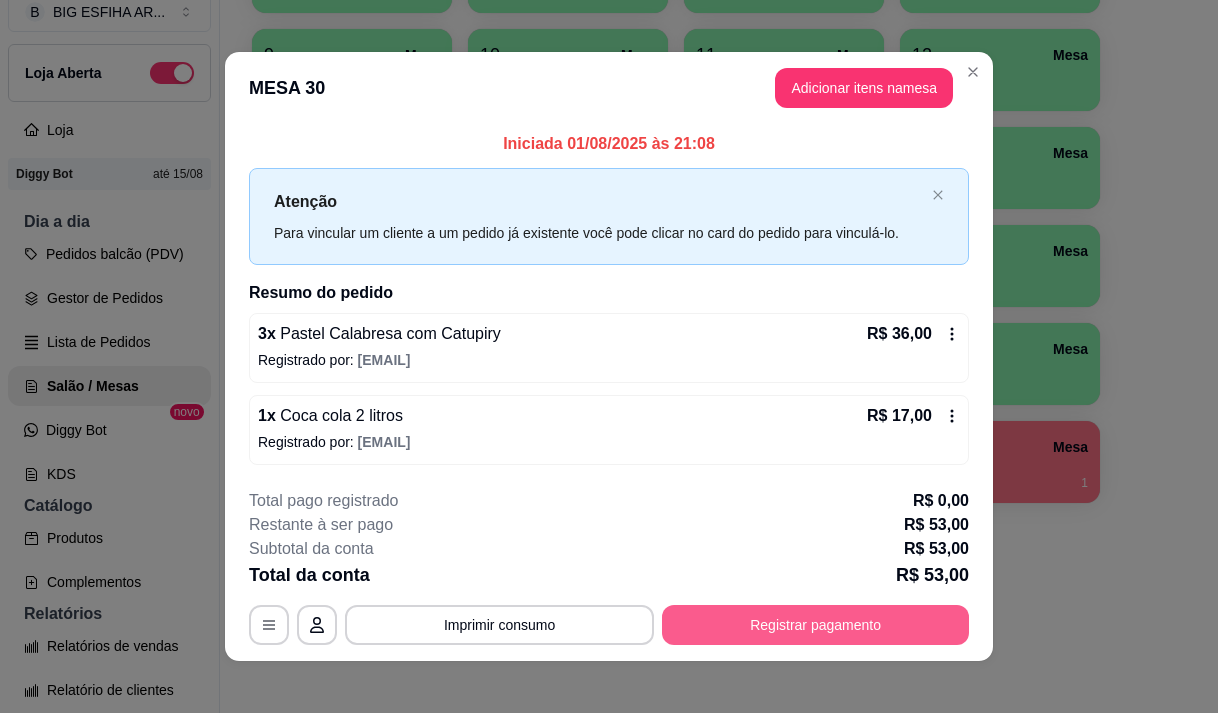 click on "Registrar pagamento" at bounding box center [815, 625] 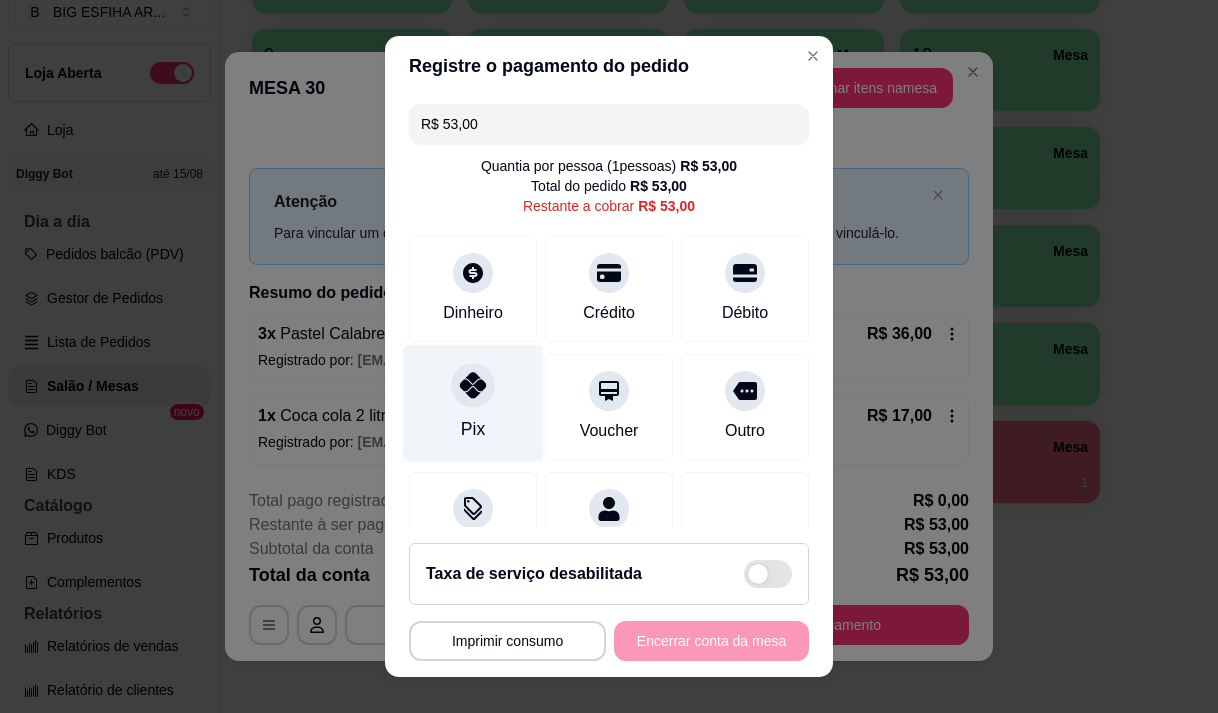click at bounding box center [473, 385] 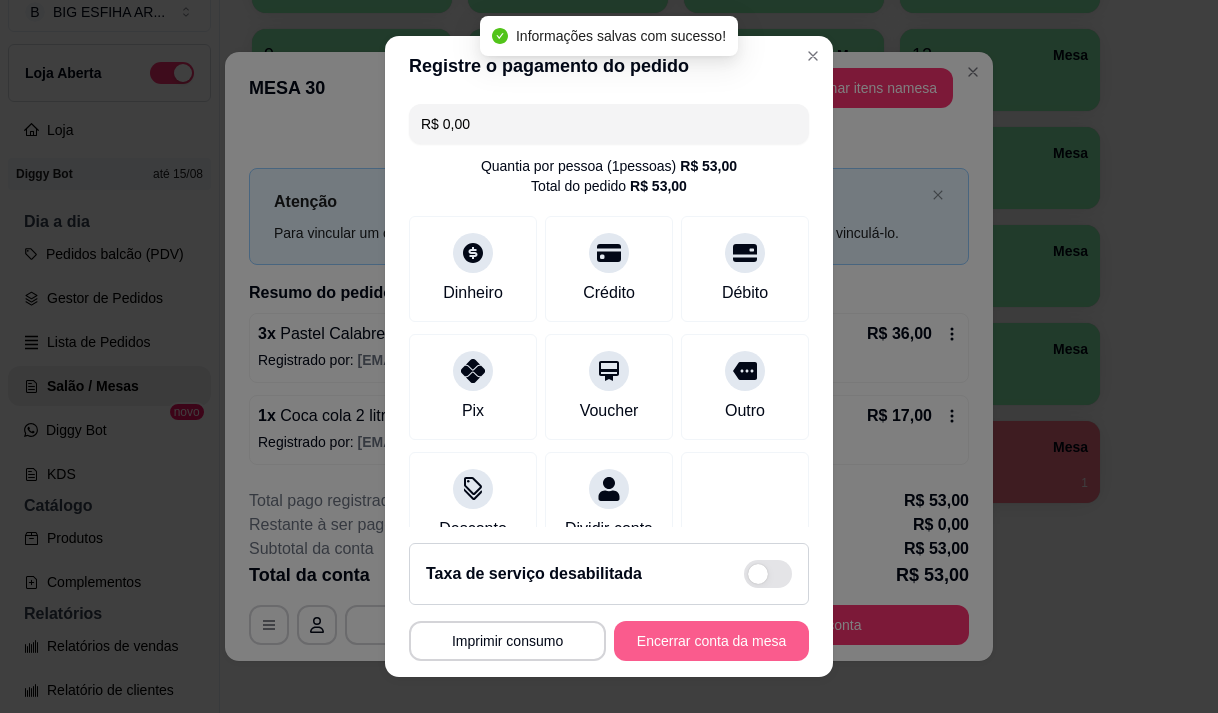 type on "R$ 0,00" 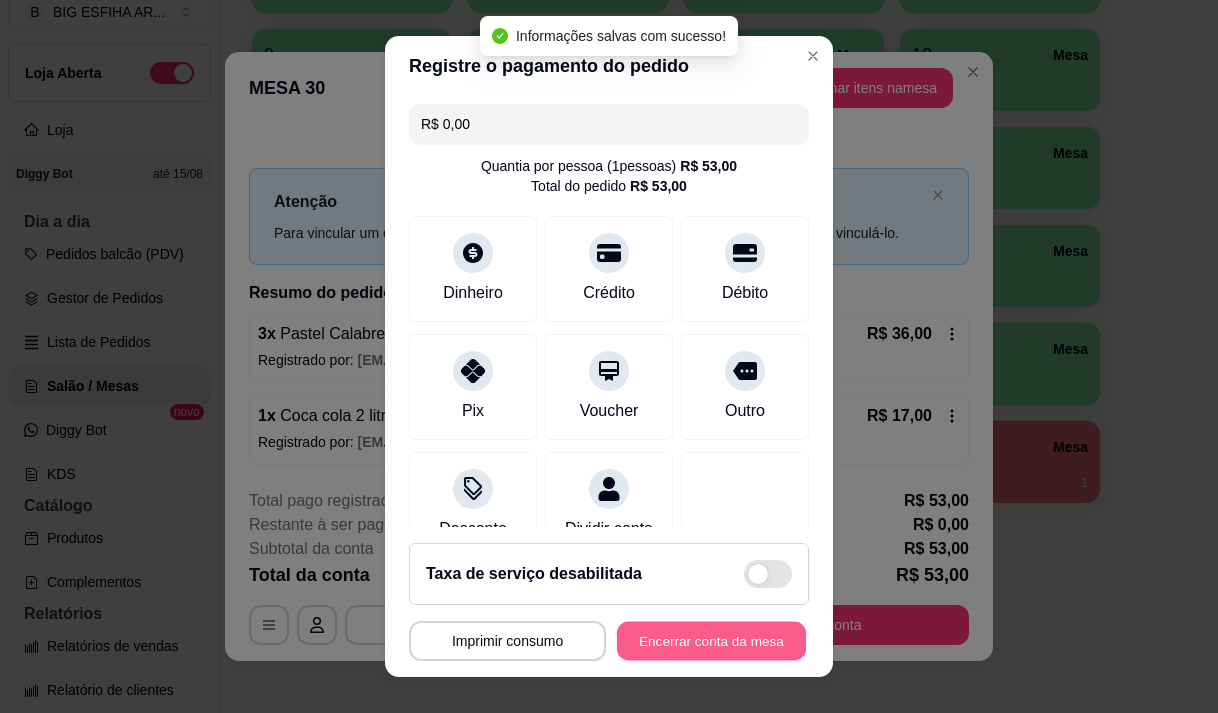 click on "Encerrar conta da mesa" at bounding box center (711, 641) 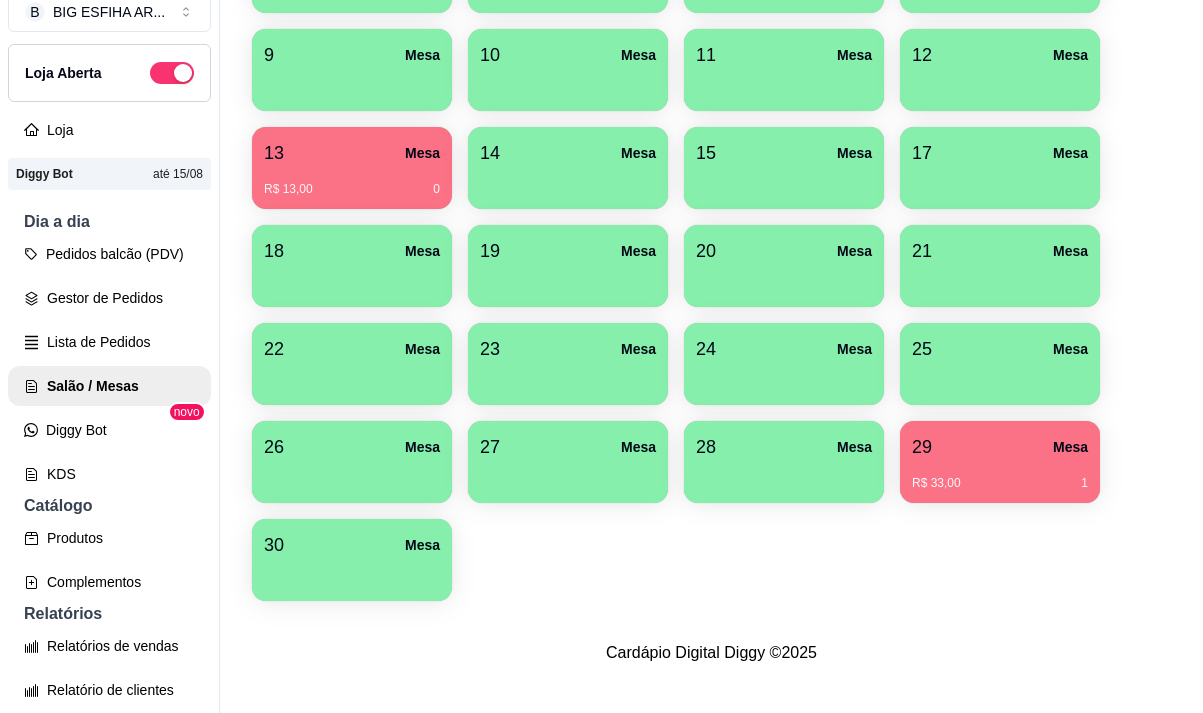 click at bounding box center [352, 476] 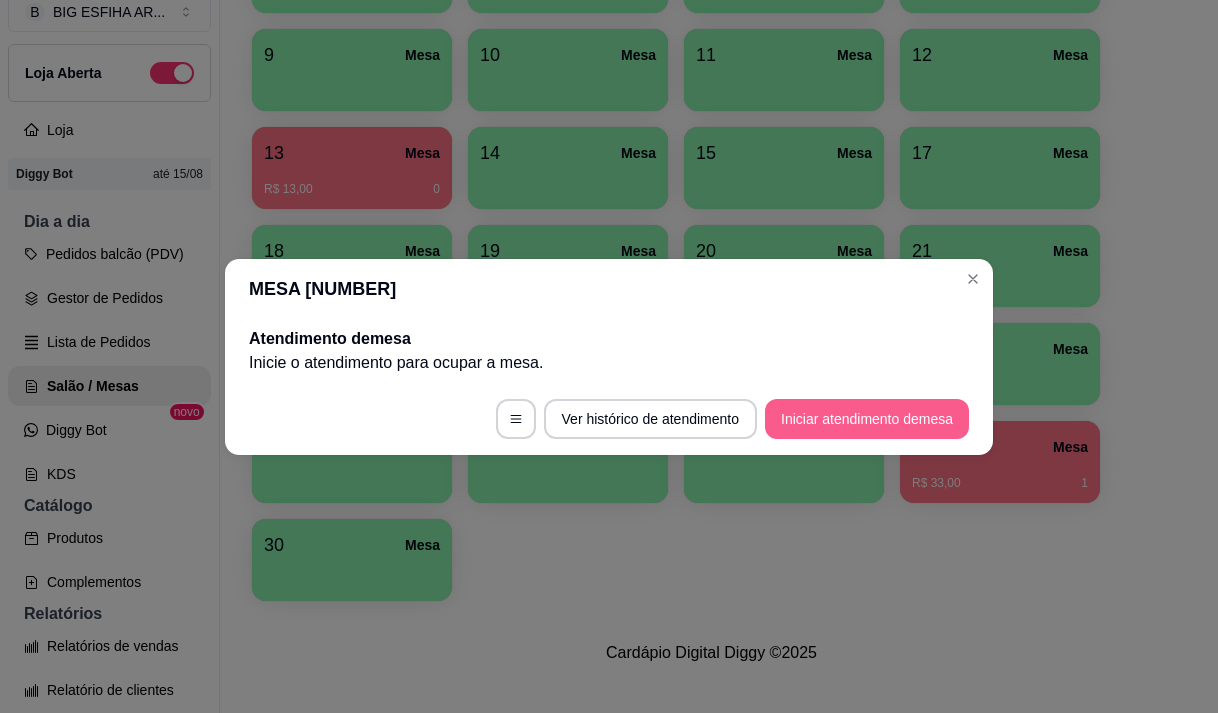 click on "Iniciar atendimento de  mesa" at bounding box center [867, 419] 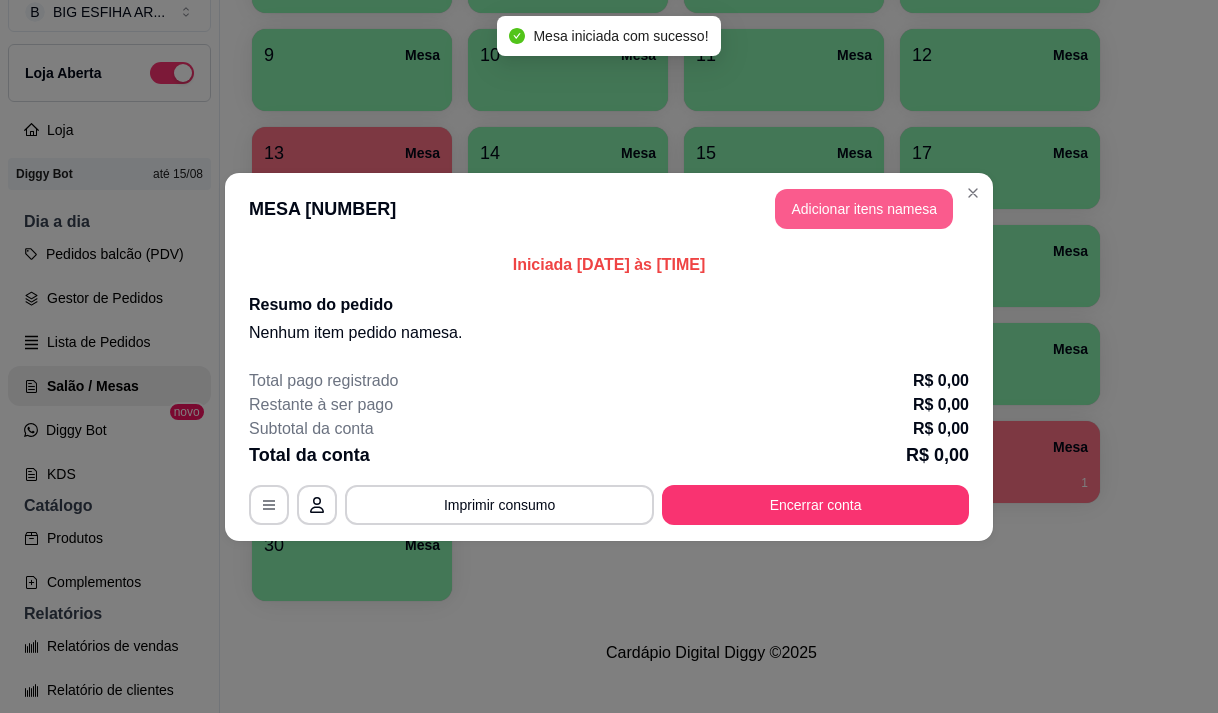 click on "Adicionar itens na  mesa" at bounding box center [864, 209] 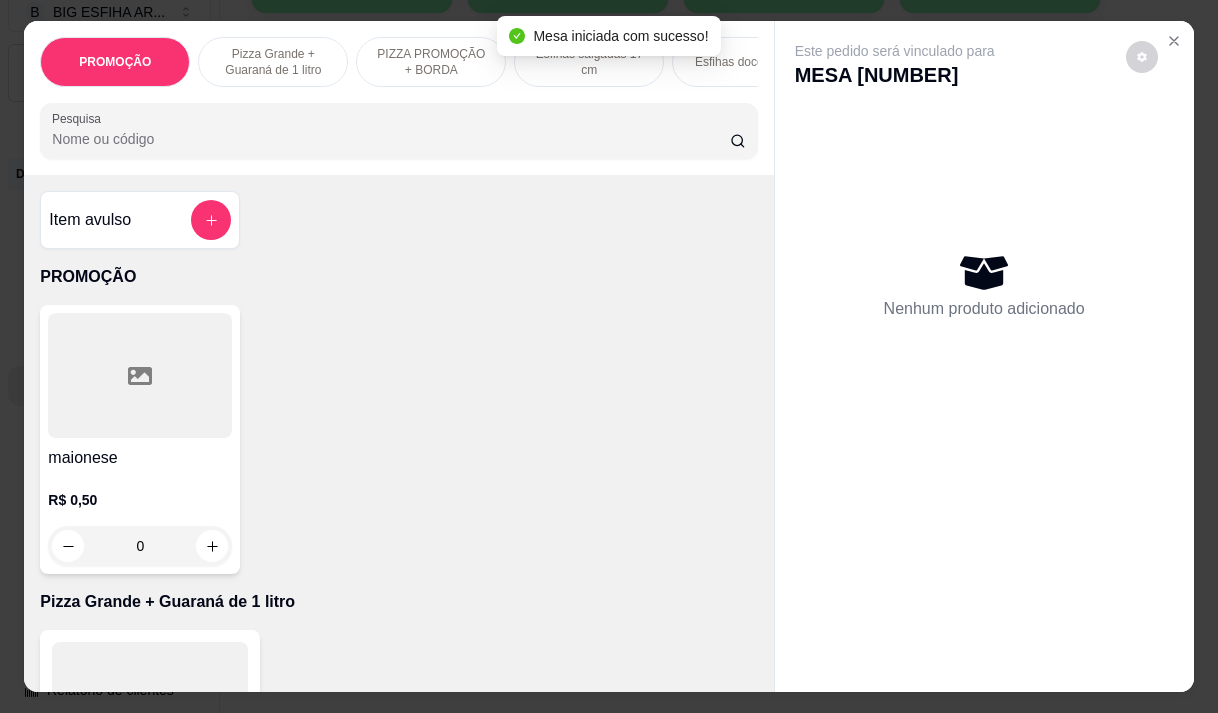 click on "Pesquisa" at bounding box center [391, 139] 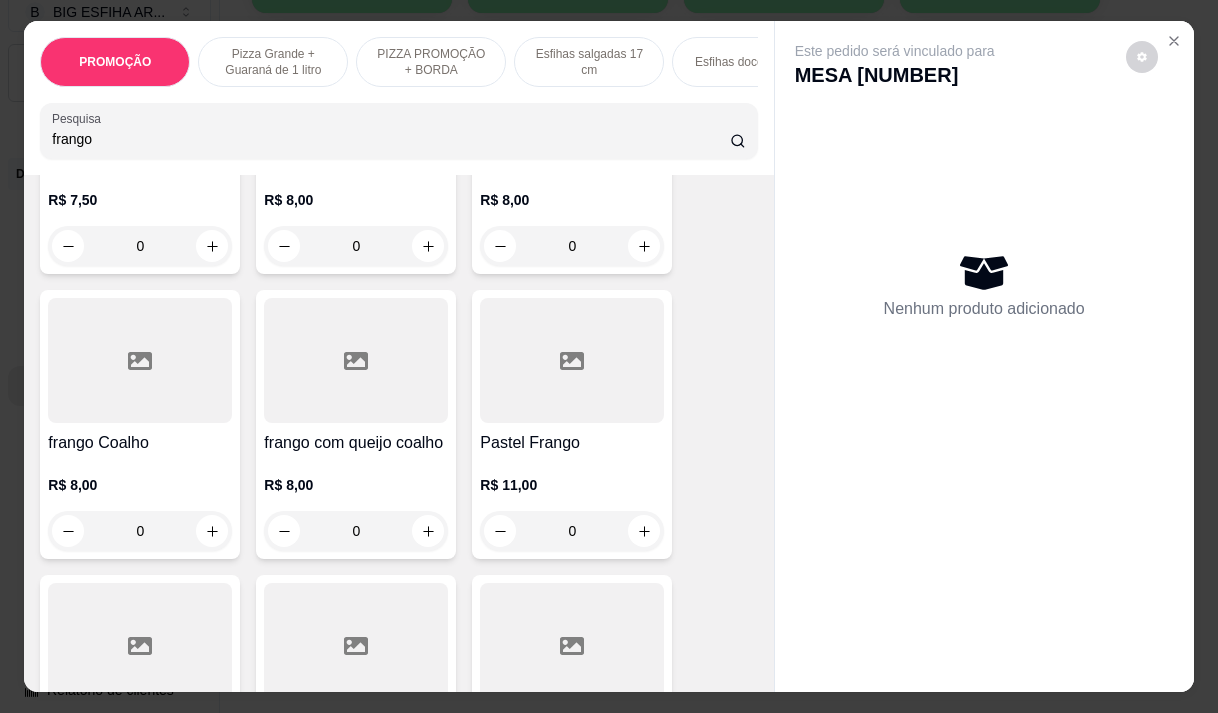 scroll, scrollTop: 500, scrollLeft: 0, axis: vertical 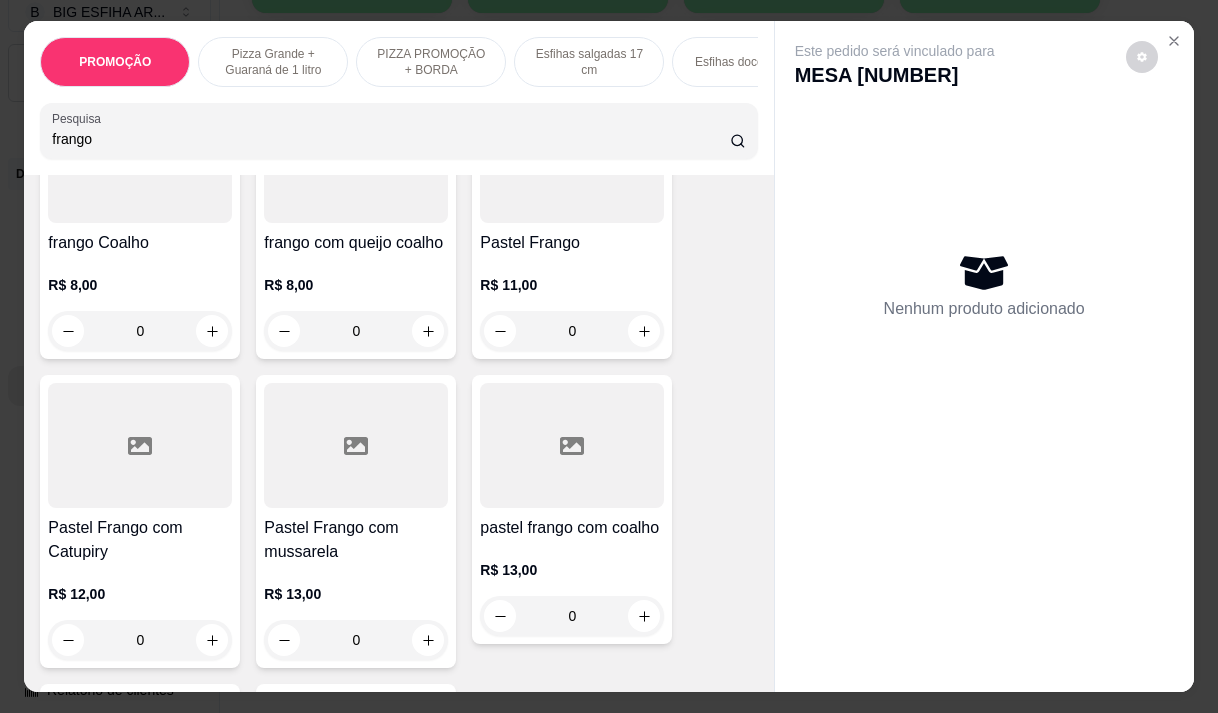 type on "frango" 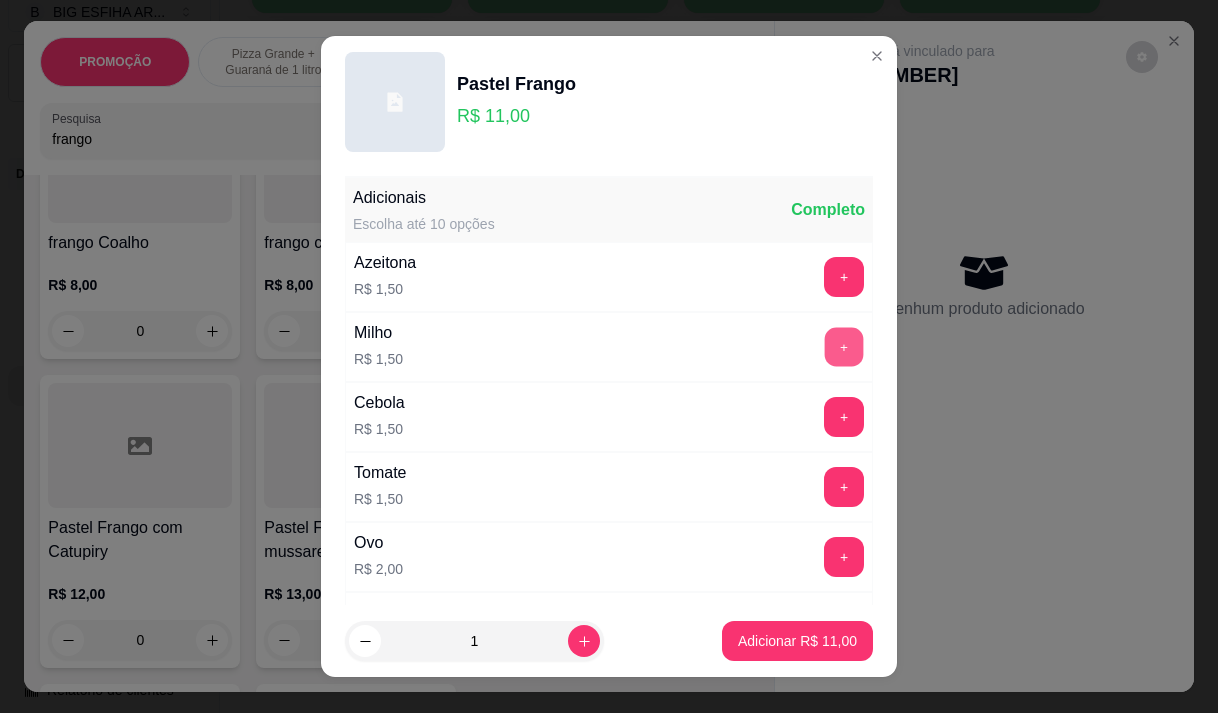 click on "+" at bounding box center (844, 346) 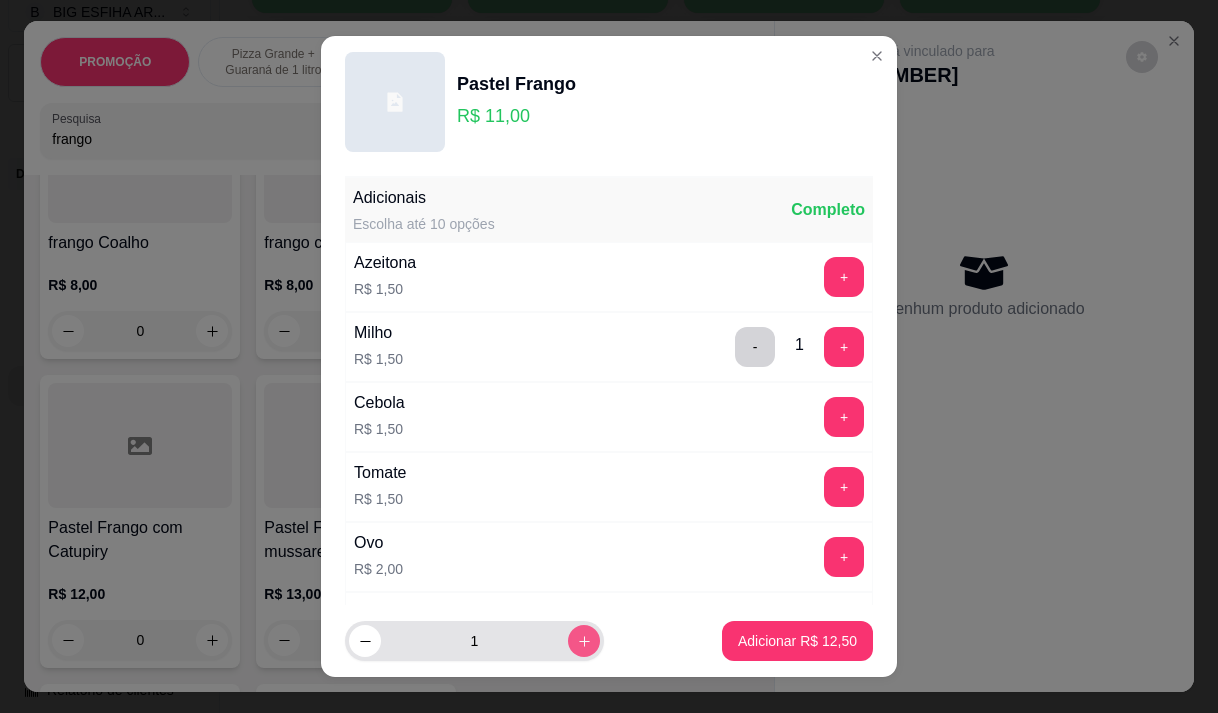 click 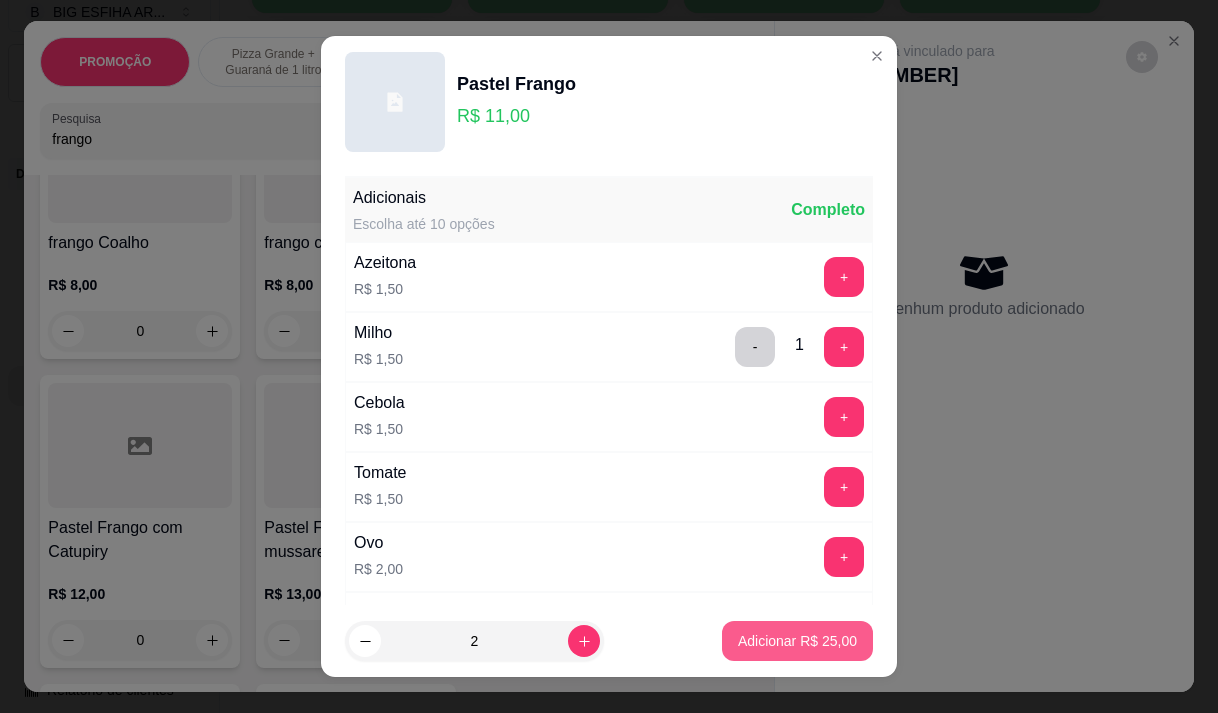click on "Adicionar   R$ 25,00" at bounding box center [797, 641] 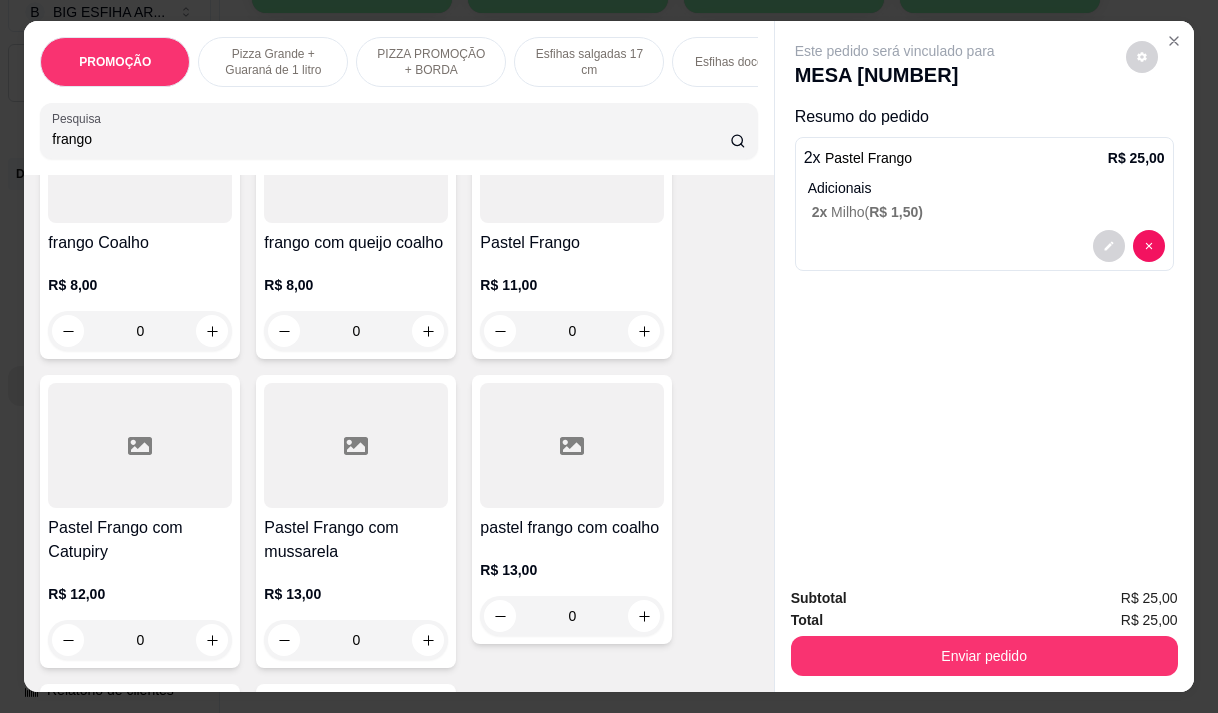 click on "frango" at bounding box center [391, 139] 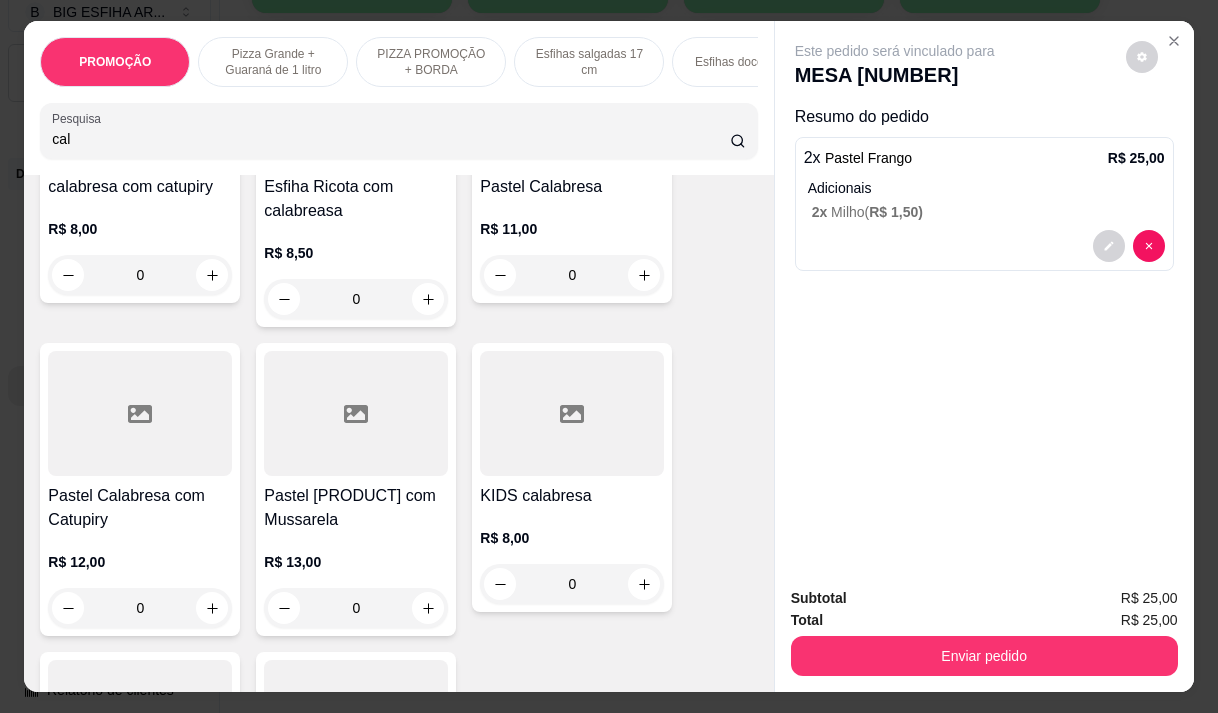 scroll, scrollTop: 1752, scrollLeft: 0, axis: vertical 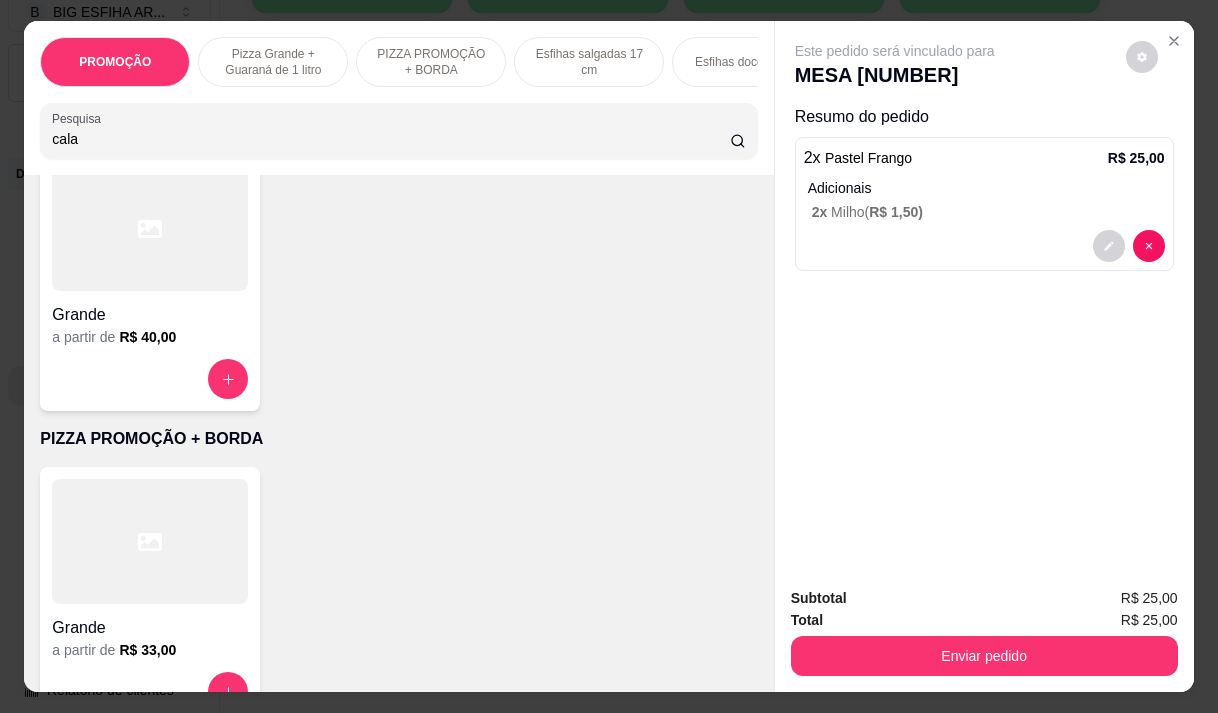 type on "cala" 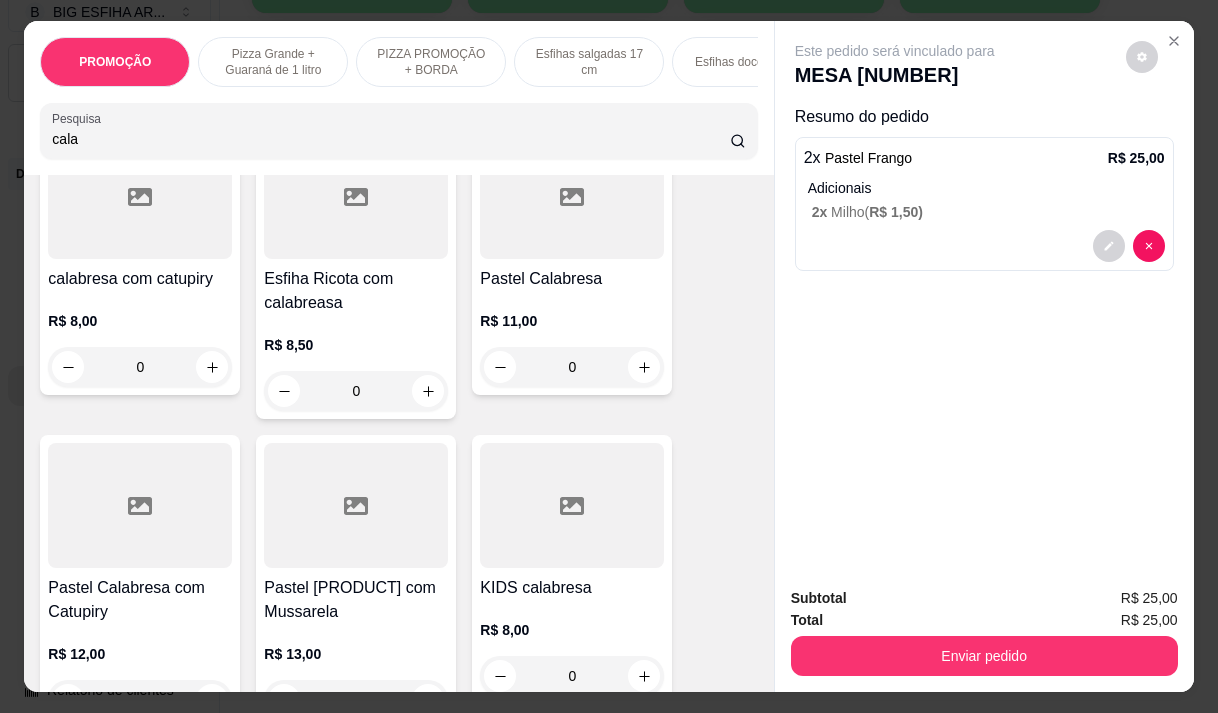 scroll, scrollTop: 500, scrollLeft: 0, axis: vertical 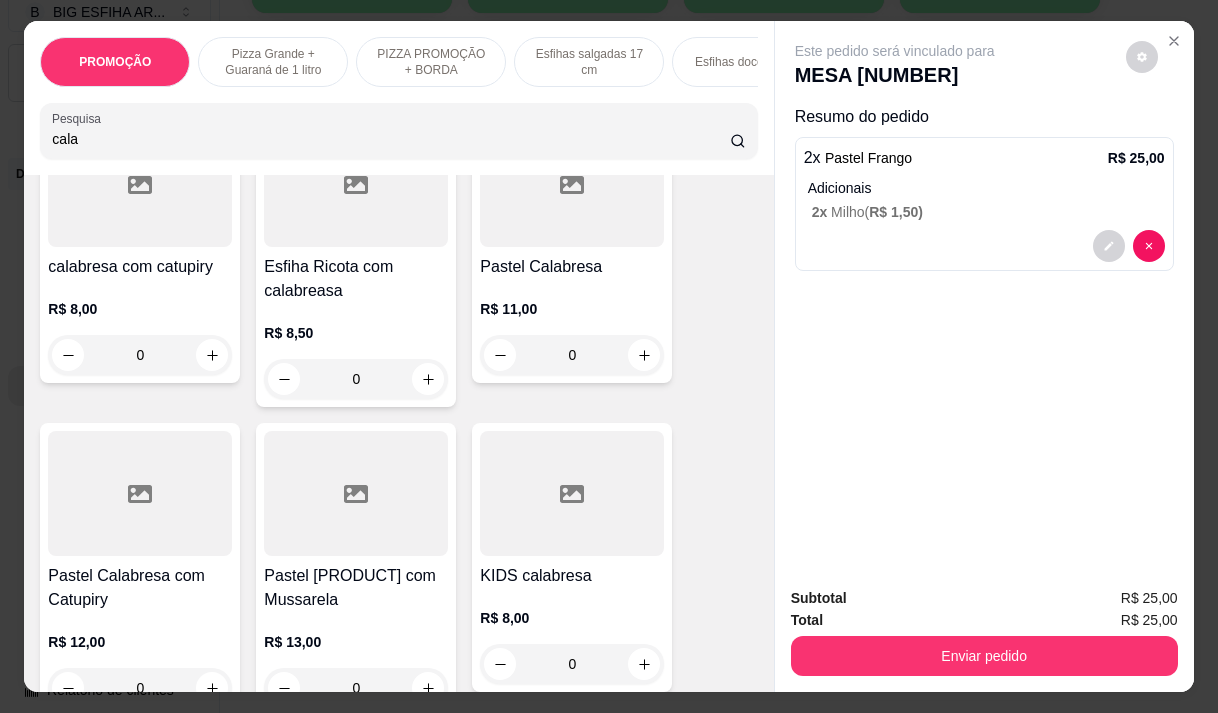 click on "R$ 11,00 0" at bounding box center [572, 327] 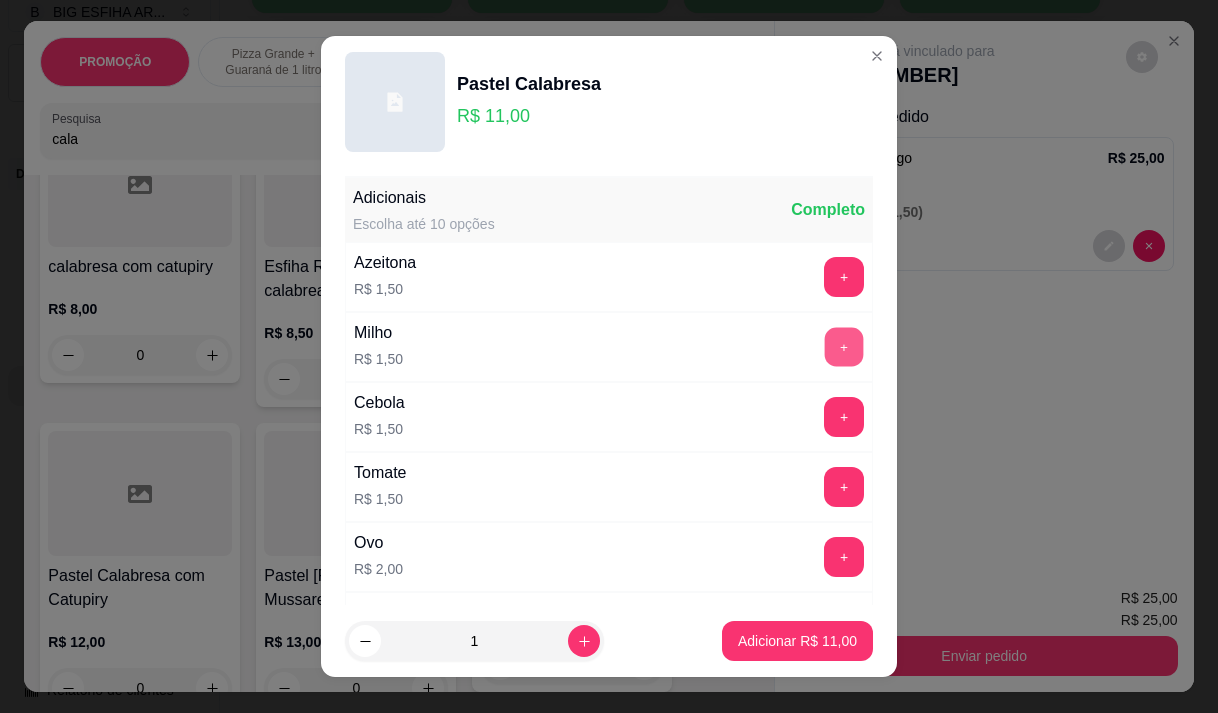 click on "+" at bounding box center (844, 346) 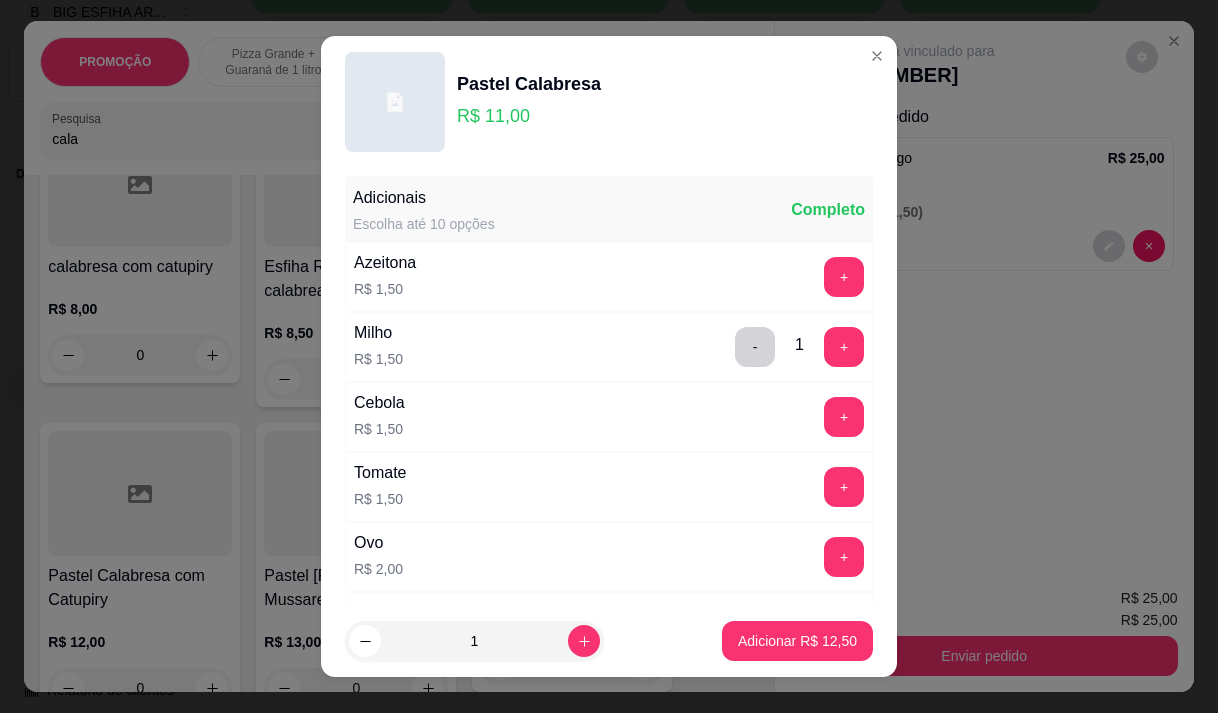 scroll, scrollTop: 100, scrollLeft: 0, axis: vertical 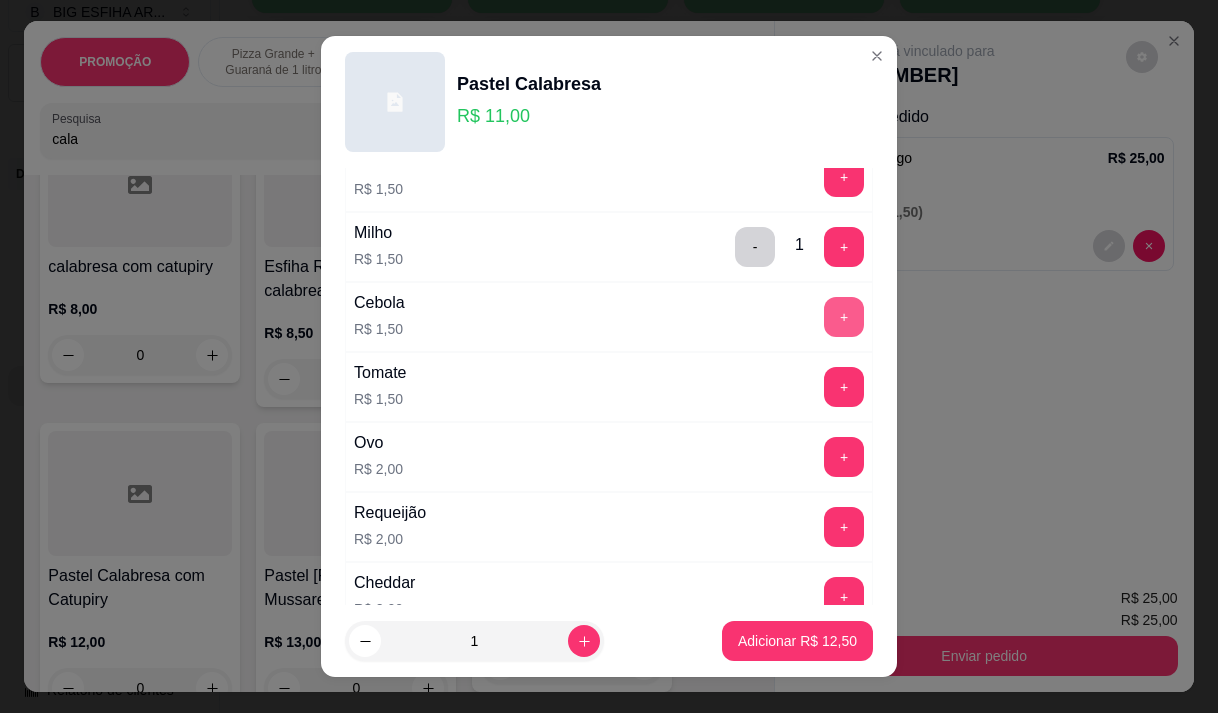click on "+" at bounding box center (844, 317) 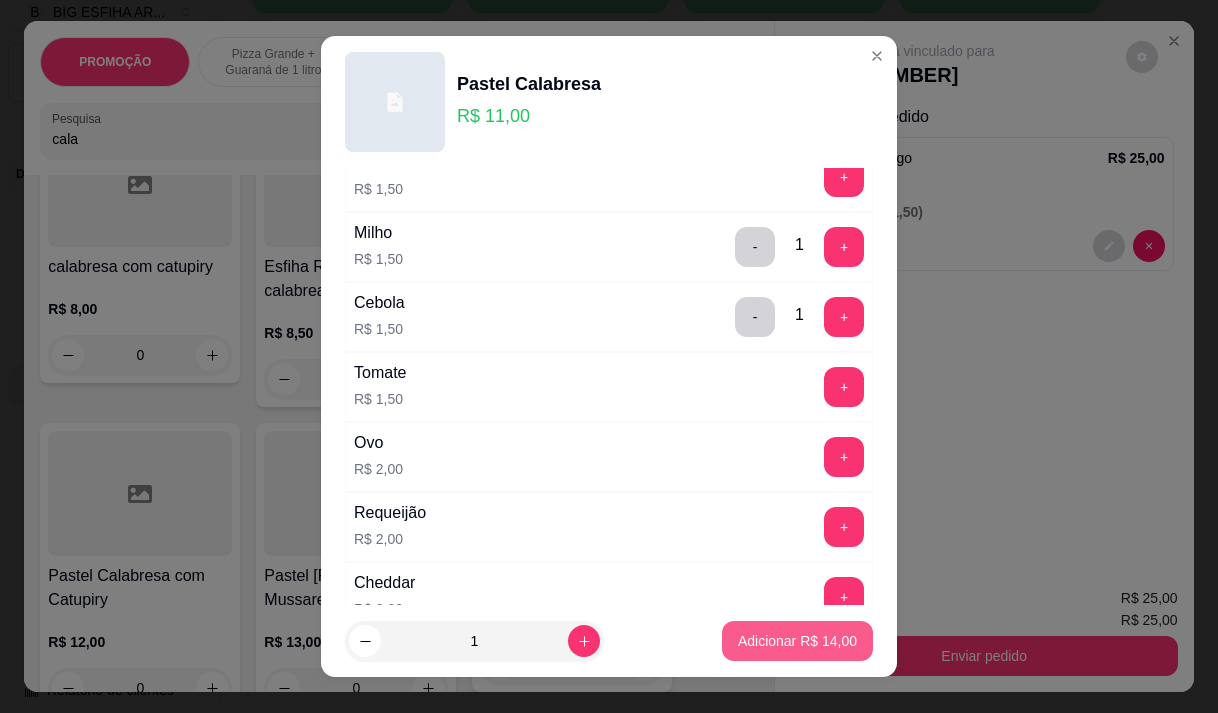 click on "Adicionar   R$ 14,00" at bounding box center [797, 641] 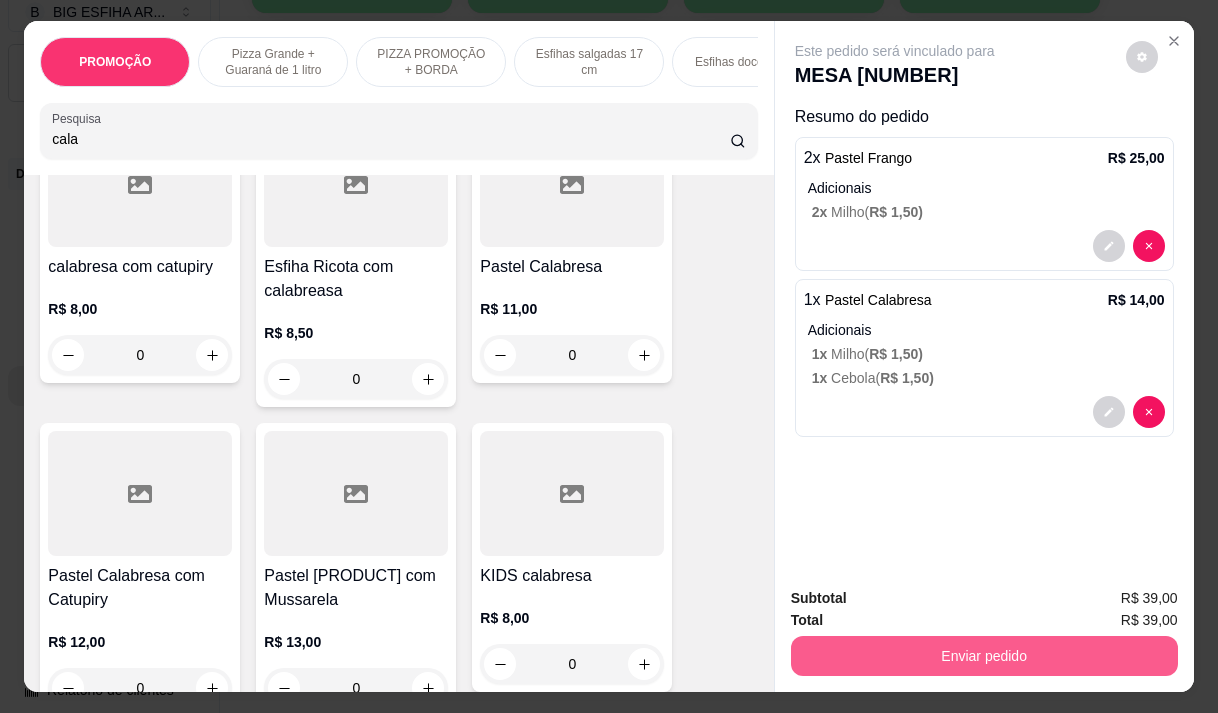 click on "Enviar pedido" at bounding box center [984, 656] 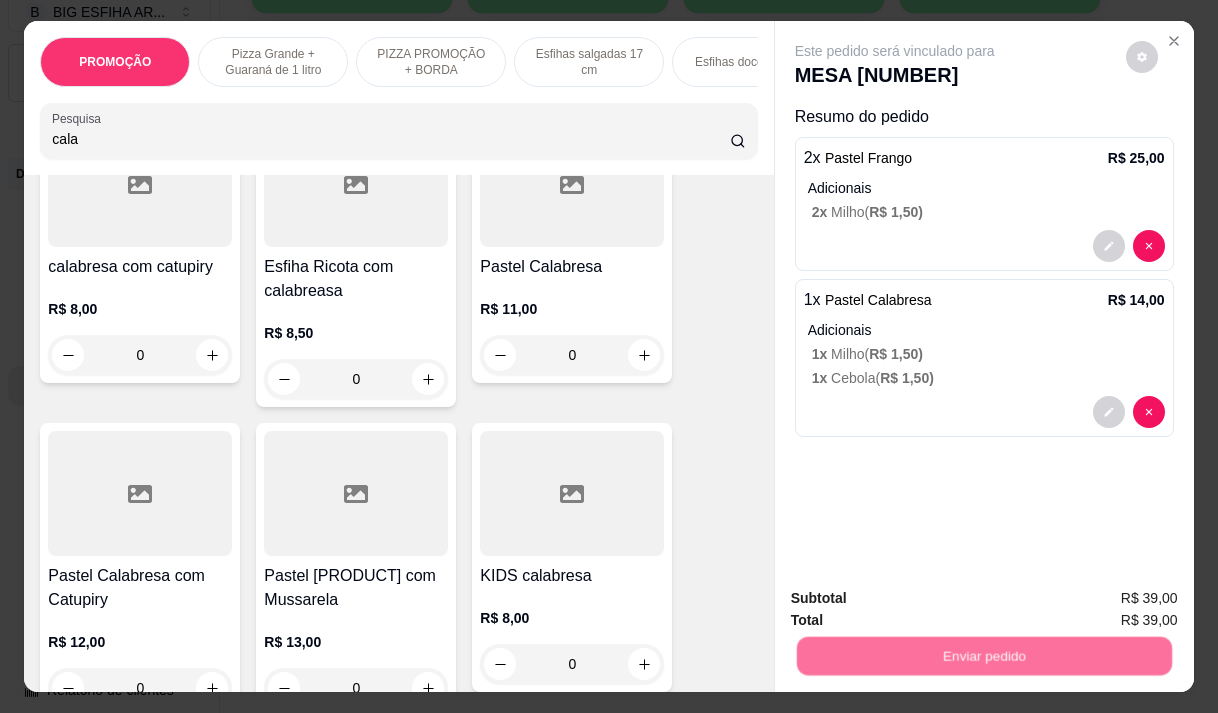 click on "Não registrar e enviar pedido" at bounding box center [918, 599] 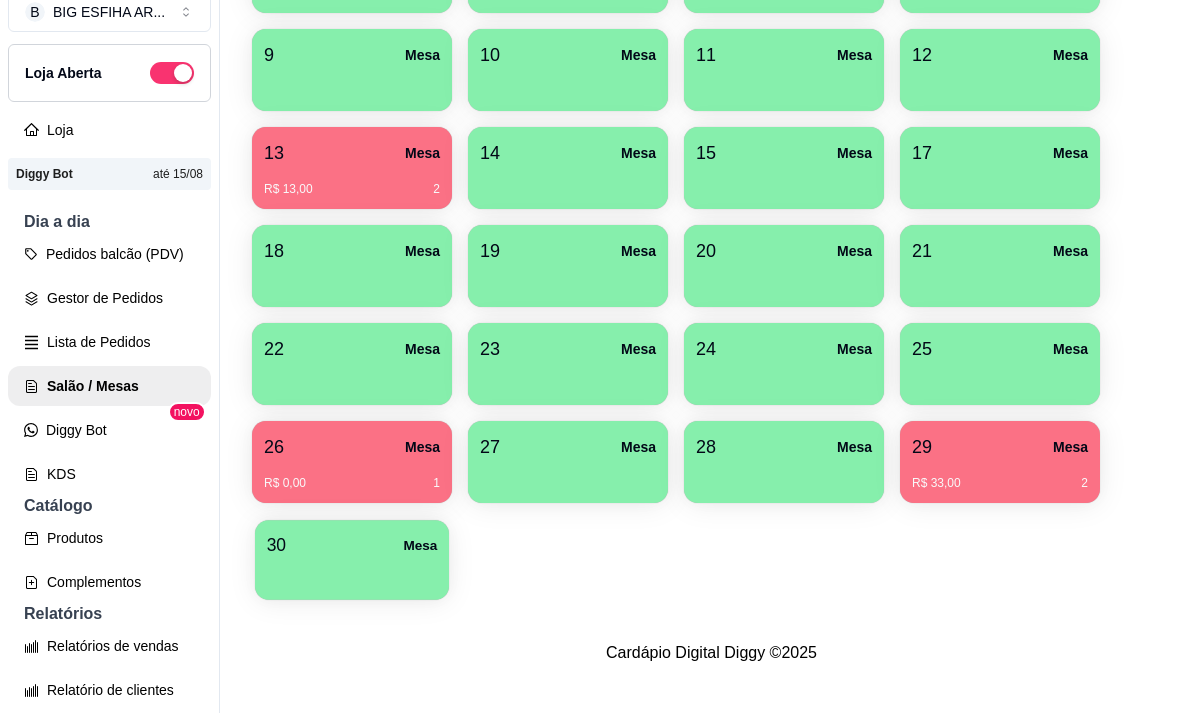 click at bounding box center (352, 573) 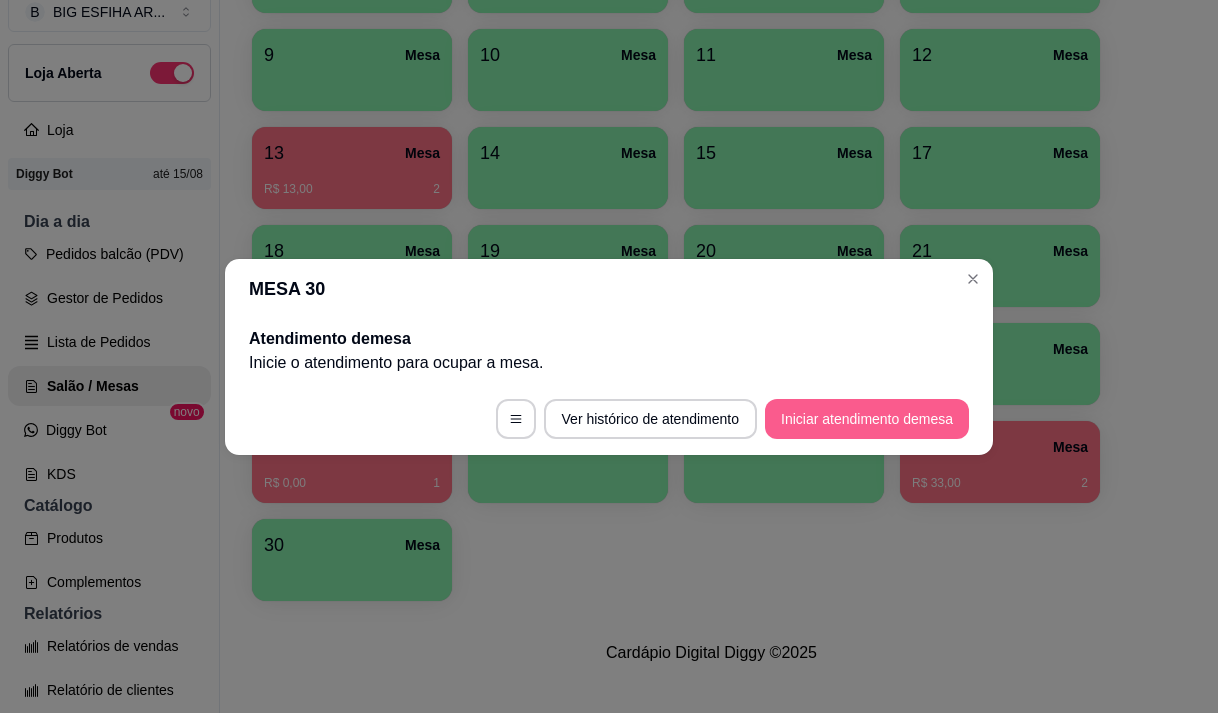 click on "Iniciar atendimento de  mesa" at bounding box center [867, 419] 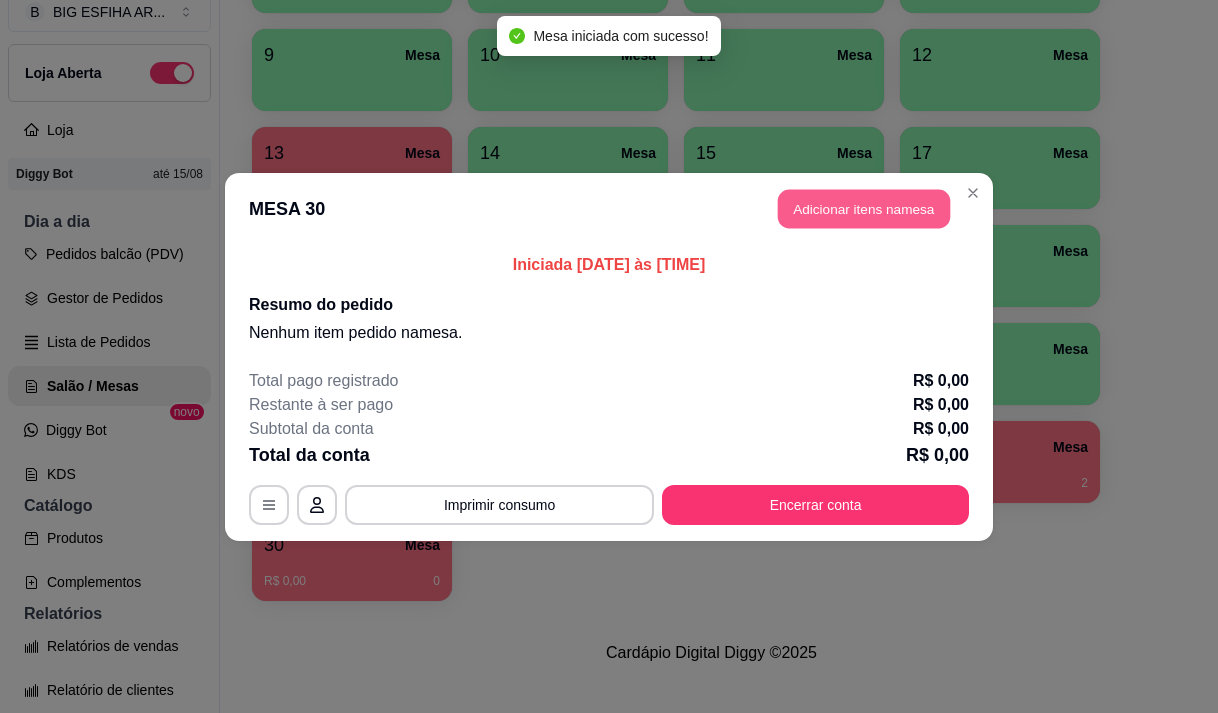 click on "Adicionar itens na  mesa" at bounding box center [864, 208] 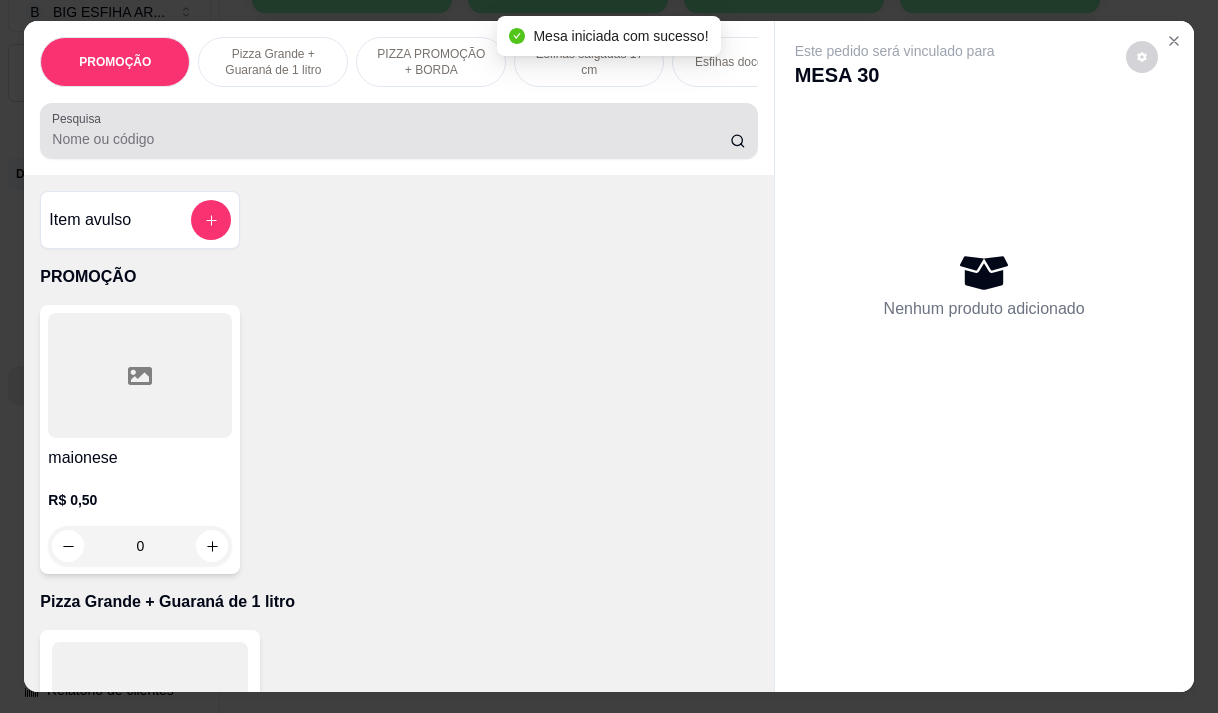click on "Pesquisa" at bounding box center [391, 139] 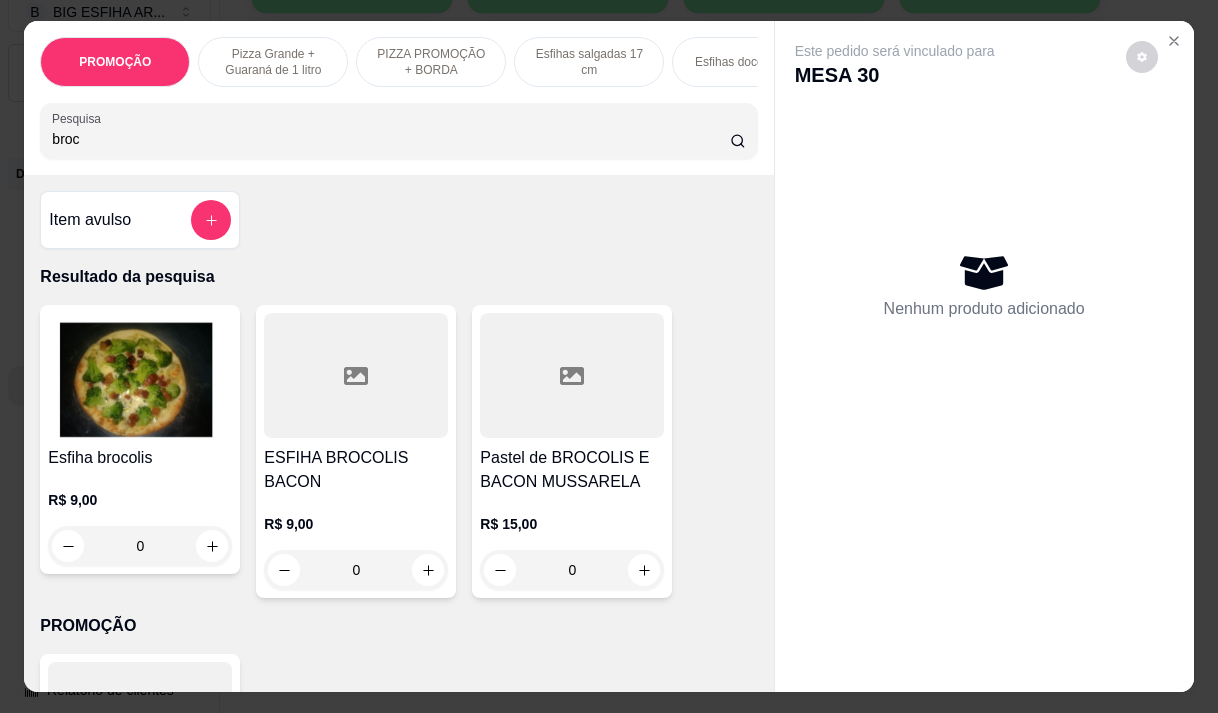 type on "broc" 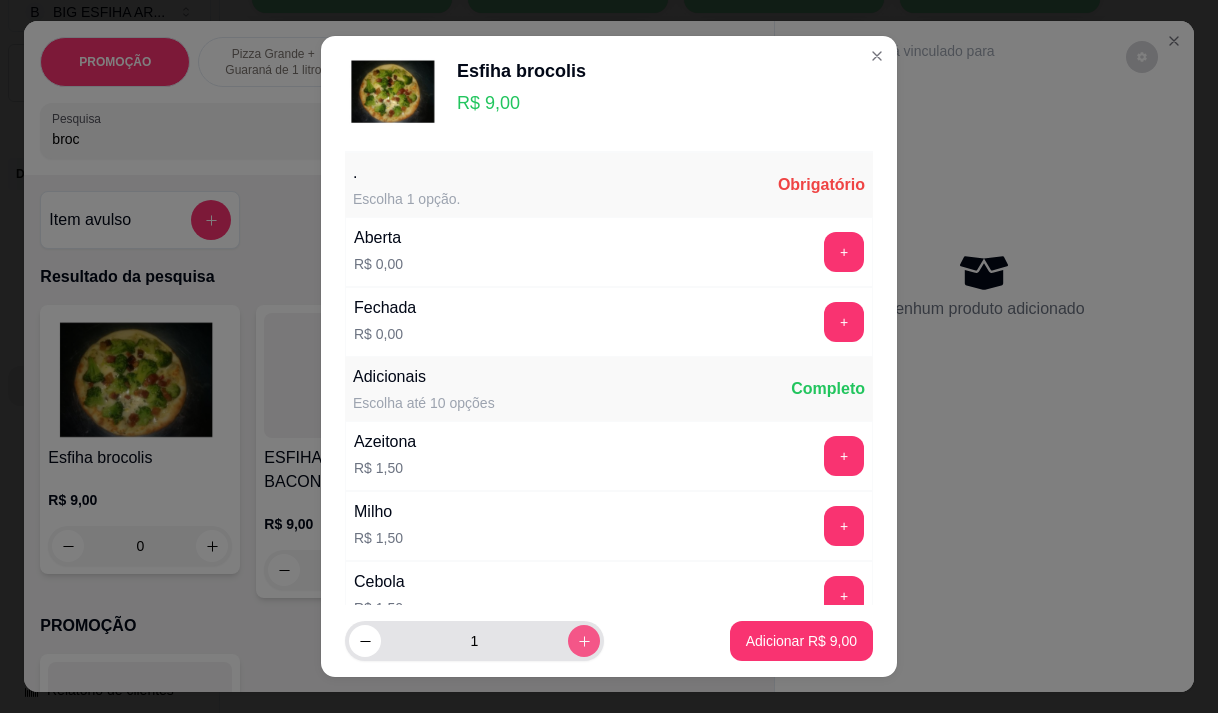 click 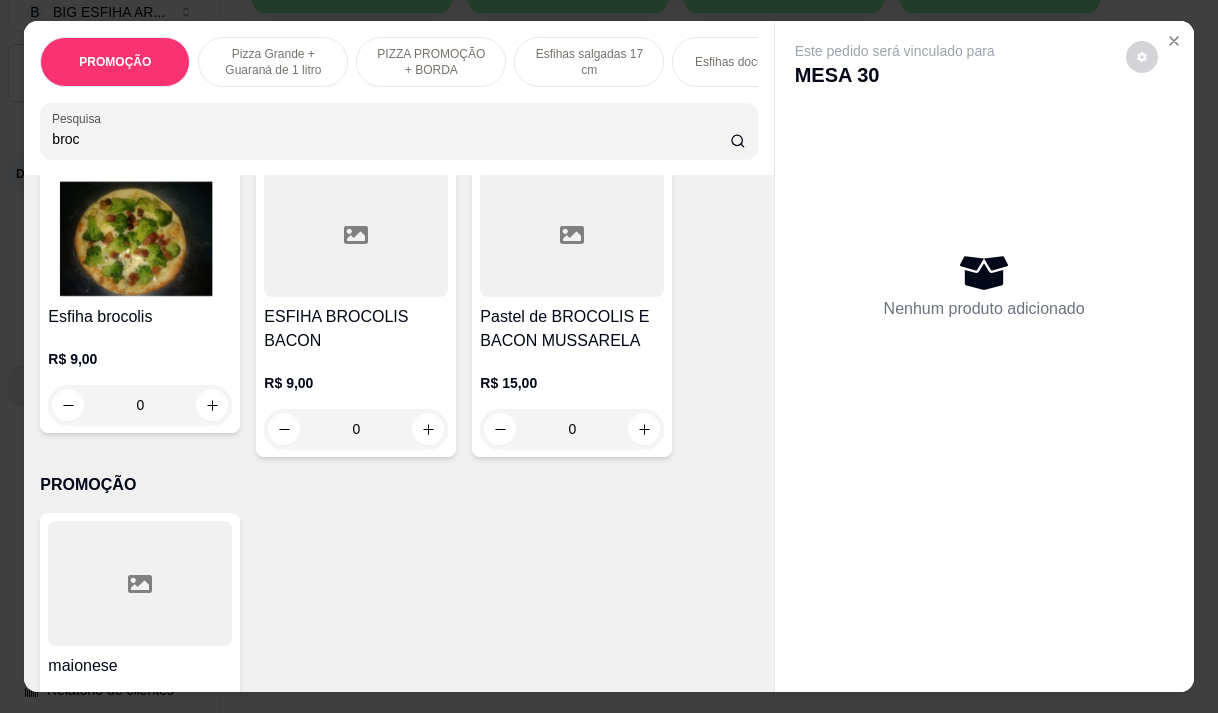 scroll, scrollTop: 100, scrollLeft: 0, axis: vertical 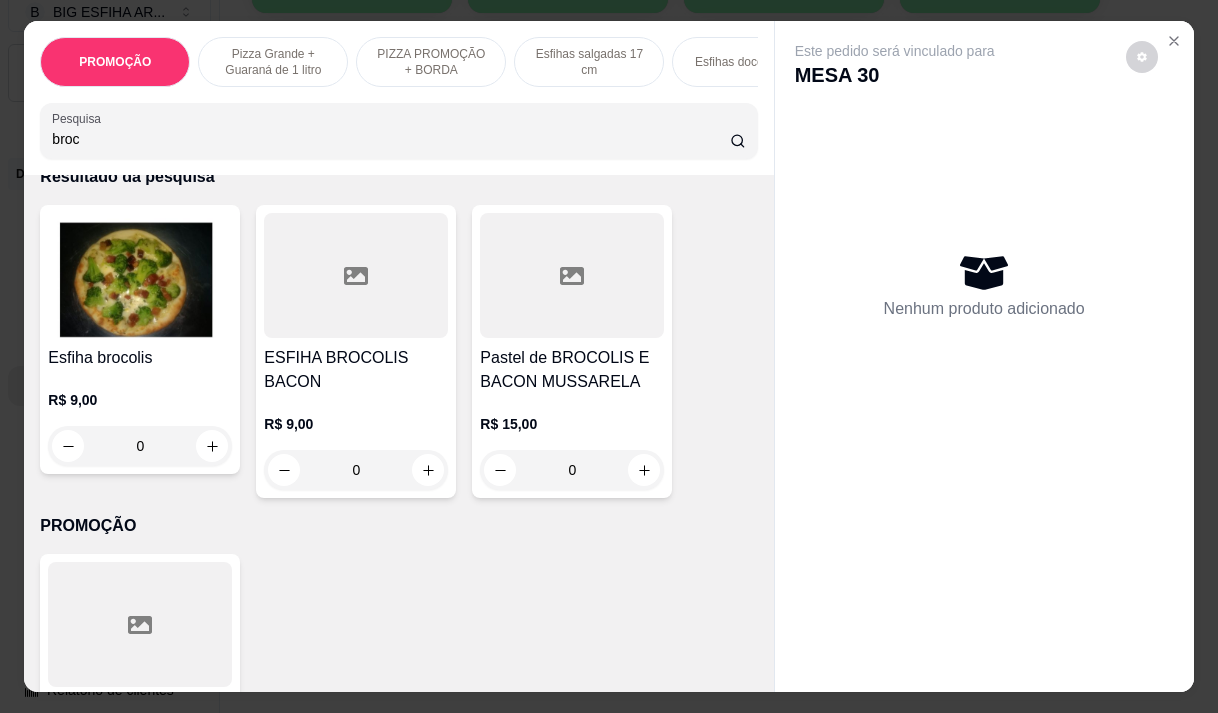 click on "R$ 9,00" at bounding box center (140, 400) 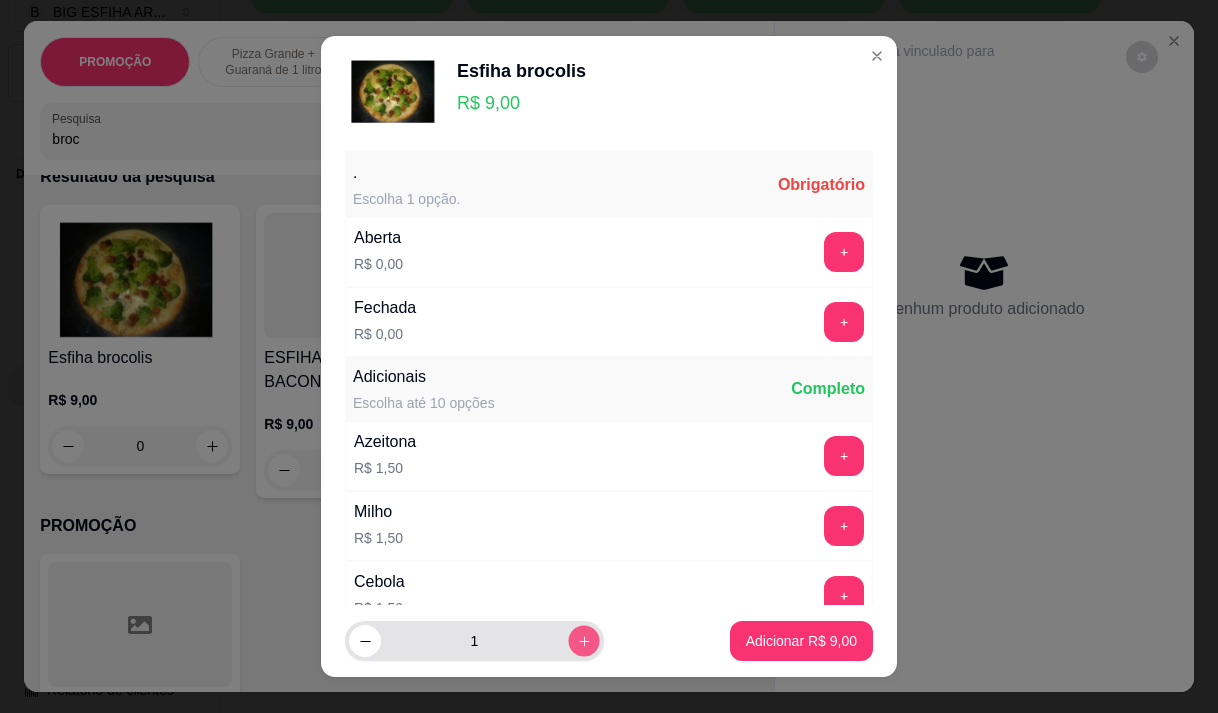 click 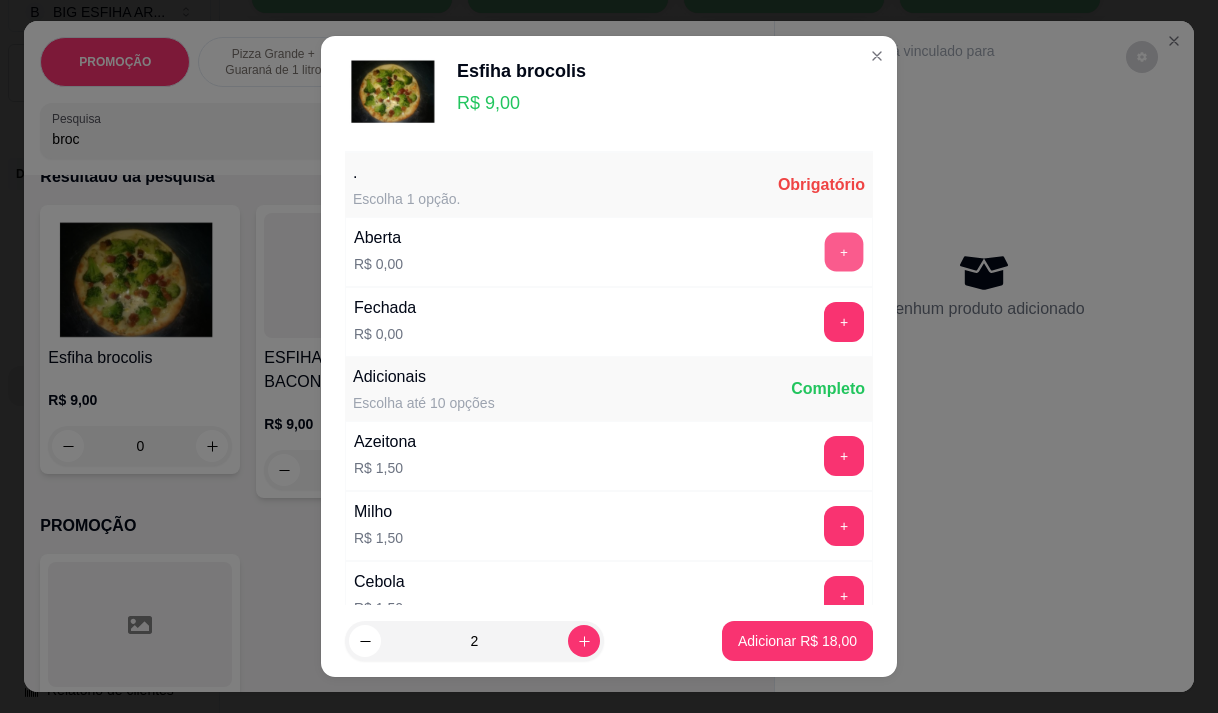 click on "+" at bounding box center (844, 251) 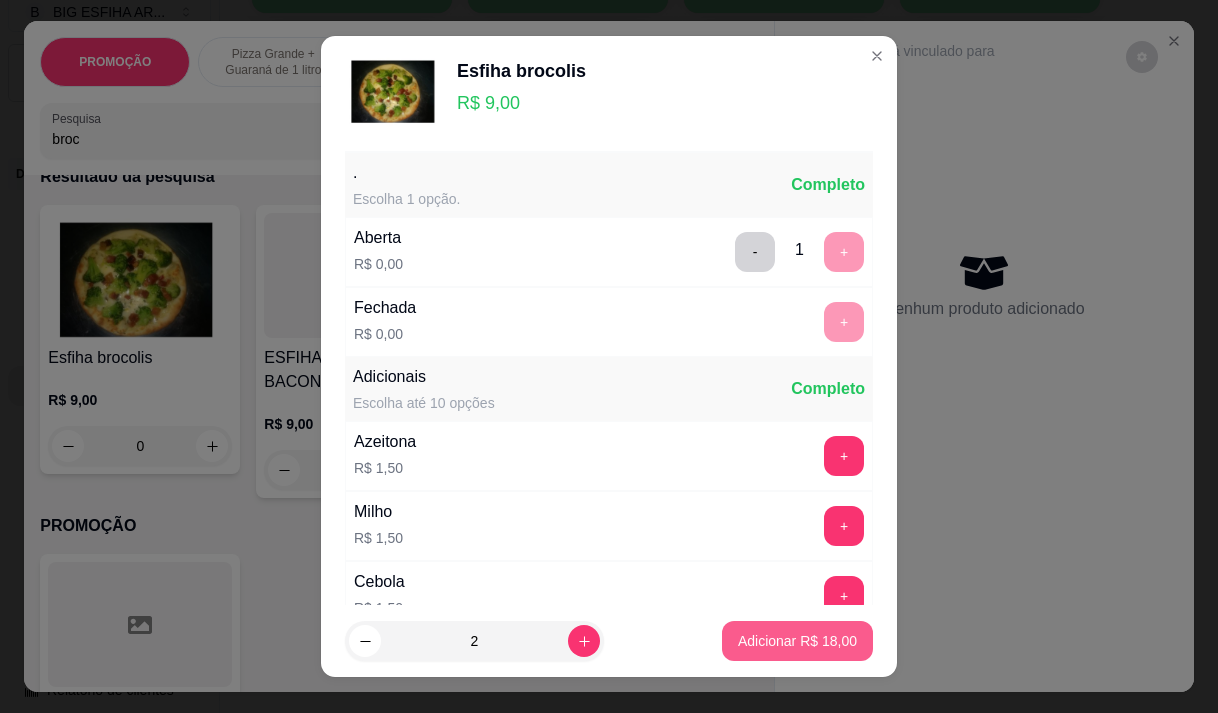 click on "Adicionar   R$ 18,00" at bounding box center [797, 641] 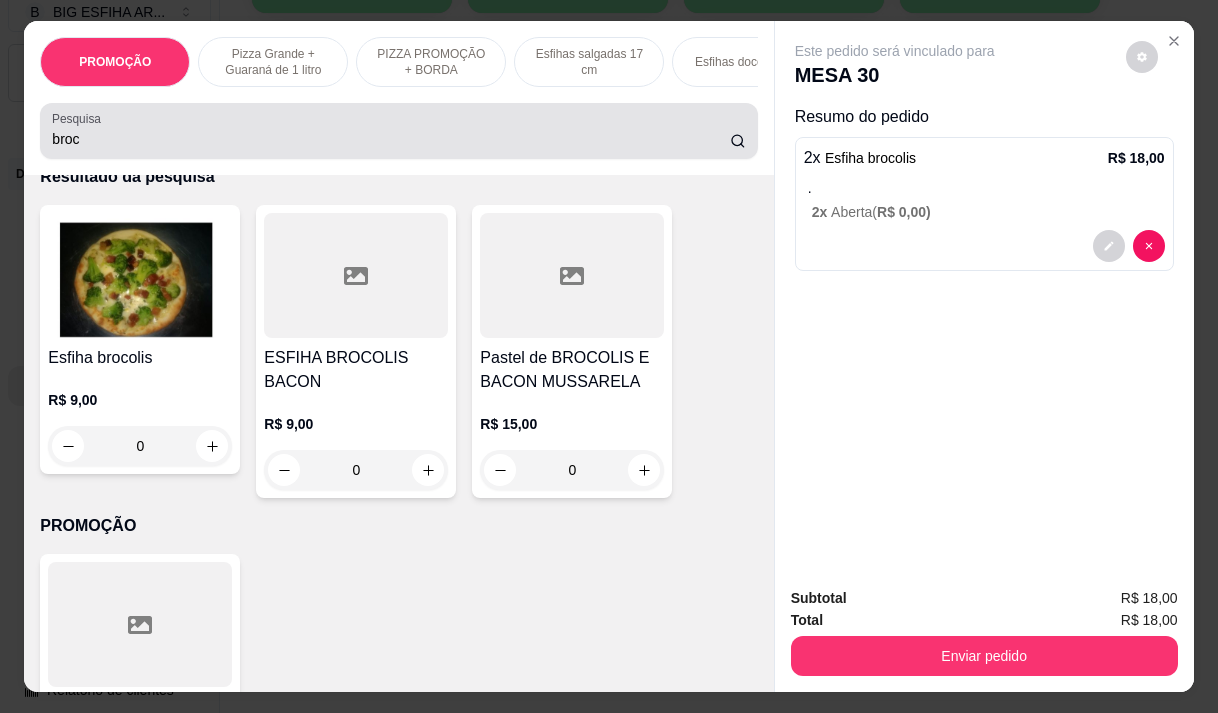 click on "Pesquisa broc" at bounding box center [398, 131] 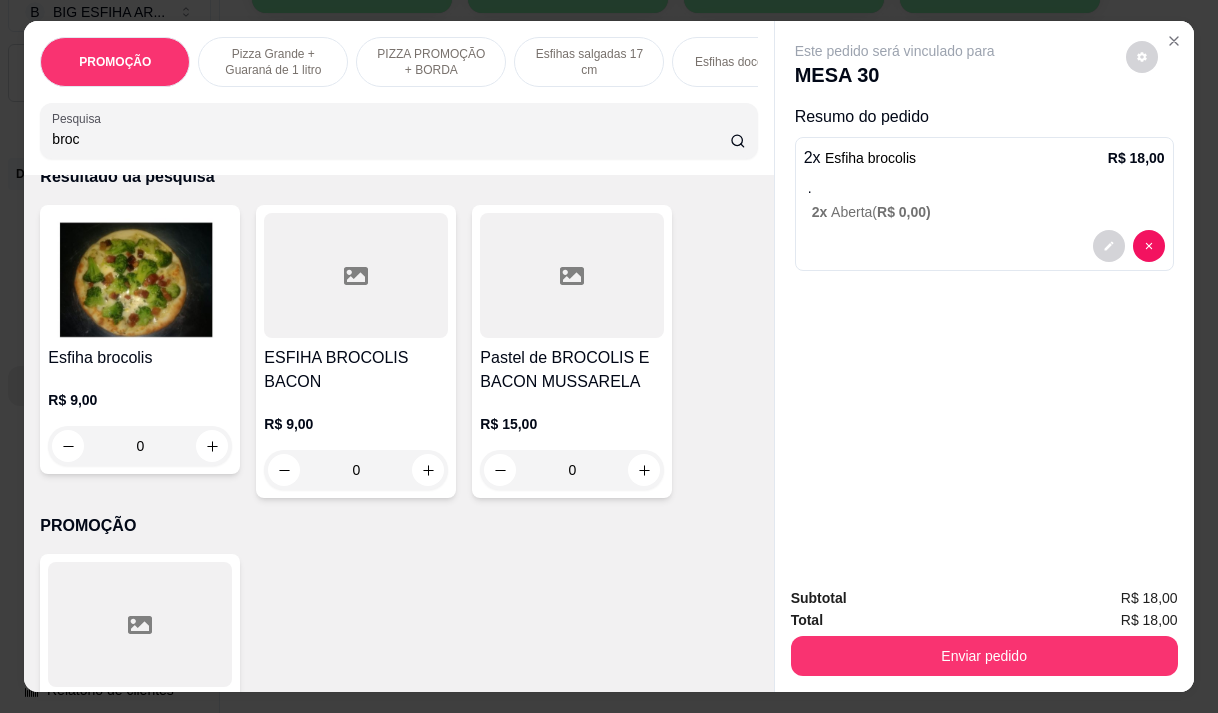 click on "broc" at bounding box center (391, 139) 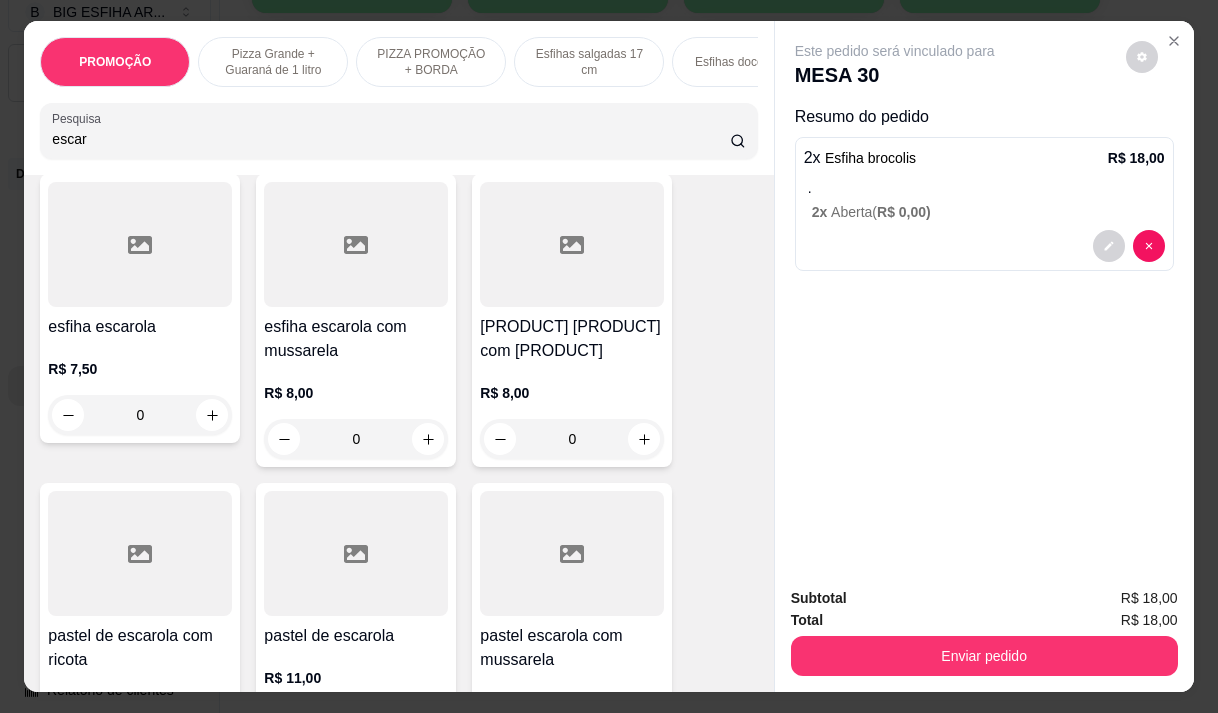 scroll, scrollTop: 100, scrollLeft: 0, axis: vertical 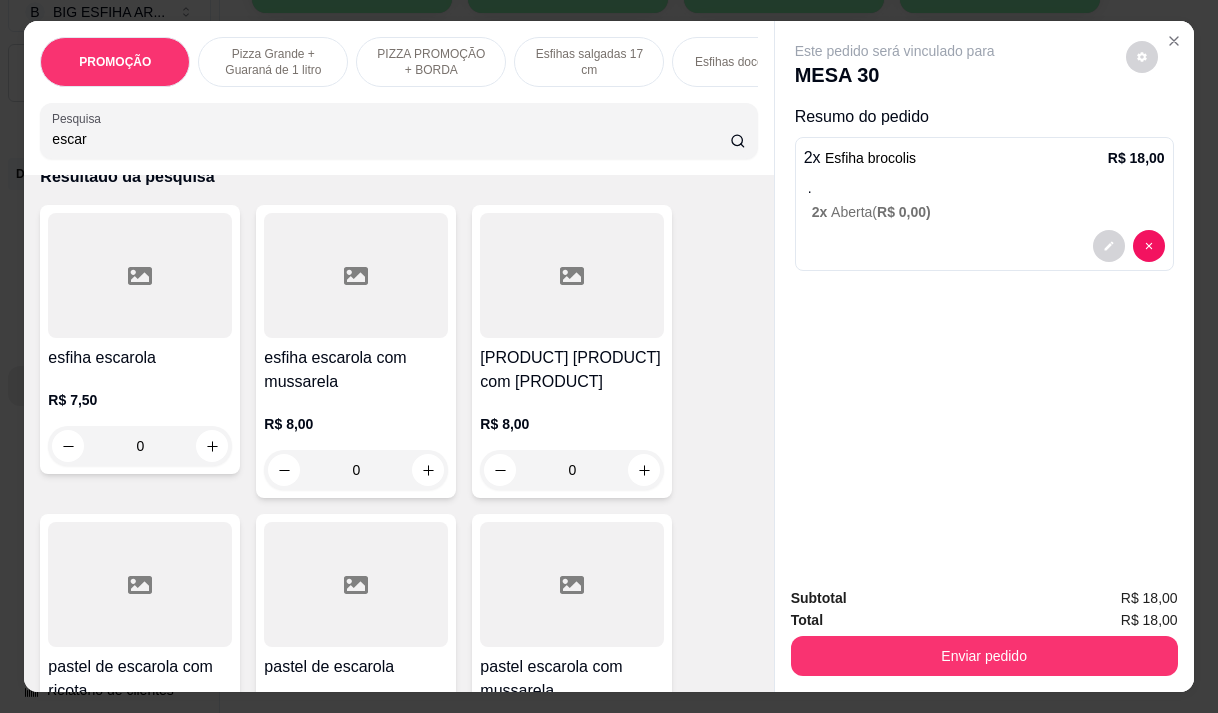 type on "escar" 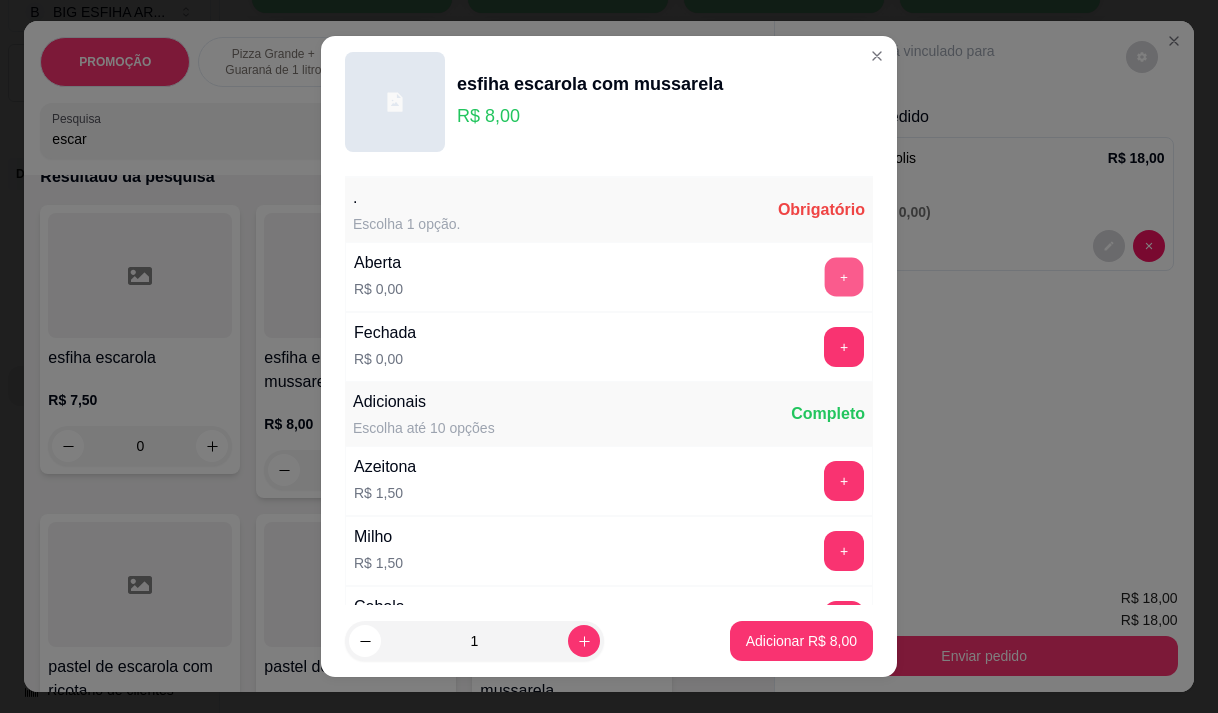 click on "+" at bounding box center [844, 276] 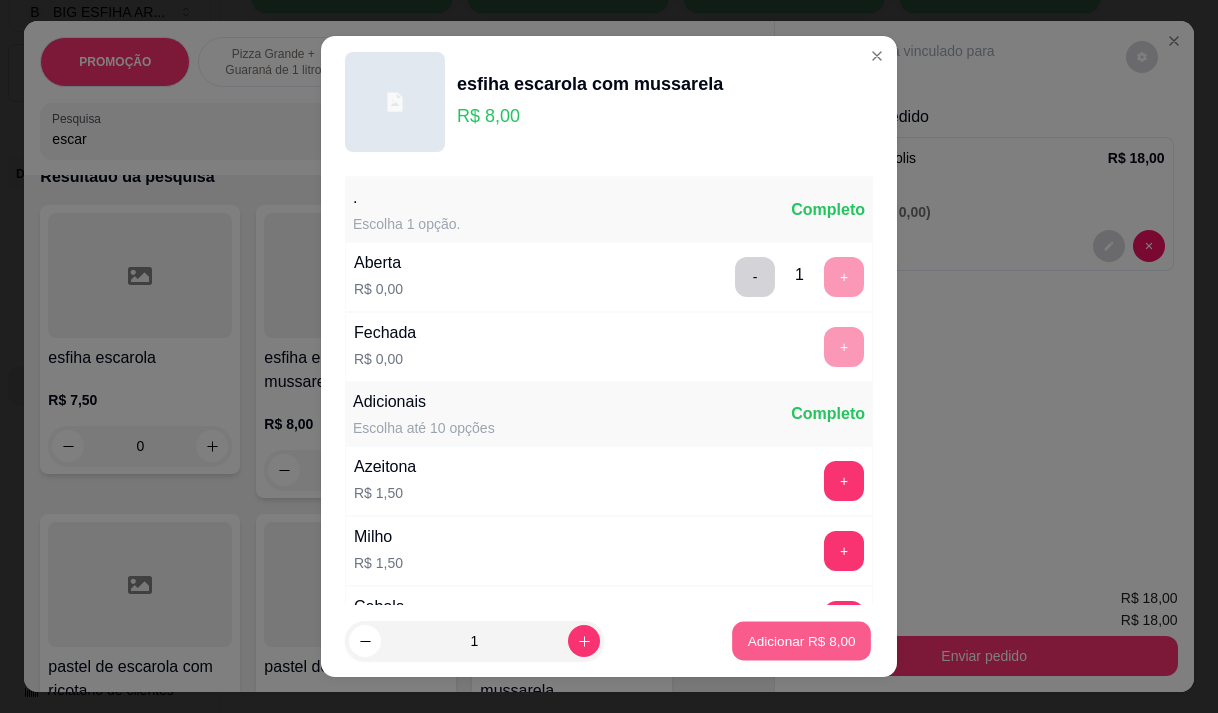 click on "Adicionar   R$ 8,00" at bounding box center [801, 641] 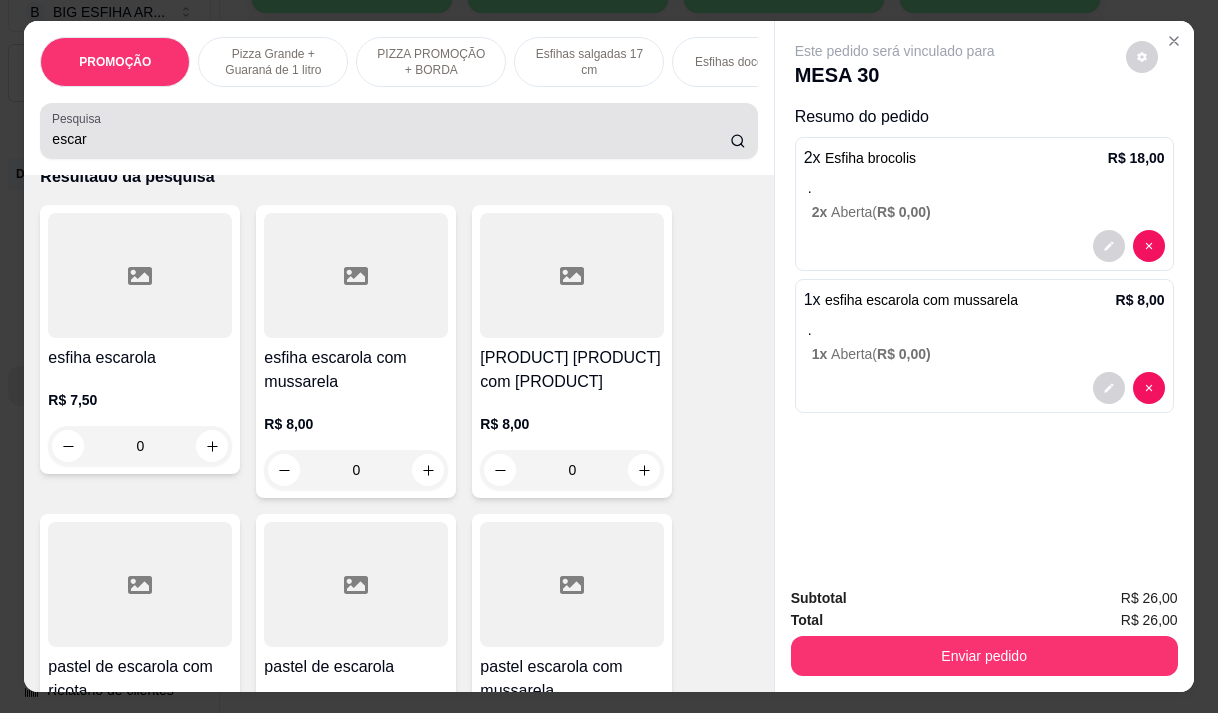 click on "escar" at bounding box center (391, 139) 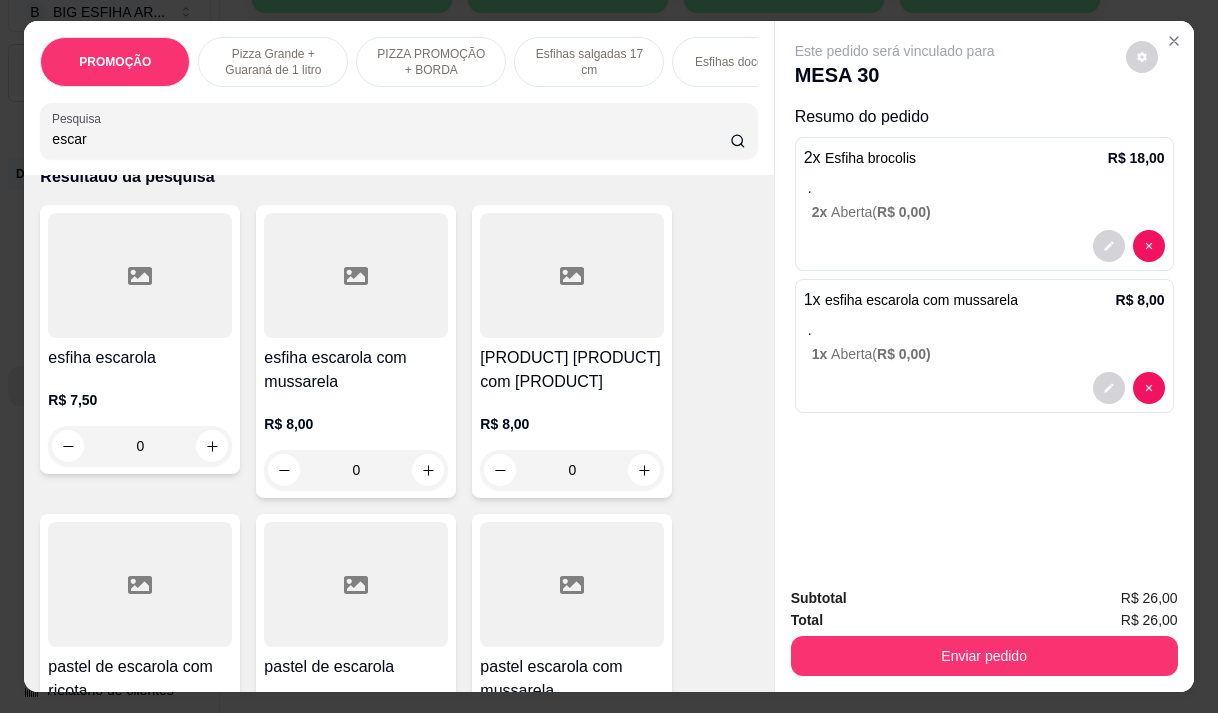 click on "escar" at bounding box center (391, 139) 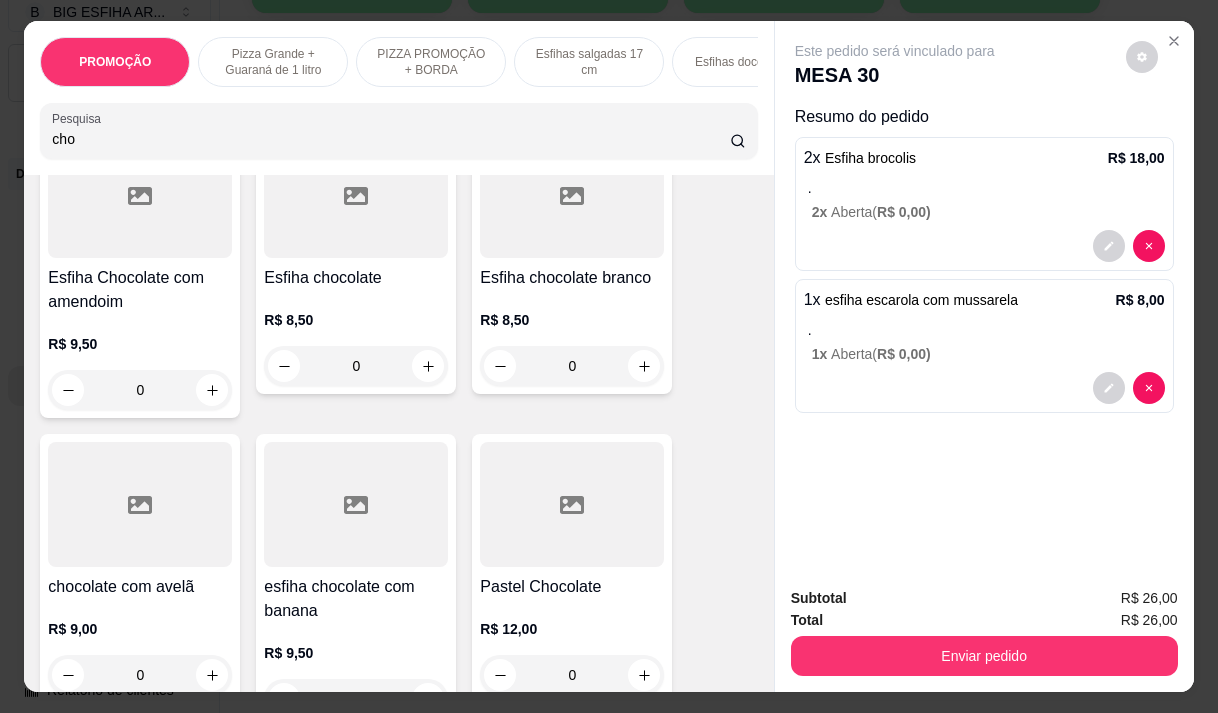 scroll, scrollTop: 1352, scrollLeft: 0, axis: vertical 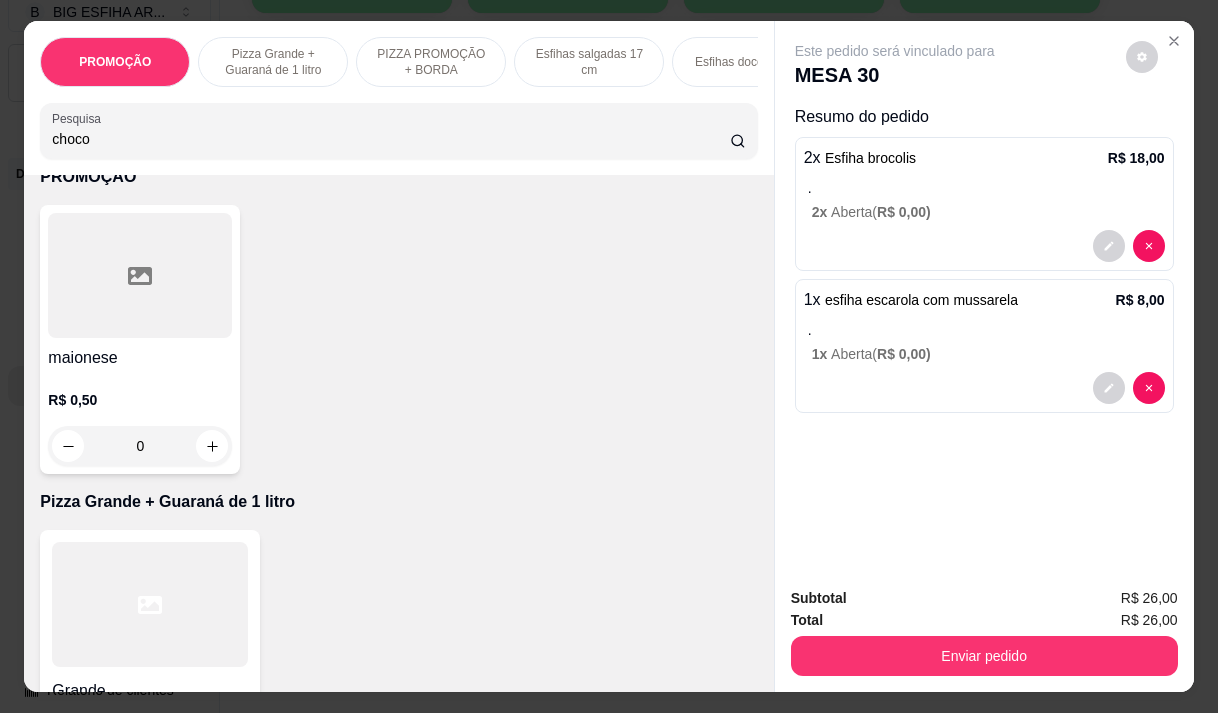 type on "choco" 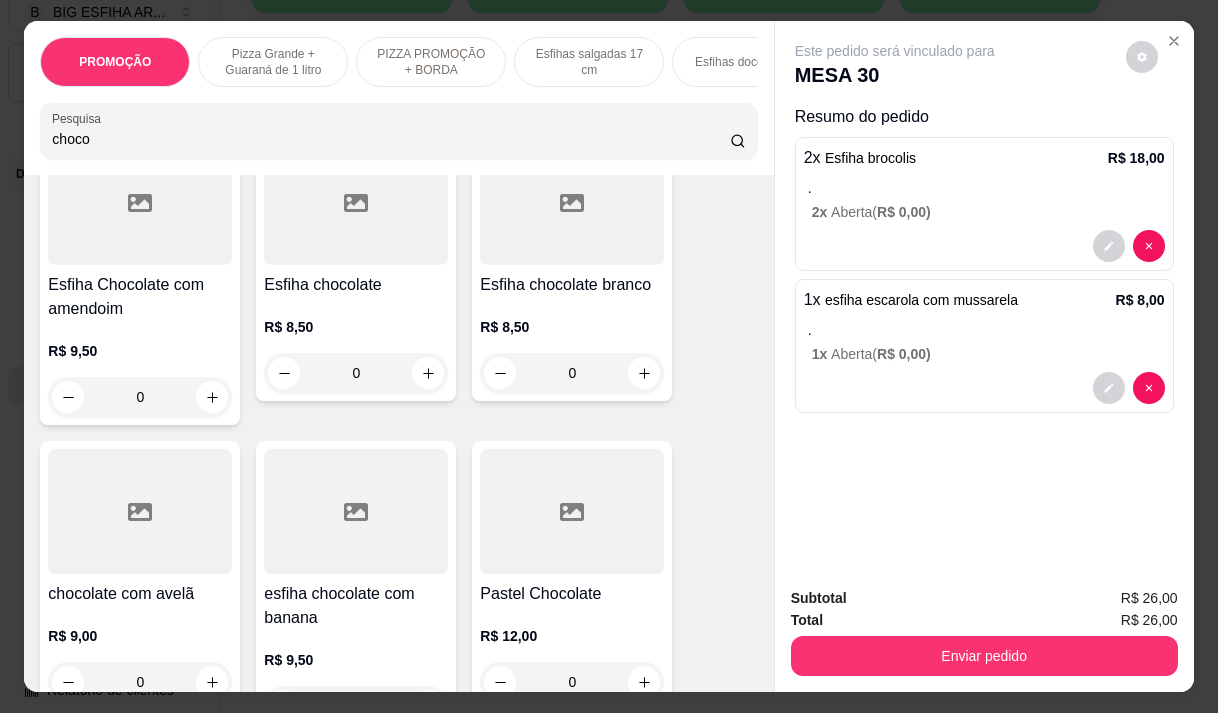 scroll, scrollTop: 200, scrollLeft: 0, axis: vertical 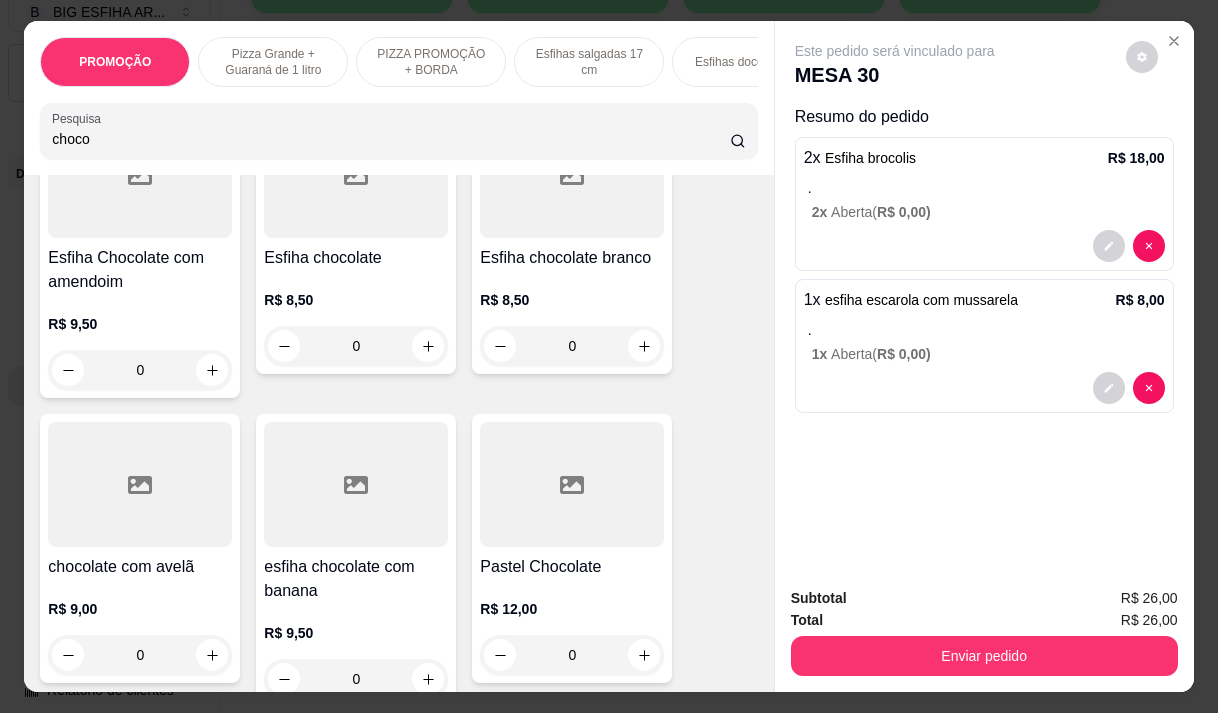 click on "esfiha chocolate com banana" at bounding box center (356, 579) 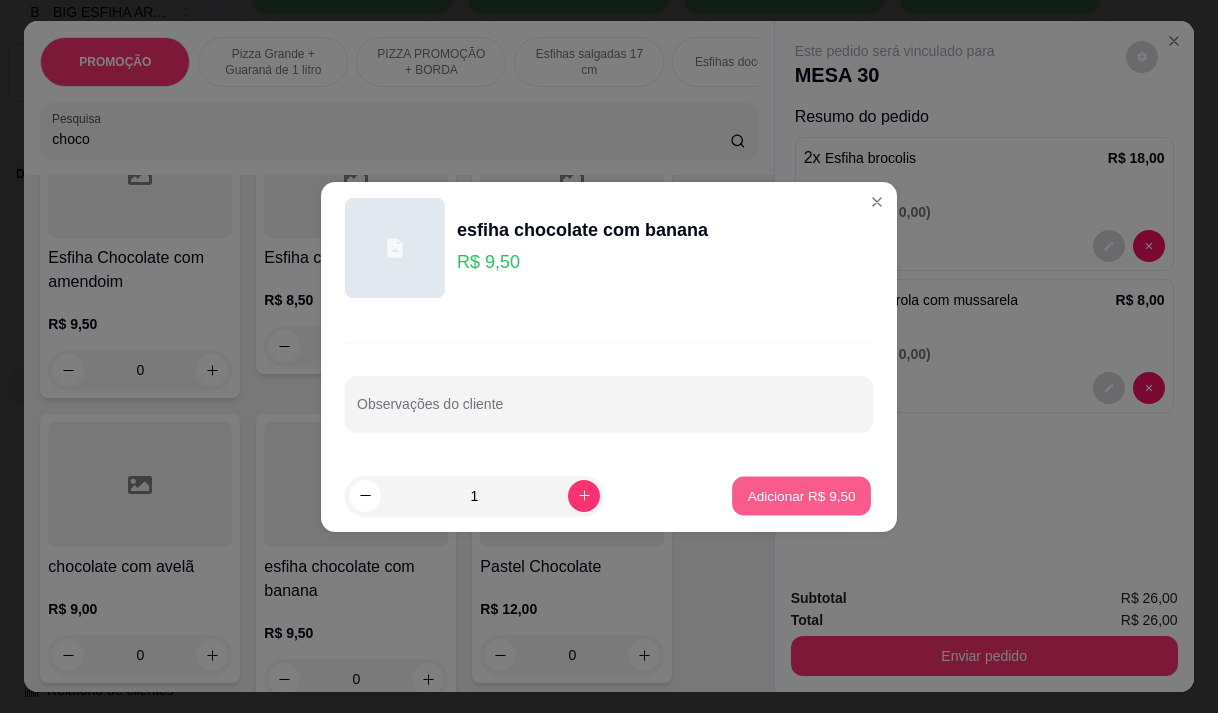 click on "Adicionar R$ 9,50" at bounding box center (801, 495) 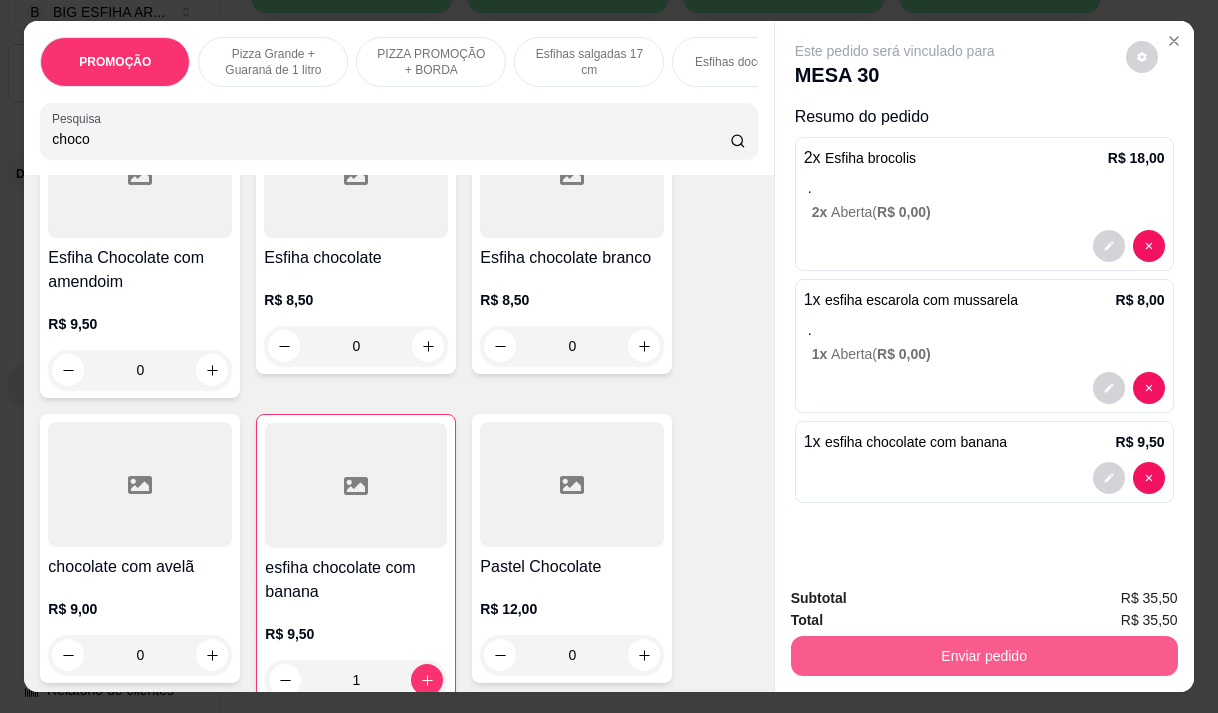 click on "Enviar pedido" at bounding box center [984, 656] 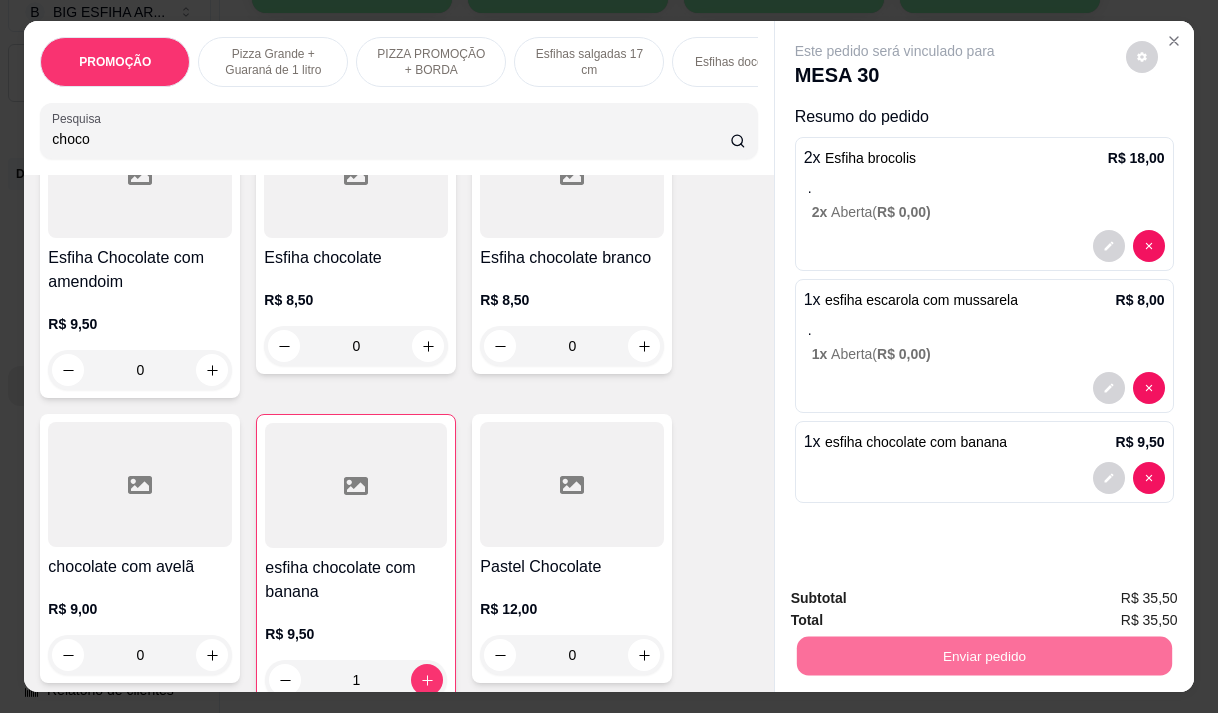 click on "Não registrar e enviar pedido" at bounding box center [918, 598] 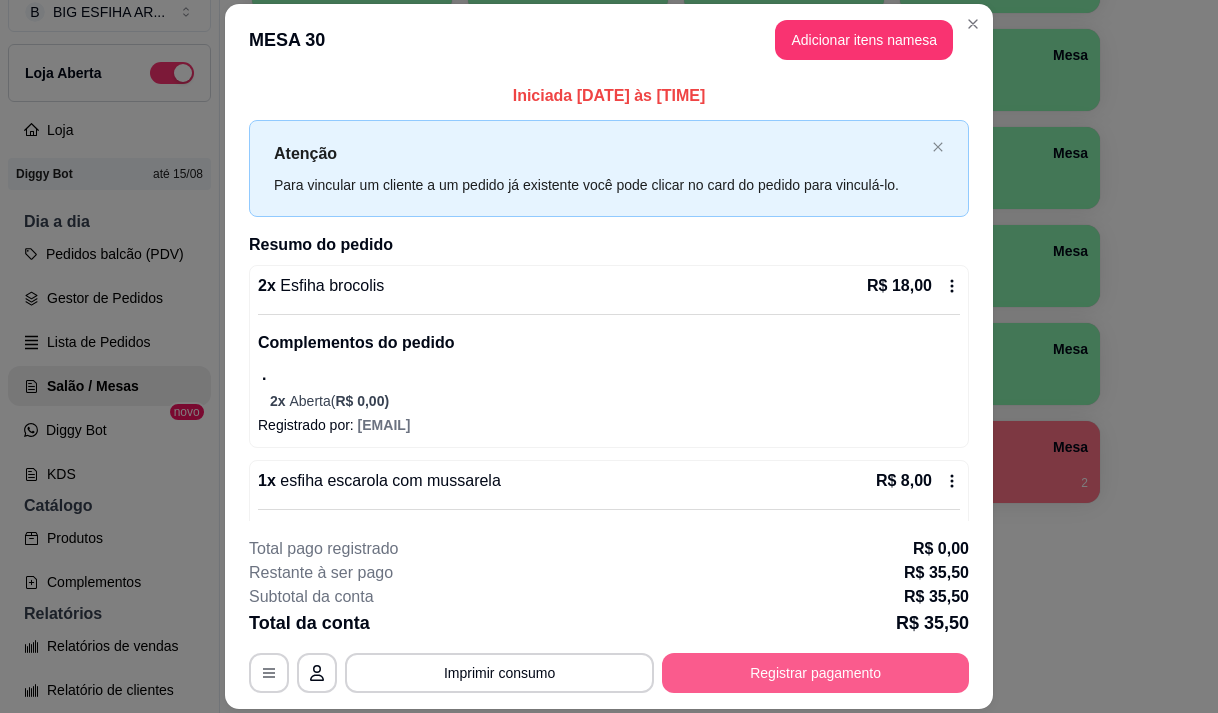 click on "Registrar pagamento" at bounding box center (815, 673) 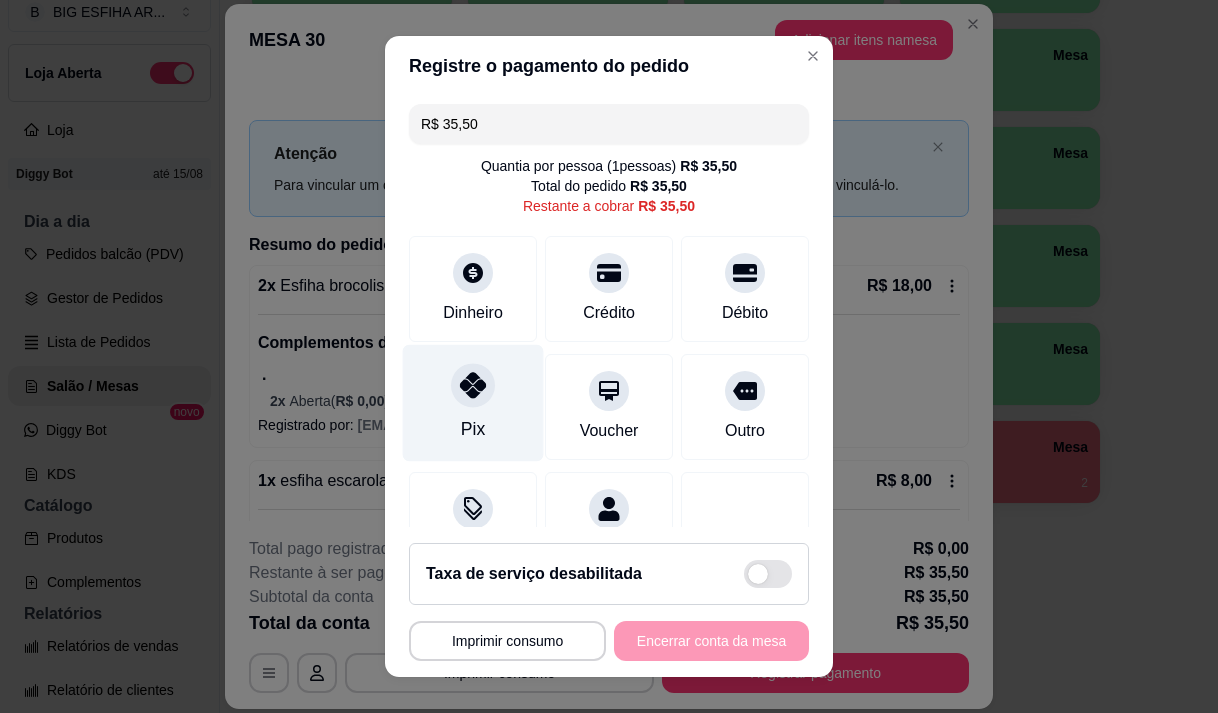 click on "Pix" at bounding box center (473, 429) 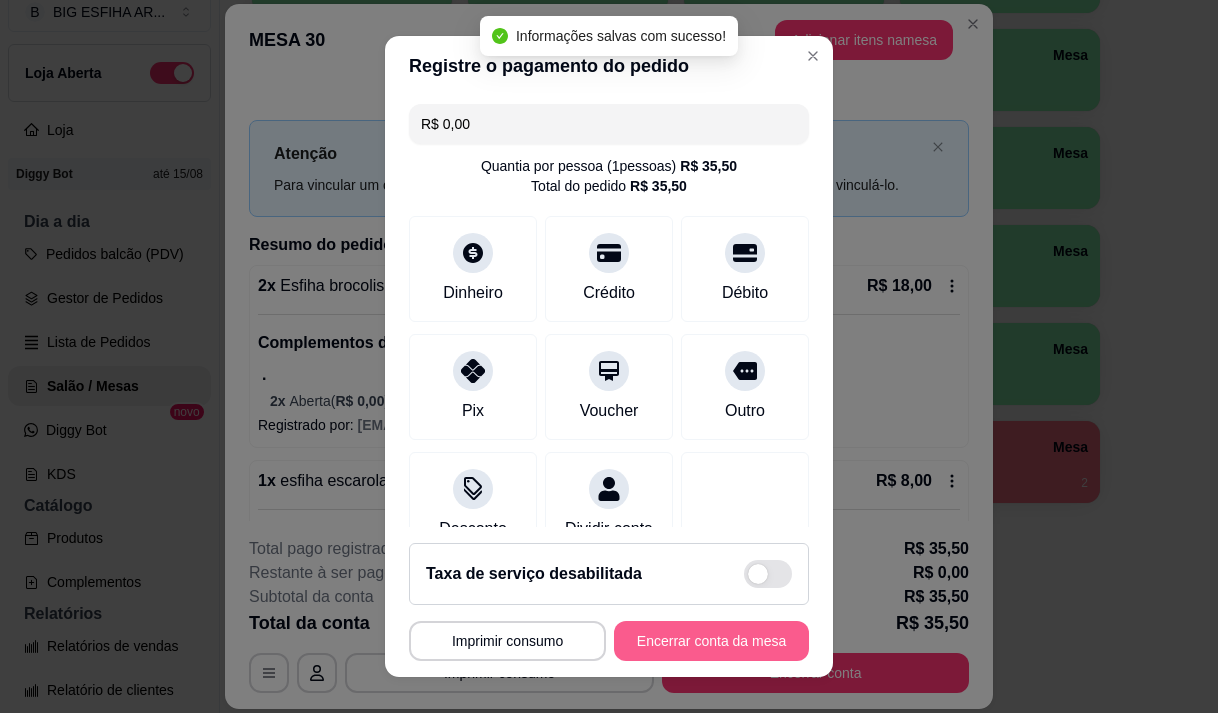type on "R$ 0,00" 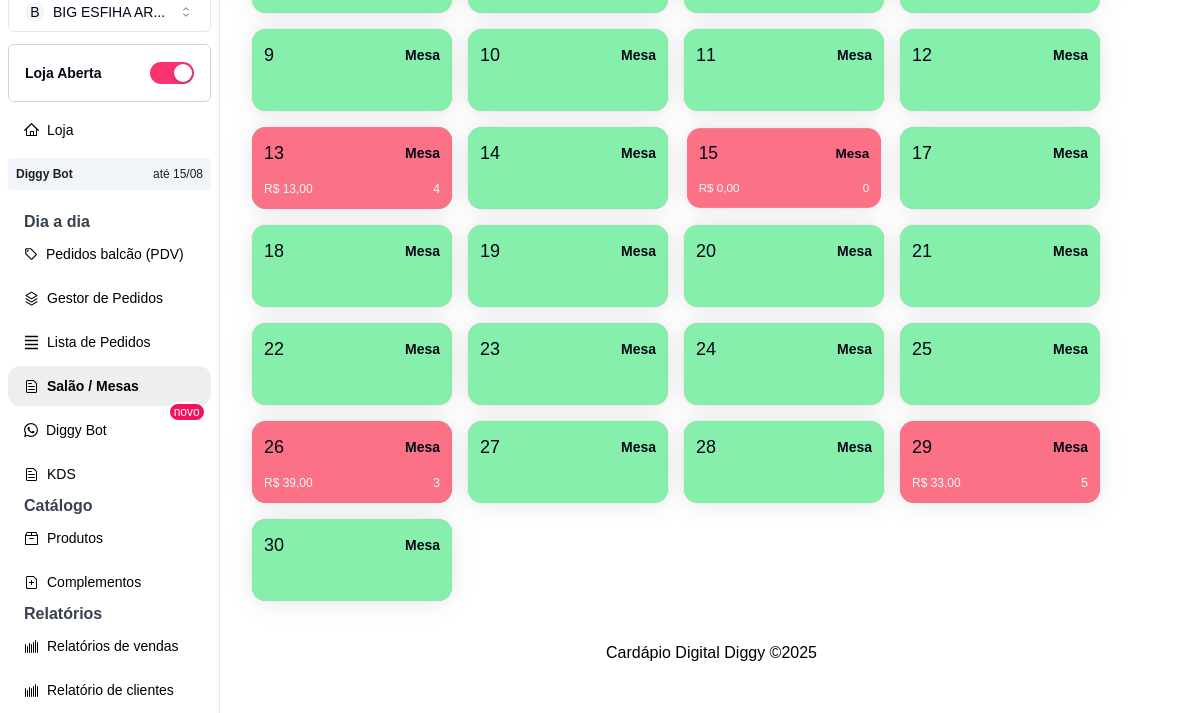click on "R$ 0,00 0" at bounding box center (784, 189) 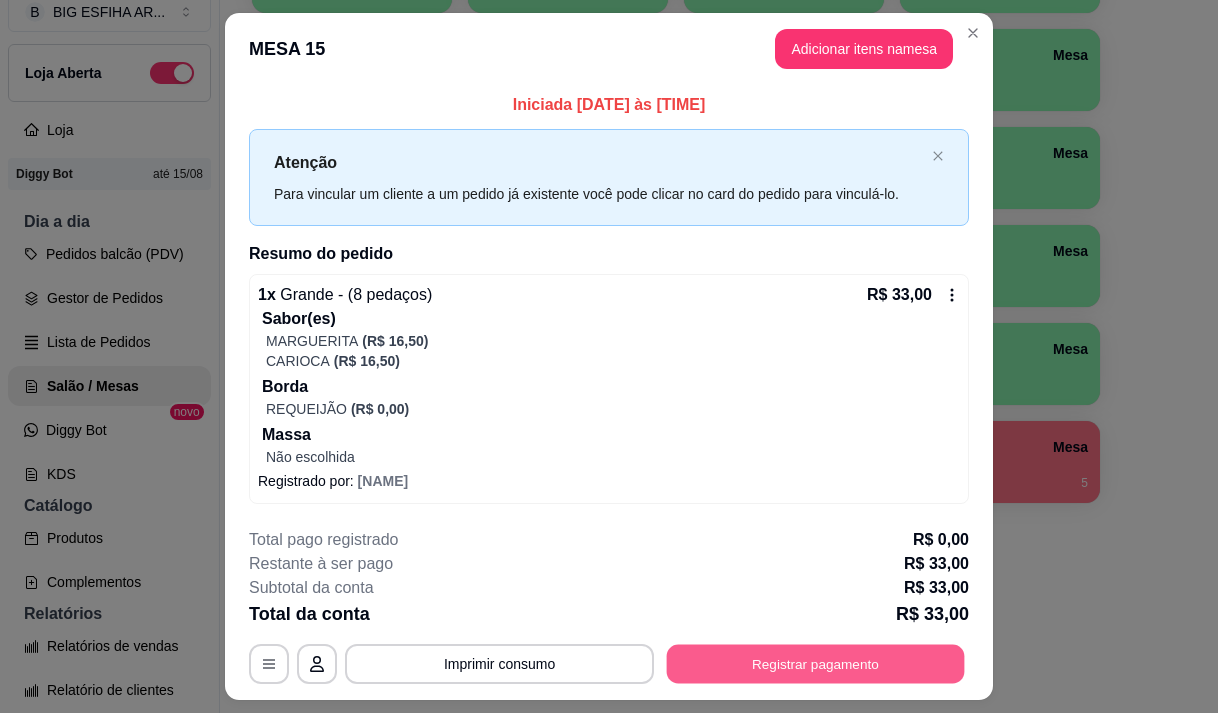 click on "Registrar pagamento" at bounding box center (816, 664) 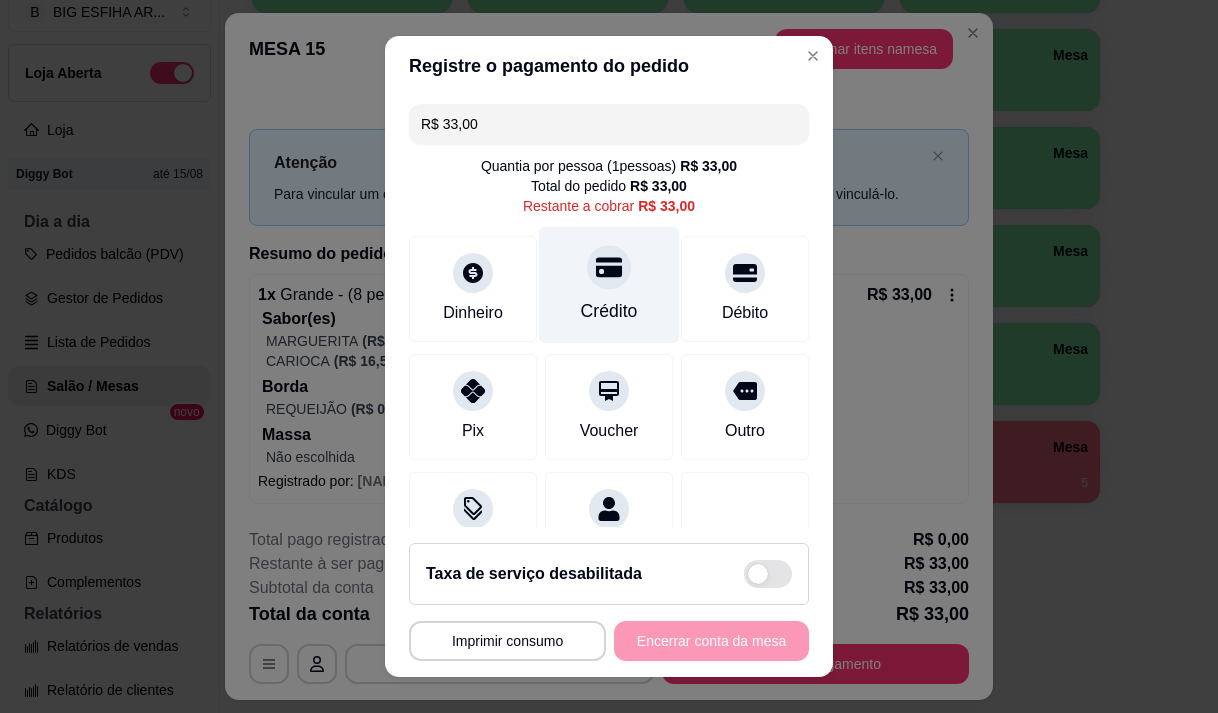 click on "Crédito" at bounding box center (609, 284) 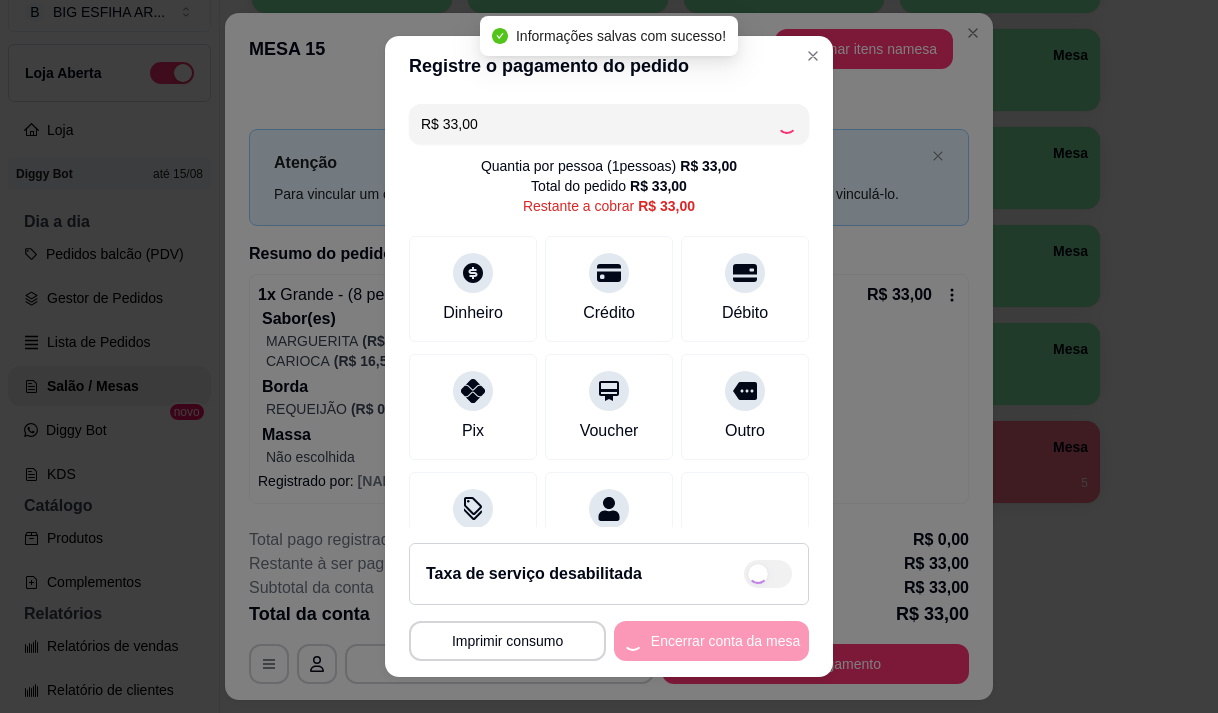 type on "R$ 0,00" 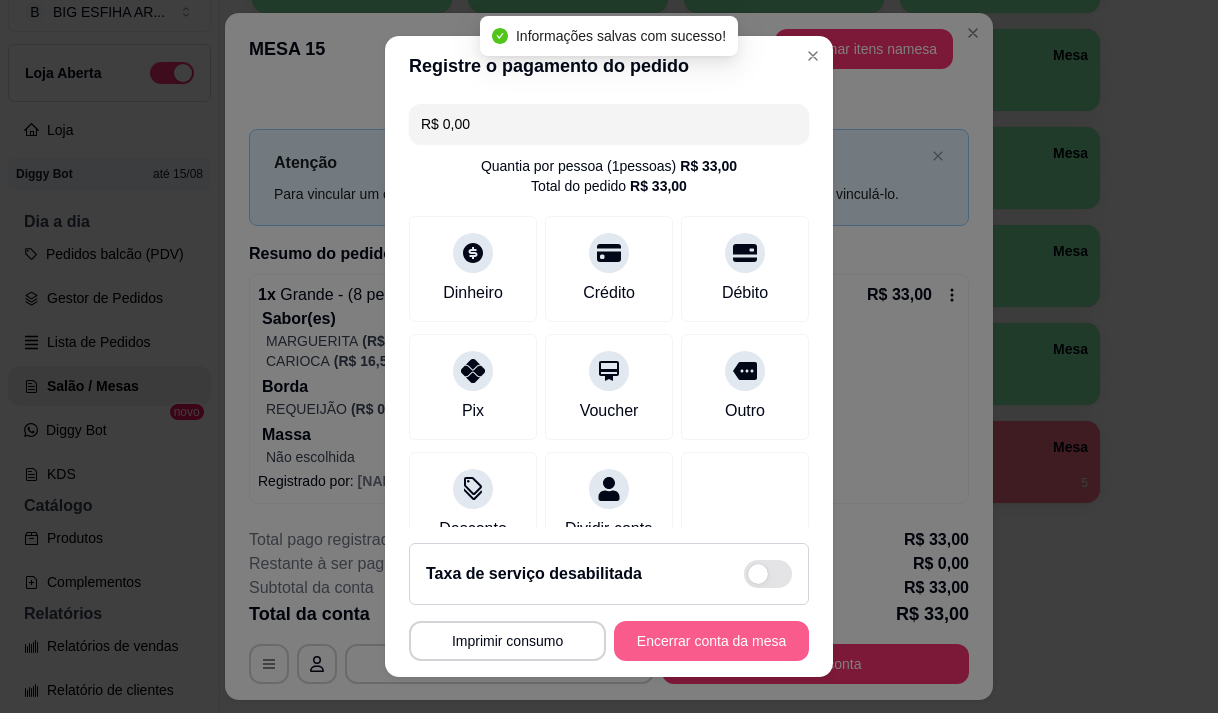 click on "Encerrar conta da mesa" at bounding box center (711, 641) 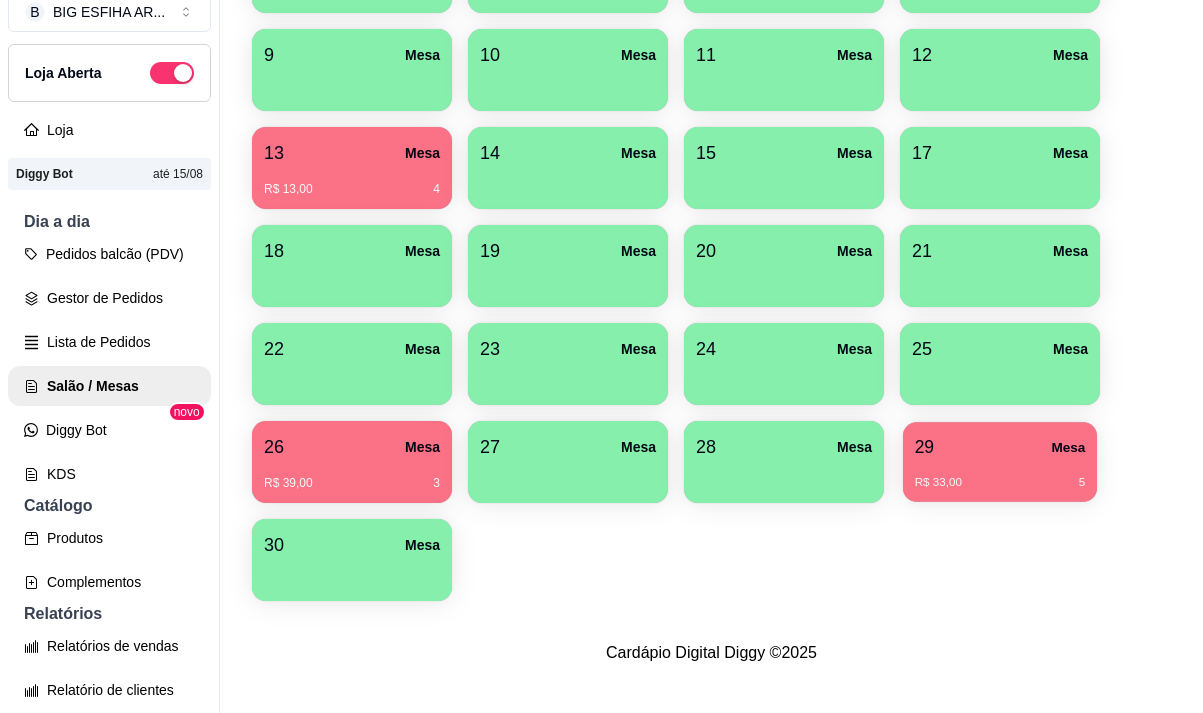 click on "29 Mesa" at bounding box center (1000, 447) 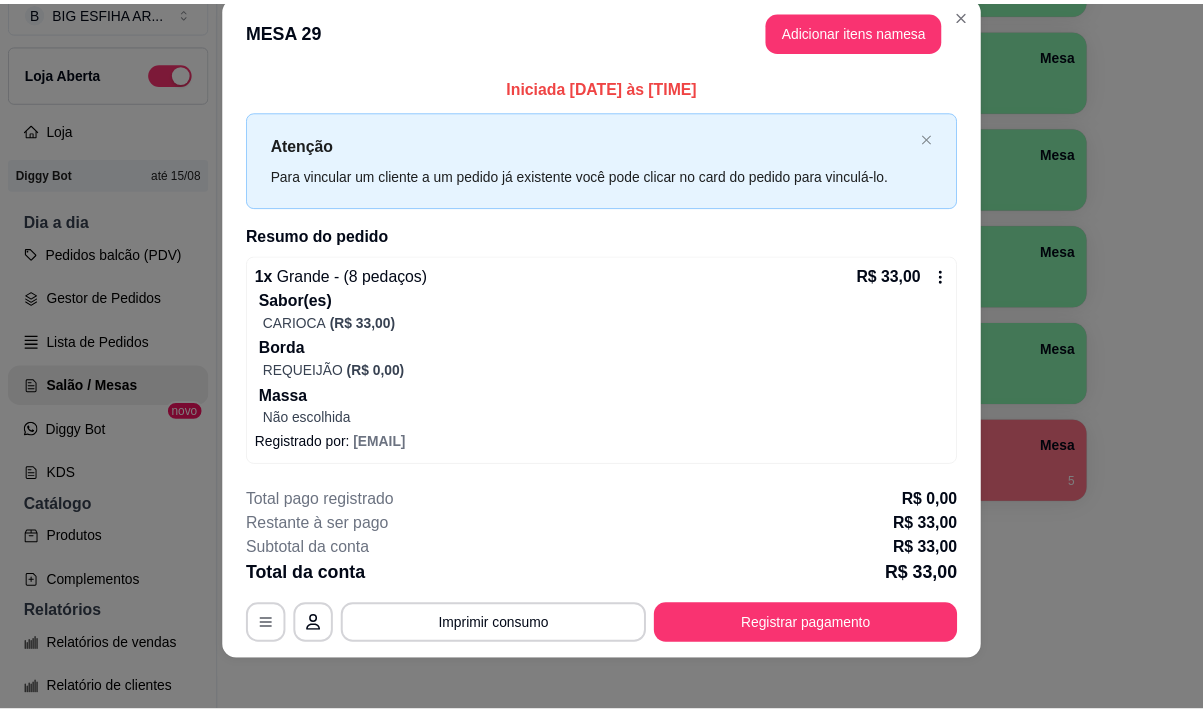 scroll, scrollTop: 41, scrollLeft: 0, axis: vertical 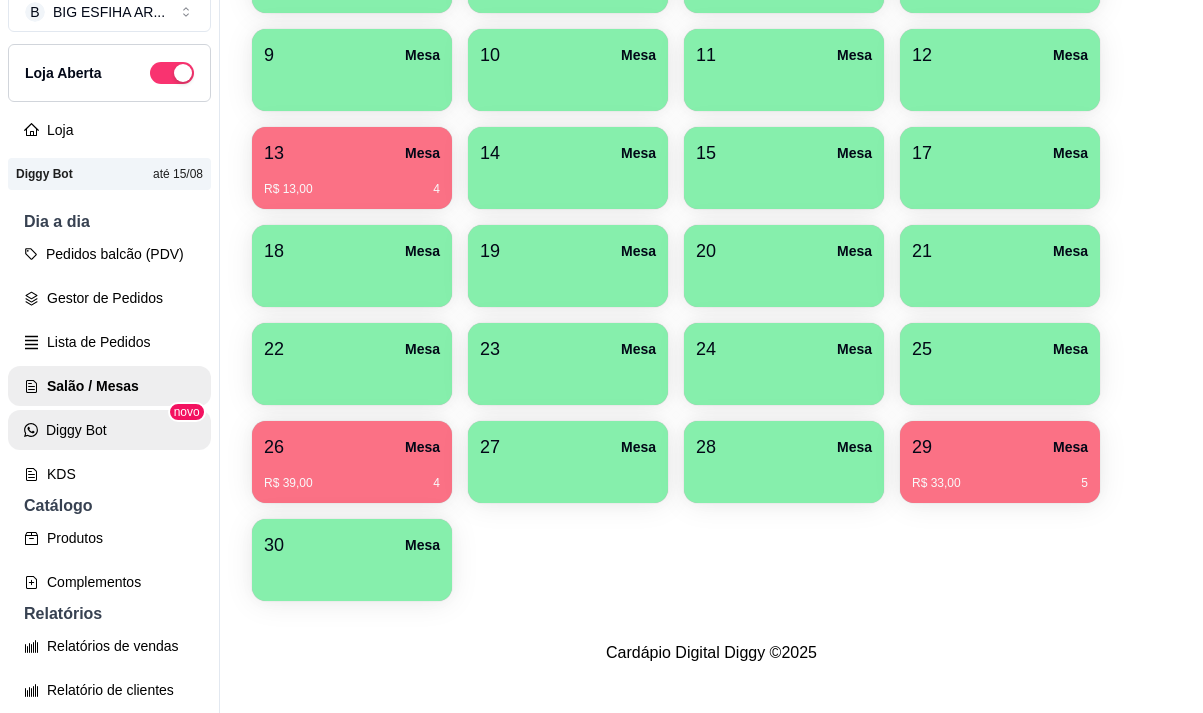 click on "Diggy Bot" at bounding box center (109, 430) 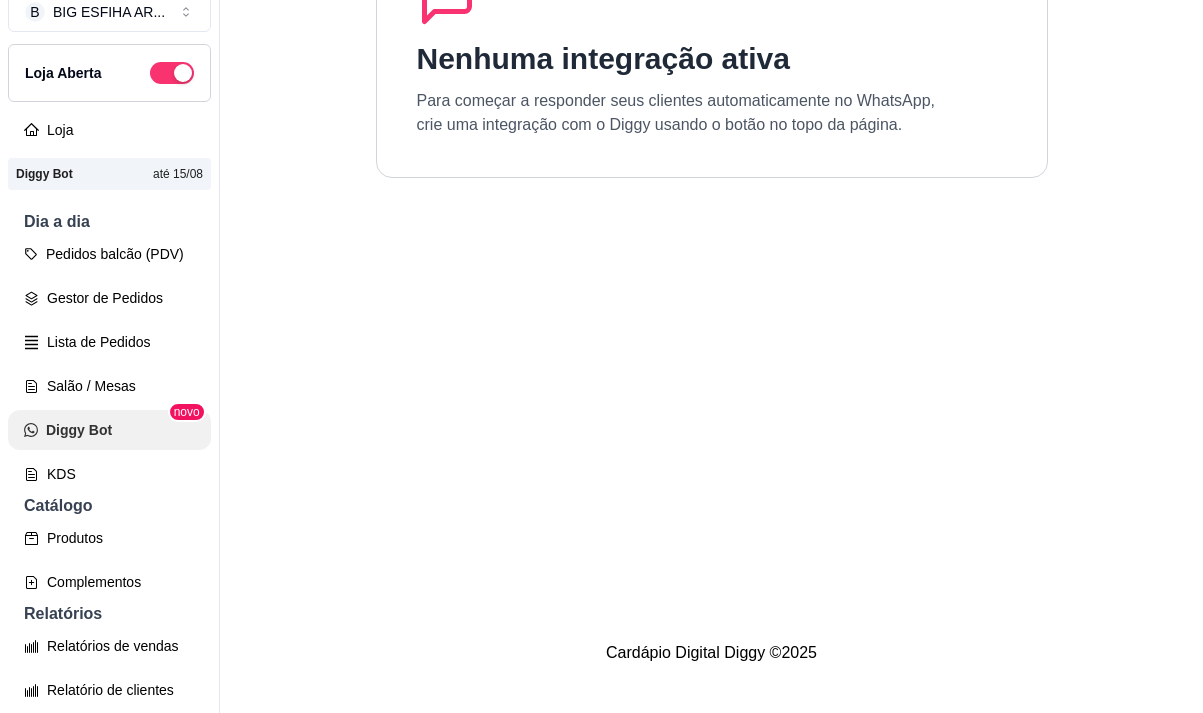 scroll, scrollTop: 0, scrollLeft: 0, axis: both 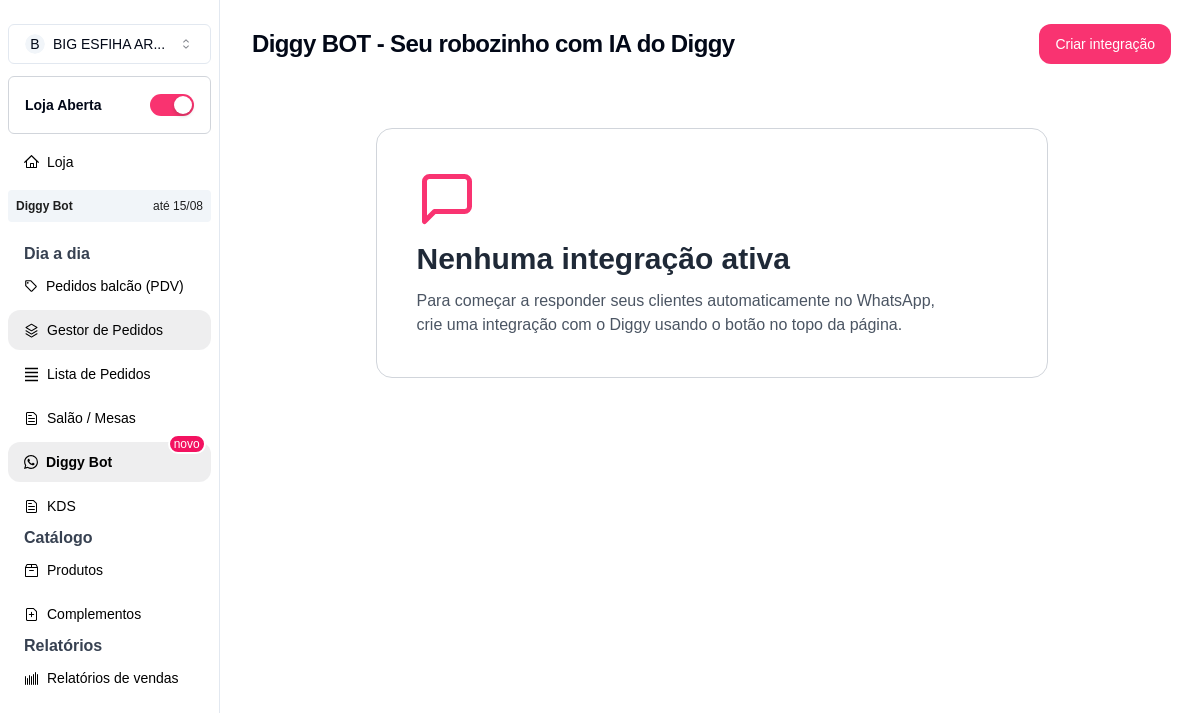 click on "Gestor de Pedidos" at bounding box center (109, 330) 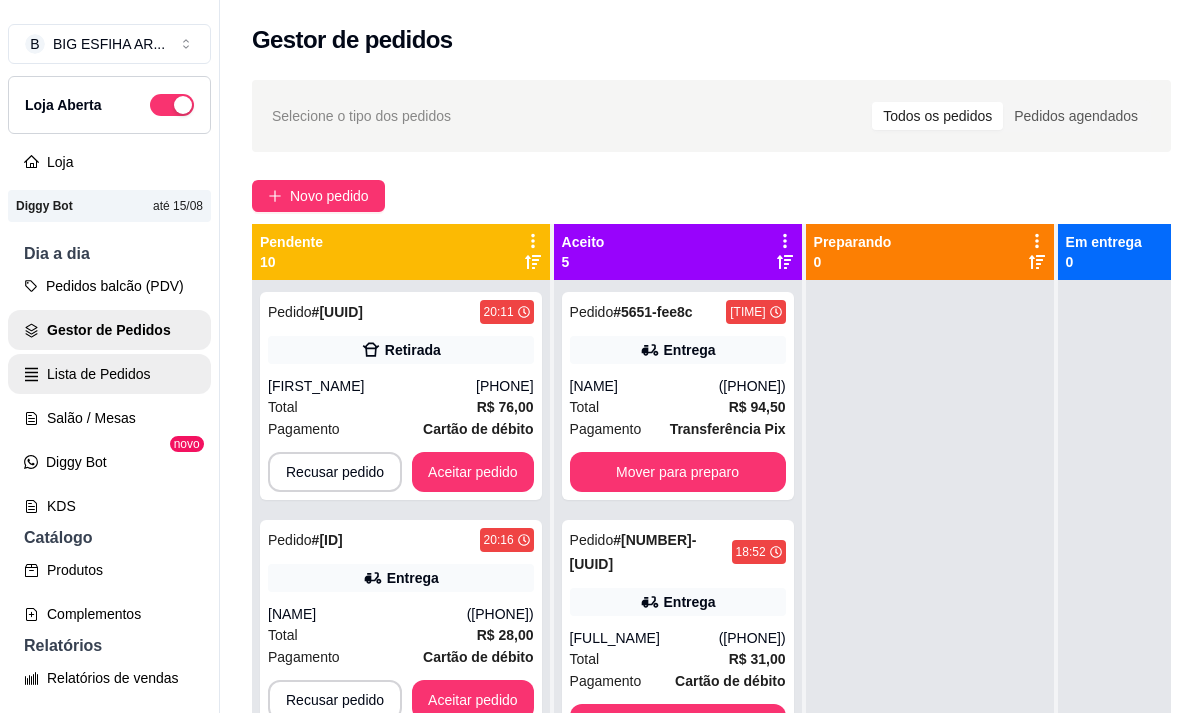 click on "Lista de Pedidos" at bounding box center (109, 374) 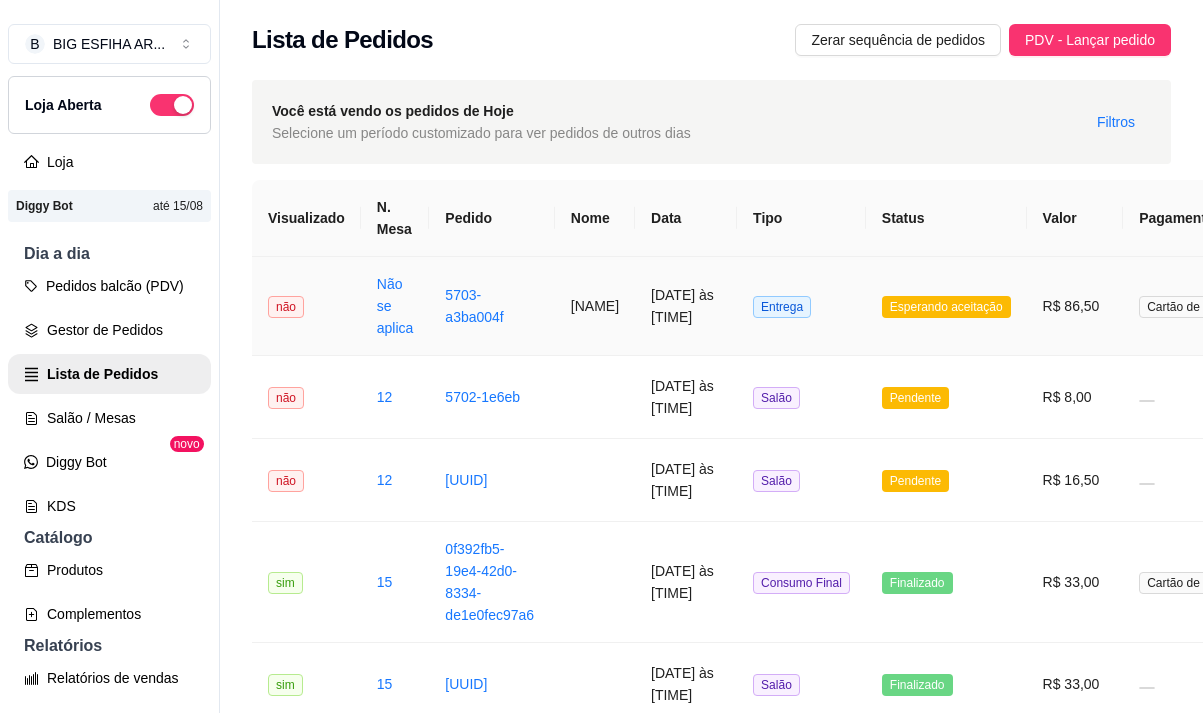 click on "[NAME]" at bounding box center [595, 306] 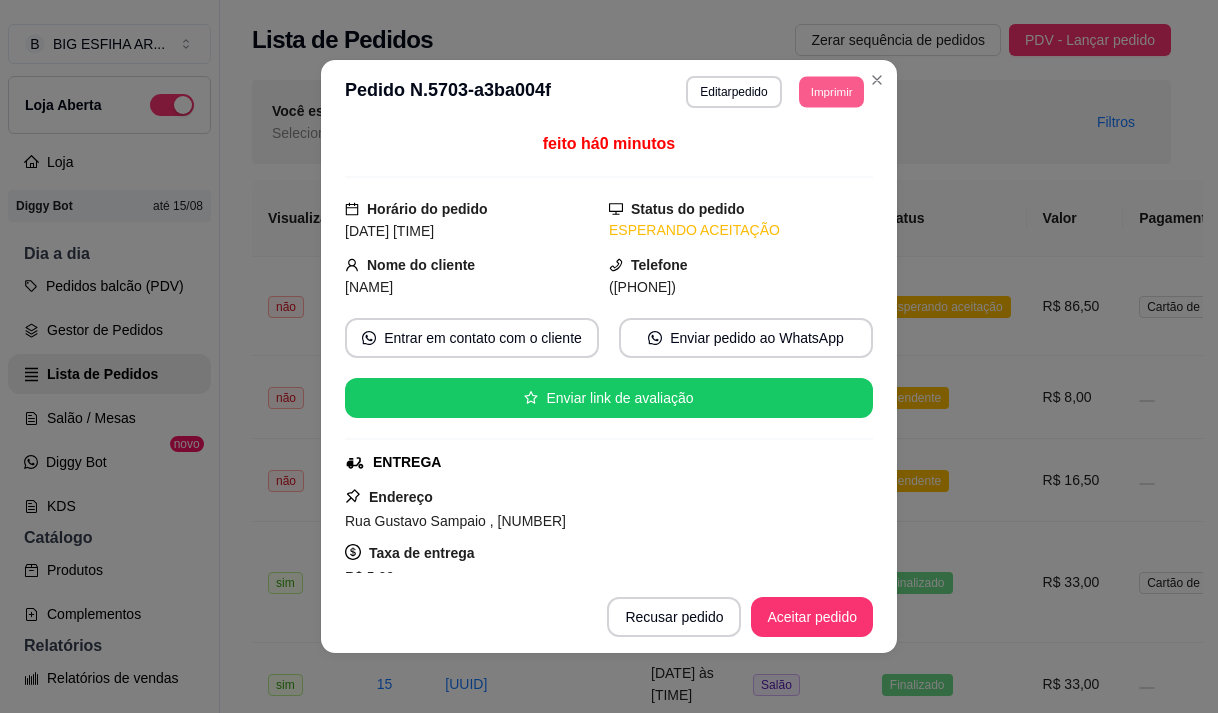 click on "Imprimir" at bounding box center [831, 91] 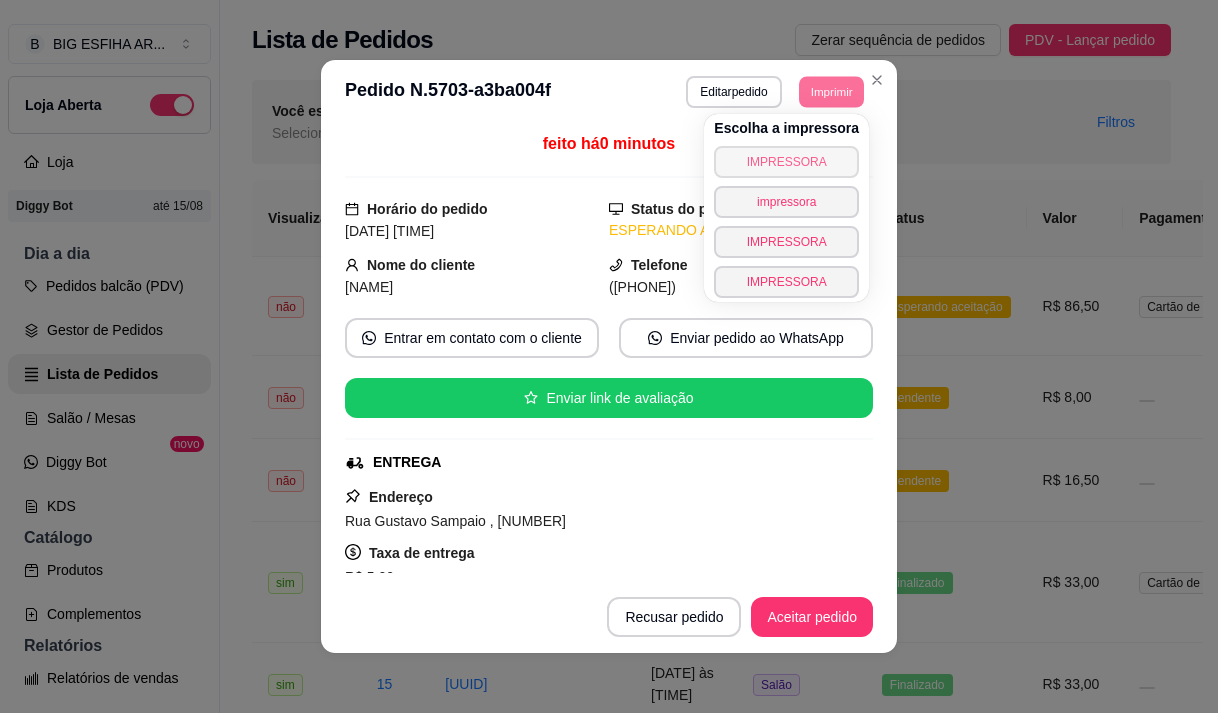 click on "IMPRESSORA" at bounding box center [786, 162] 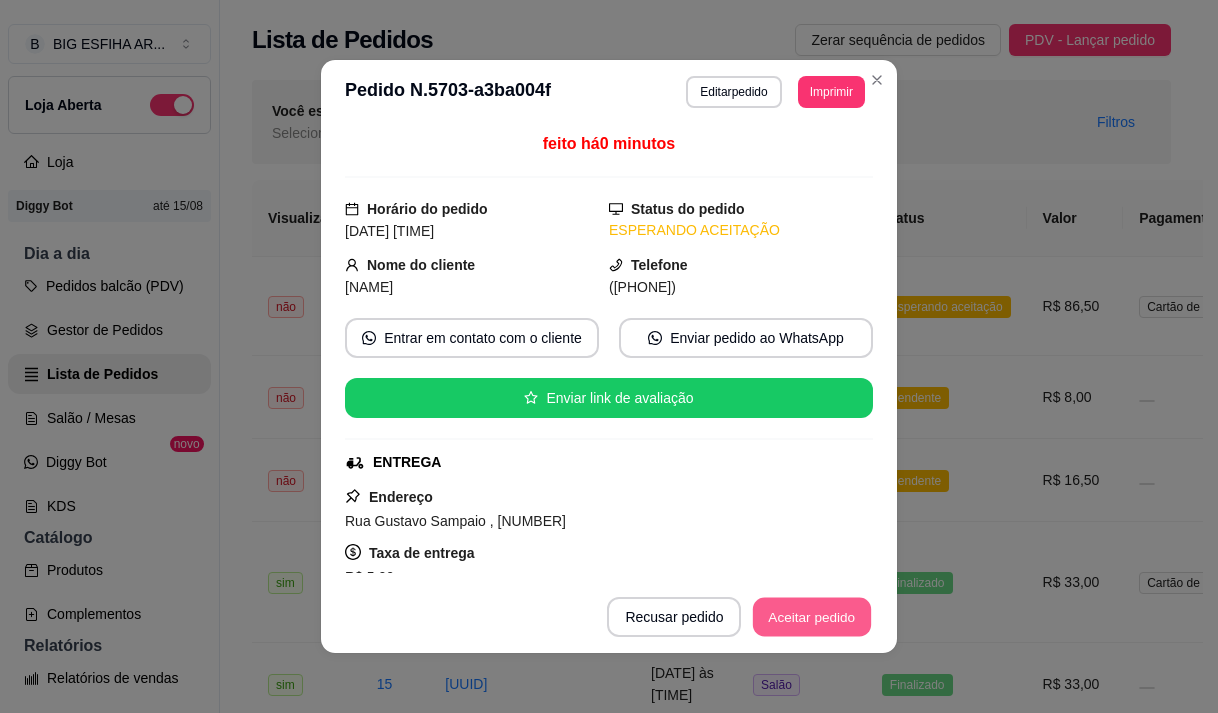 click on "Aceitar pedido" at bounding box center (812, 617) 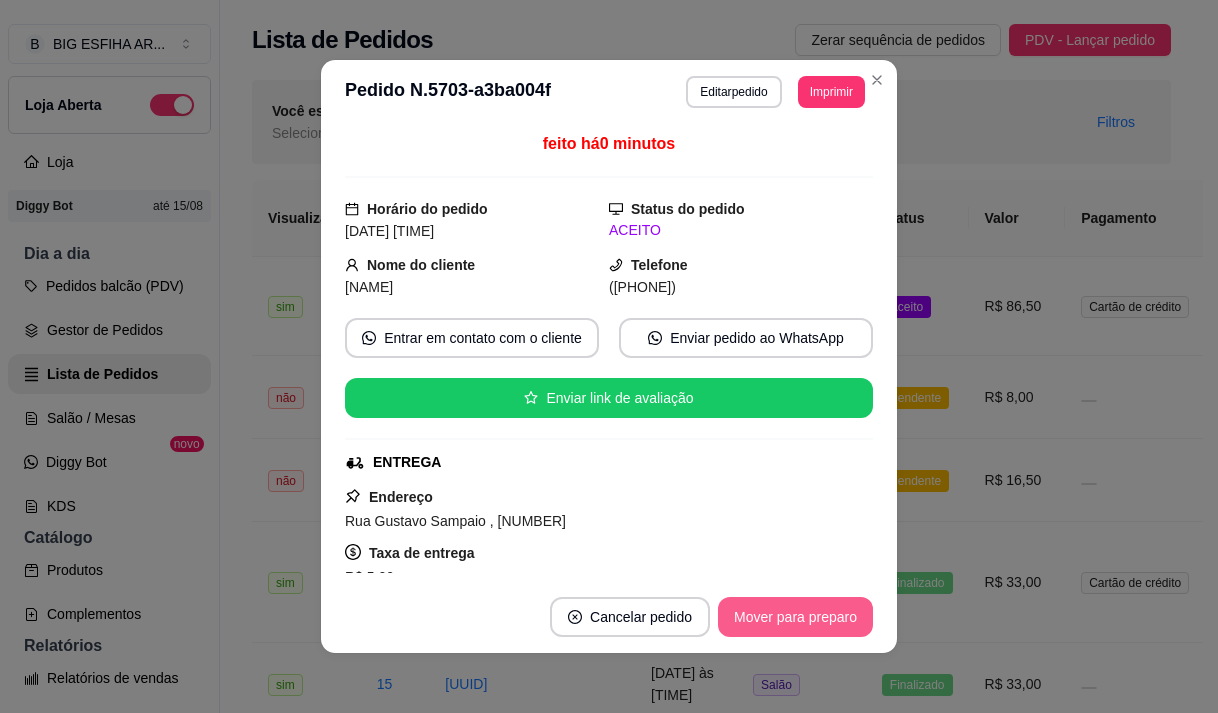 click on "Mover para preparo" at bounding box center (795, 617) 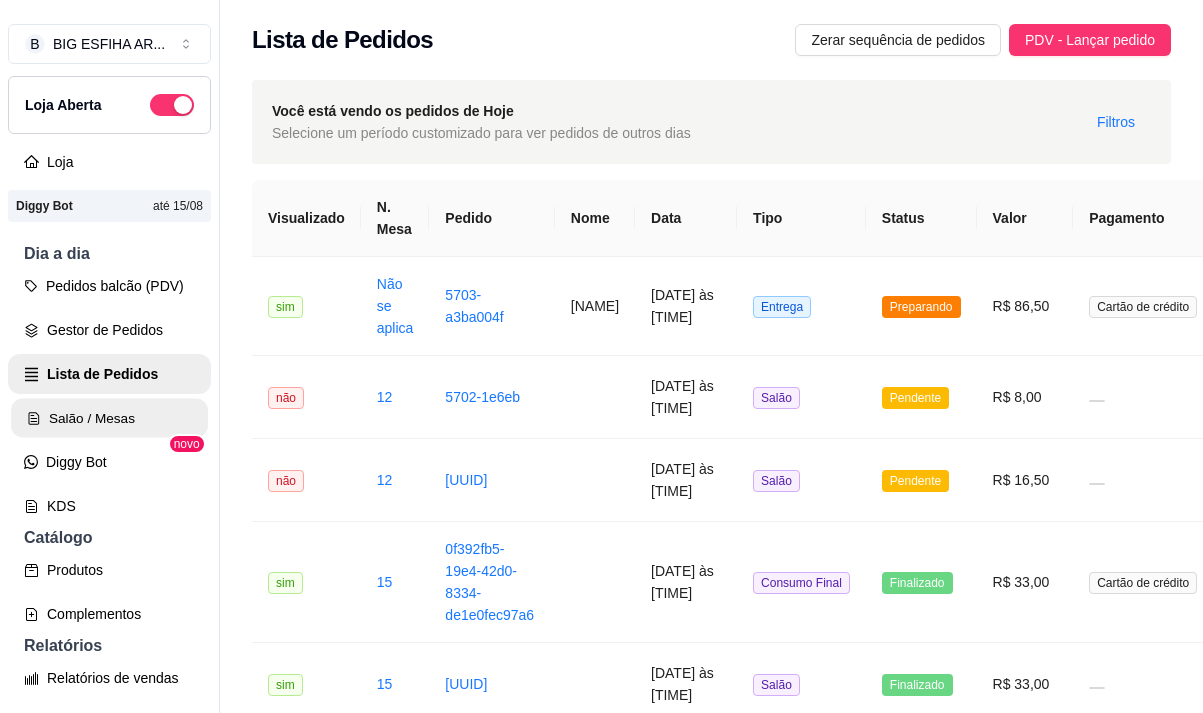 click on "Salão / Mesas" at bounding box center (109, 418) 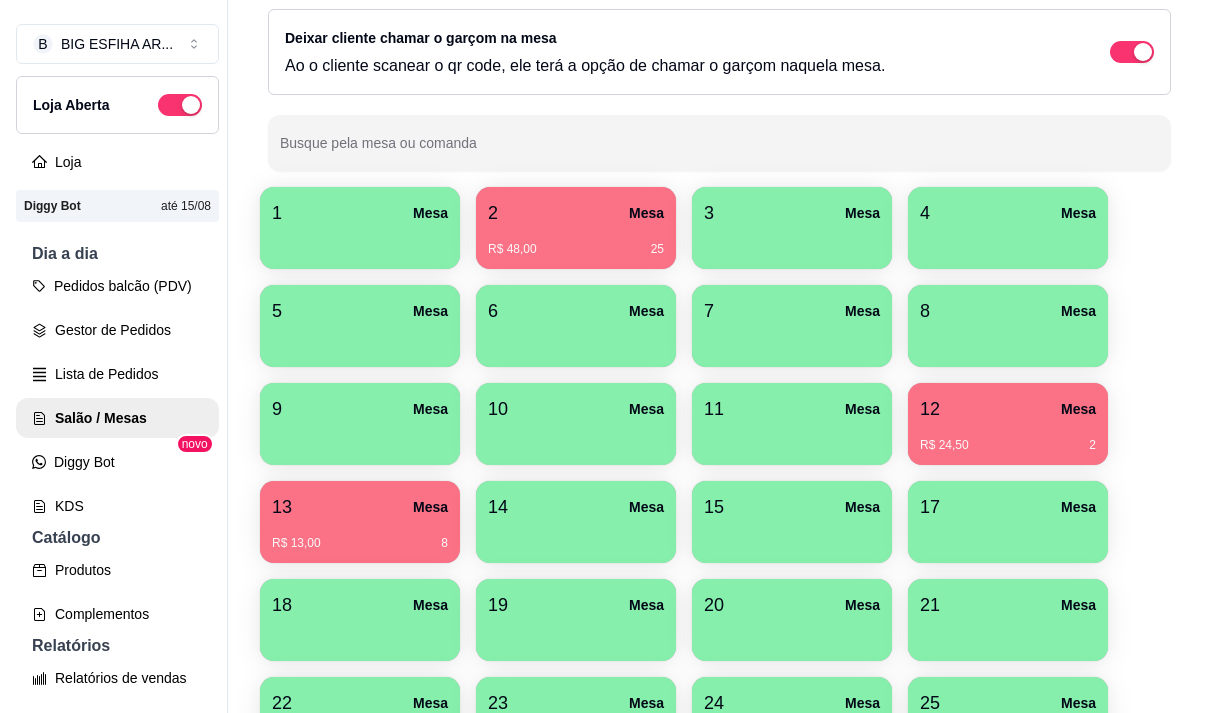 scroll, scrollTop: 200, scrollLeft: 0, axis: vertical 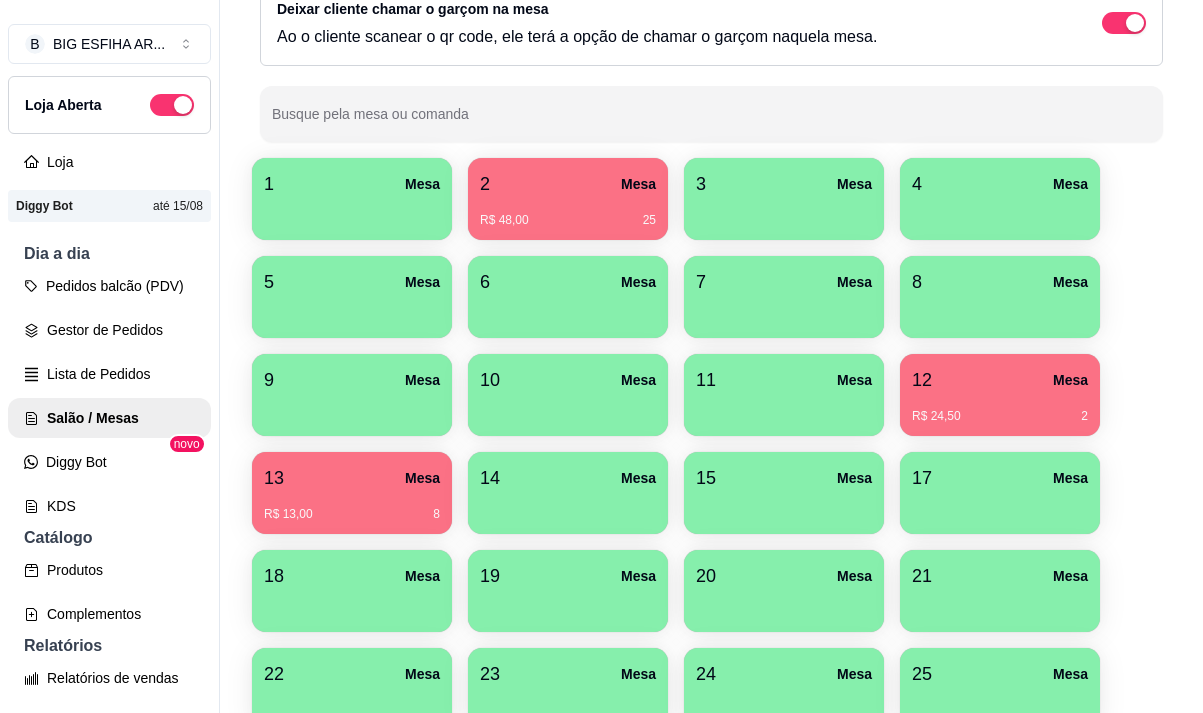 click on "R$ 24,50 [NUMBER]" at bounding box center (1000, 409) 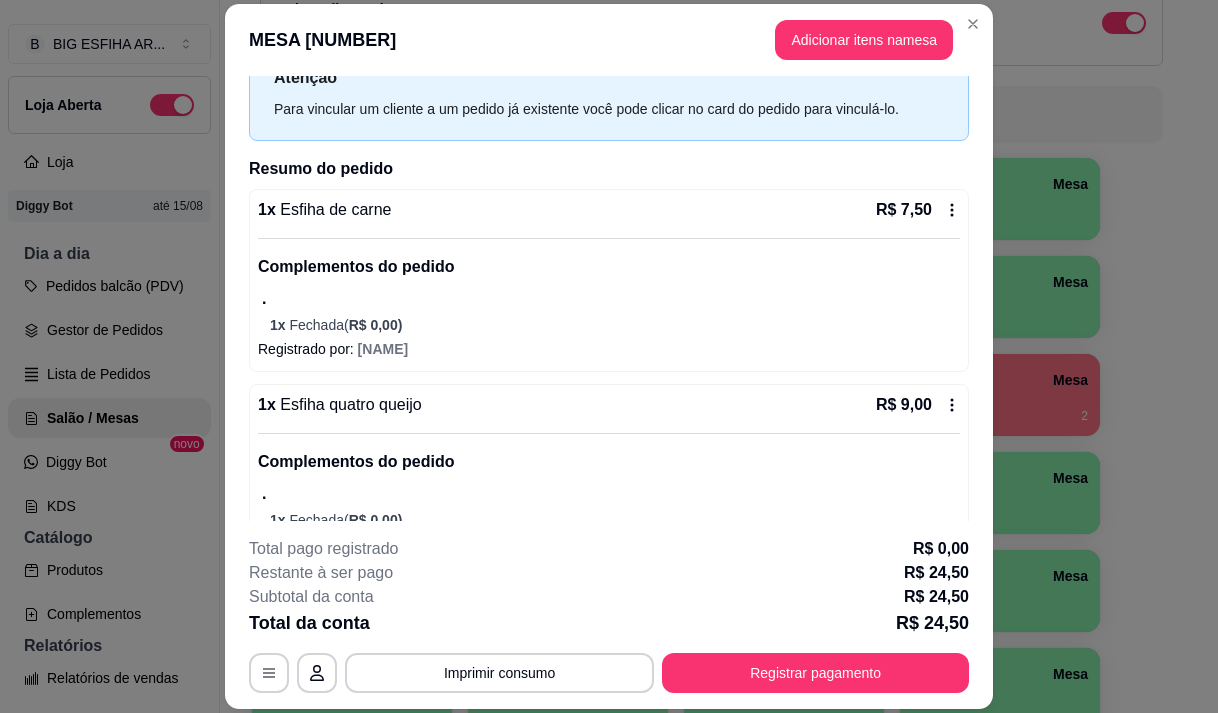 scroll, scrollTop: 300, scrollLeft: 0, axis: vertical 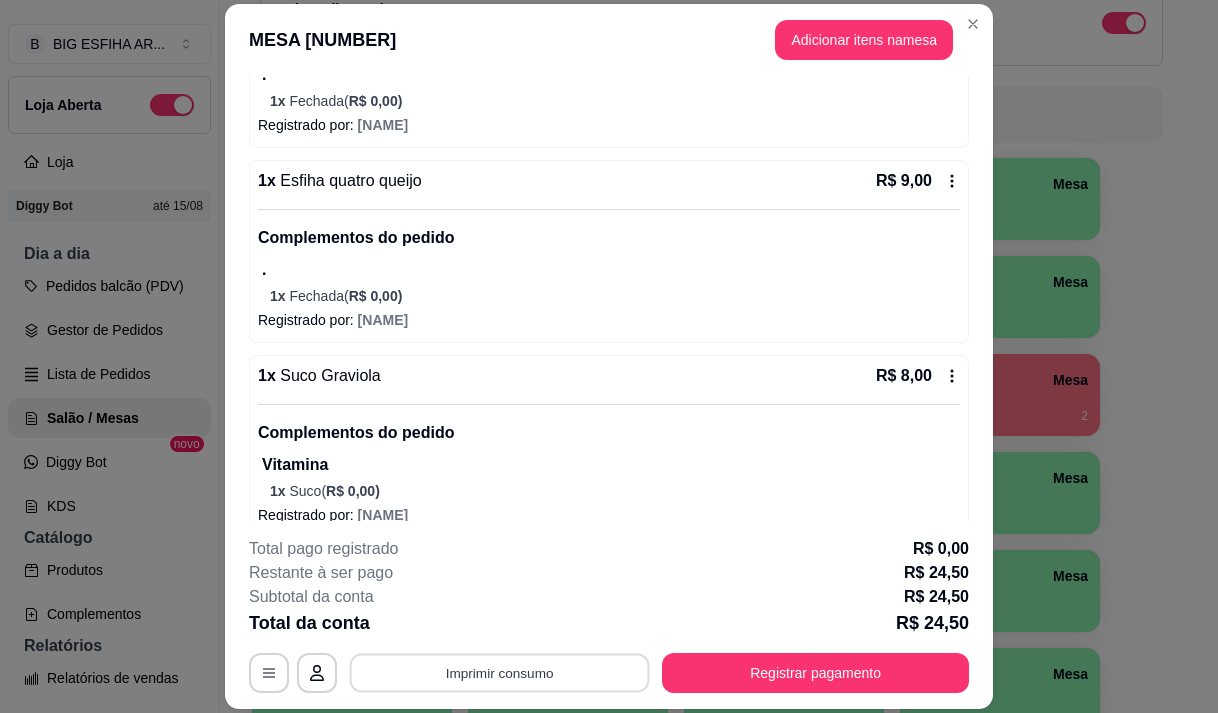 click on "Imprimir consumo" at bounding box center [500, 673] 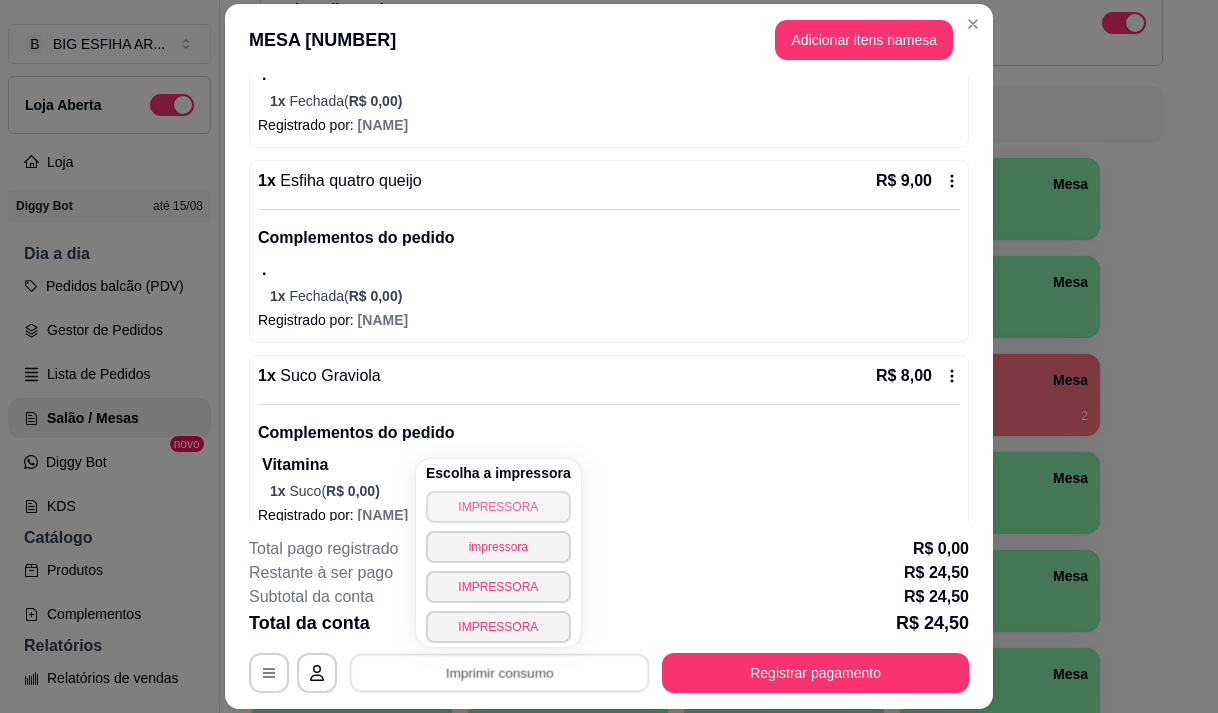 click on "IMPRESSORA" at bounding box center (498, 507) 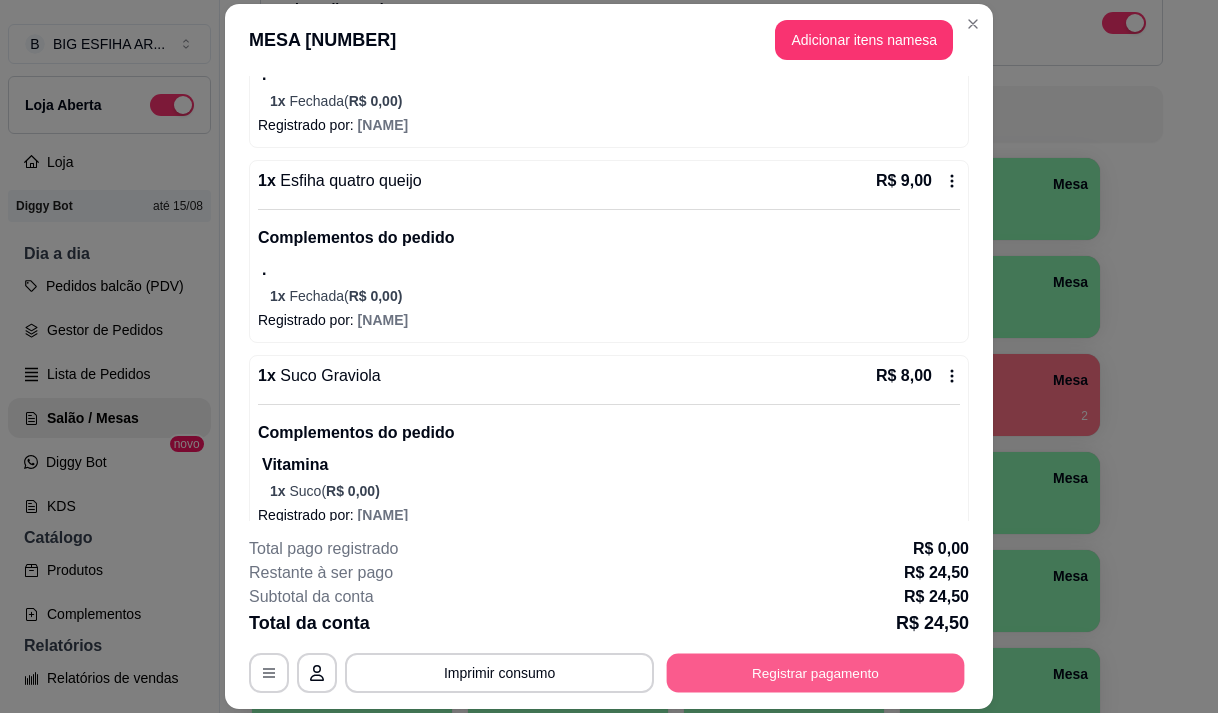 click on "Registrar pagamento" at bounding box center [816, 673] 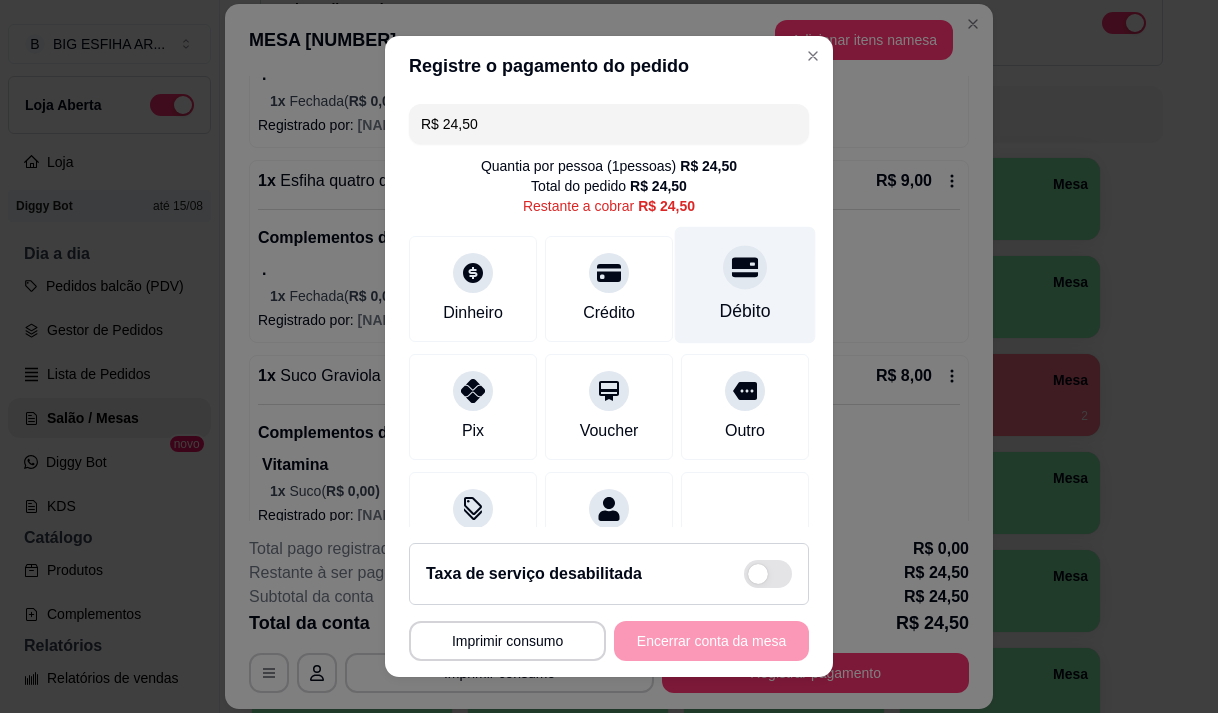 click on "Débito" at bounding box center (745, 311) 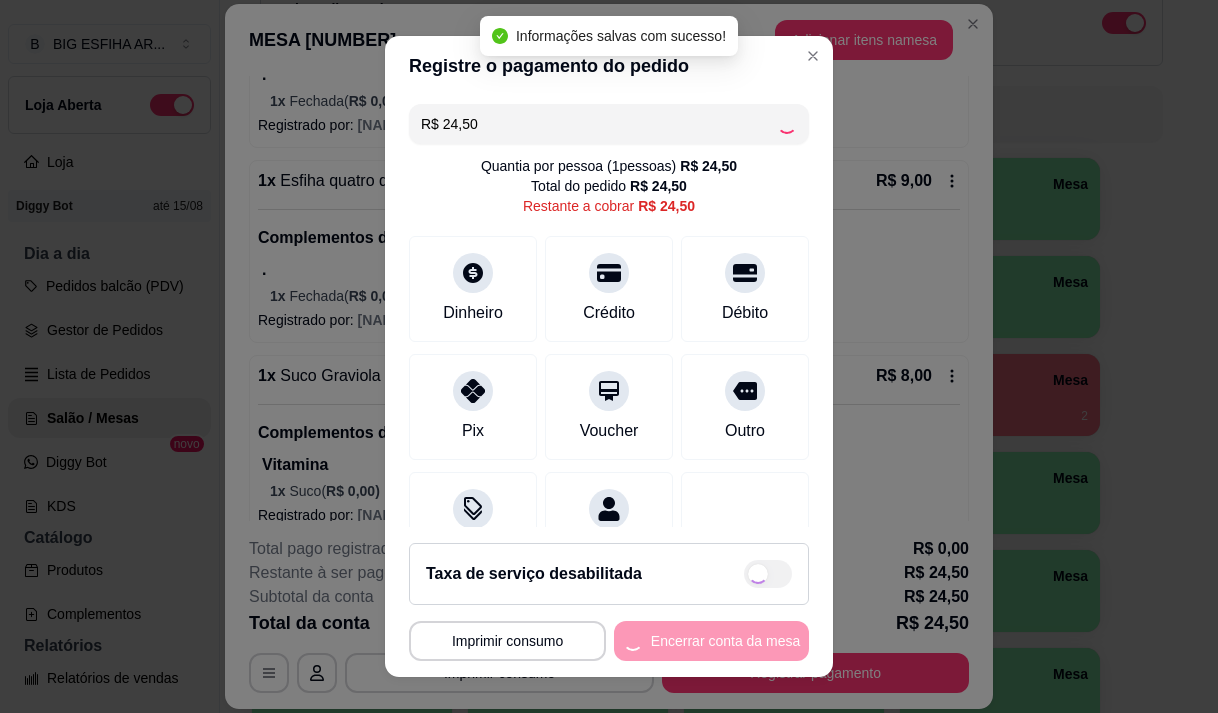 type on "R$ 0,00" 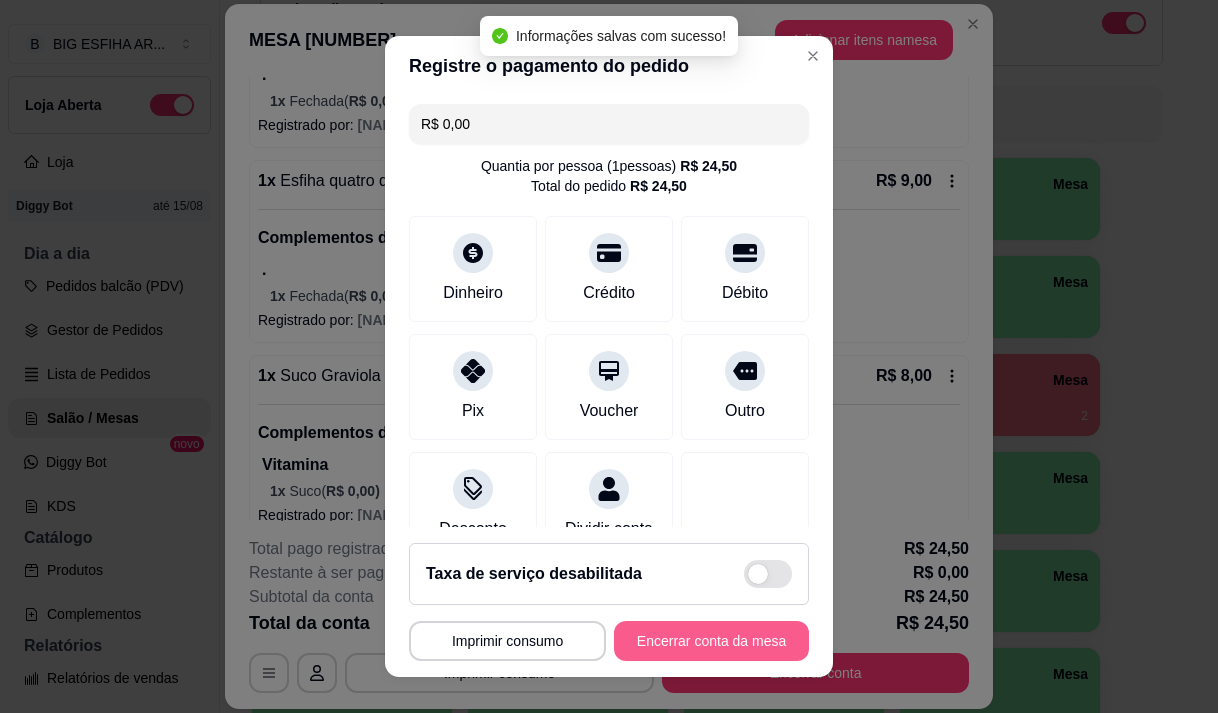 click on "Encerrar conta da mesa" at bounding box center [711, 641] 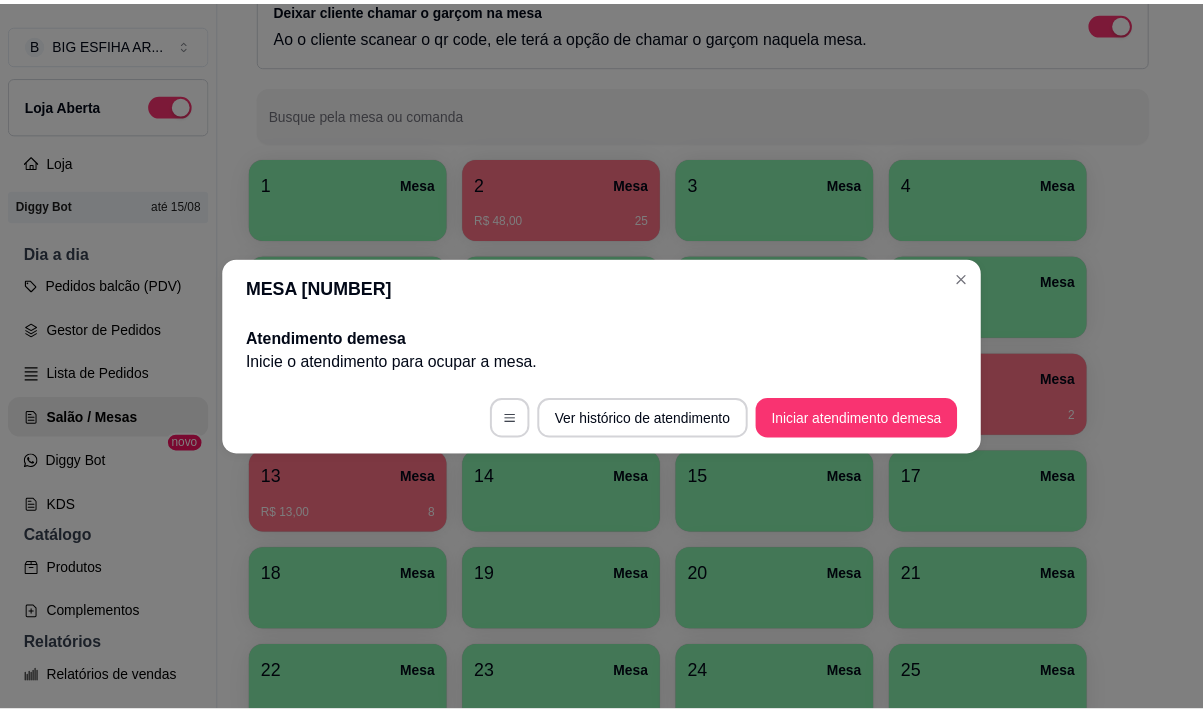 scroll, scrollTop: 0, scrollLeft: 0, axis: both 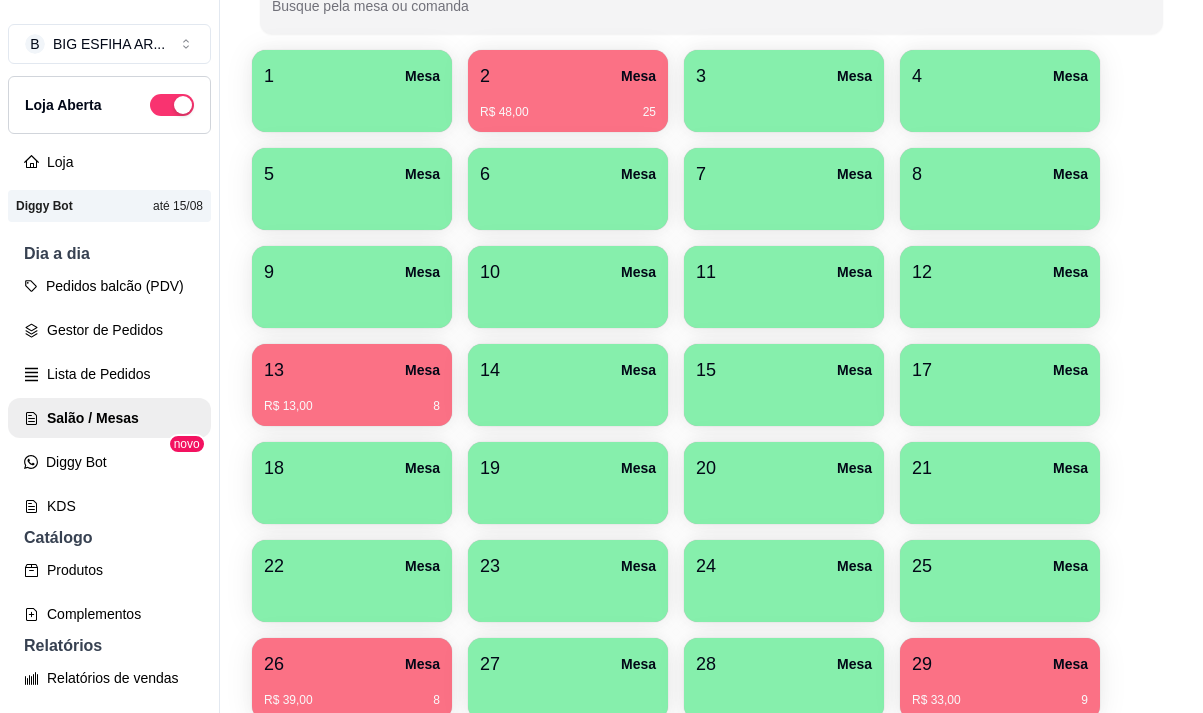 type 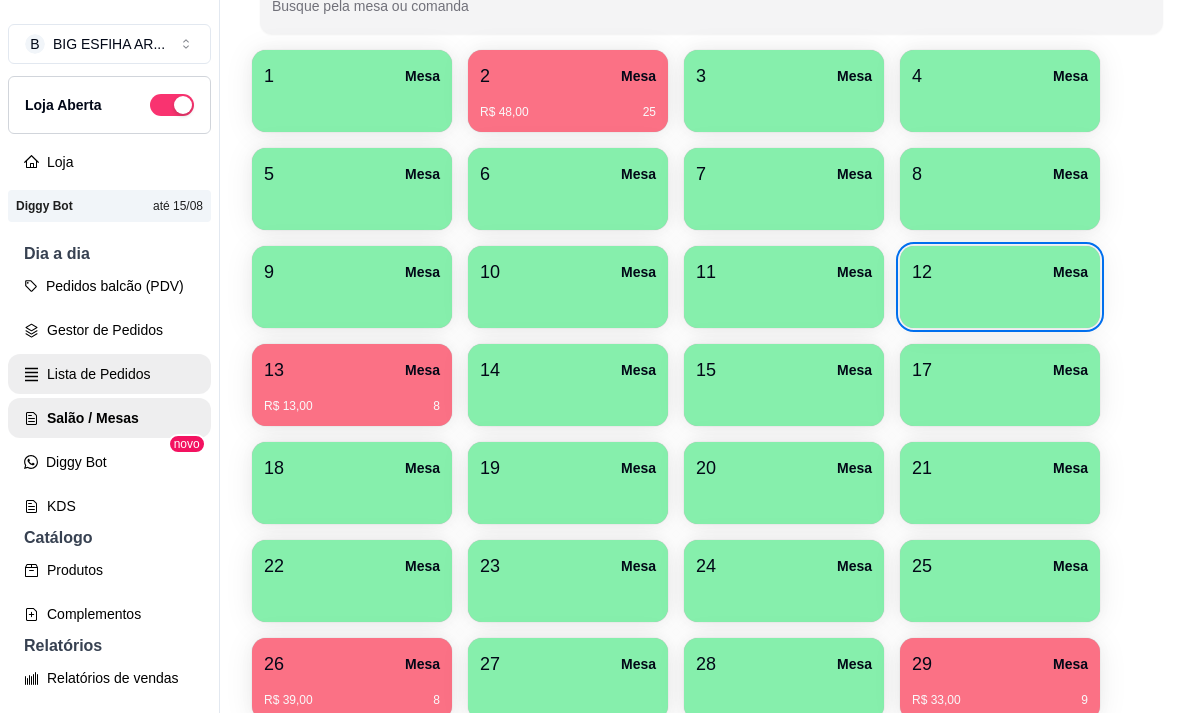 click on "Lista de Pedidos" at bounding box center [109, 374] 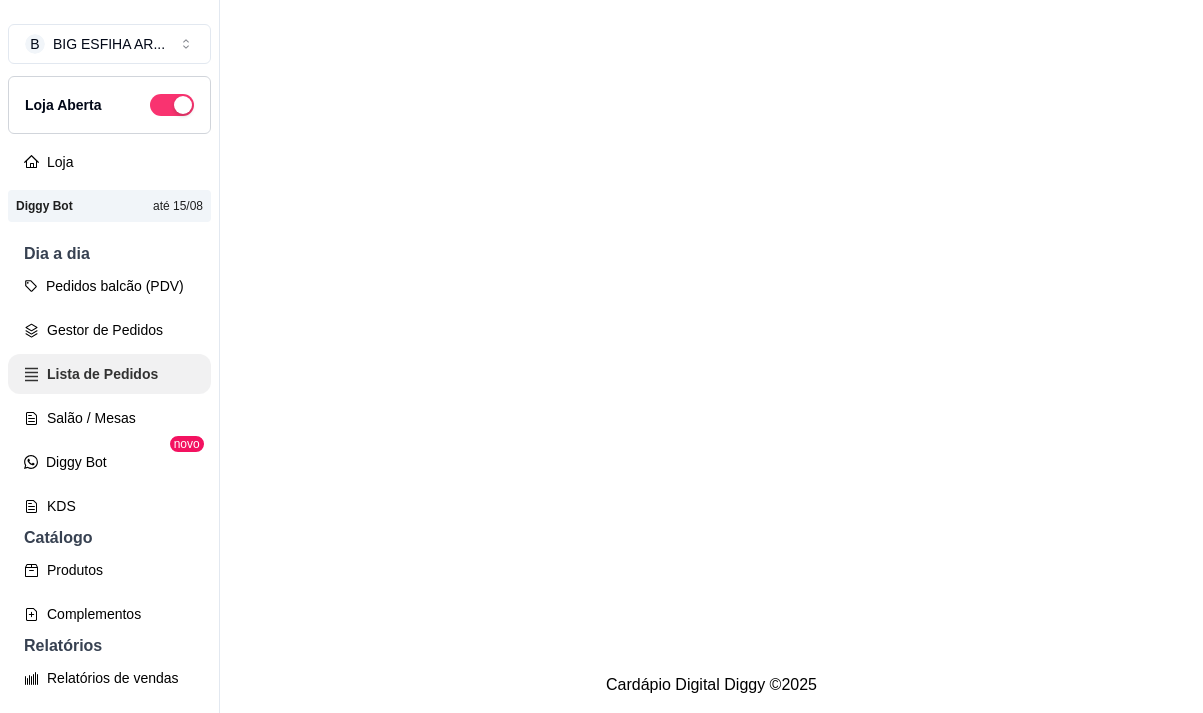 scroll, scrollTop: 0, scrollLeft: 0, axis: both 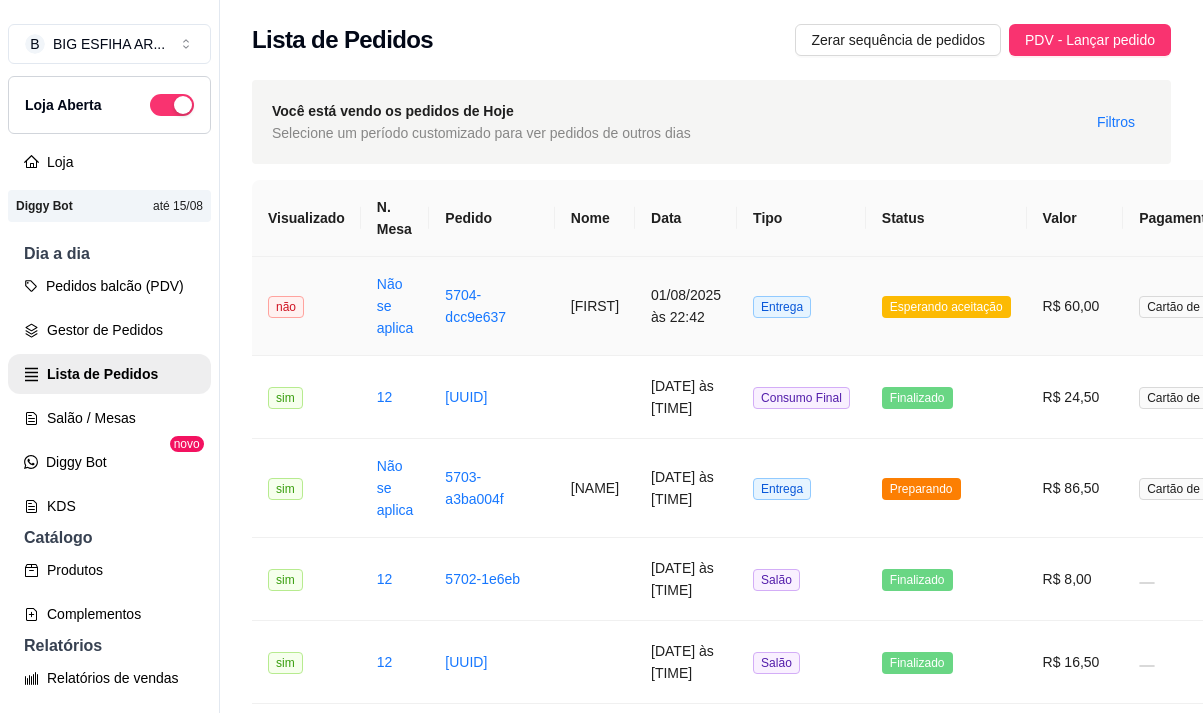 click on "[FIRST]" at bounding box center [595, 306] 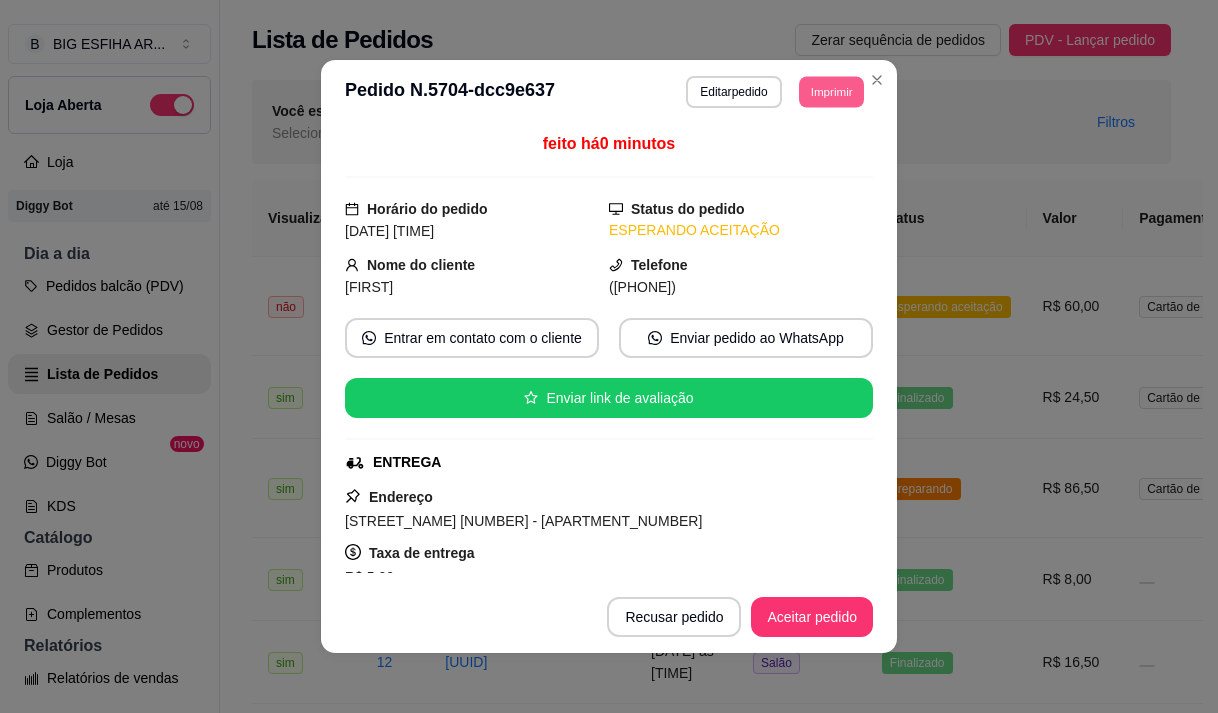 click on "Imprimir" at bounding box center (831, 91) 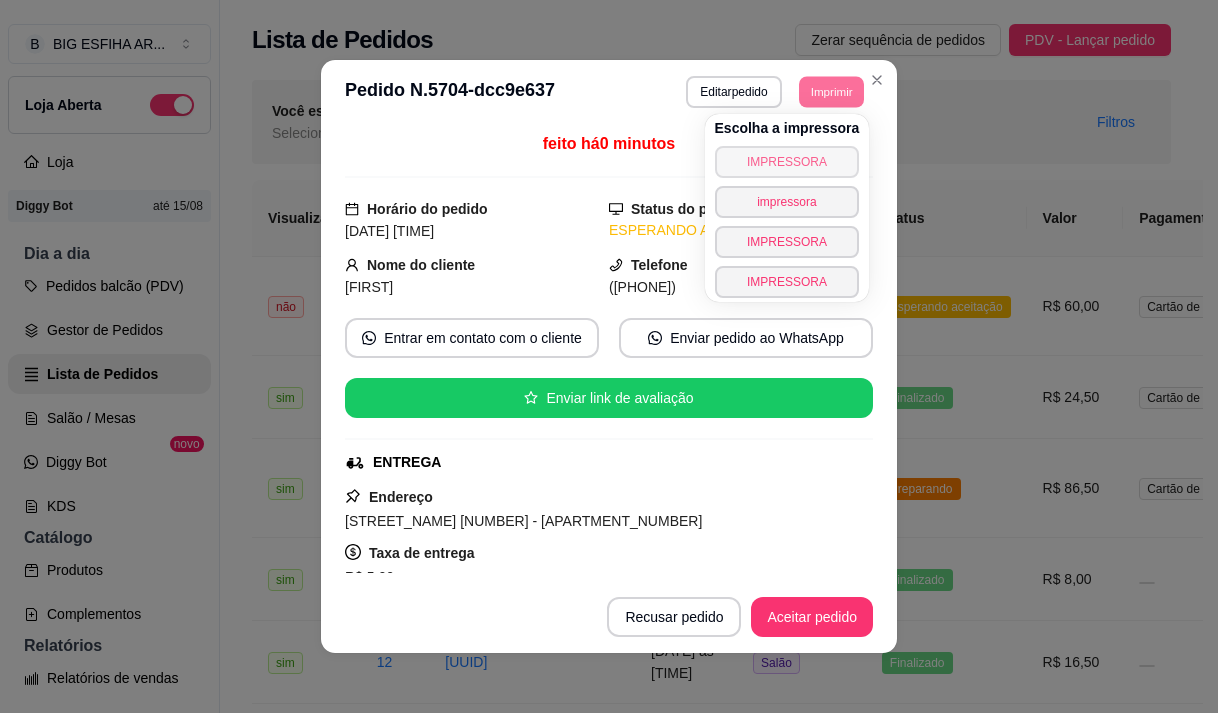 click on "IMPRESSORA" at bounding box center (787, 162) 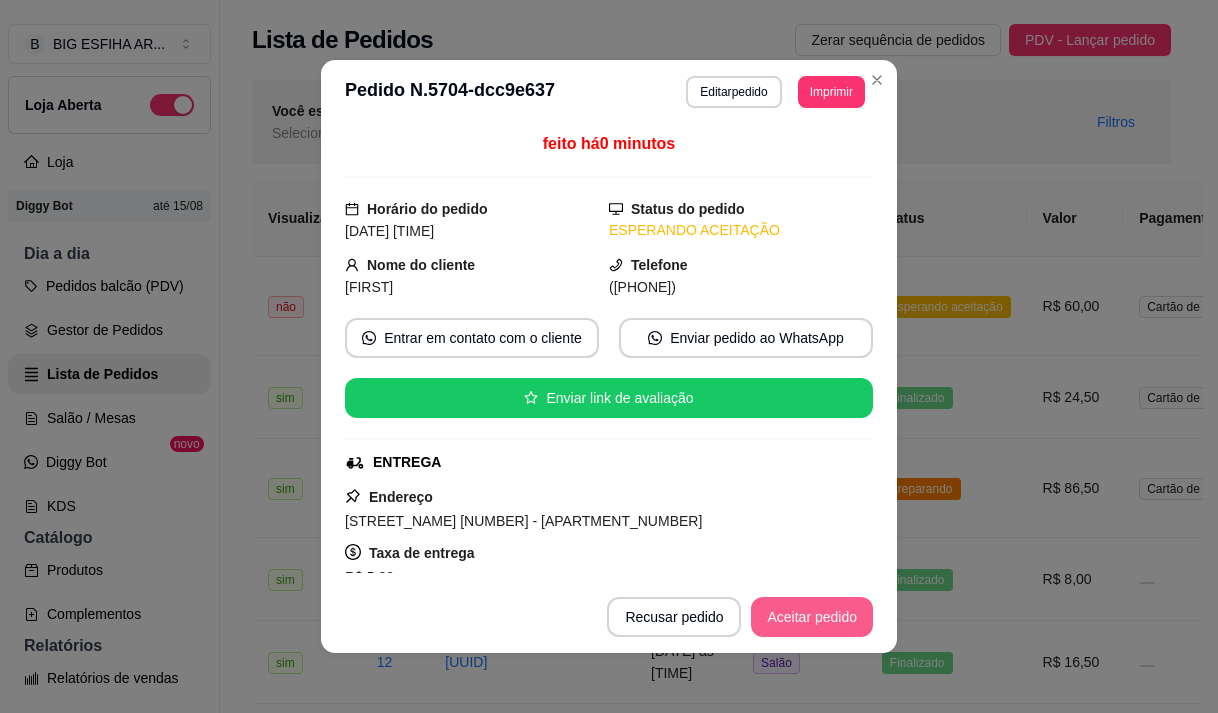 click on "Aceitar pedido" at bounding box center [812, 617] 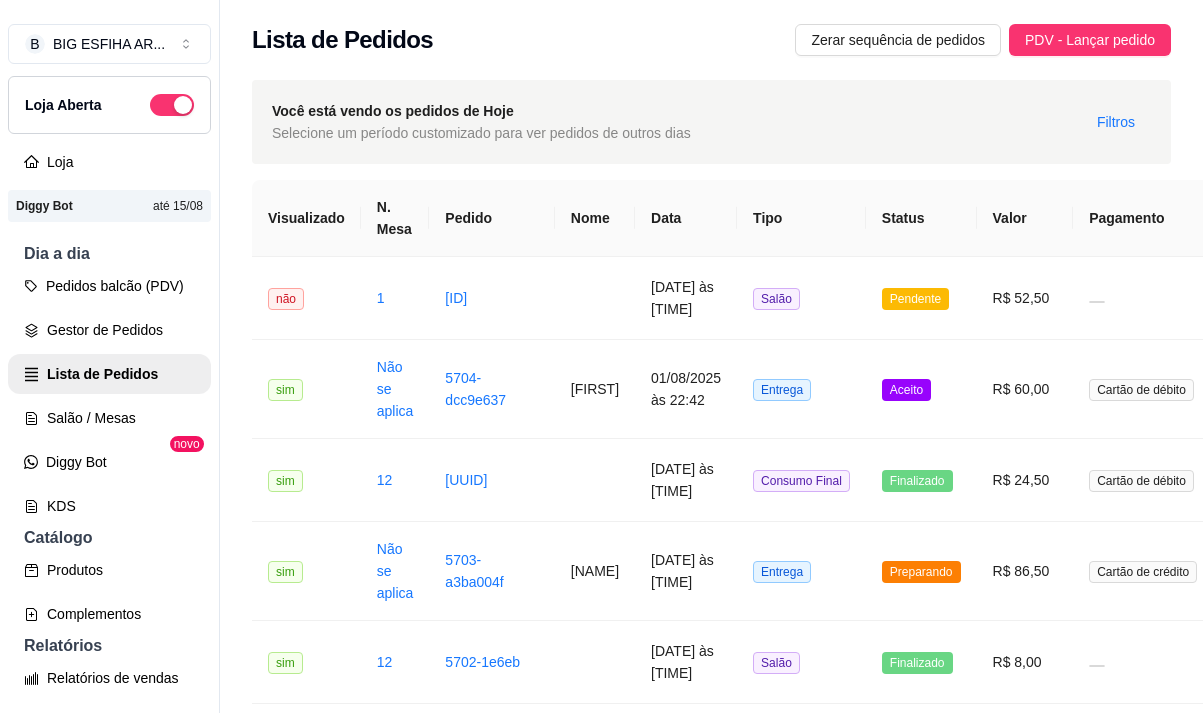 click on "**********" at bounding box center [711, 1524] 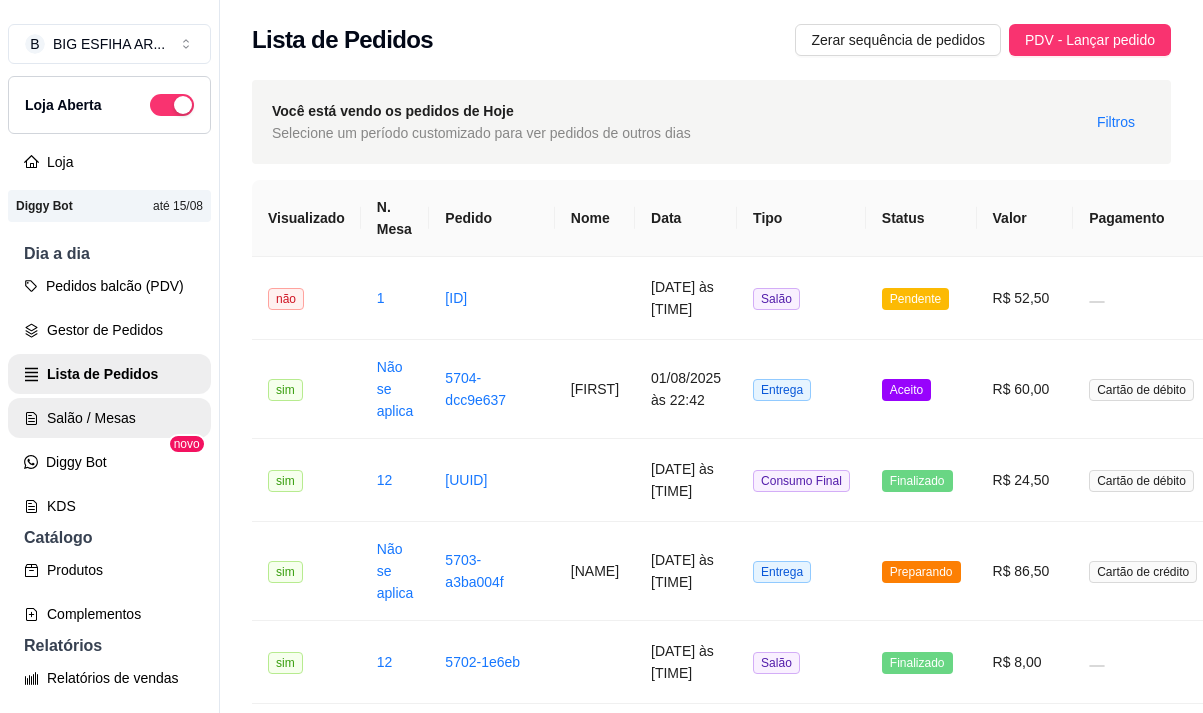 click on "Salão / Mesas" at bounding box center [109, 418] 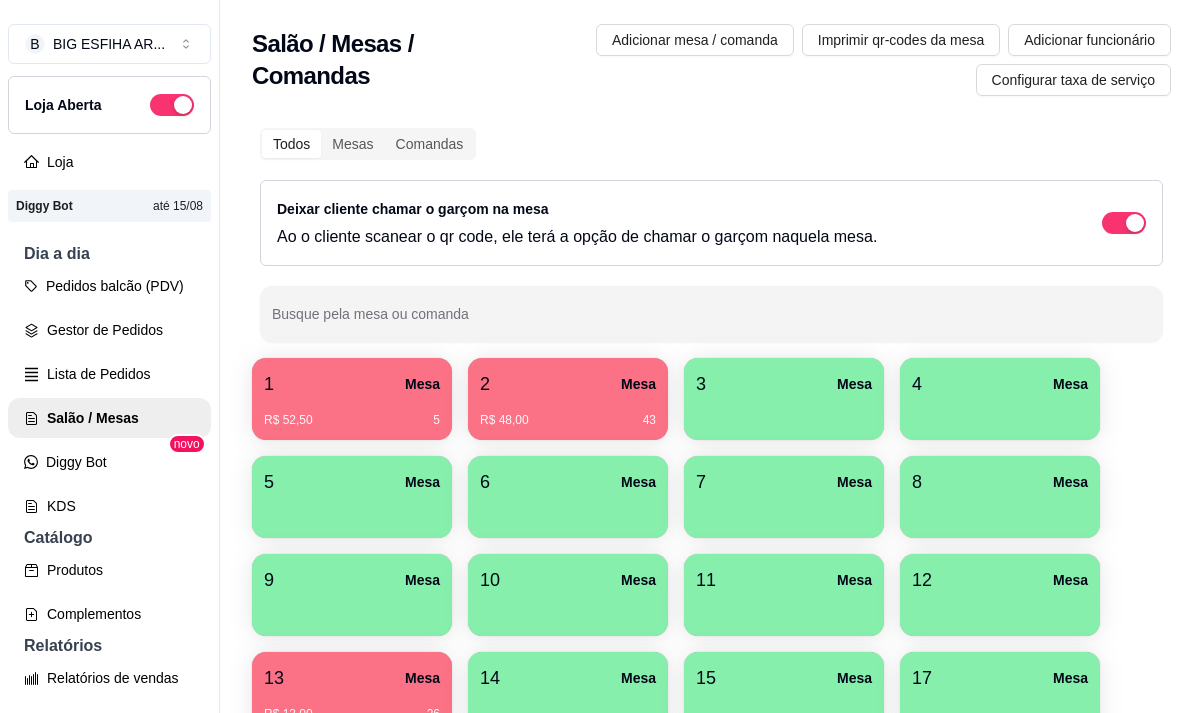 scroll, scrollTop: 400, scrollLeft: 0, axis: vertical 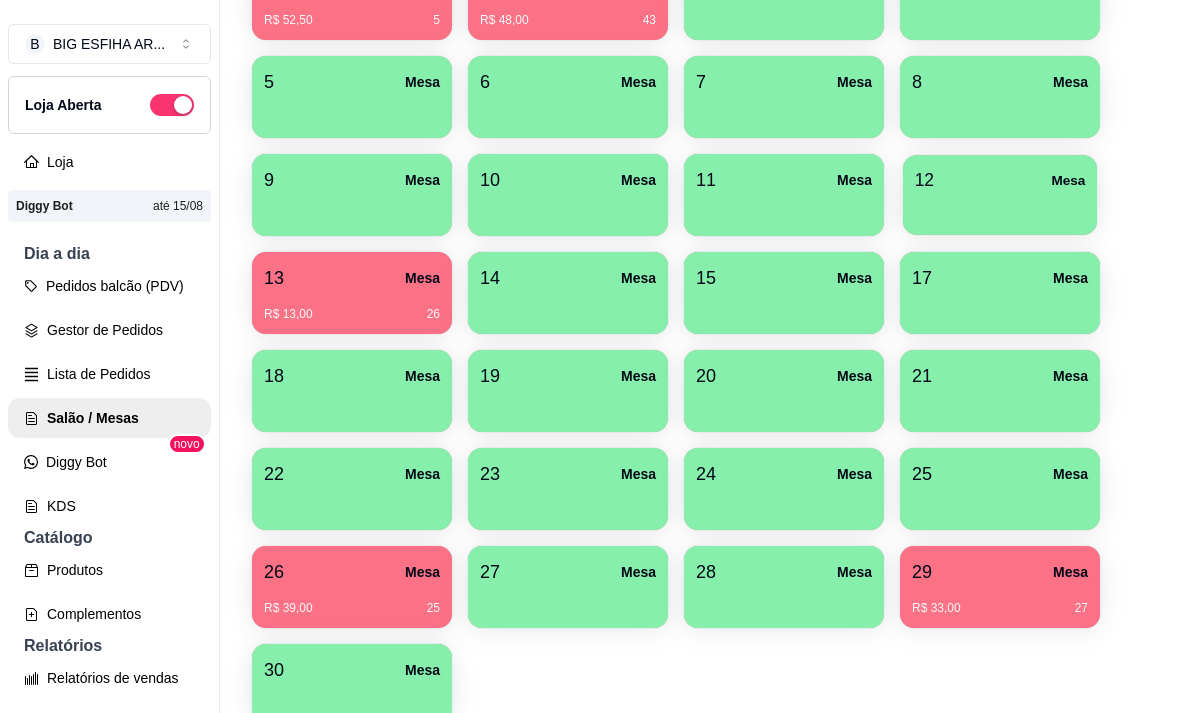 click at bounding box center [1000, 208] 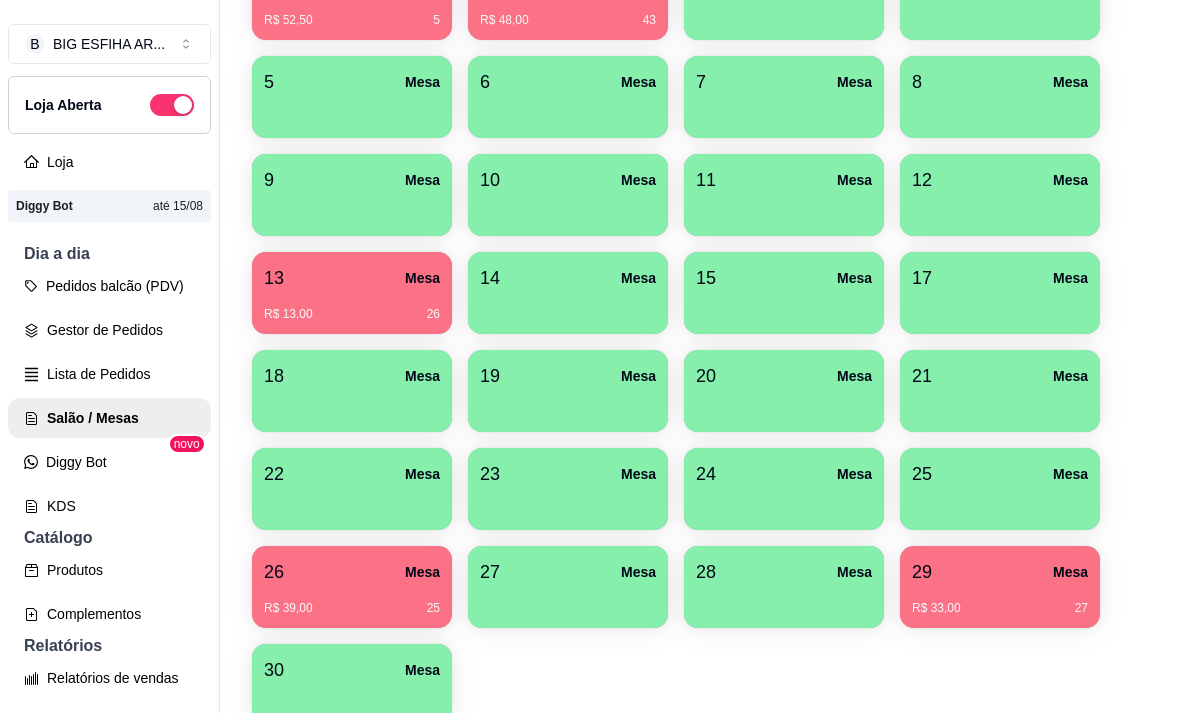 click on "20 Mesa" at bounding box center [784, 376] 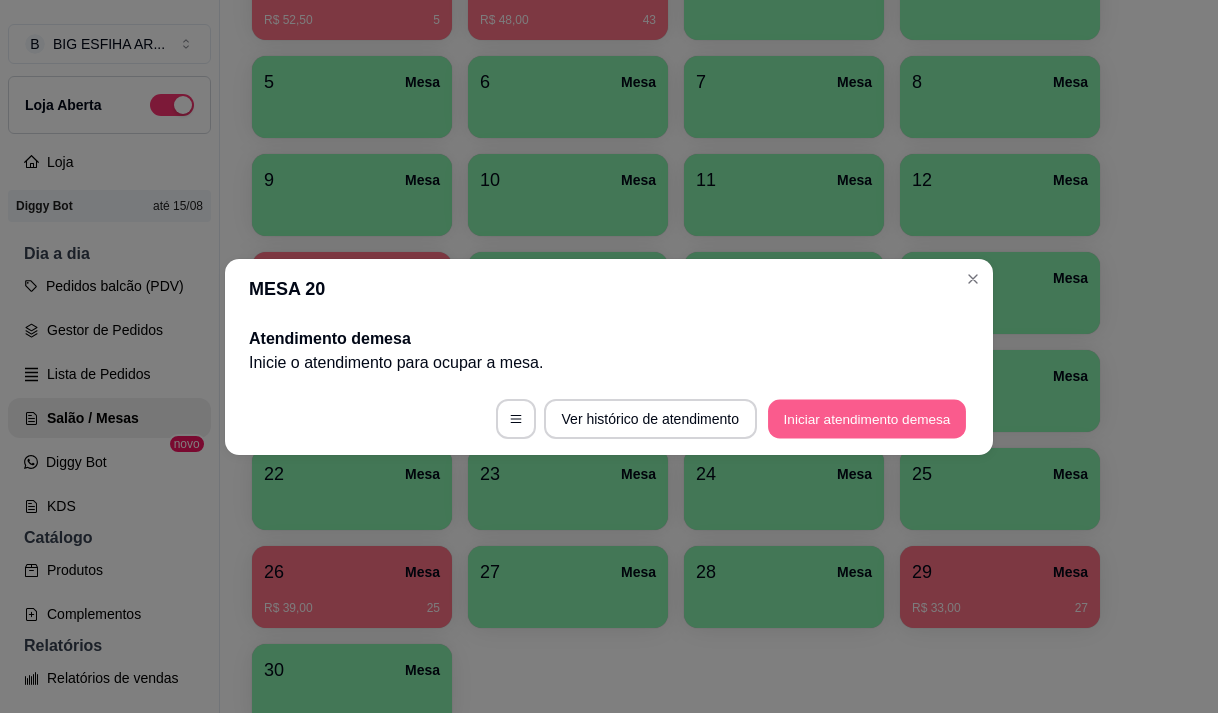 click on "Iniciar atendimento de  mesa" at bounding box center (867, 418) 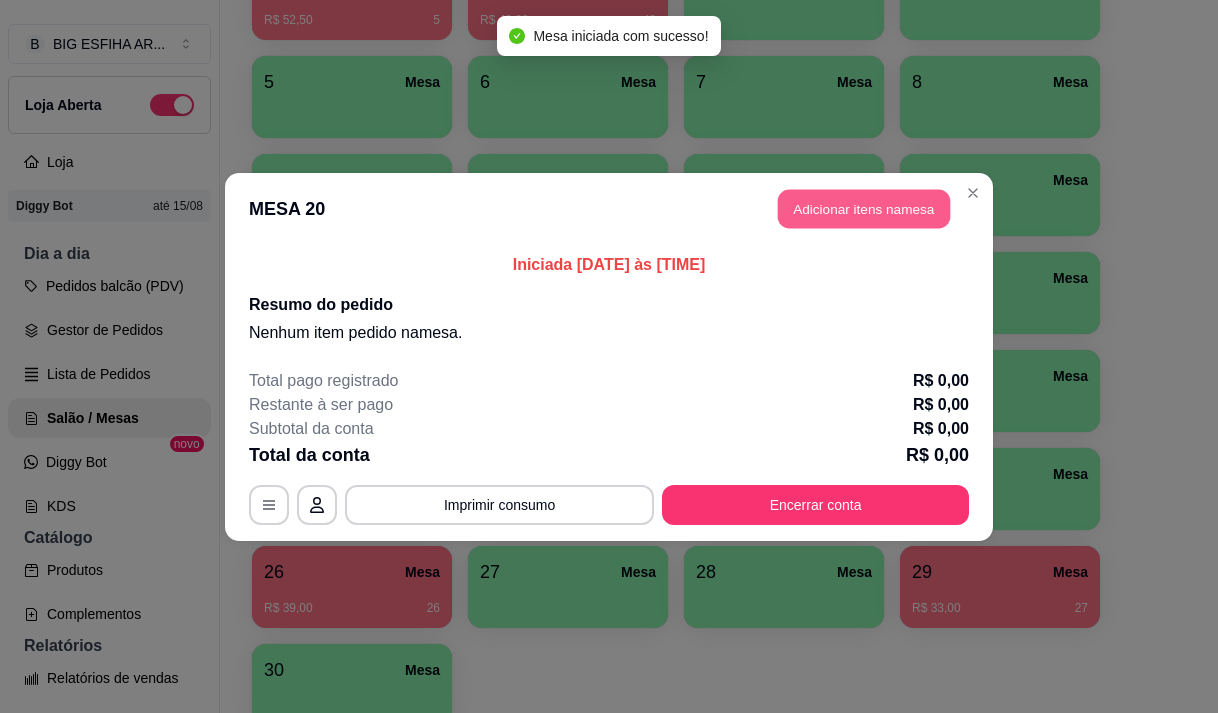 click on "Adicionar itens na  mesa" at bounding box center [864, 208] 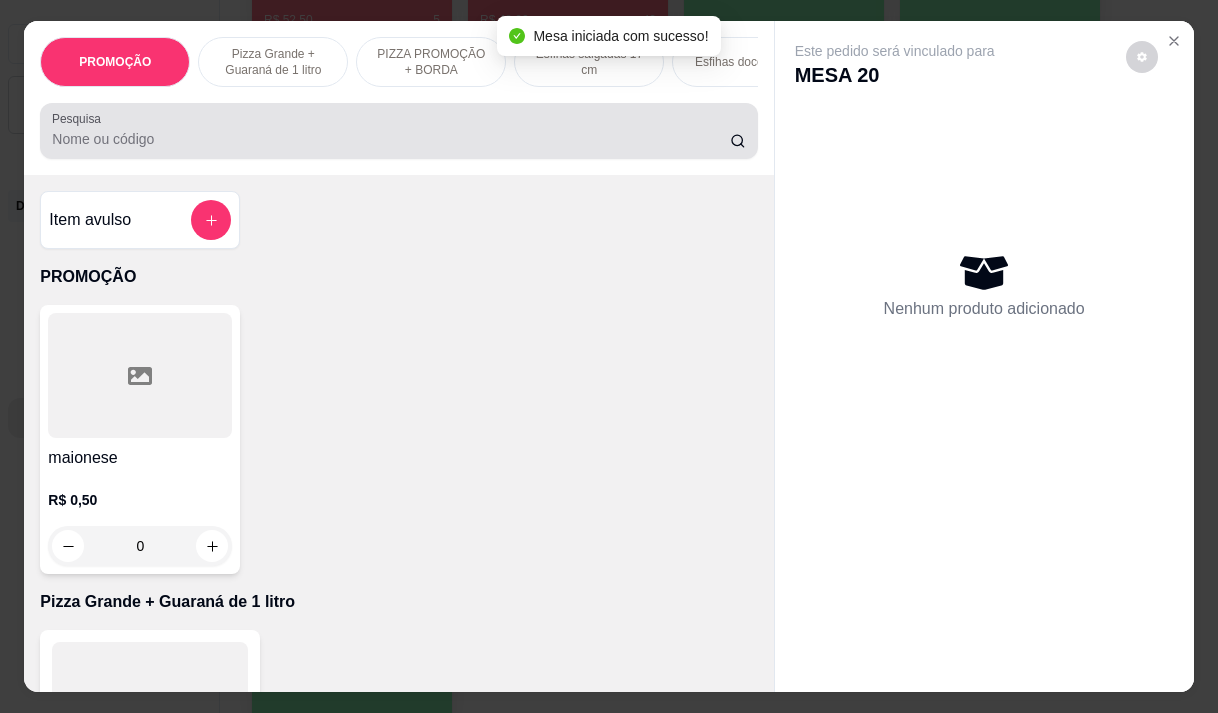 click on "Pesquisa" at bounding box center (391, 139) 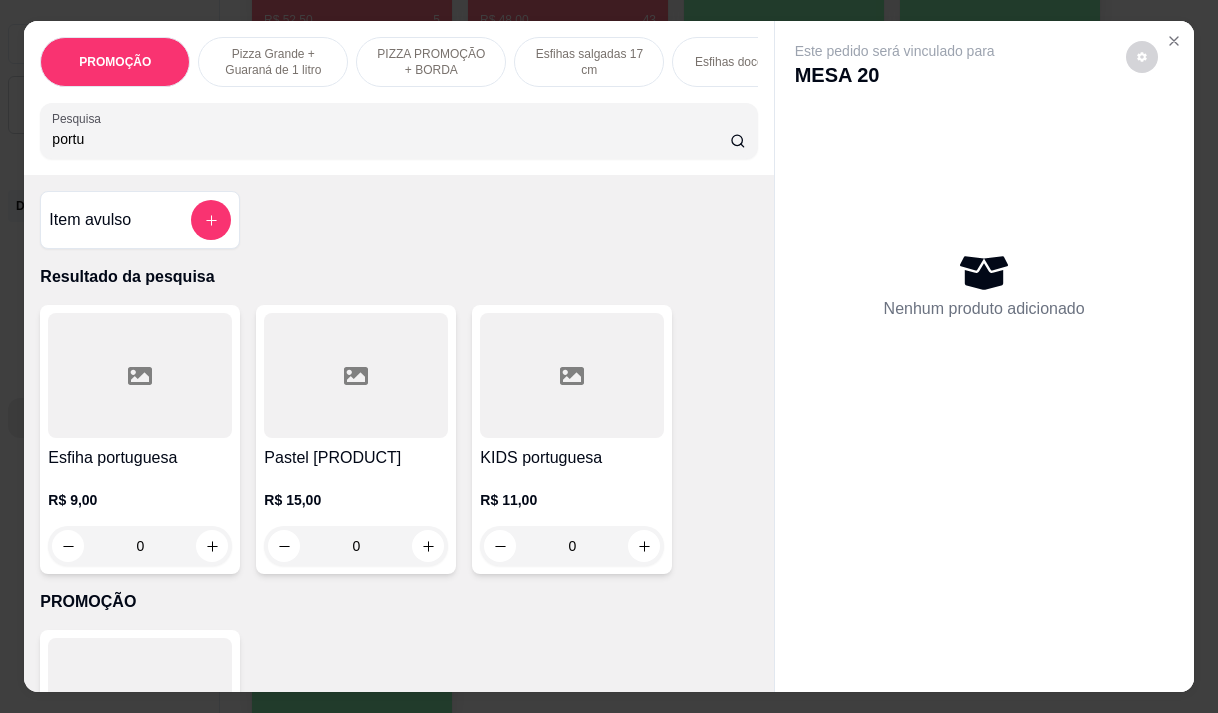 type on "portu" 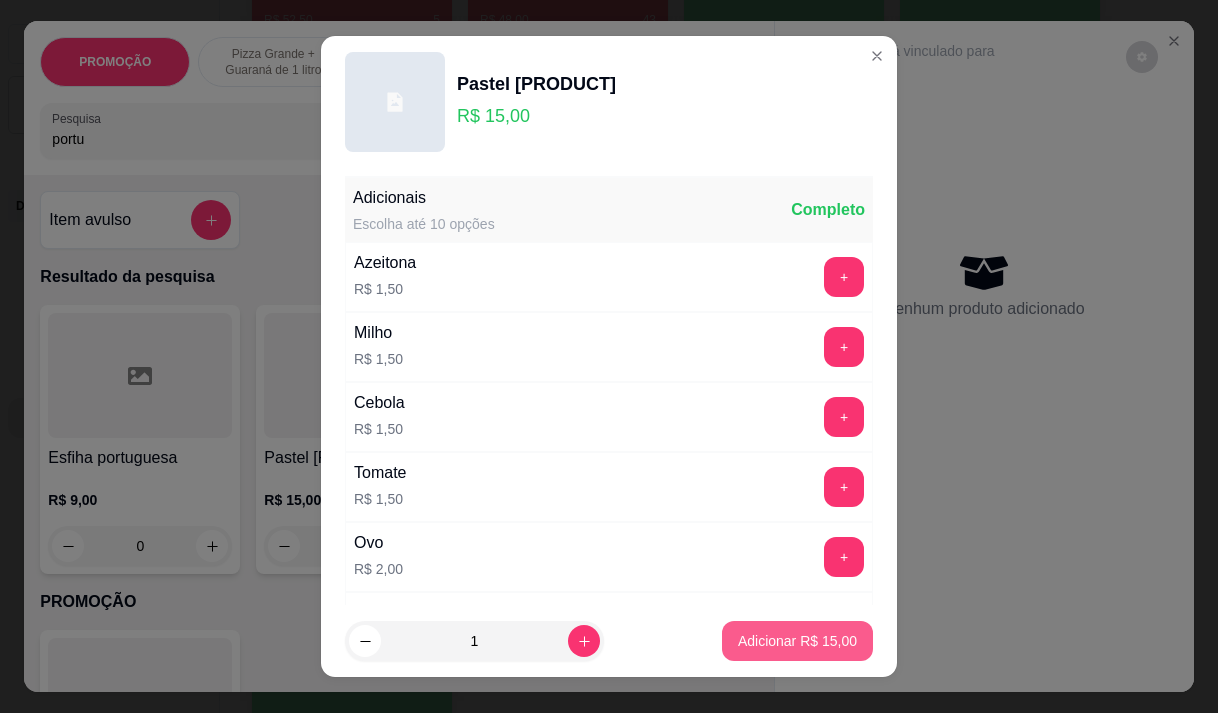click on "Adicionar   R$ 15,00" at bounding box center (797, 641) 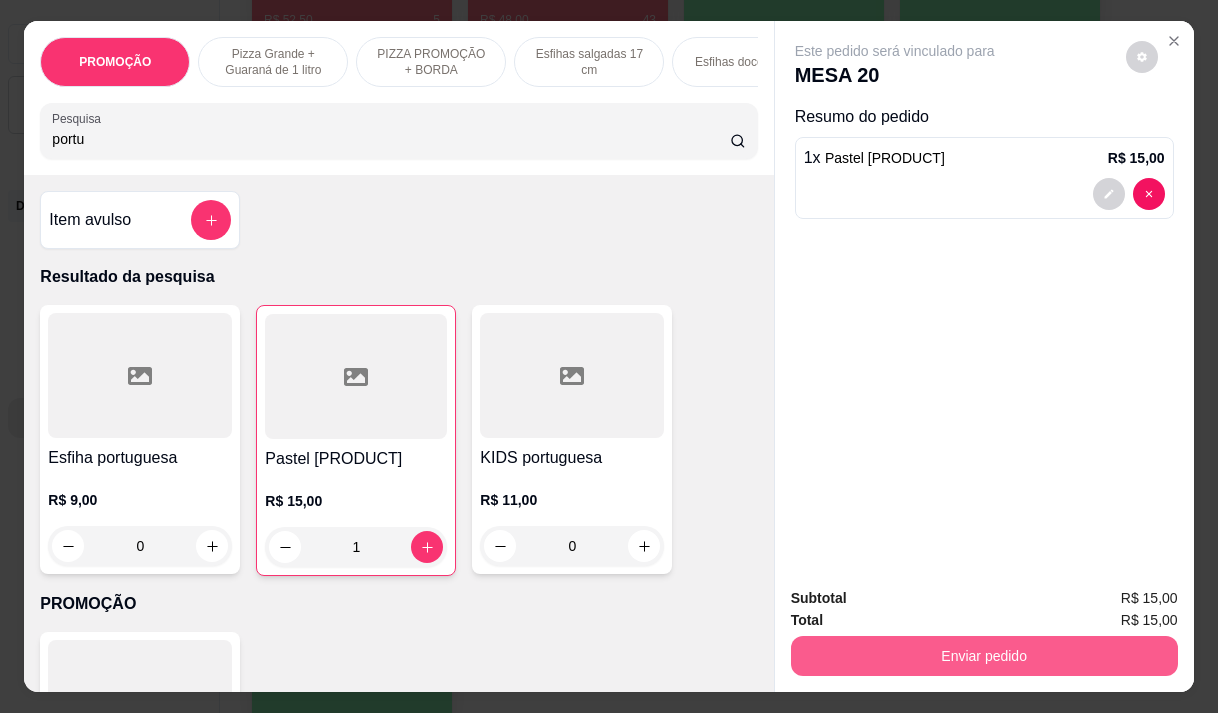 click on "Enviar pedido" at bounding box center [984, 656] 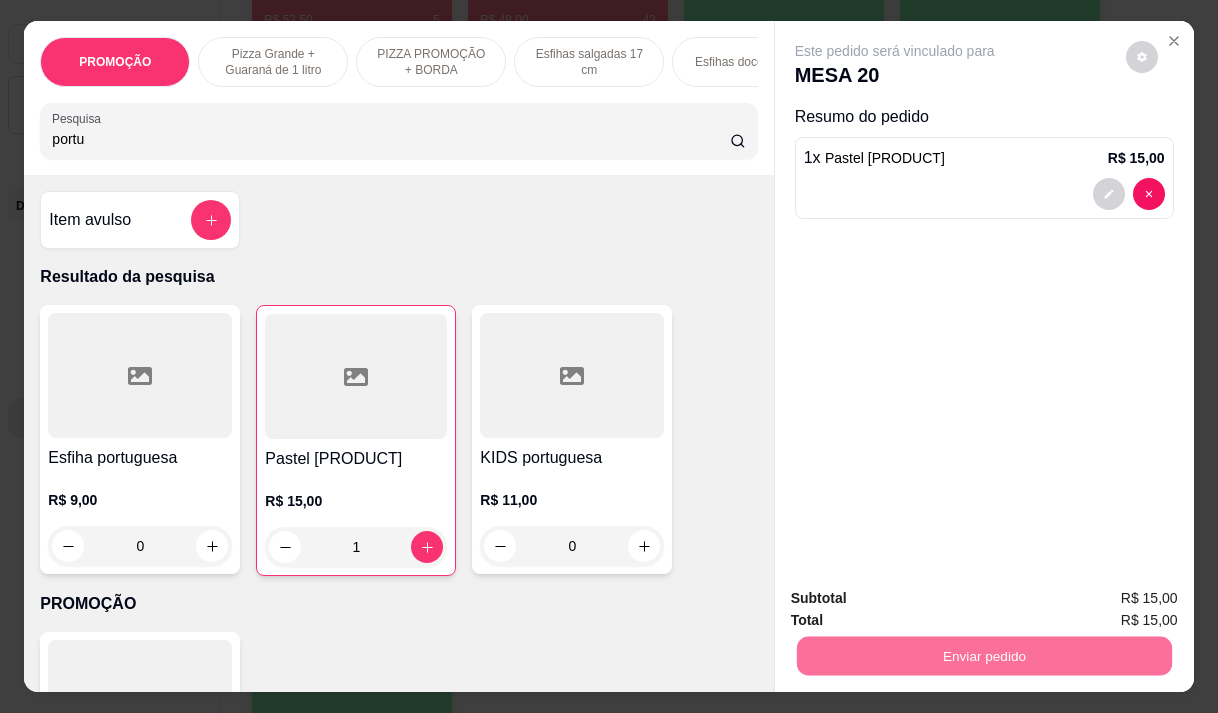 click on "Não registrar e enviar pedido" at bounding box center [918, 598] 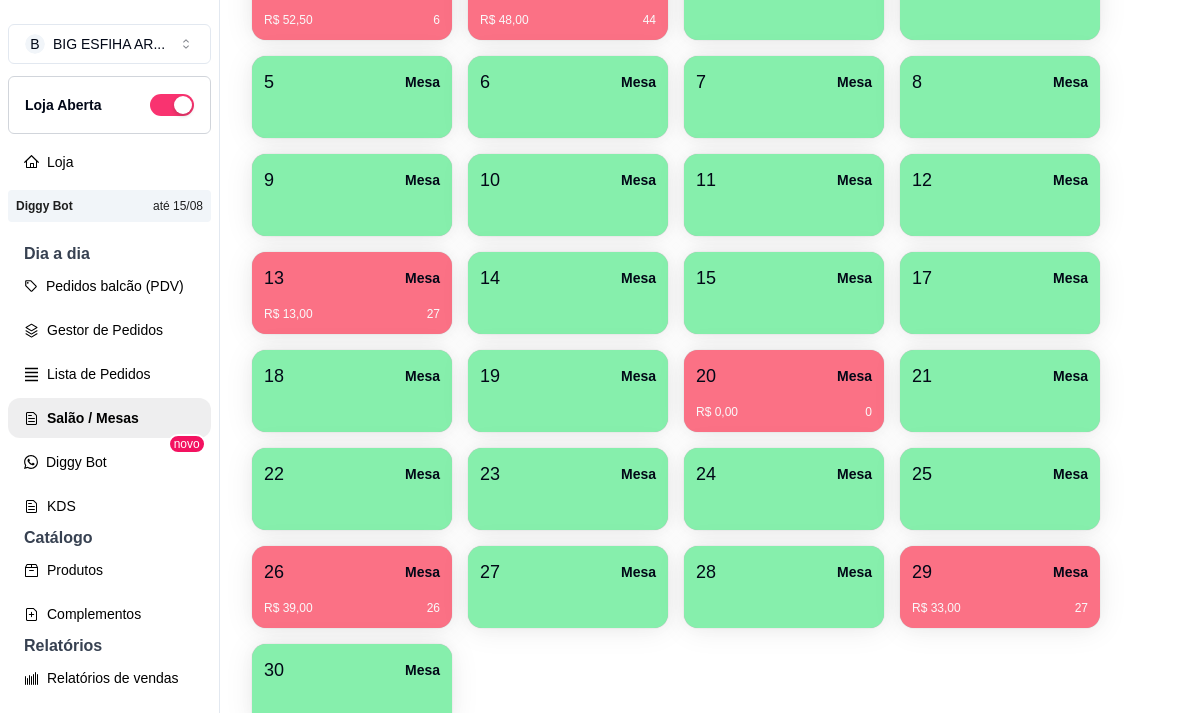click on "Todos Mesas Comandas Deixar cliente chamar o garçom na mesa Ao o cliente scanear o qr code, ele terá a opção de chamar o garçom naquela mesa. Busque pela mesa ou comanda
1 Mesa R$ 52,50 6 2 Mesa R$ 48,00 44 3 Mesa 4 Mesa 5 Mesa 6 Mesa 7 Mesa 8 Mesa 9 Mesa 10 Mesa 11 Mesa 12 Mesa 13 Mesa R$ 13,00 27 14 Mesa 15 Mesa 17 Mesa 18 Mesa 19 Mesa 20 Mesa R$ 0,00 0 21 Mesa 22 Mesa 23 Mesa 24 Mesa 25 Mesa 26 Mesa R$ 39,00 26 27 Mesa 28 Mesa 29 Mesa R$ 33,00 27 30 Mesa" at bounding box center [711, 229] 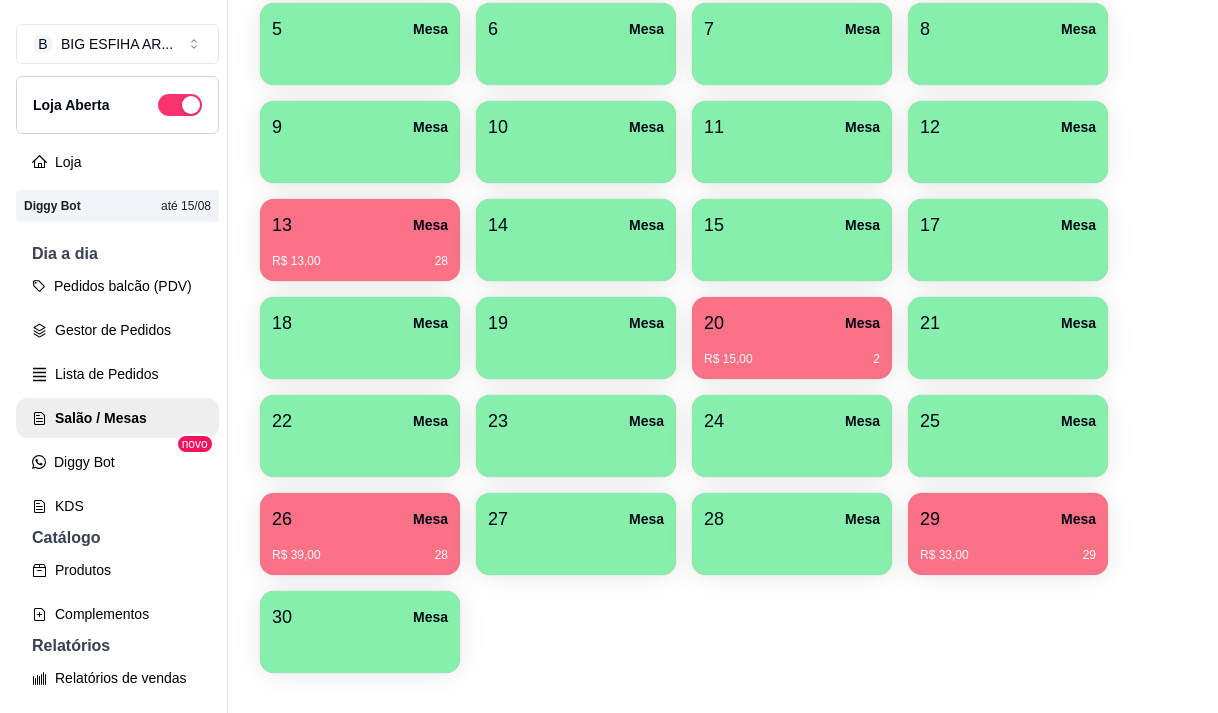 scroll, scrollTop: 500, scrollLeft: 0, axis: vertical 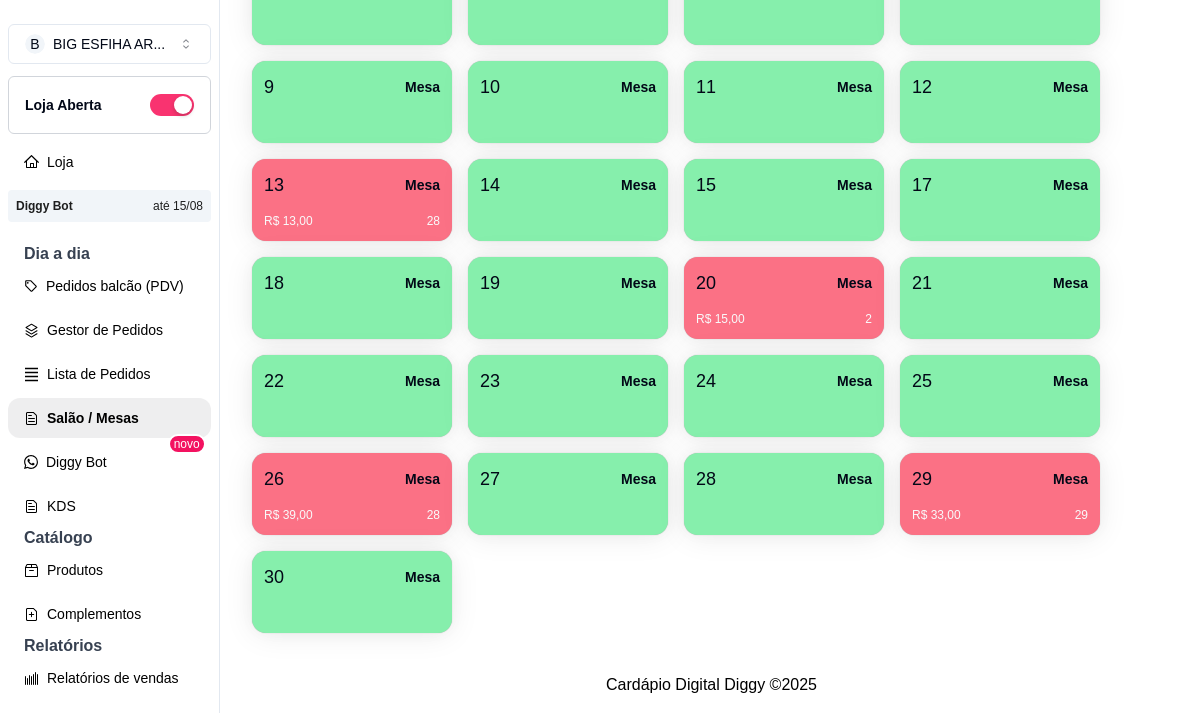 click on "R$ 15,00 2" at bounding box center [784, 319] 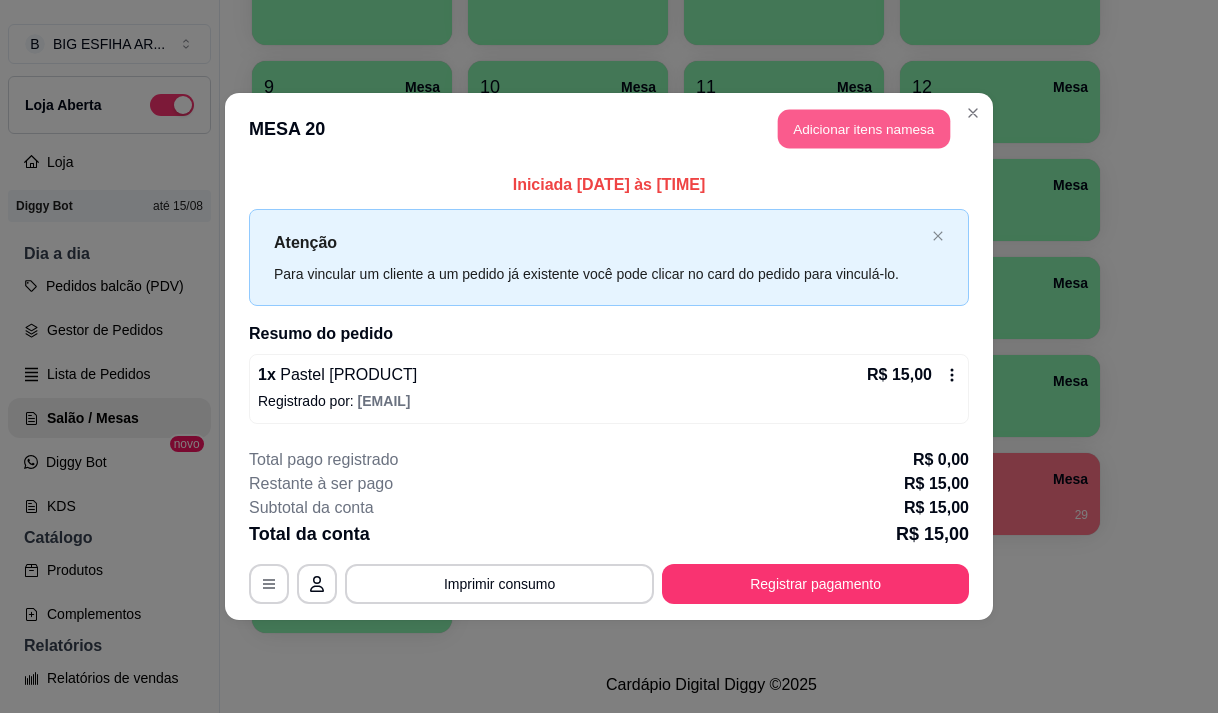 click on "Adicionar itens na  mesa" at bounding box center [864, 129] 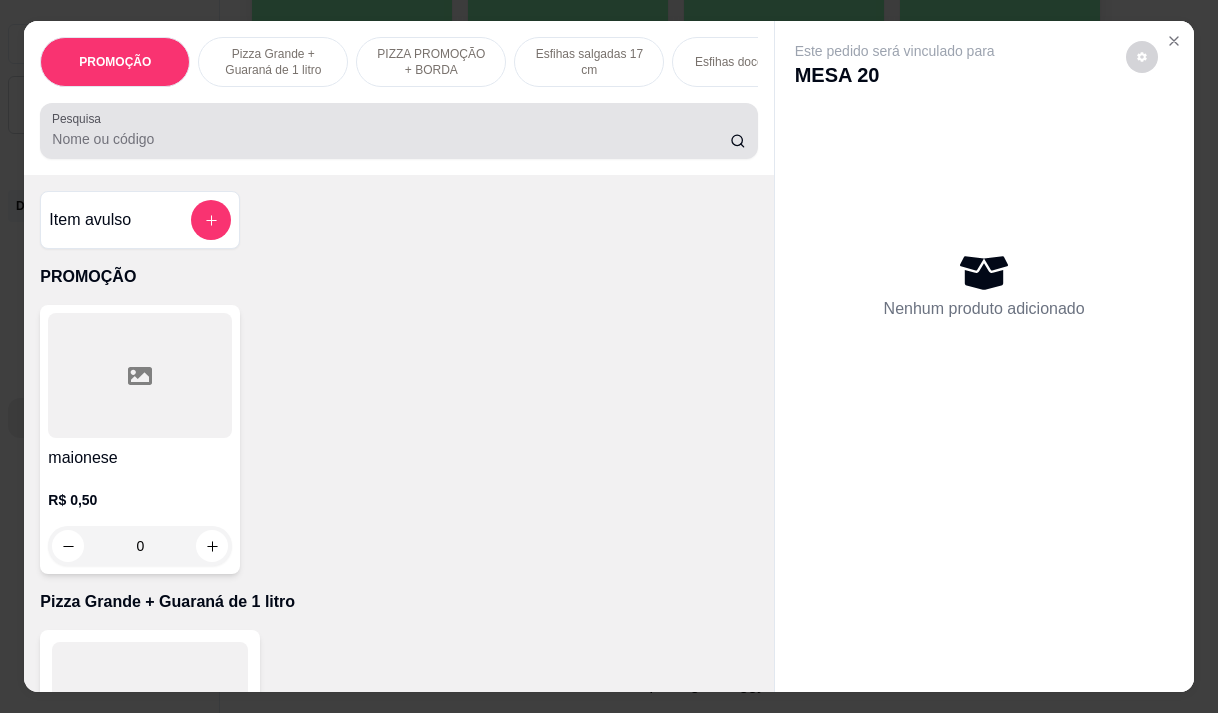 click on "Pesquisa" at bounding box center (391, 139) 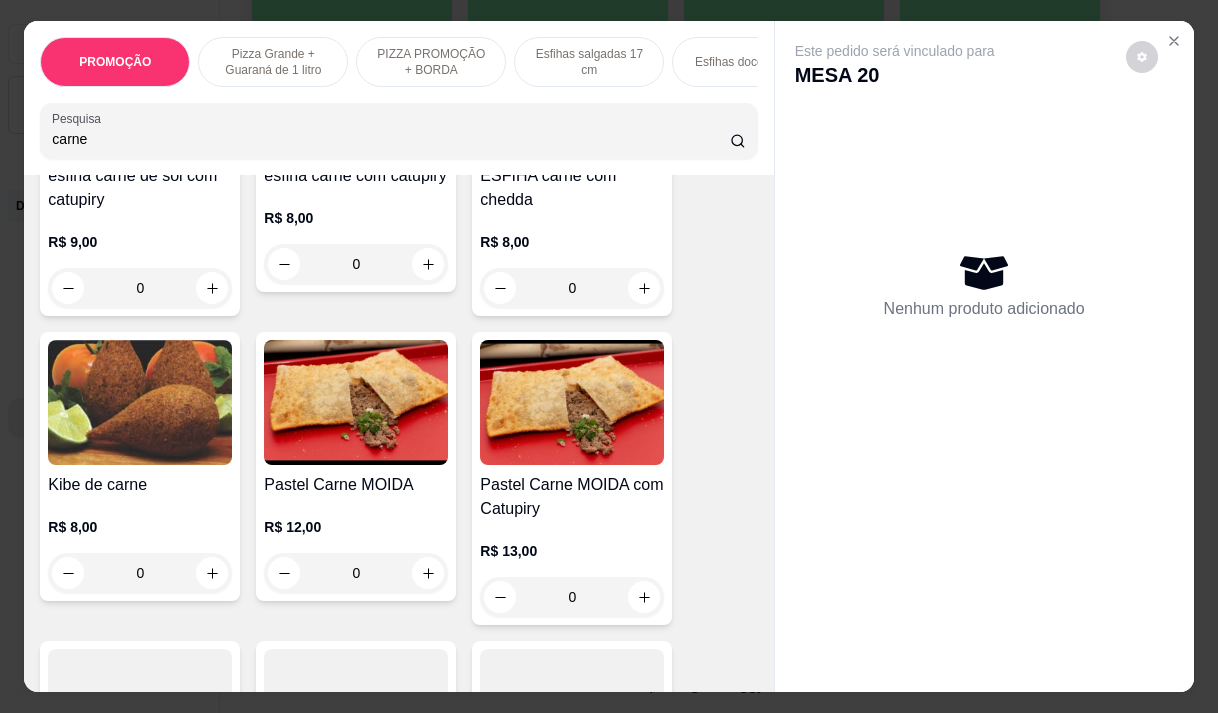 scroll, scrollTop: 1100, scrollLeft: 0, axis: vertical 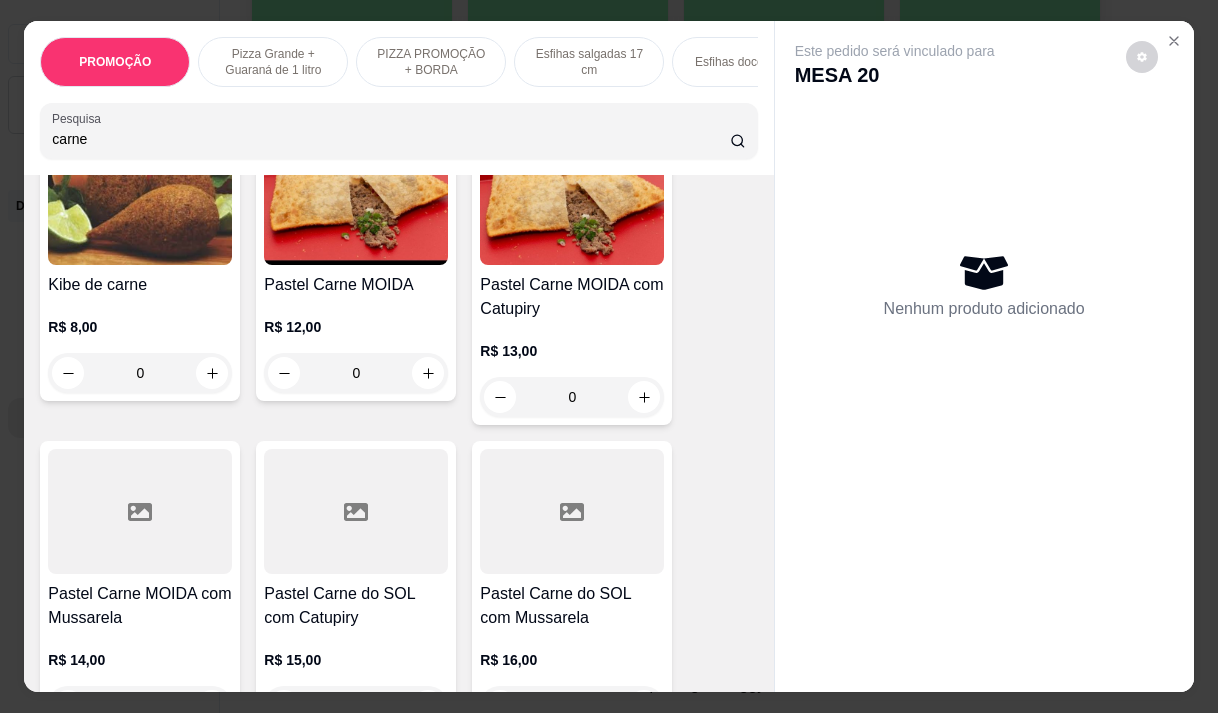 click on "R$ 12,00 0" at bounding box center (356, 345) 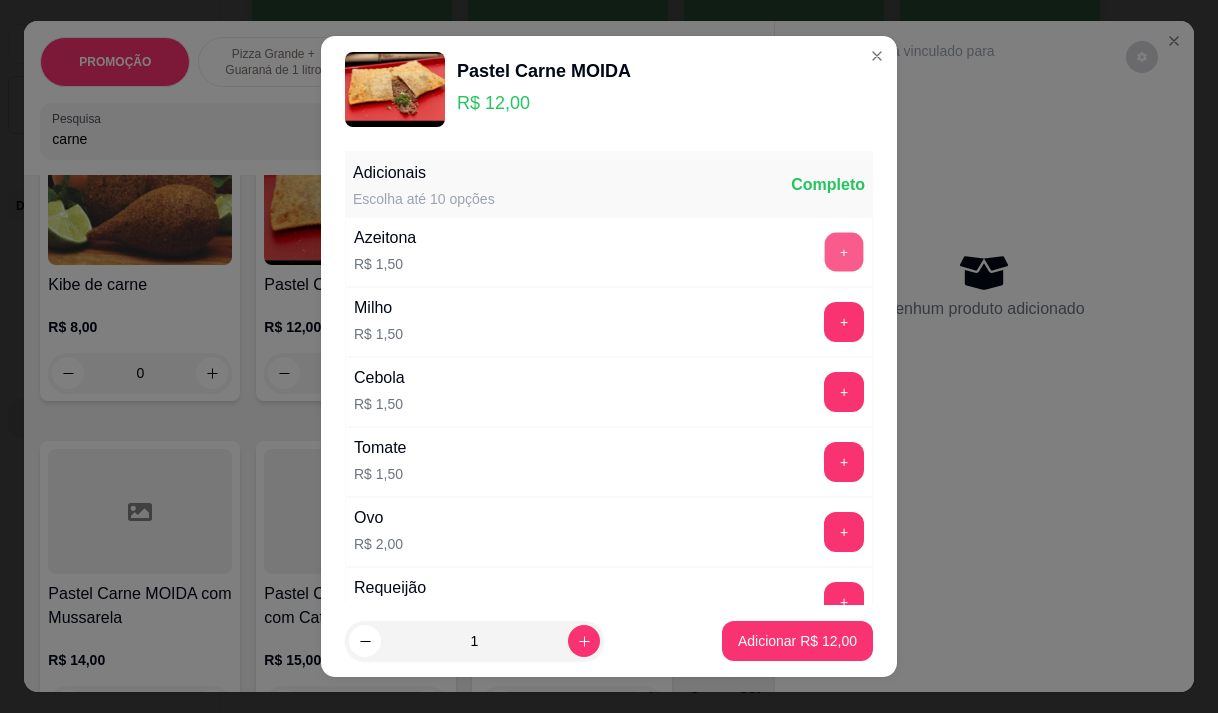 click on "+" at bounding box center [844, 251] 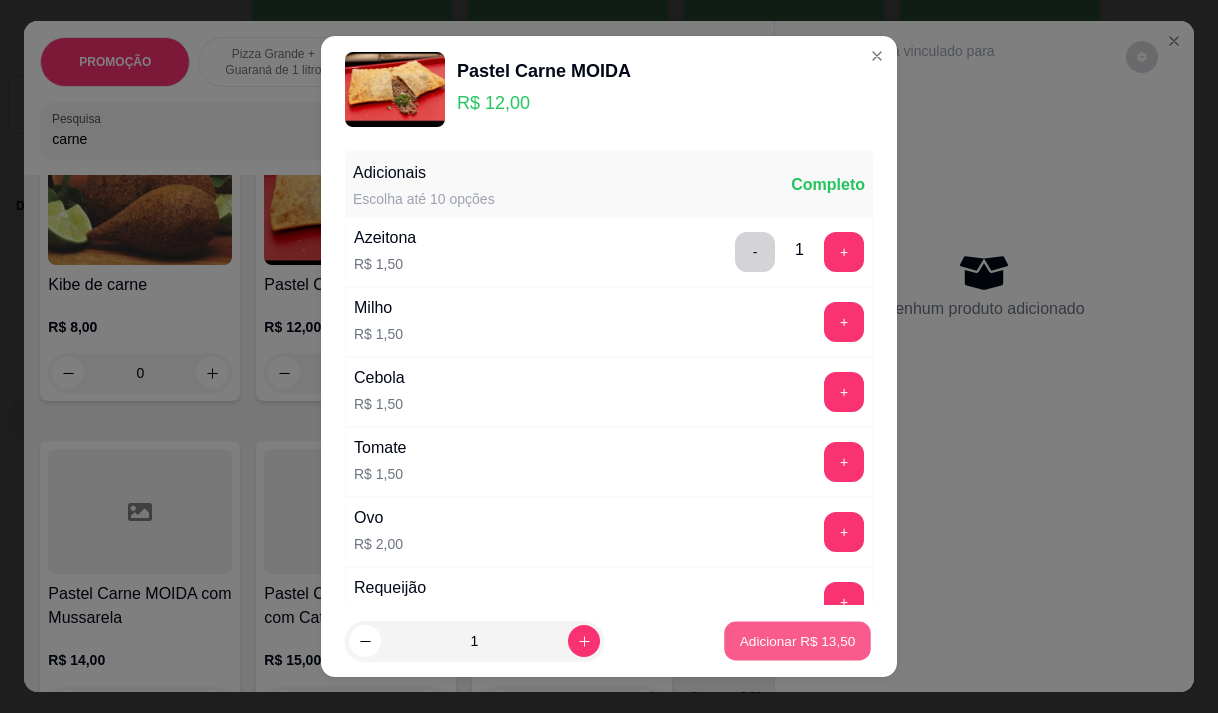 click on "Adicionar   R$ 13,50" at bounding box center [798, 641] 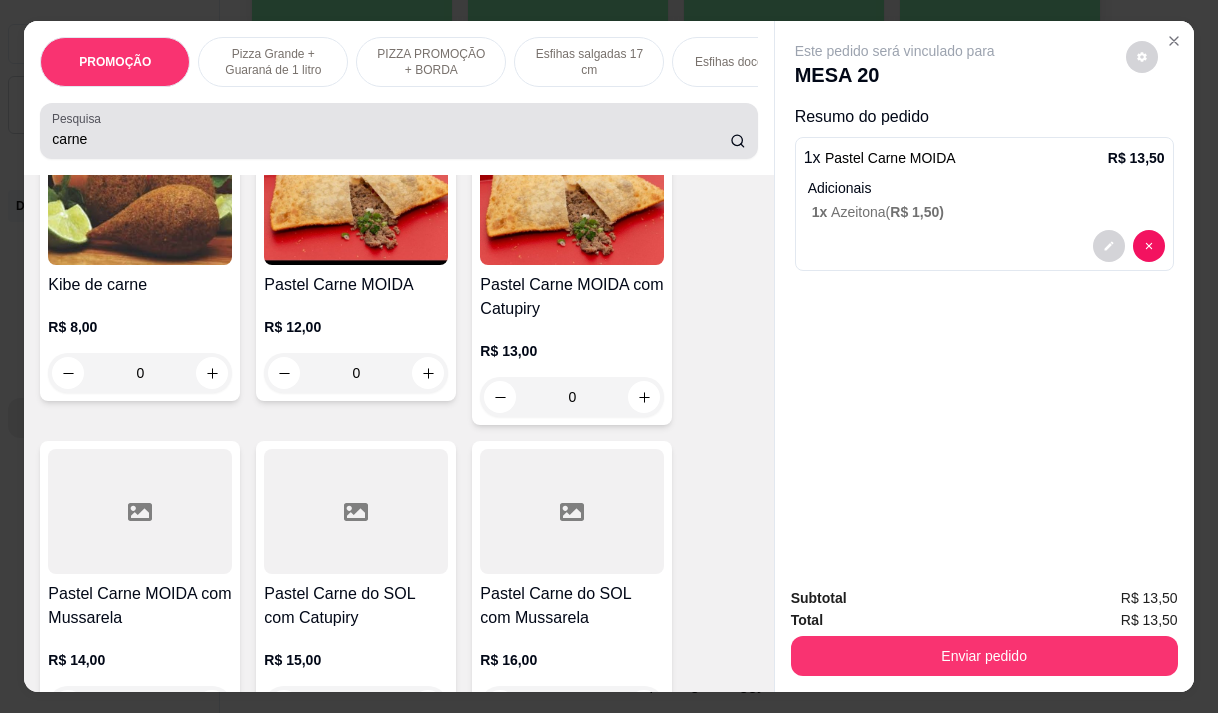 click on "carne" at bounding box center [391, 139] 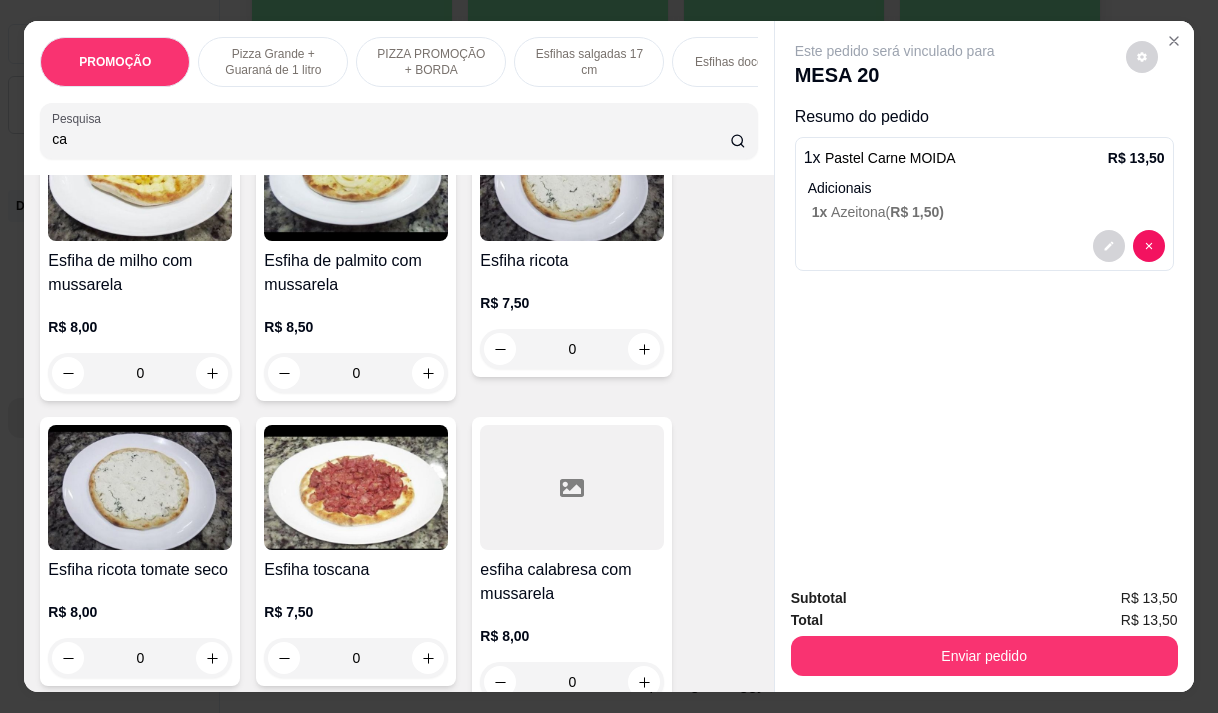 type on "c" 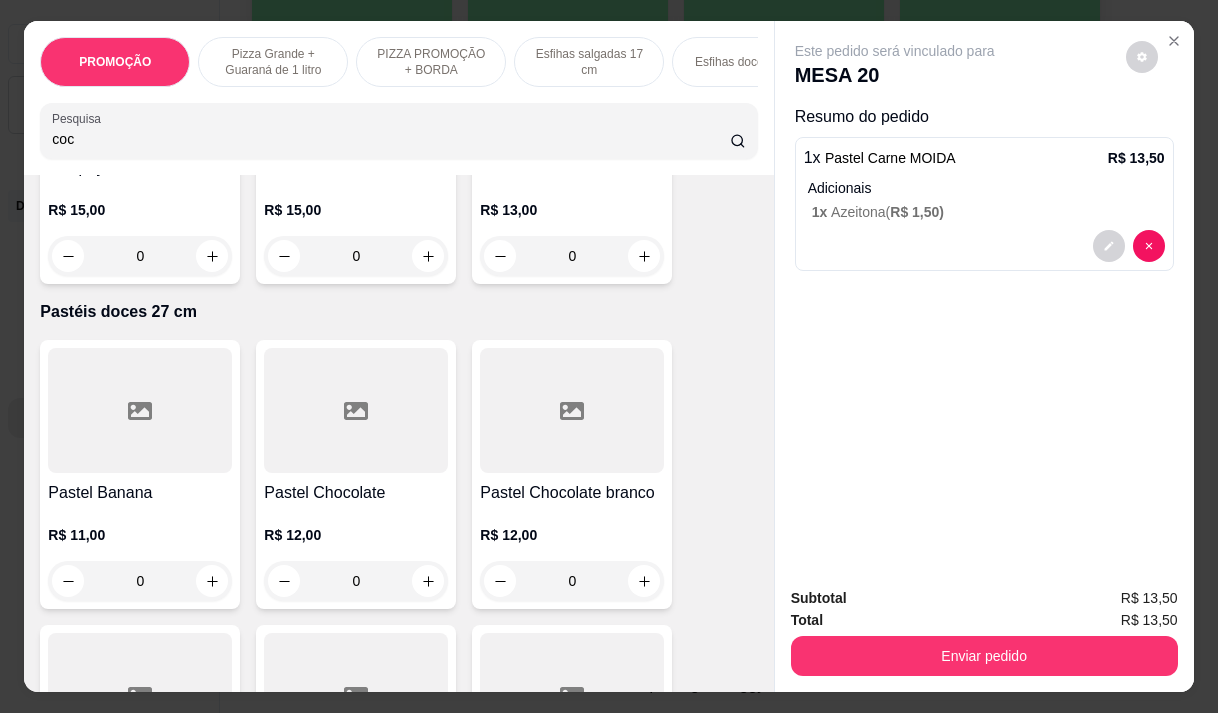scroll, scrollTop: 4656, scrollLeft: 0, axis: vertical 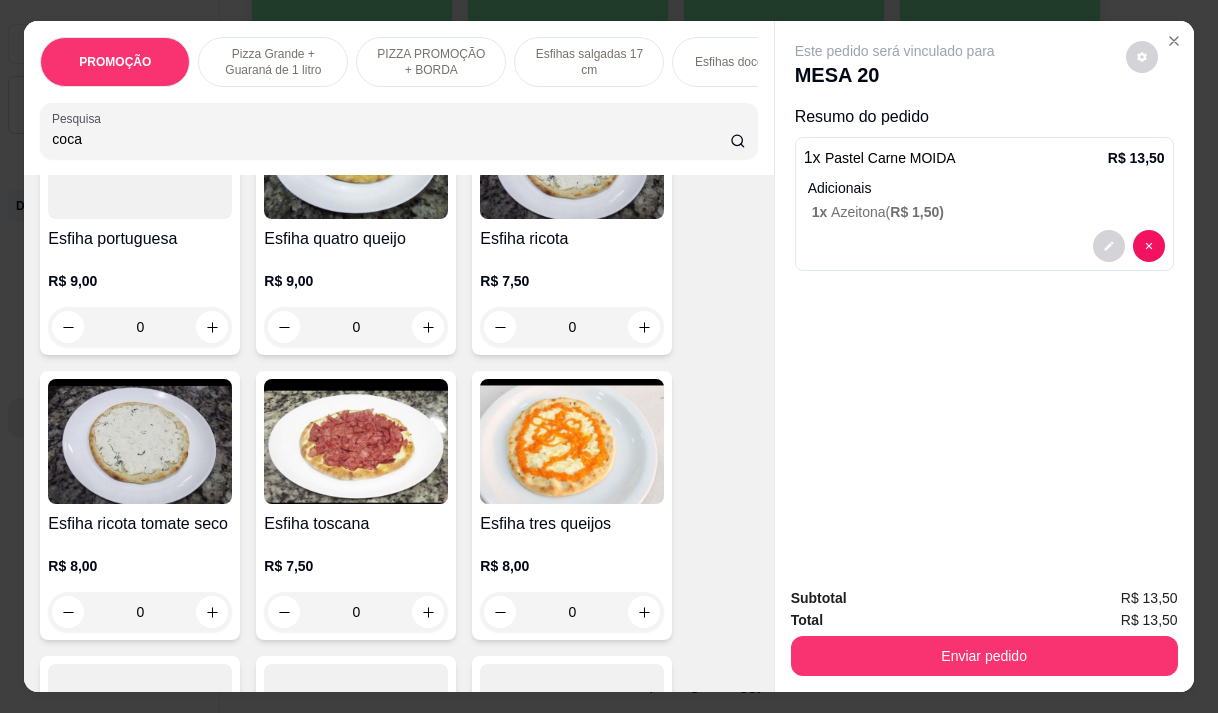type on "coca" 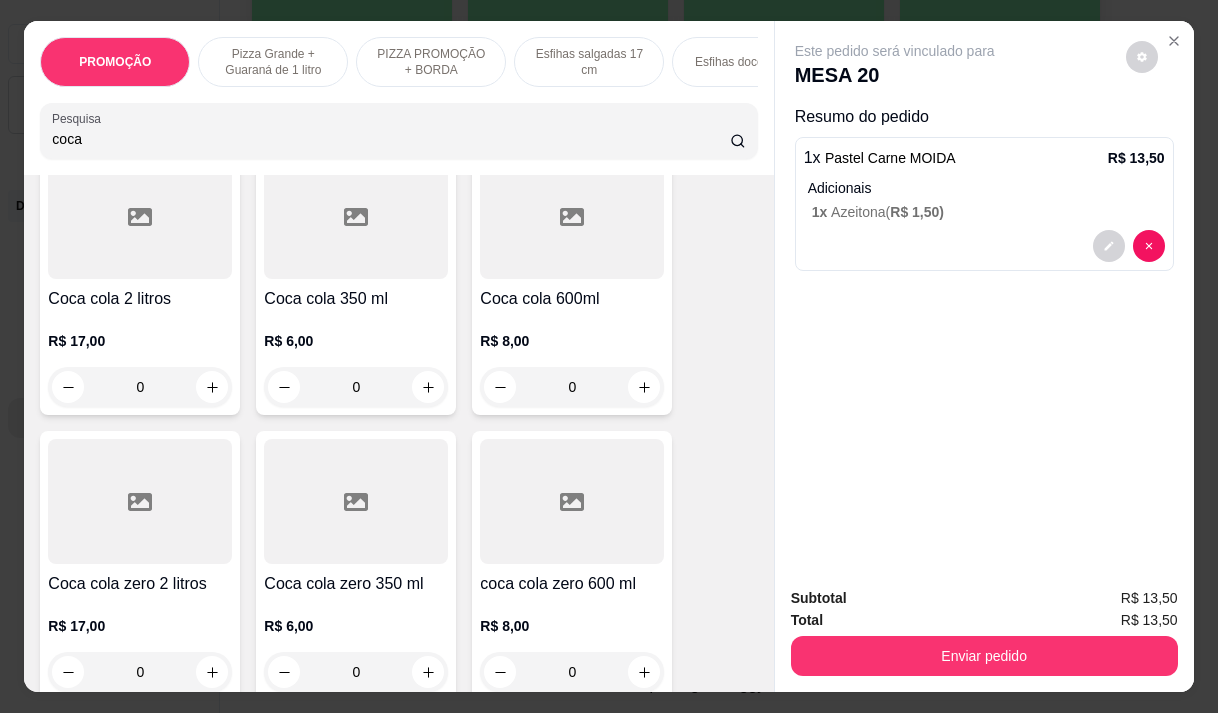 scroll, scrollTop: 49, scrollLeft: 0, axis: vertical 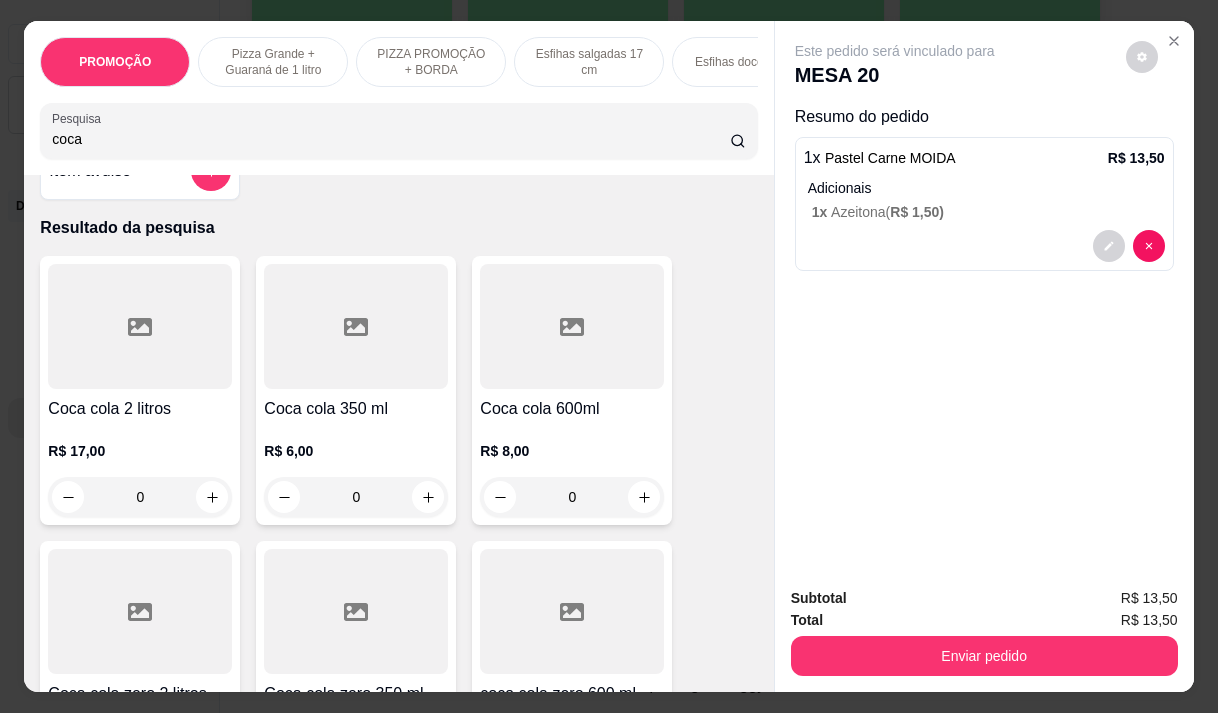click at bounding box center [356, 611] 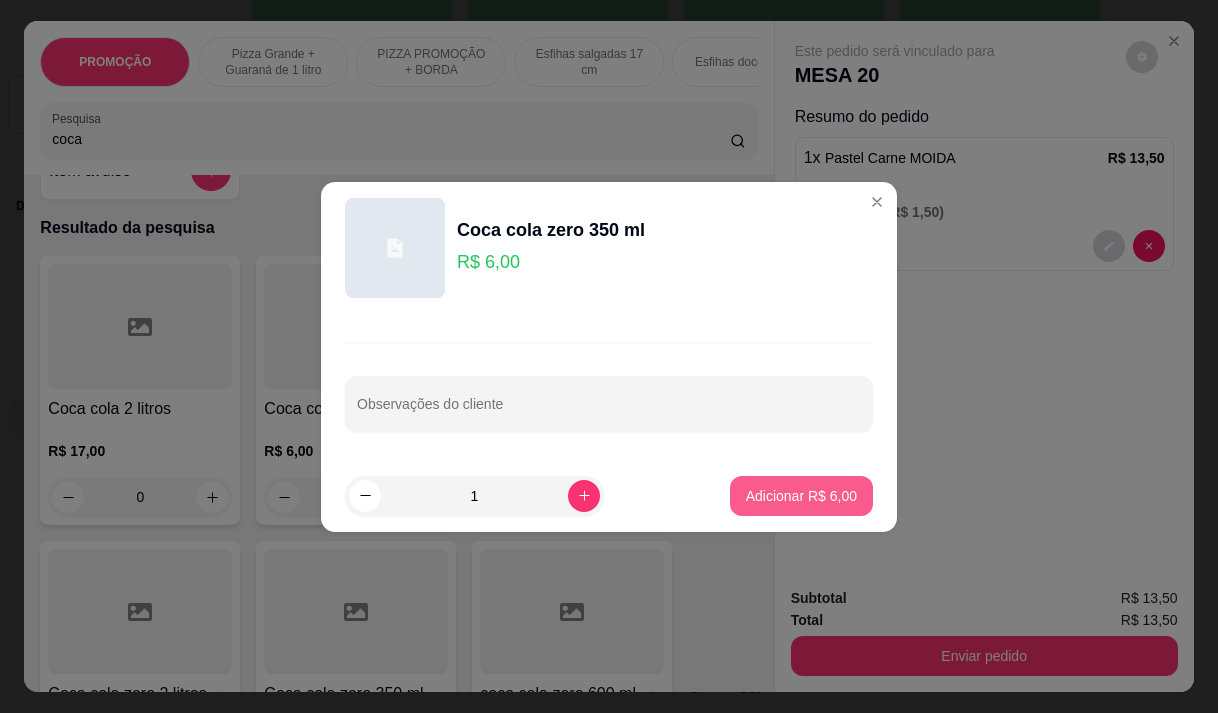 click on "1 Adicionar   R$ 6,00" at bounding box center (609, 496) 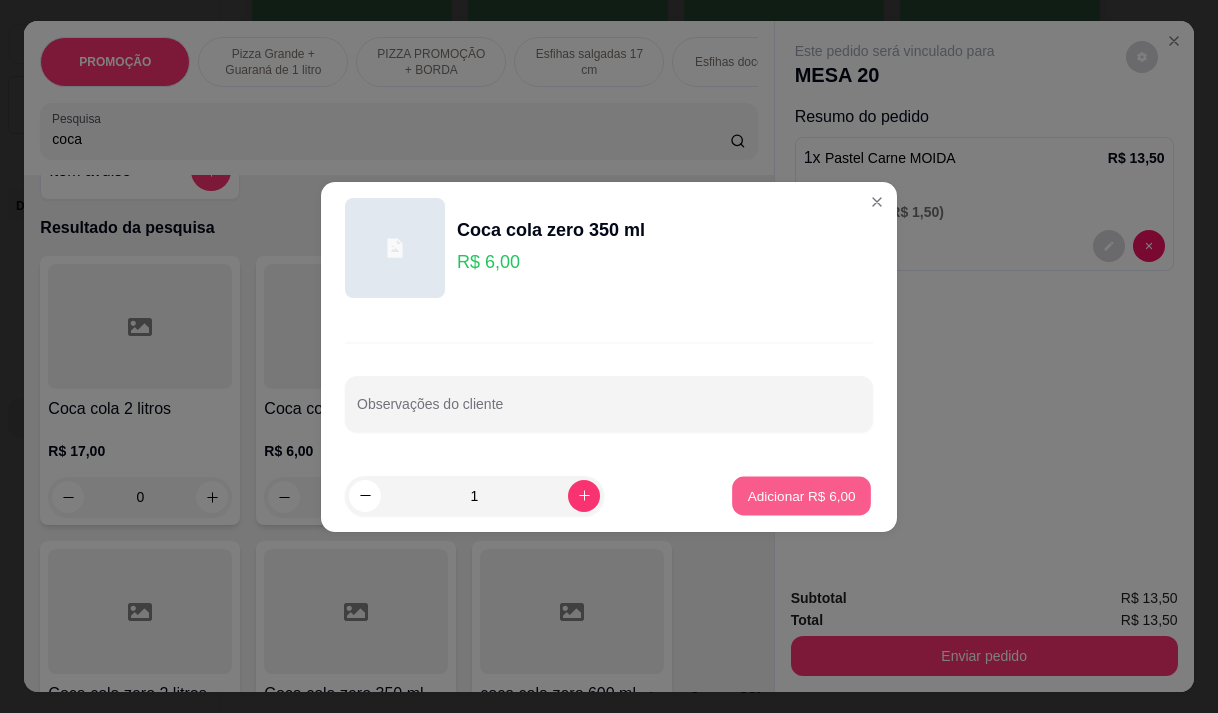 click on "Adicionar   R$ 6,00" at bounding box center [801, 495] 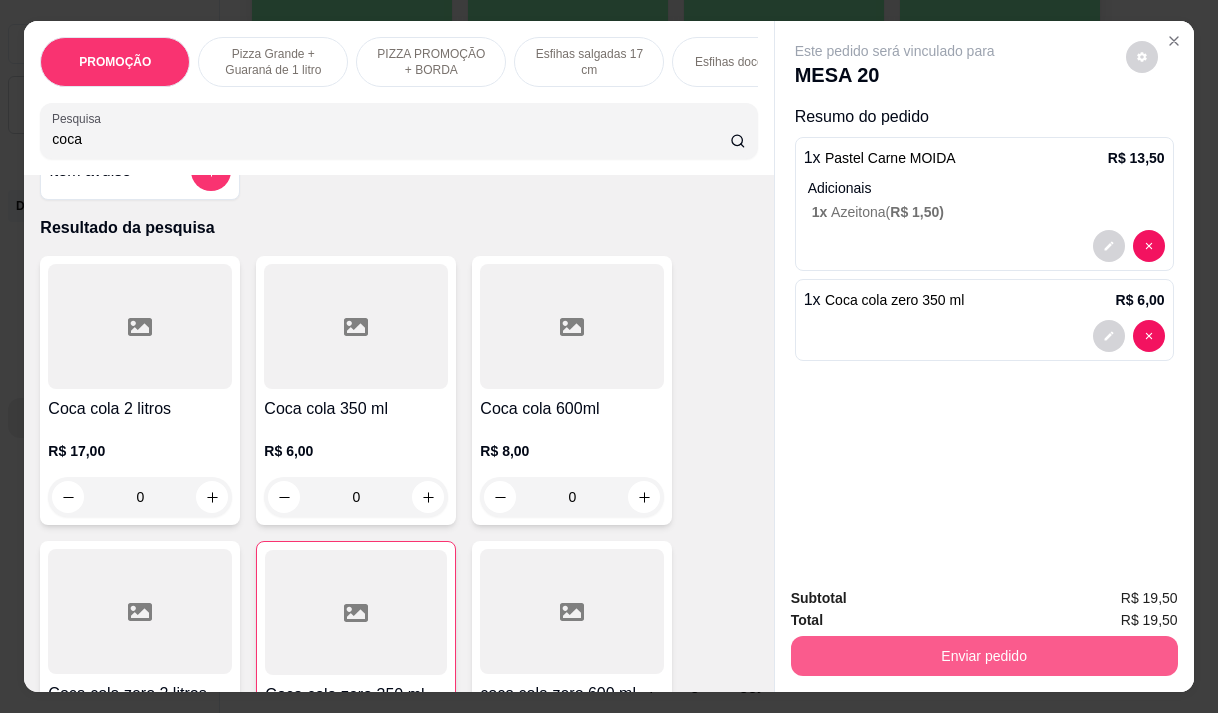 click on "Enviar pedido" at bounding box center [984, 656] 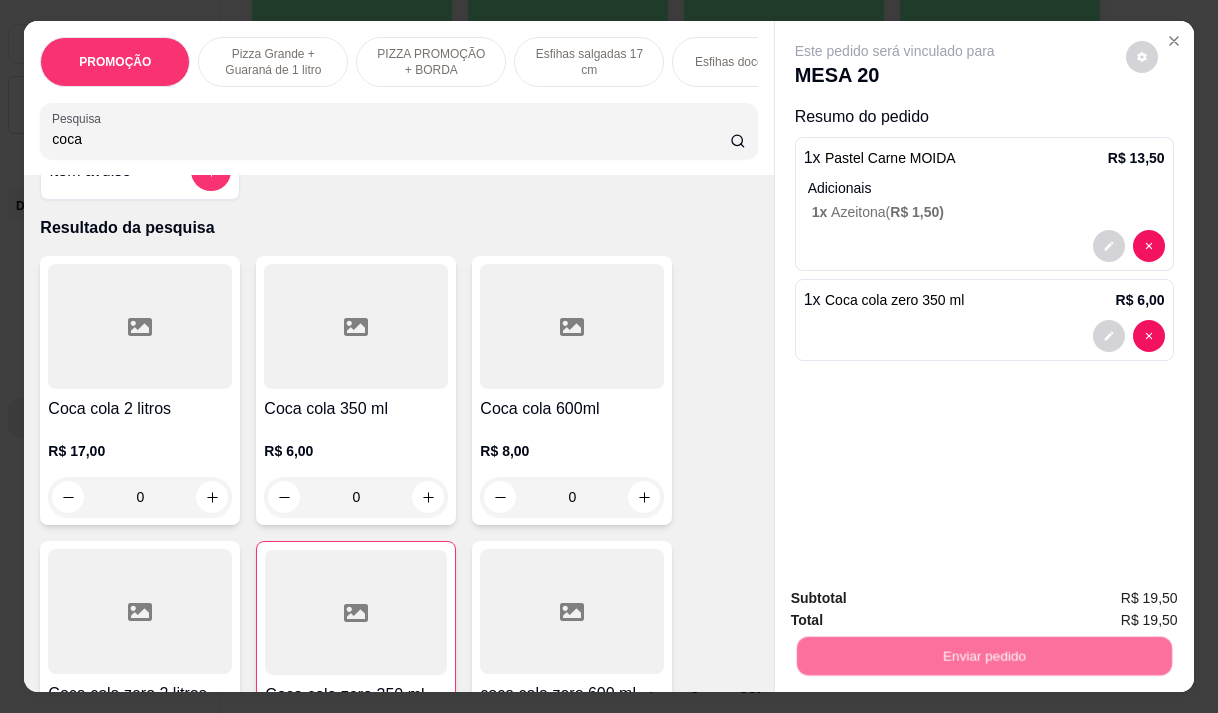click on "Não registrar e enviar pedido" at bounding box center (918, 599) 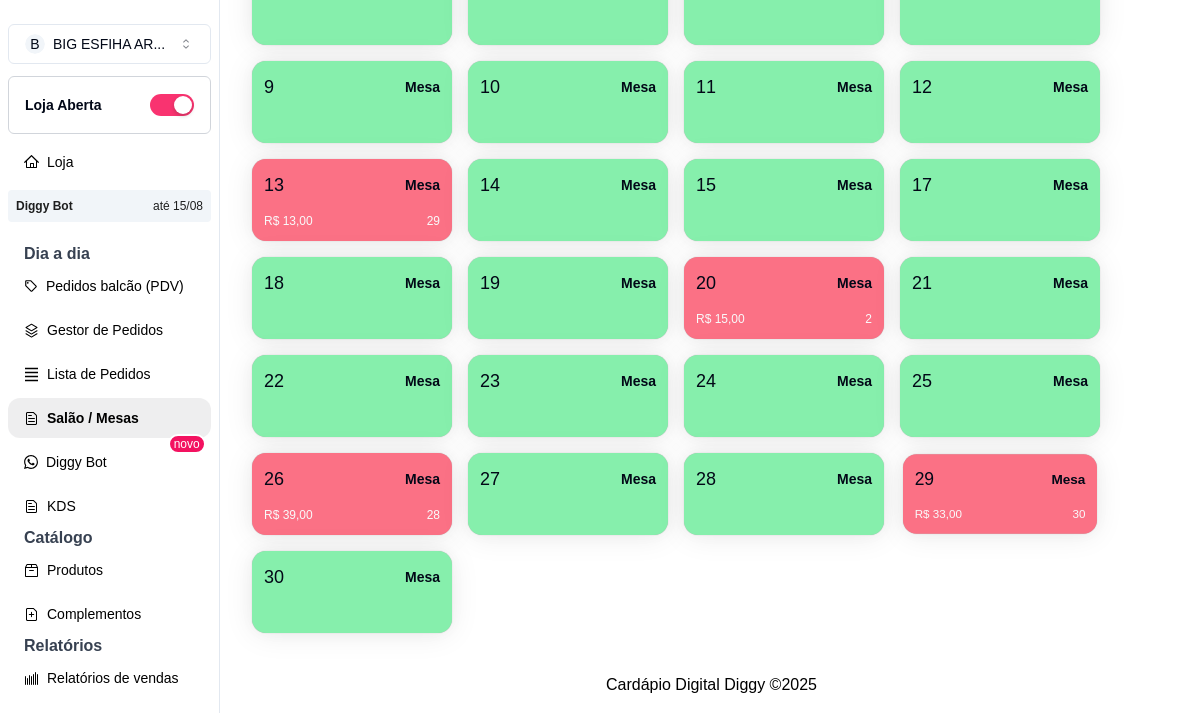 click on "R$ 33,00 [NUMBER]" at bounding box center [1000, 507] 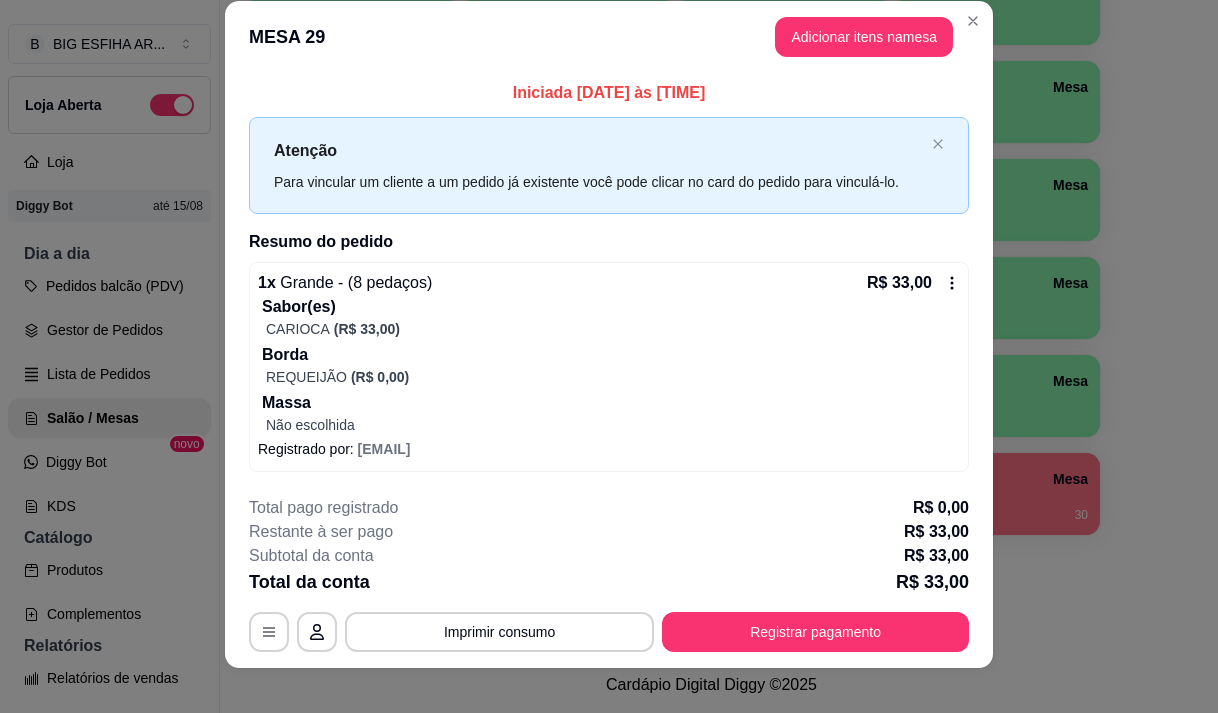 scroll, scrollTop: 41, scrollLeft: 0, axis: vertical 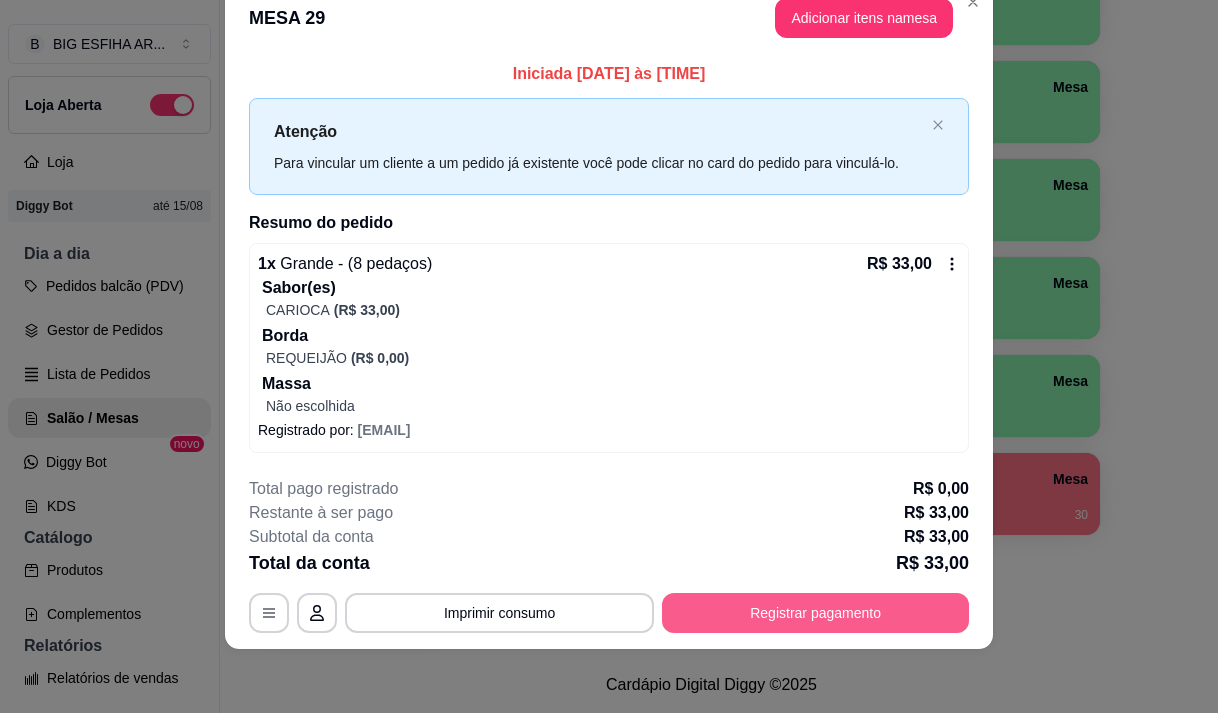 click on "Registrar pagamento" at bounding box center [815, 613] 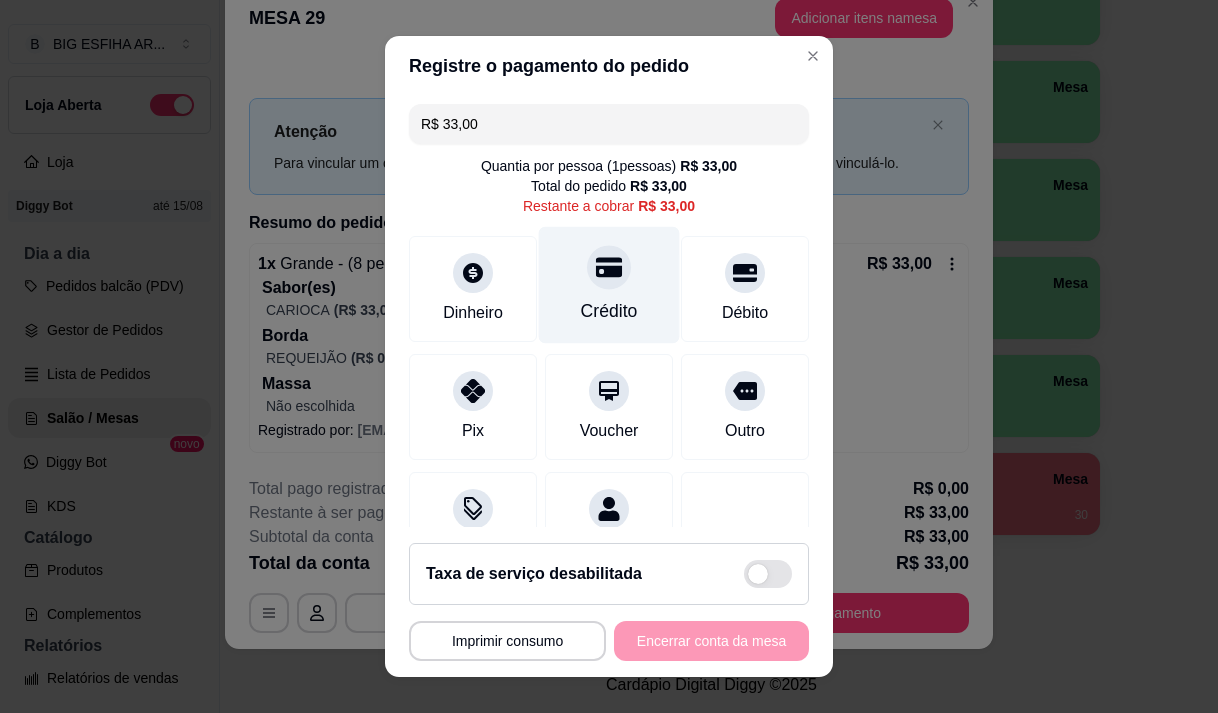 click on "Crédito" at bounding box center (609, 284) 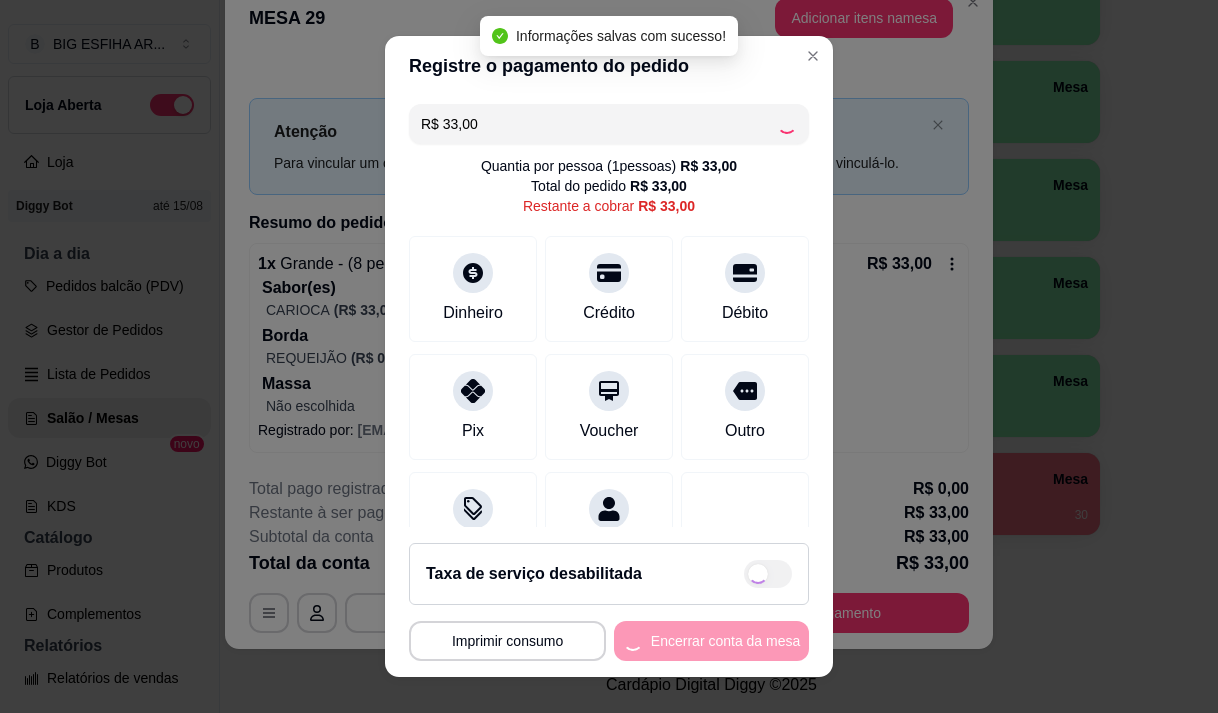 type on "R$ 0,00" 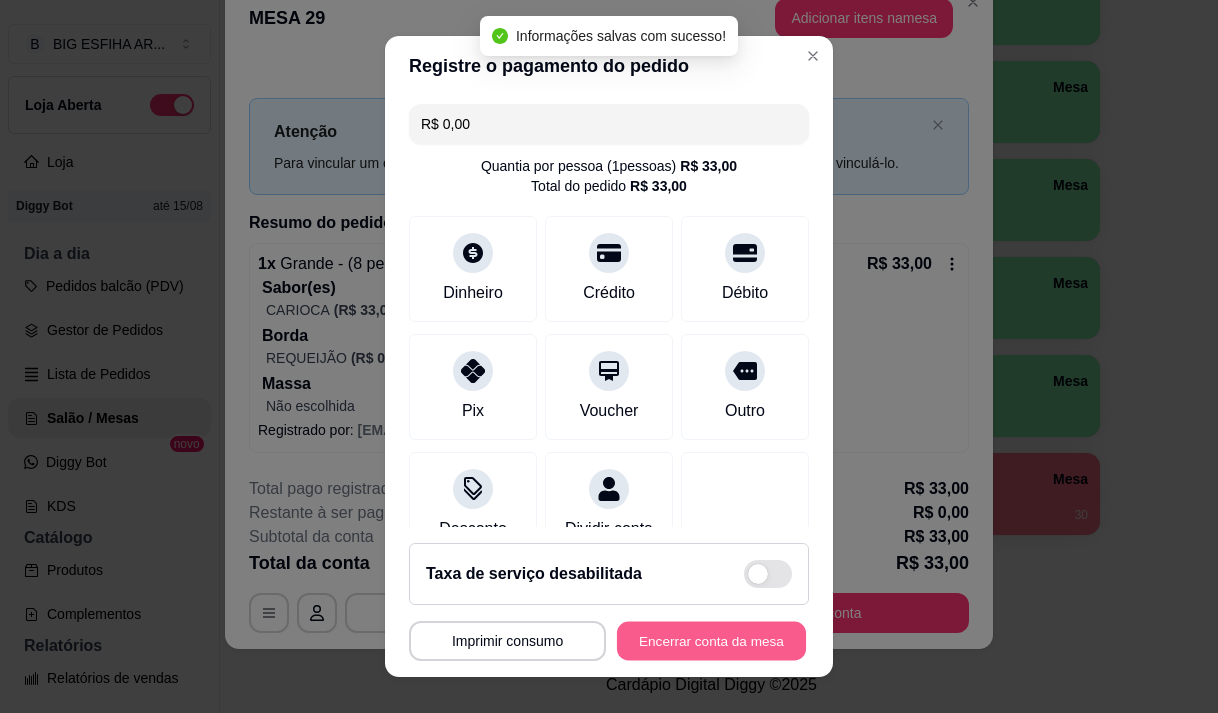 click on "Encerrar conta da mesa" at bounding box center (711, 641) 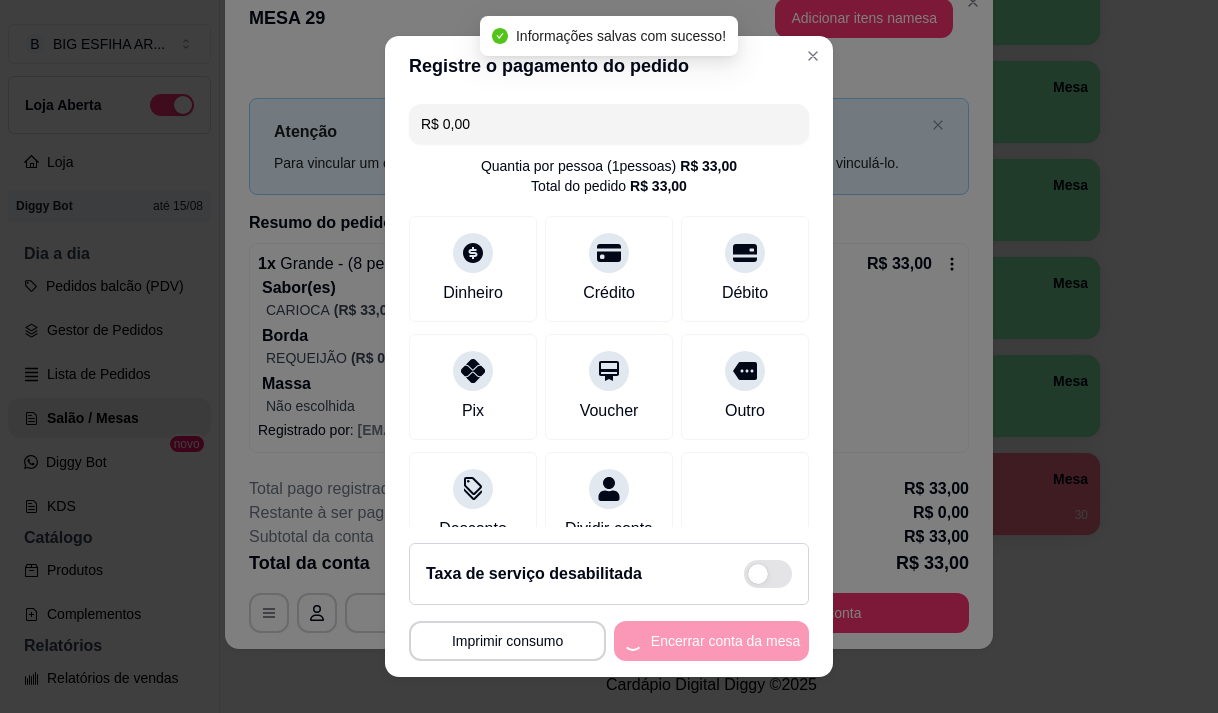 scroll, scrollTop: 0, scrollLeft: 0, axis: both 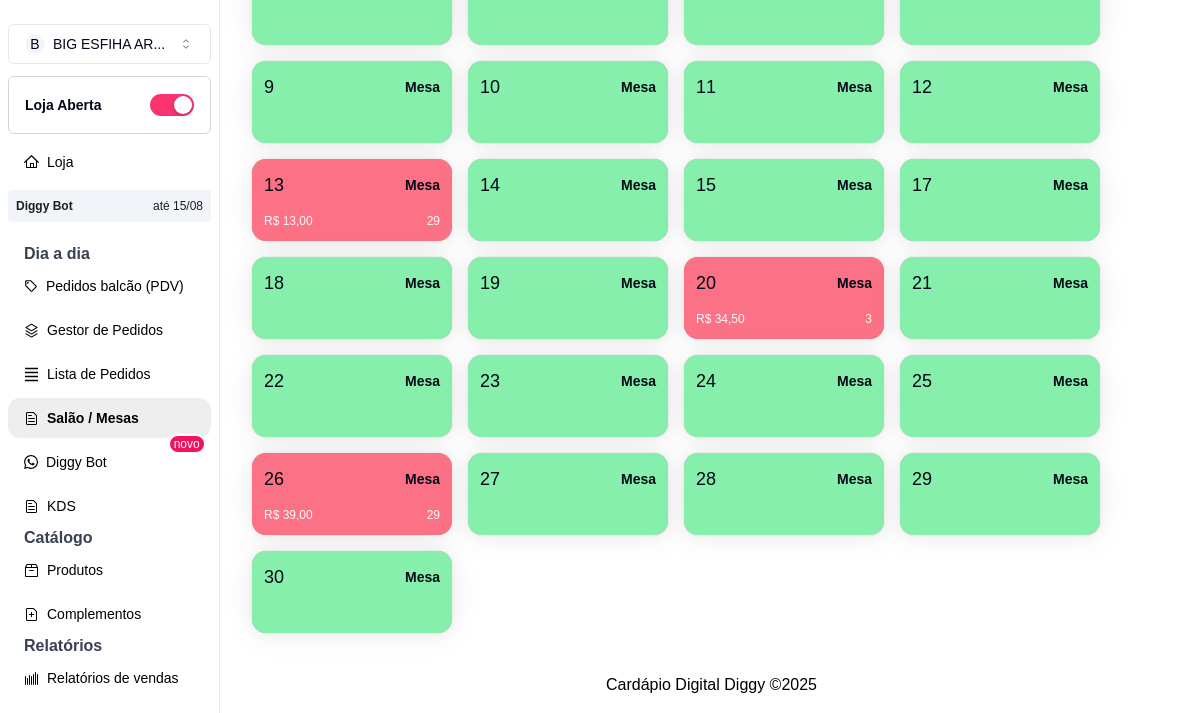 click on "R$ 39,00 29" at bounding box center (352, 515) 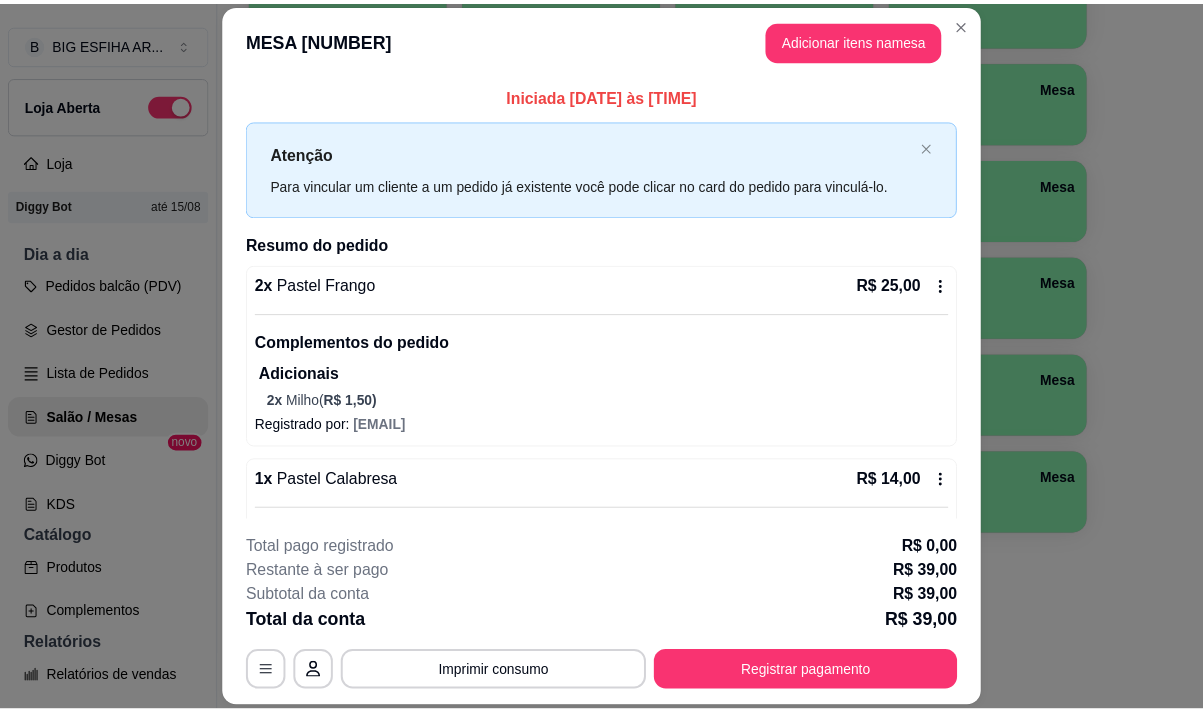 scroll, scrollTop: 100, scrollLeft: 0, axis: vertical 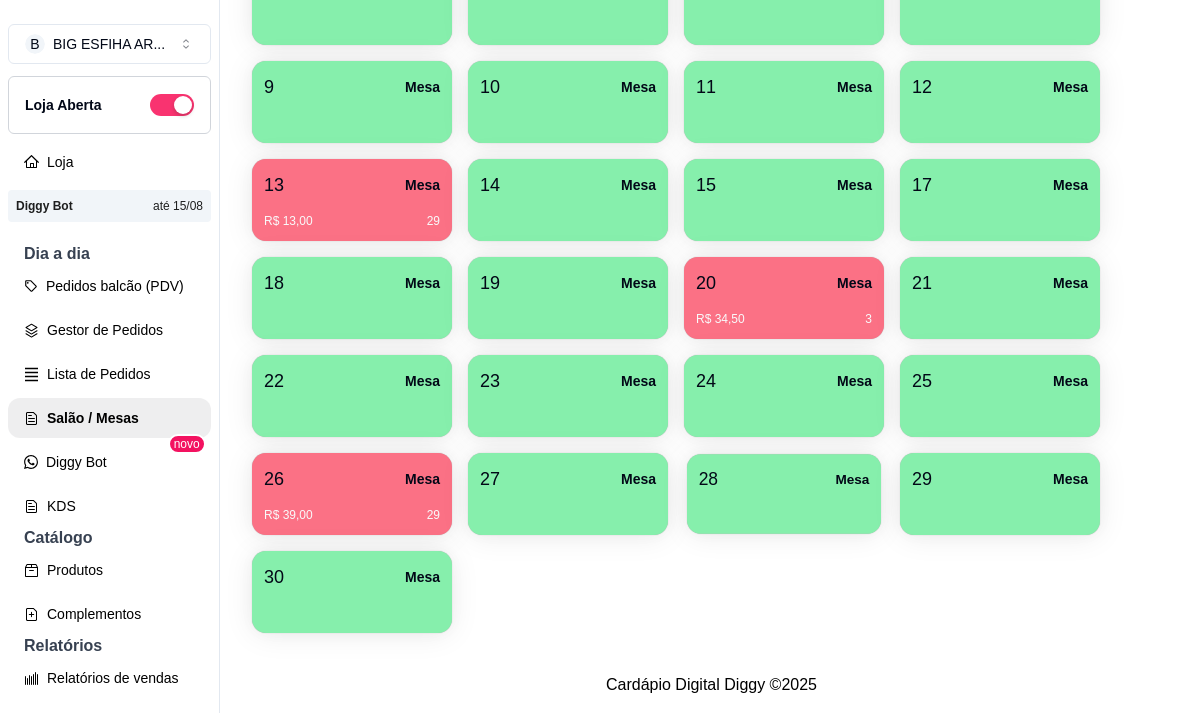 click at bounding box center [784, 507] 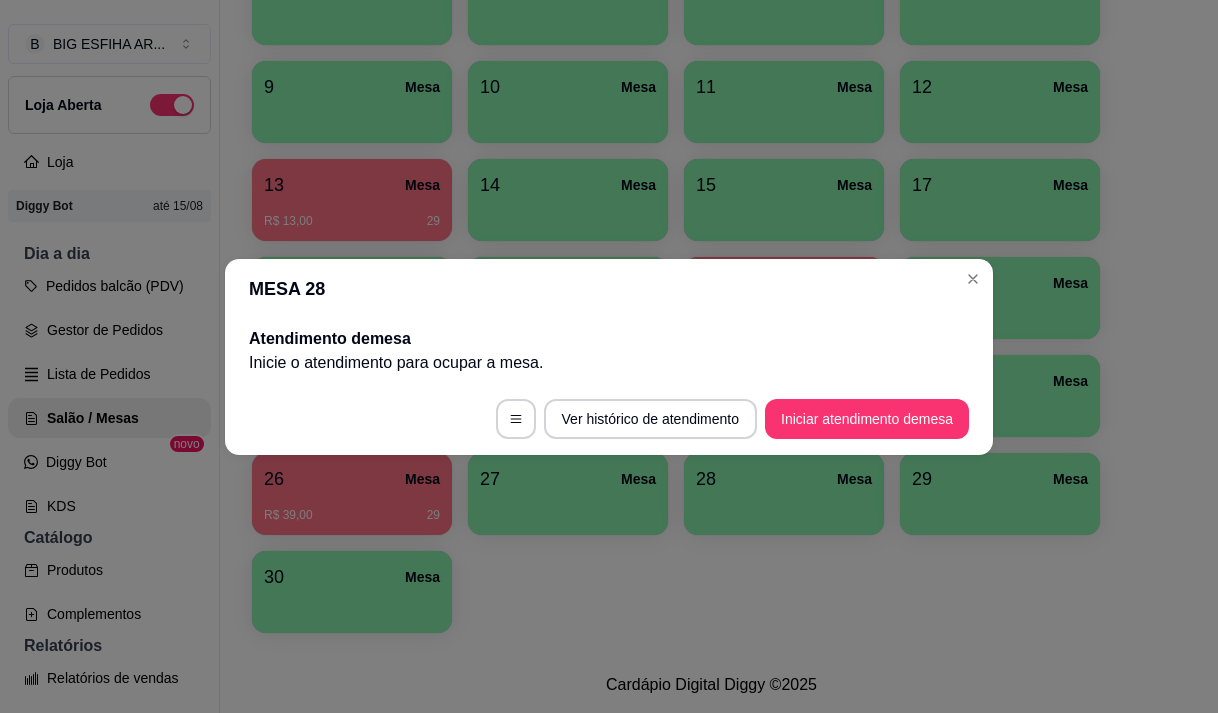 click on "Ver histórico de atendimento Iniciar atendimento de  mesa" at bounding box center [609, 419] 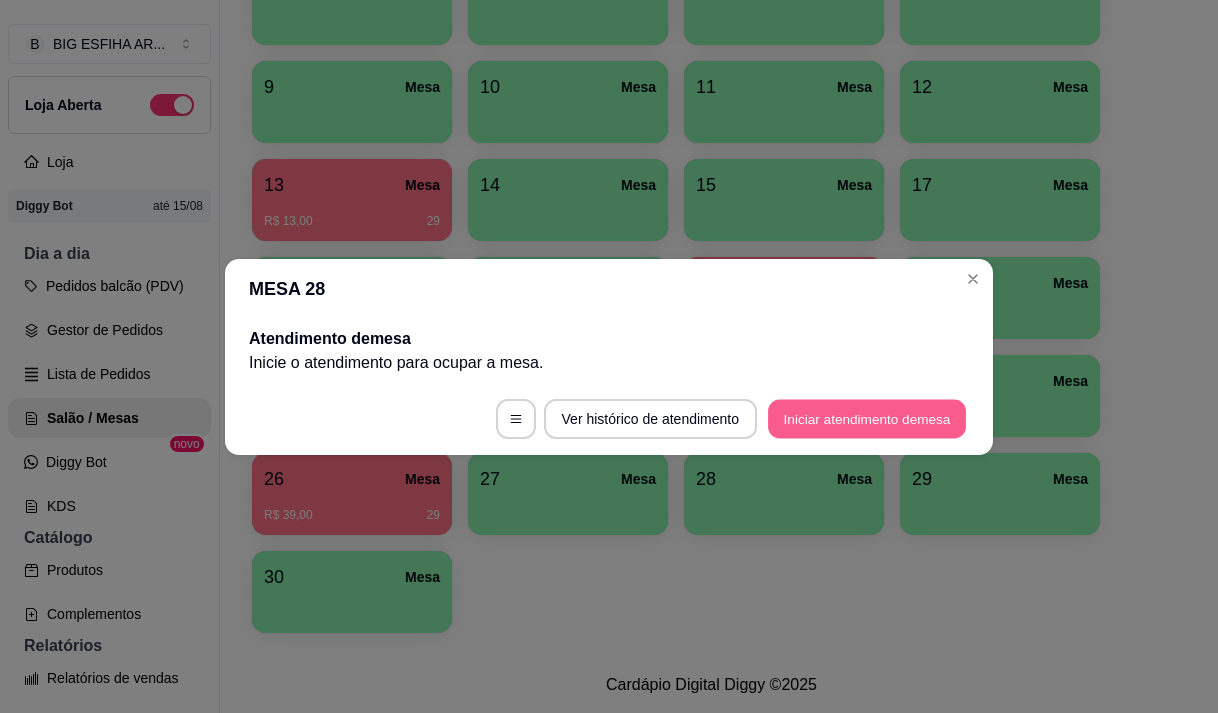 click on "Iniciar atendimento de  mesa" at bounding box center (867, 418) 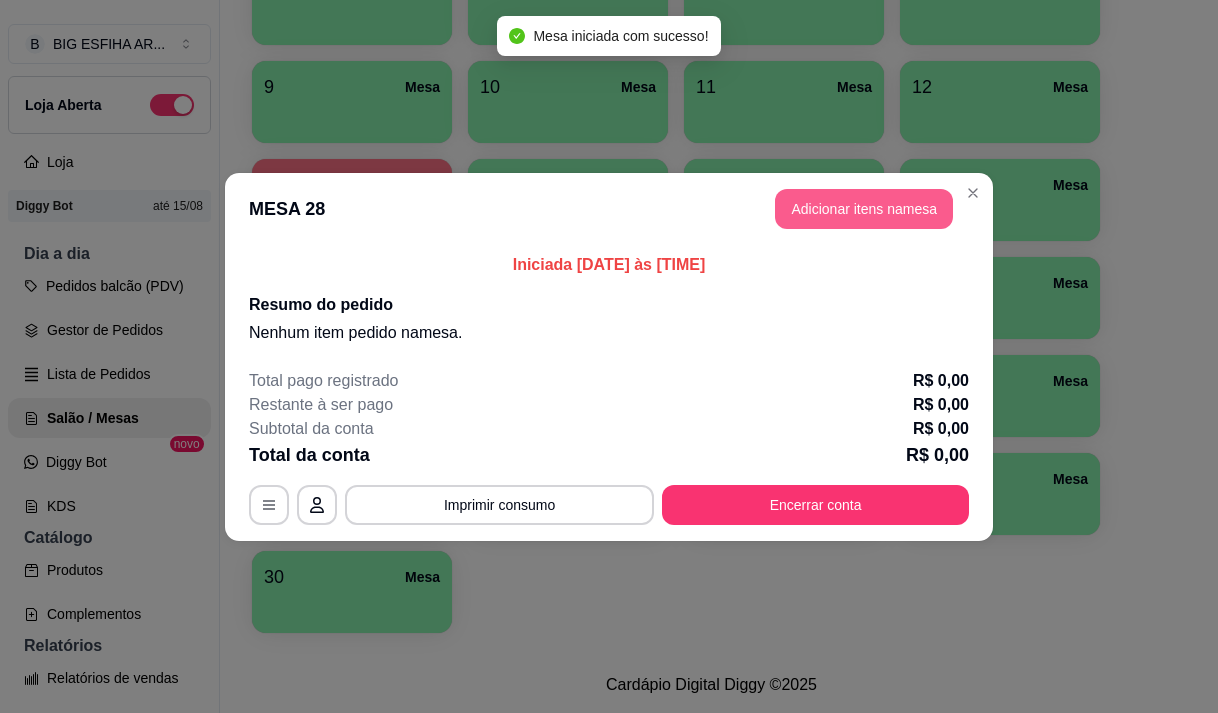 click on "Adicionar itens na  mesa" at bounding box center [864, 209] 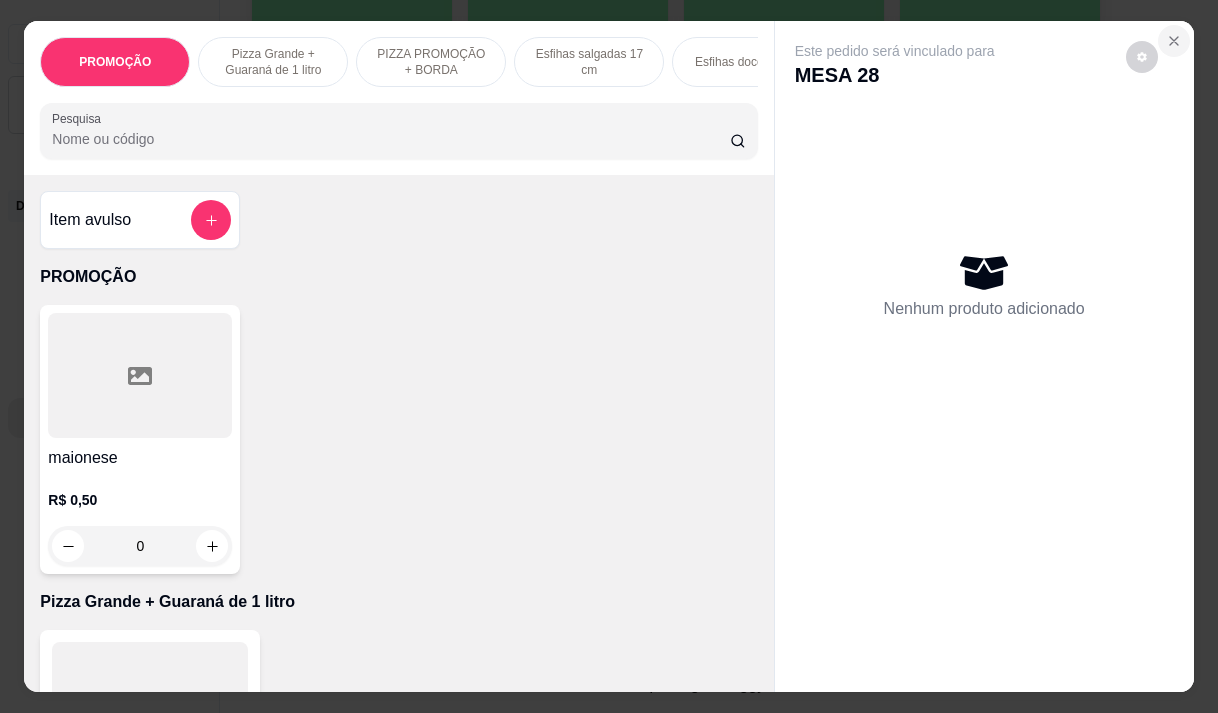 click 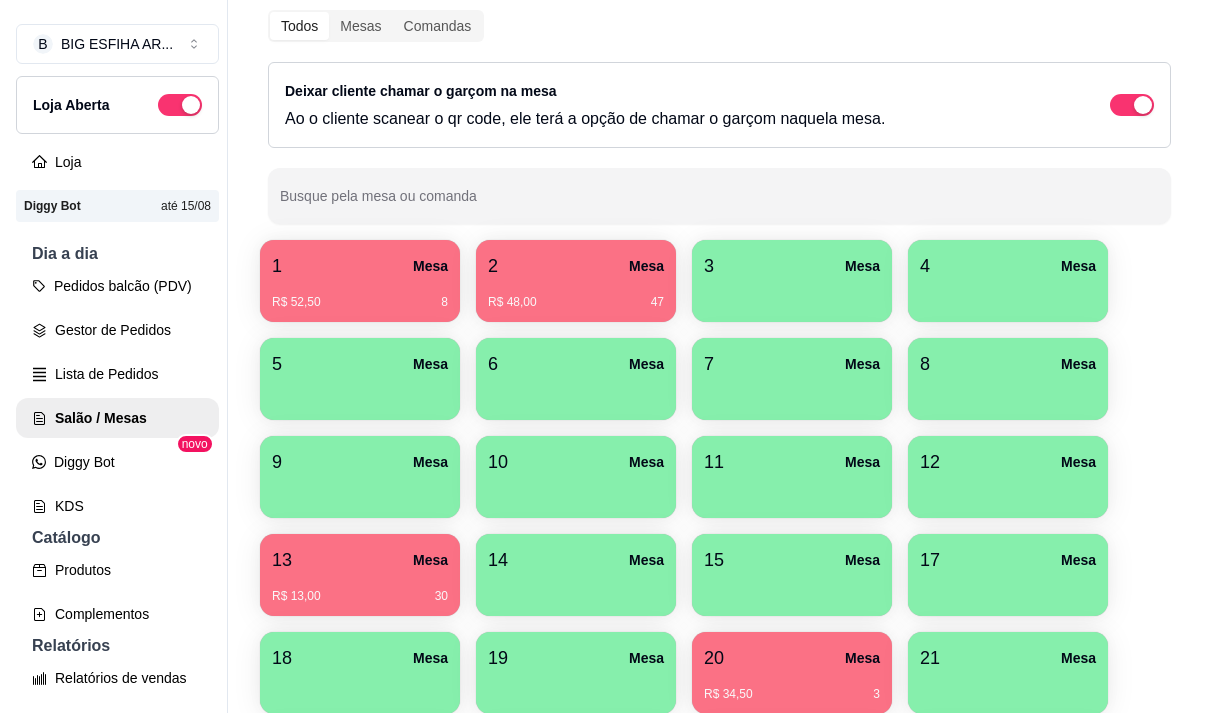 scroll, scrollTop: 100, scrollLeft: 0, axis: vertical 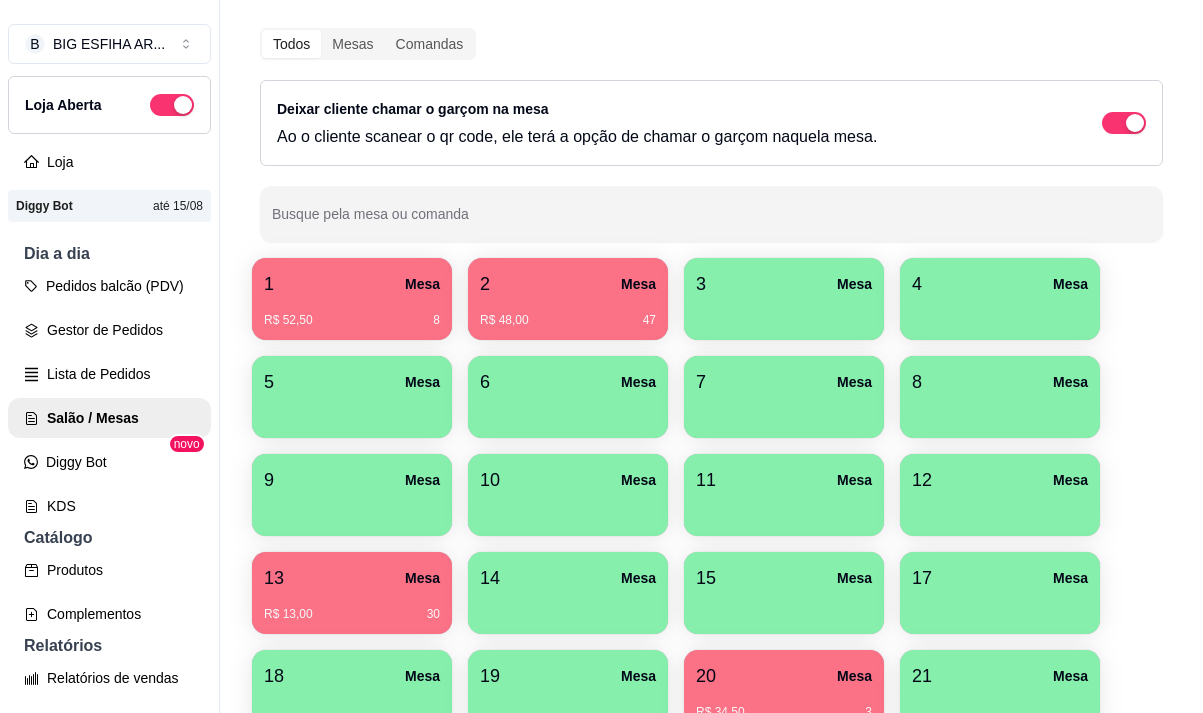 click on "5 Mesa" at bounding box center [352, 382] 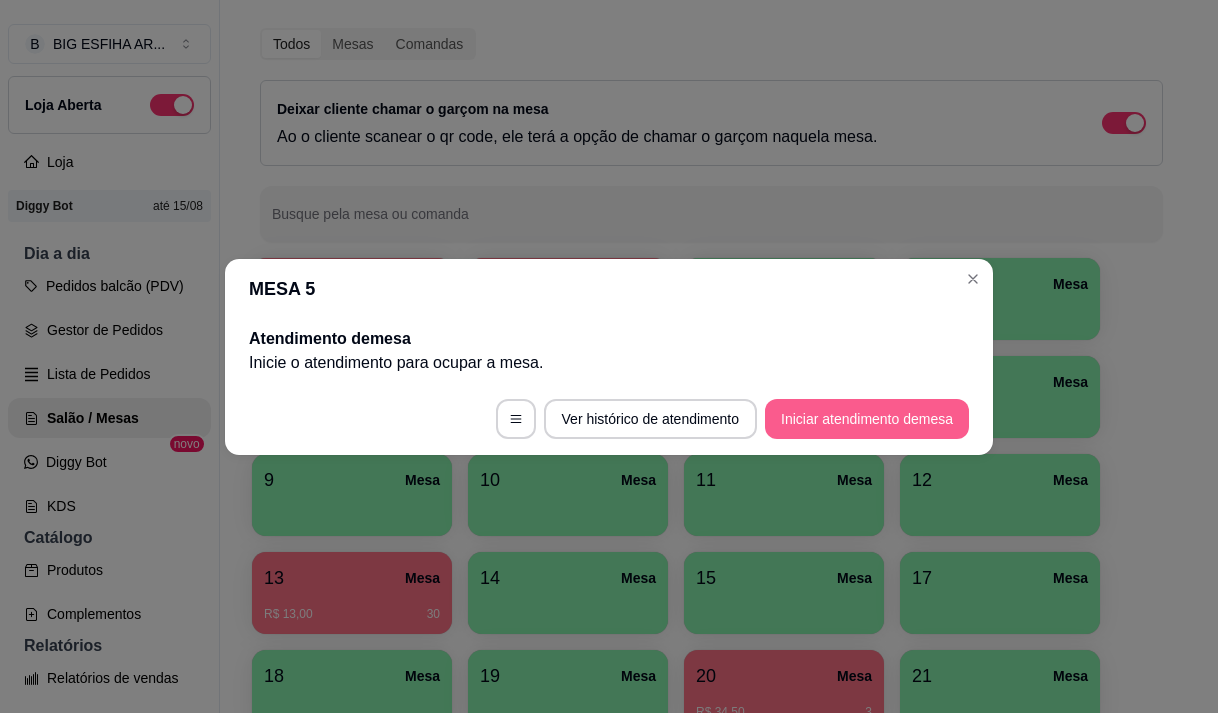 click on "Iniciar atendimento de  mesa" at bounding box center [867, 419] 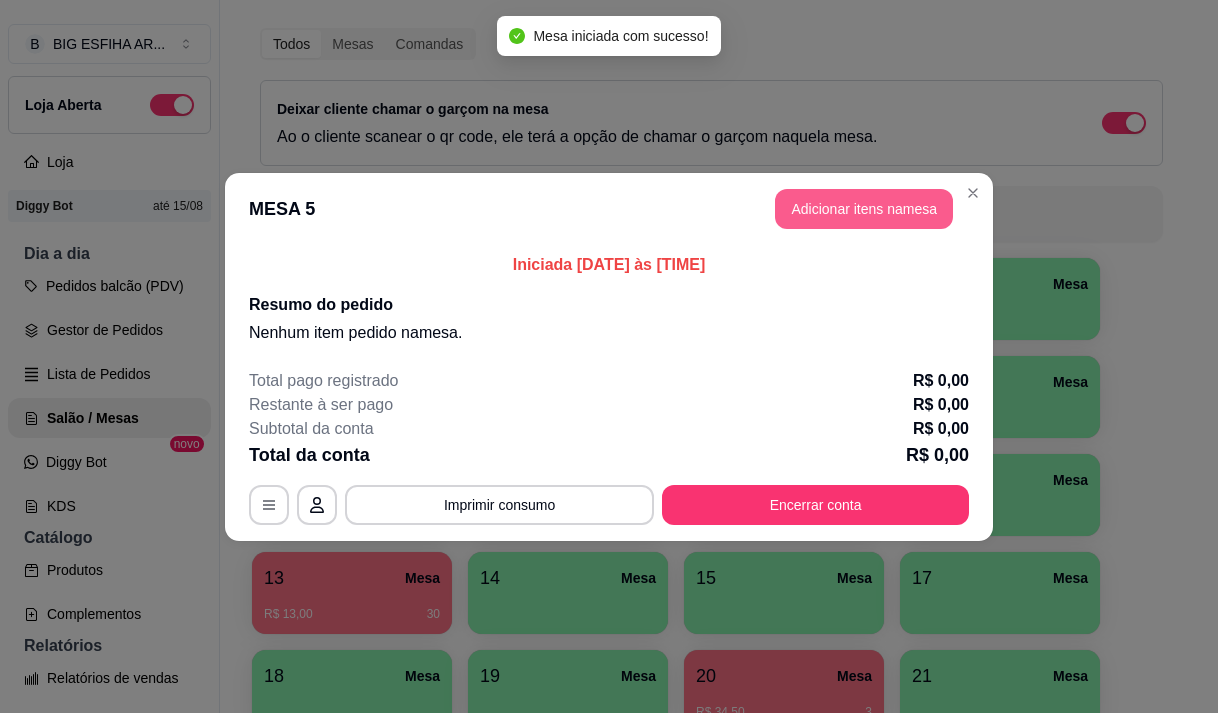 click on "Adicionar itens na  mesa" at bounding box center (864, 209) 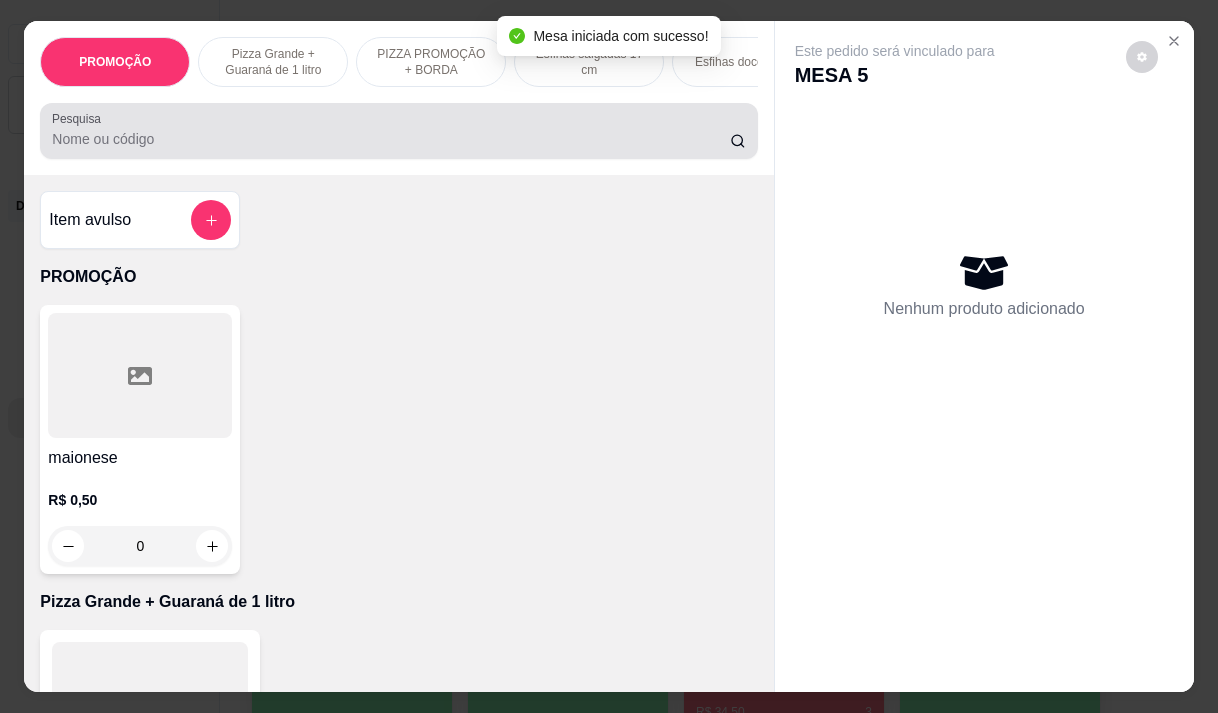 click at bounding box center (398, 131) 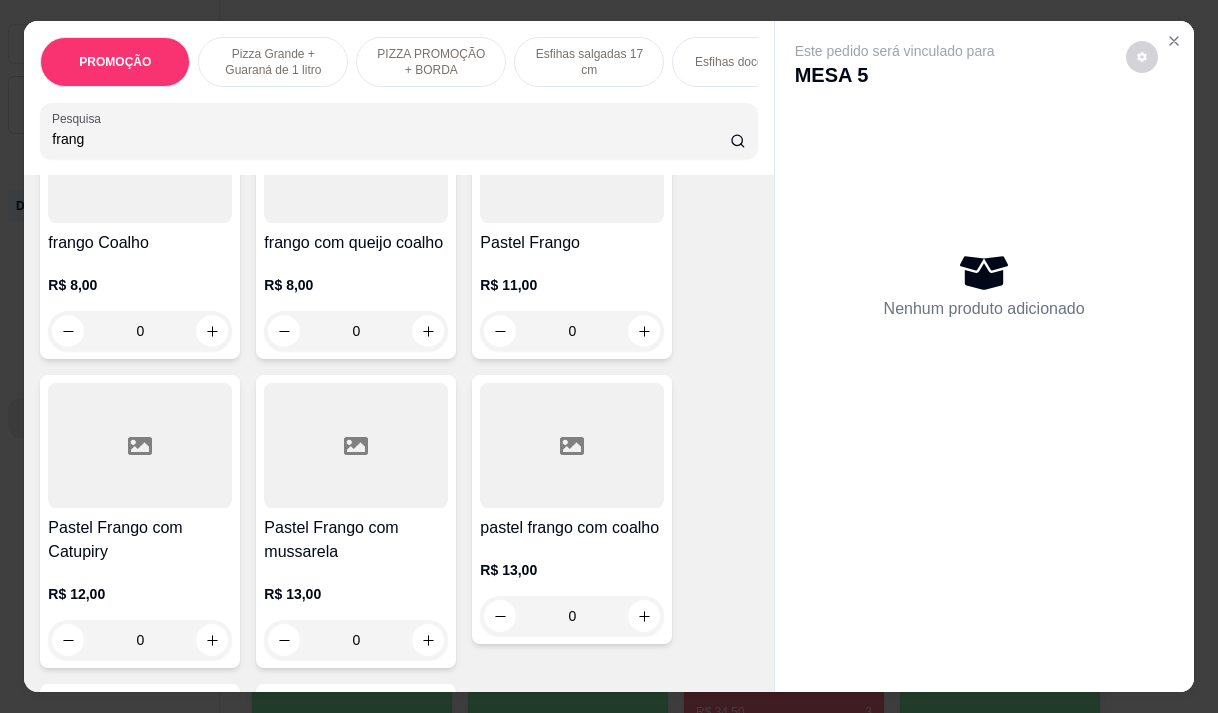 scroll, scrollTop: 600, scrollLeft: 0, axis: vertical 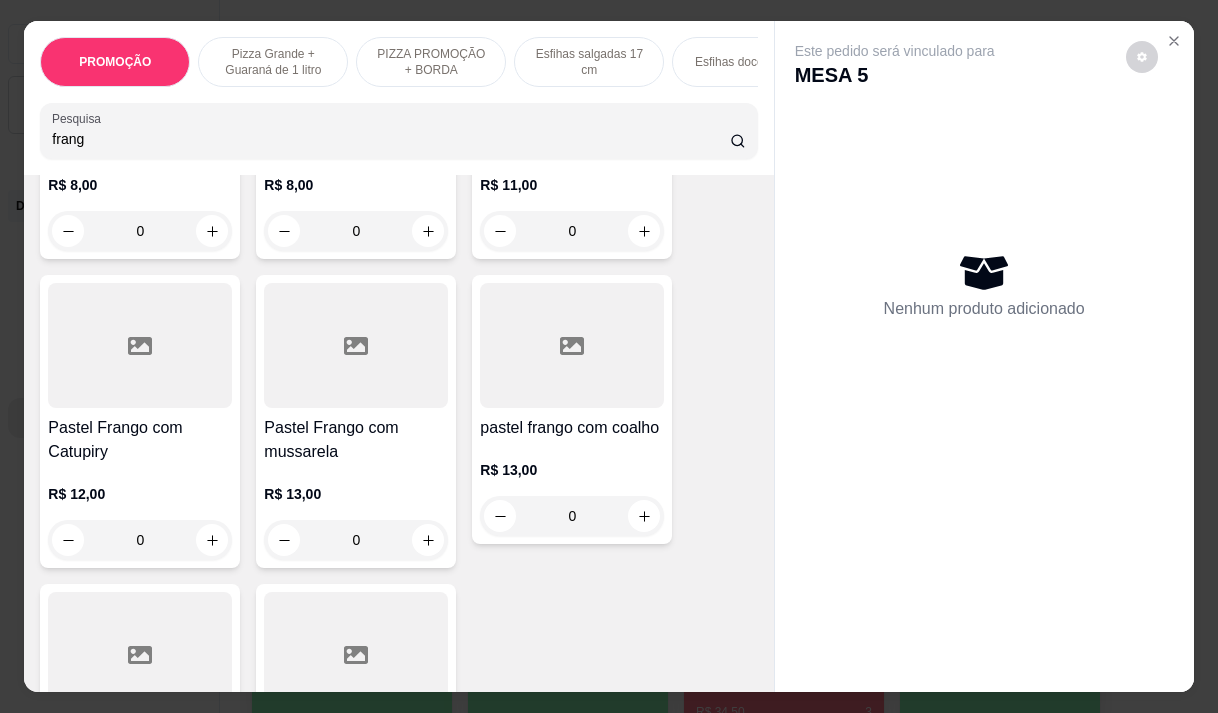 type on "frang" 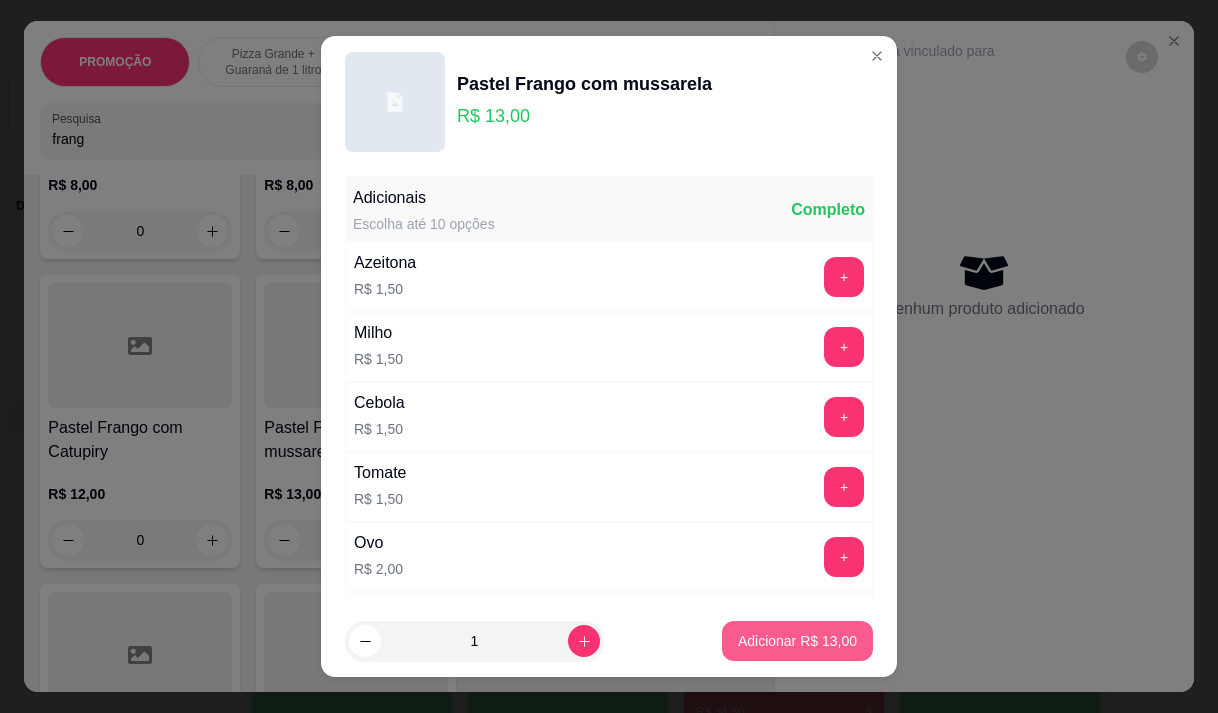 click on "Adicionar   R$ 13,00" at bounding box center [797, 641] 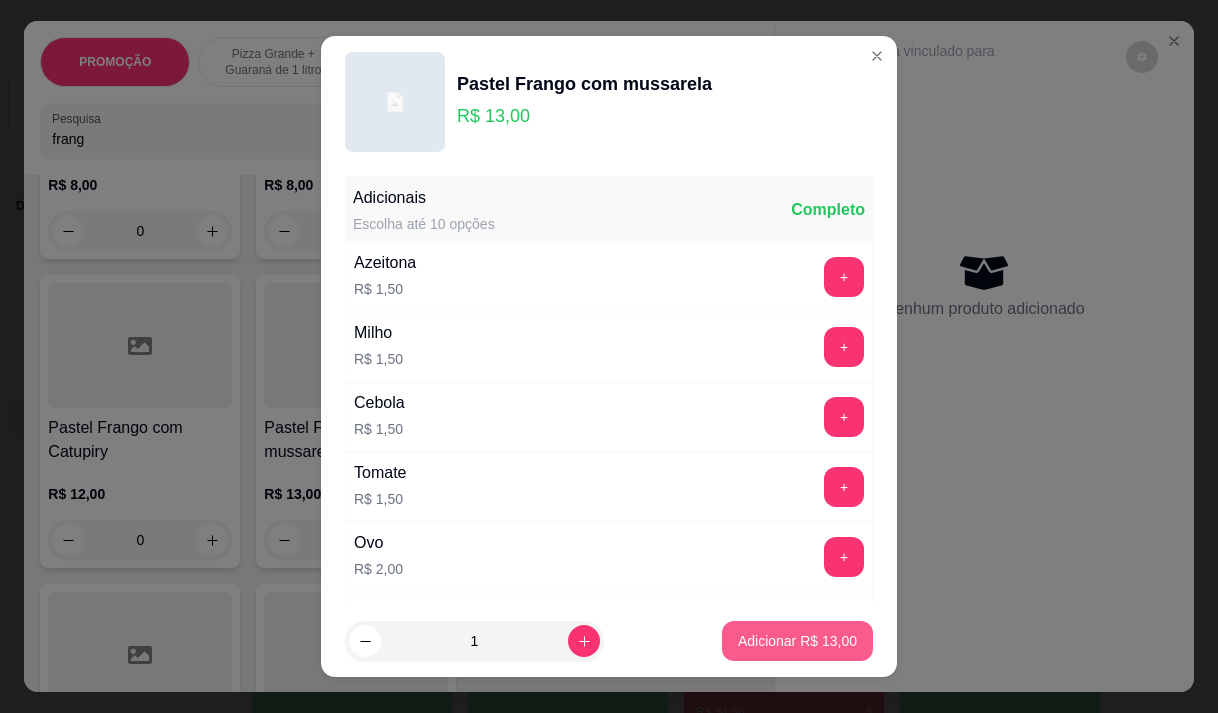 type on "1" 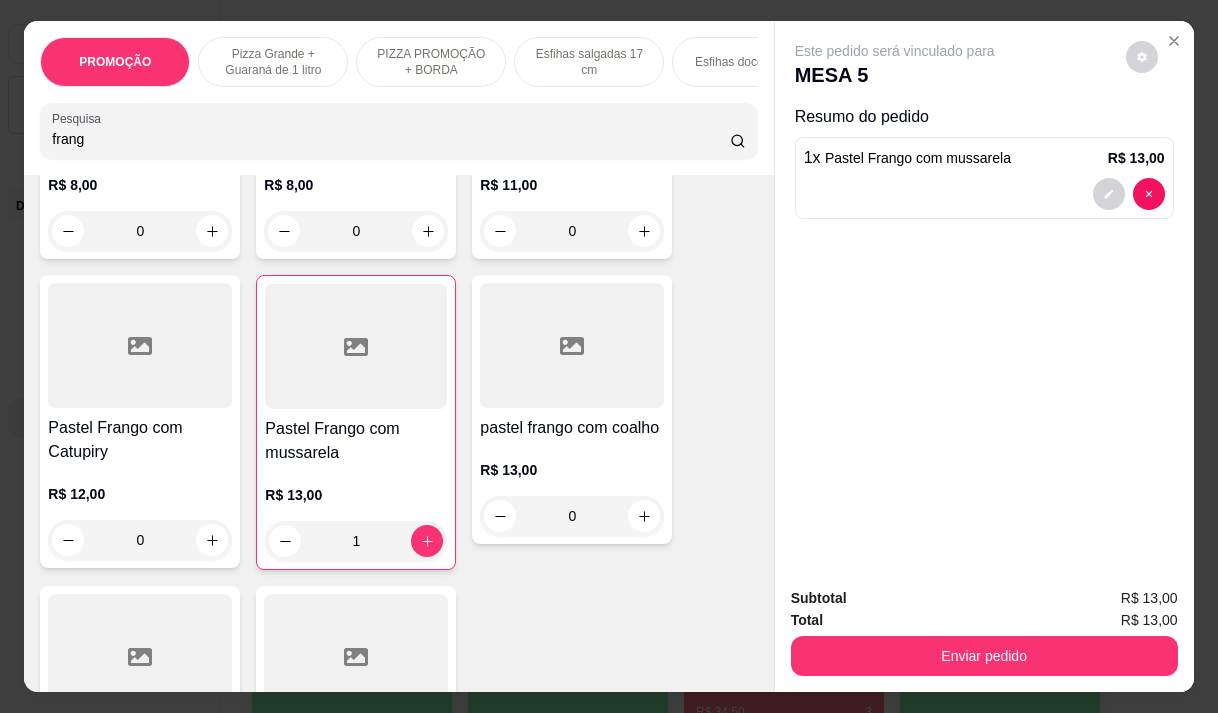 click on "frang" at bounding box center (391, 139) 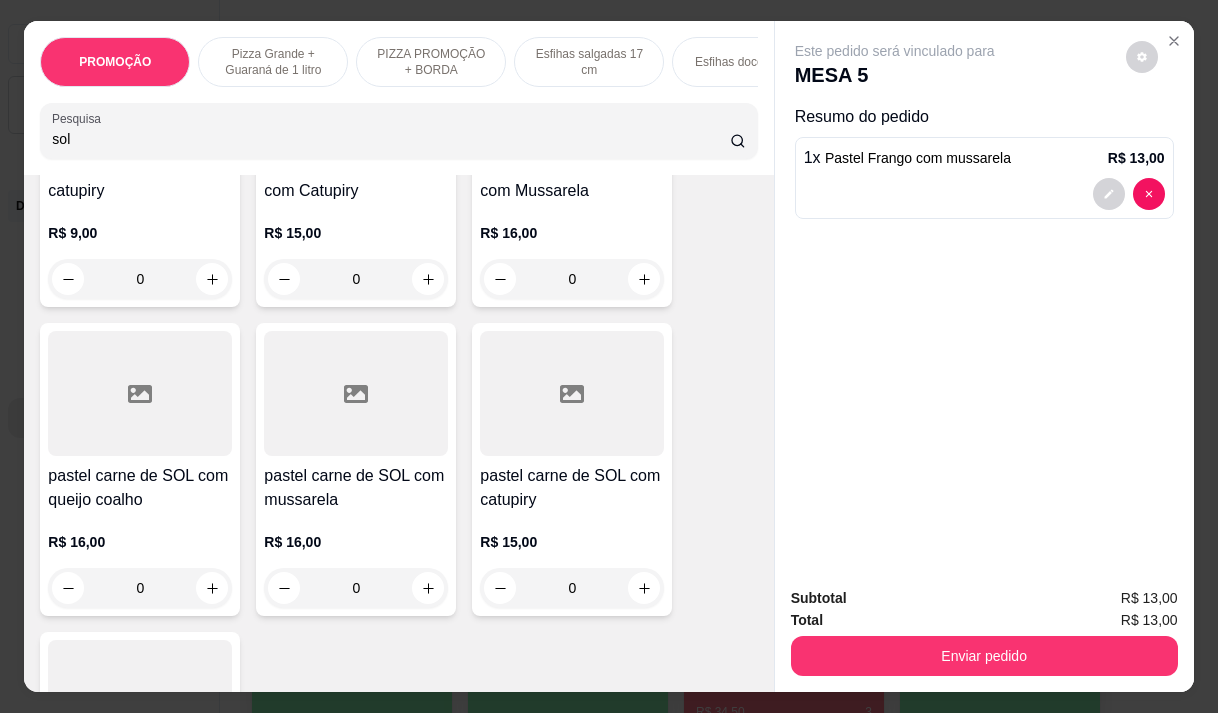 scroll, scrollTop: 1876, scrollLeft: 0, axis: vertical 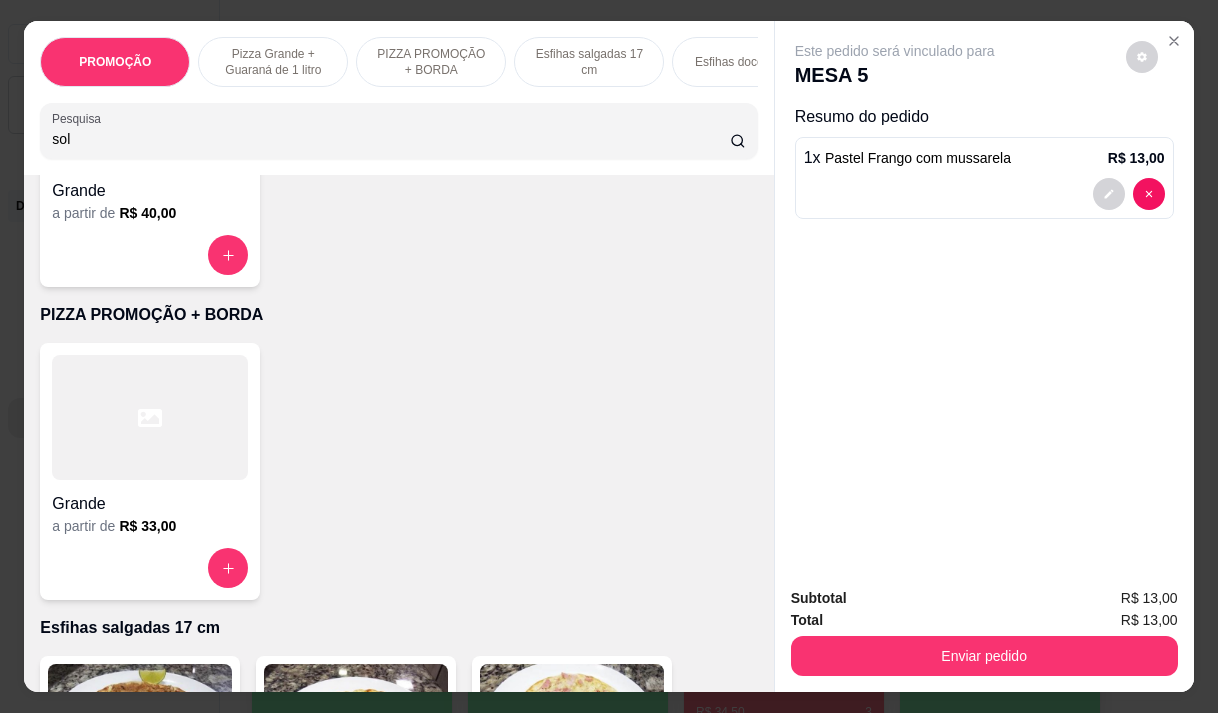 type on "sol" 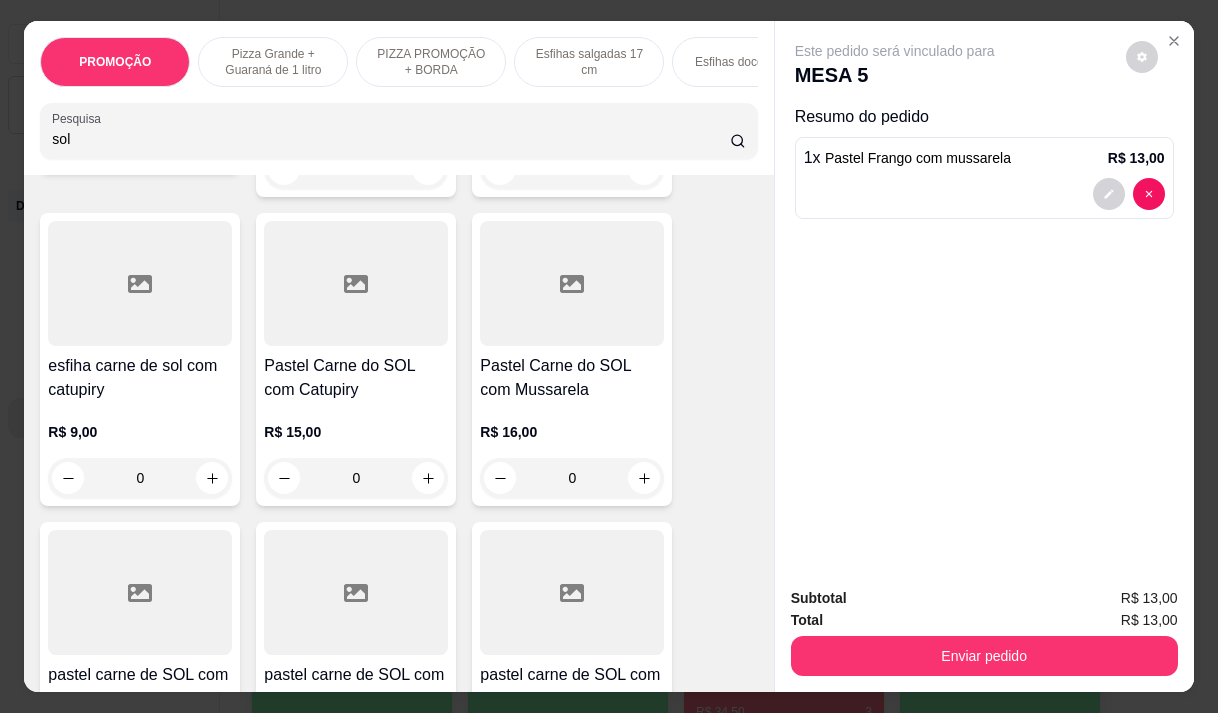 scroll, scrollTop: 500, scrollLeft: 0, axis: vertical 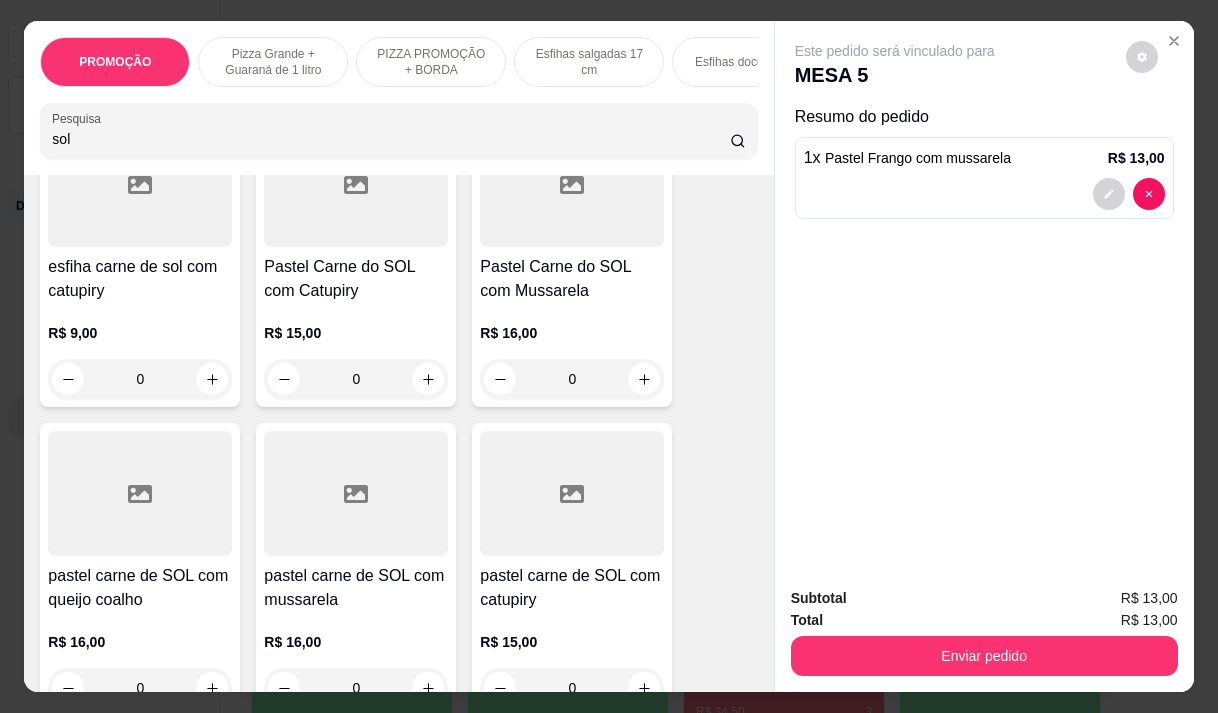 click on "Pastel Carne do SOL com Catupiry" at bounding box center [356, 279] 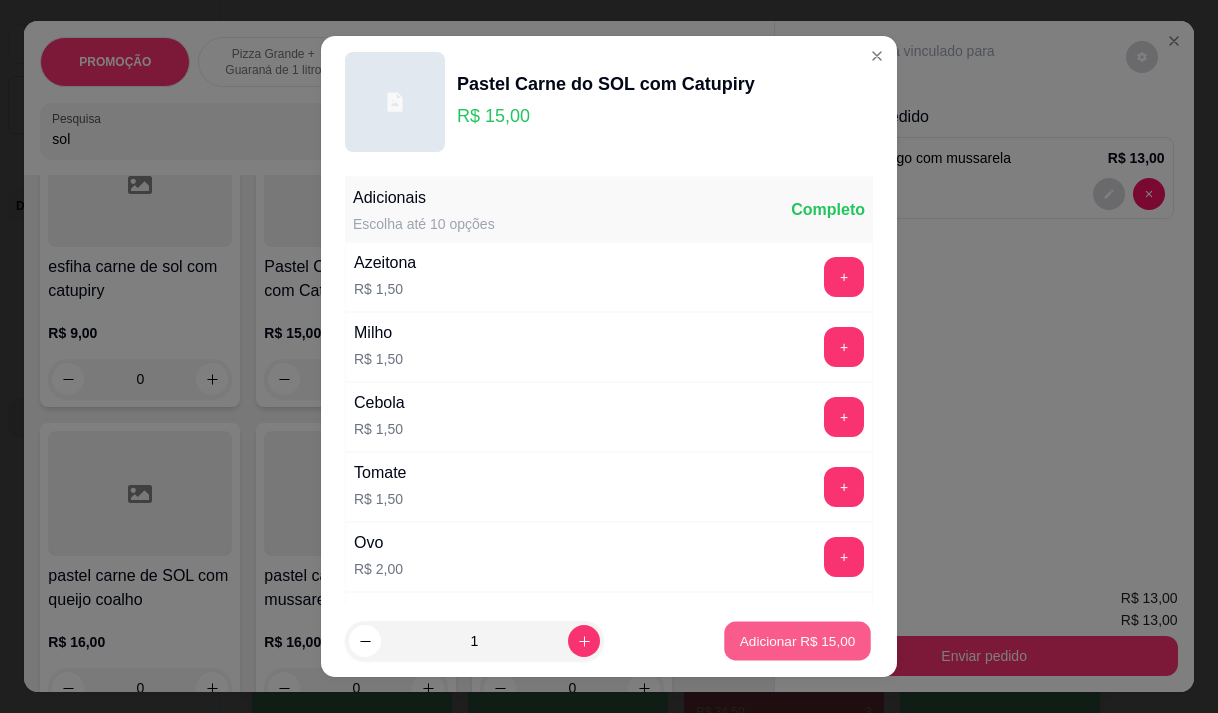 click on "Adicionar   R$ 15,00" at bounding box center (798, 641) 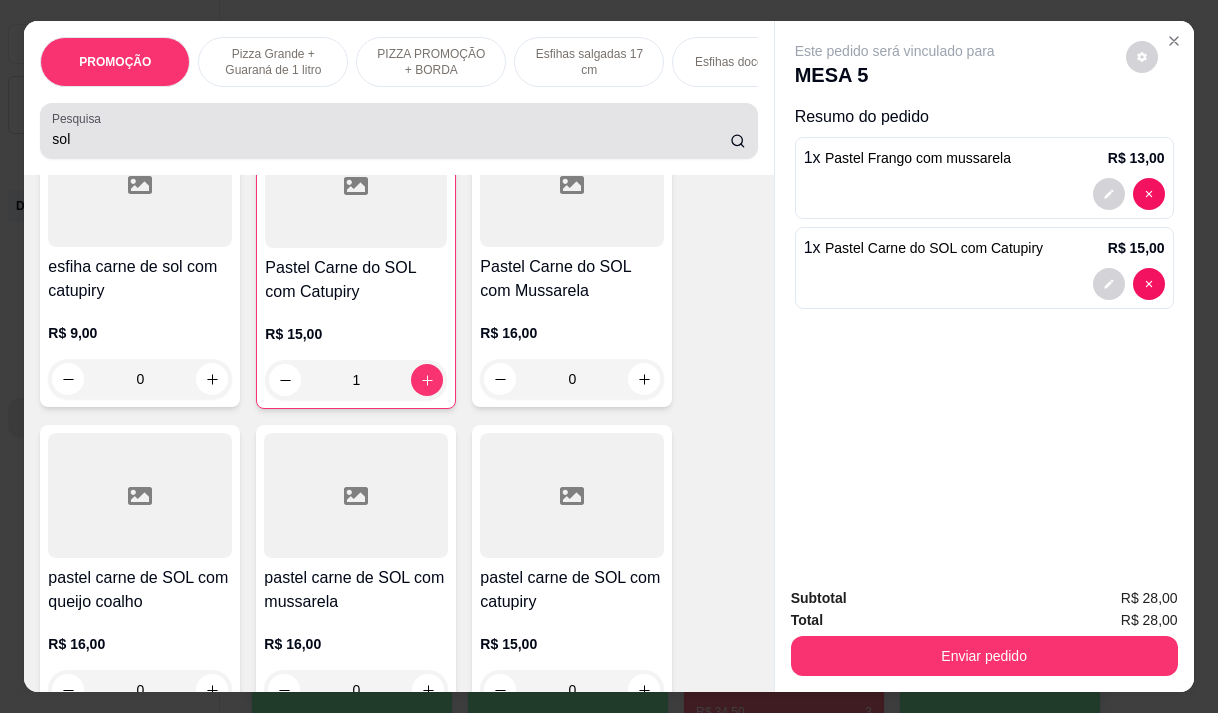 click on "sol" at bounding box center [391, 139] 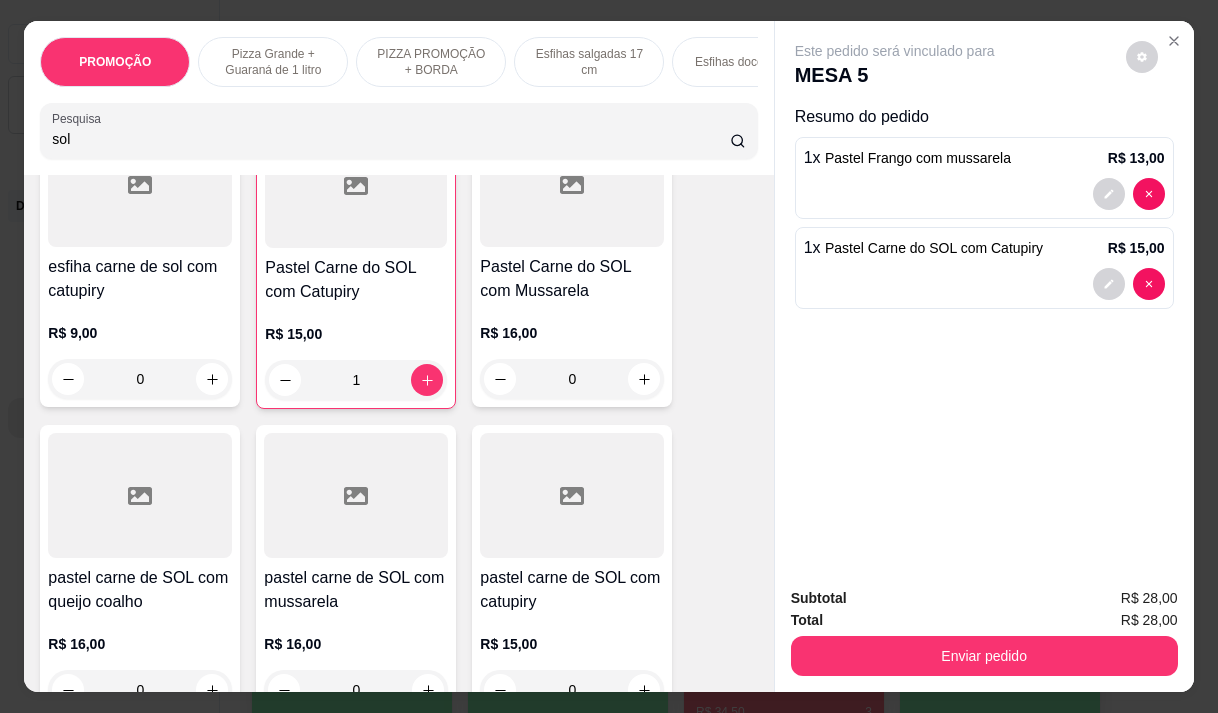 click on "sol" at bounding box center [391, 139] 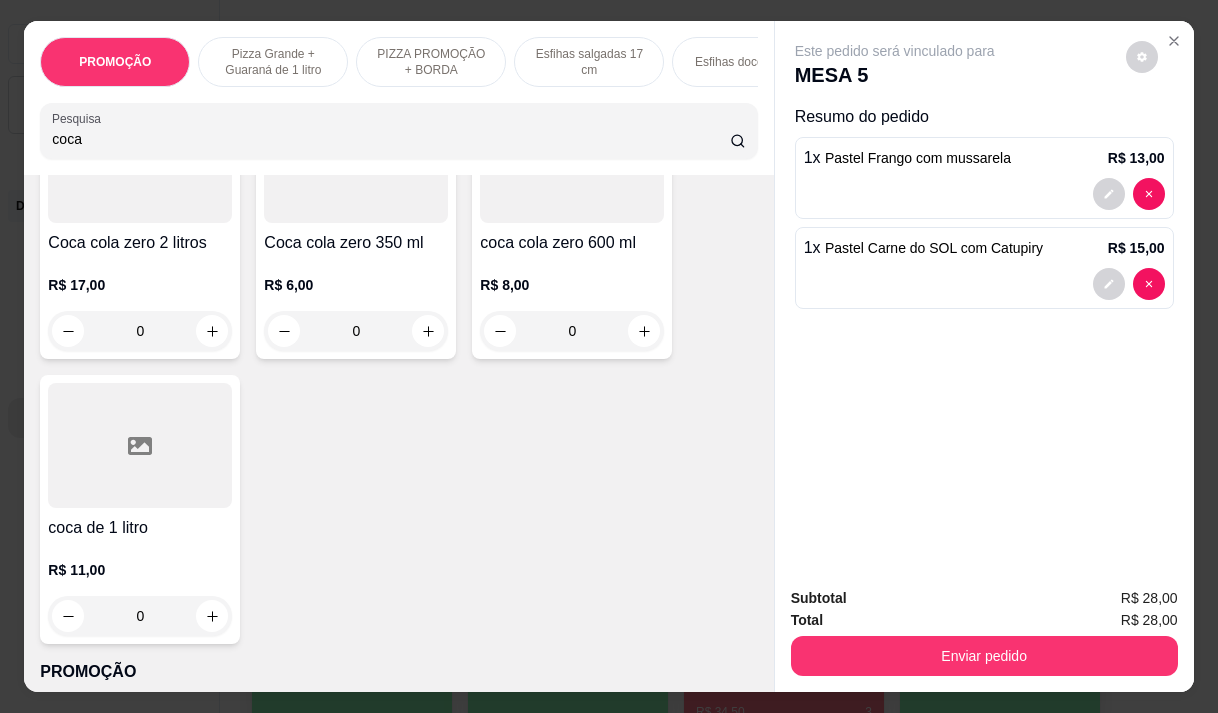 scroll, scrollTop: 1395, scrollLeft: 0, axis: vertical 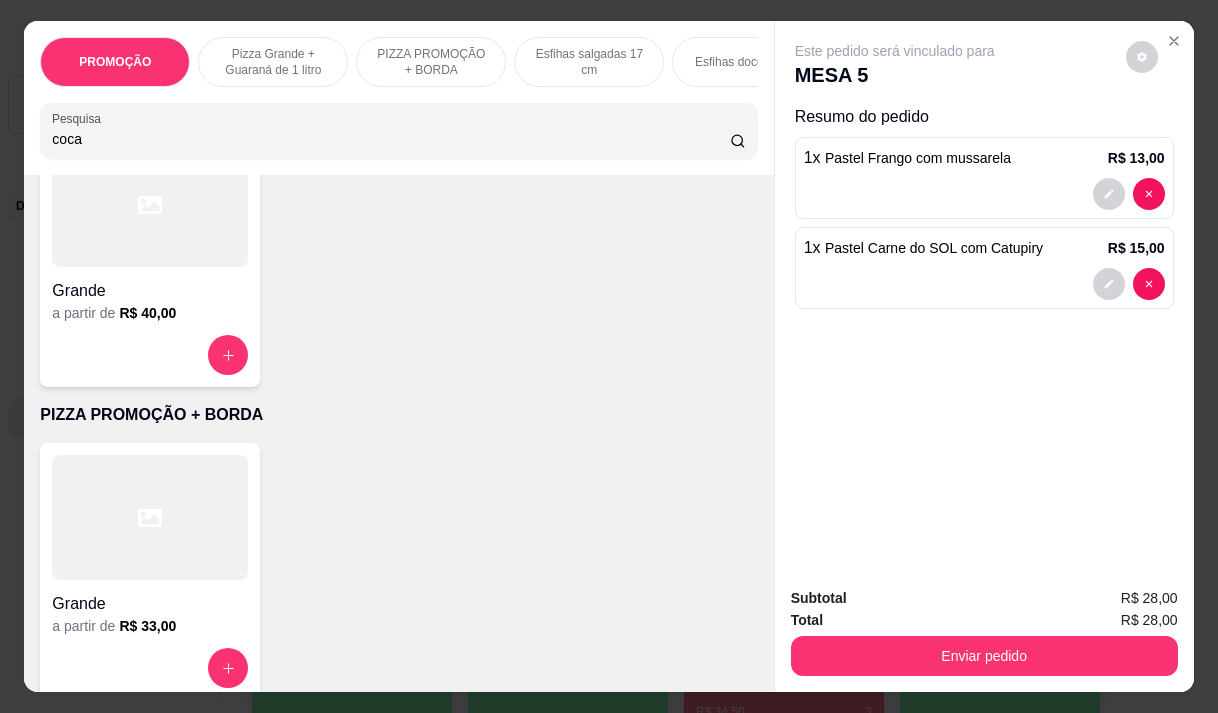 type on "coca" 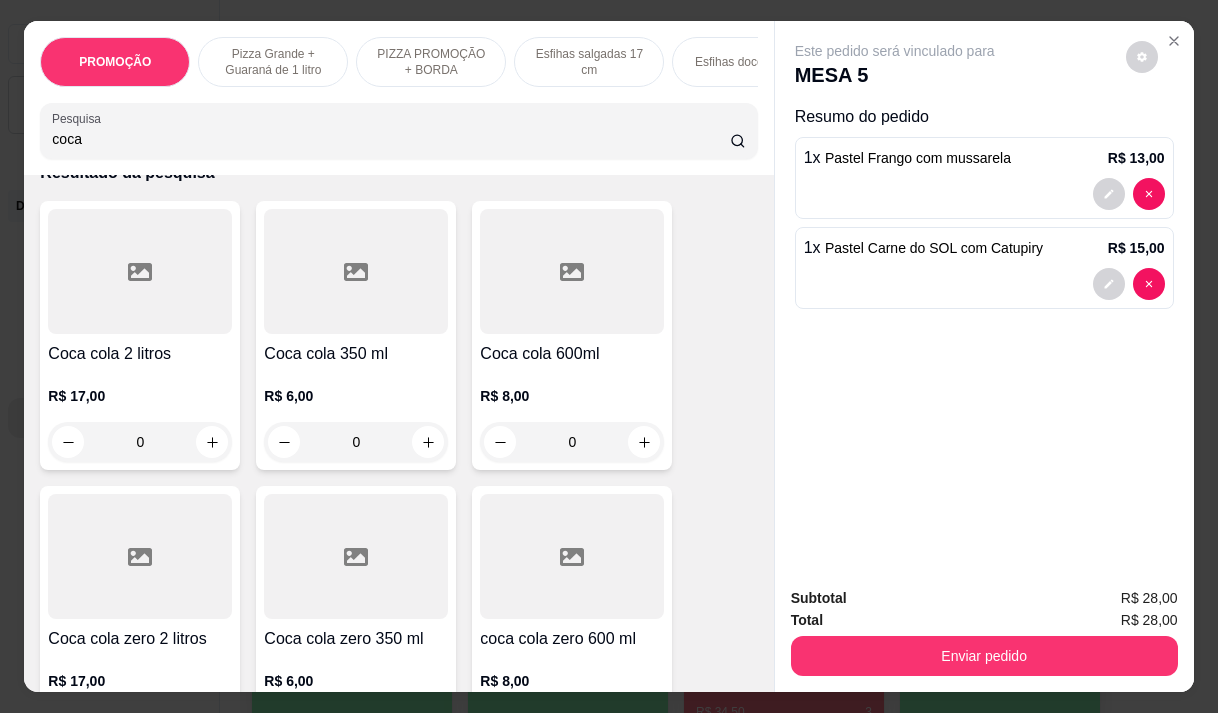 scroll, scrollTop: 200, scrollLeft: 0, axis: vertical 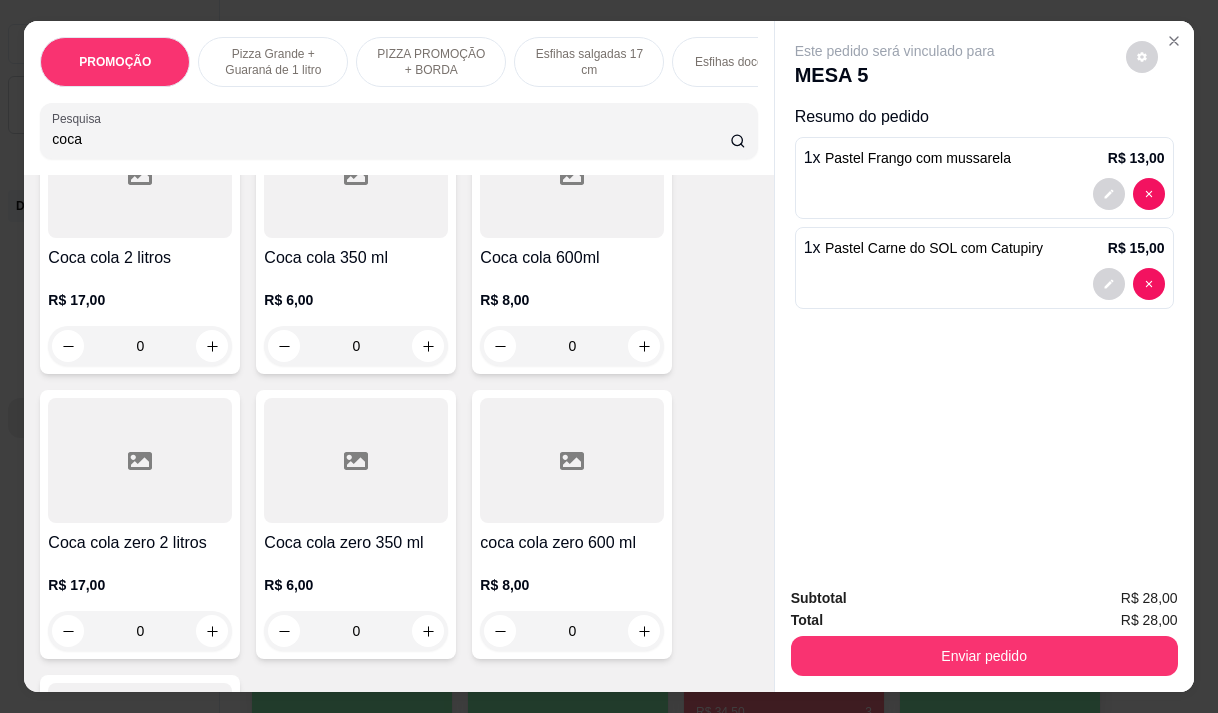 click on "R$ 6,00 0" at bounding box center [356, 603] 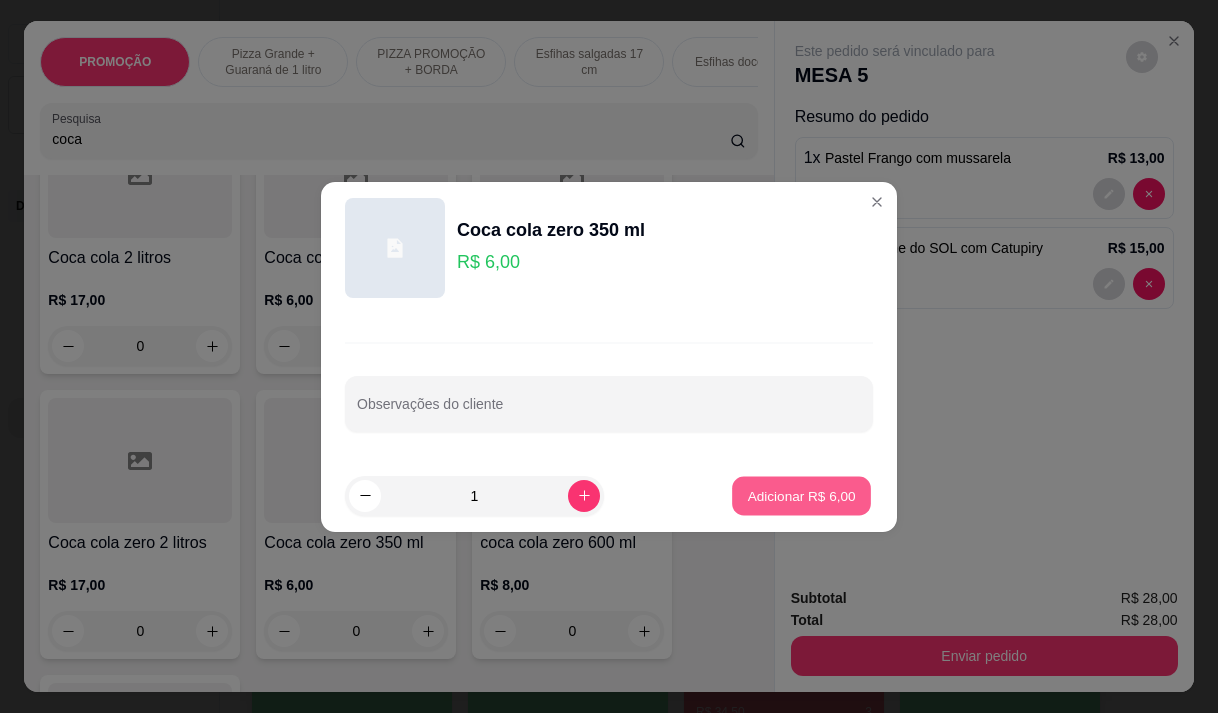 click on "Adicionar   R$ 6,00" at bounding box center [801, 495] 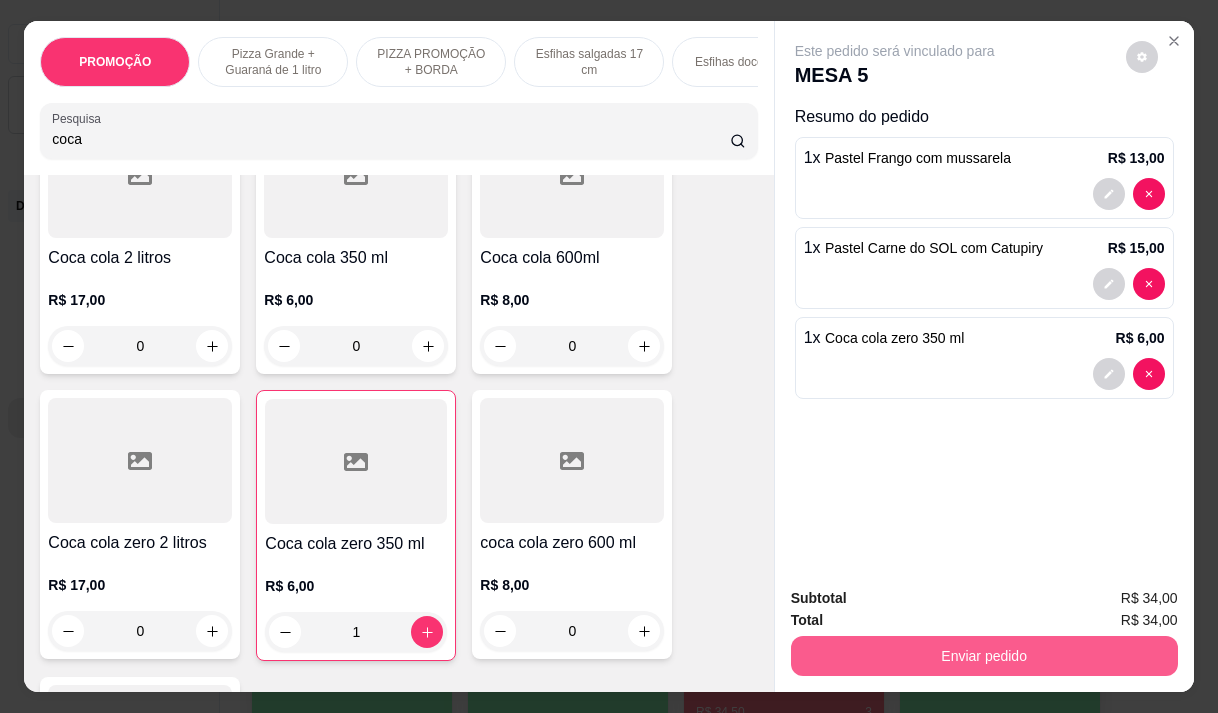 click on "Enviar pedido" at bounding box center [984, 656] 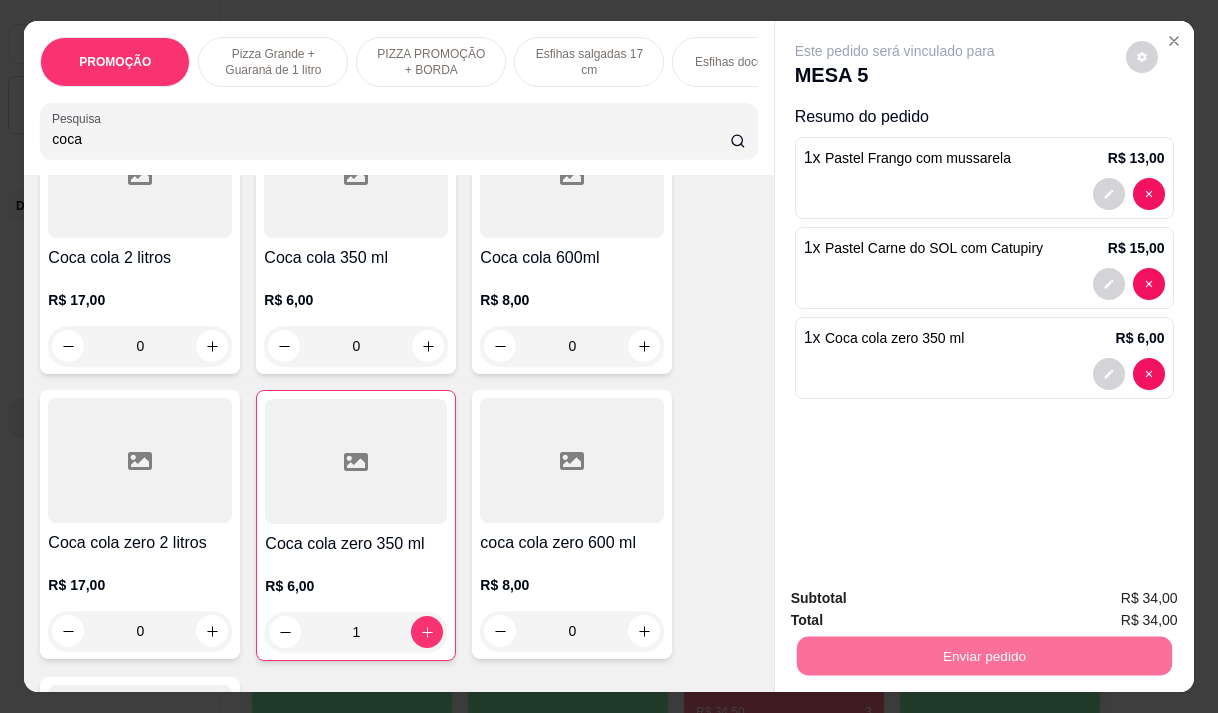 click on "Não registrar e enviar pedido" at bounding box center (918, 598) 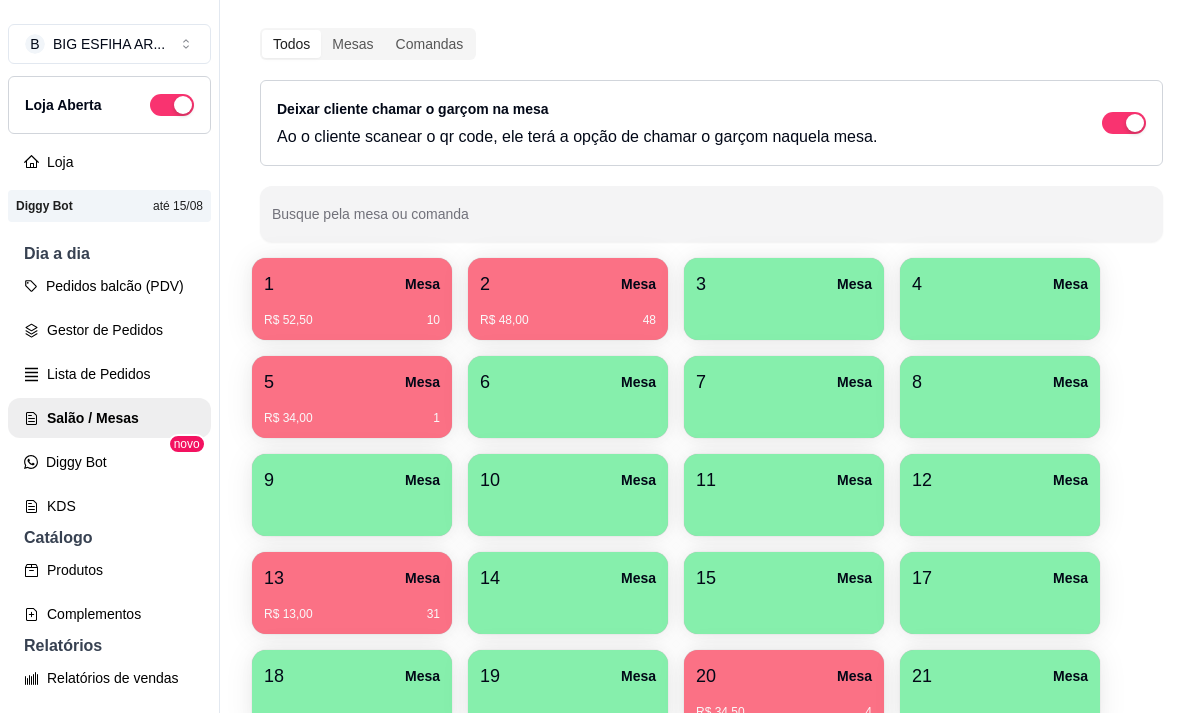 click on "R$ 48,00 48" at bounding box center (568, 313) 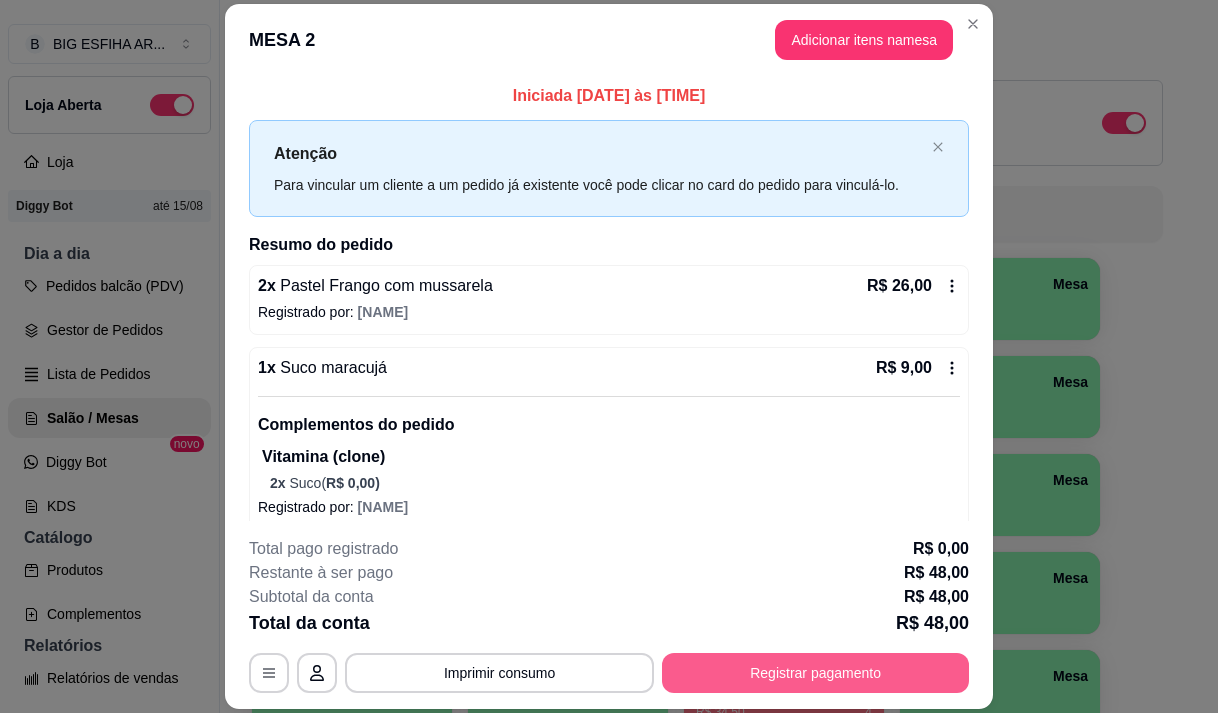 click on "Registrar pagamento" at bounding box center (815, 673) 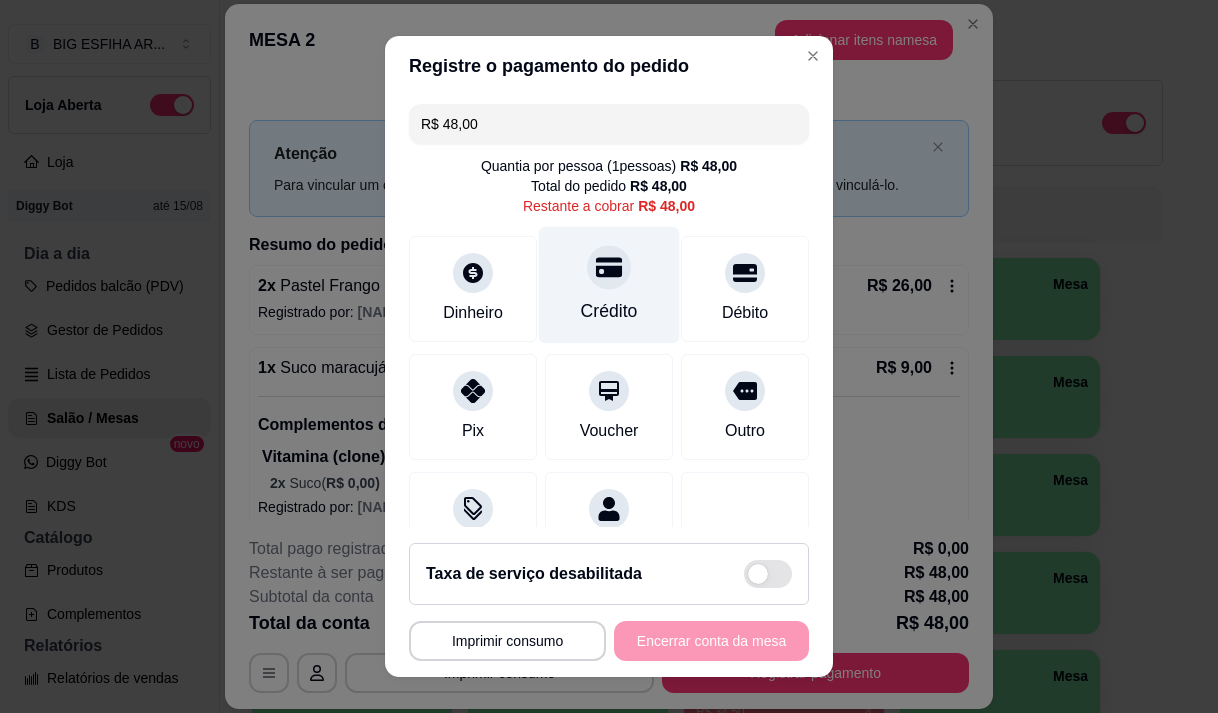 click on "Crédito" at bounding box center (609, 311) 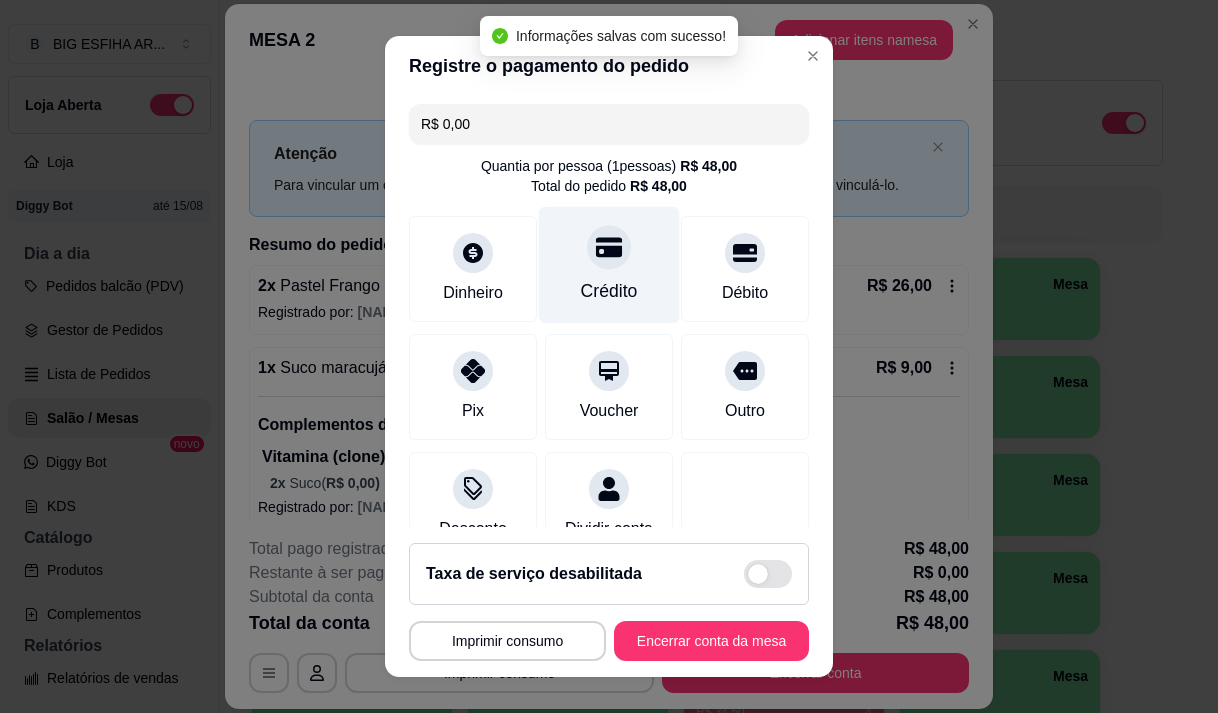 type on "R$ 0,00" 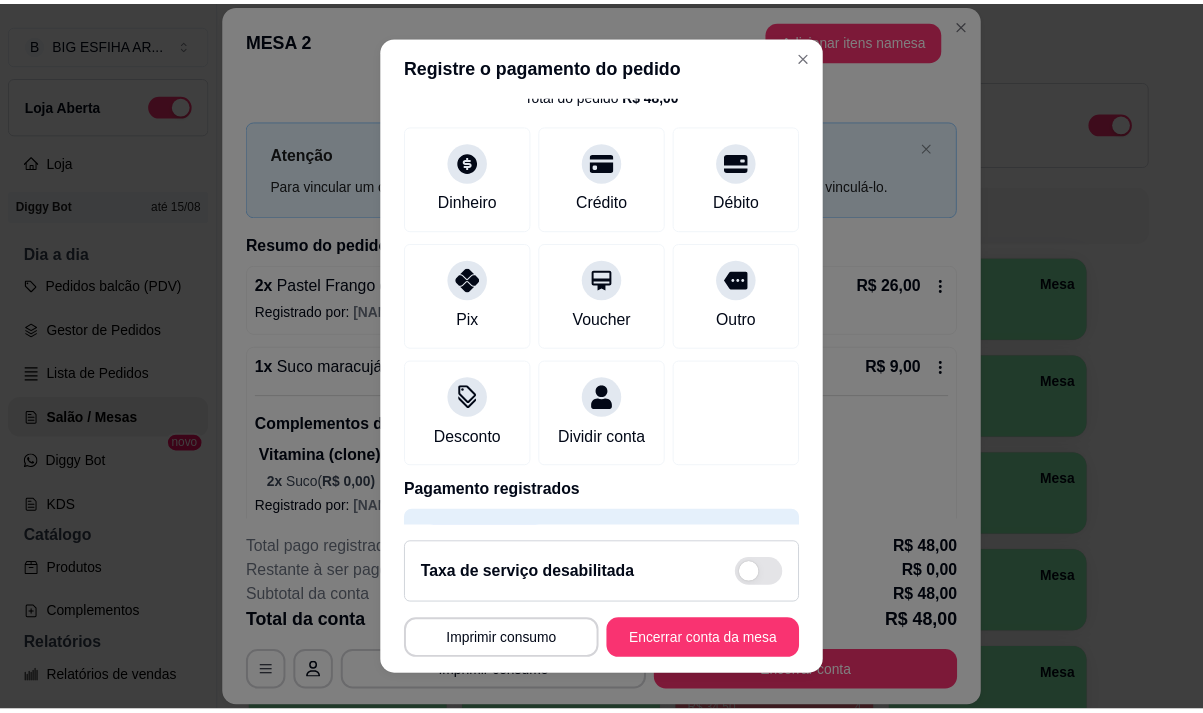 scroll, scrollTop: 166, scrollLeft: 0, axis: vertical 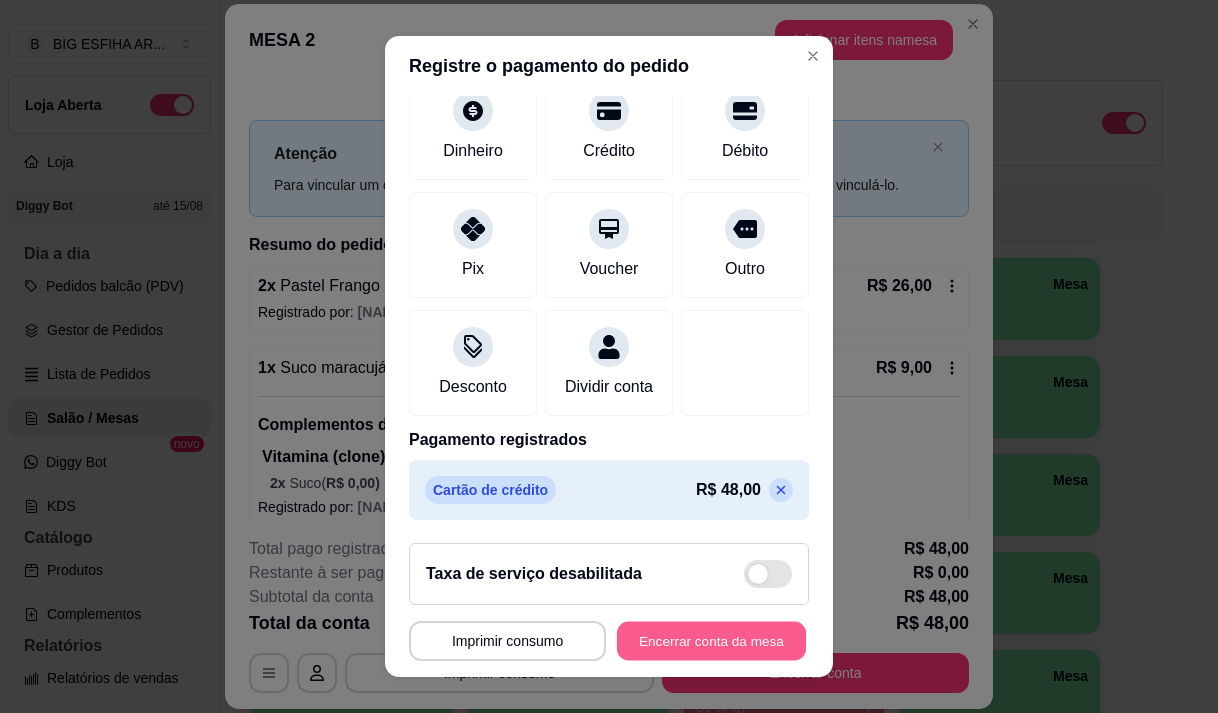 click on "Encerrar conta da mesa" at bounding box center [711, 641] 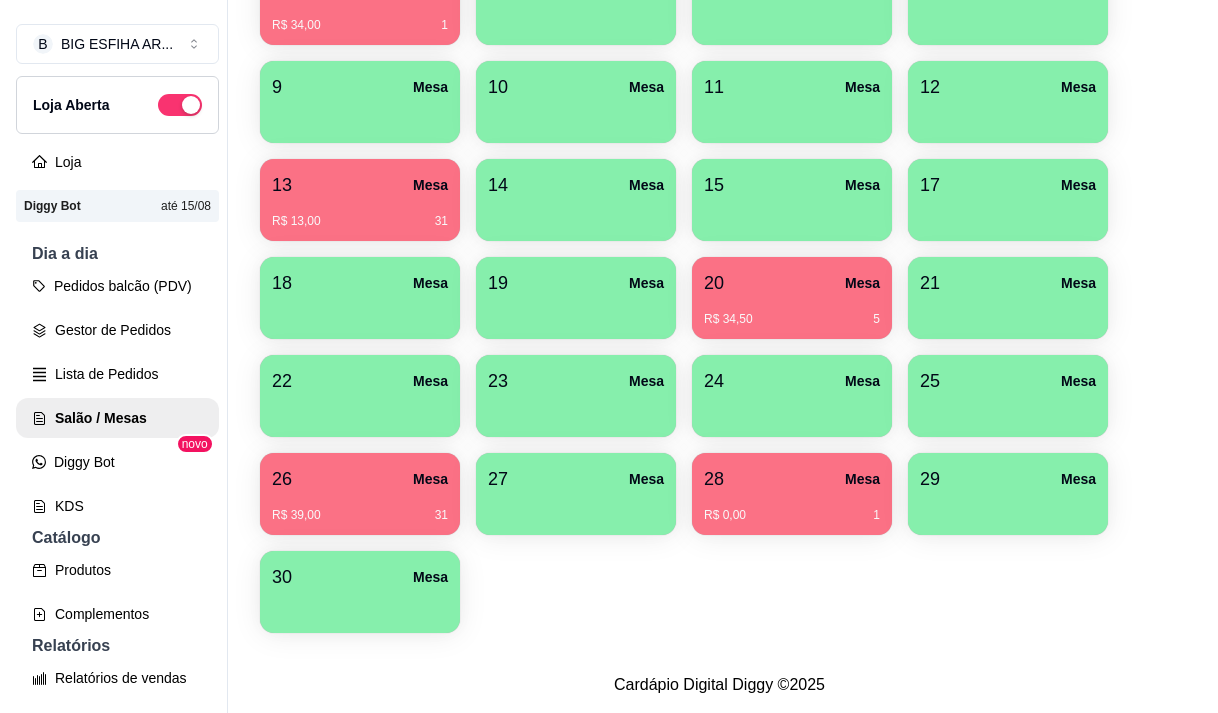 scroll, scrollTop: 500, scrollLeft: 0, axis: vertical 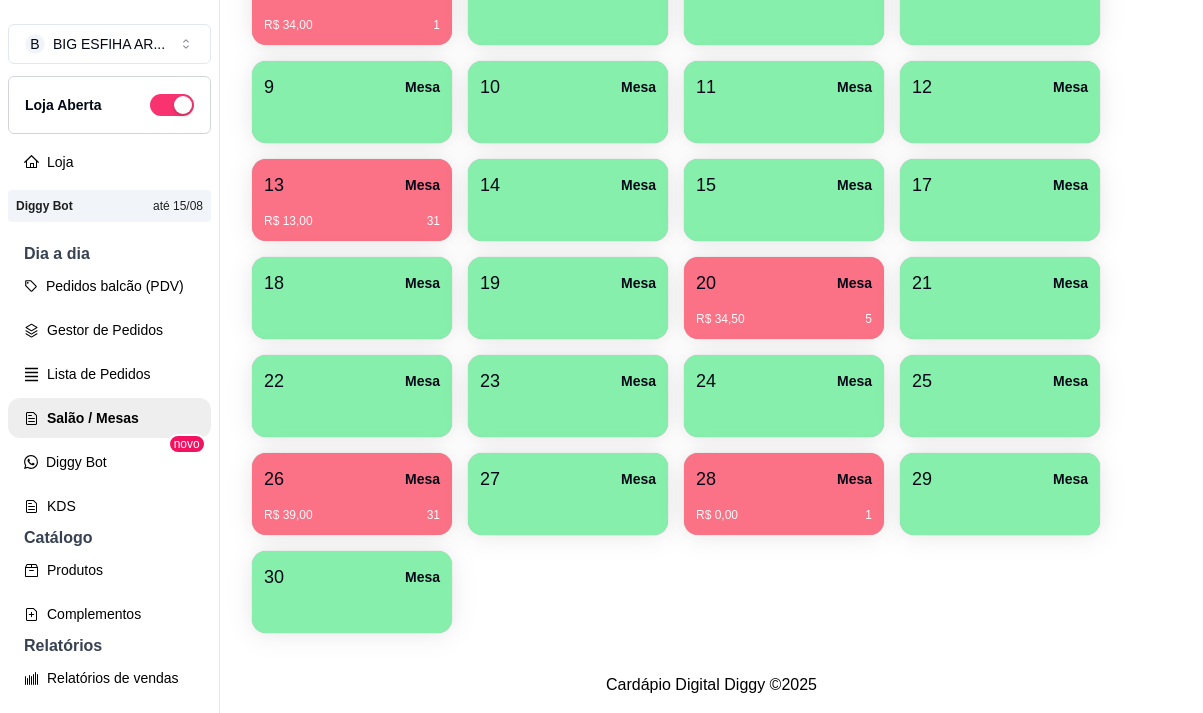 click on "28 Mesa" at bounding box center (784, 479) 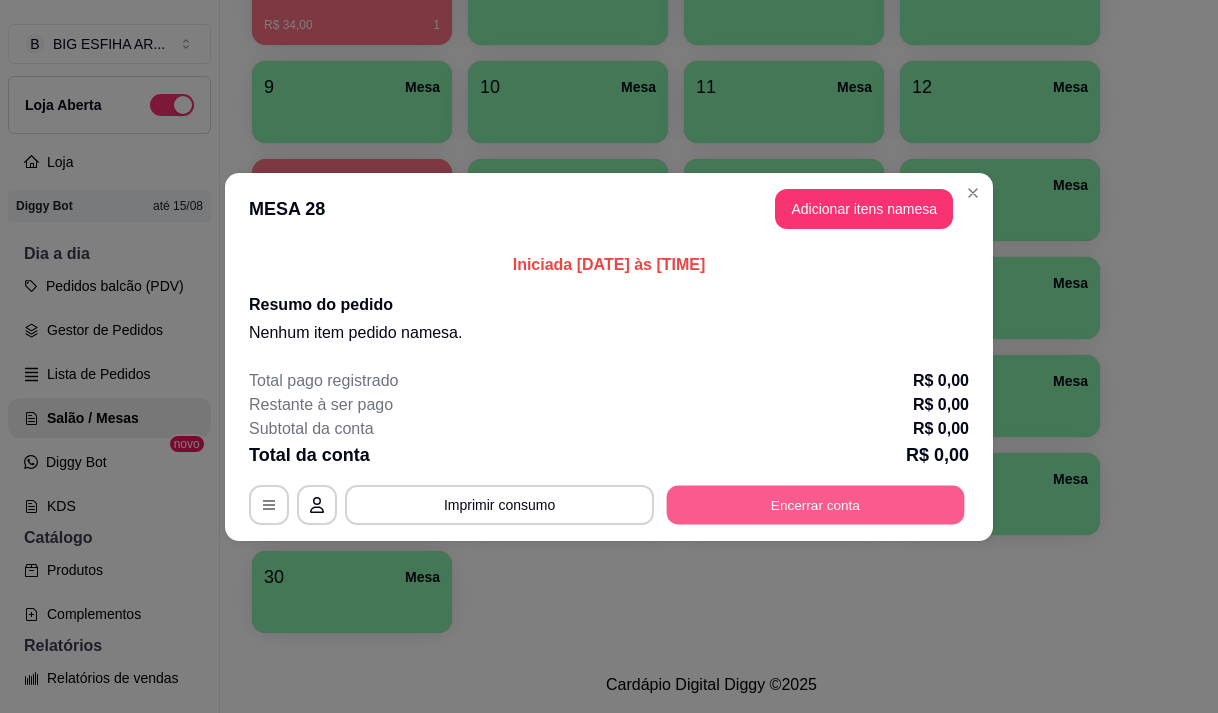 click on "Encerrar conta" at bounding box center [816, 504] 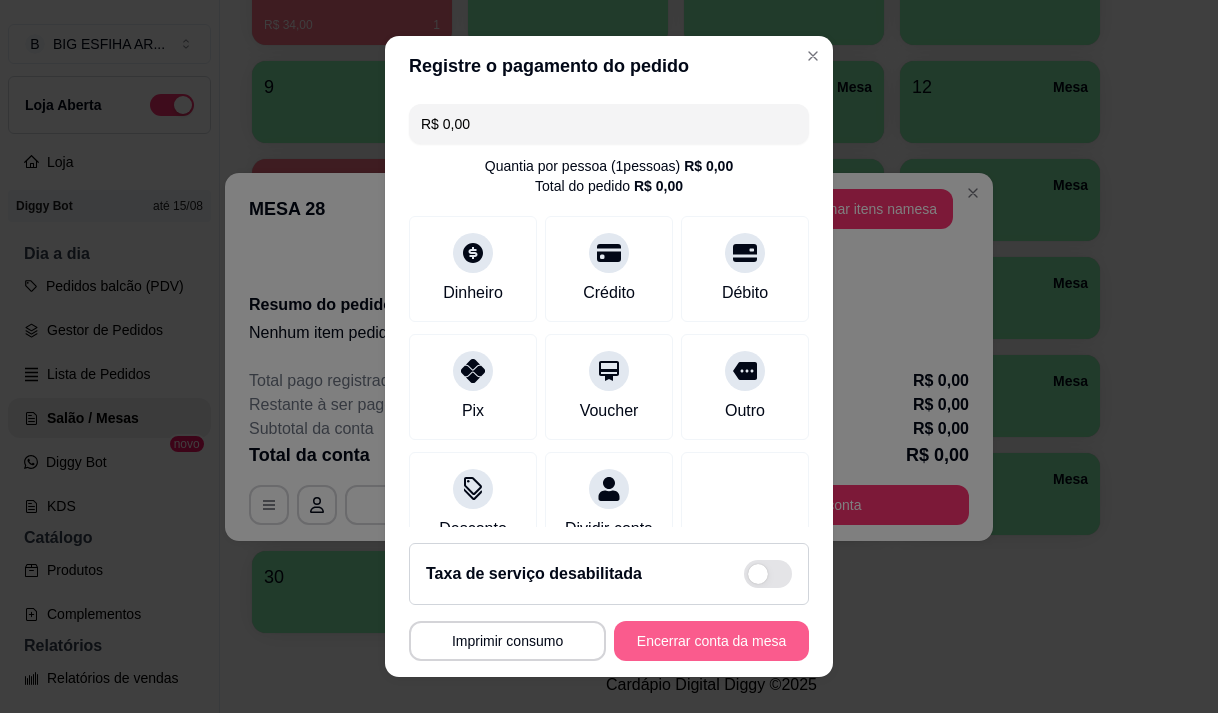 click on "Encerrar conta da mesa" at bounding box center [711, 641] 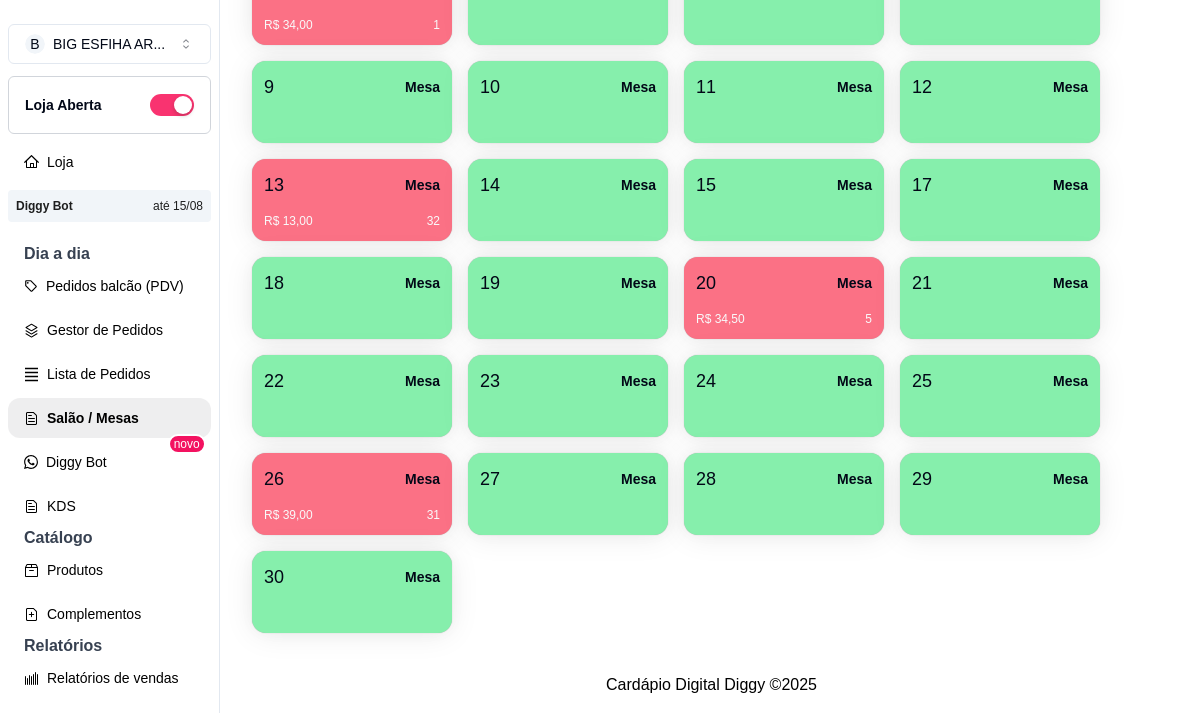 click on "R$ 39,00 [NUMBER]" at bounding box center (352, 508) 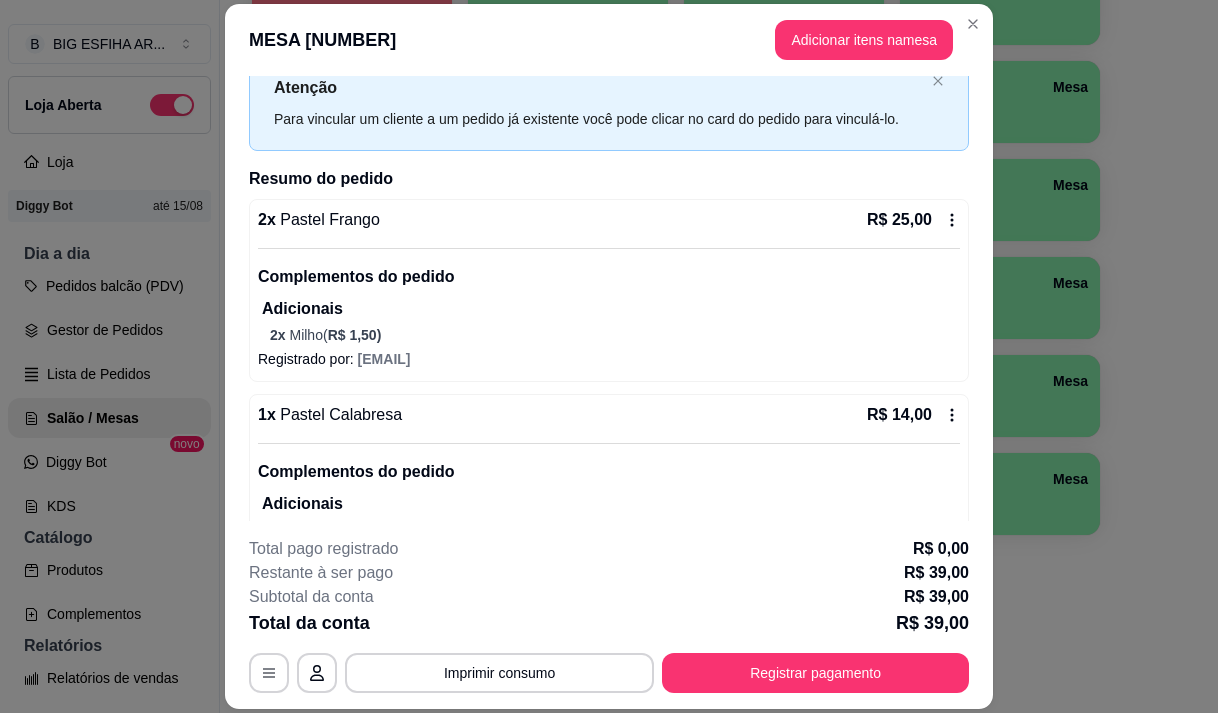 scroll, scrollTop: 100, scrollLeft: 0, axis: vertical 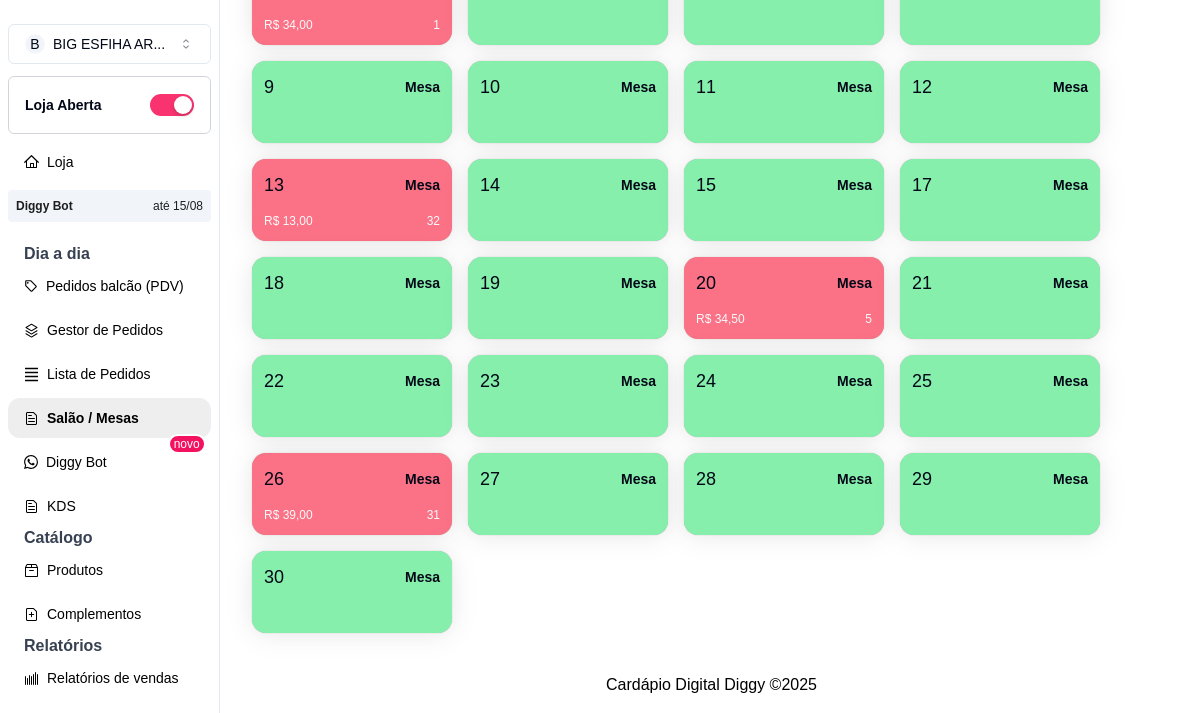 click on "R$ 13,00 32" at bounding box center (352, 214) 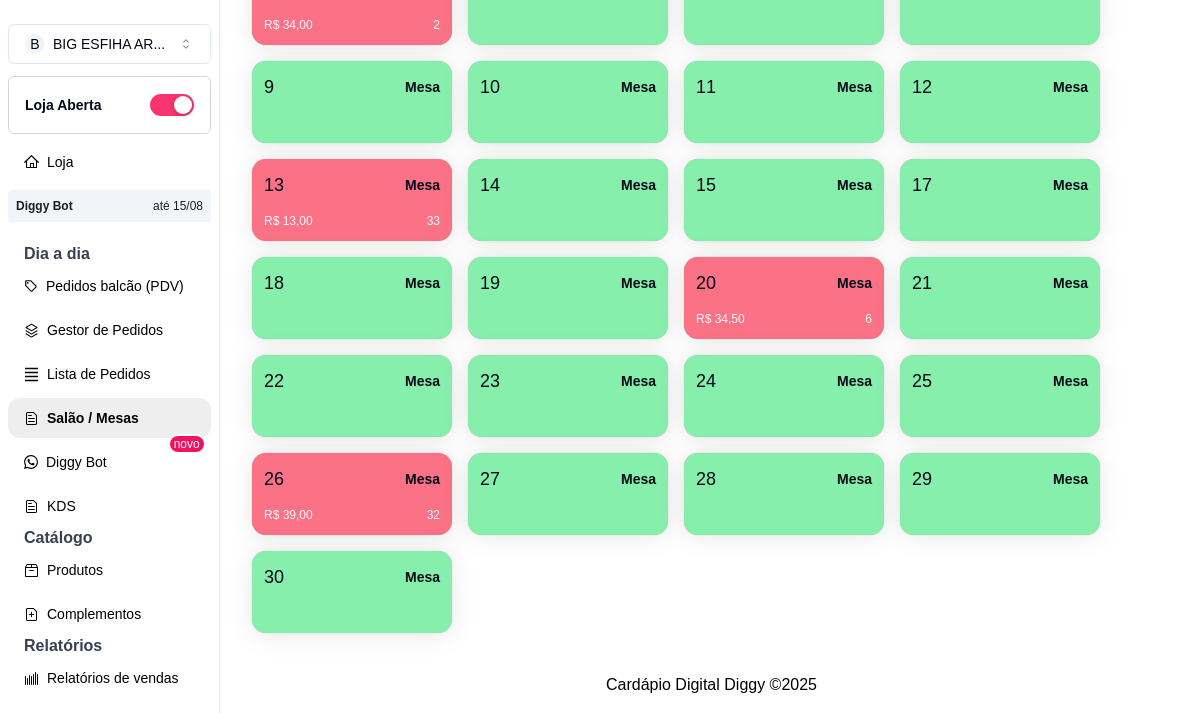 click on "R$ 34,50 6" at bounding box center [784, 312] 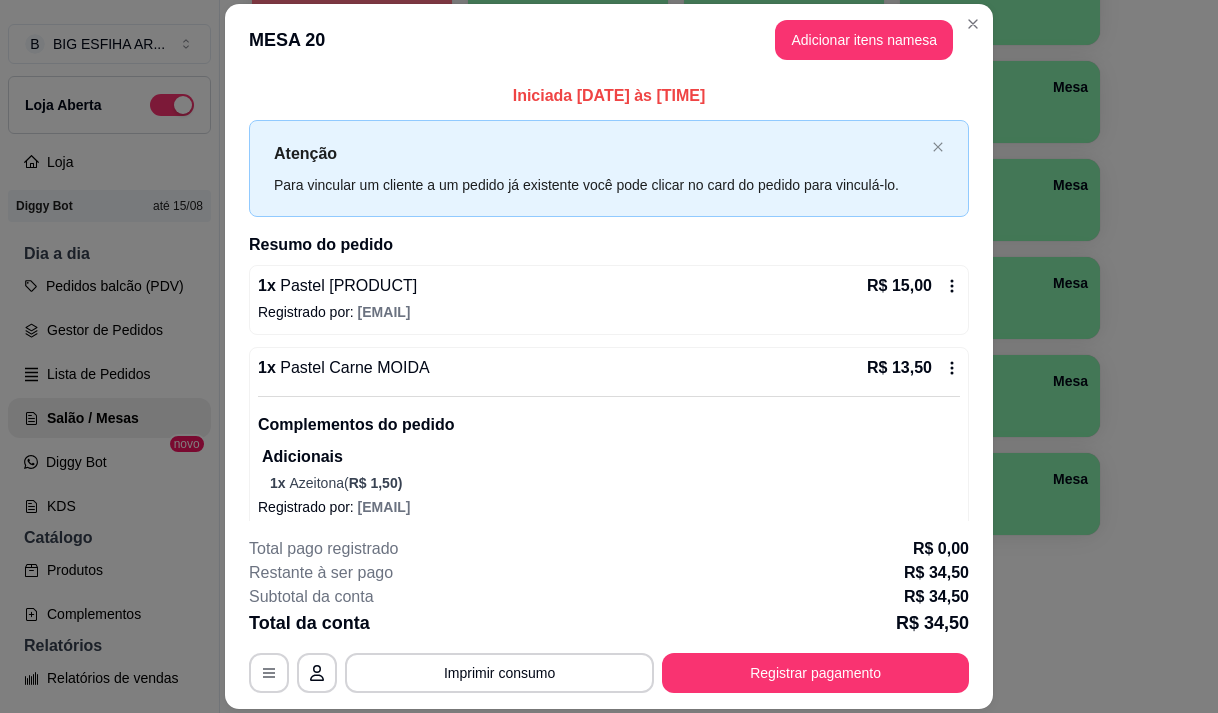 scroll, scrollTop: 98, scrollLeft: 0, axis: vertical 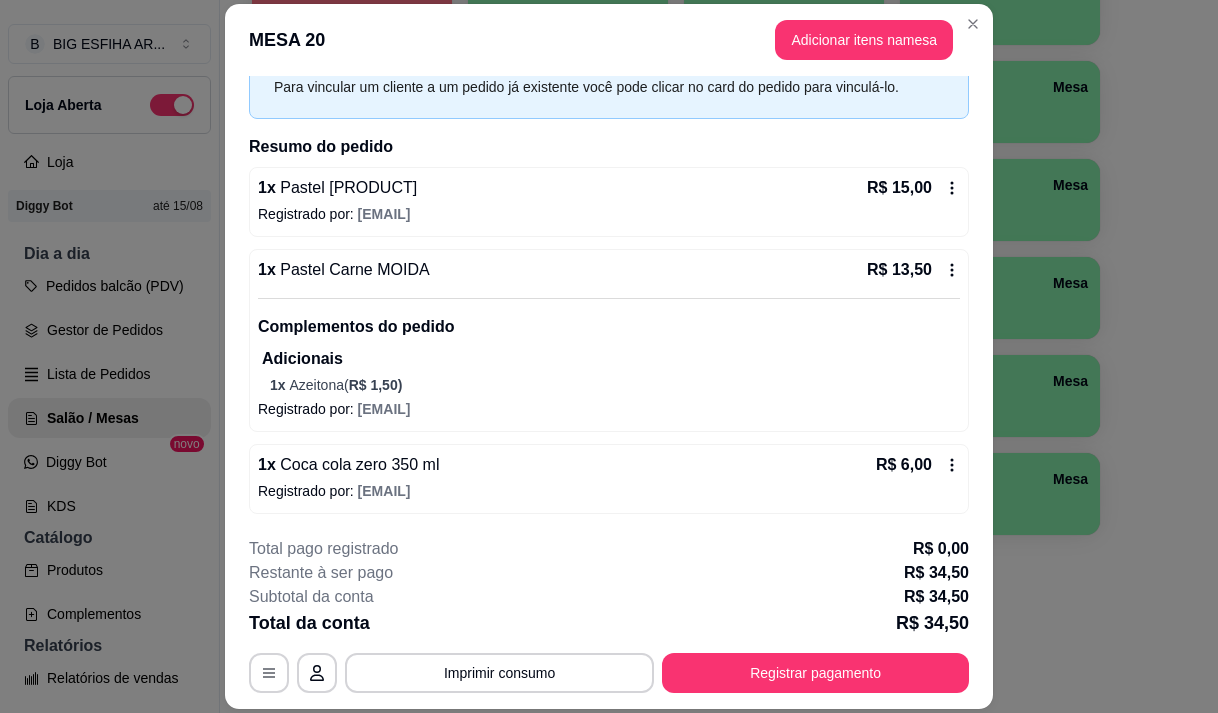 click 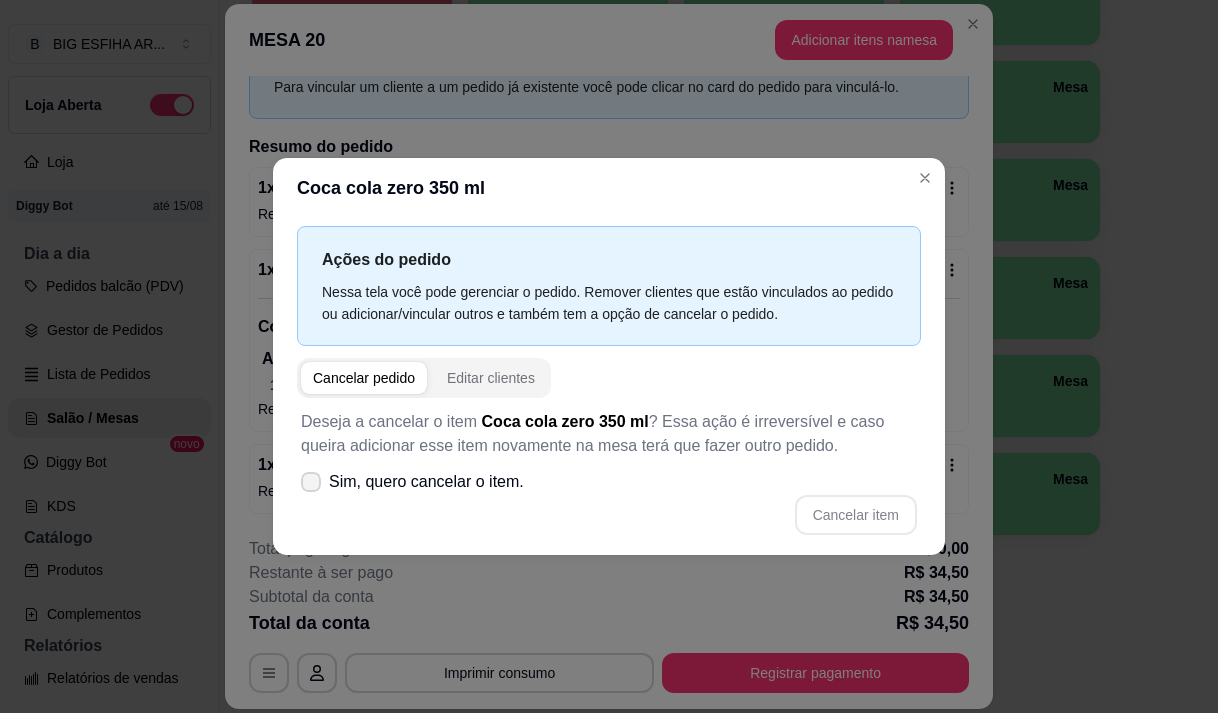 click at bounding box center [311, 482] 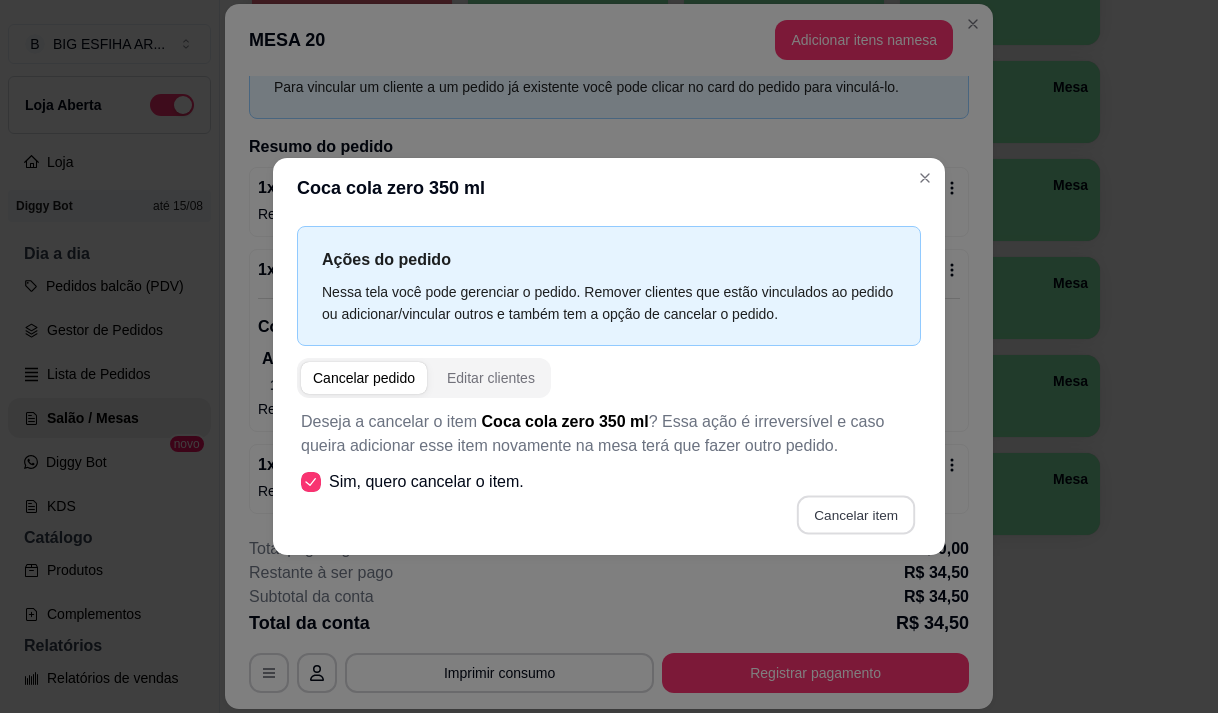 click on "Cancelar item" at bounding box center (855, 514) 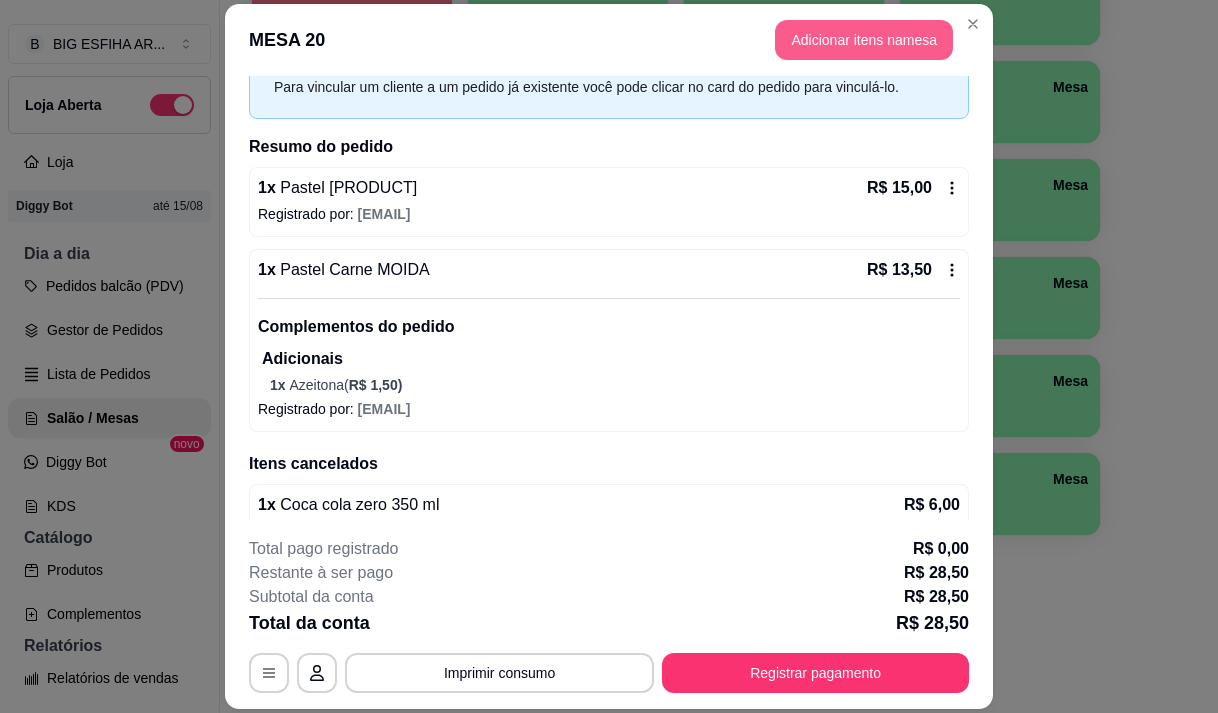 click on "Adicionar itens na  mesa" at bounding box center (864, 40) 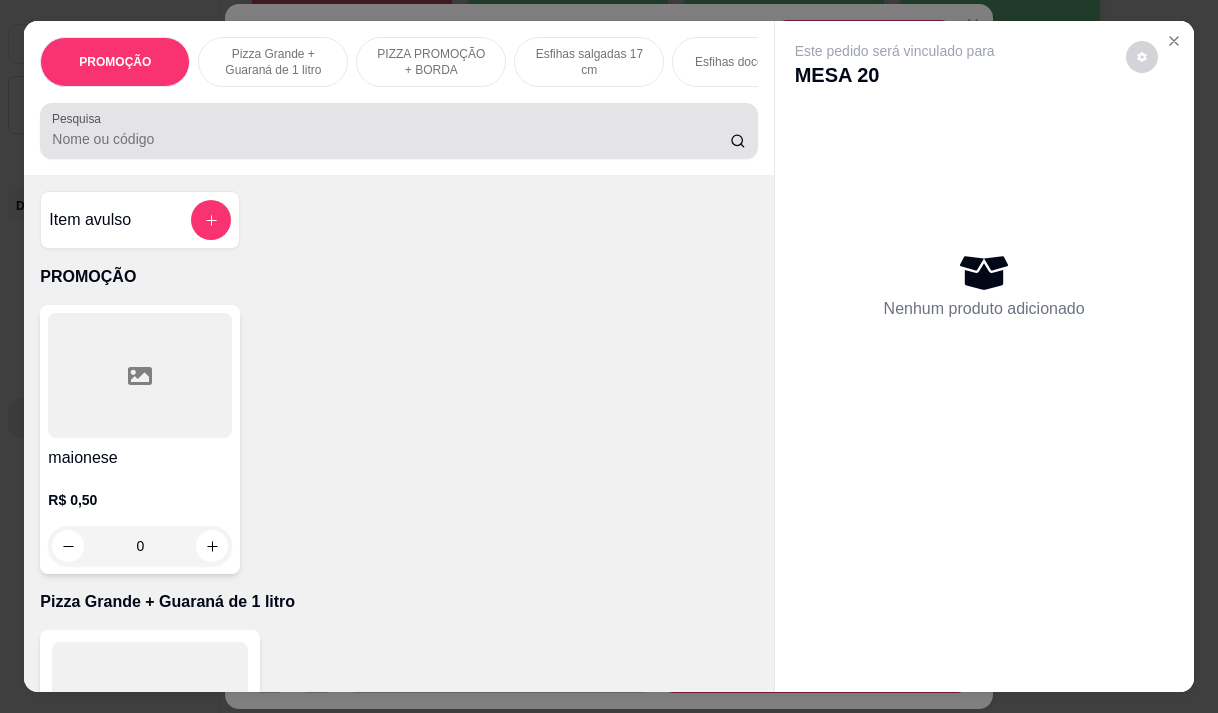 click on "Pesquisa" at bounding box center [391, 139] 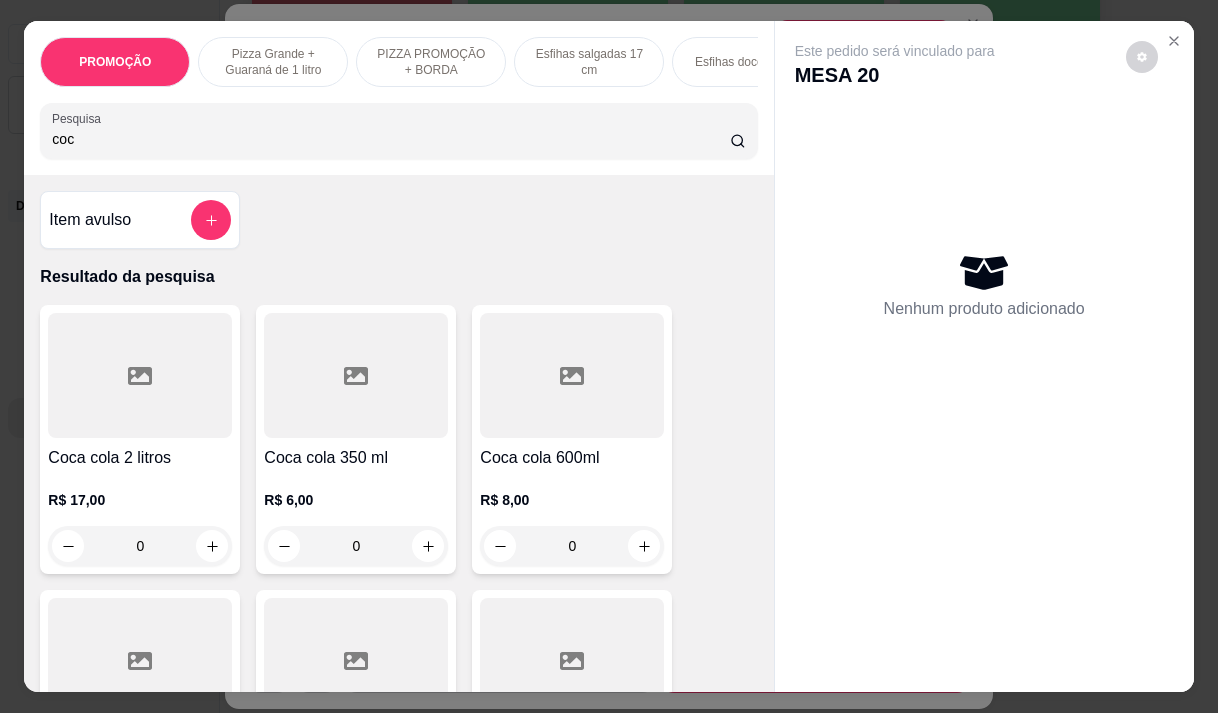 scroll, scrollTop: 100, scrollLeft: 0, axis: vertical 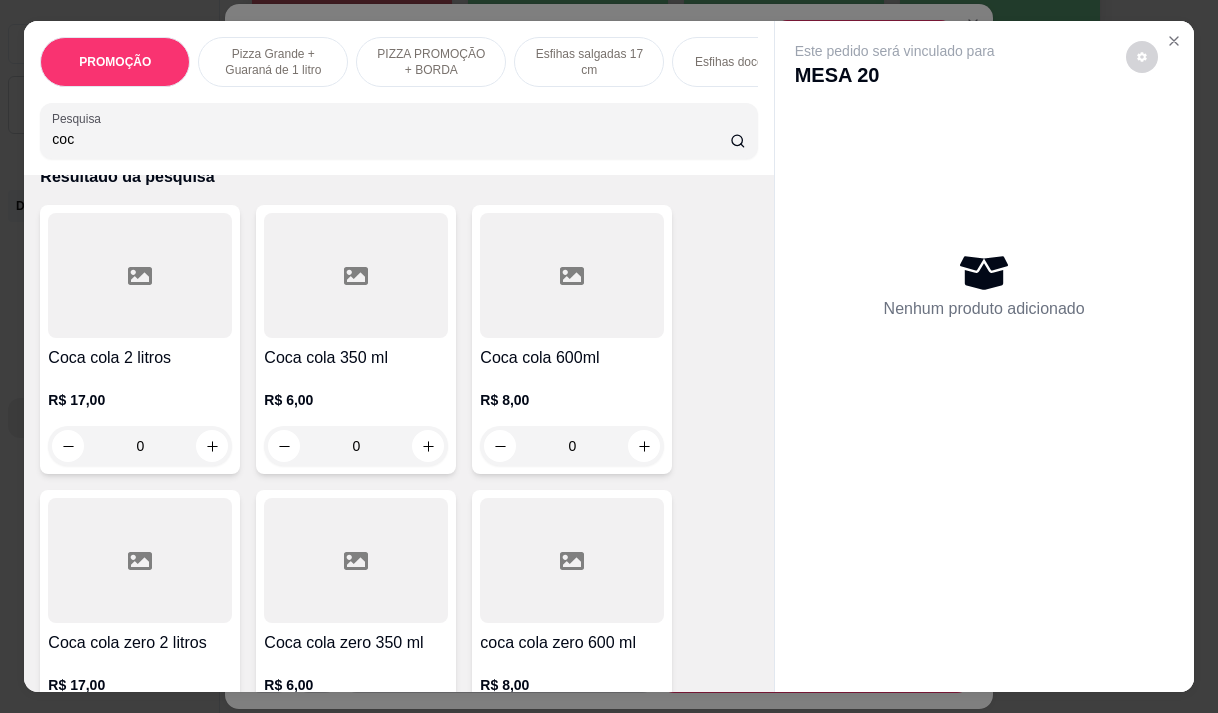 type on "coc" 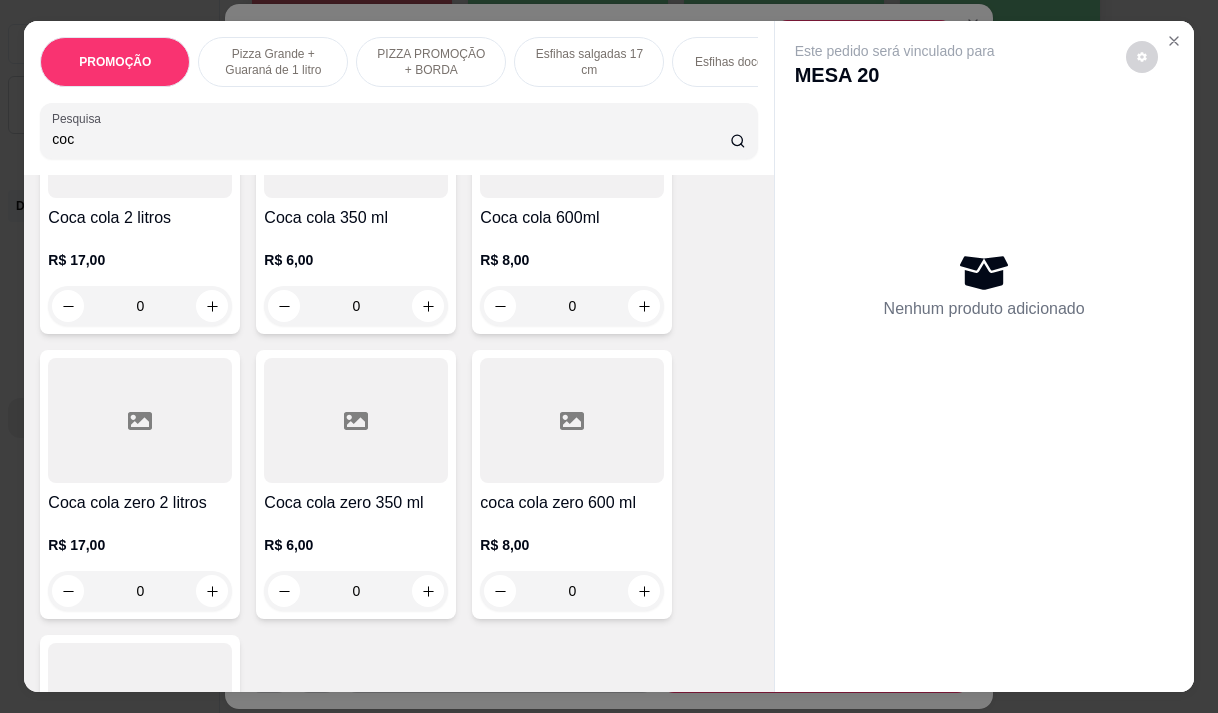 scroll, scrollTop: 300, scrollLeft: 0, axis: vertical 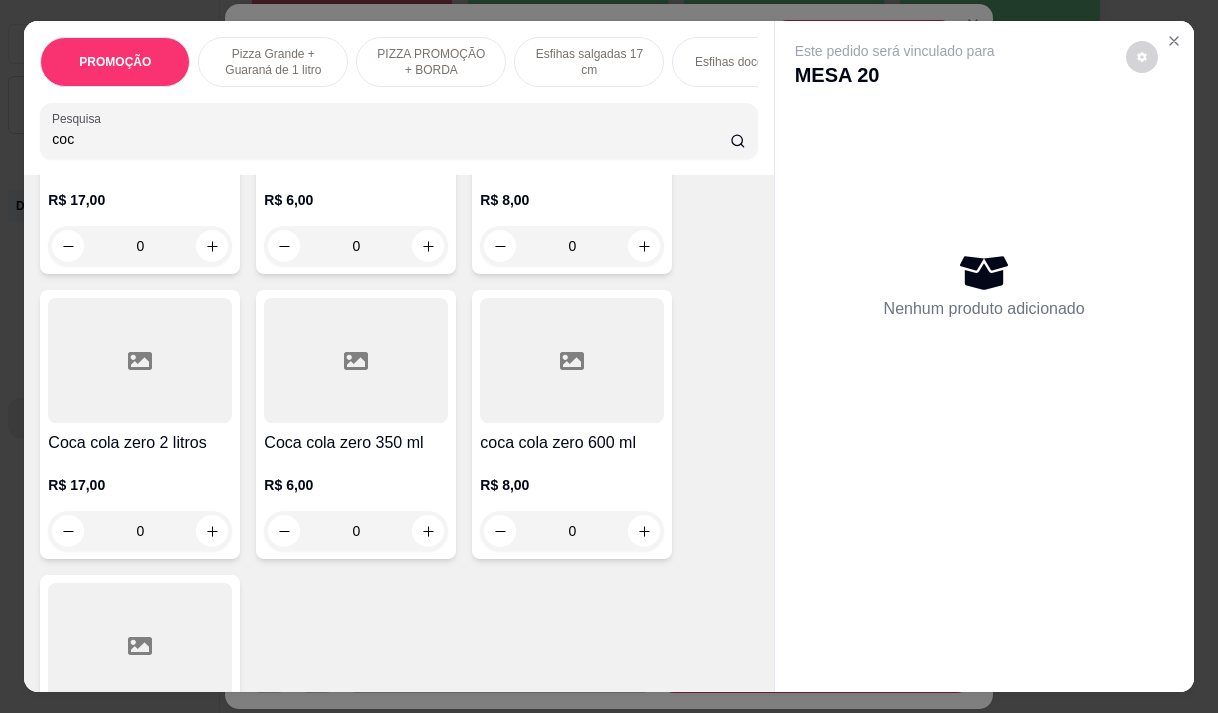 click on "coca cola zero 600 ml" at bounding box center [572, 443] 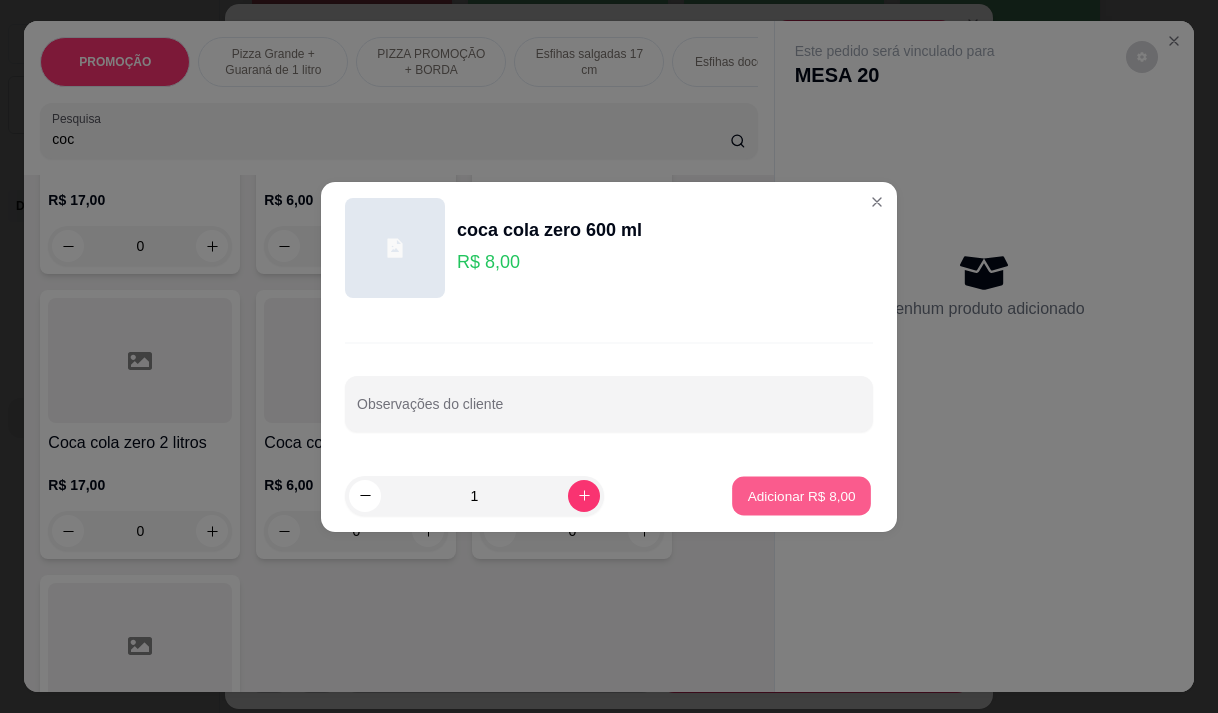 click on "Adicionar   R$ 8,00" at bounding box center (801, 495) 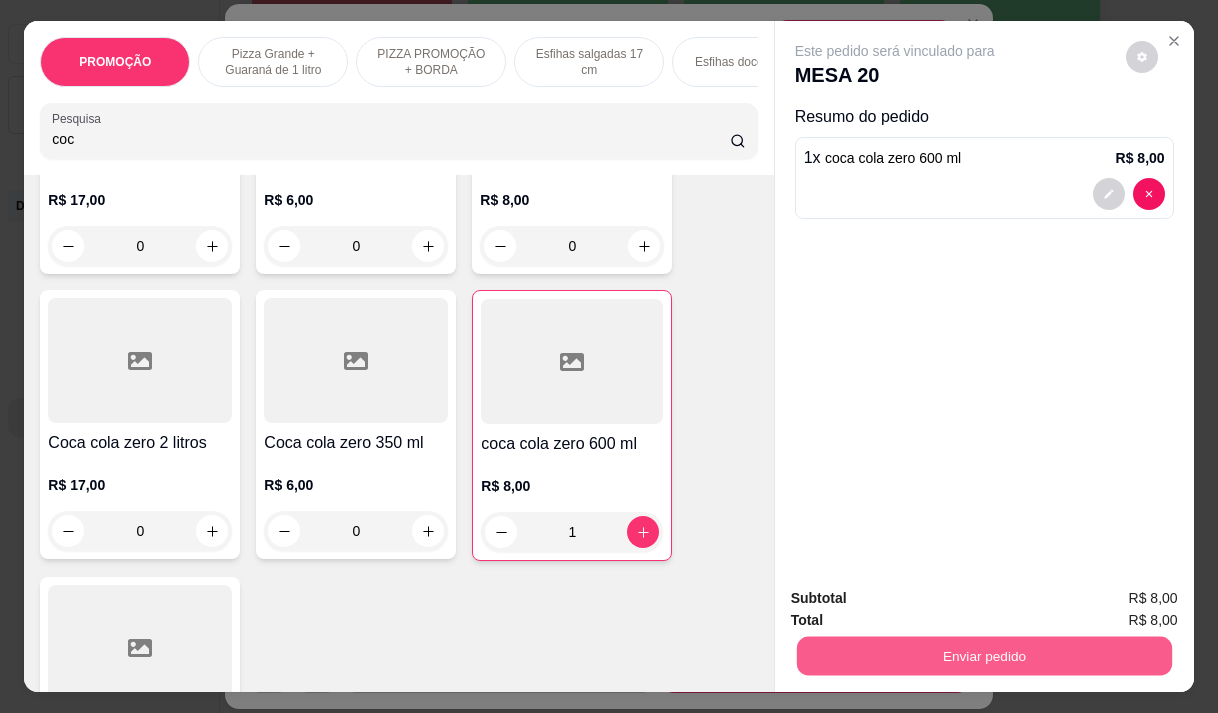 click on "Enviar pedido" at bounding box center (983, 655) 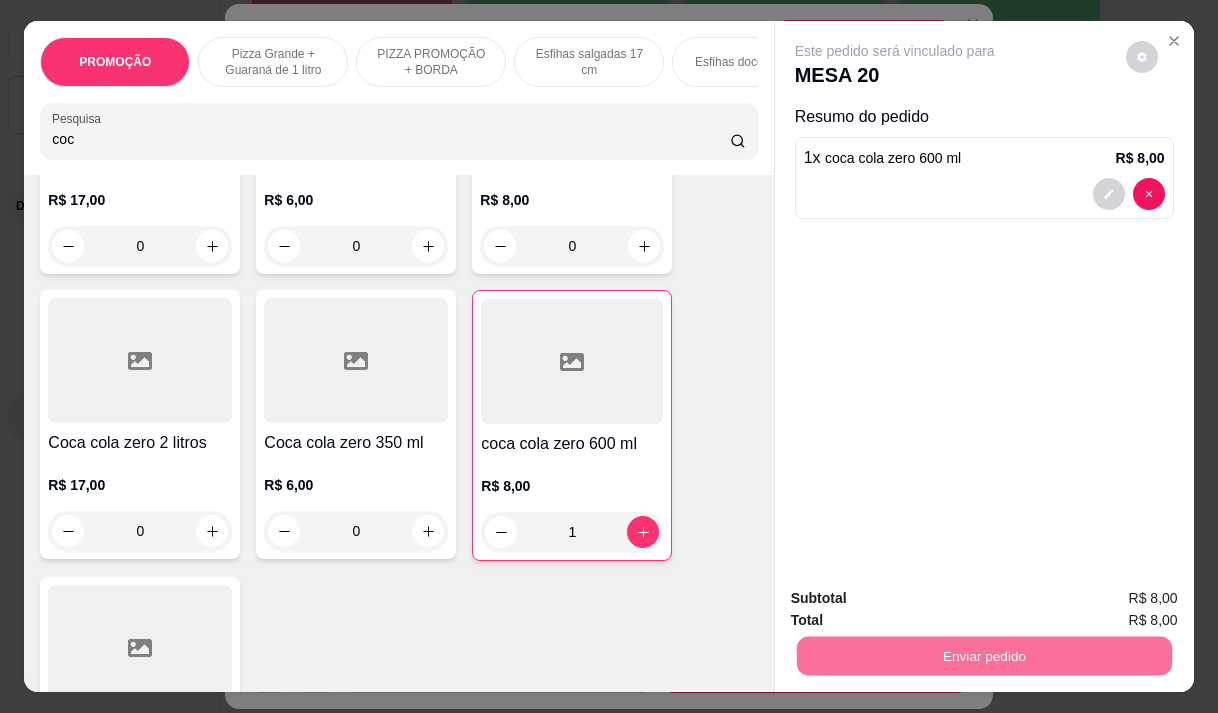 click on "Não registrar e enviar pedido" at bounding box center [918, 599] 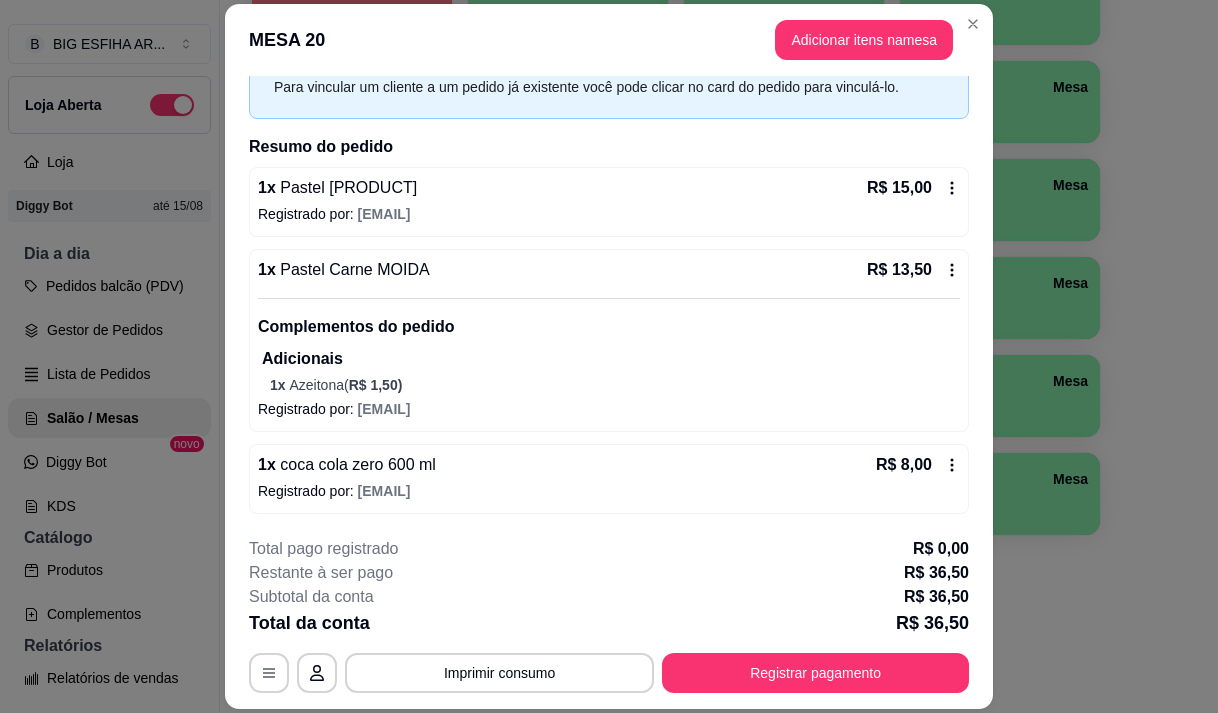 scroll, scrollTop: 212, scrollLeft: 0, axis: vertical 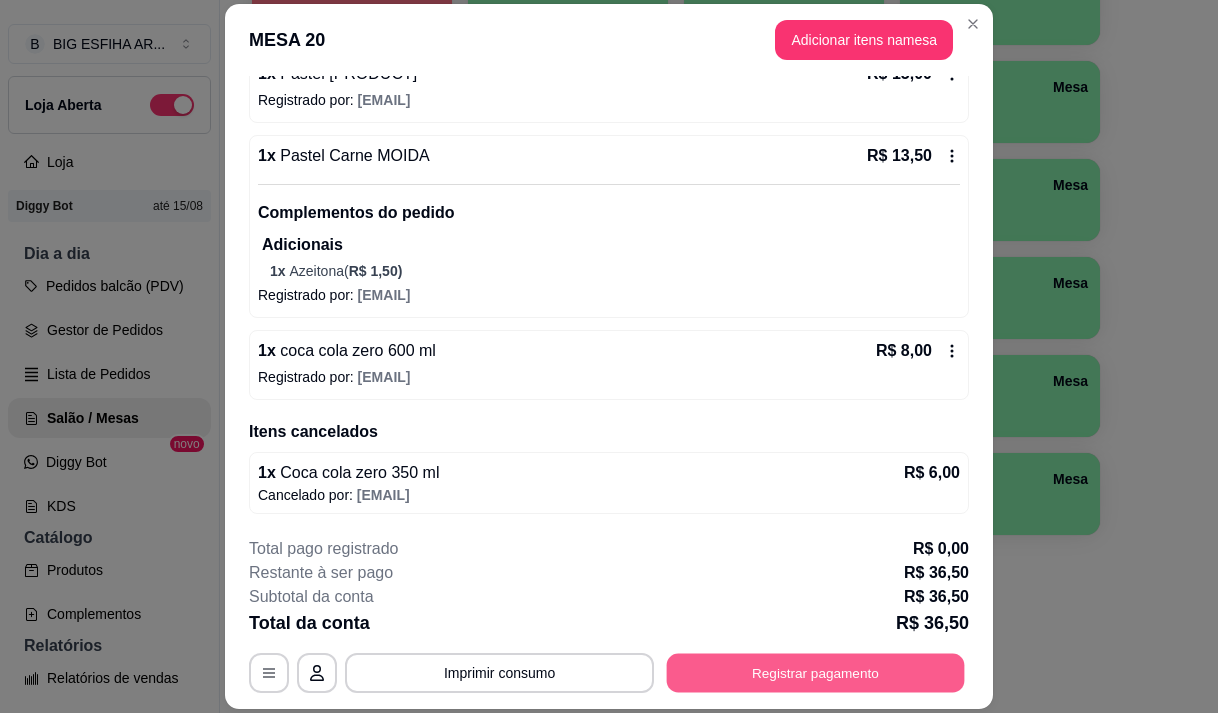 click on "Registrar pagamento" at bounding box center [816, 673] 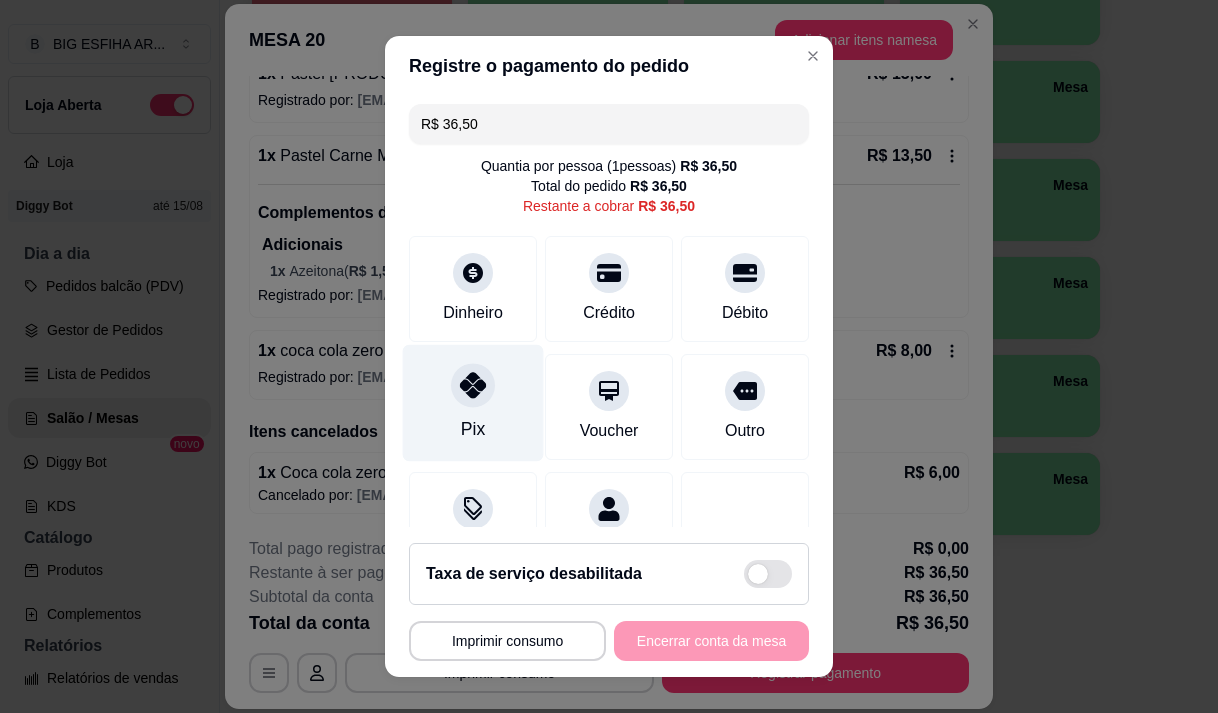 click on "Pix" at bounding box center (473, 402) 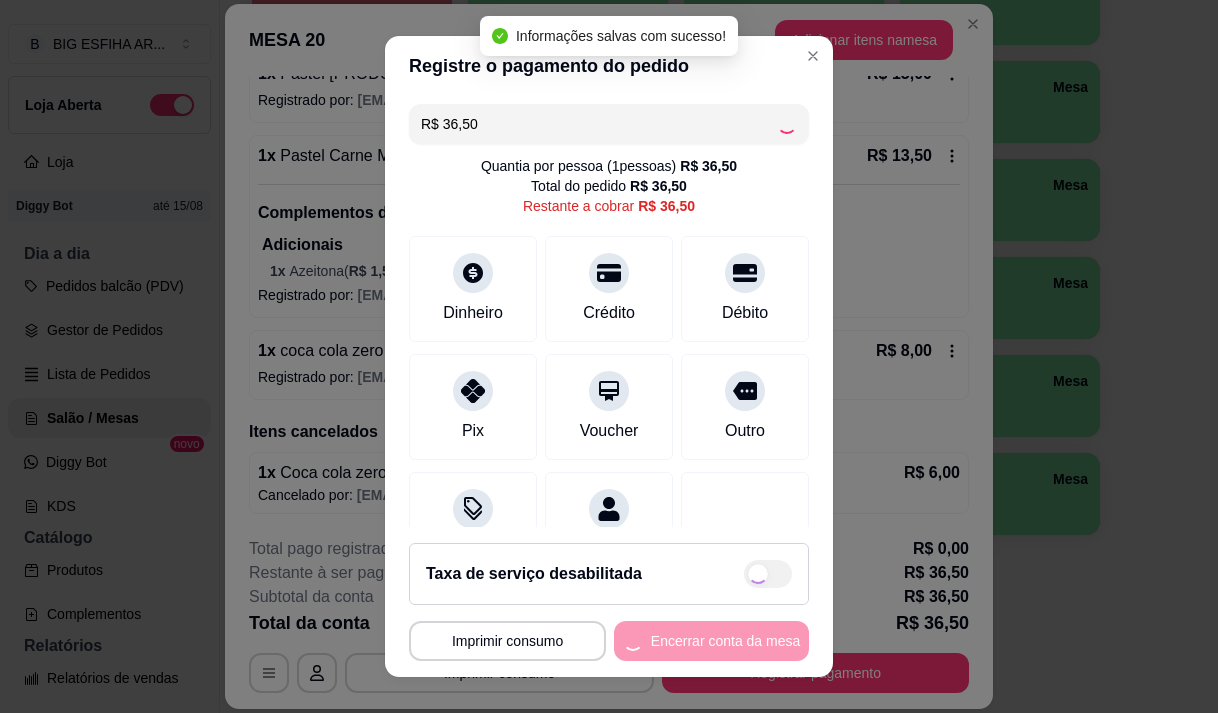 type on "R$ 0,00" 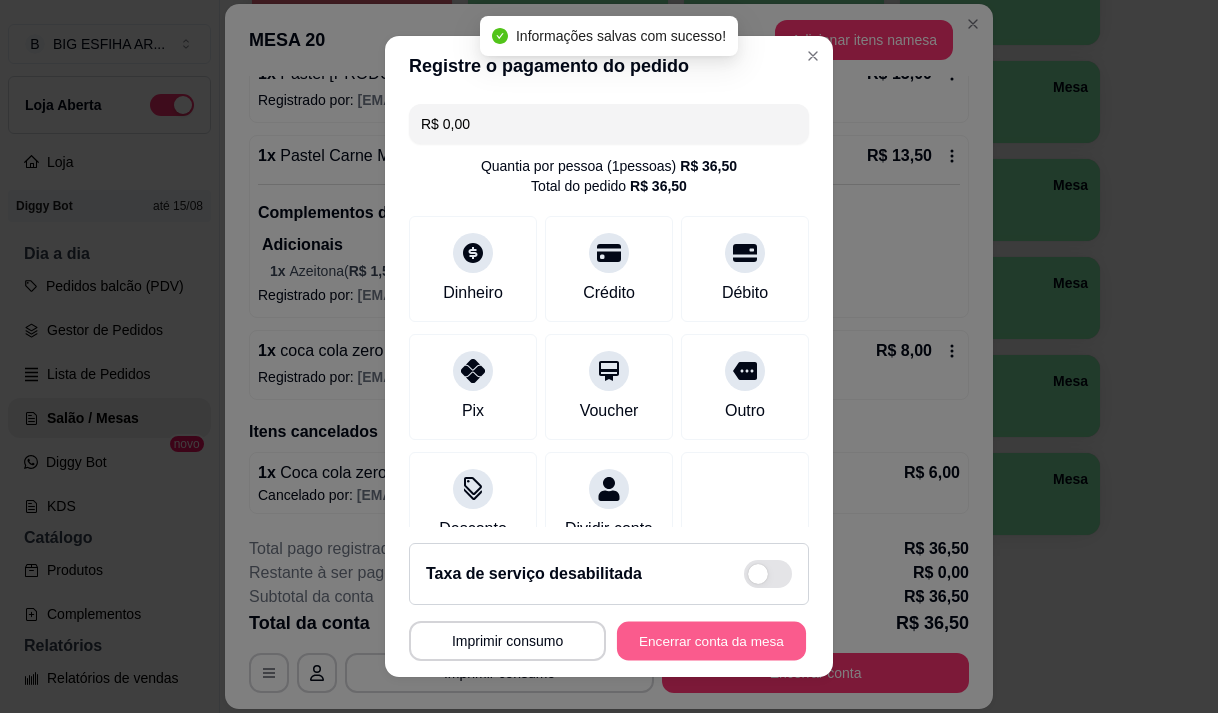 click on "Encerrar conta da mesa" at bounding box center [711, 641] 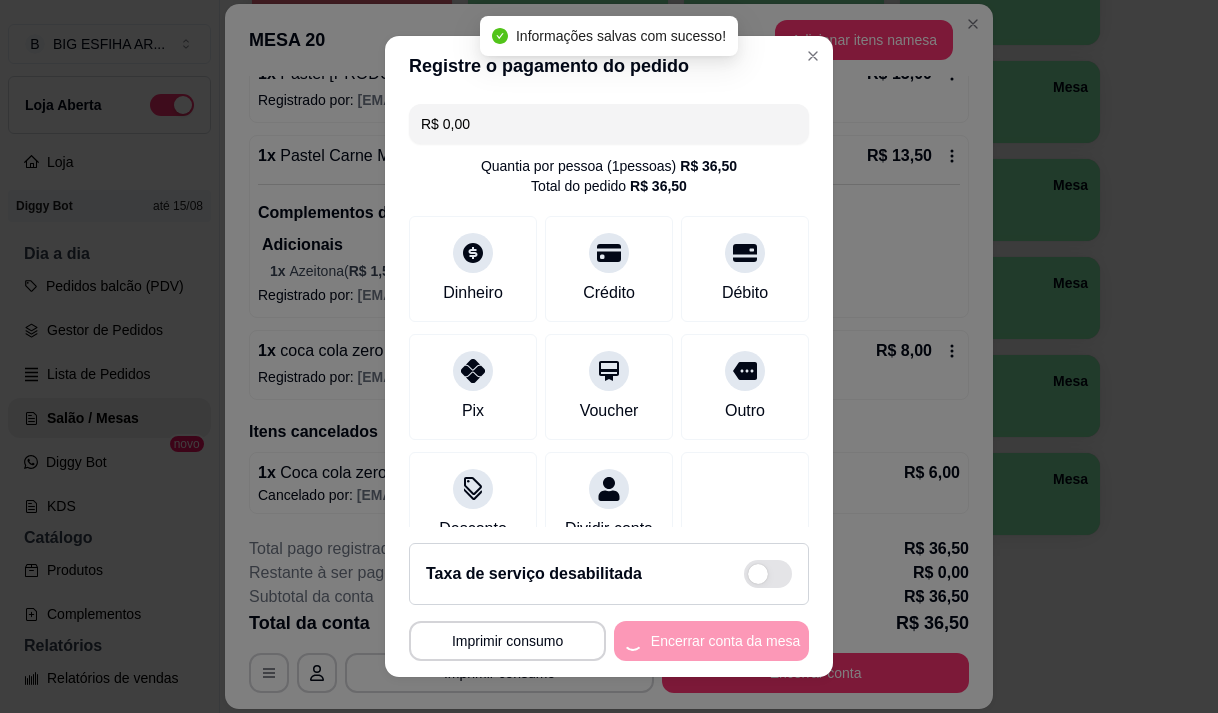 scroll, scrollTop: 0, scrollLeft: 0, axis: both 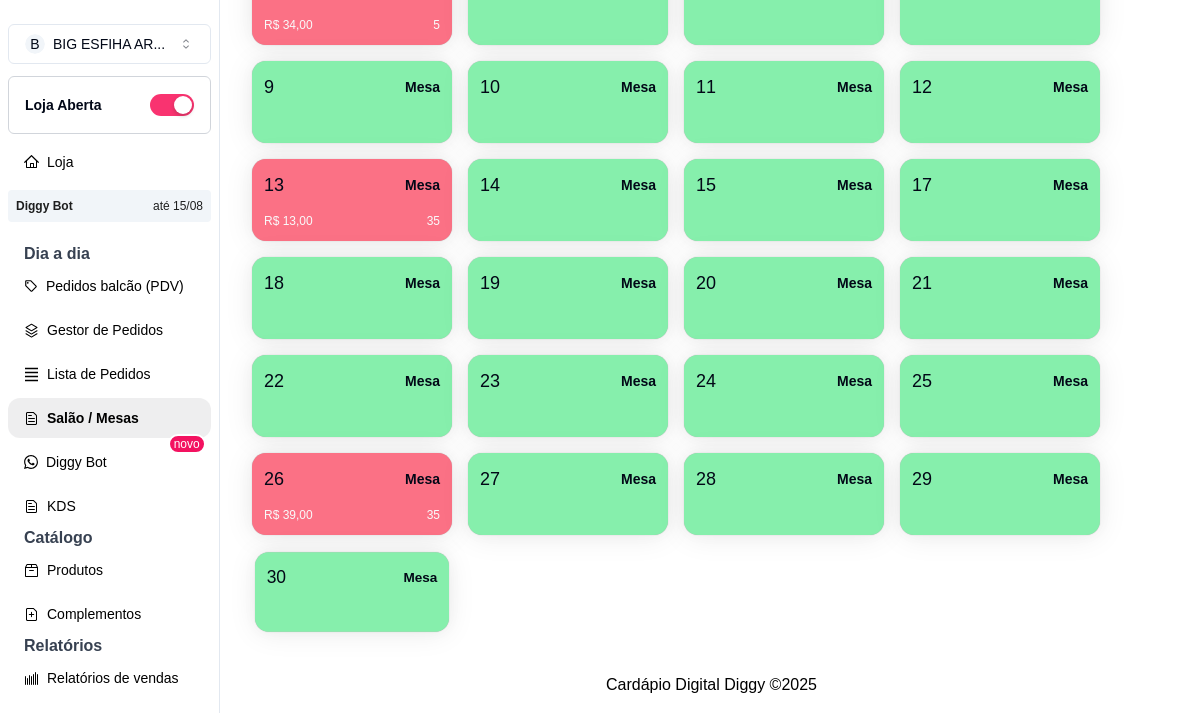 click at bounding box center [352, 605] 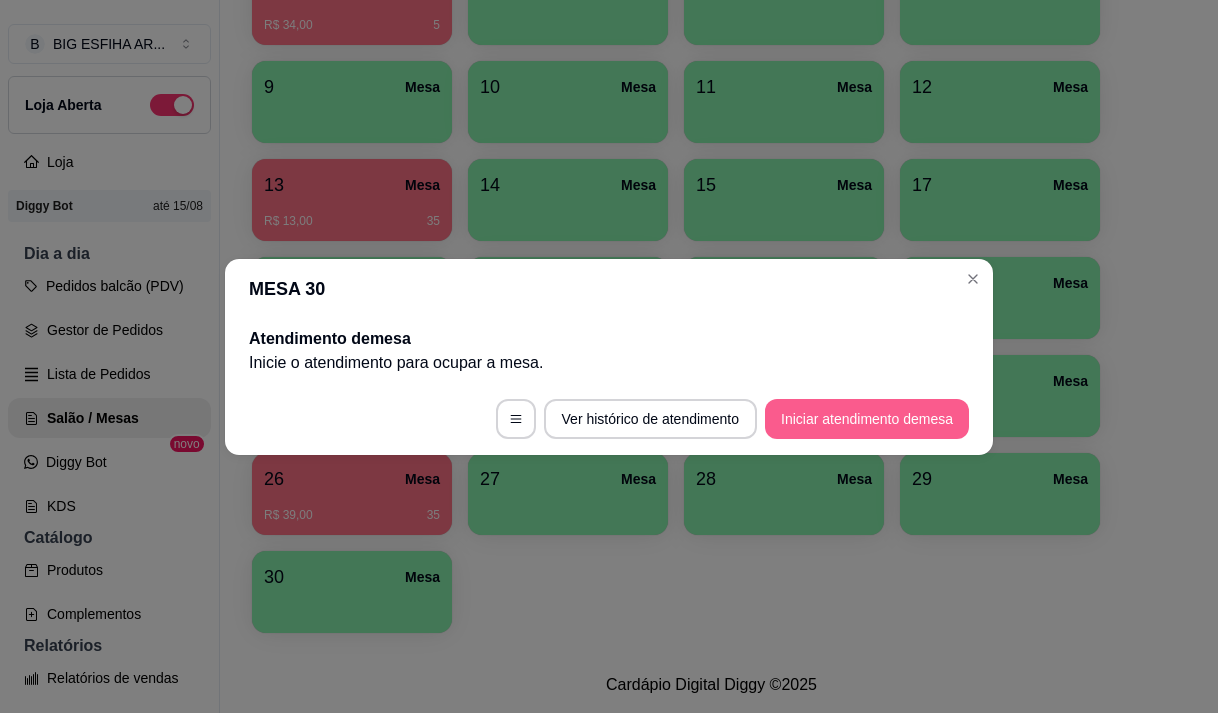 click on "Iniciar atendimento de  mesa" at bounding box center (867, 419) 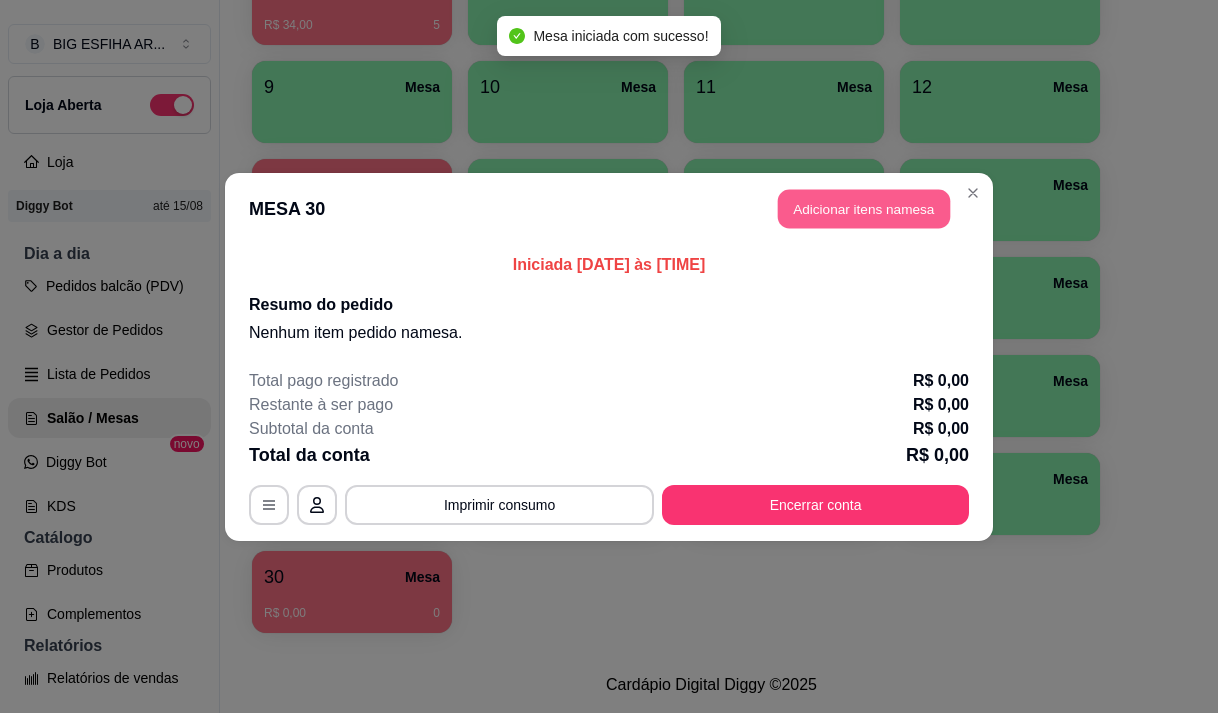 click on "Adicionar itens na  mesa" at bounding box center [864, 208] 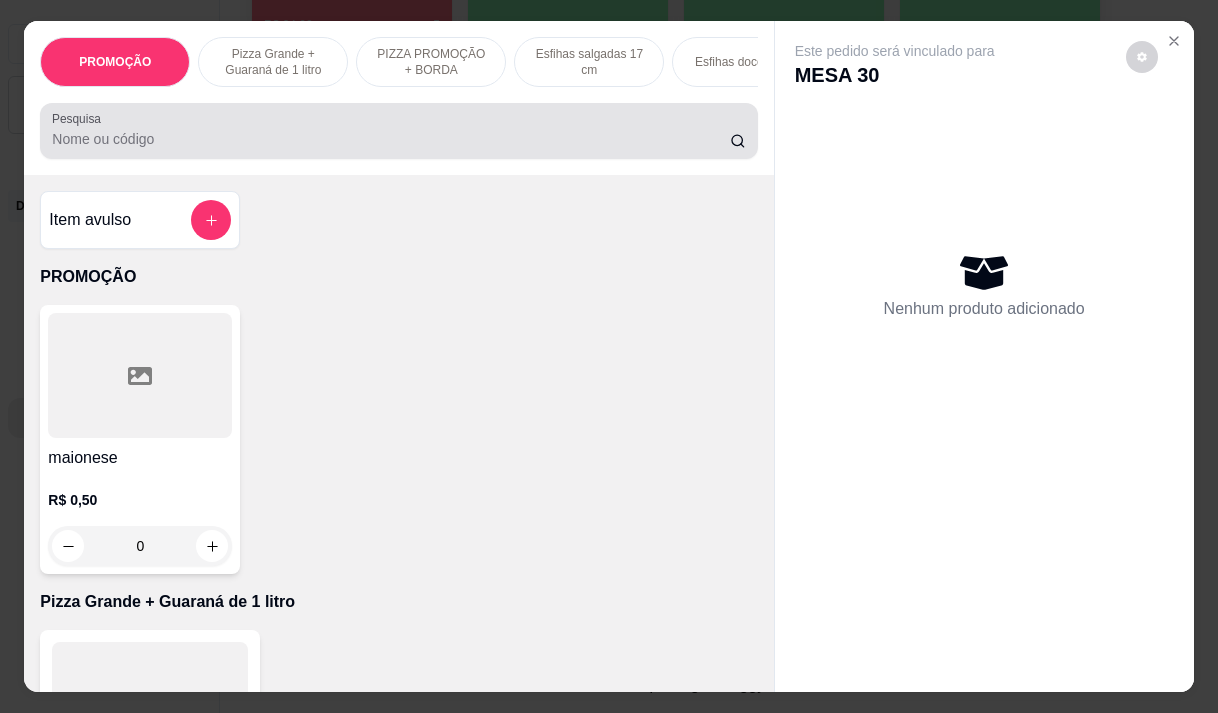 click at bounding box center (398, 131) 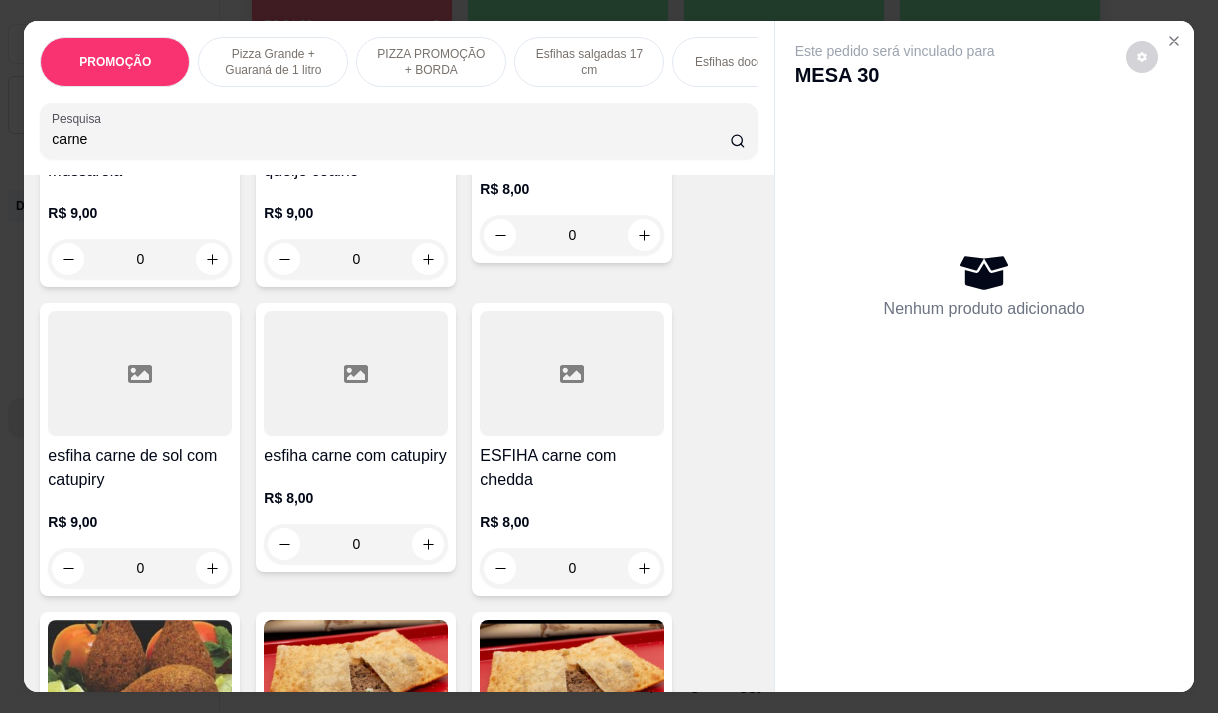 scroll, scrollTop: 800, scrollLeft: 0, axis: vertical 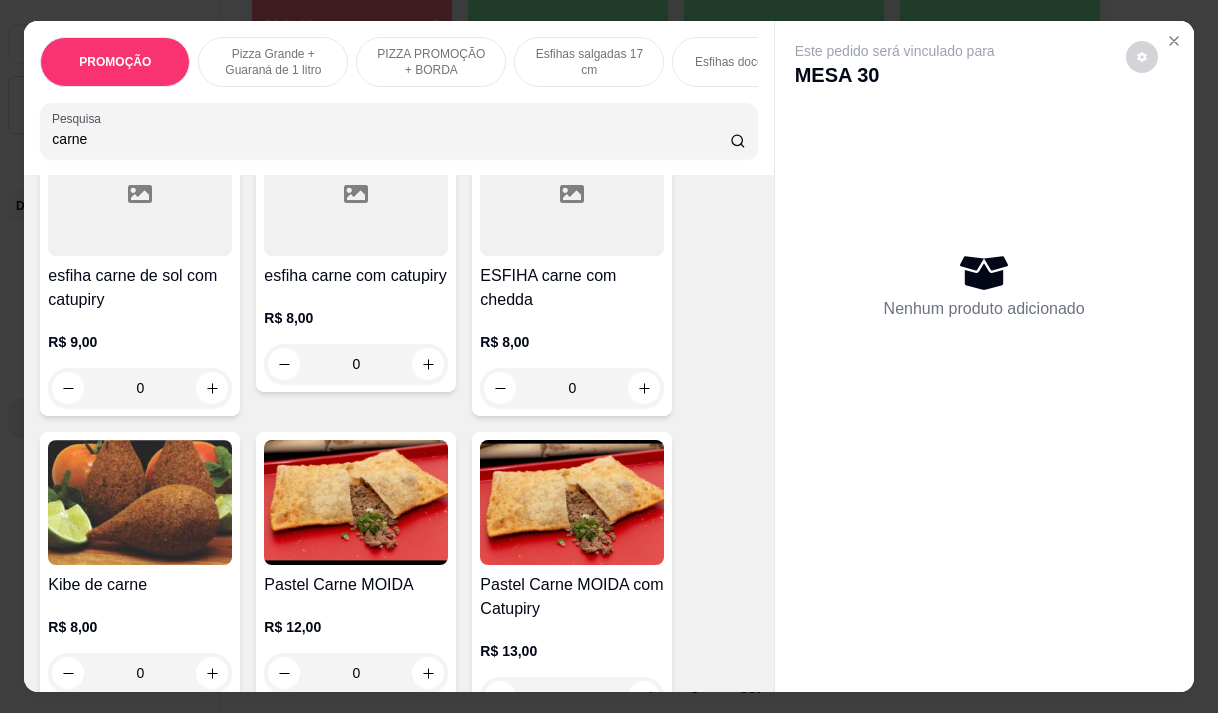type on "carne" 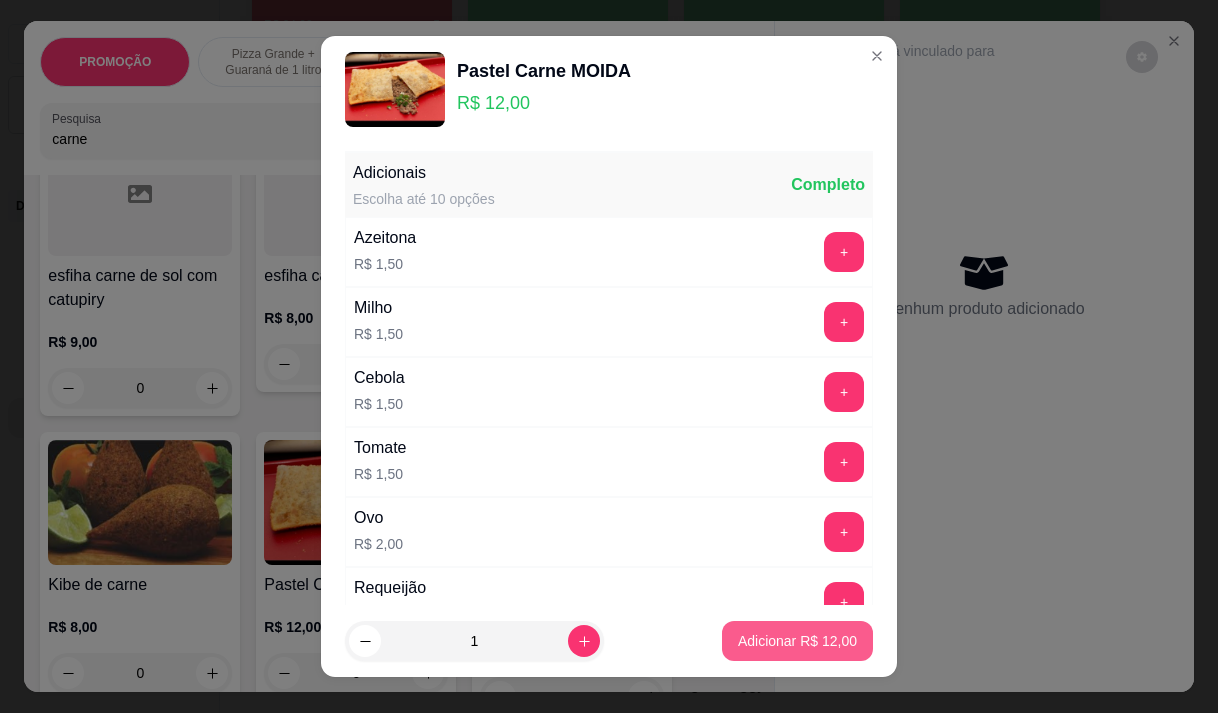 click on "Adicionar   R$ 12,00" at bounding box center [797, 641] 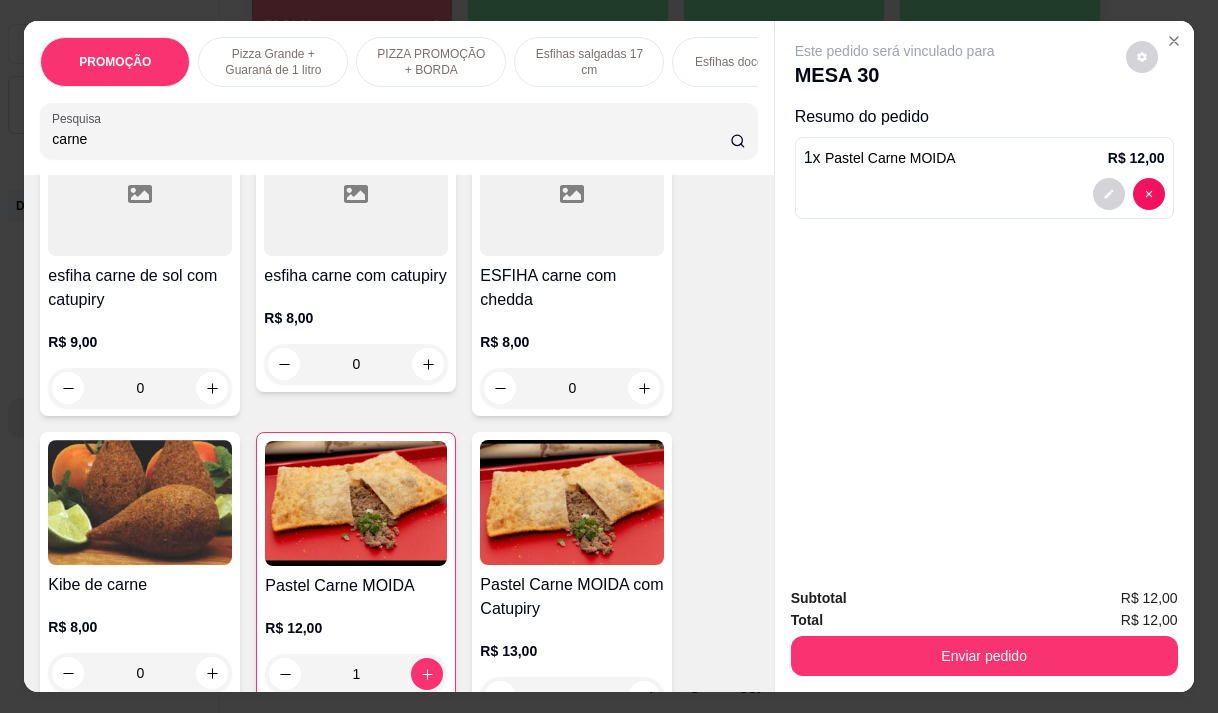 type on "1" 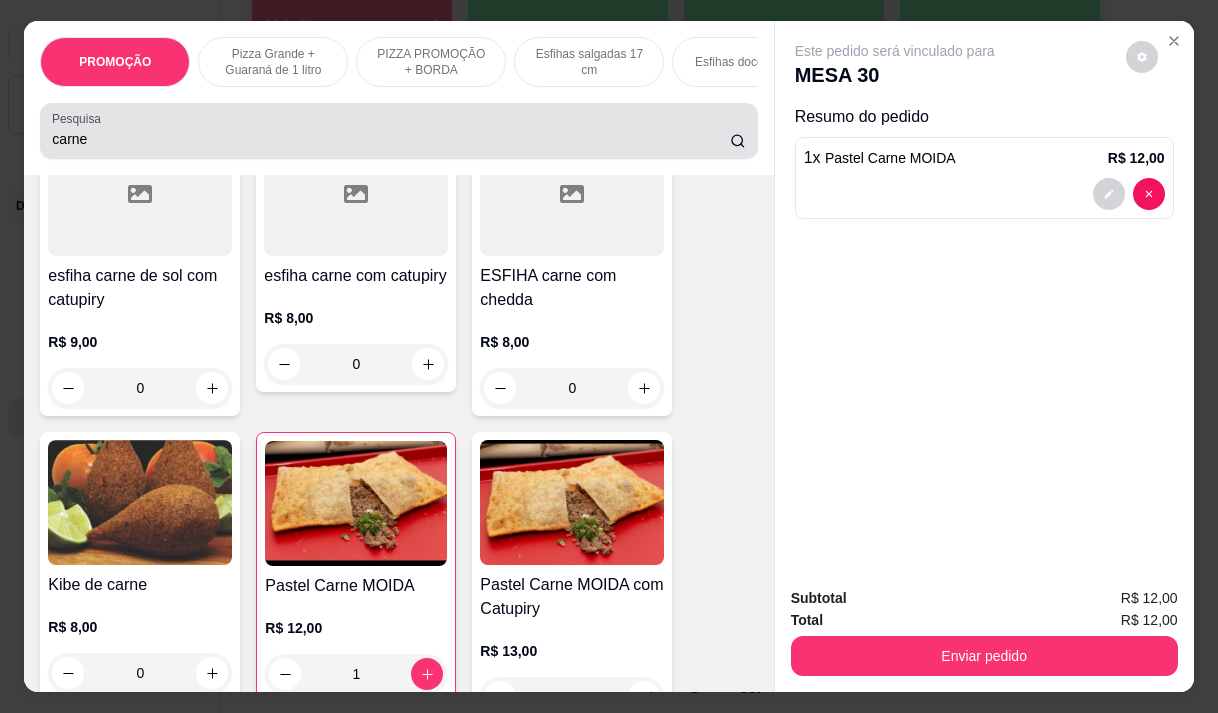 click on "carne" at bounding box center (391, 139) 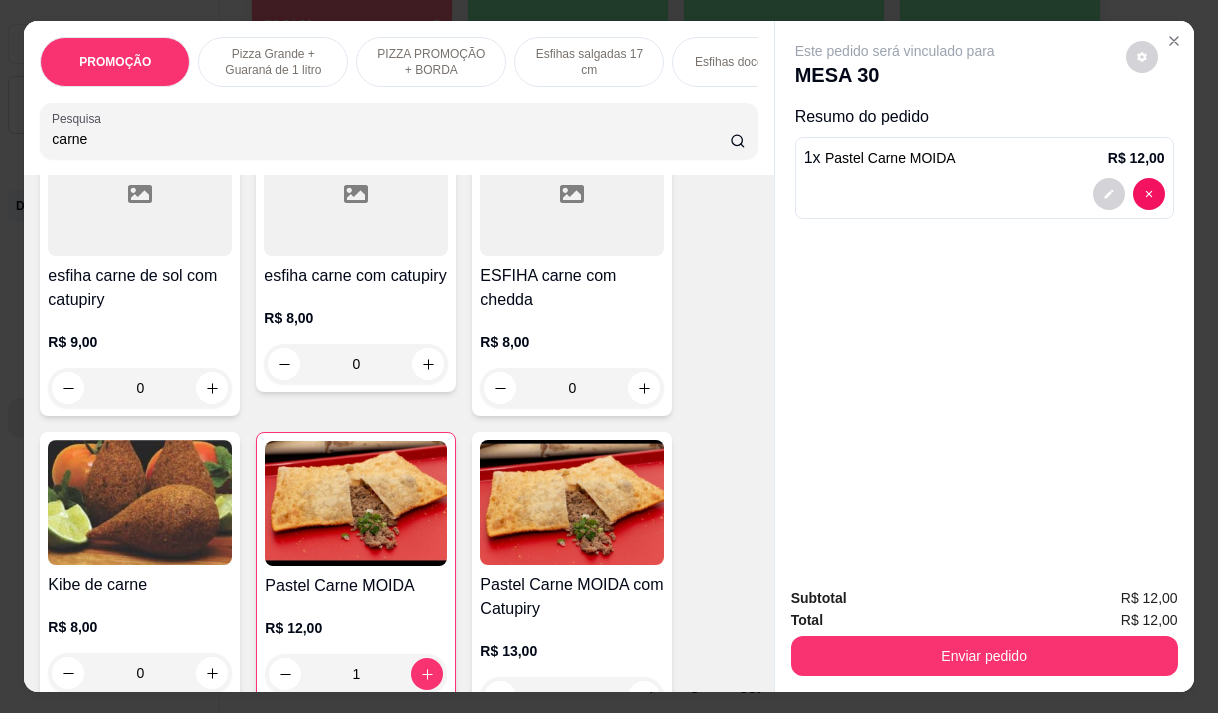 click on "carne" at bounding box center (391, 139) 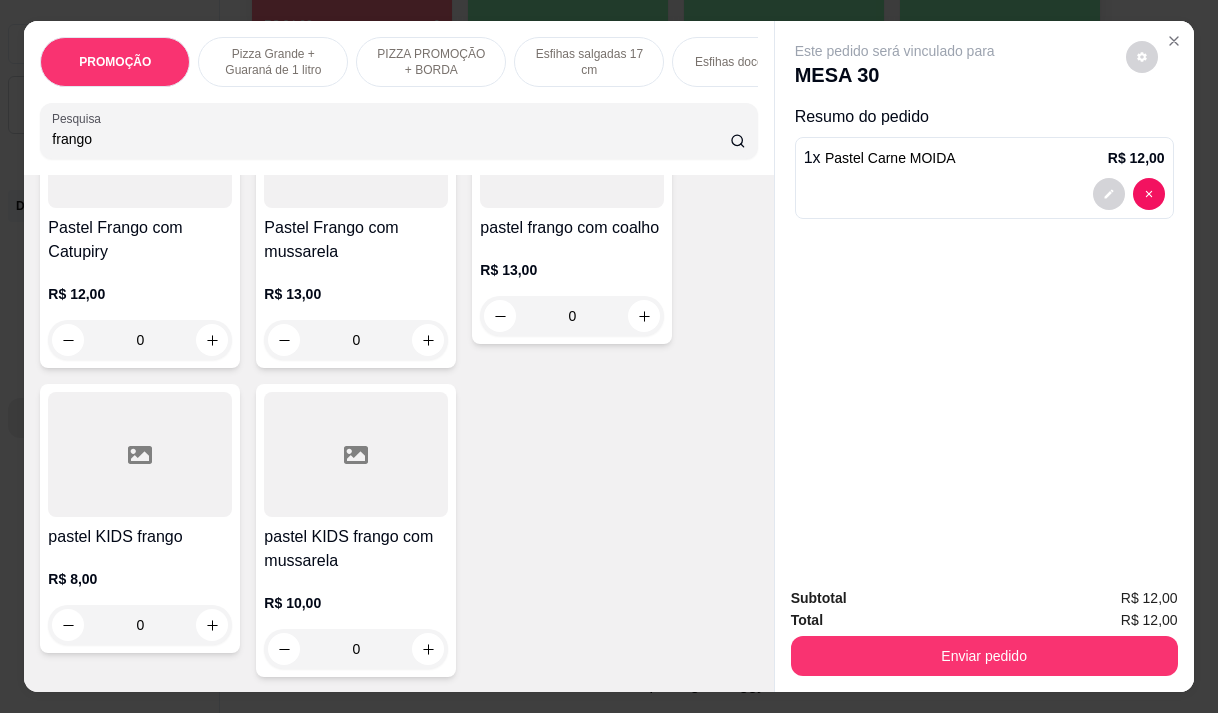 scroll, scrollTop: 2028, scrollLeft: 0, axis: vertical 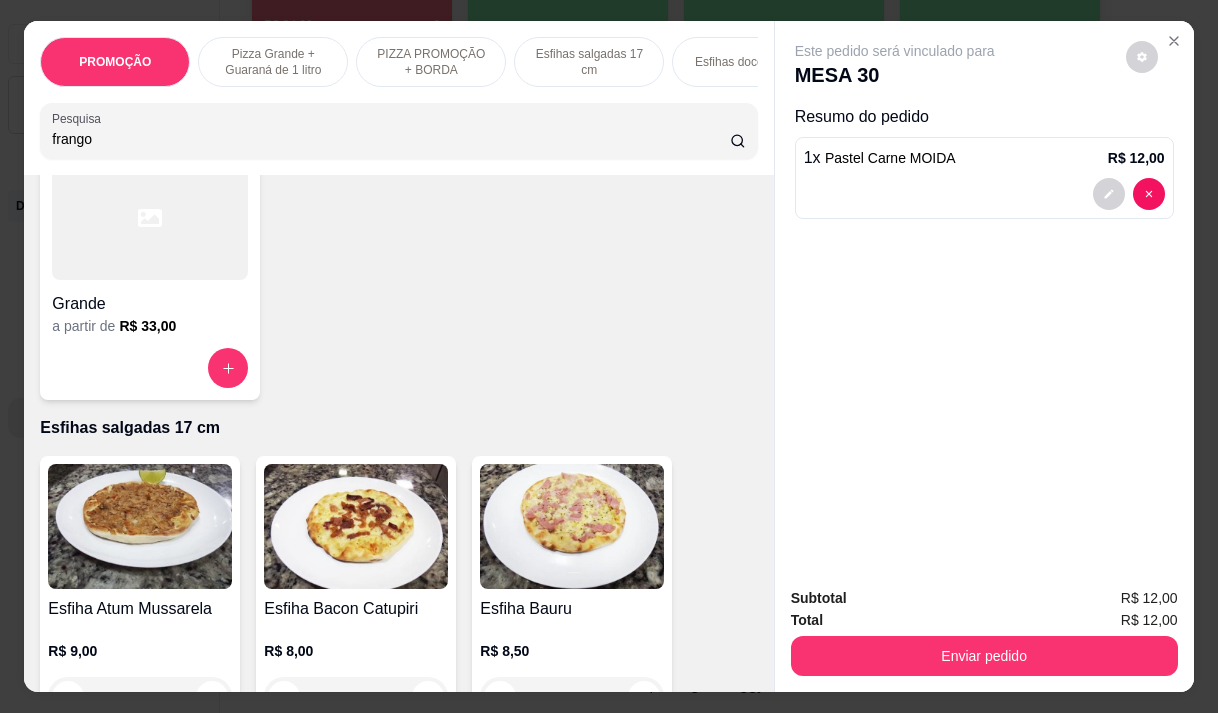 type on "frango" 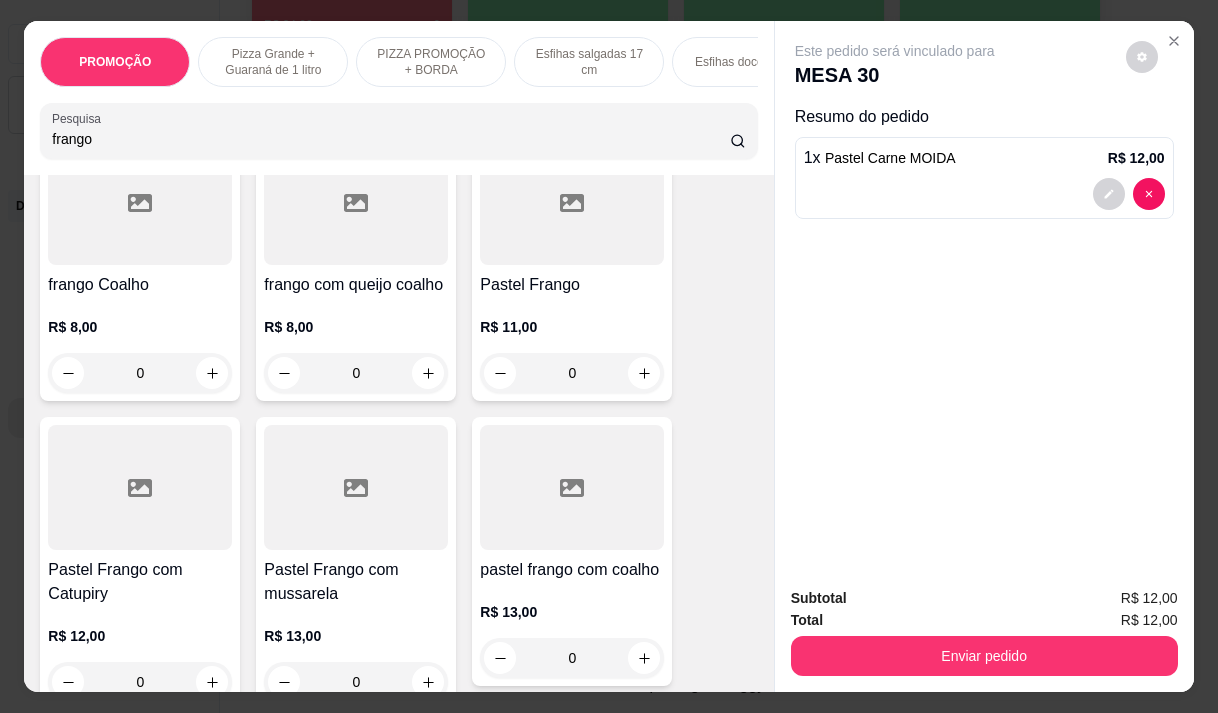 scroll, scrollTop: 400, scrollLeft: 0, axis: vertical 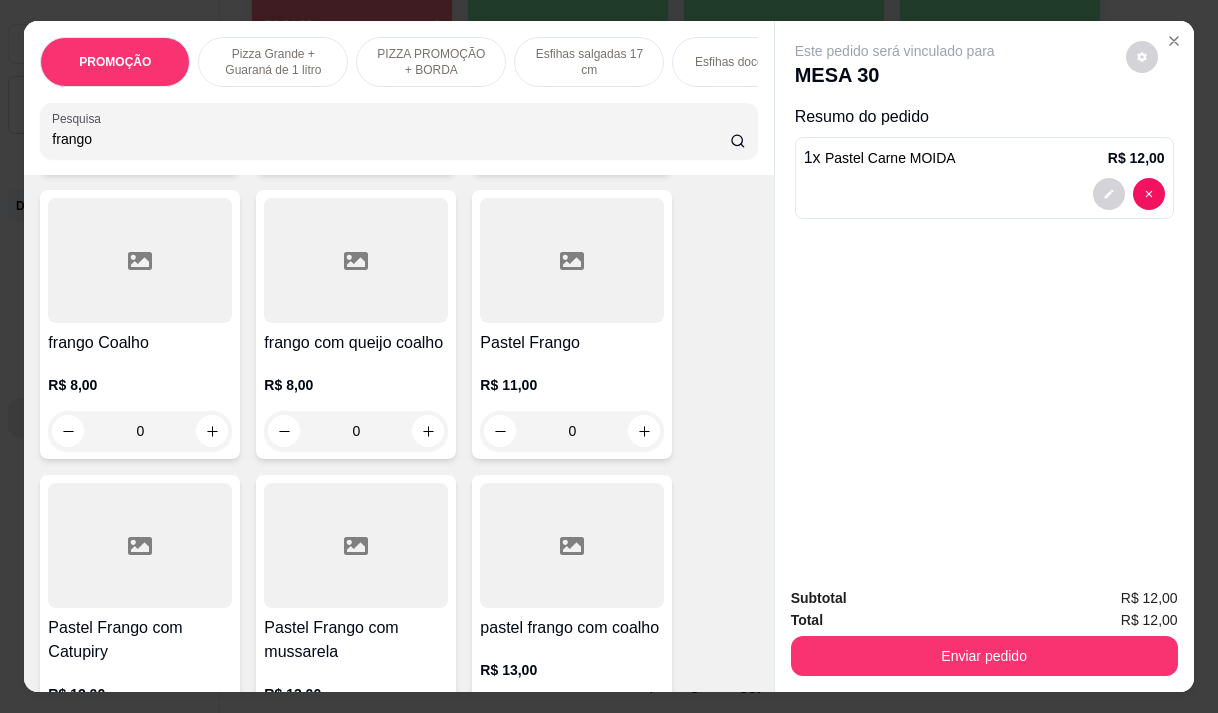 click on "Pastel Frango" at bounding box center [572, 343] 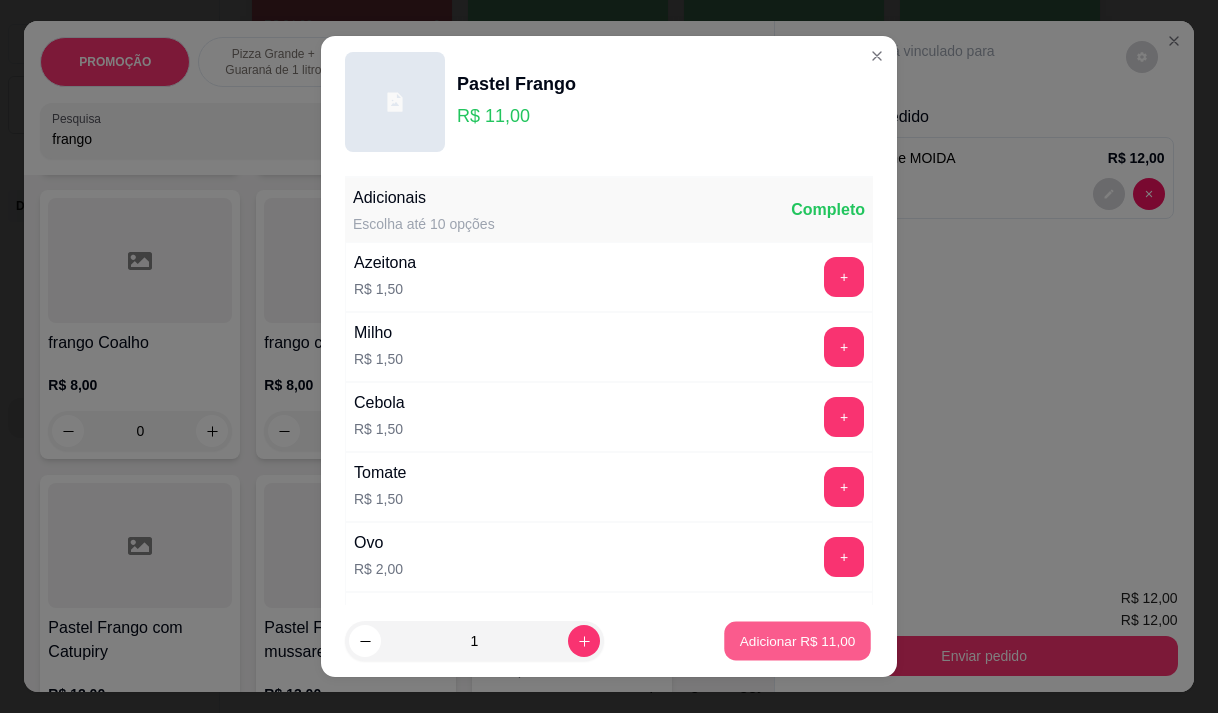 click on "Adicionar   R$ 11,00" at bounding box center [798, 641] 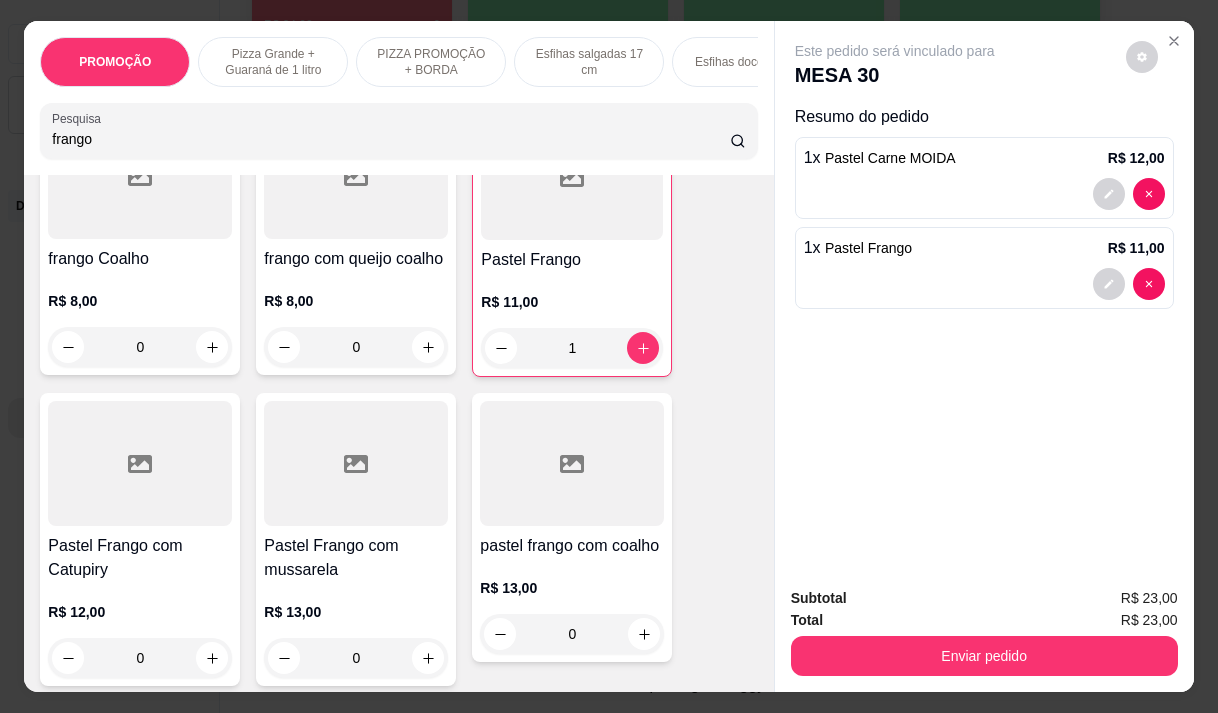 scroll, scrollTop: 500, scrollLeft: 0, axis: vertical 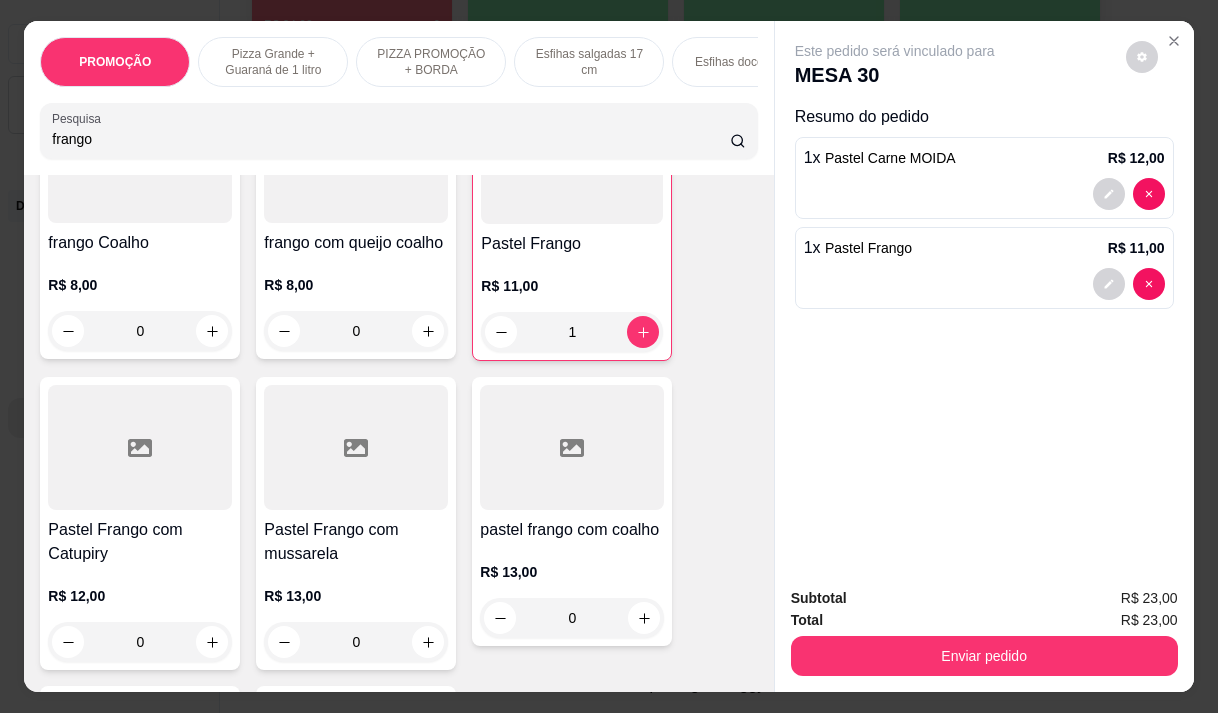 click on "R$ 13,00 0" at bounding box center (356, 614) 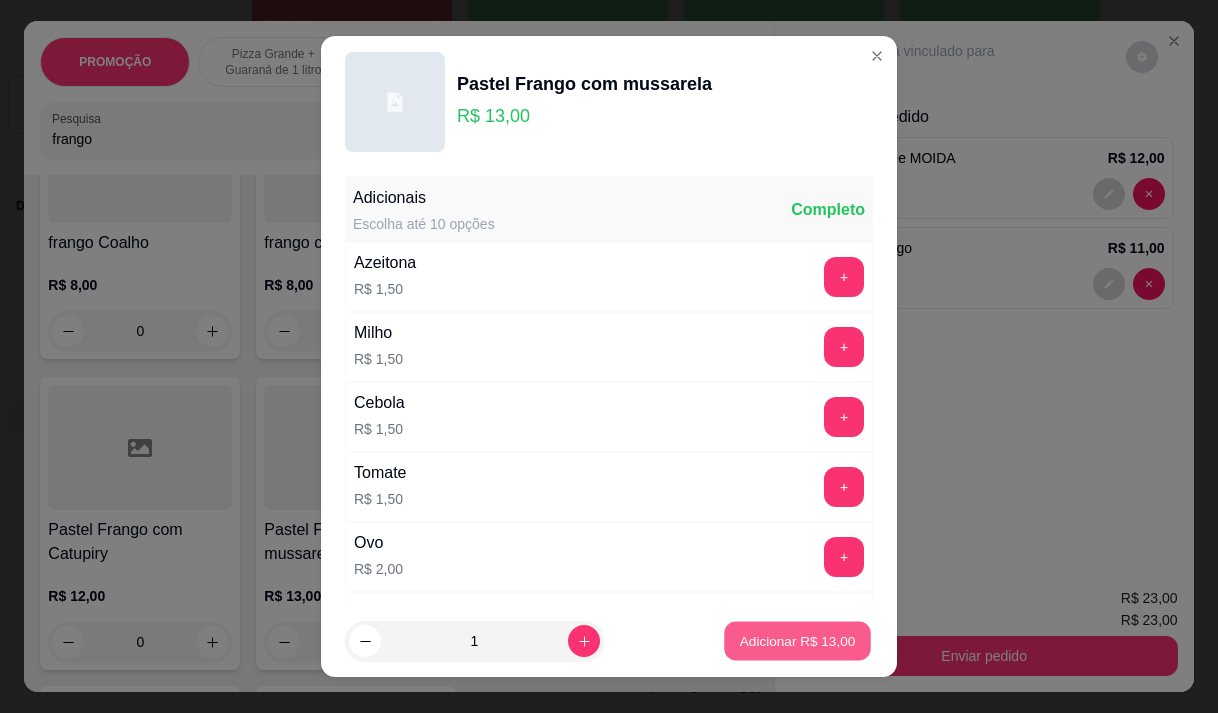 click on "Adicionar   R$ 13,00" at bounding box center (798, 641) 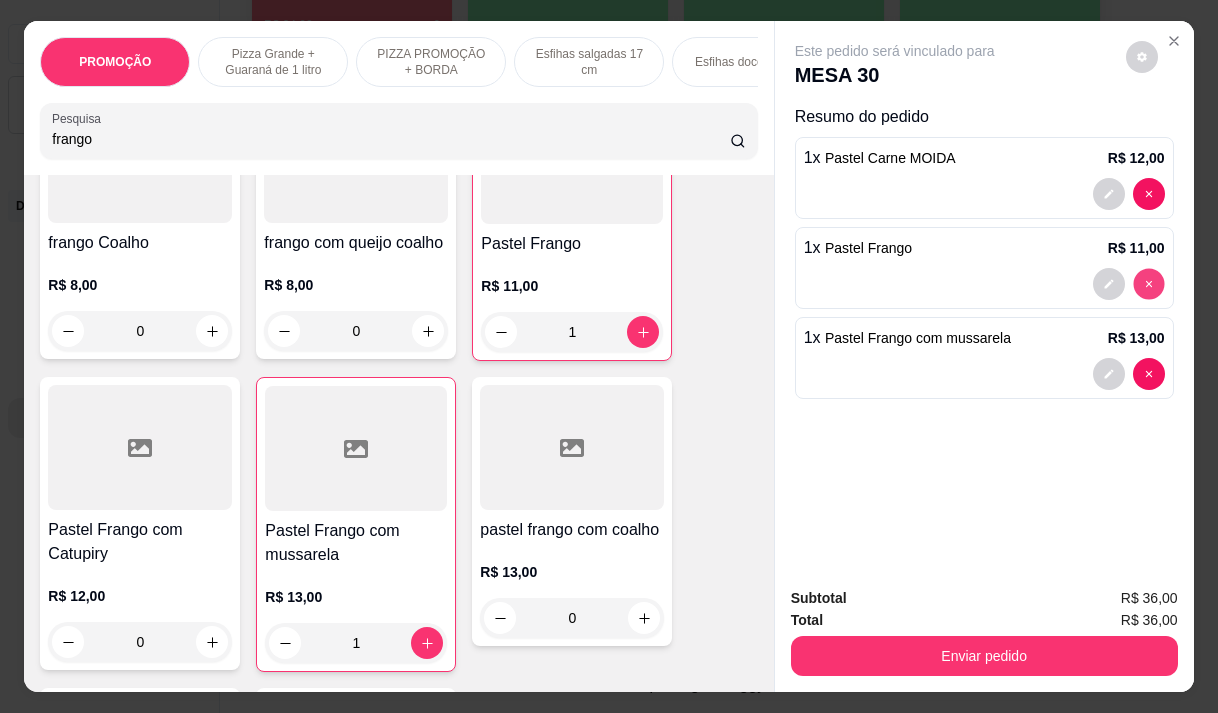 type on "0" 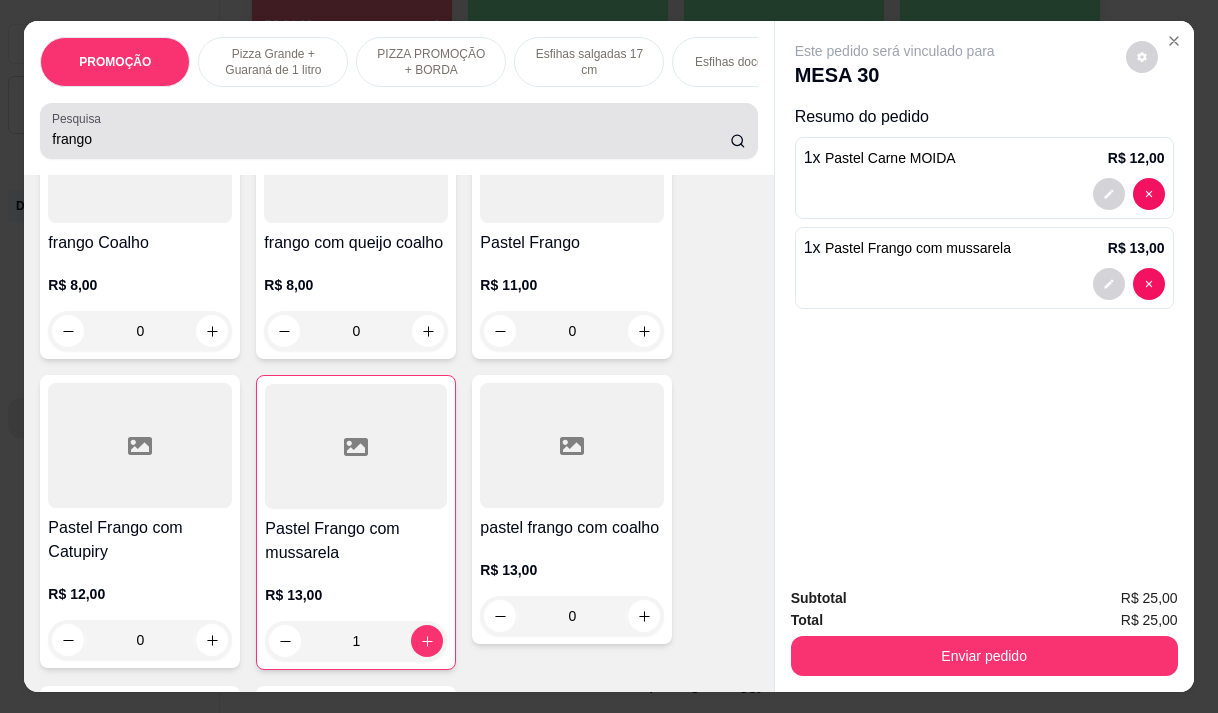 click on "frango" at bounding box center [391, 139] 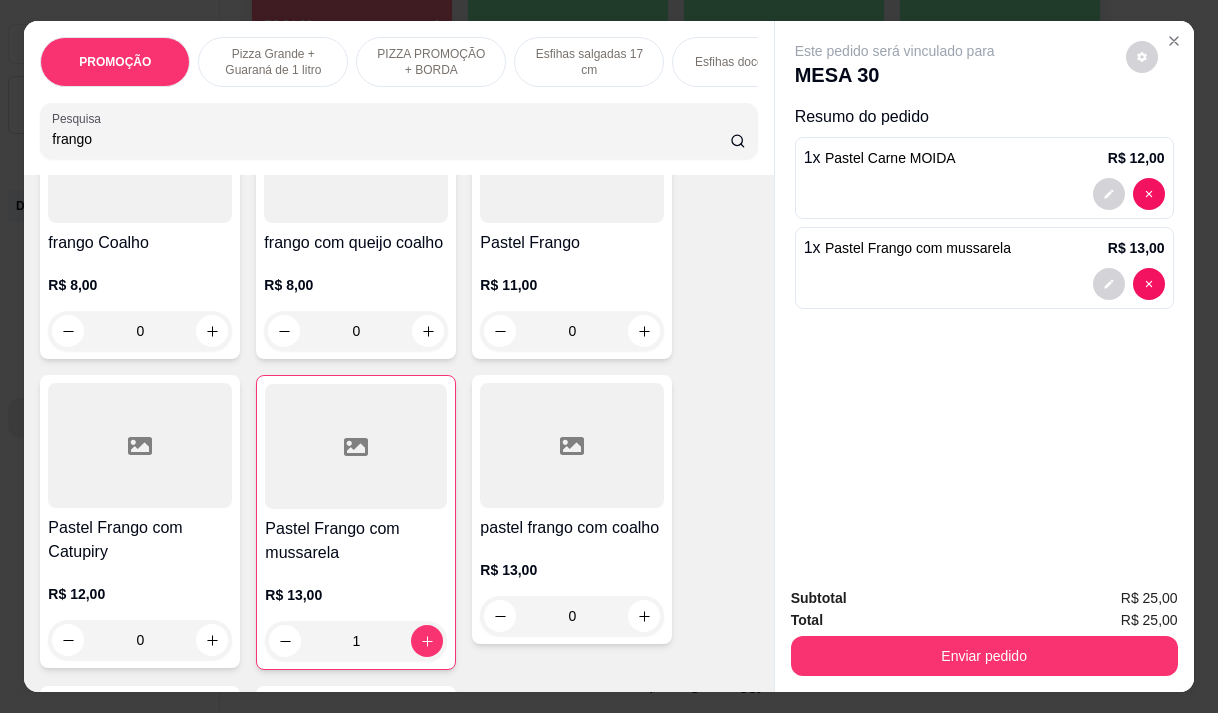 click on "frango" at bounding box center [391, 139] 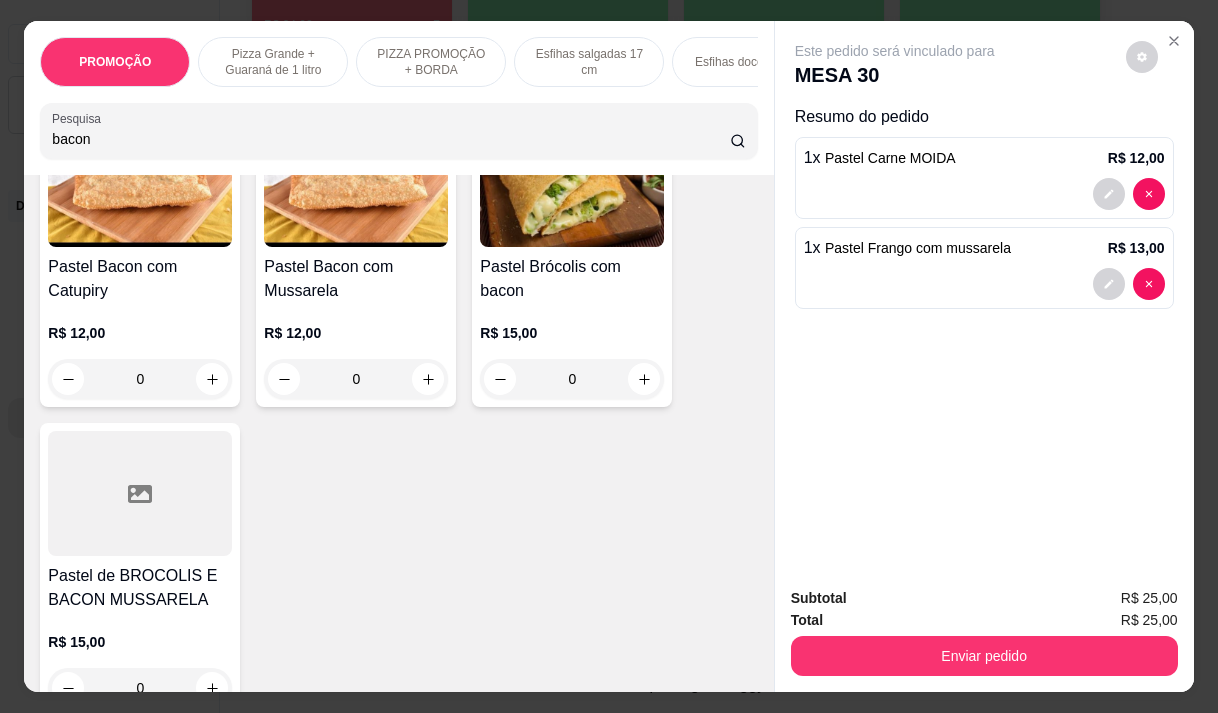 scroll, scrollTop: 1467, scrollLeft: 0, axis: vertical 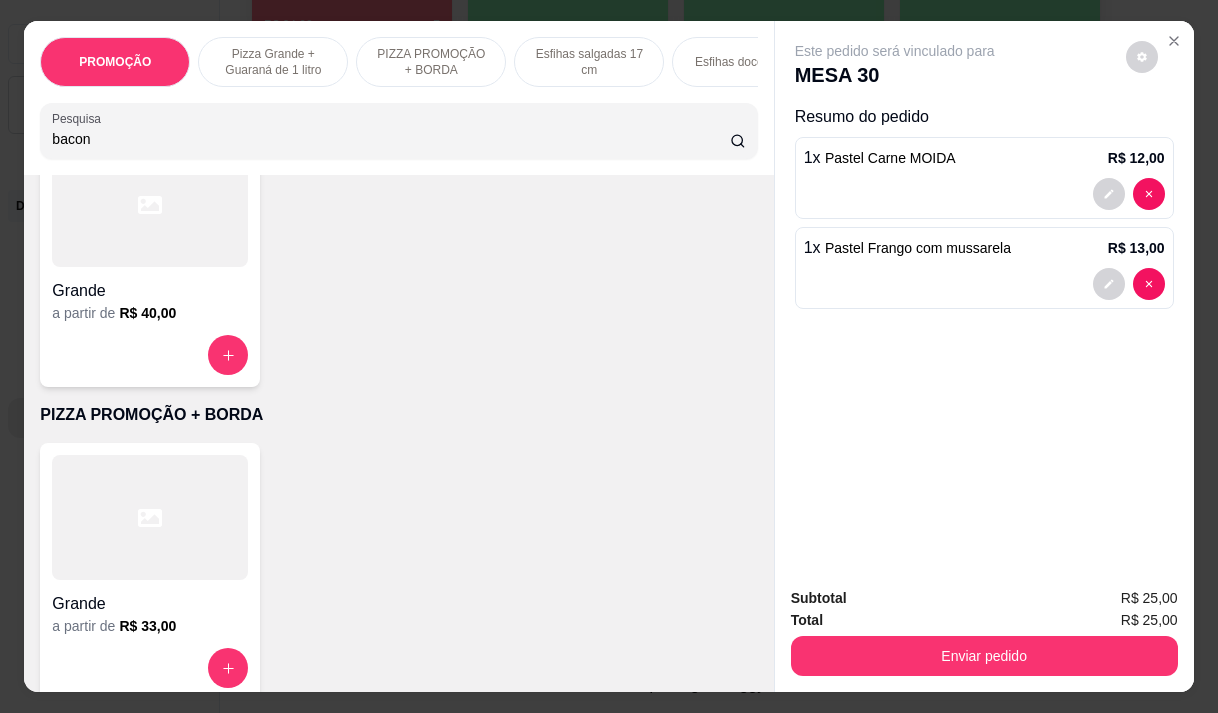 type on "bacon" 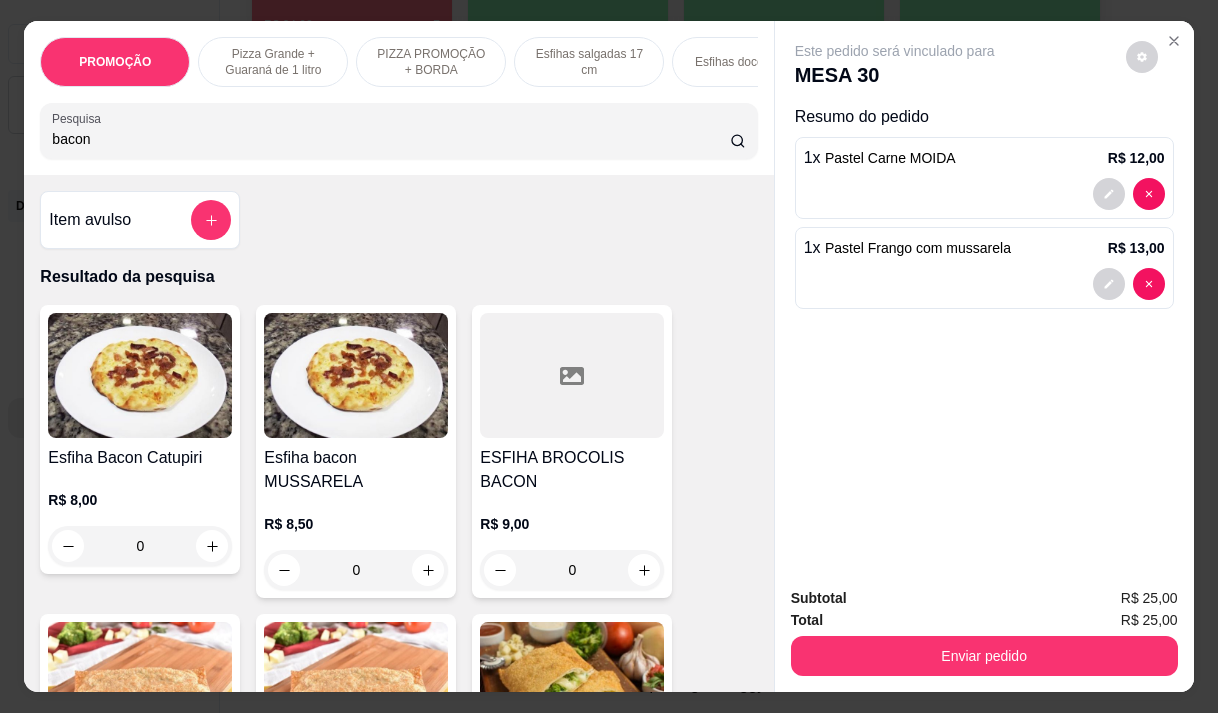 click on "PROMOÇÃO  Pizza Grande + Guaraná de 1 litro  PIZZA PROMOÇÃO + BORDA  Esfihas salgadas 17 cm Esfihas doce 17 cm Kibes Pastéis salgados 27 cm Pastéis doces 27 cm PASTÉIS KIDS Pizza Salgadas Pizzas Doces Beirutes Bebidas Sucos meio adicional  embalagens  Pesquisa bacon" at bounding box center [398, 98] 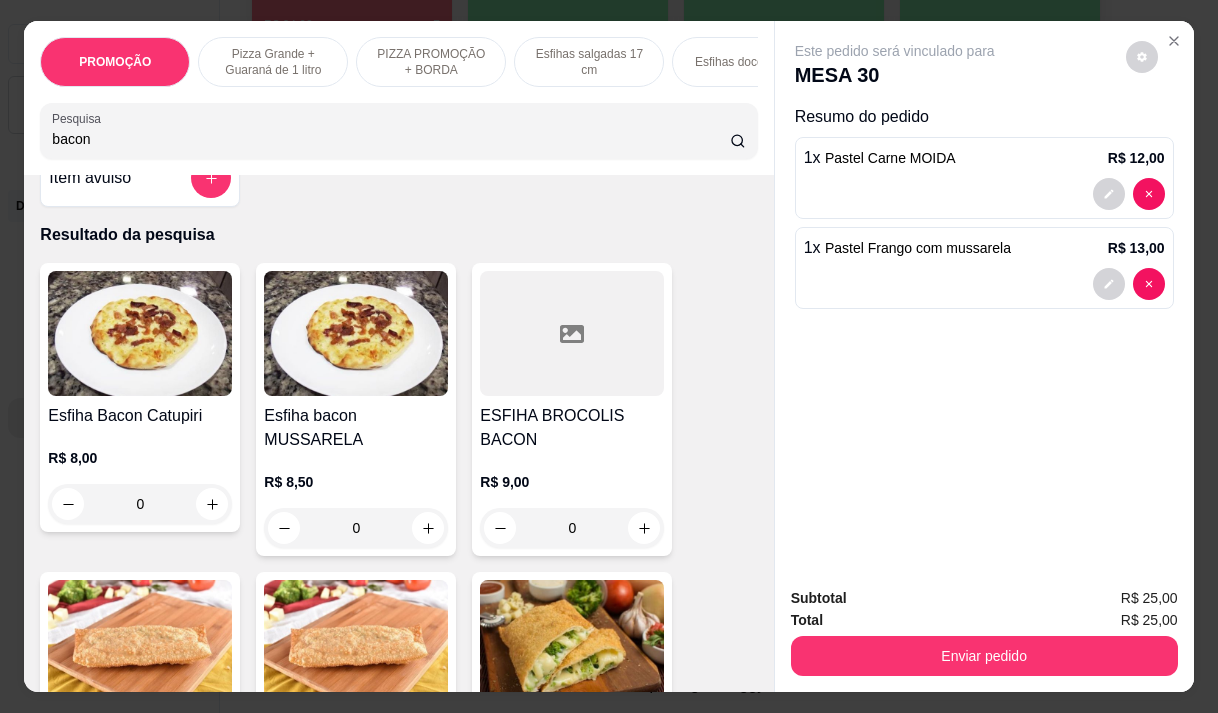 scroll, scrollTop: 300, scrollLeft: 0, axis: vertical 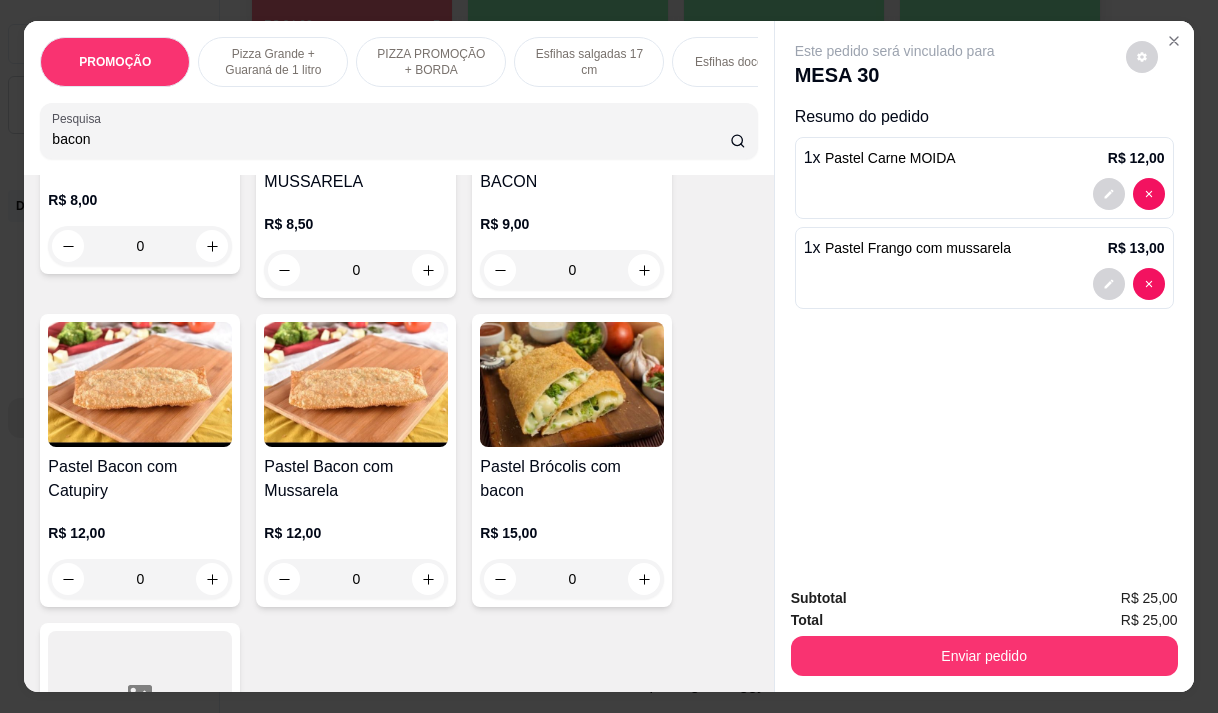 click on "R$ 12,00 0" at bounding box center (356, 551) 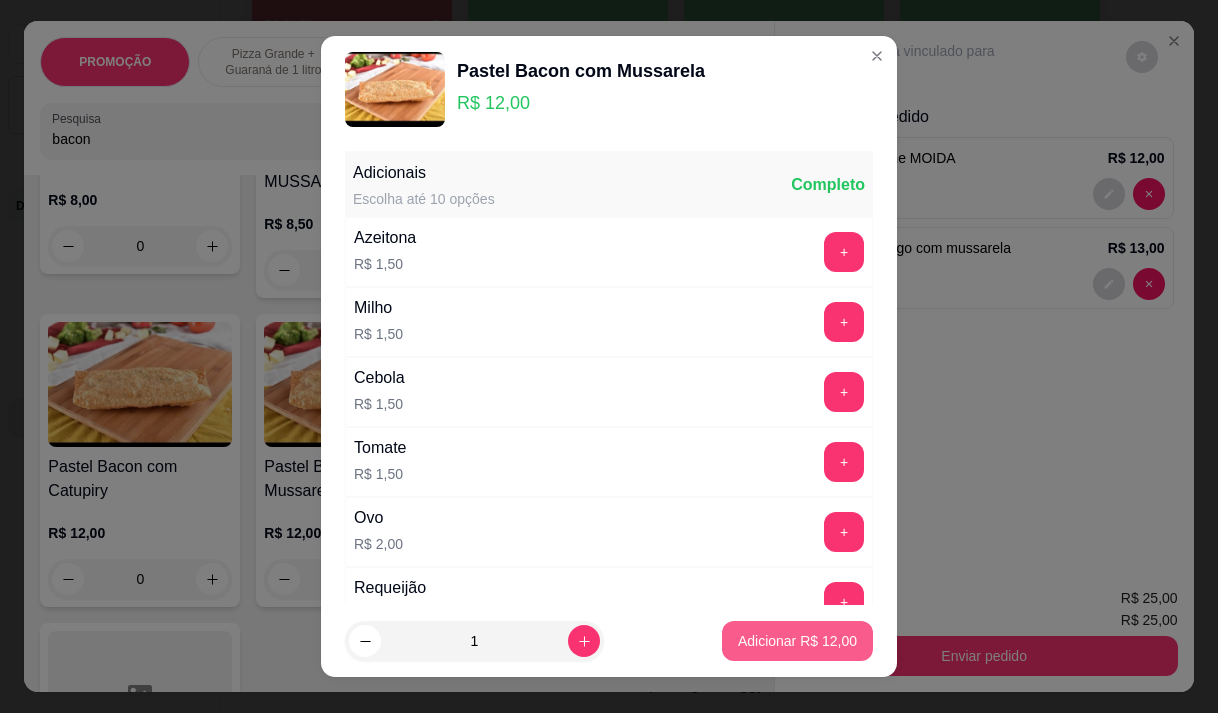 click on "Adicionar   R$ 12,00" at bounding box center (797, 641) 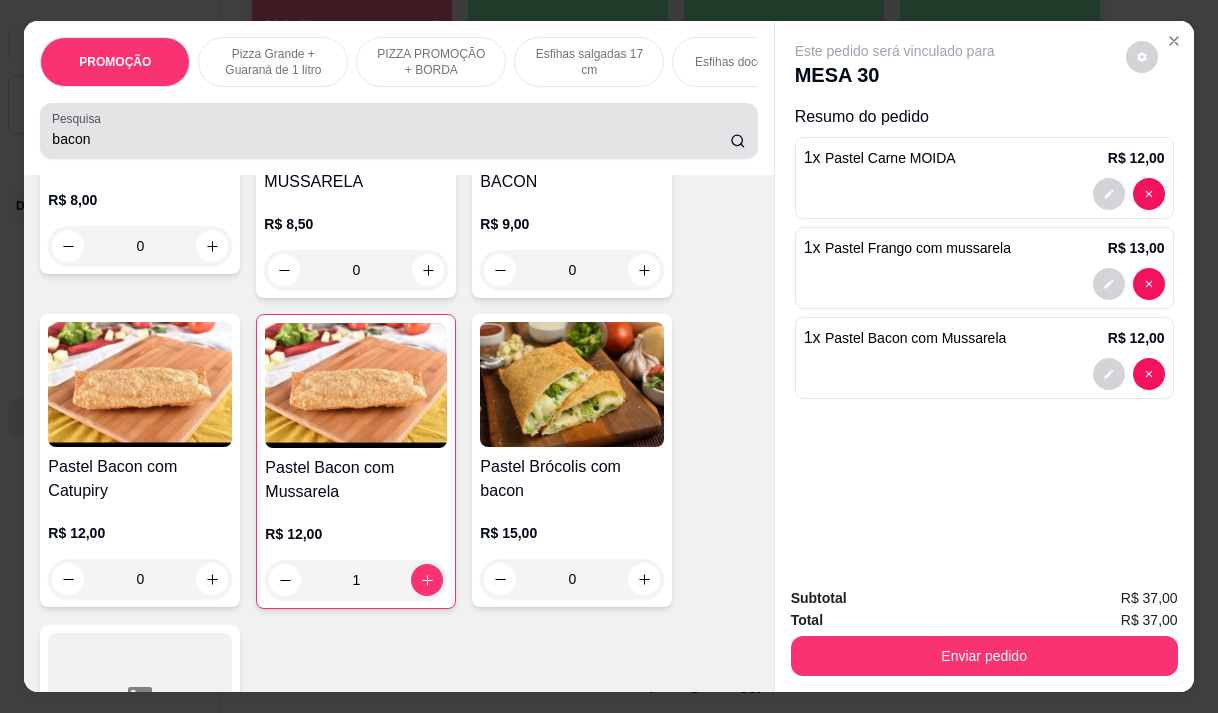 click on "bacon" at bounding box center (391, 139) 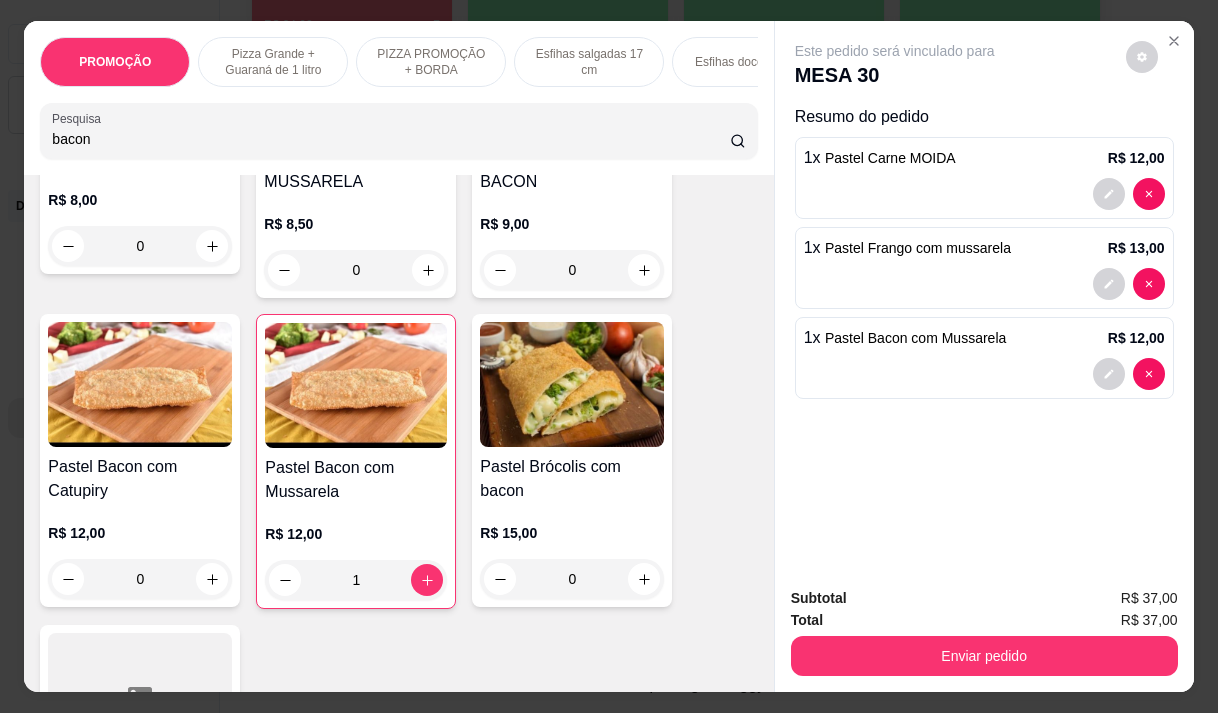 click on "bacon" at bounding box center [391, 139] 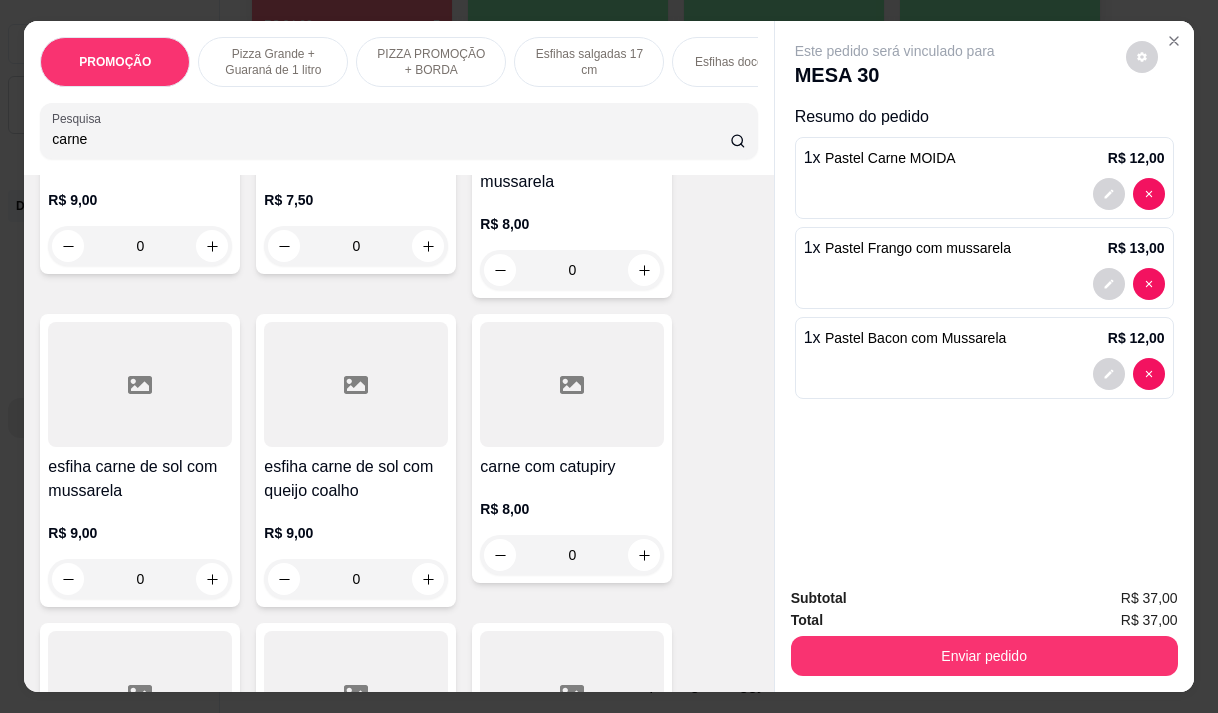 scroll, scrollTop: 2812, scrollLeft: 0, axis: vertical 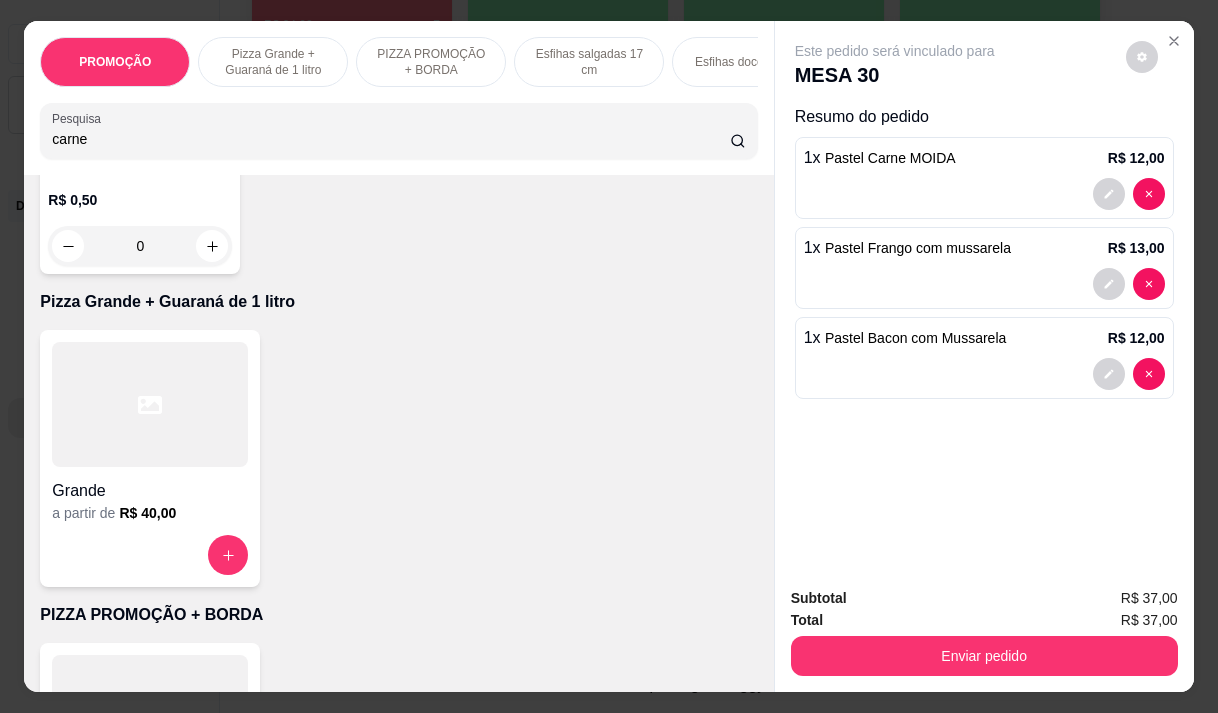 type on "carne" 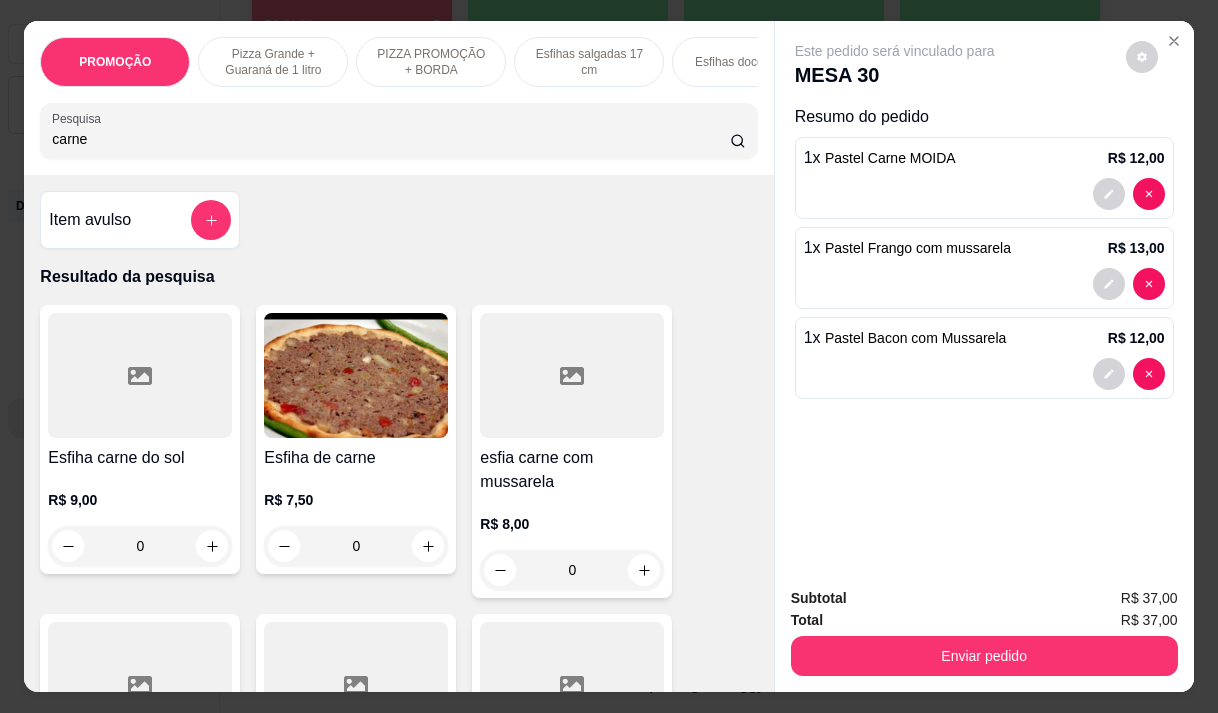 click on "PROMOÇÃO  Pizza Grande + Guaraná de 1 litro  PIZZA PROMOÇÃO + BORDA  Esfihas salgadas 17 cm Esfihas doce 17 cm Kibes Pastéis salgados 27 cm Pastéis doces 27 cm PASTÉIS KIDS Pizza Salgadas Pizzas Doces Beirutes Bebidas Sucos meio adicional  embalagens  Pesquisa carne" at bounding box center [398, 98] 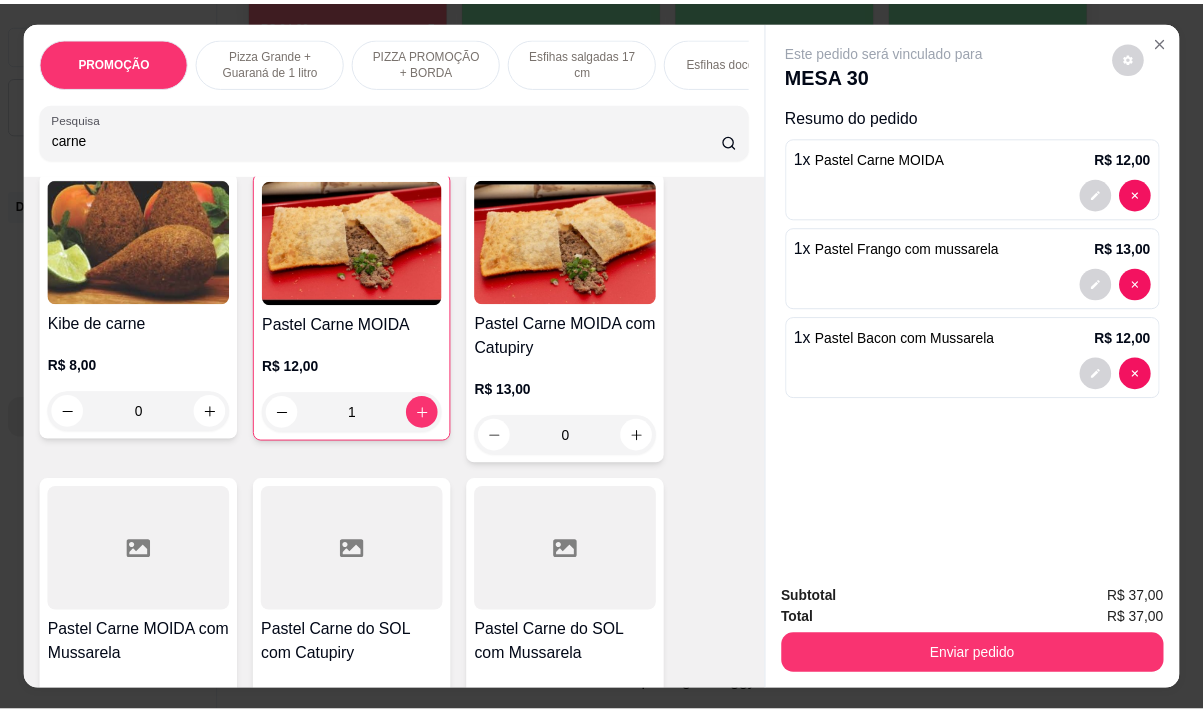 scroll, scrollTop: 1100, scrollLeft: 0, axis: vertical 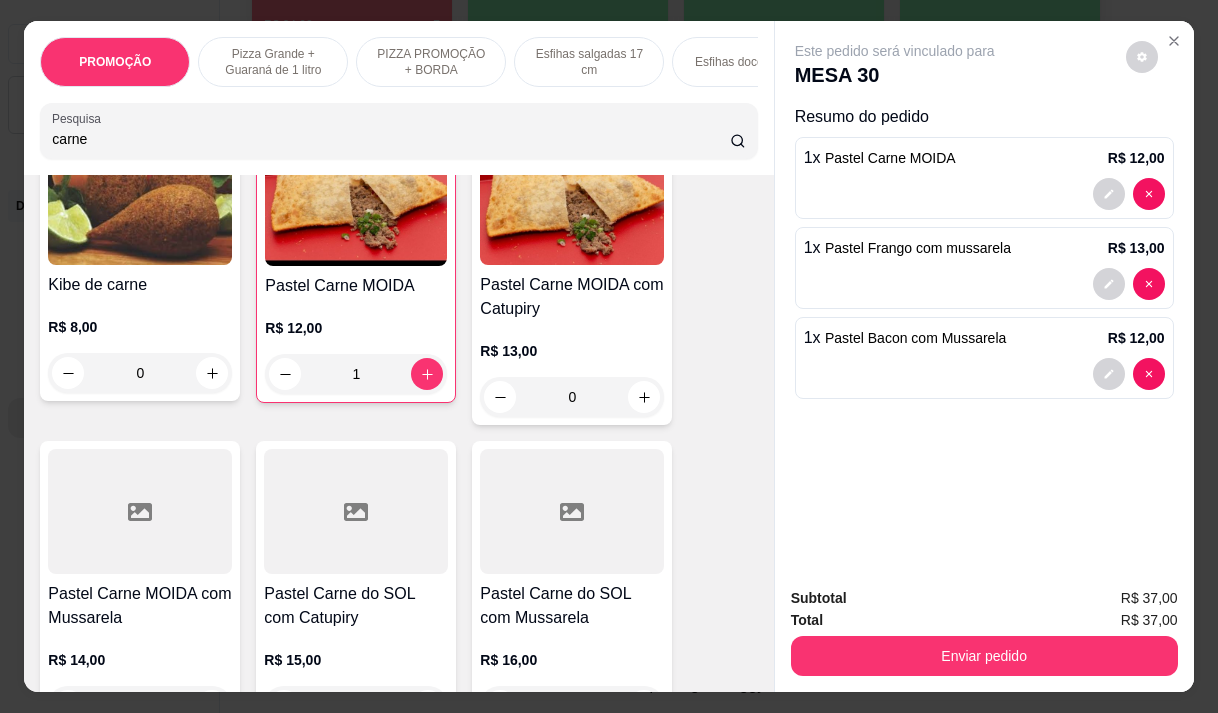 click on "Pastel Carne  MOIDA com Mussarela" at bounding box center [140, 606] 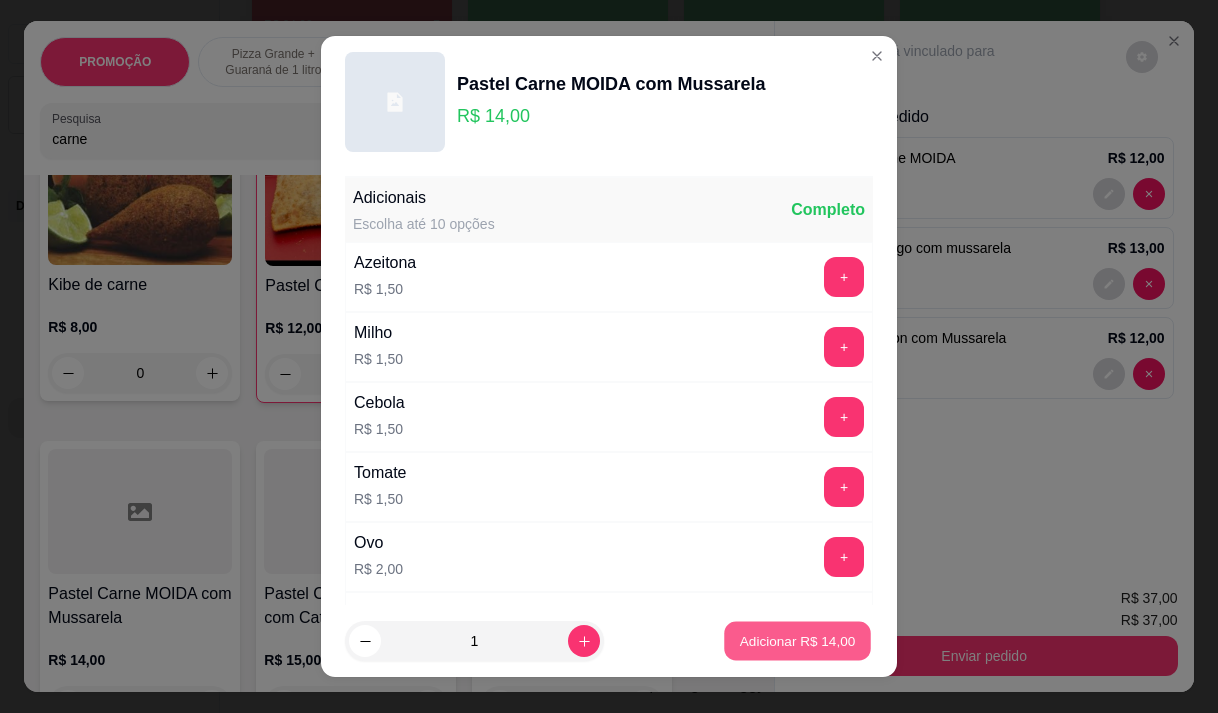 click on "Adicionar   R$ 14,00" at bounding box center (797, 641) 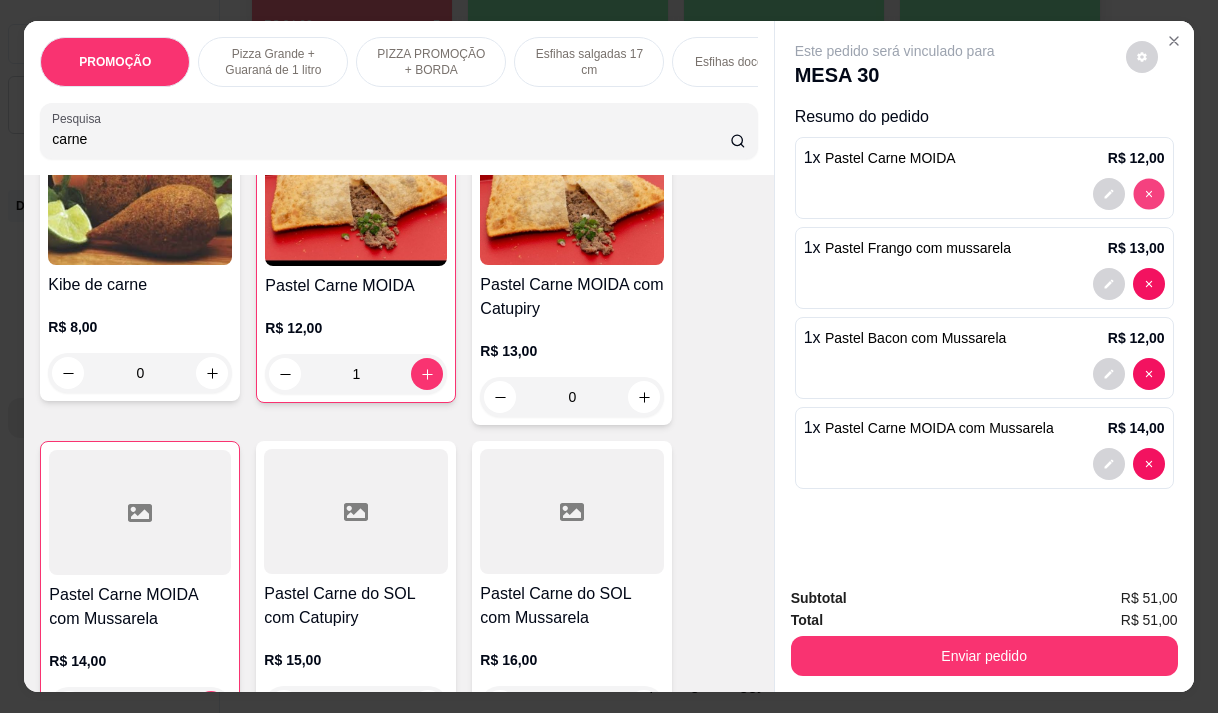 type on "0" 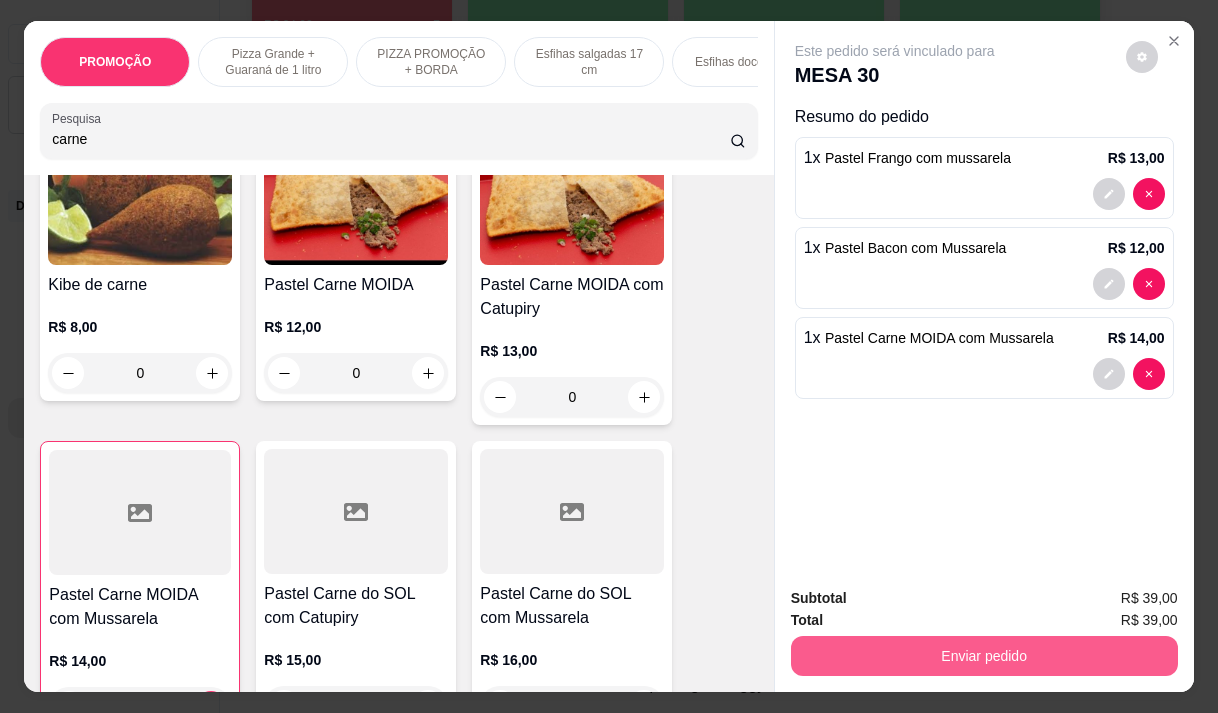 click on "Enviar pedido" at bounding box center (984, 656) 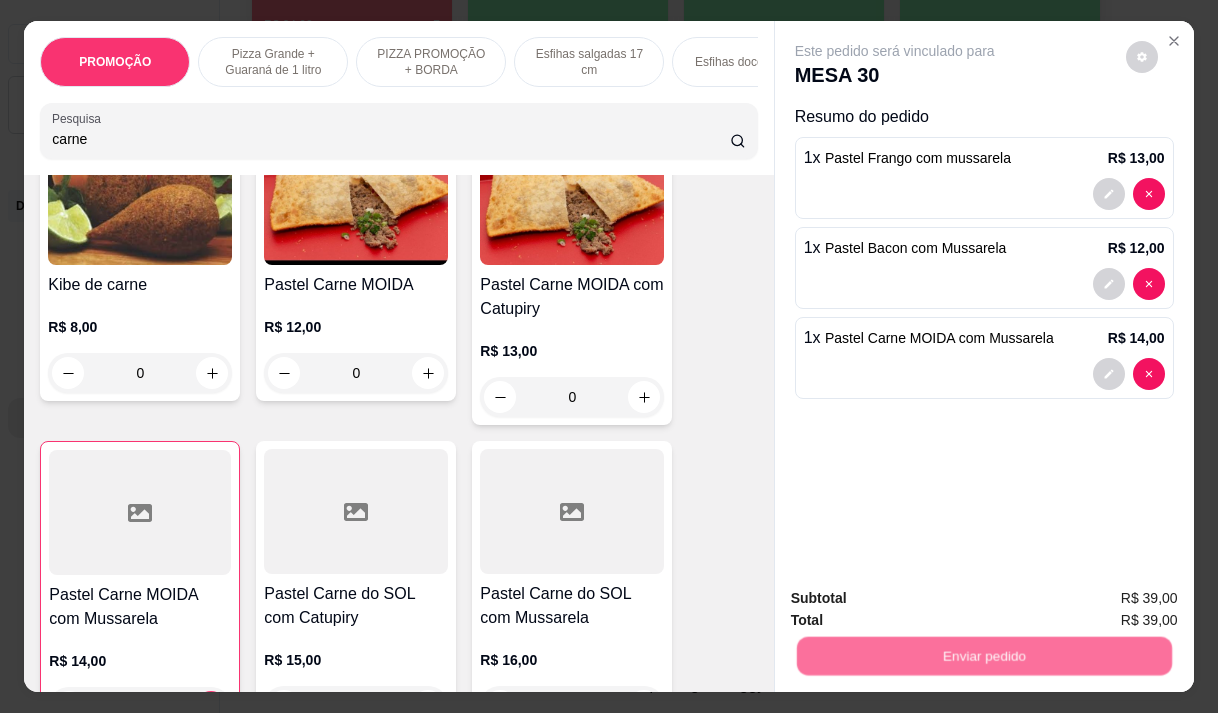 click on "Não registrar e enviar pedido" at bounding box center (918, 599) 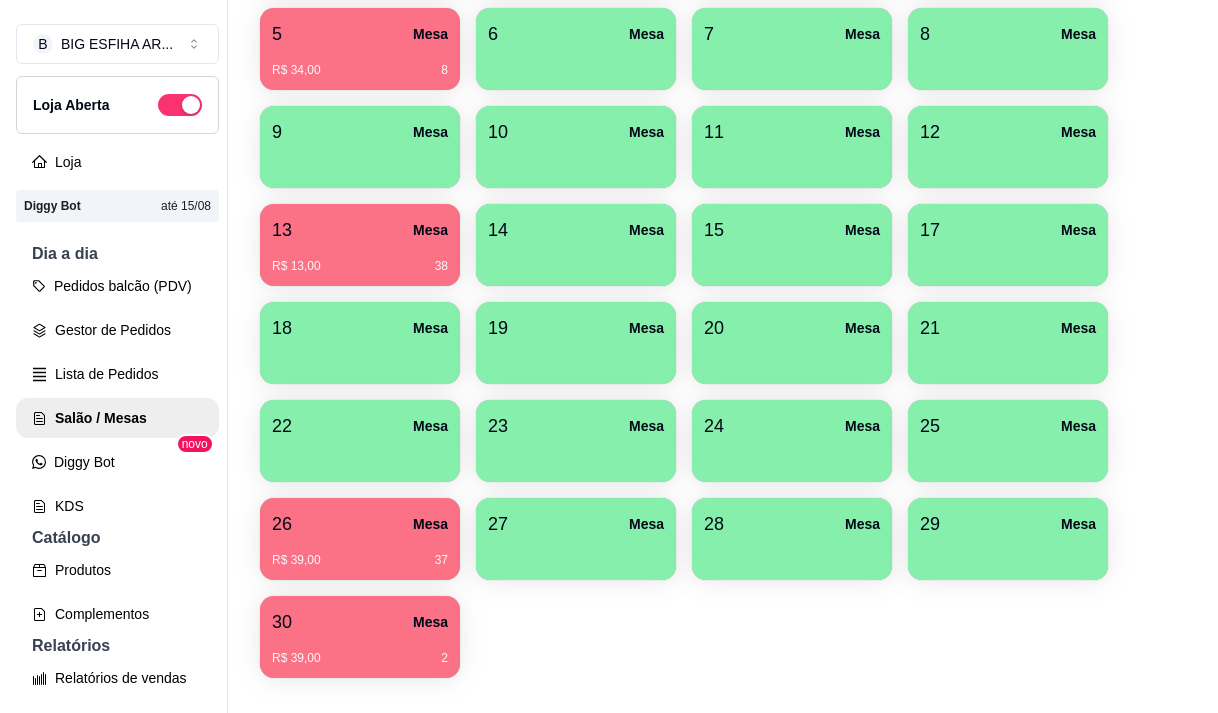 scroll, scrollTop: 400, scrollLeft: 0, axis: vertical 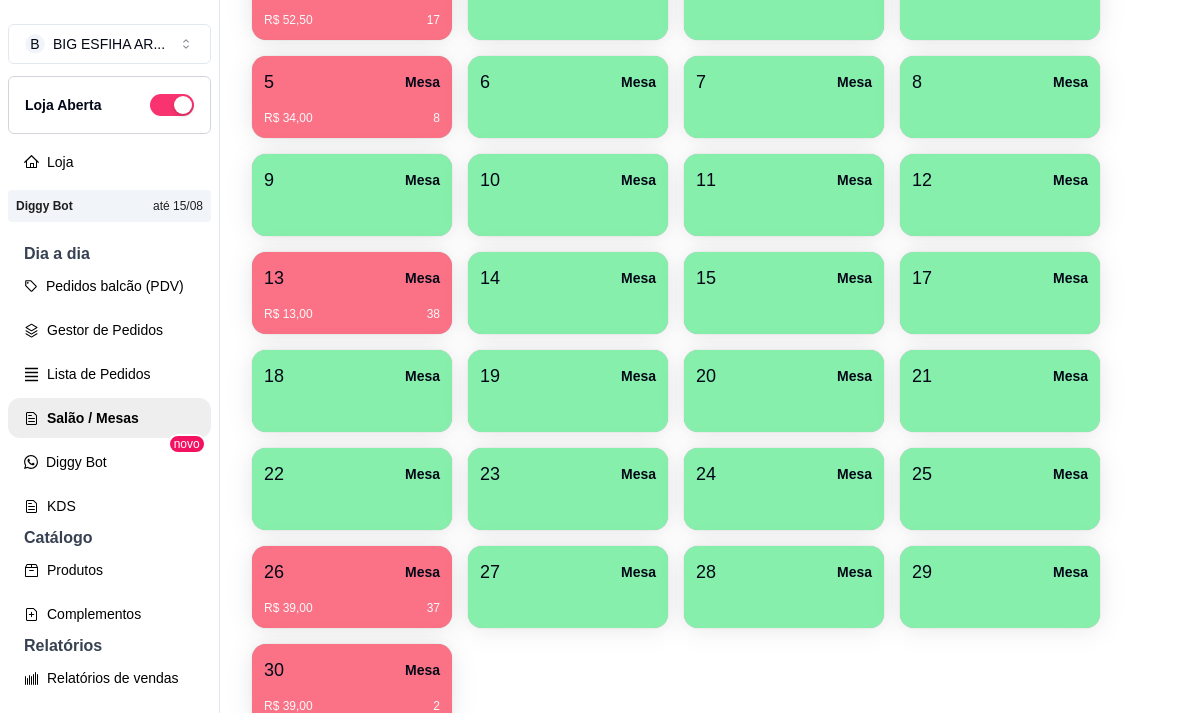 click on "1 Mesa R$ 52,50 17 2 Mesa 3 Mesa 4 Mesa 5 Mesa R$ 34,00 8 6 Mesa 7 Mesa 8 Mesa 9 Mesa 10 Mesa 11 Mesa 12 Mesa 13 Mesa R$ 13,00 38 14 Mesa 15 Mesa 17 Mesa 18 Mesa 19 Mesa 20 Mesa 21 Mesa 22 Mesa 23 Mesa 24 Mesa 25 Mesa 26 Mesa R$ 39,00 37 27 Mesa 28 Mesa 29 Mesa 30 Mesa R$ 39,00 2" at bounding box center (711, 342) 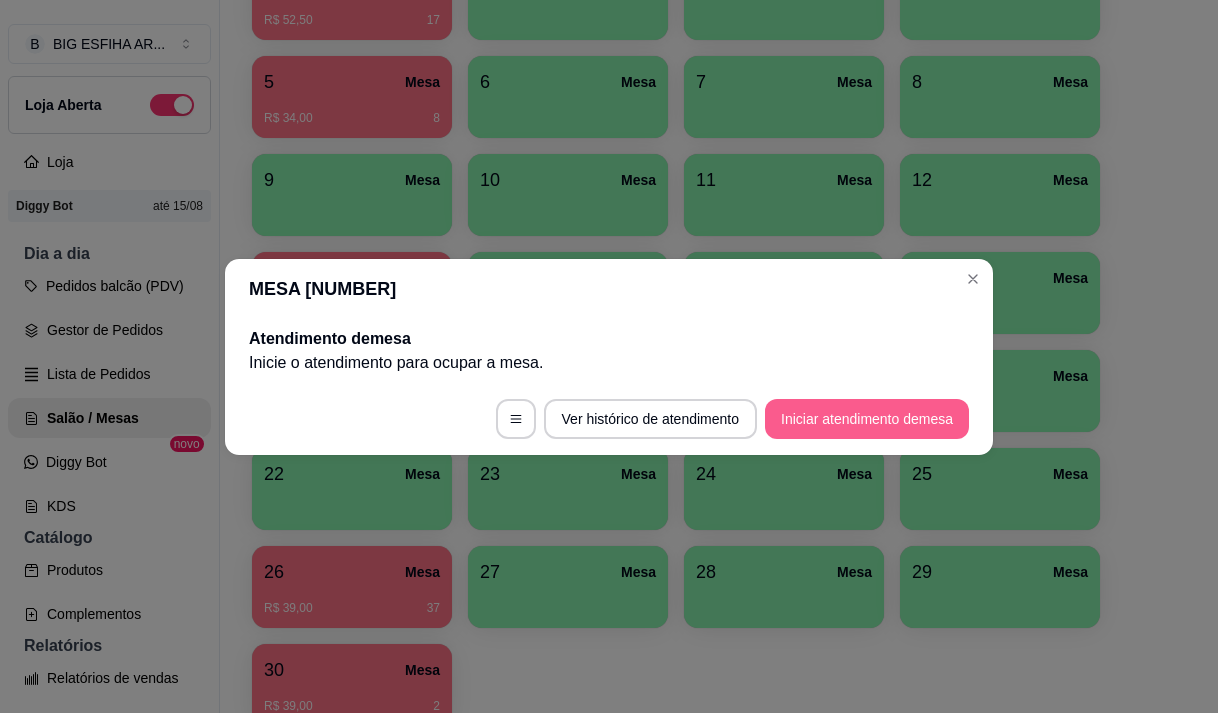 click on "Iniciar atendimento de  mesa" at bounding box center [867, 419] 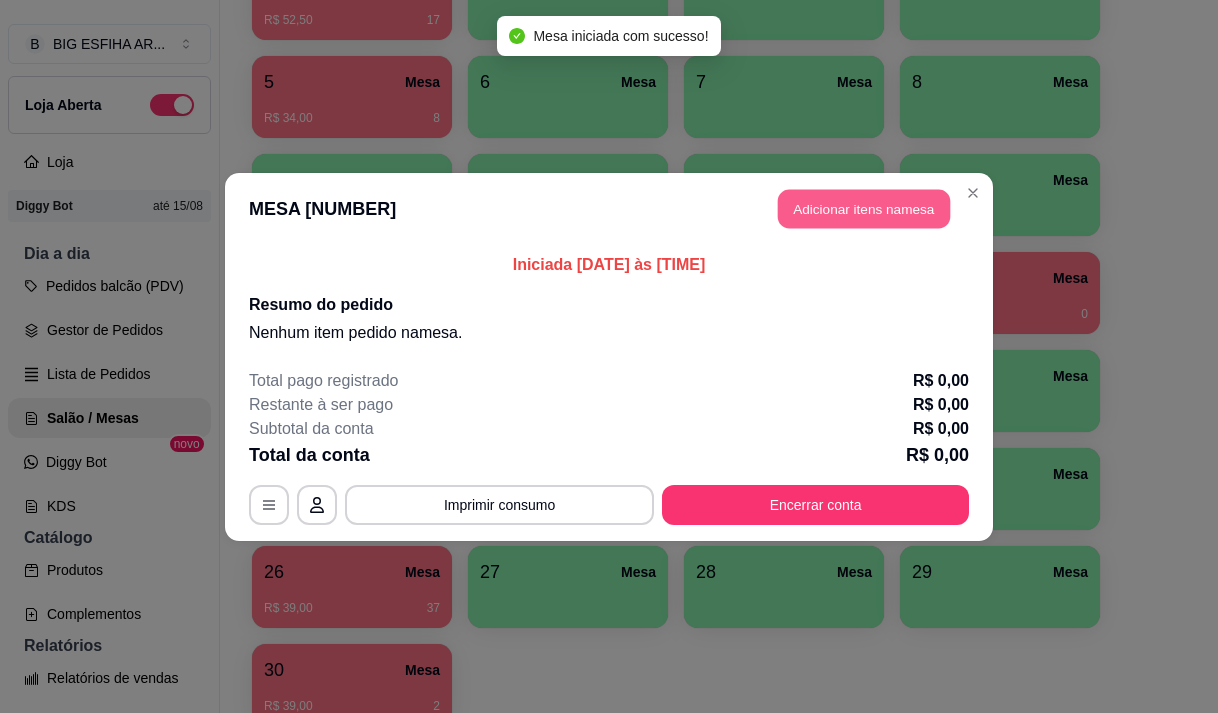 click on "Adicionar itens na  mesa" at bounding box center [864, 208] 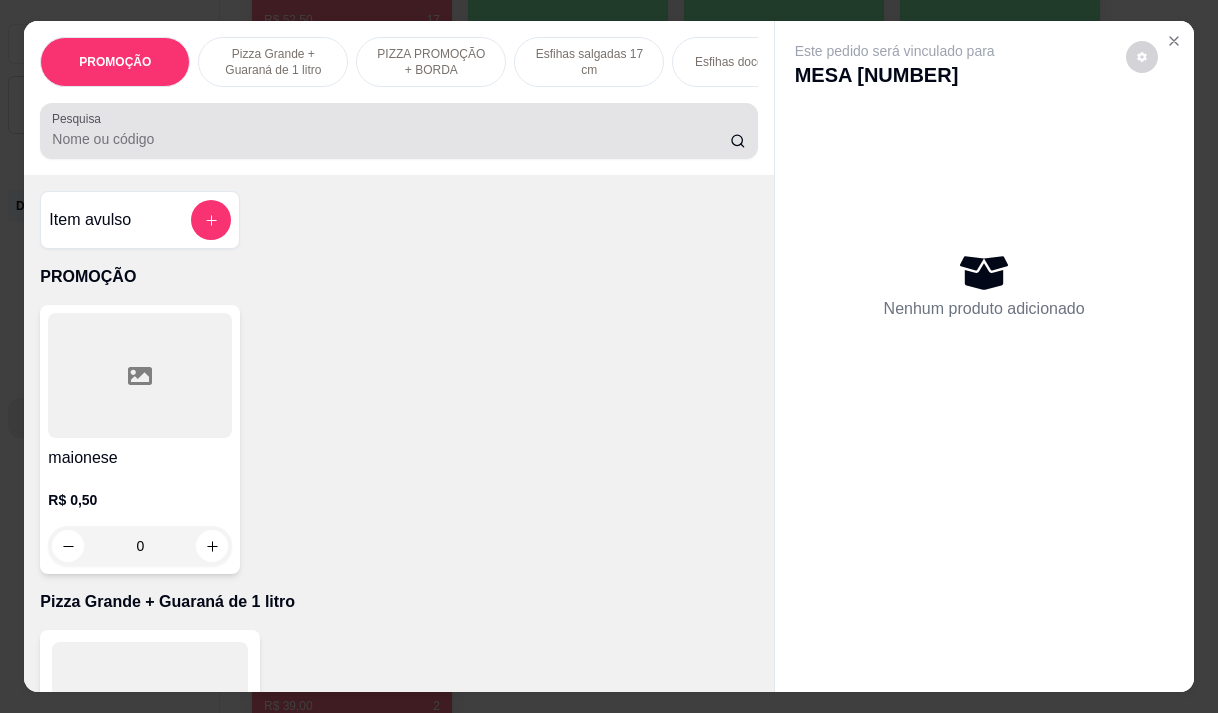 click on "Pesquisa" at bounding box center (391, 139) 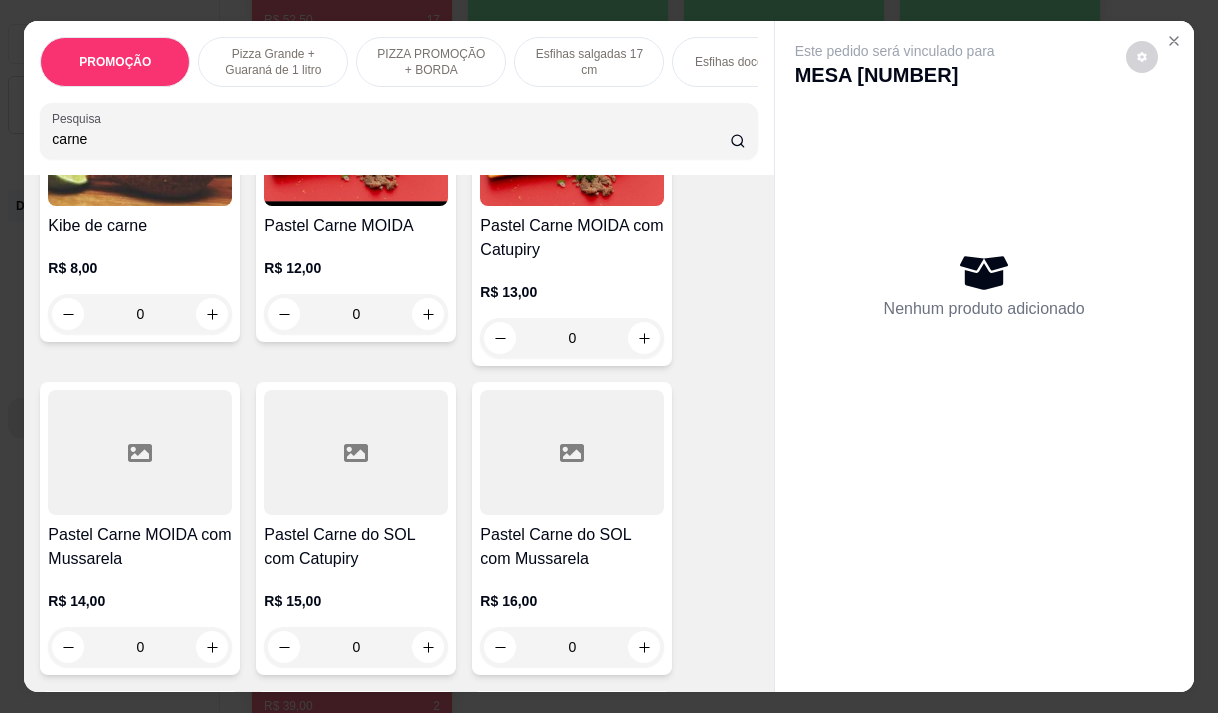 scroll, scrollTop: 1200, scrollLeft: 0, axis: vertical 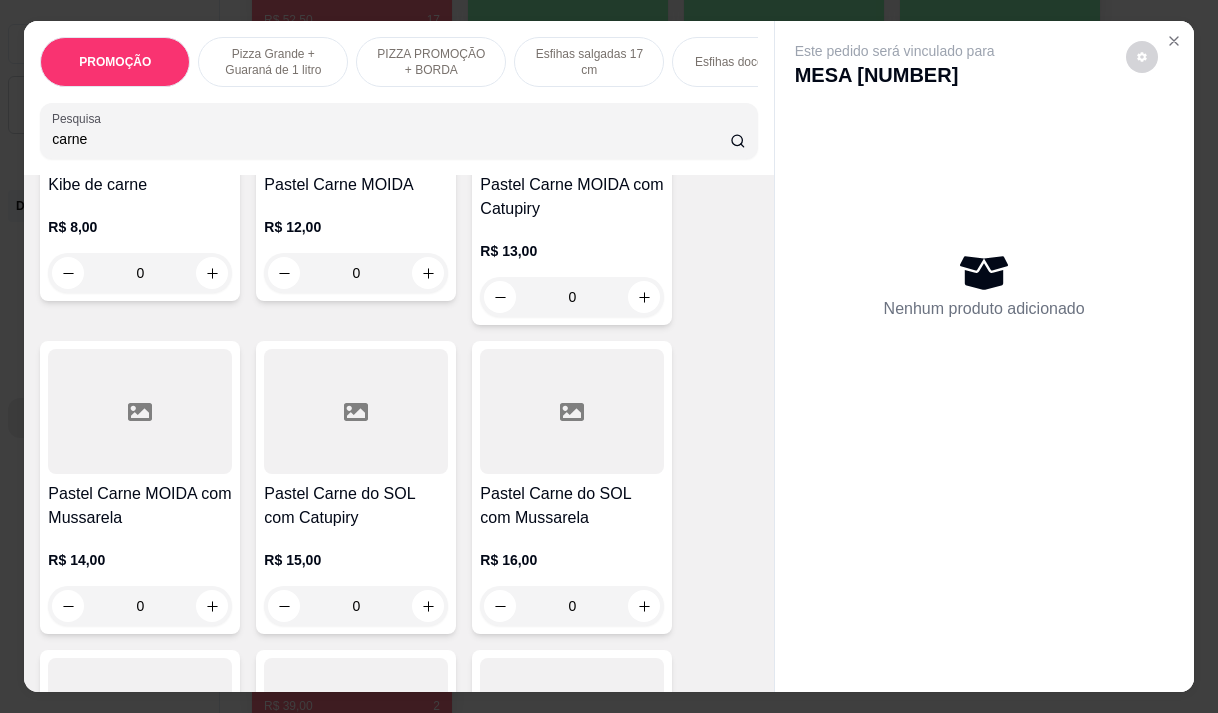 type on "carne" 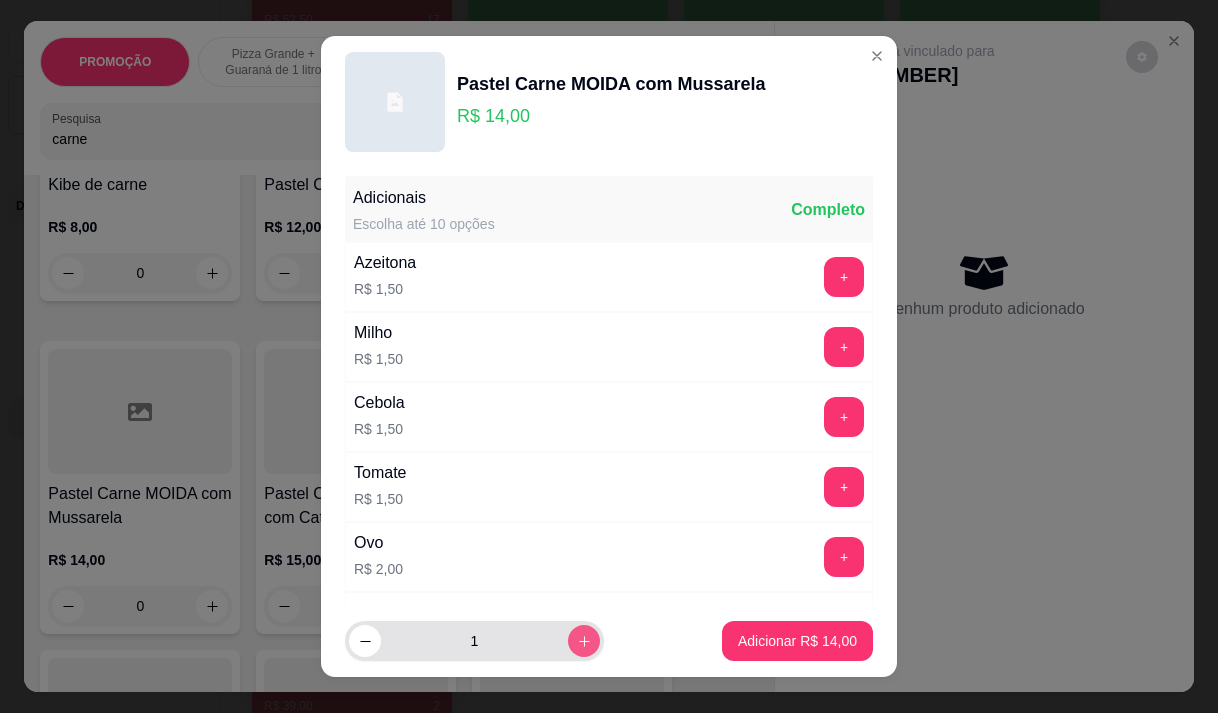 click 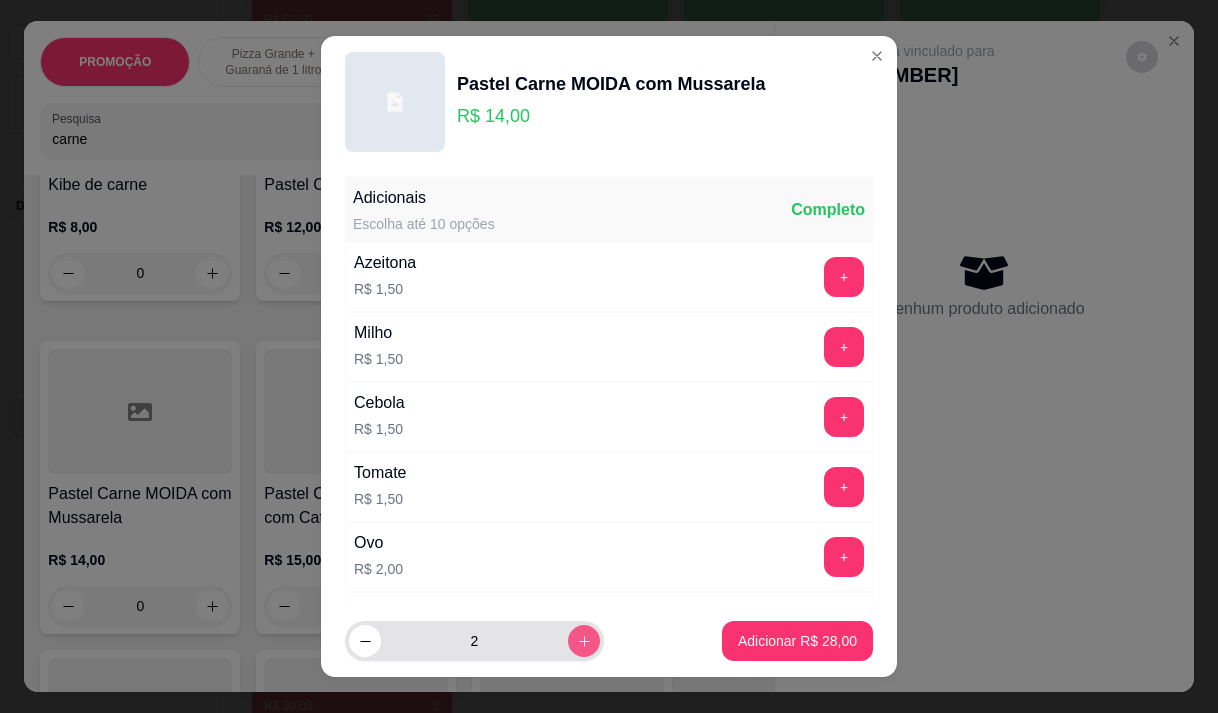 click 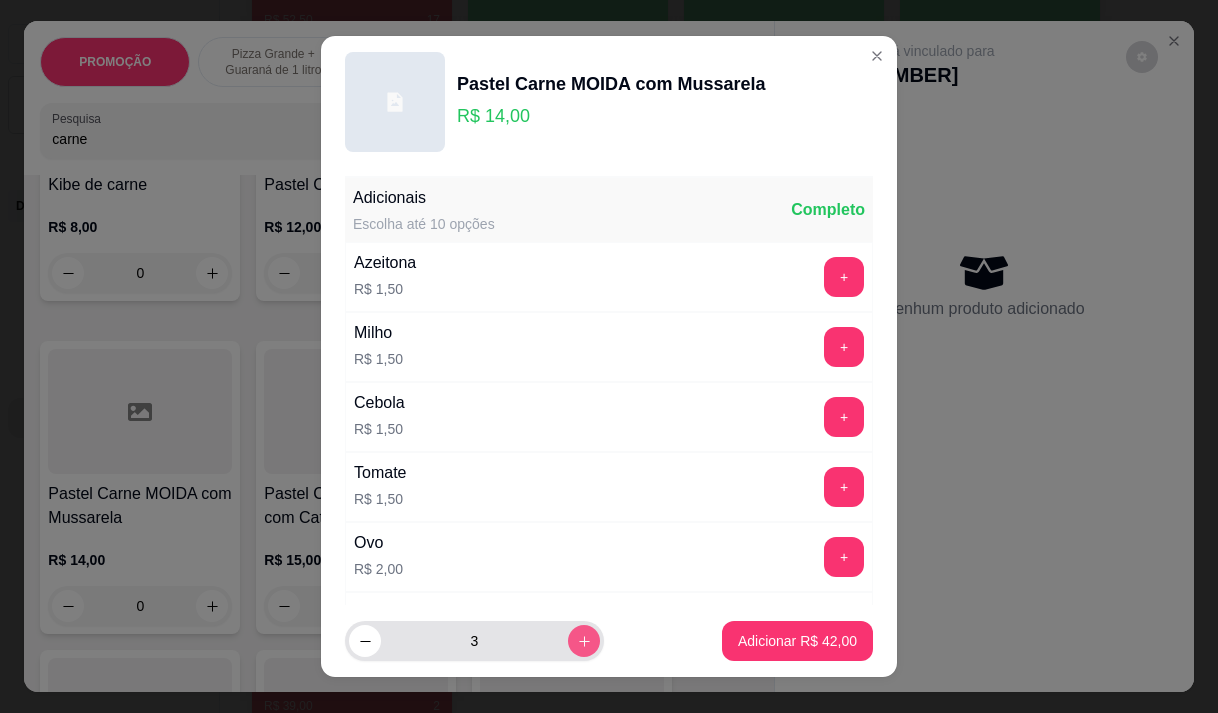 click 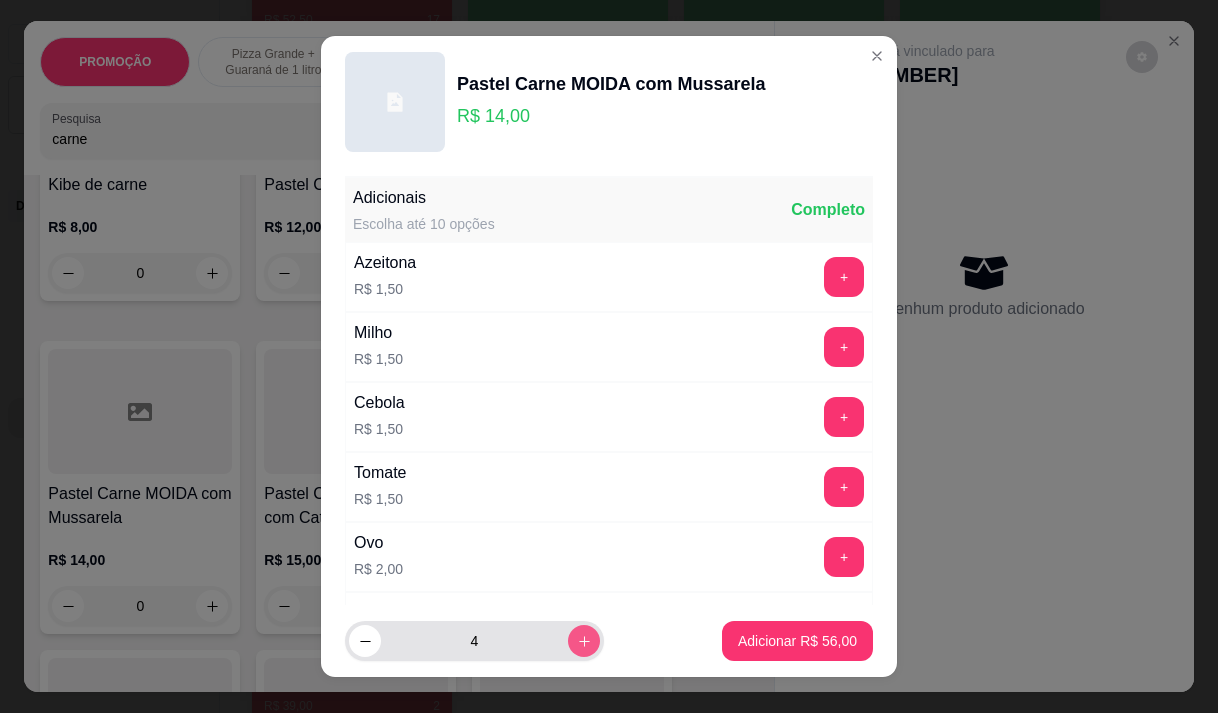 click 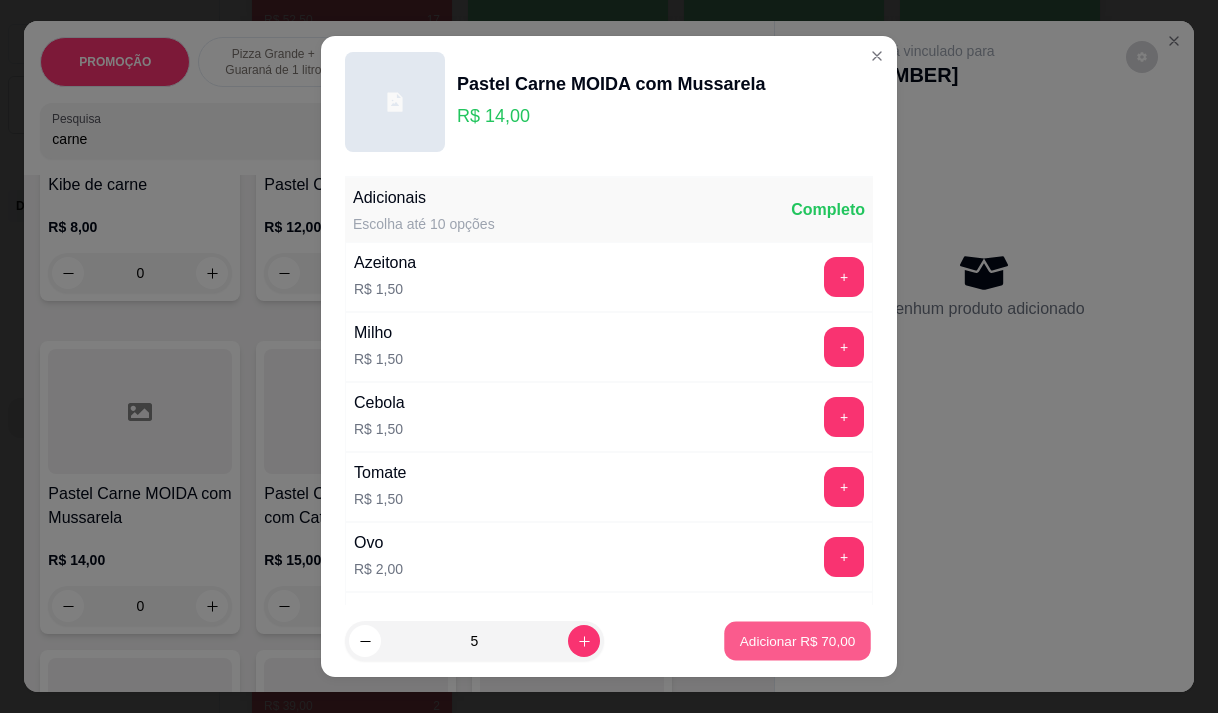 click on "Adicionar R$ 70,00" at bounding box center (798, 641) 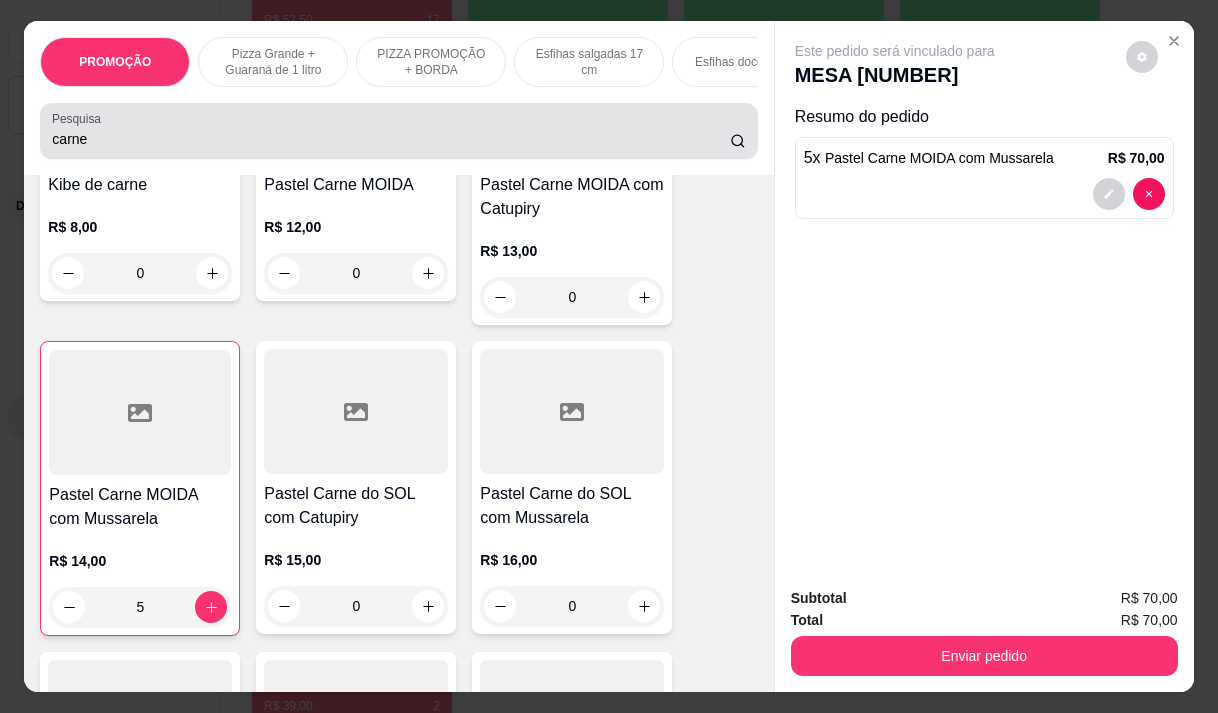 click on "carne" at bounding box center (391, 139) 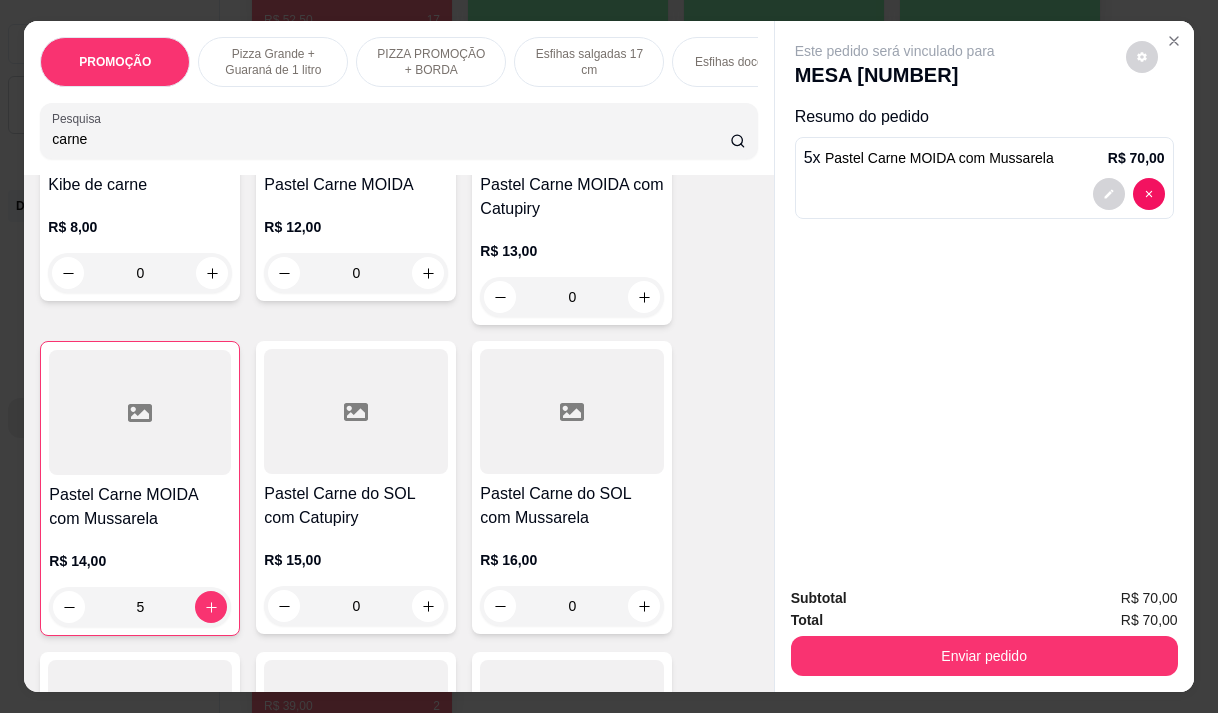 click on "carne" at bounding box center (391, 139) 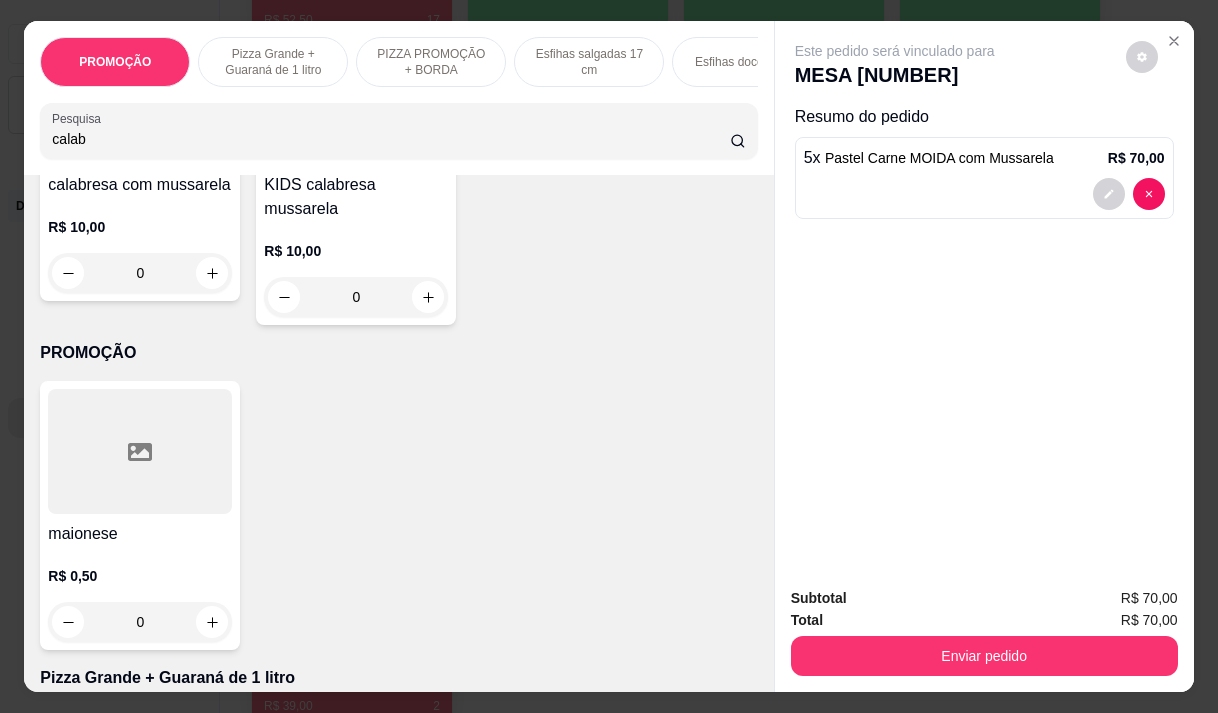 scroll, scrollTop: 2452, scrollLeft: 0, axis: vertical 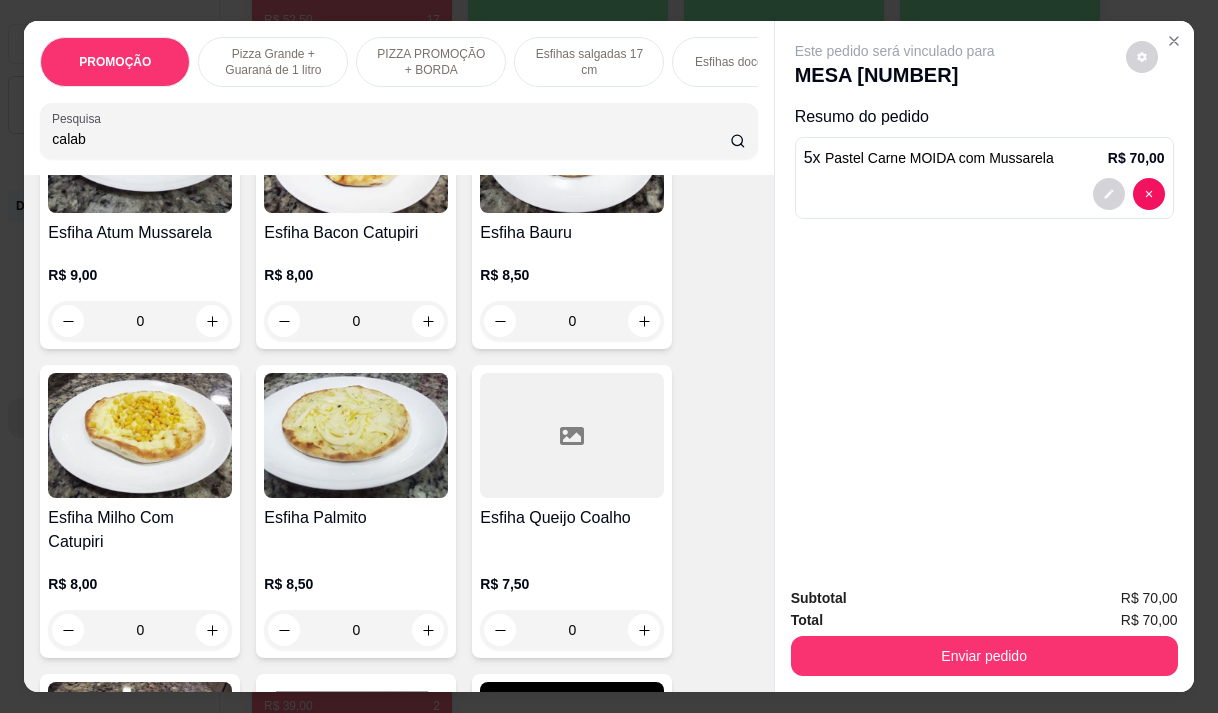 type on "calab" 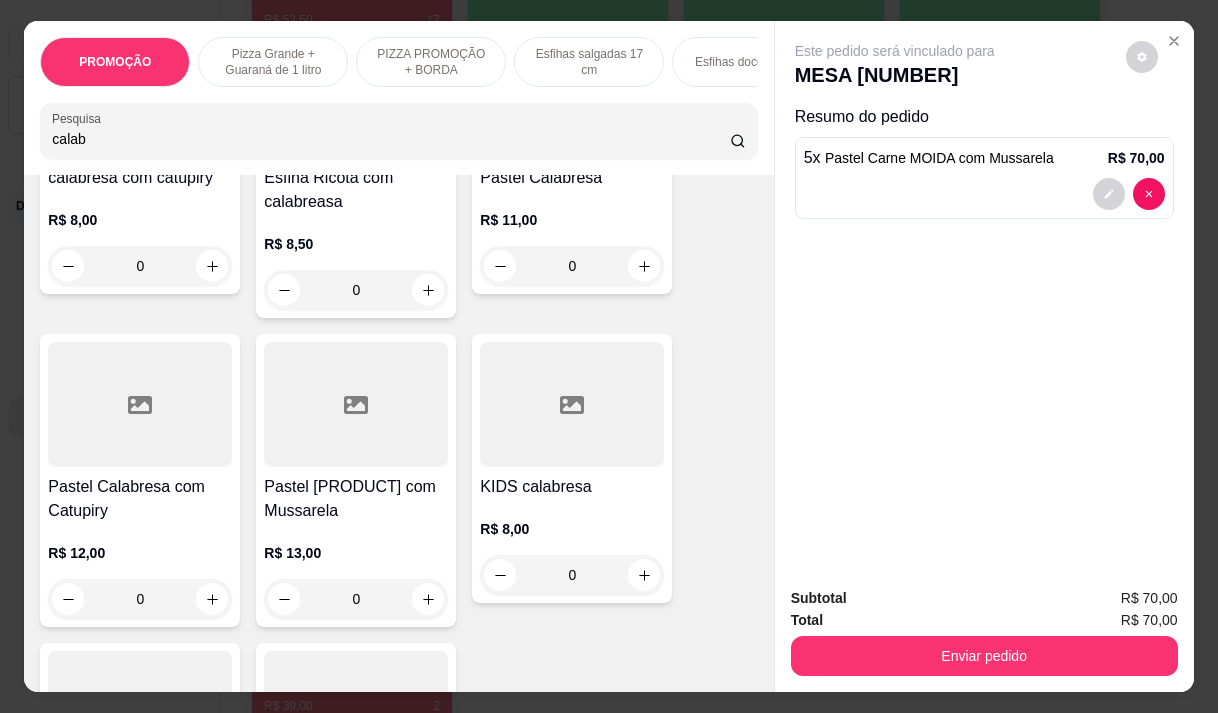 scroll, scrollTop: 600, scrollLeft: 0, axis: vertical 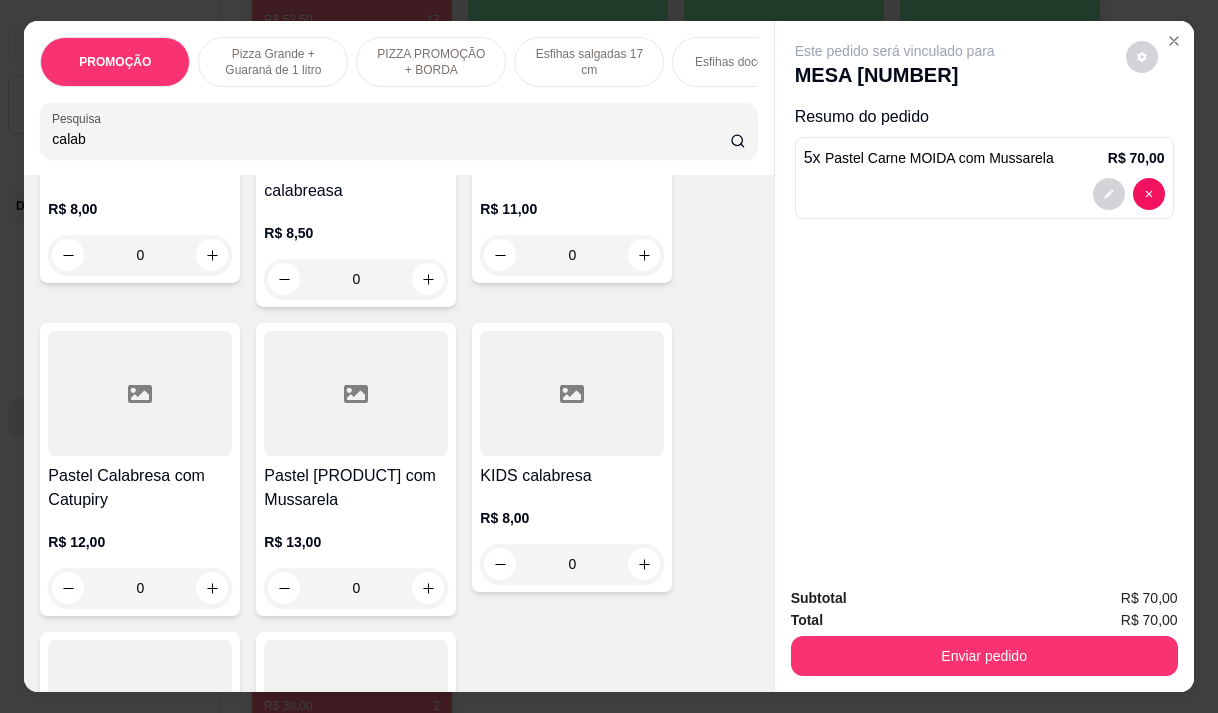 click on "R$ 13,00 0" at bounding box center (356, 560) 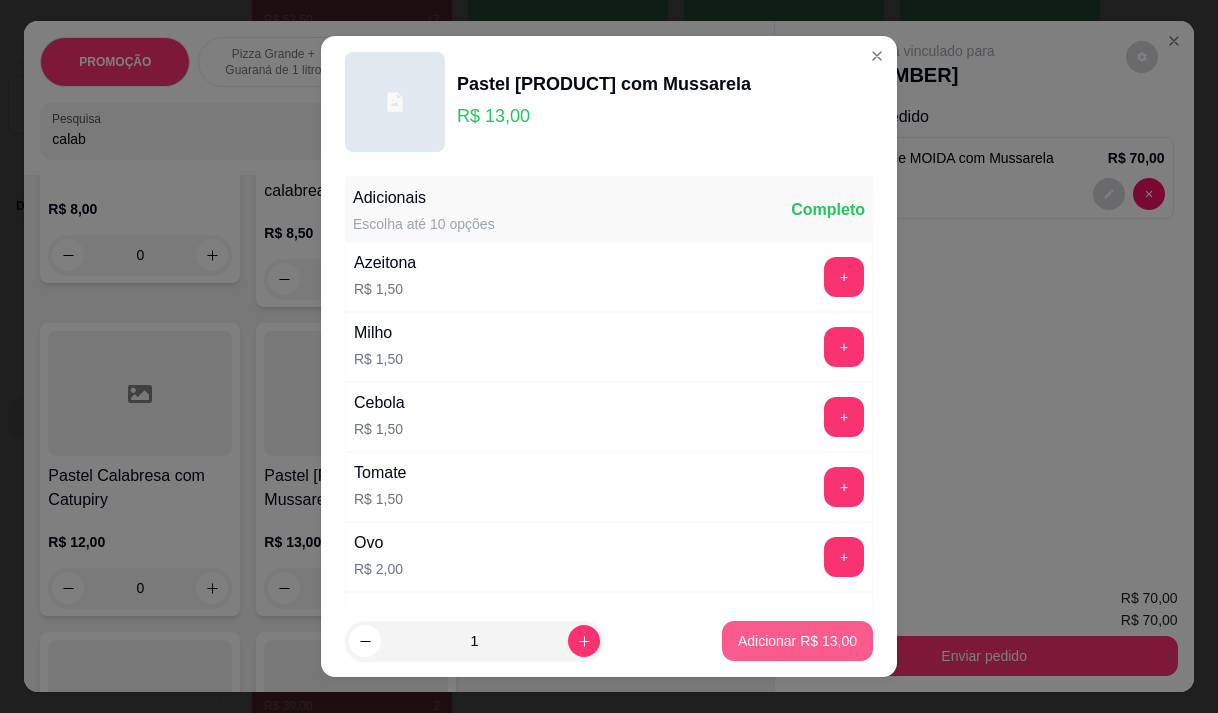 click on "Adicionar   R$ 13,00" at bounding box center (797, 641) 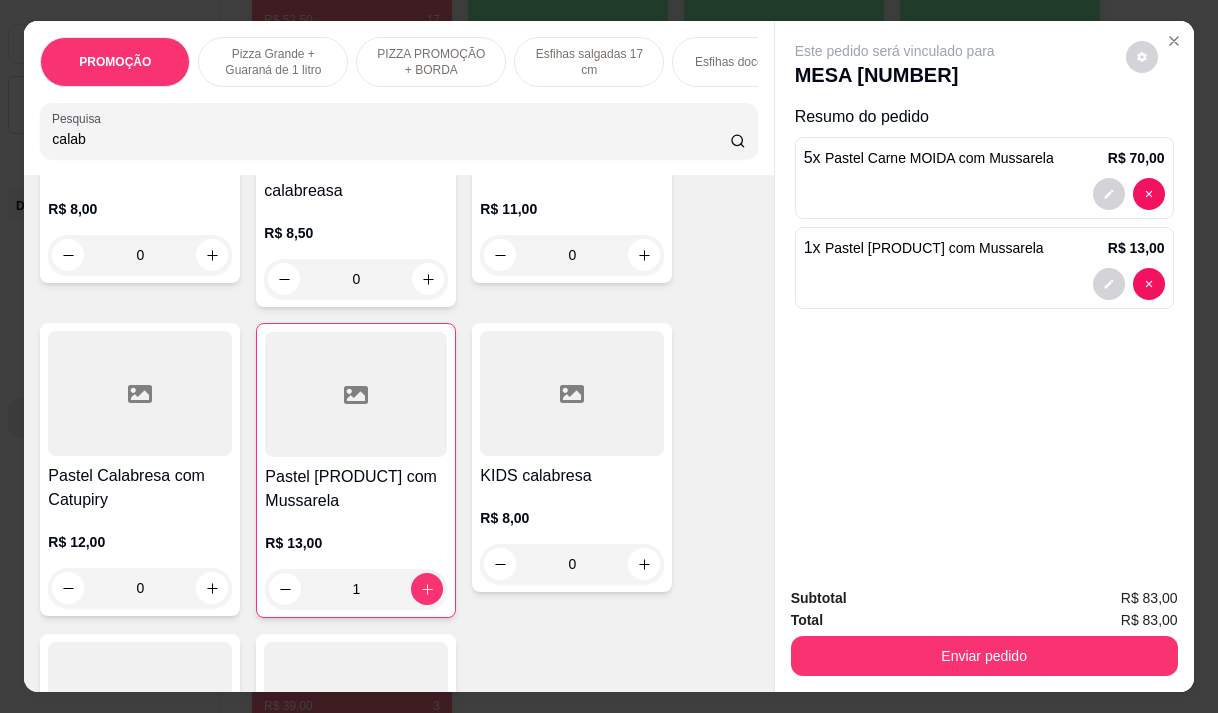 click on "Pastel Calabresa com Catupiry" at bounding box center (140, 488) 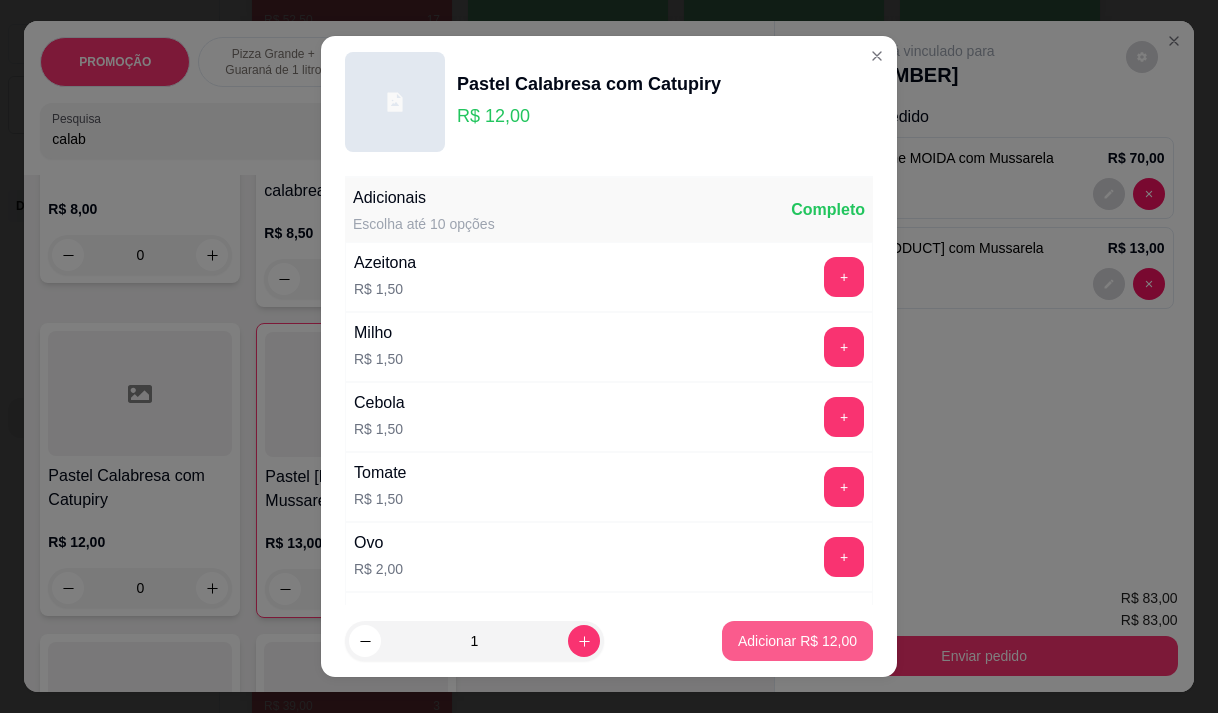 click on "Adicionar   R$ 12,00" at bounding box center (797, 641) 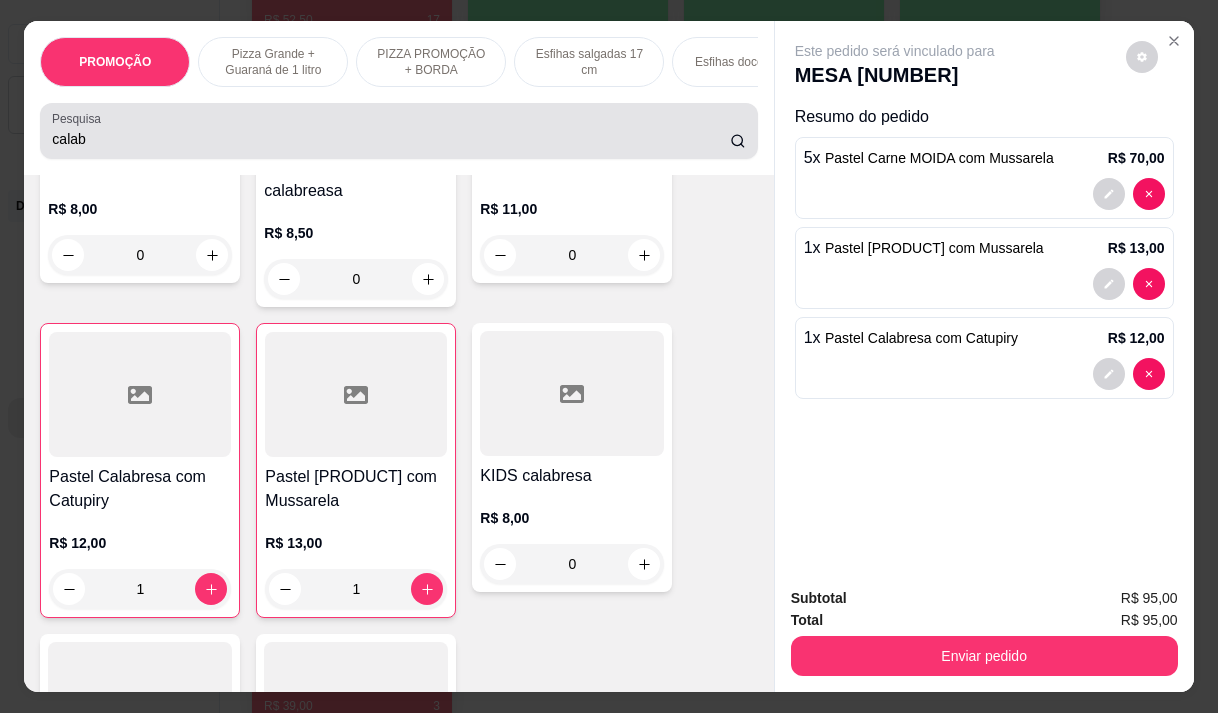 click on "calab" at bounding box center (391, 139) 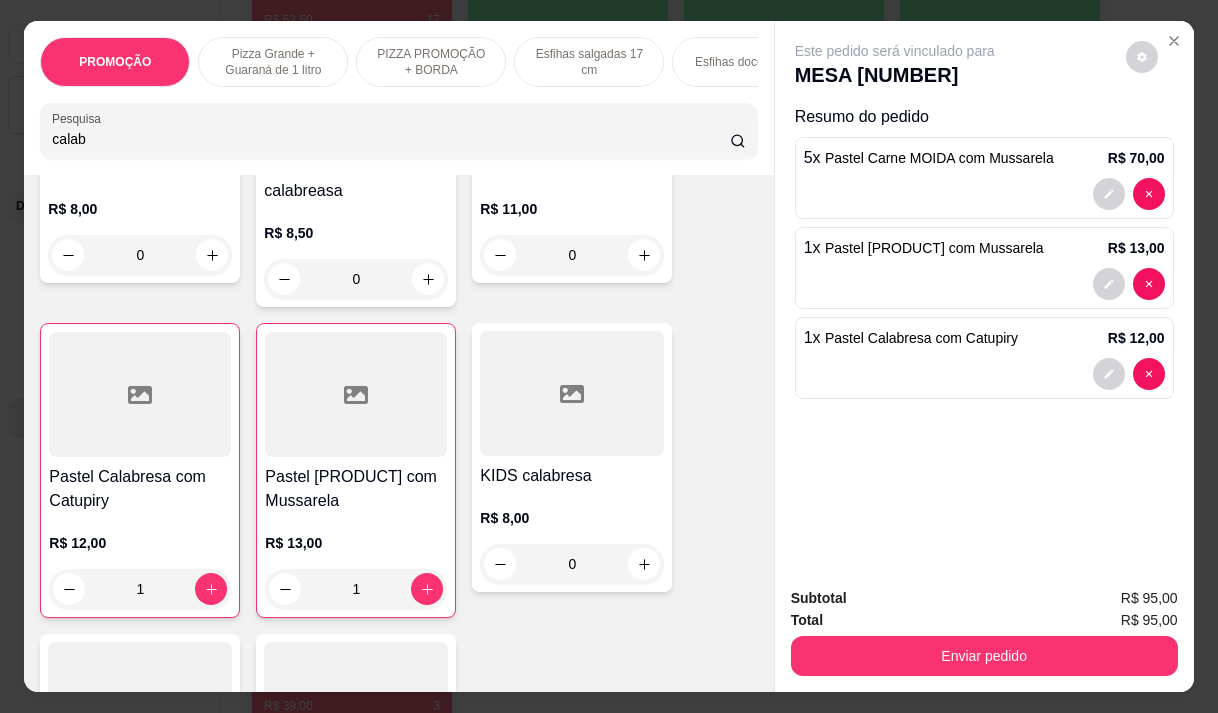 click on "calab" at bounding box center (391, 139) 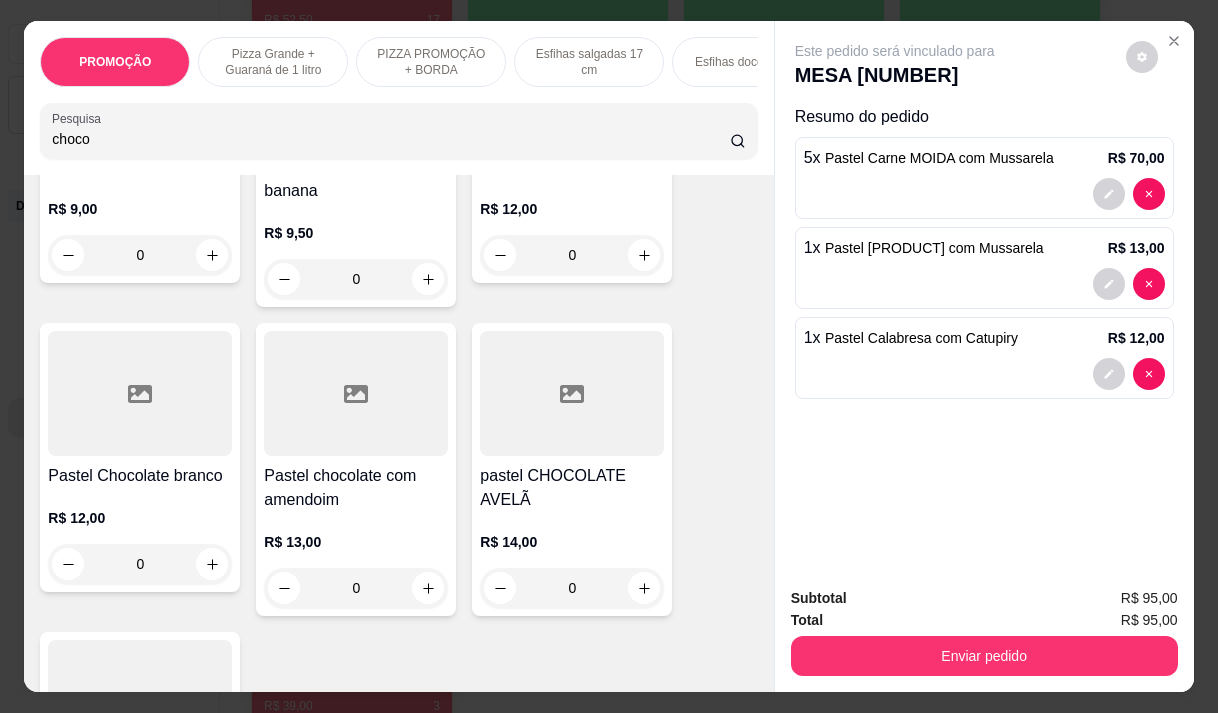 scroll, scrollTop: 1852, scrollLeft: 0, axis: vertical 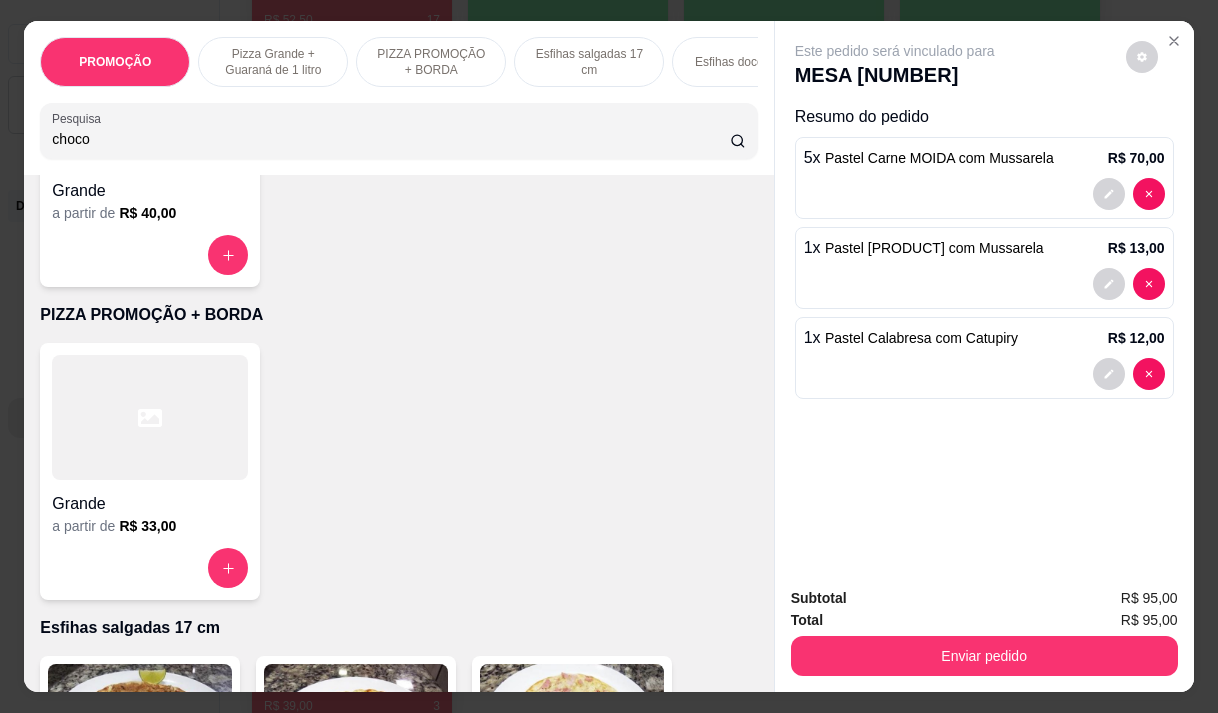 type on "choco" 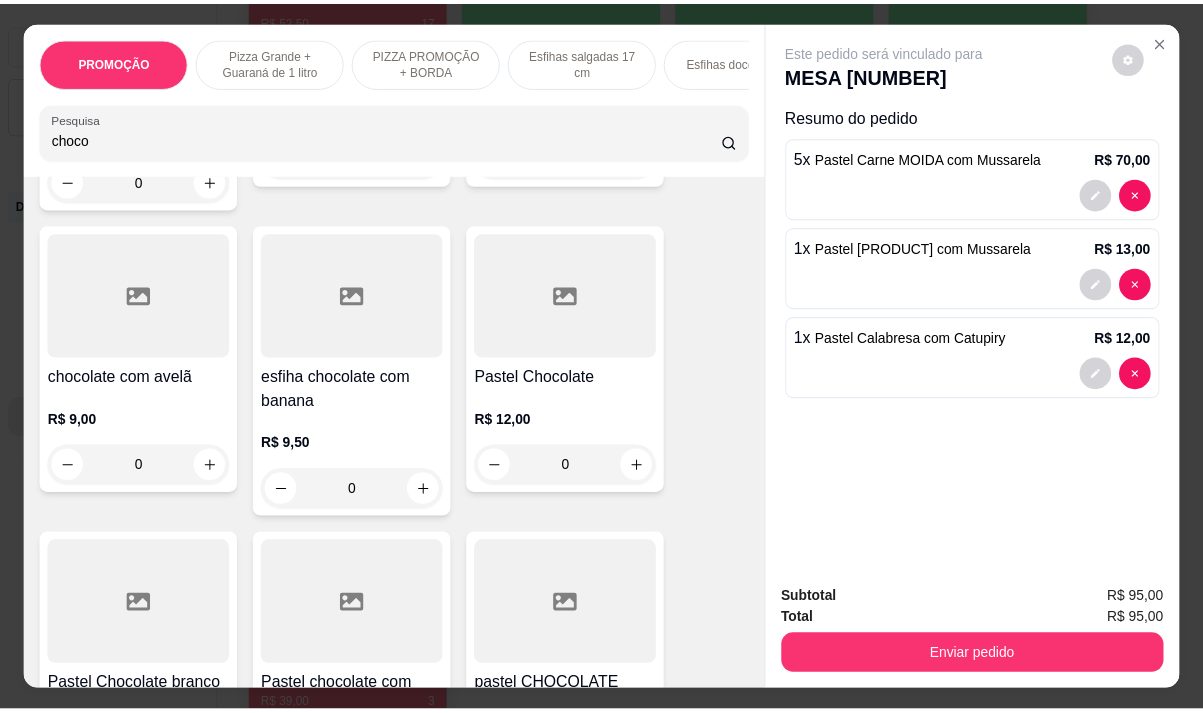 scroll, scrollTop: 400, scrollLeft: 0, axis: vertical 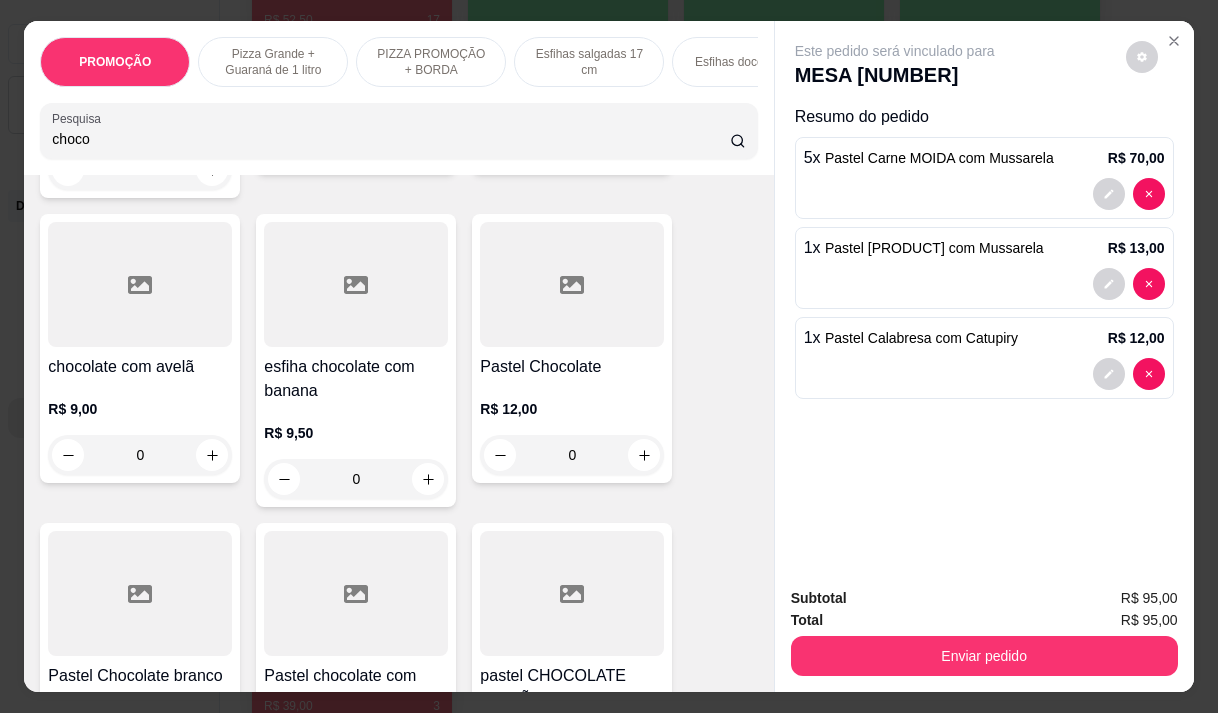 click on "R$ 12,00 0" at bounding box center (572, 427) 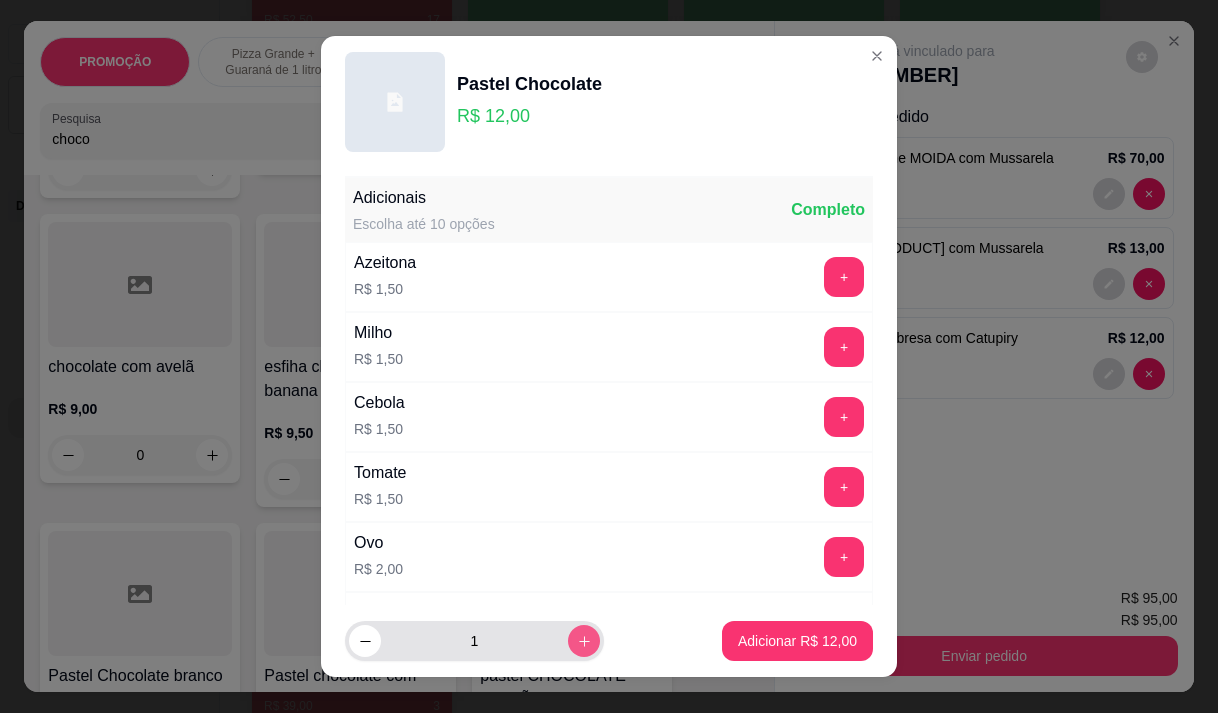 click 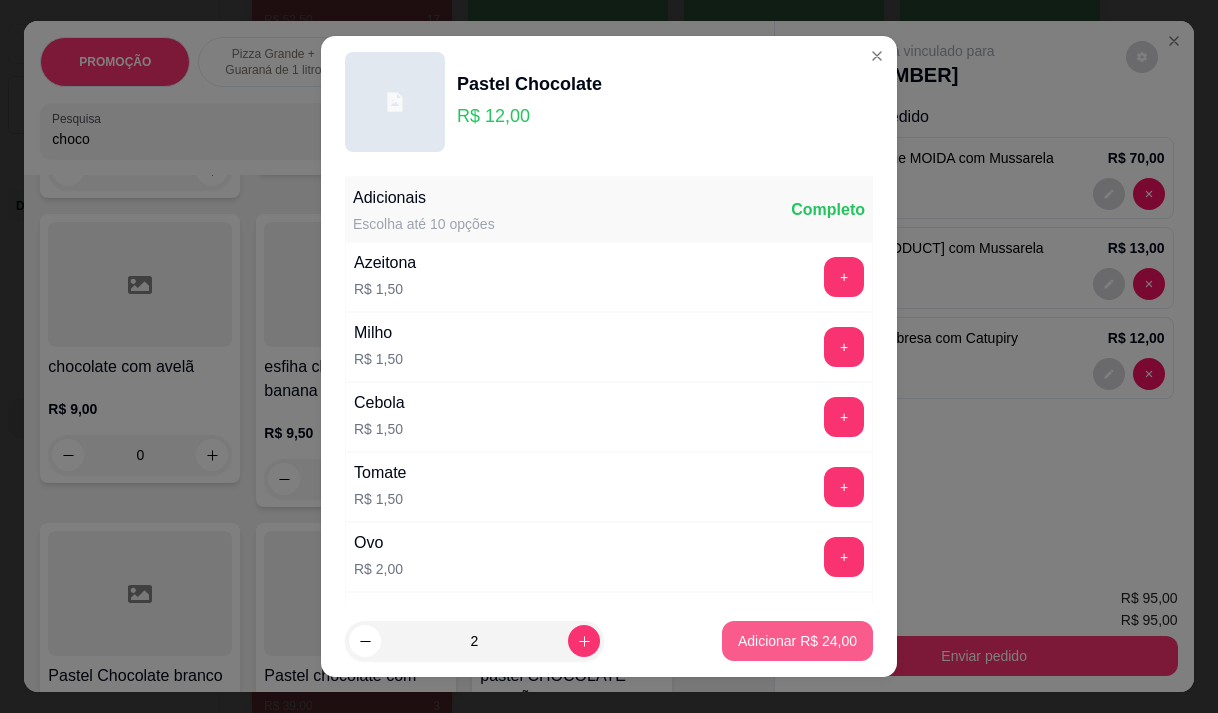 click on "Adicionar   R$ 24,00" at bounding box center [797, 641] 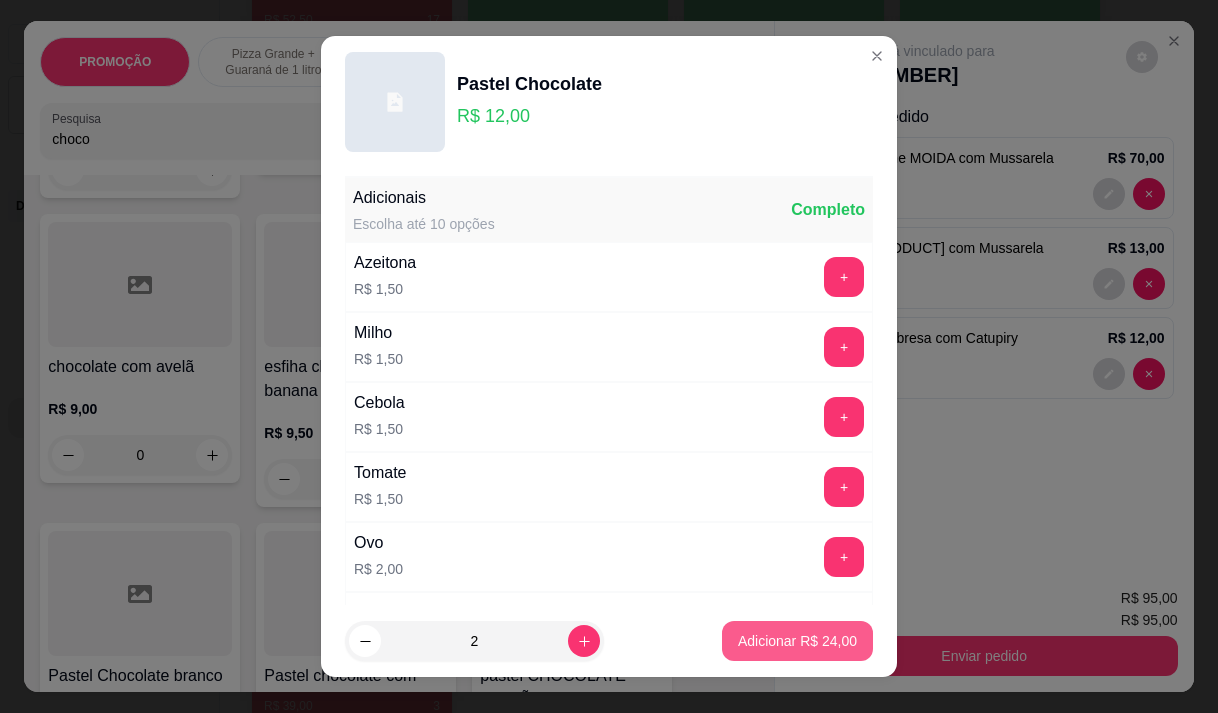 type on "2" 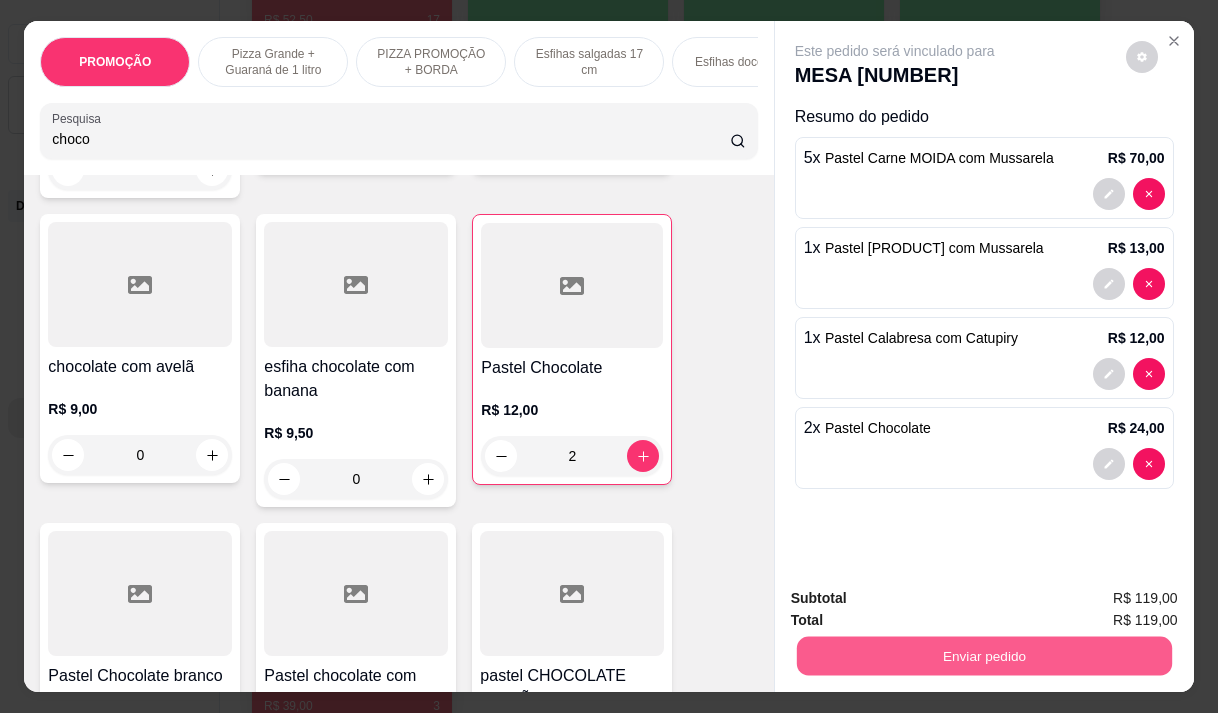click on "Enviar pedido" at bounding box center (983, 655) 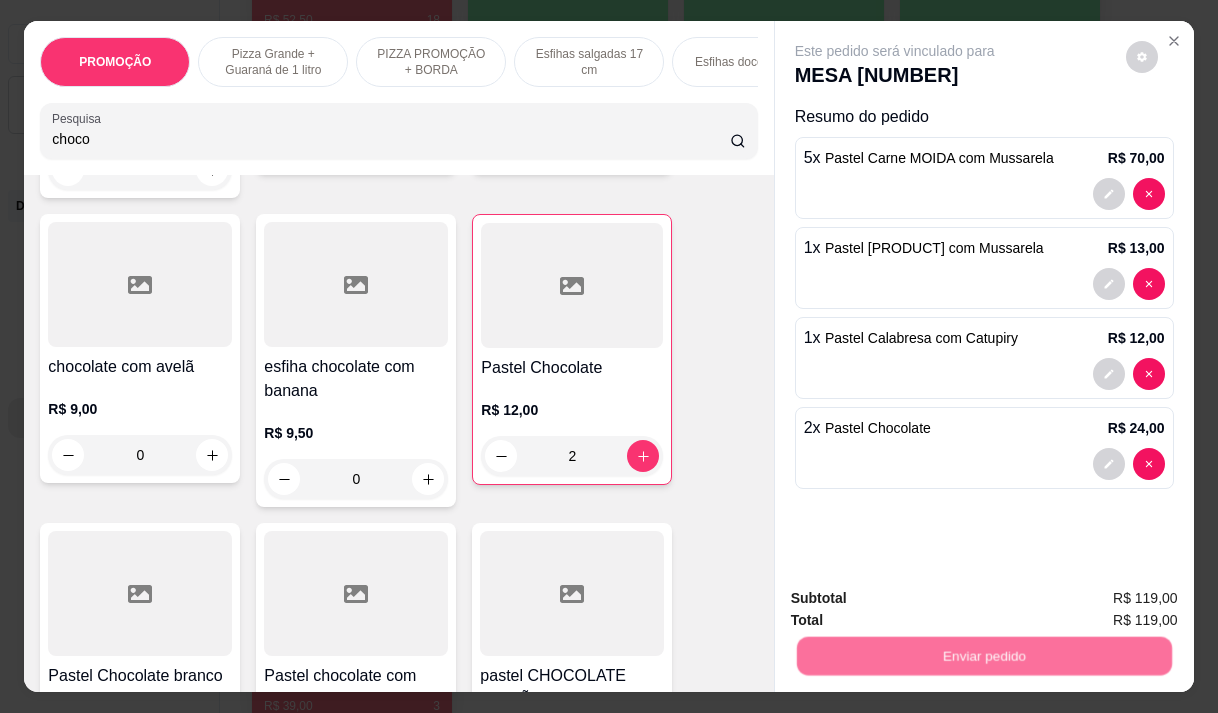 click on "Não registrar e enviar pedido" at bounding box center [918, 598] 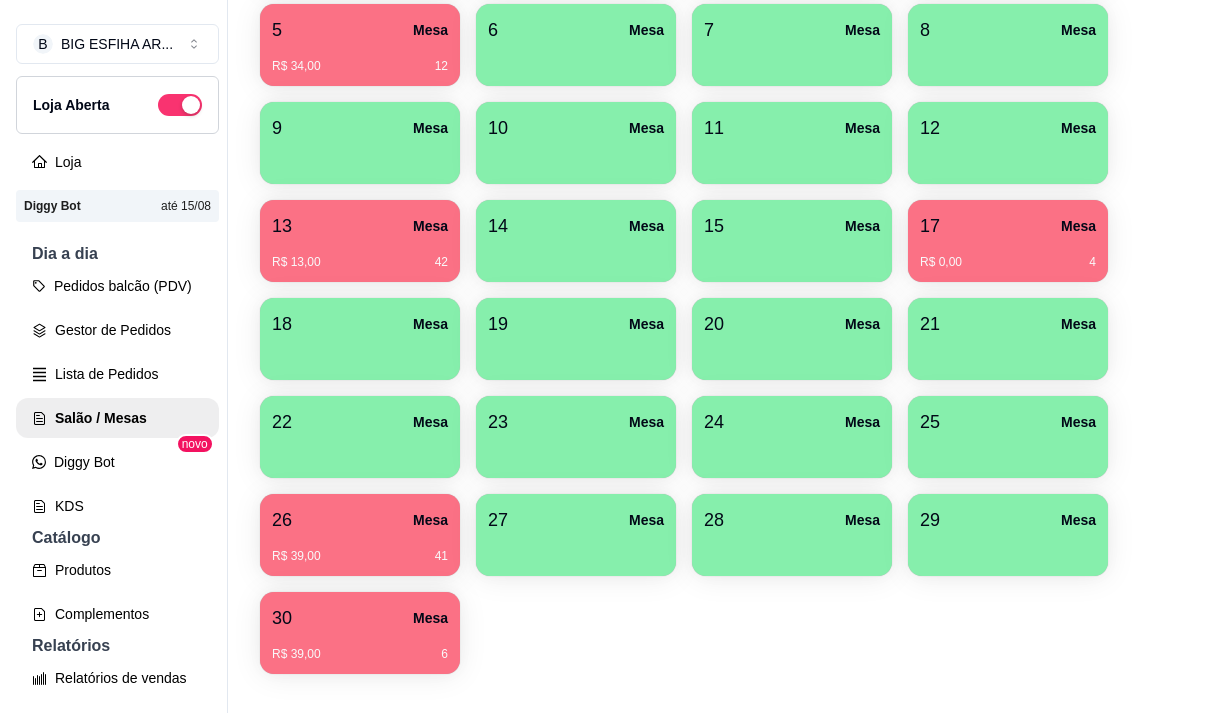 scroll, scrollTop: 508, scrollLeft: 0, axis: vertical 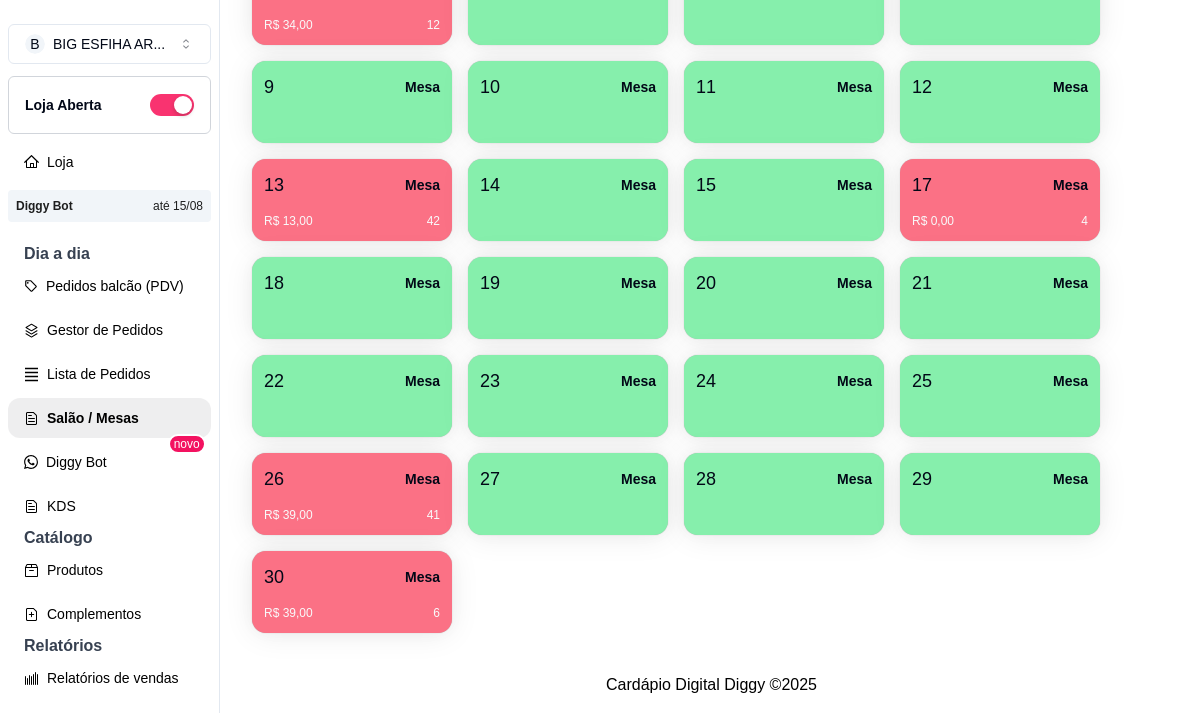 click on "30 Mesa" at bounding box center [352, 577] 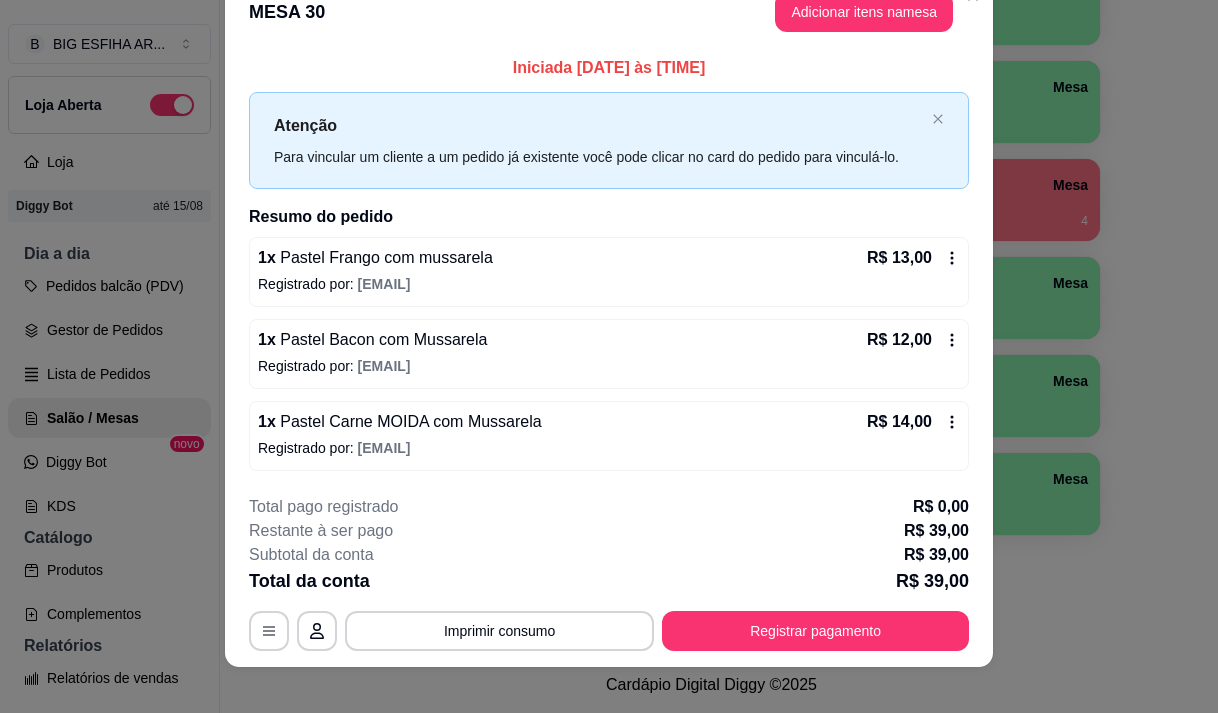 scroll, scrollTop: 53, scrollLeft: 0, axis: vertical 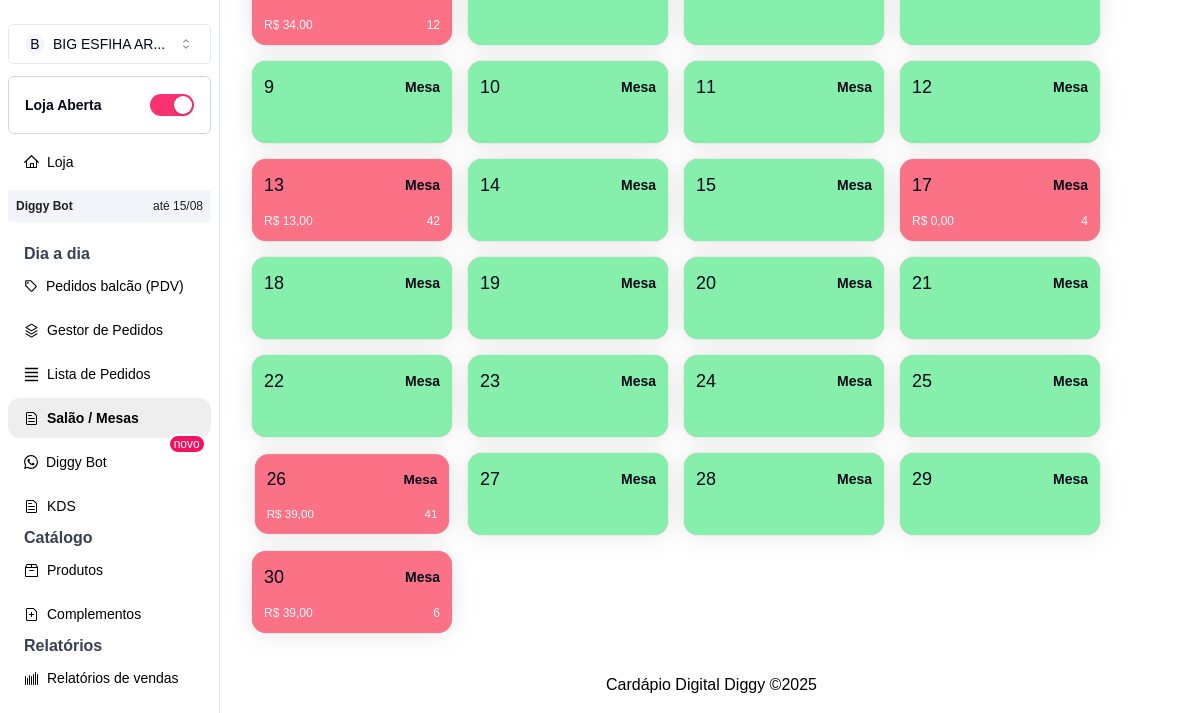 click on "R$ 39,00 41" at bounding box center [352, 515] 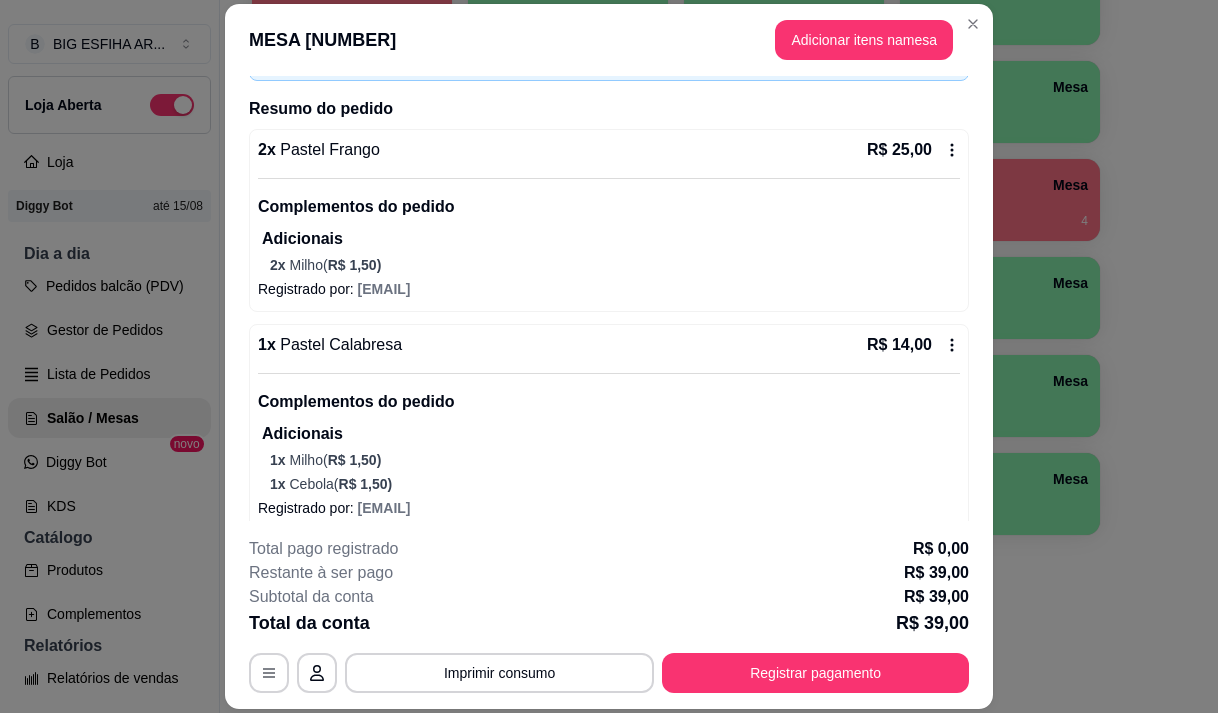 scroll, scrollTop: 153, scrollLeft: 0, axis: vertical 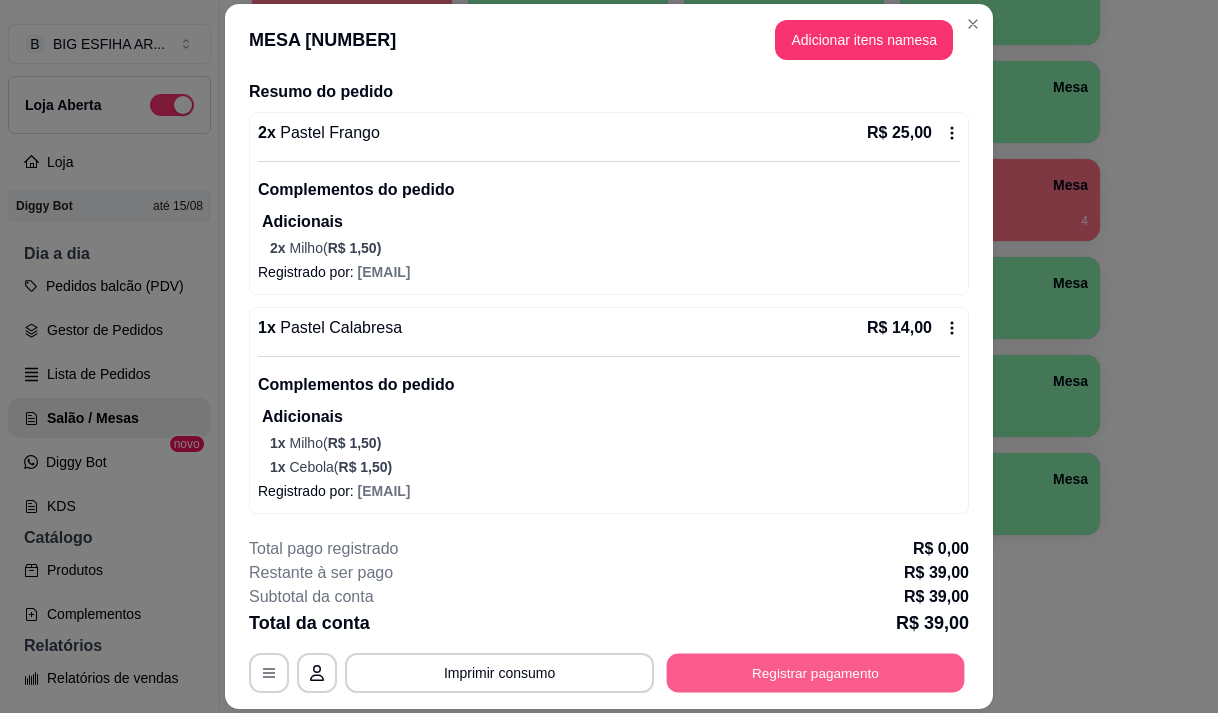 click on "Registrar pagamento" at bounding box center (816, 673) 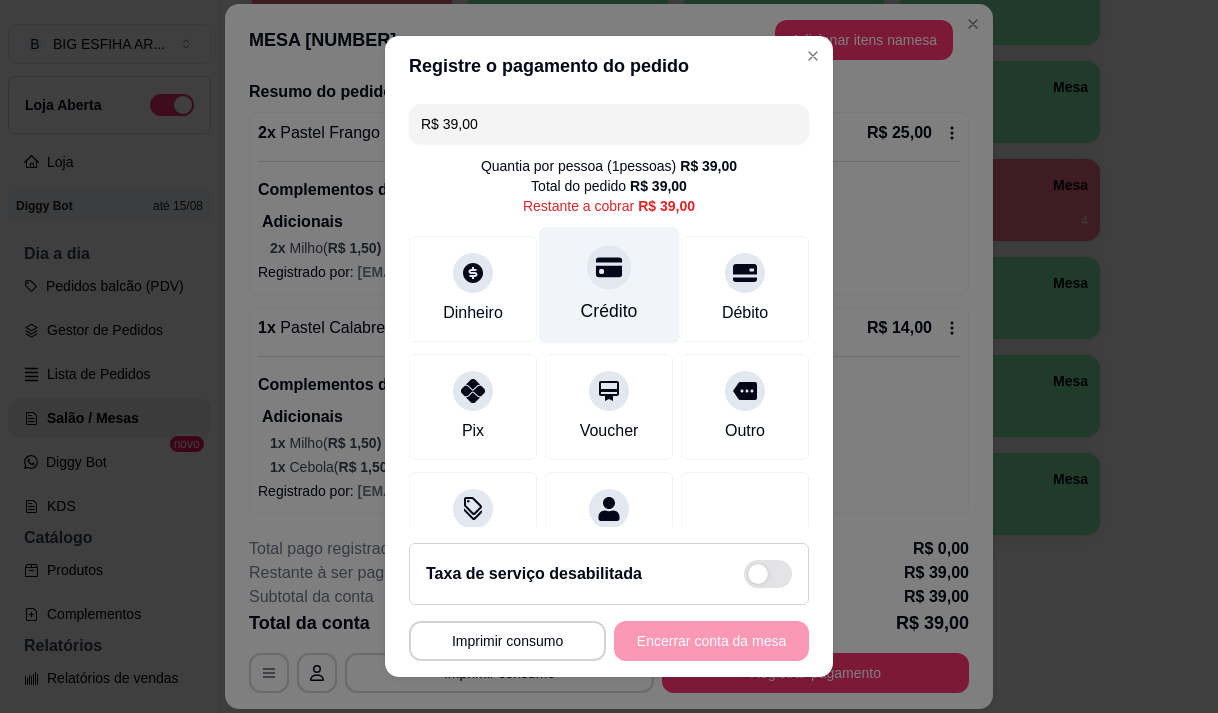 click on "Crédito" at bounding box center (609, 311) 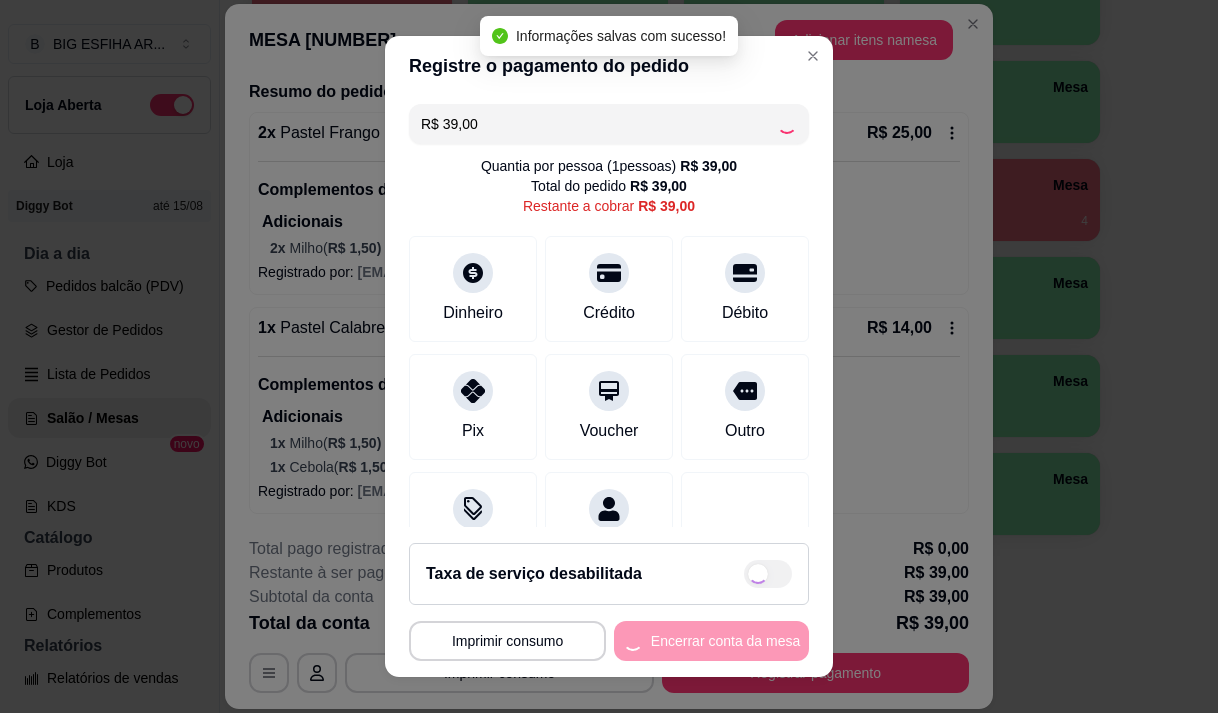 type on "R$ 0,00" 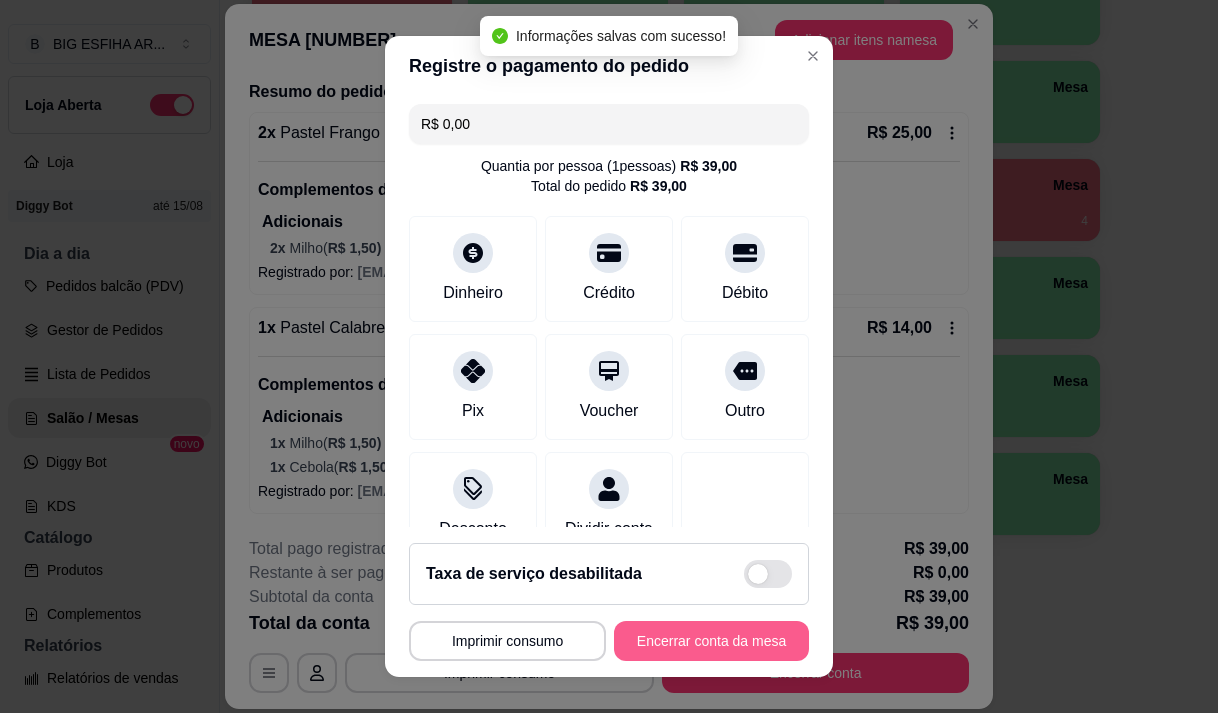 click on "Encerrar conta da mesa" at bounding box center (711, 641) 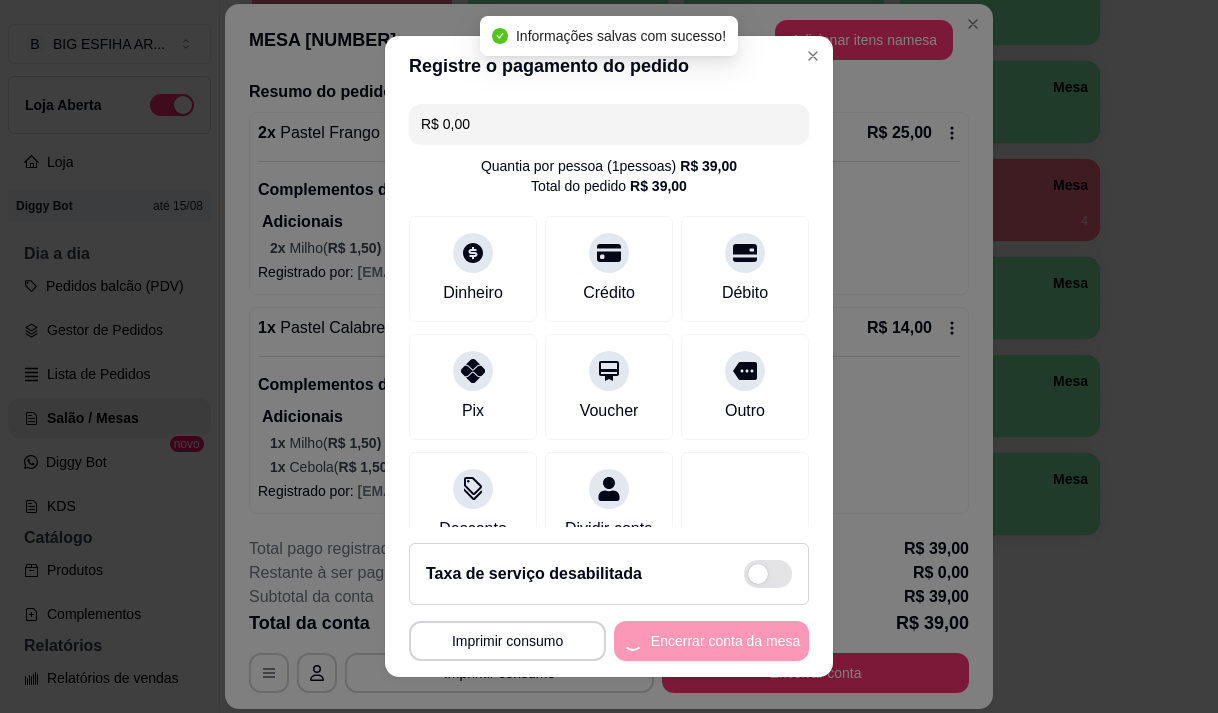 scroll, scrollTop: 0, scrollLeft: 0, axis: both 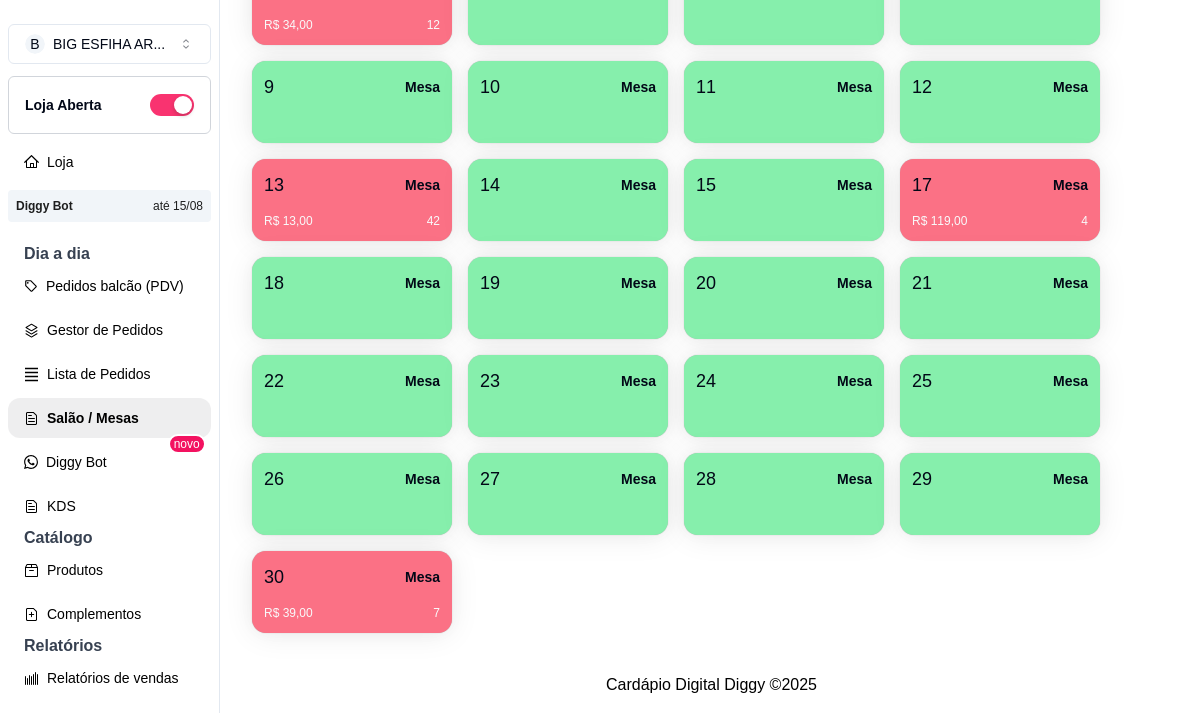 click on "R$ 39,00 7" at bounding box center (352, 606) 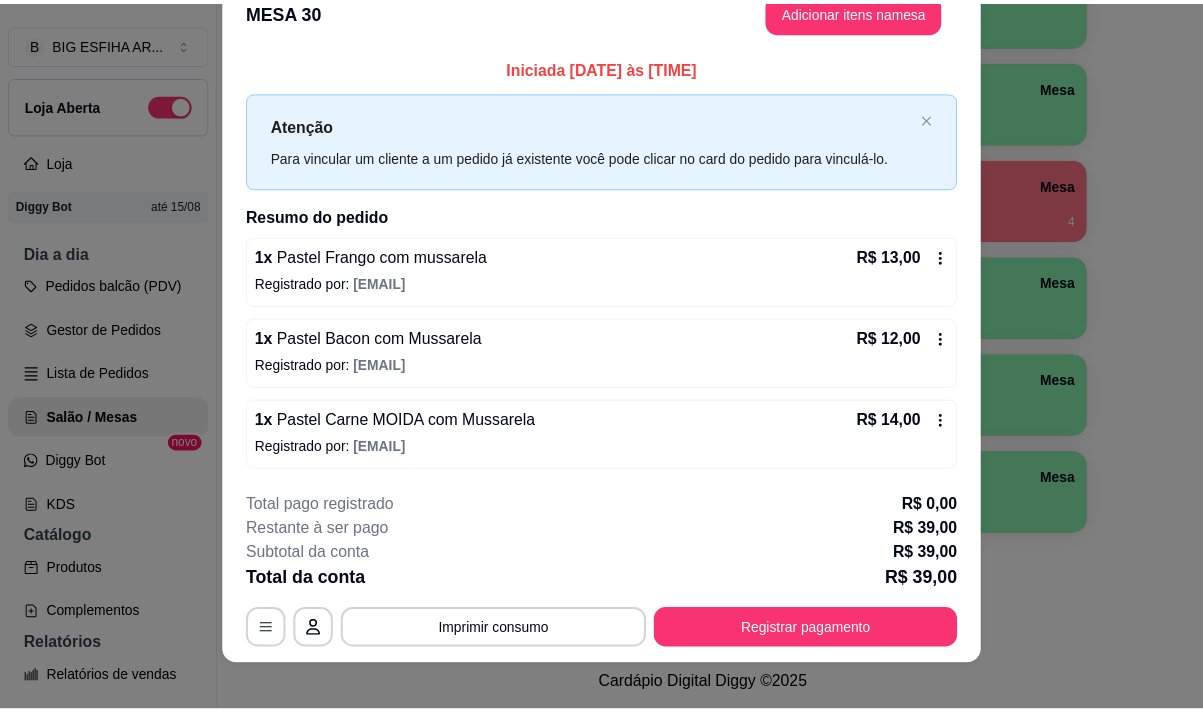 scroll, scrollTop: 53, scrollLeft: 0, axis: vertical 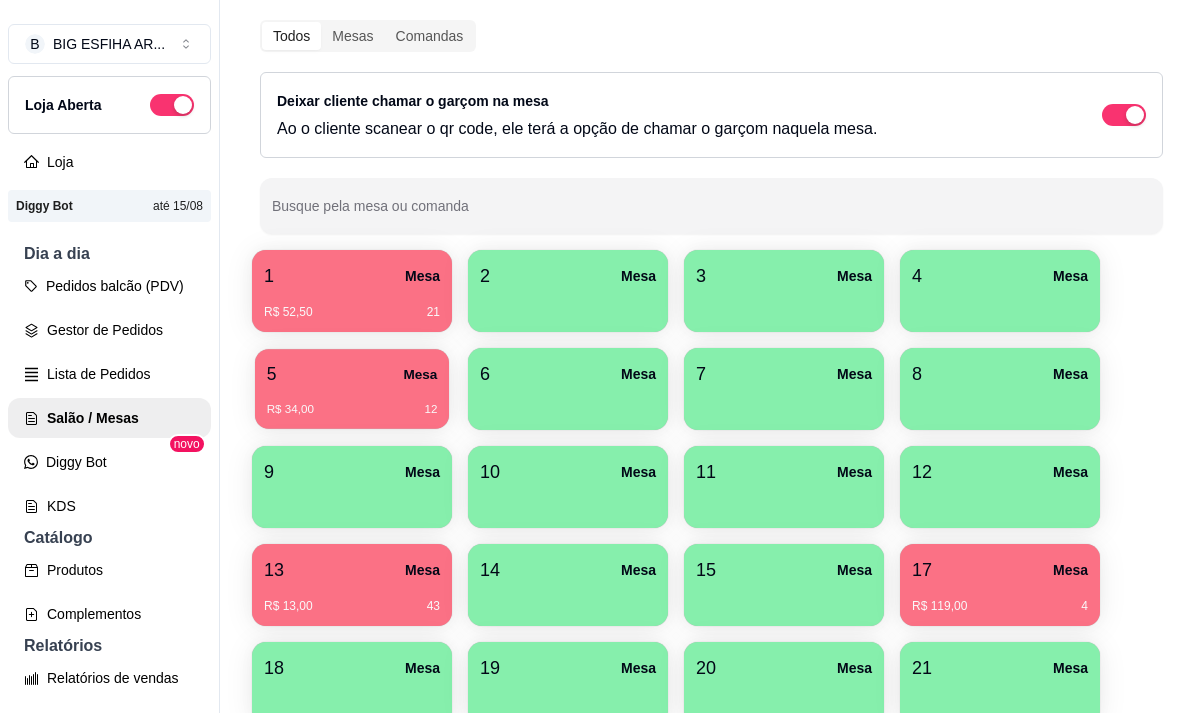 click on "R$ 34,00 12" at bounding box center [352, 402] 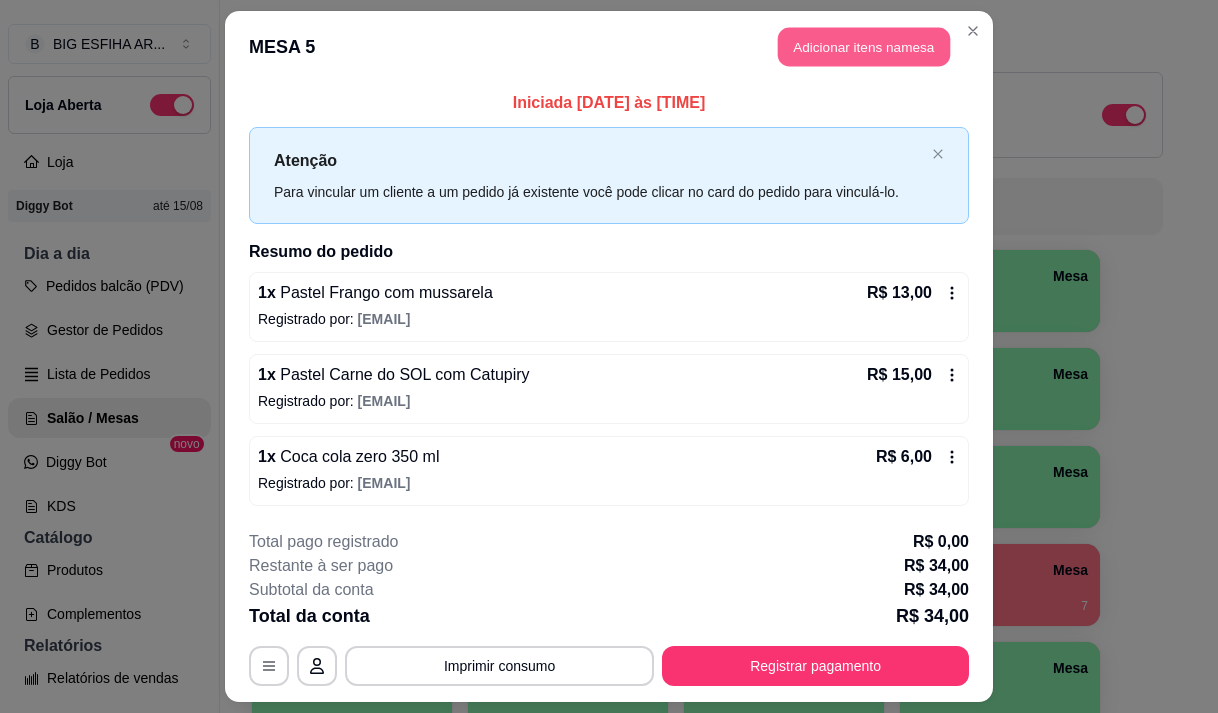 click on "Adicionar itens na  mesa" at bounding box center (864, 47) 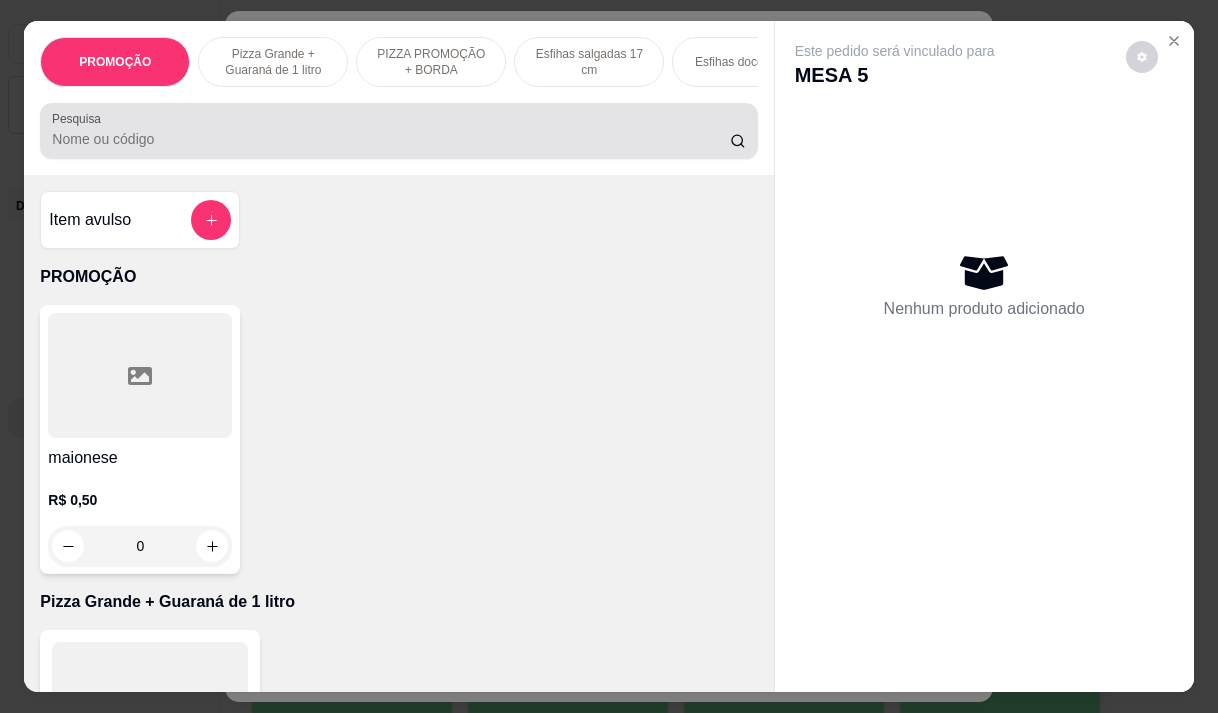 click on "Pesquisa" at bounding box center [391, 139] 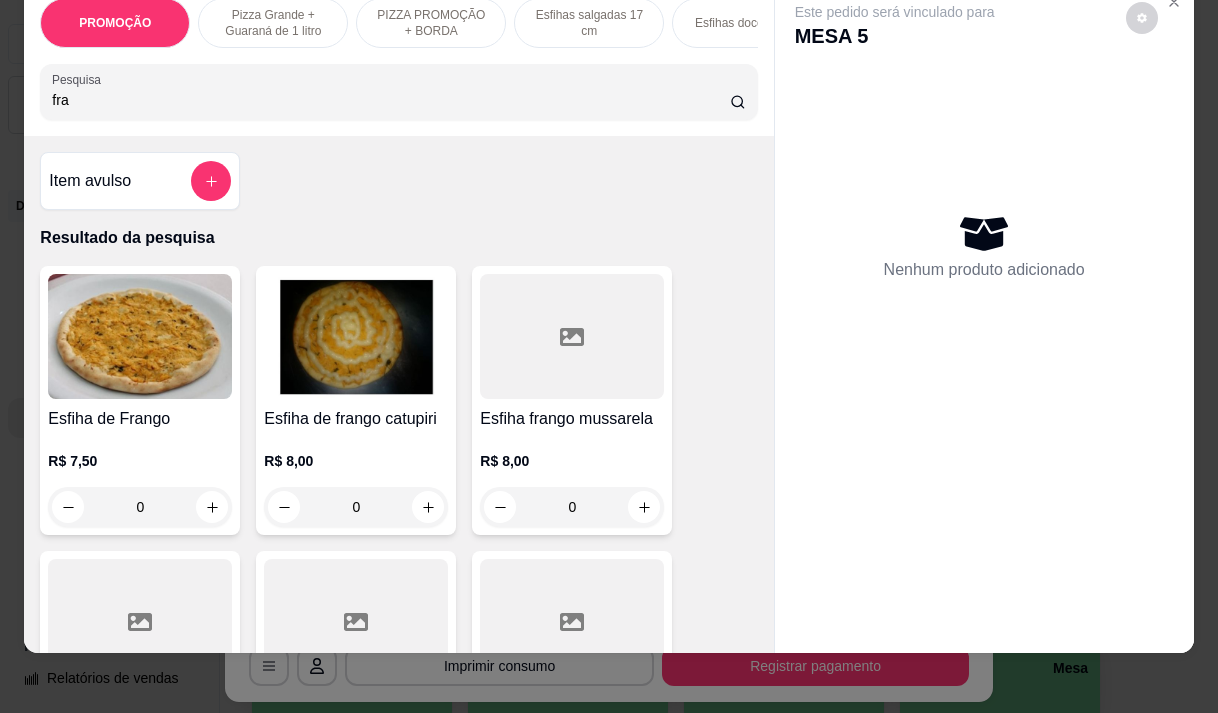 scroll, scrollTop: 50, scrollLeft: 0, axis: vertical 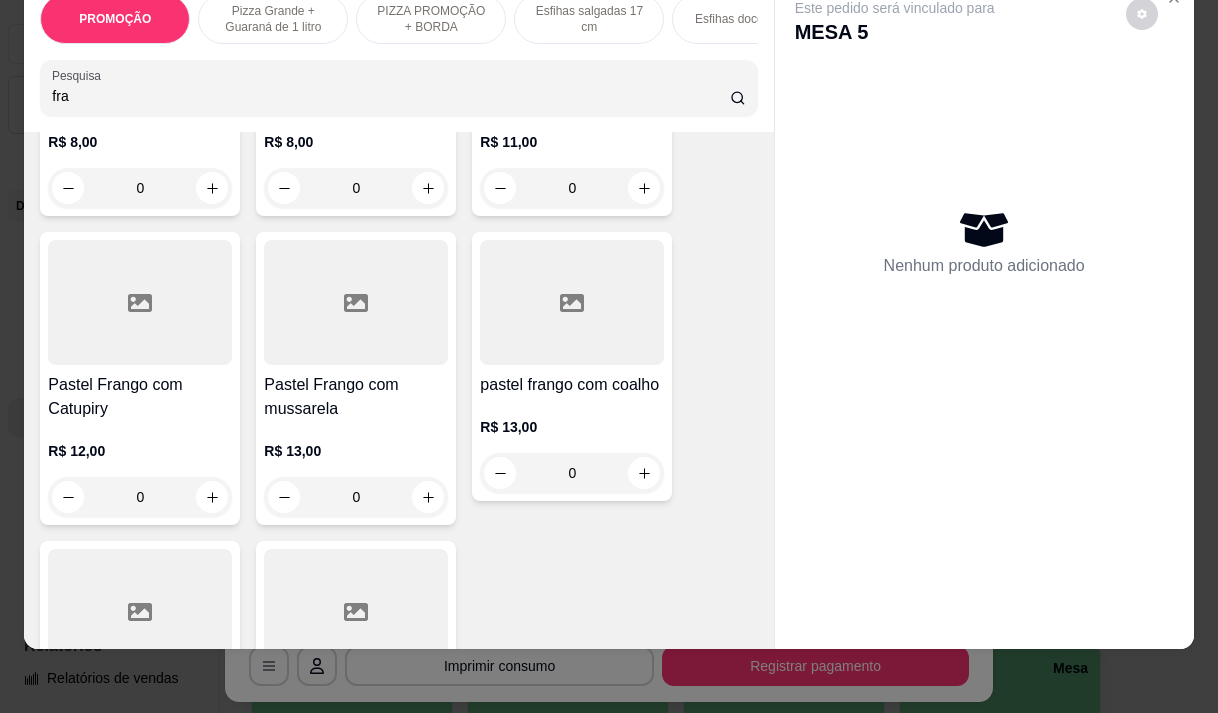 type on "fra" 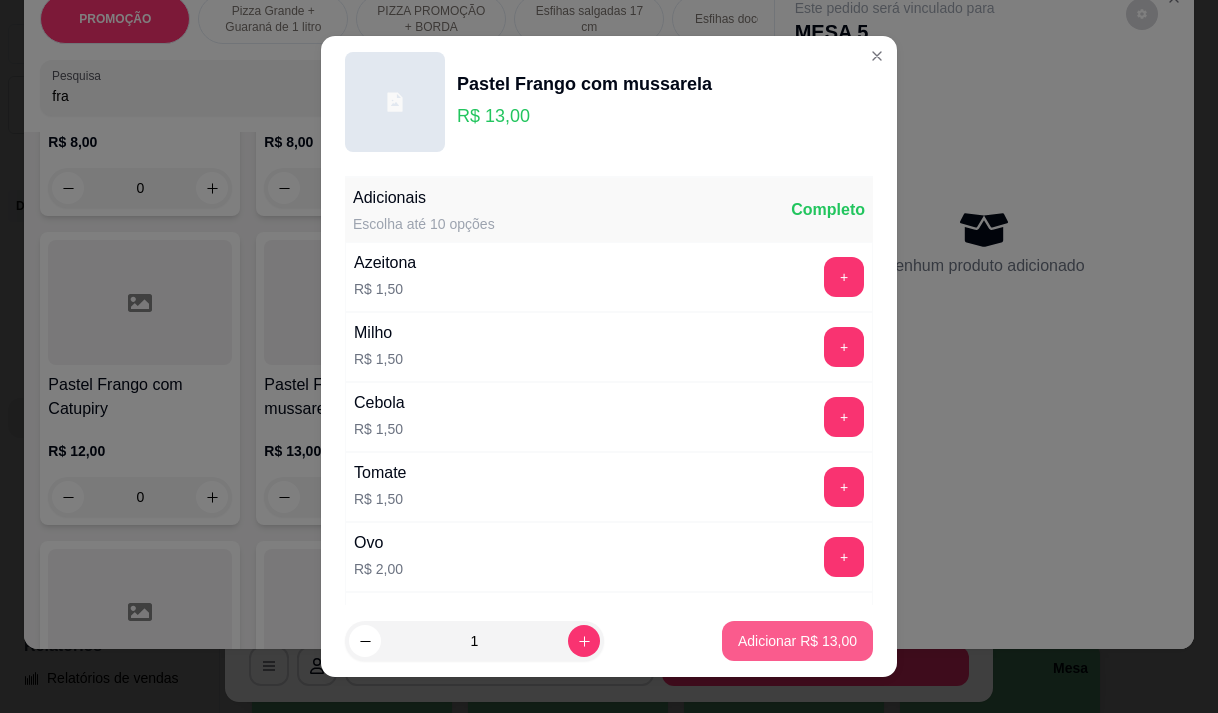 click on "Adicionar   R$ 13,00" at bounding box center [797, 641] 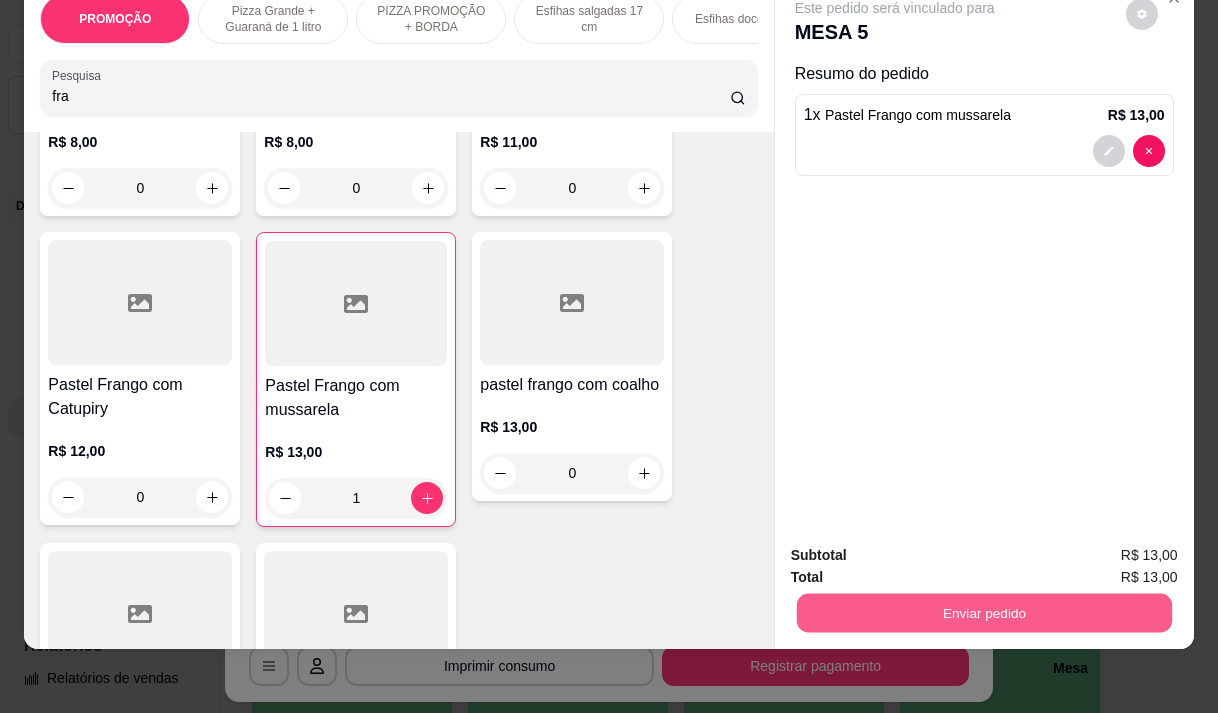 click on "Enviar pedido" at bounding box center [983, 612] 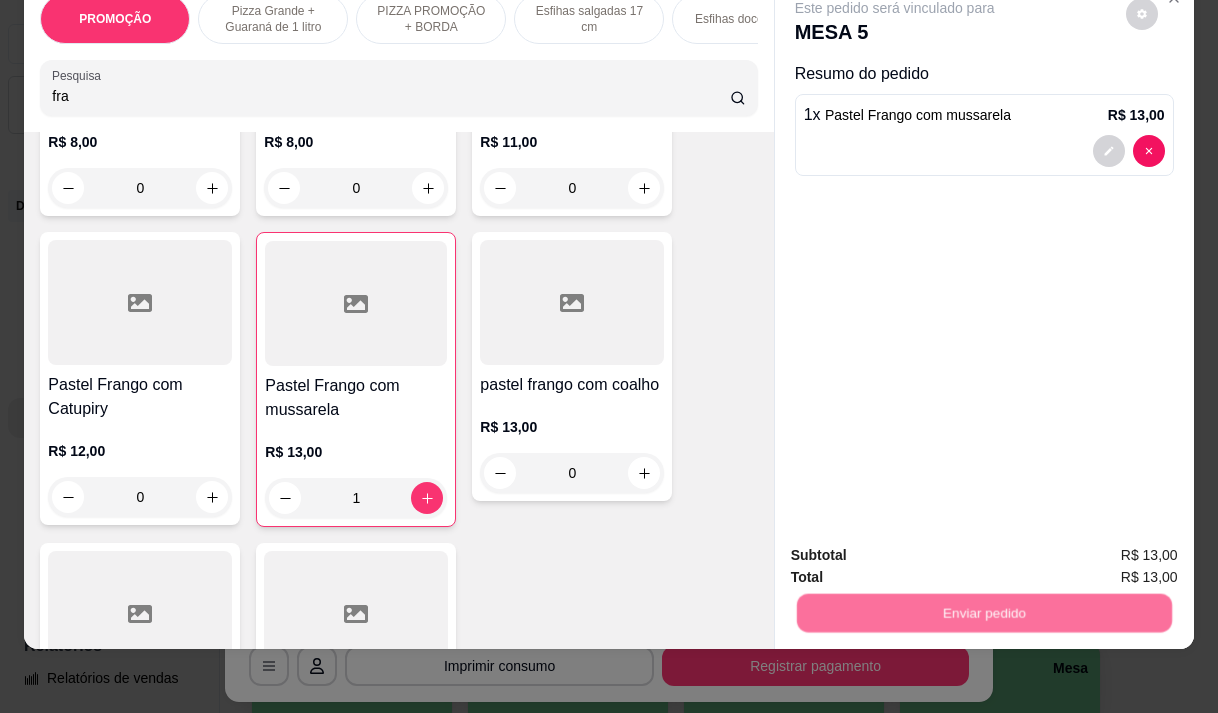 click on "Não registrar e enviar pedido" at bounding box center [918, 549] 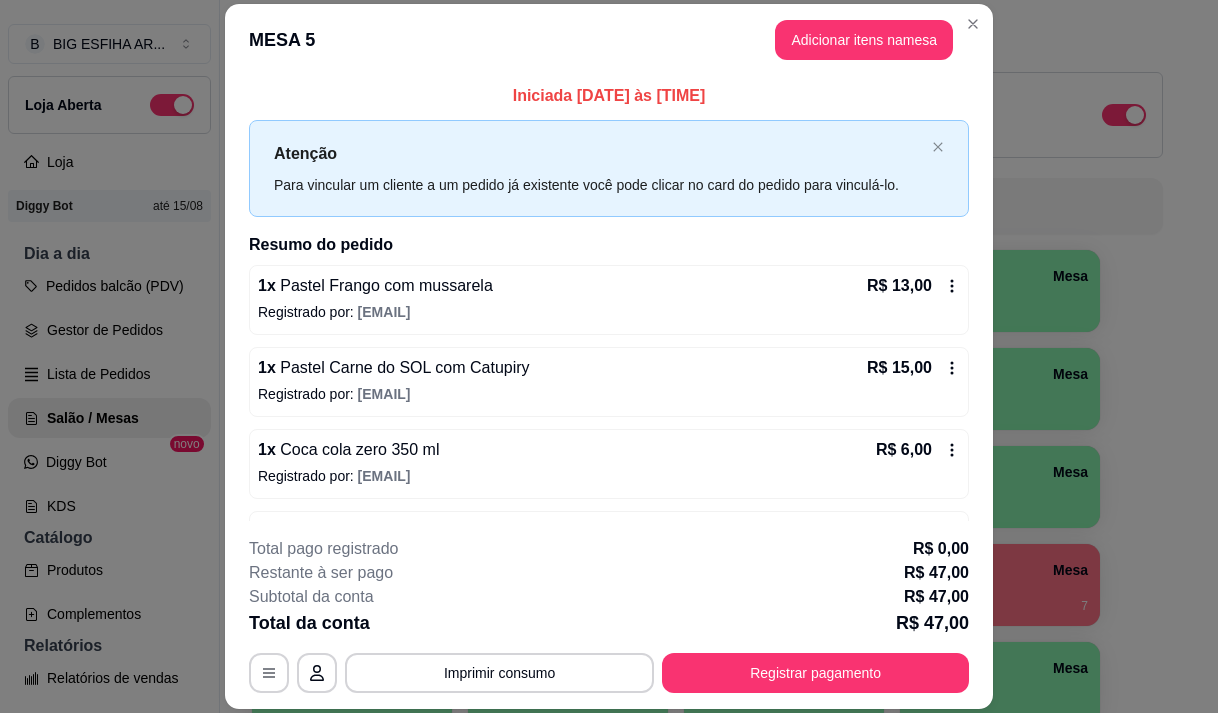 type 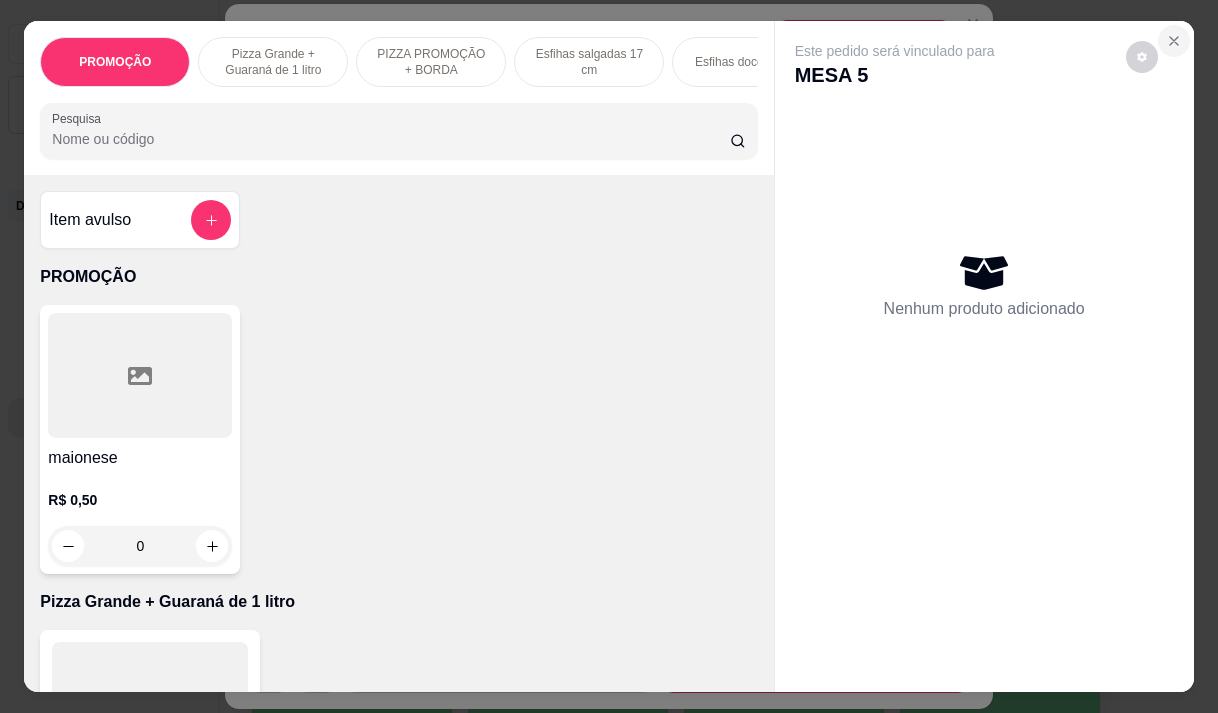 click at bounding box center [1174, 41] 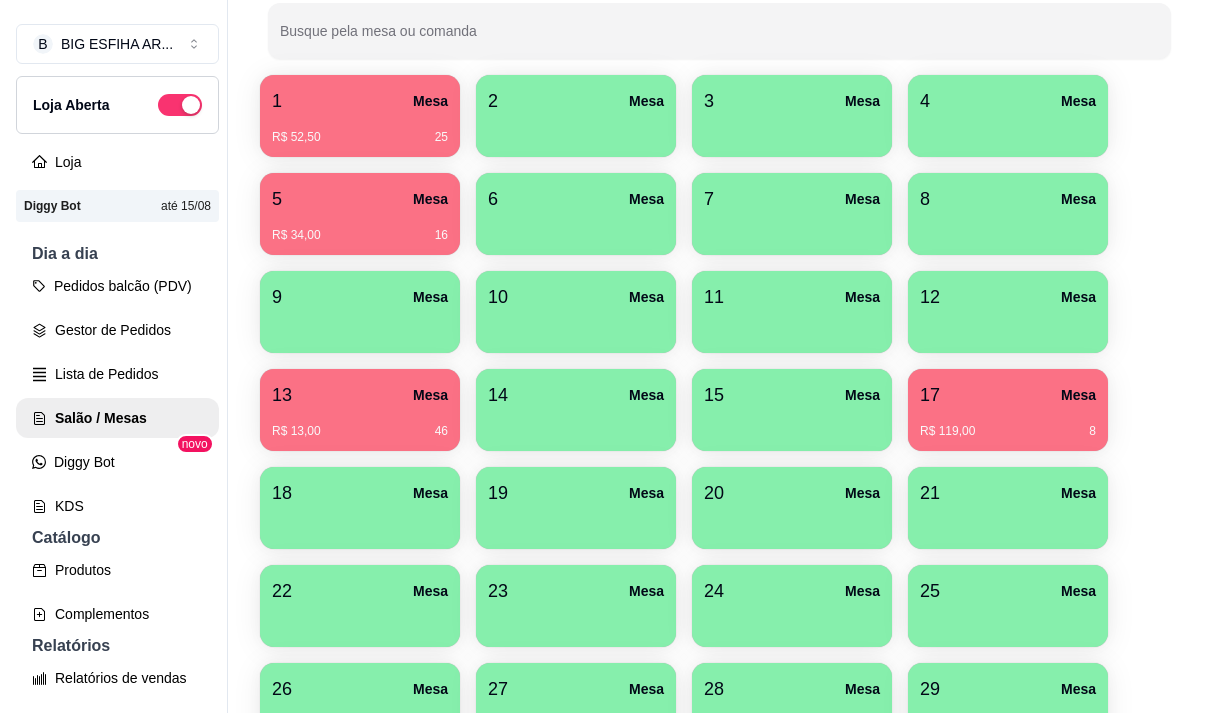 scroll, scrollTop: 408, scrollLeft: 0, axis: vertical 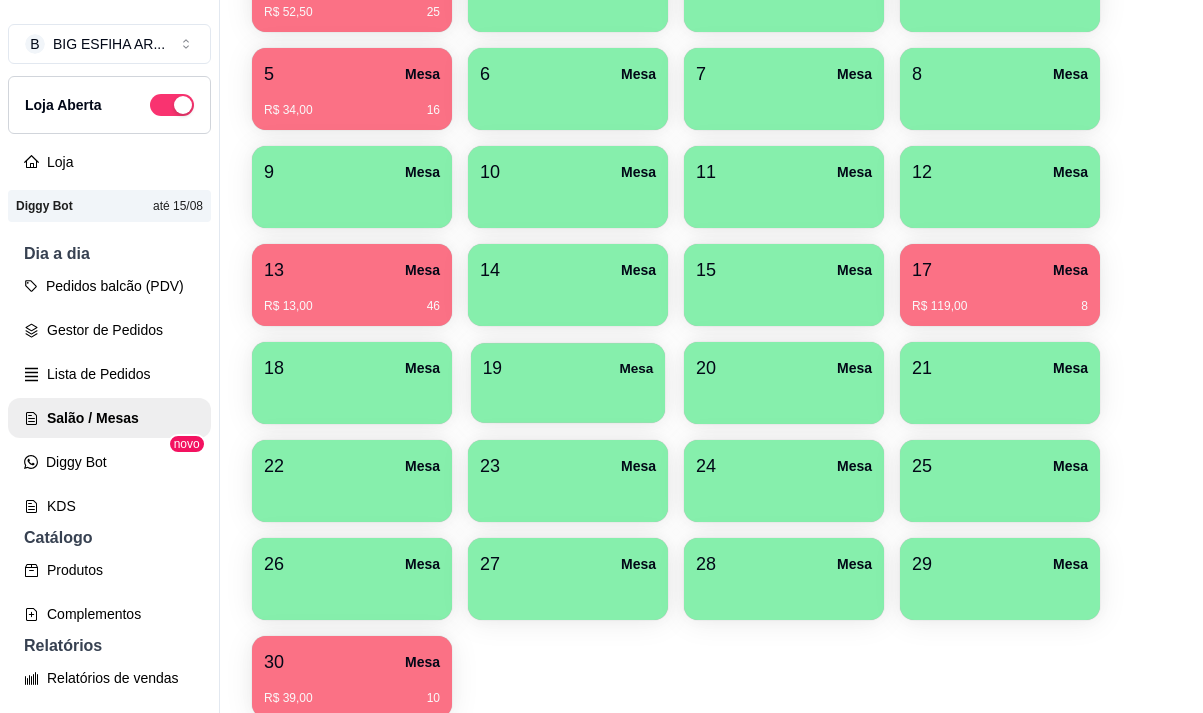 click on "[NUMBER] Mesa" at bounding box center [568, 368] 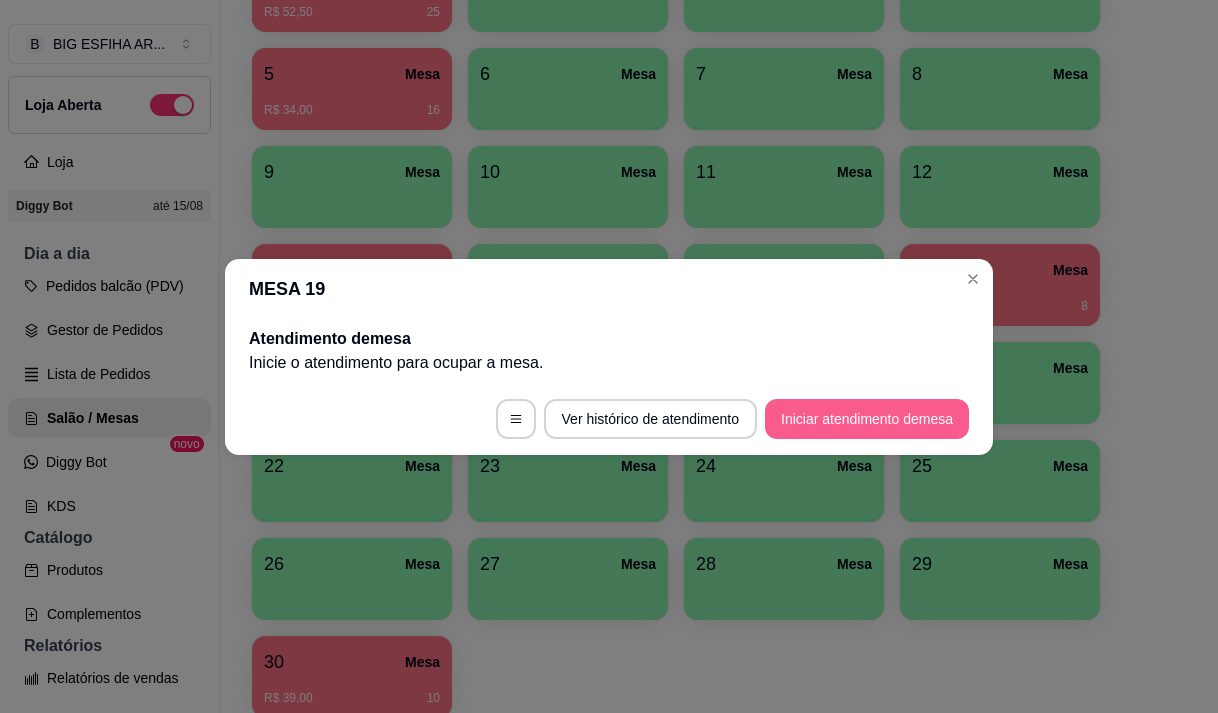 click on "Iniciar atendimento de  mesa" at bounding box center (867, 419) 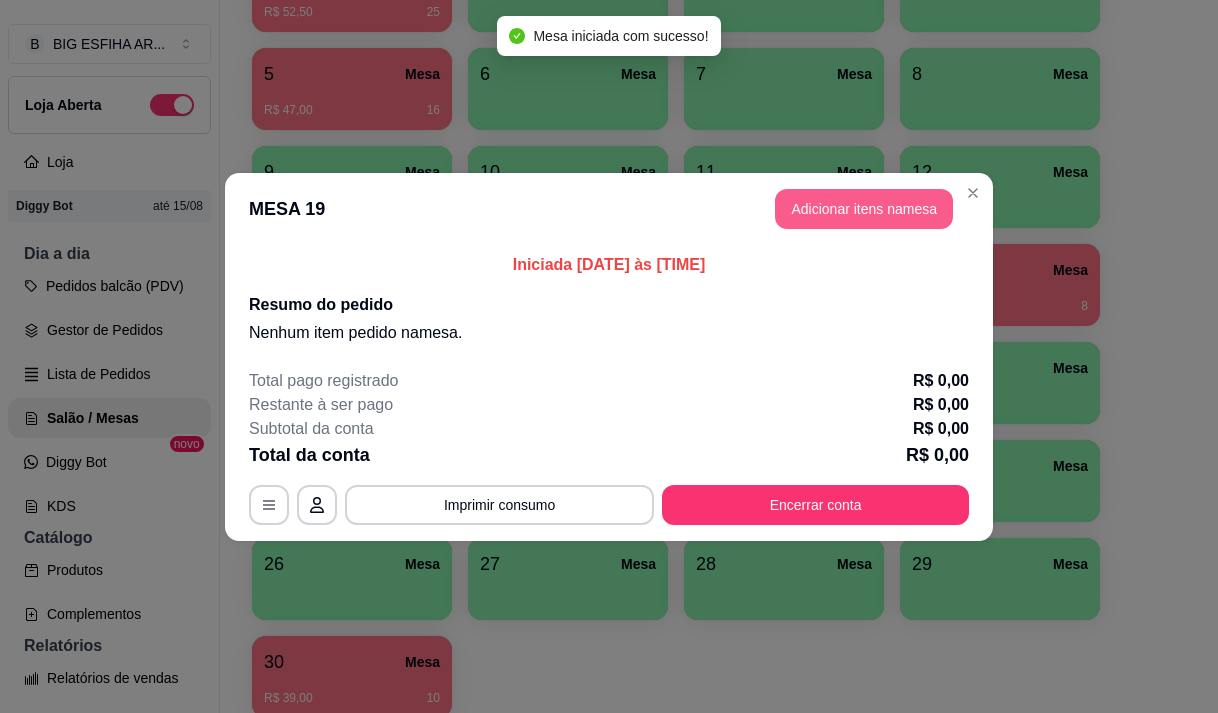 click on "Adicionar itens na  mesa" at bounding box center (864, 209) 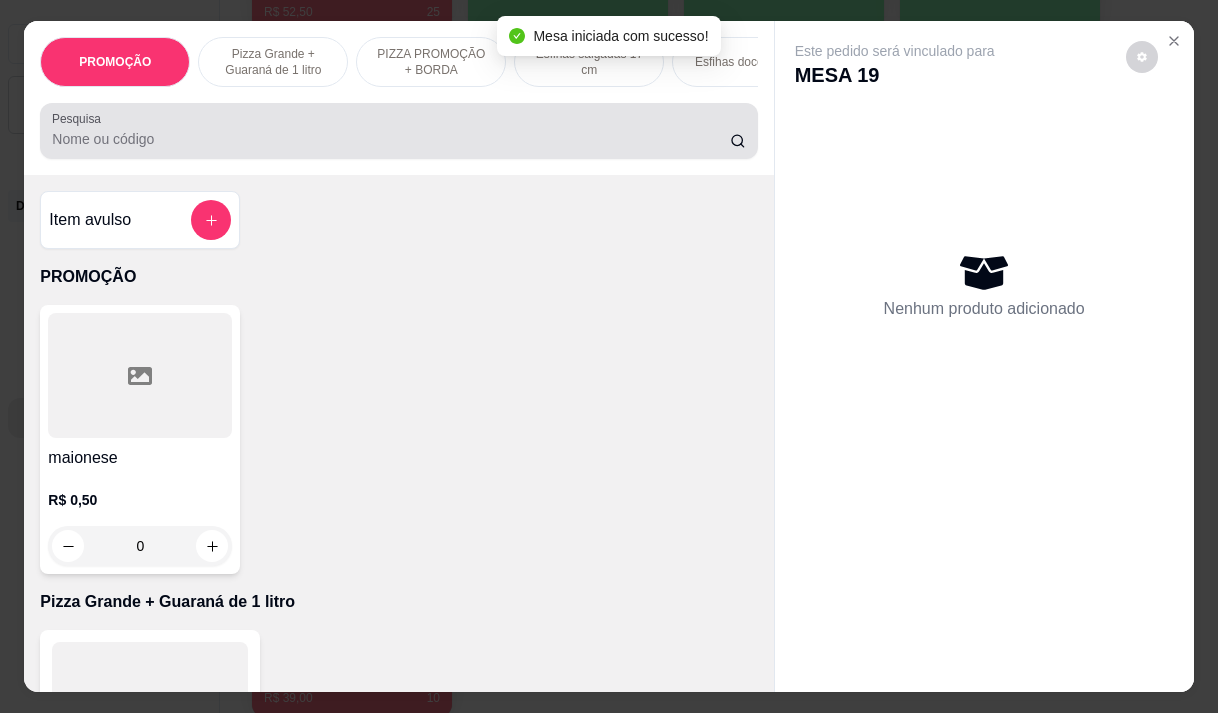 click on "Pesquisa" at bounding box center (391, 139) 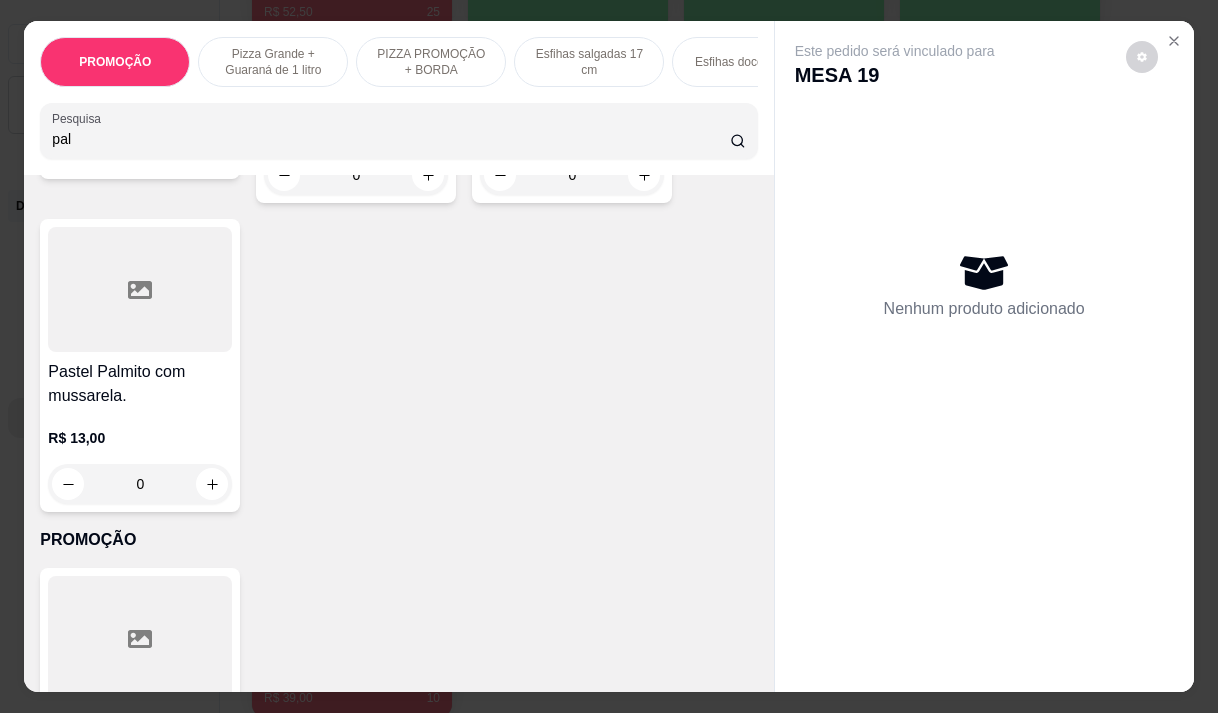 scroll, scrollTop: 400, scrollLeft: 0, axis: vertical 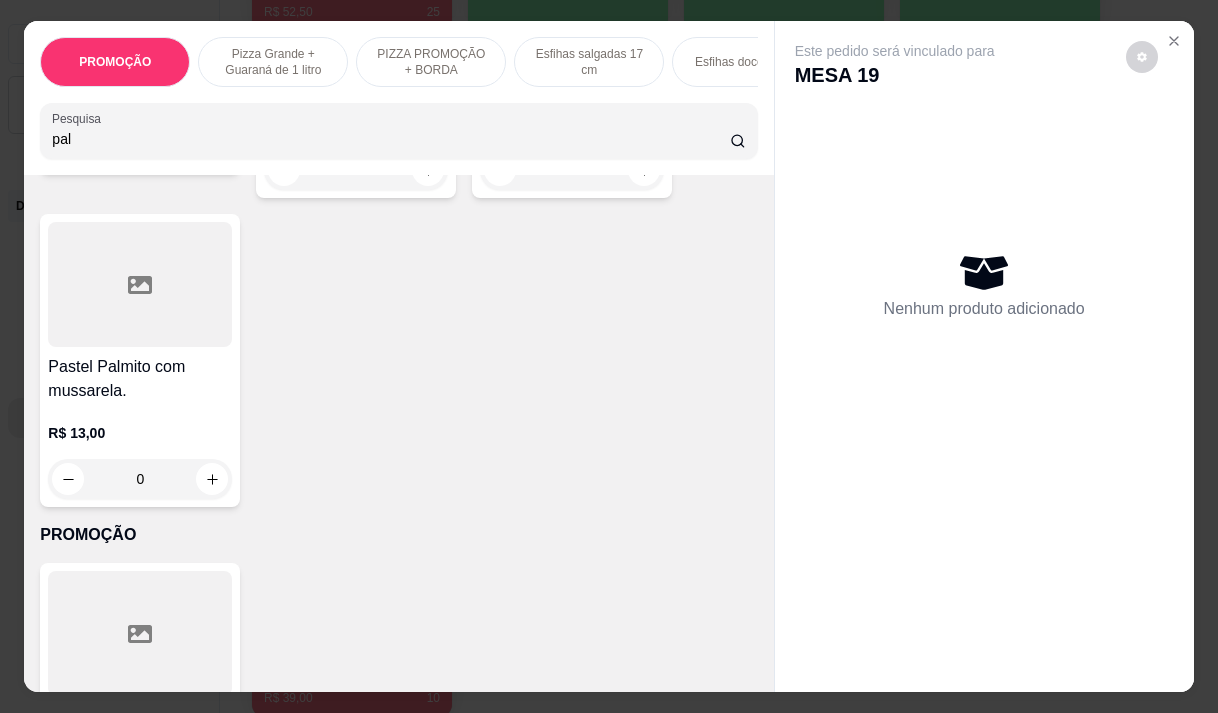 type on "pal" 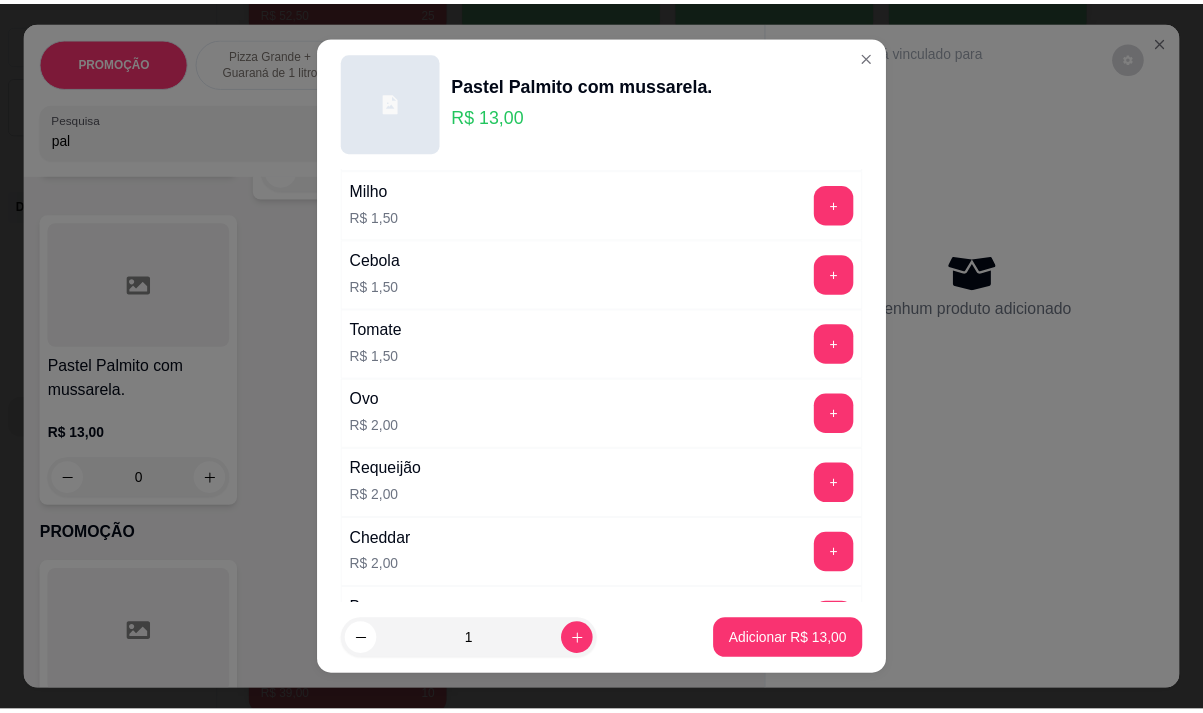 scroll, scrollTop: 300, scrollLeft: 0, axis: vertical 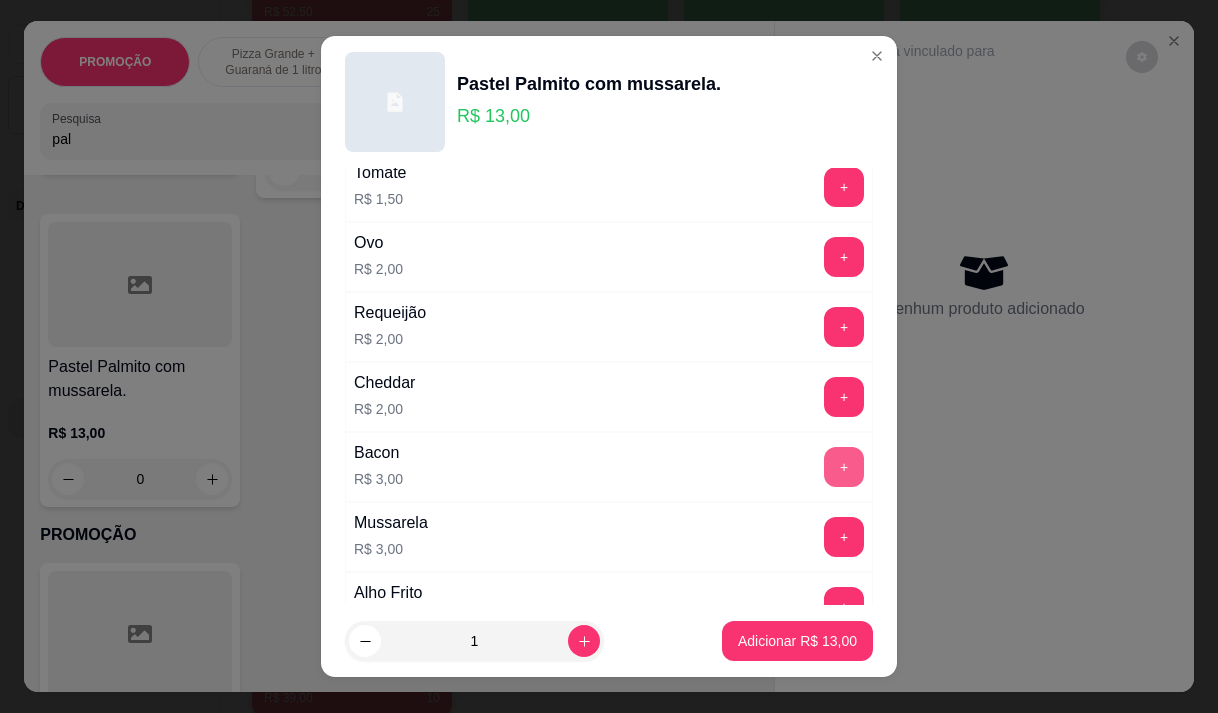 click on "+" at bounding box center [844, 467] 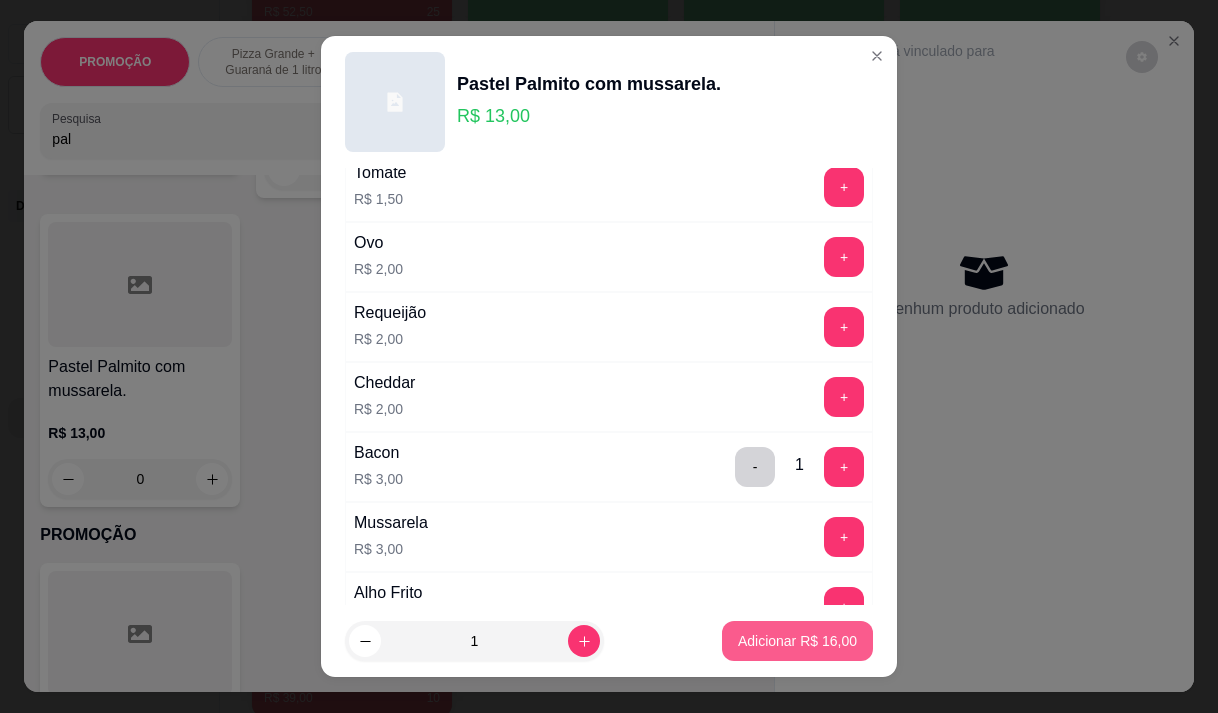 click on "Adicionar   R$ 16,00" at bounding box center [797, 641] 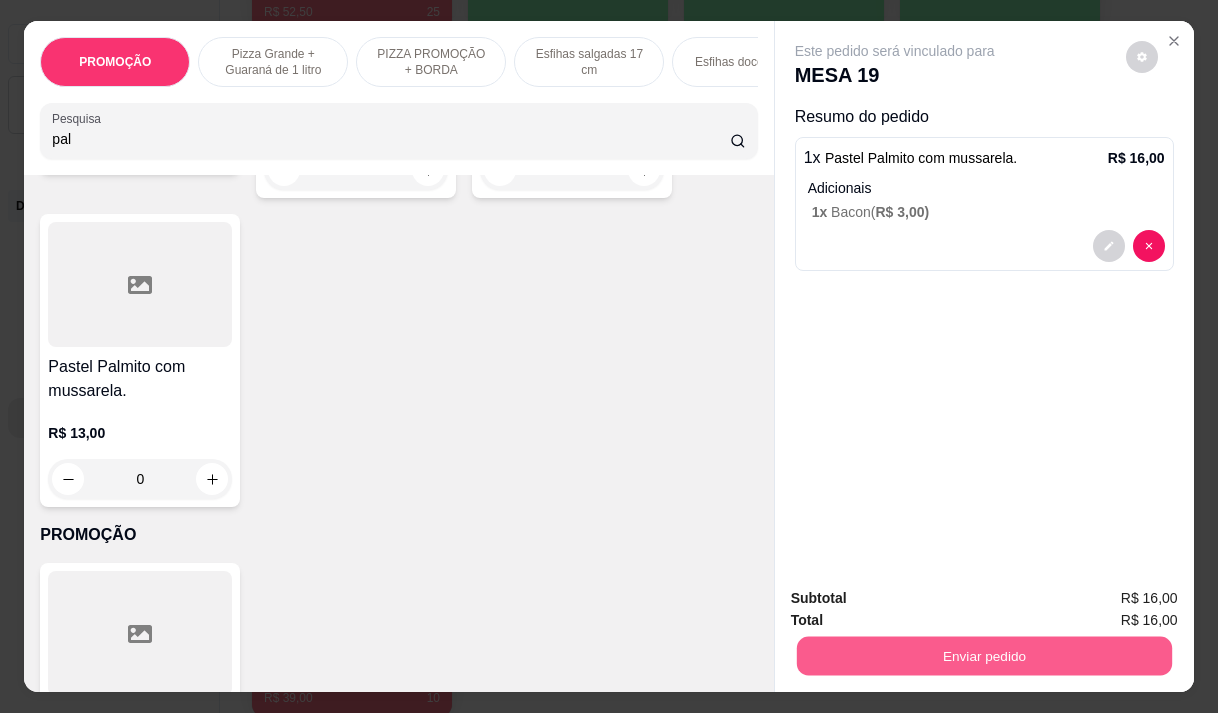 click on "Enviar pedido" at bounding box center [983, 655] 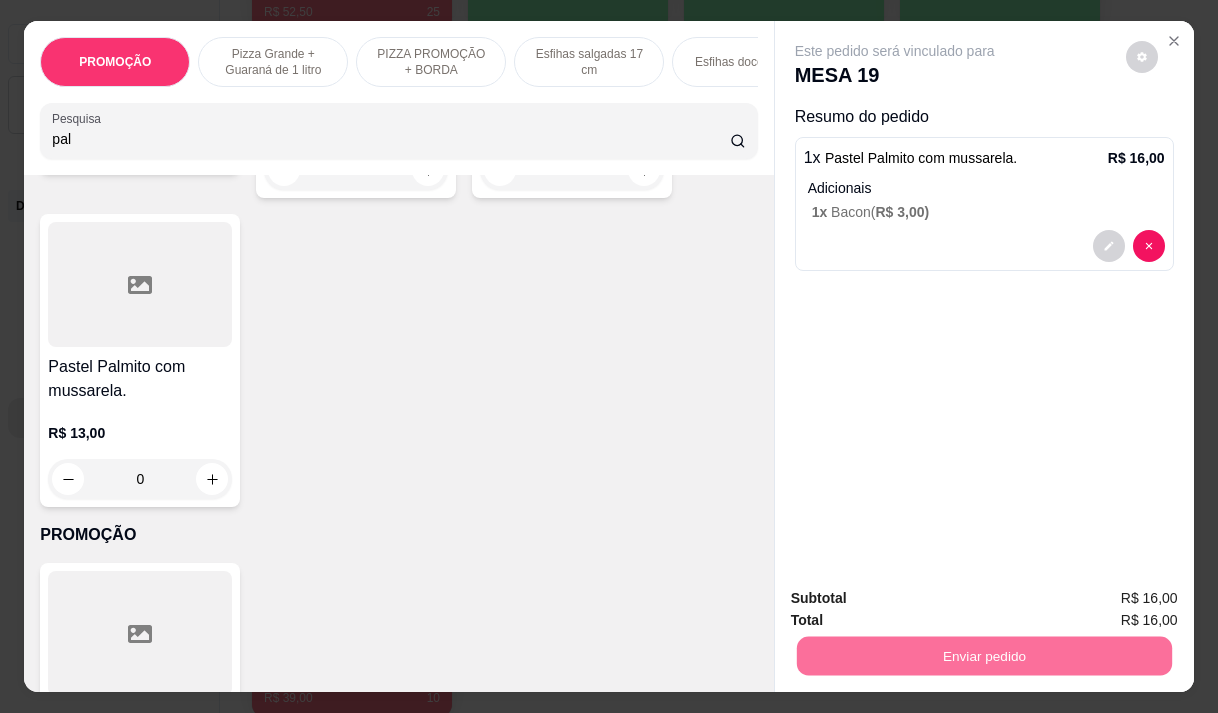 click on "Não registrar e enviar pedido" at bounding box center [918, 599] 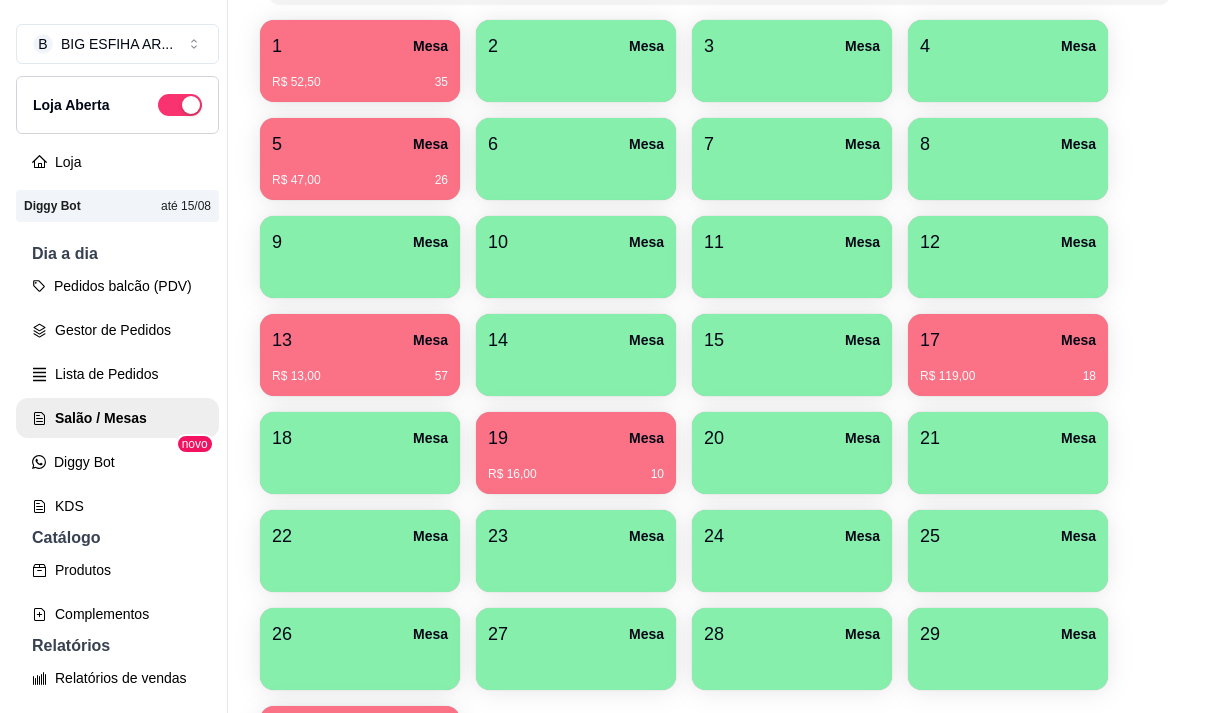 scroll, scrollTop: 208, scrollLeft: 0, axis: vertical 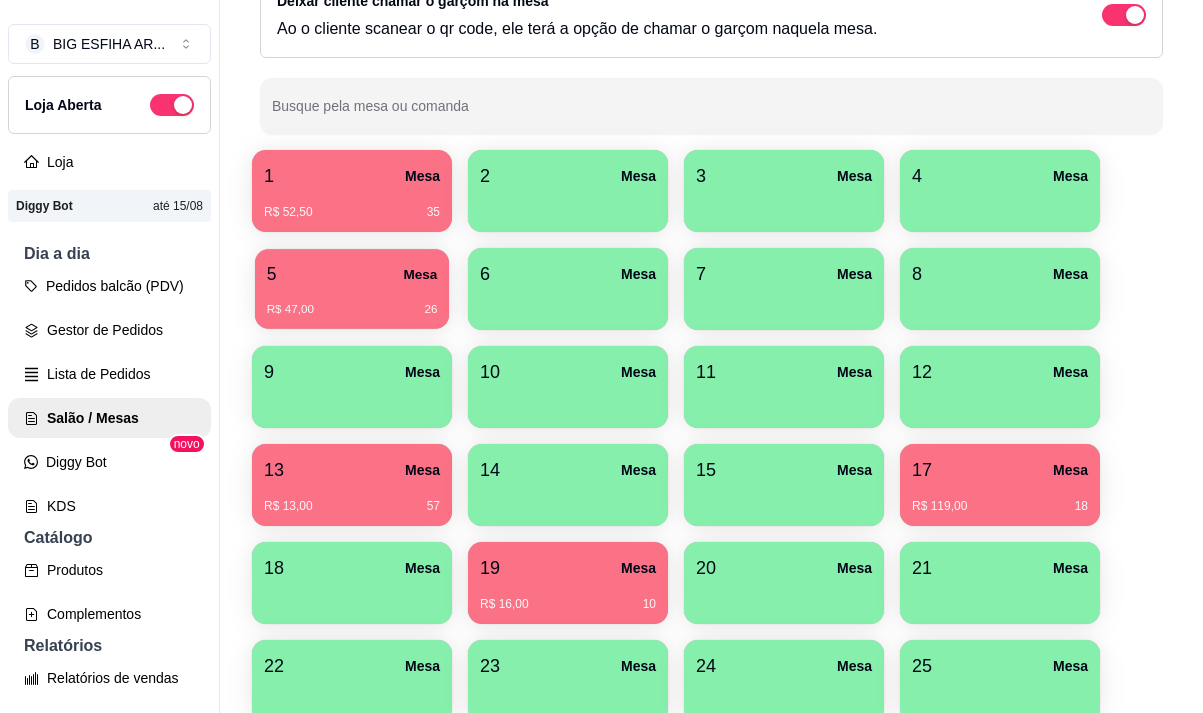 click on "Mesa" at bounding box center [420, 274] 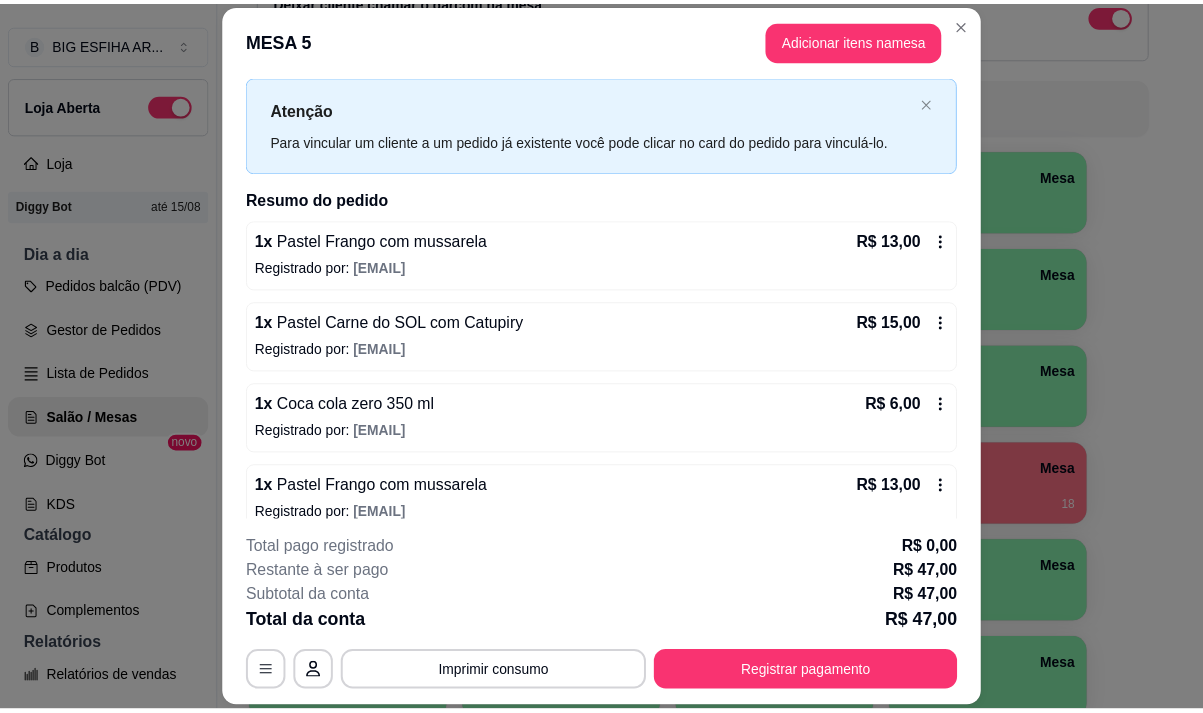 scroll, scrollTop: 67, scrollLeft: 0, axis: vertical 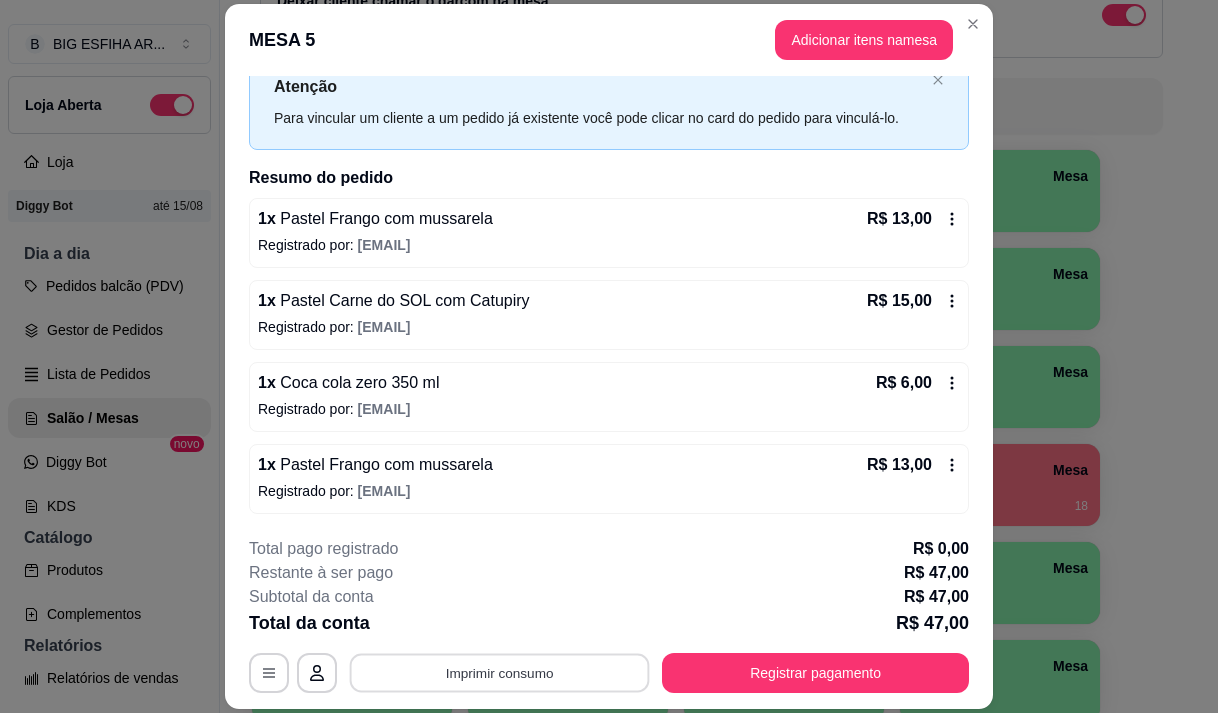 click on "Imprimir consumo" at bounding box center [500, 673] 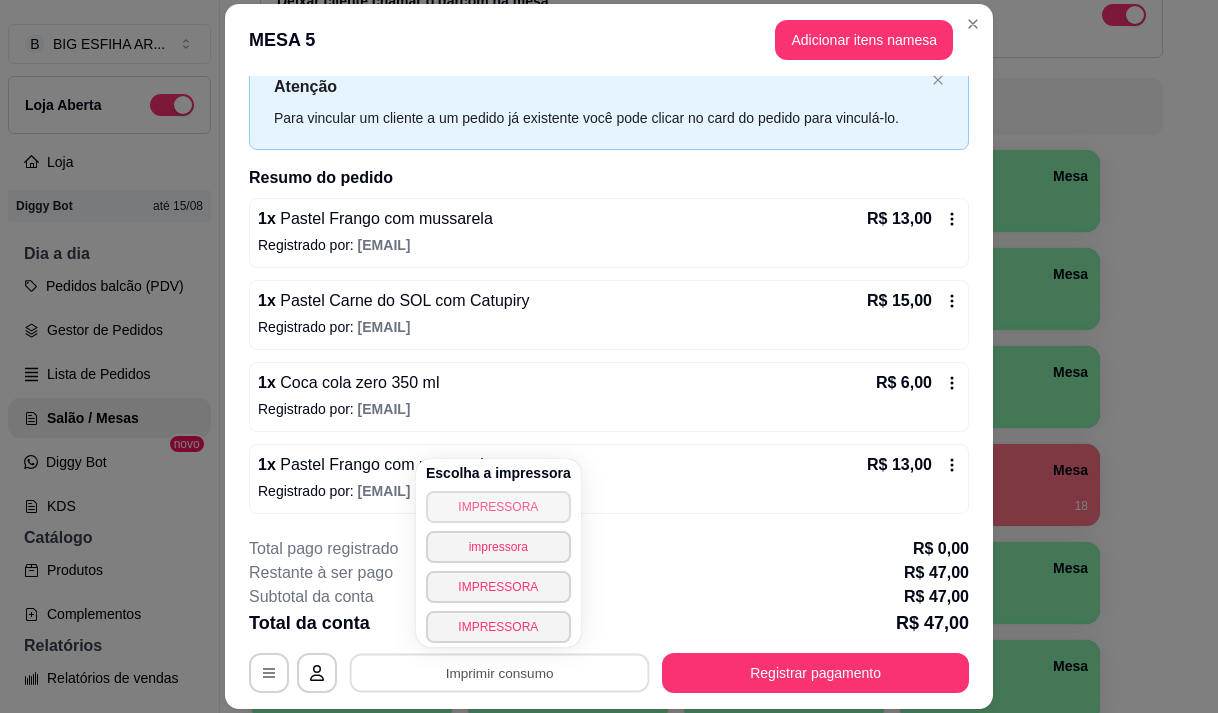 click on "IMPRESSORA" at bounding box center (498, 507) 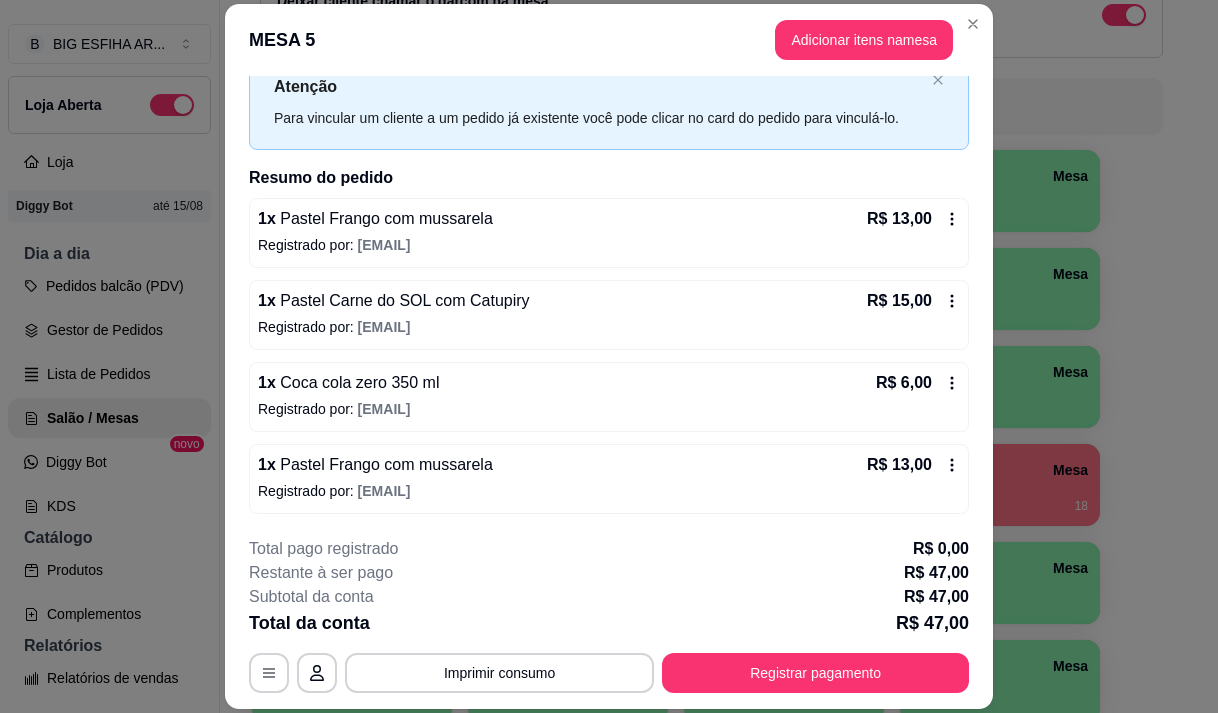 type 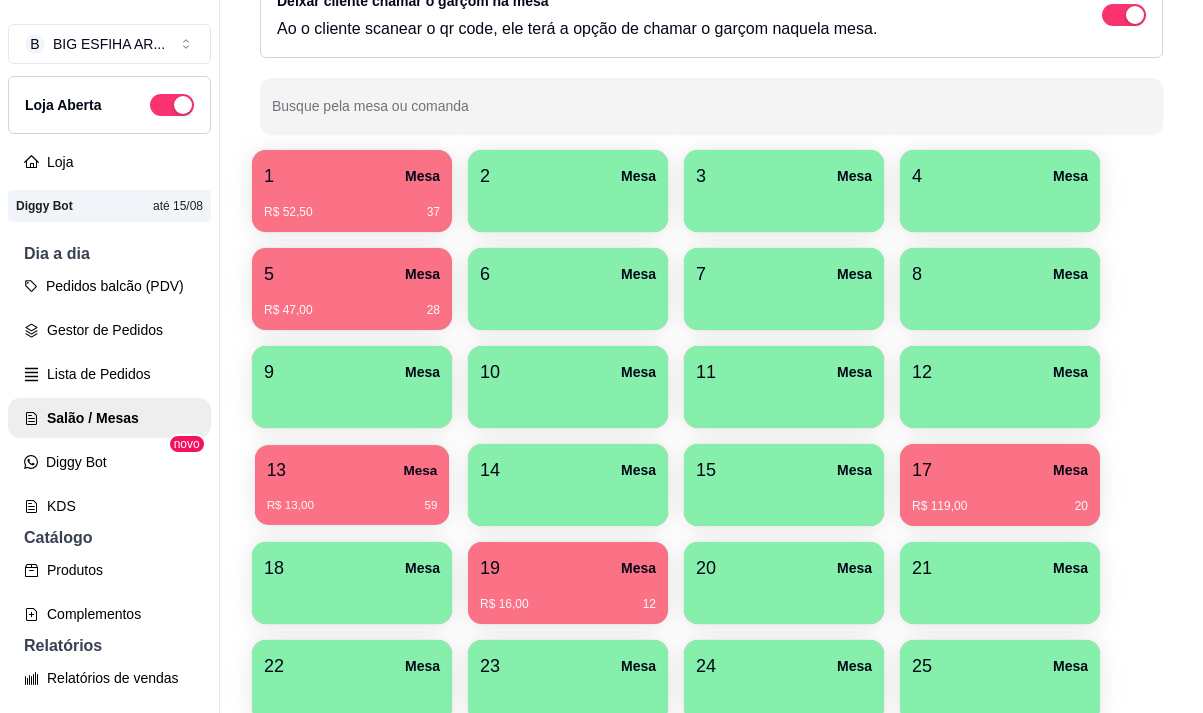 click on "[NUMBER] Mesa R$ 13,00 59" at bounding box center [352, 485] 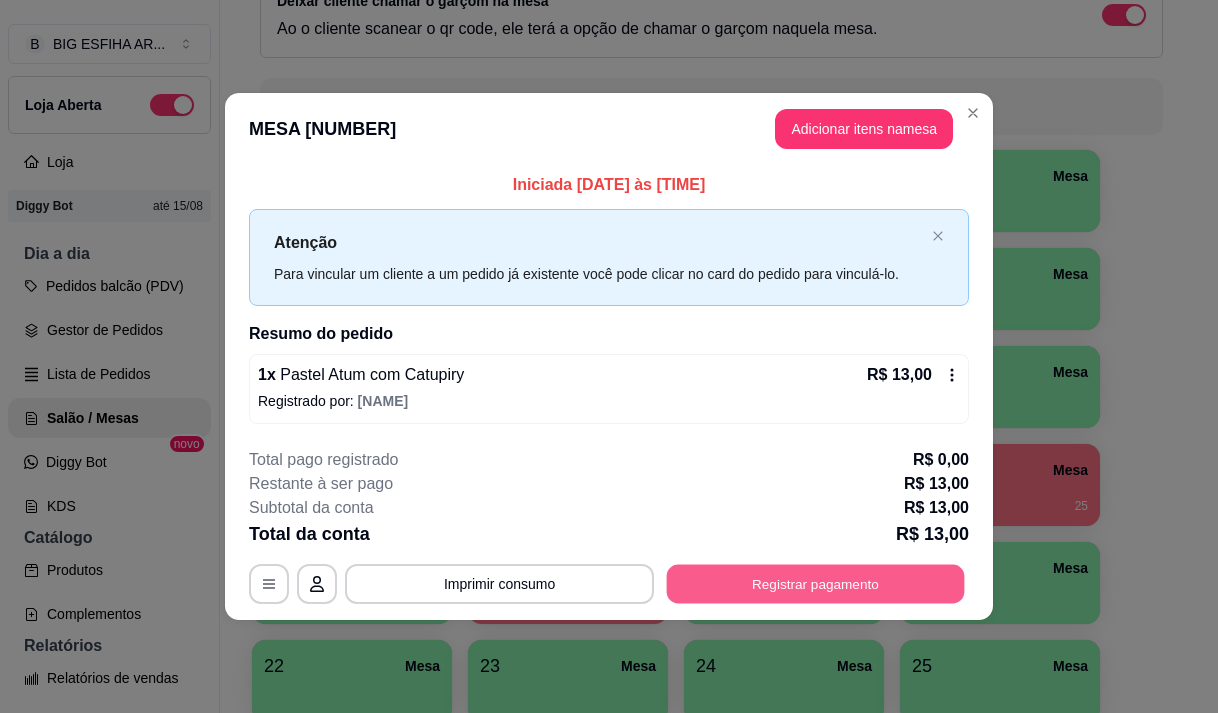 click on "Registrar pagamento" at bounding box center (816, 584) 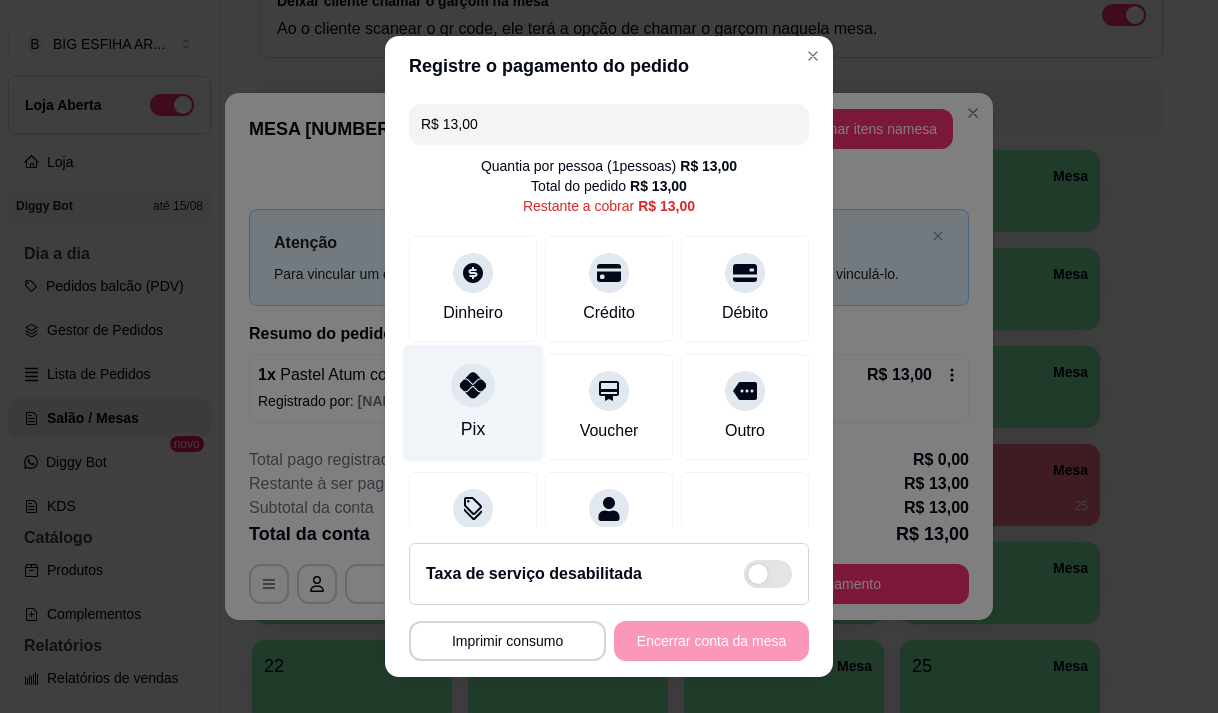 click at bounding box center (473, 385) 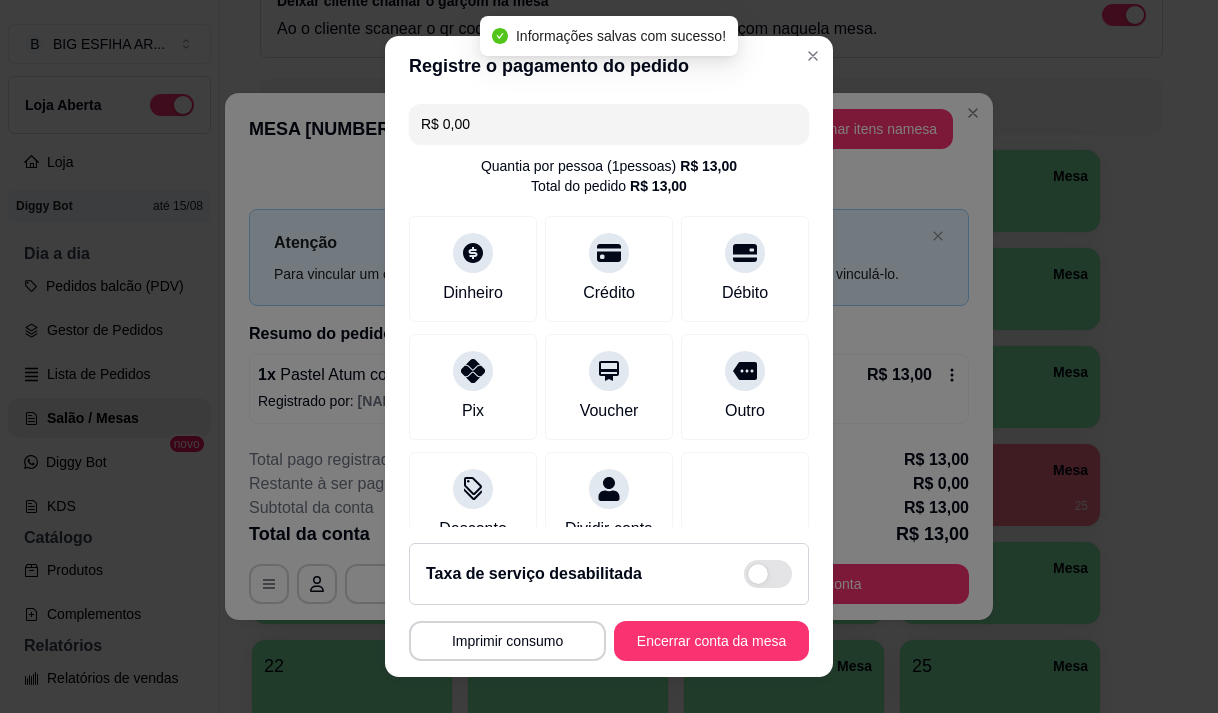 type on "R$ 0,00" 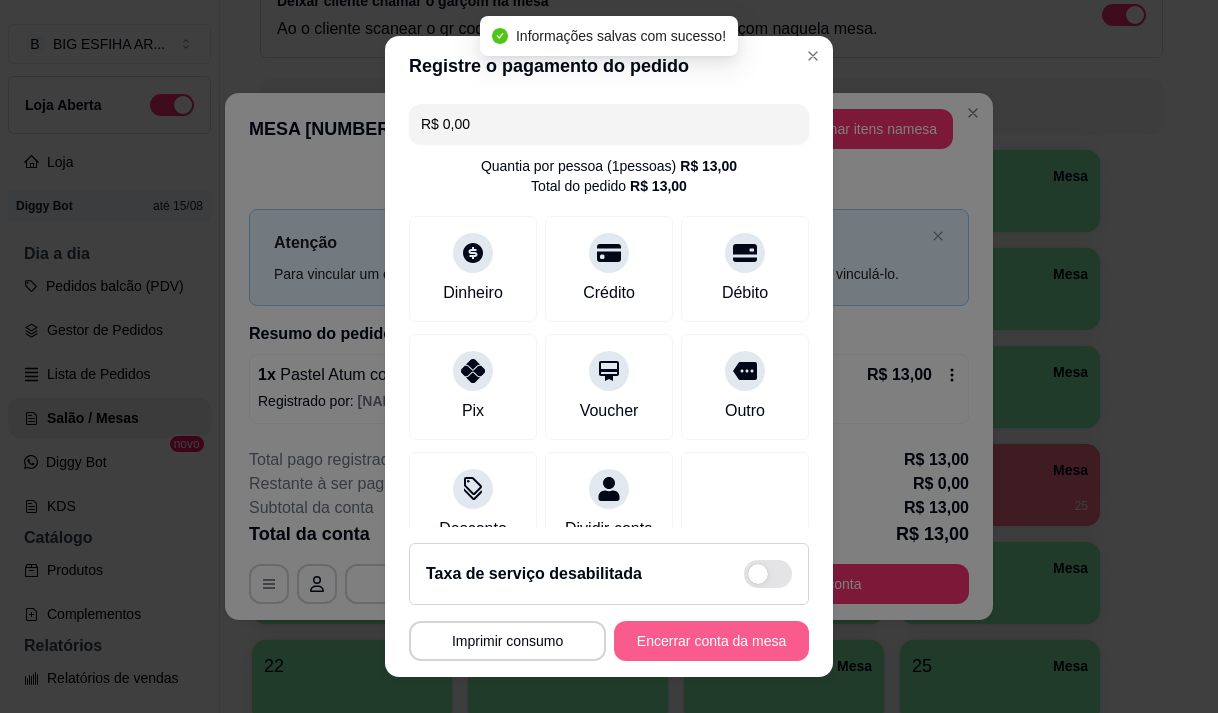 click on "Encerrar conta da mesa" at bounding box center (711, 641) 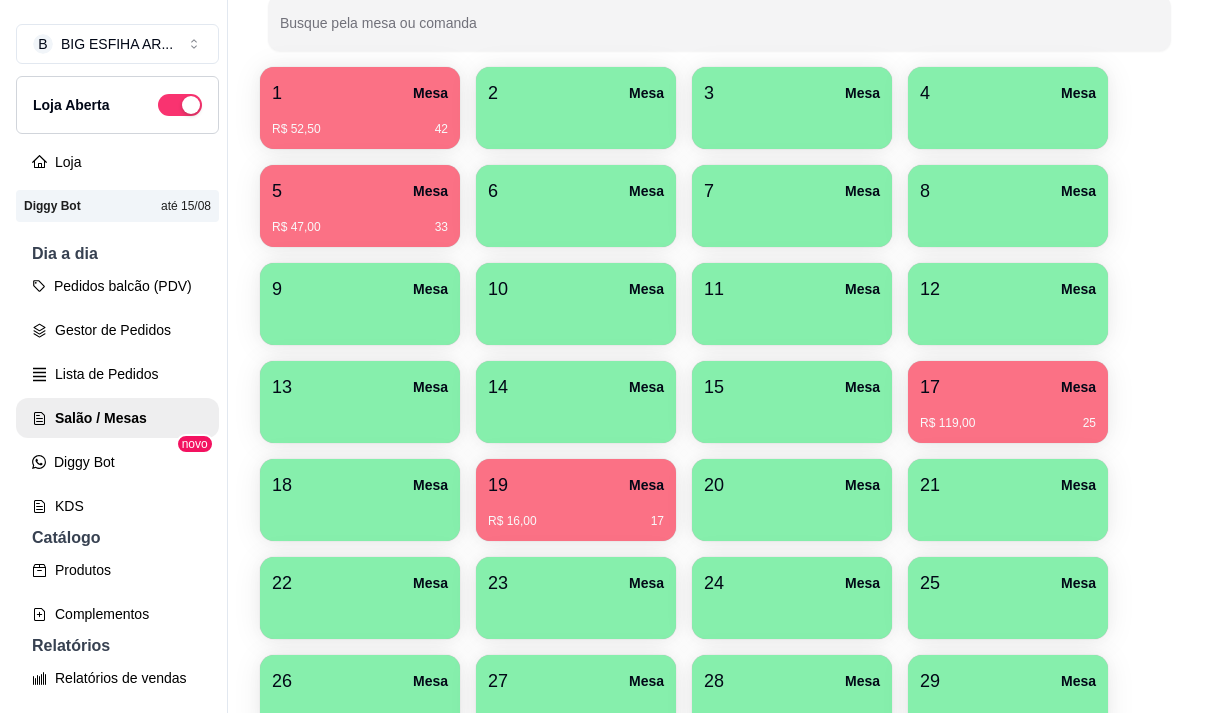 scroll, scrollTop: 308, scrollLeft: 0, axis: vertical 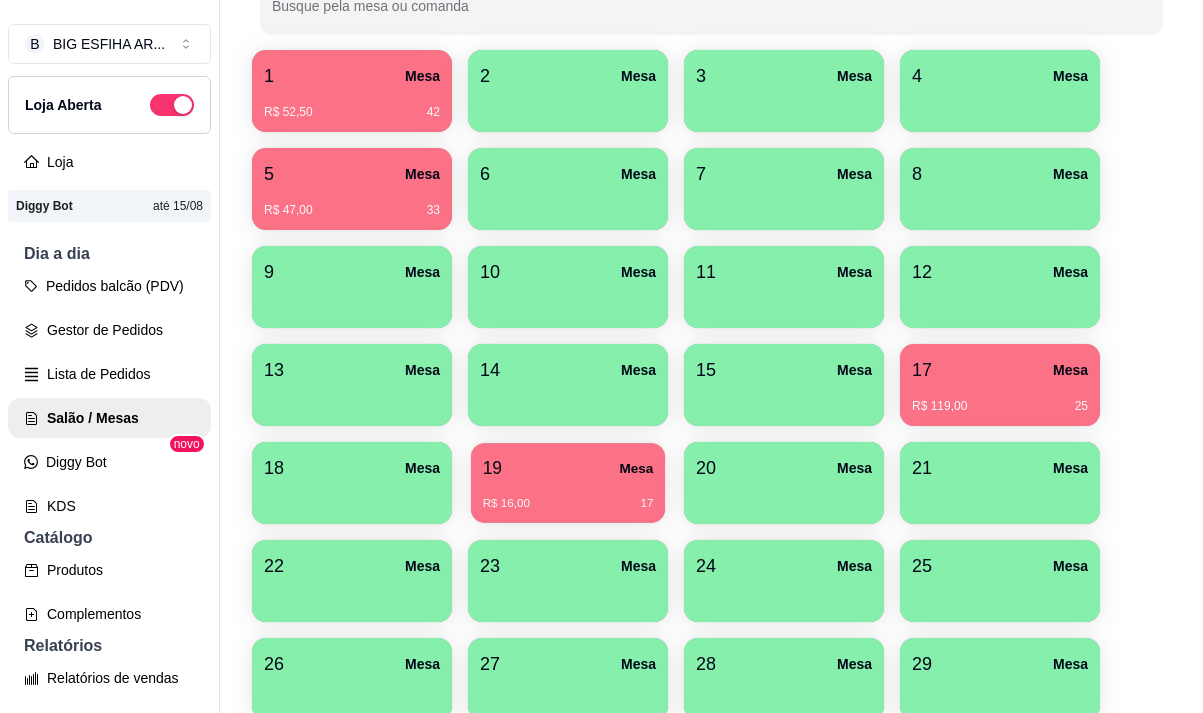 click on "R$ 16,00 17" at bounding box center [568, 504] 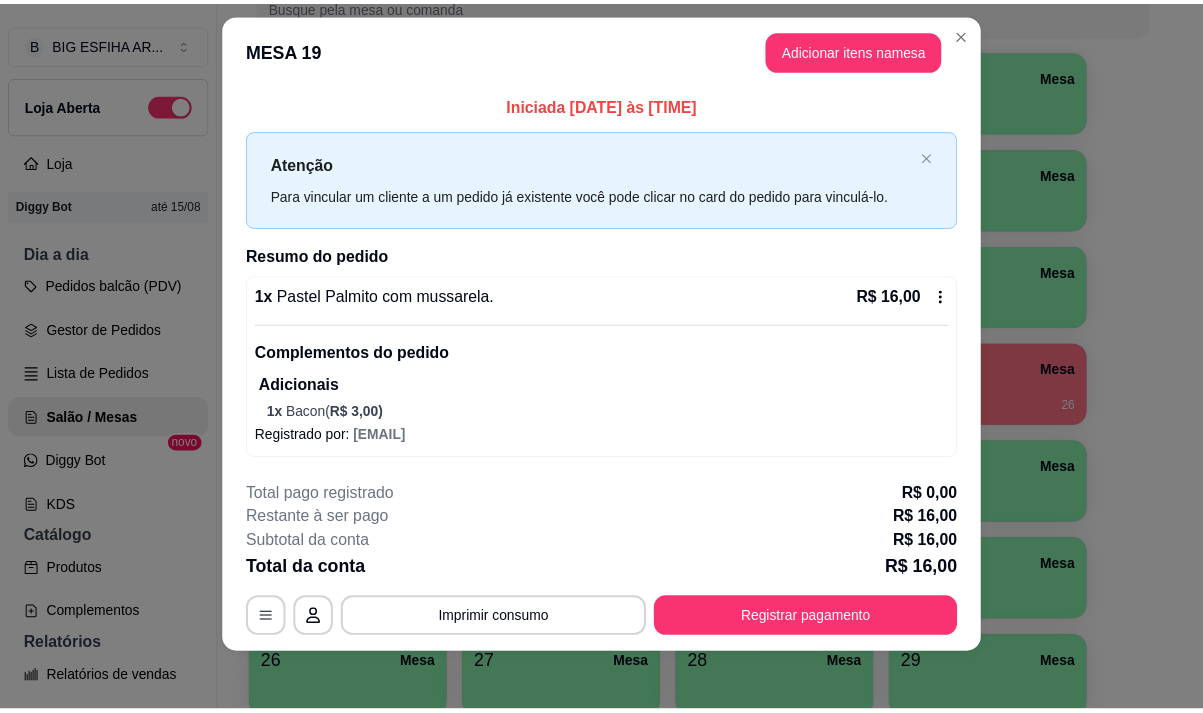scroll, scrollTop: 28, scrollLeft: 0, axis: vertical 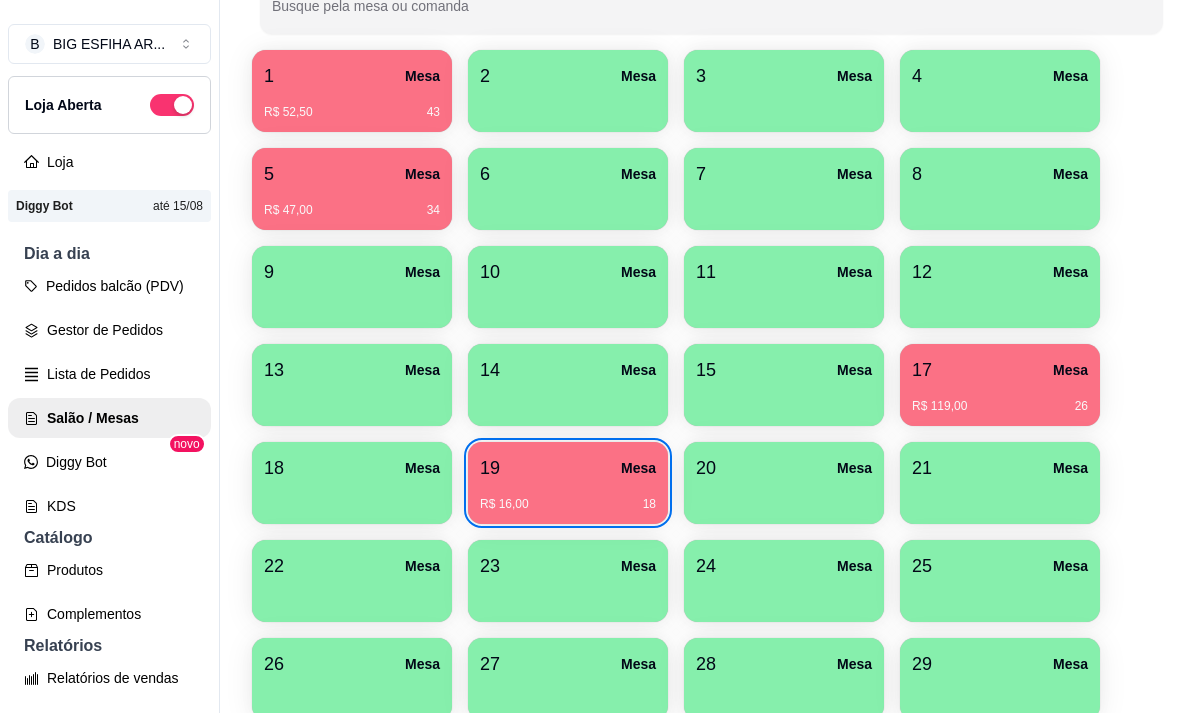 type 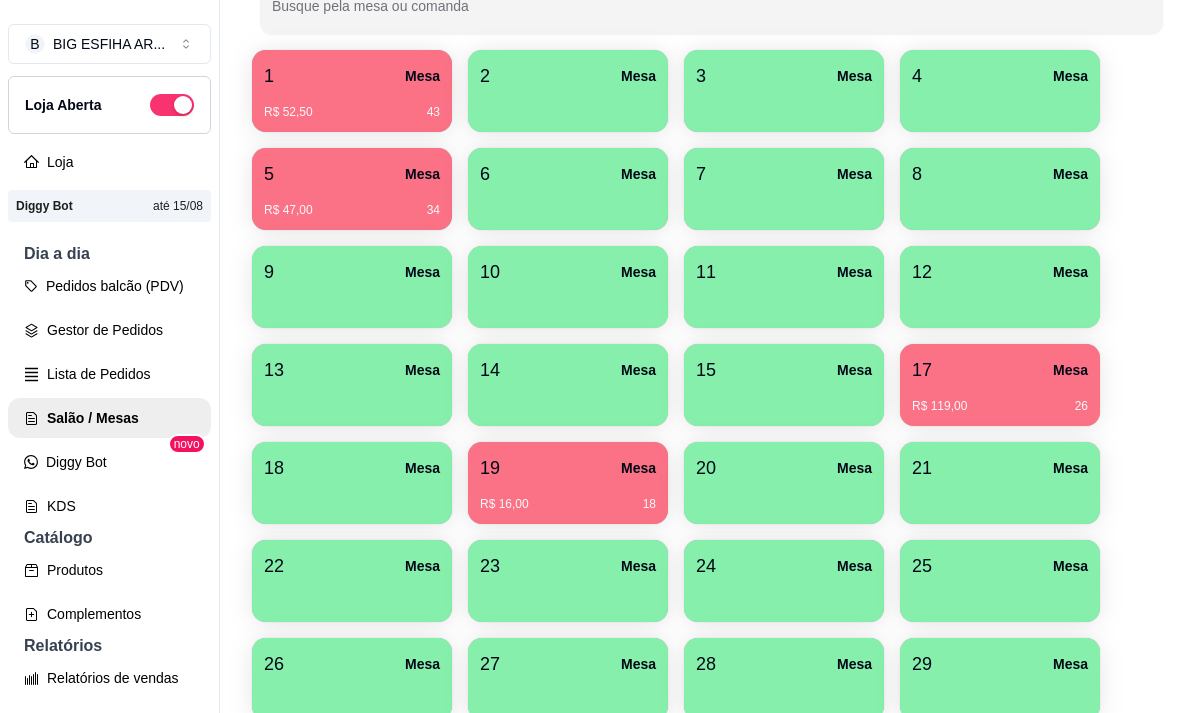 click on "[NUMBER] Mesa R$ 52,50 [NUMBER] [NUMBER] Mesa [NUMBER] Mesa [NUMBER] Mesa [NUMBER] Mesa R$ 47,00 [NUMBER] [NUMBER] Mesa [NUMBER] Mesa [NUMBER] Mesa [NUMBER] Mesa [NUMBER] Mesa [NUMBER] Mesa [NUMBER] Mesa [NUMBER] Mesa [NUMBER] Mesa [NUMBER] Mesa [NUMBER] Mesa [NUMBER] Mesa R$ 119,00 [NUMBER] [NUMBER] Mesa [NUMBER] Mesa R$ 16,00 [NUMBER] [NUMBER] Mesa [NUMBER] Mesa [NUMBER] Mesa [NUMBER] Mesa [NUMBER] Mesa [NUMBER] Mesa [NUMBER] Mesa [NUMBER] Mesa [NUMBER] Mesa [NUMBER] Mesa [NUMBER] Mesa R$ 39,00 [NUMBER]" at bounding box center (711, 434) 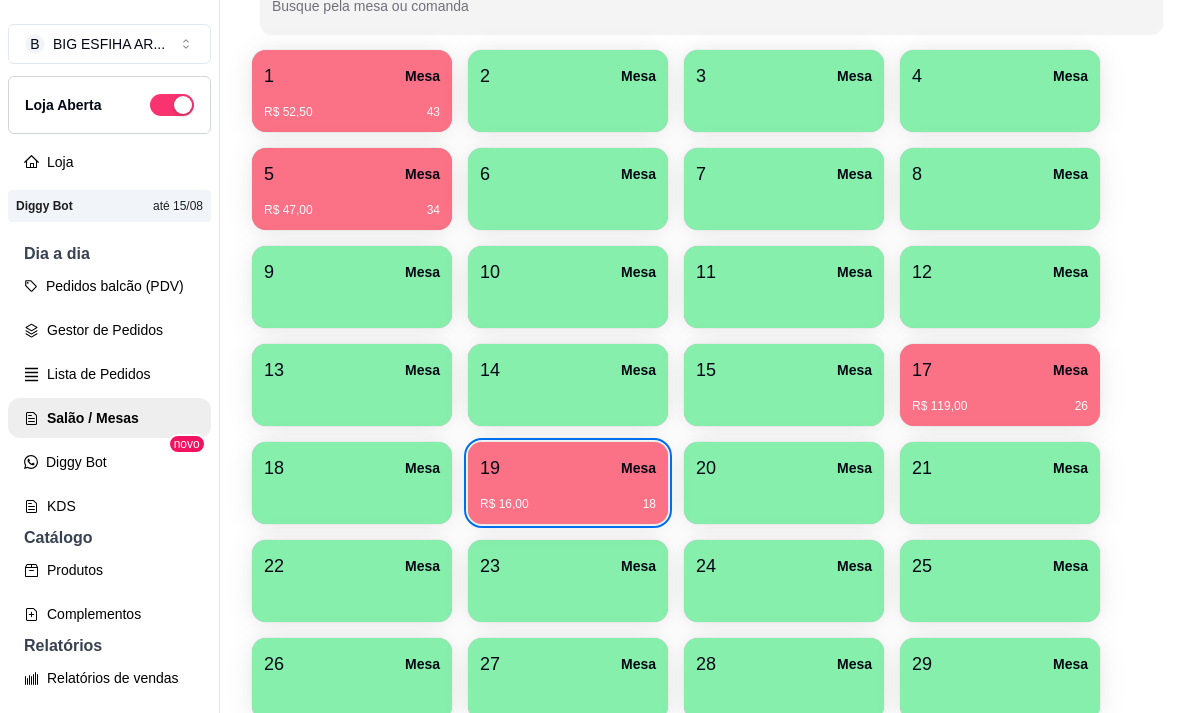 scroll, scrollTop: 508, scrollLeft: 0, axis: vertical 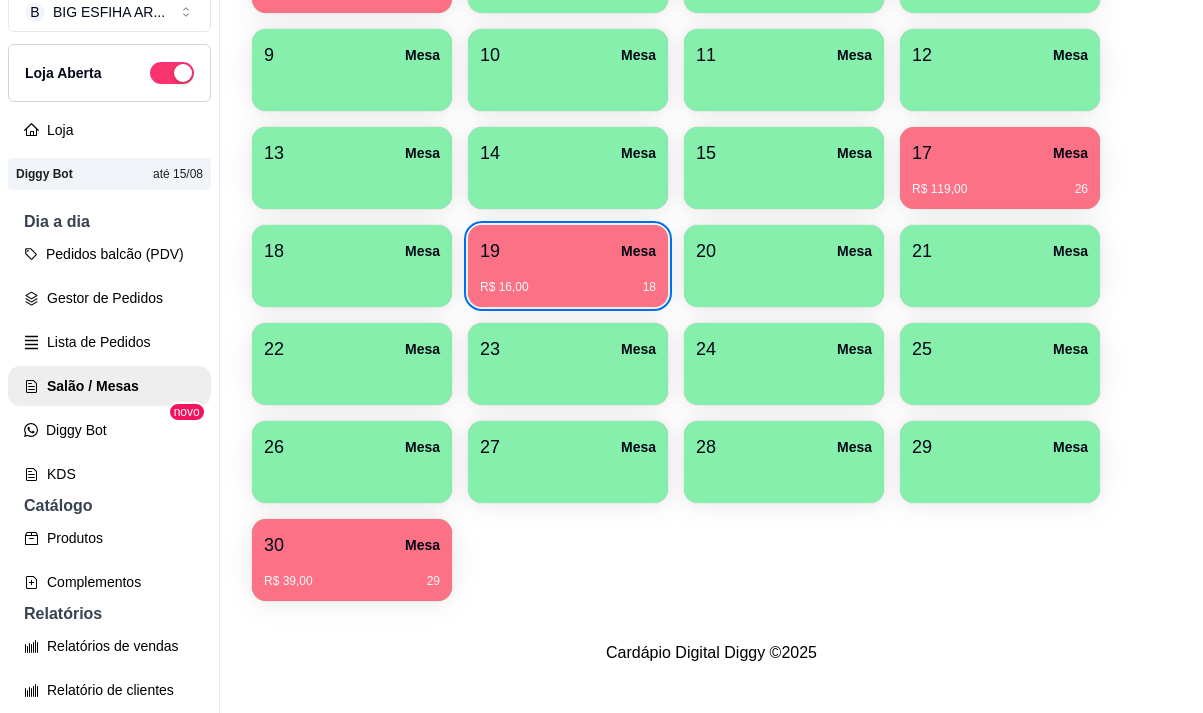 click on "30 Mesa" at bounding box center [352, 545] 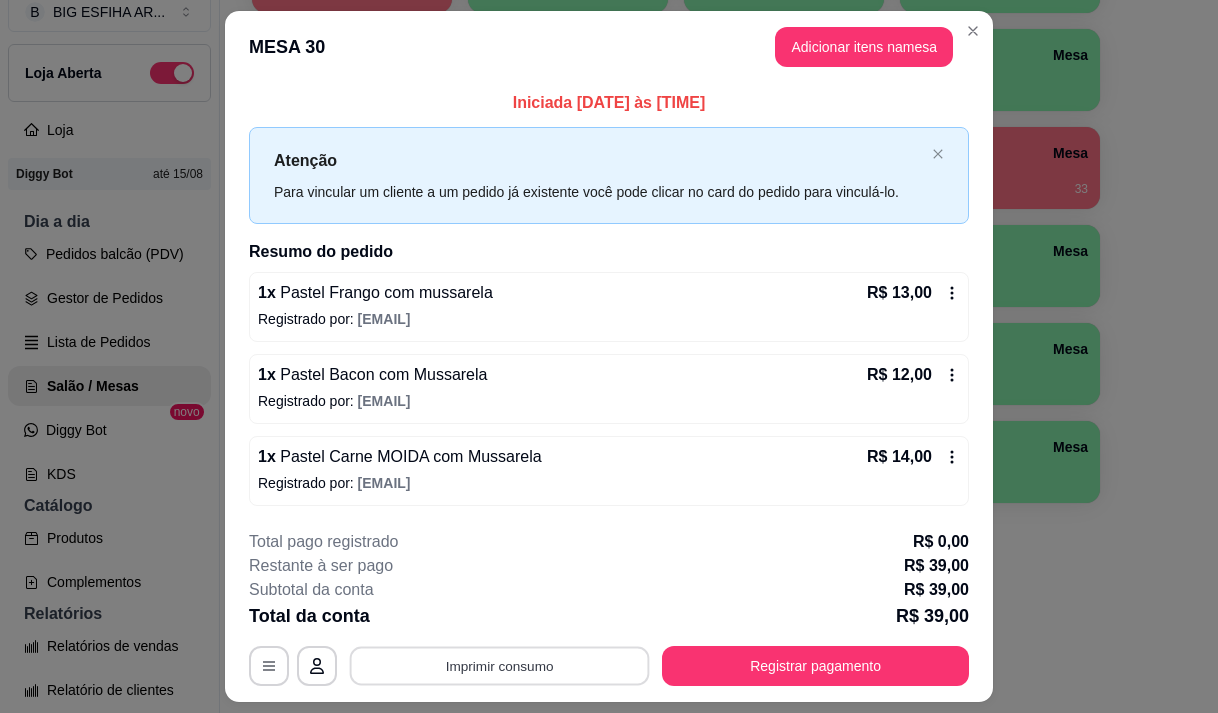 click on "Imprimir consumo" at bounding box center (500, 666) 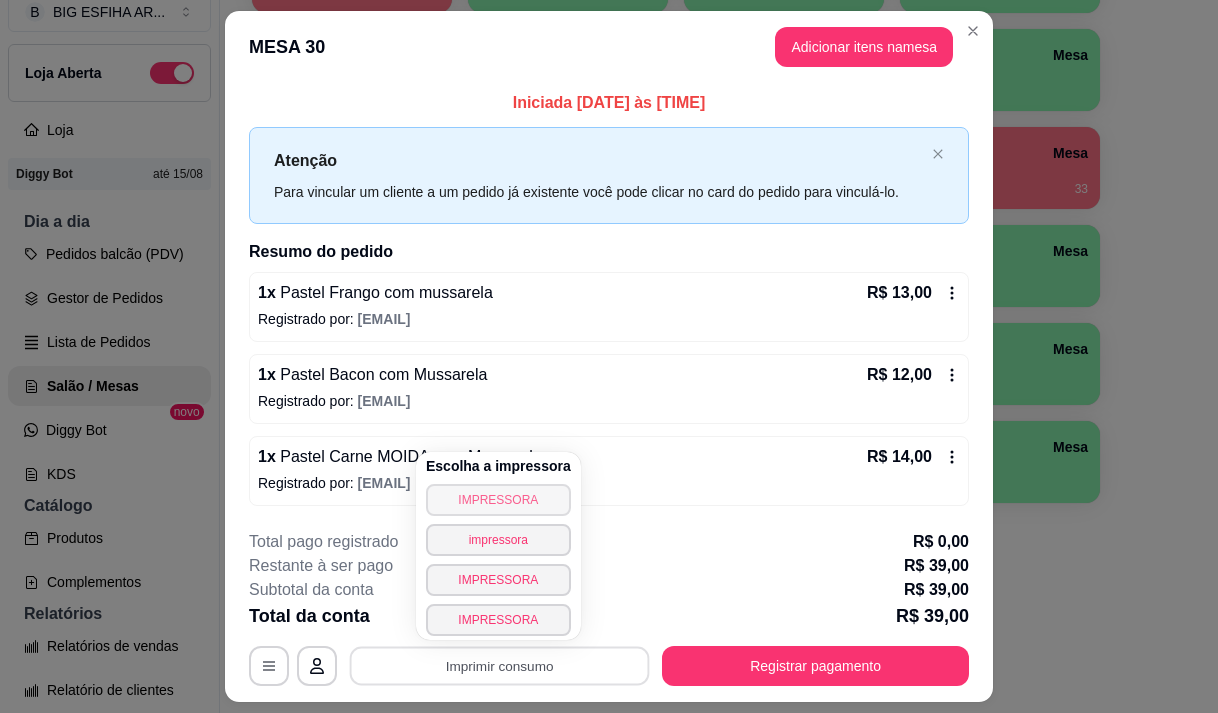 click on "IMPRESSORA" at bounding box center (498, 500) 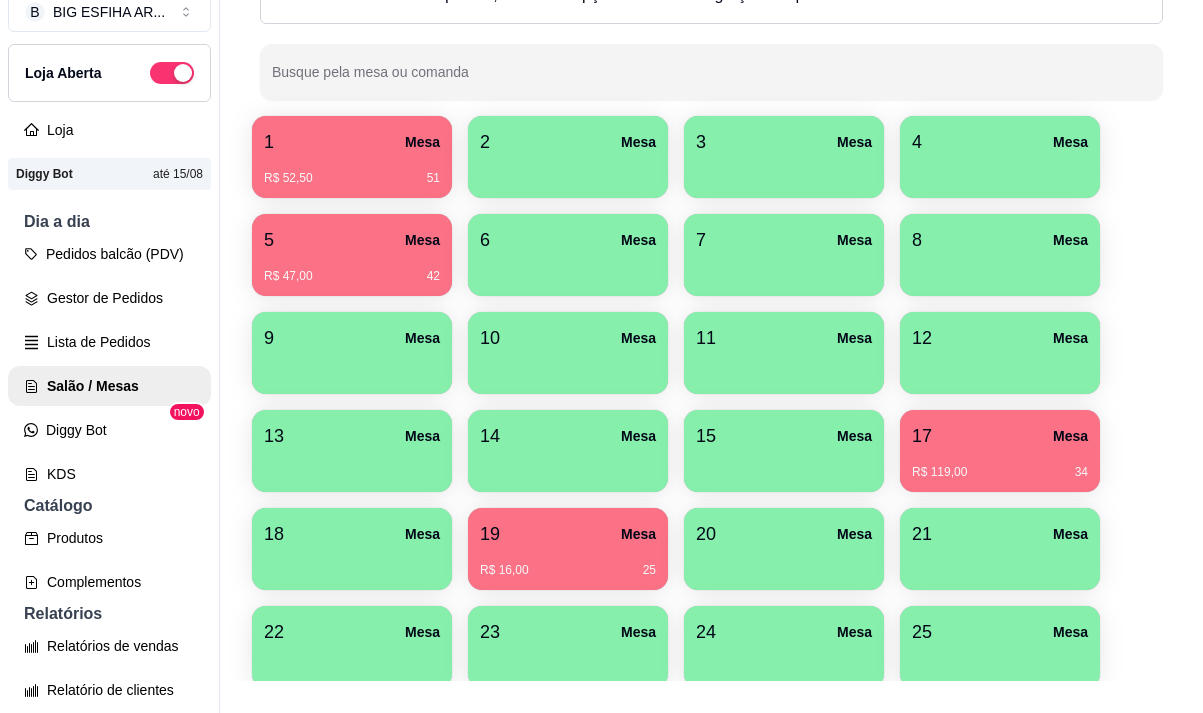 scroll, scrollTop: 108, scrollLeft: 0, axis: vertical 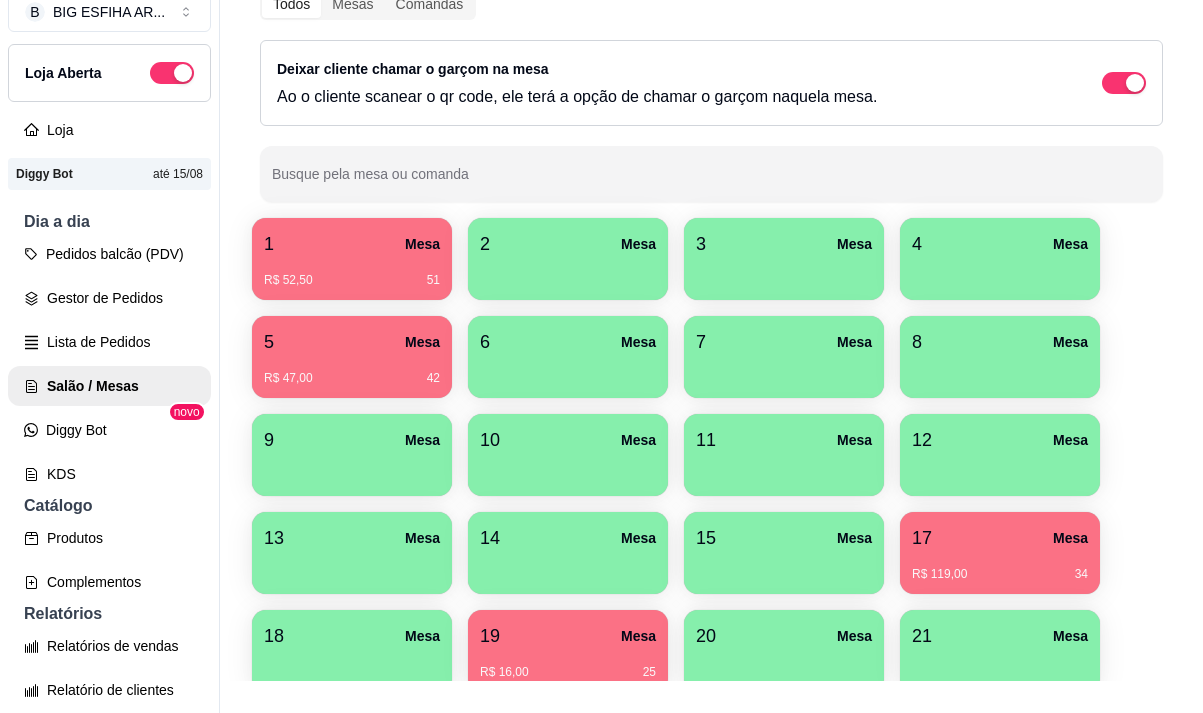 click on "R$ 47,00 42" at bounding box center (352, 378) 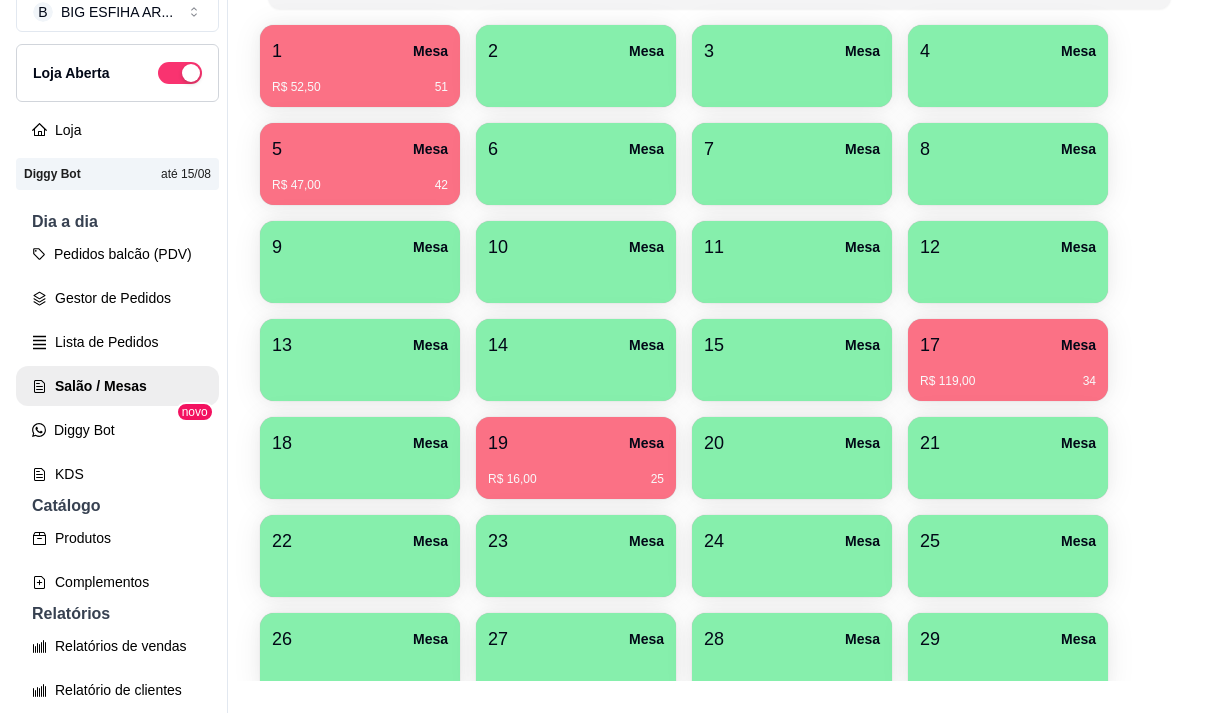 scroll, scrollTop: 308, scrollLeft: 0, axis: vertical 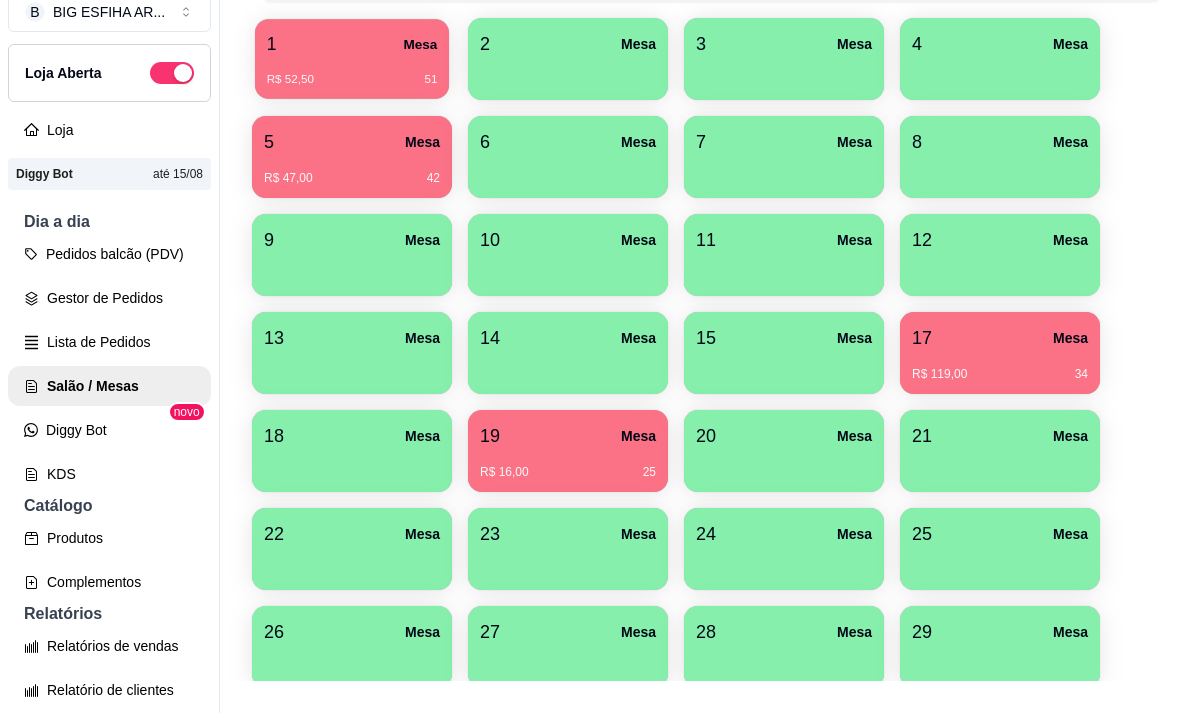 click on "R$ 52,50 51" at bounding box center (352, 72) 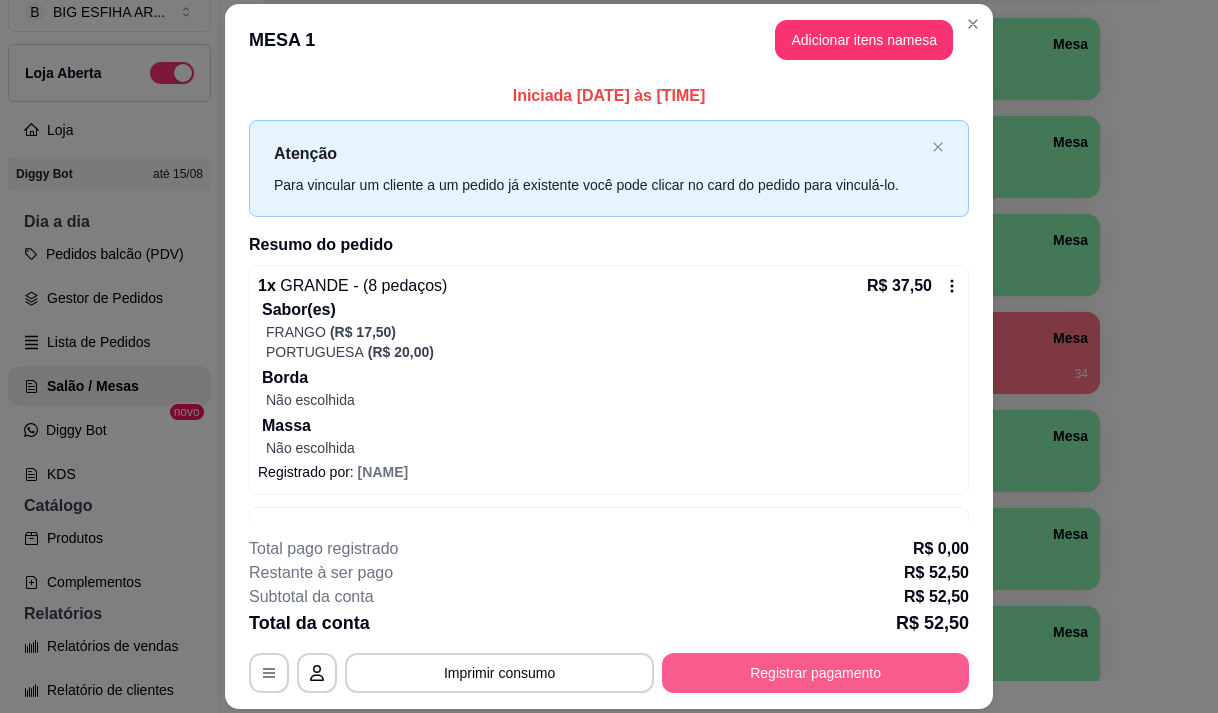 click on "Registrar pagamento" at bounding box center (815, 673) 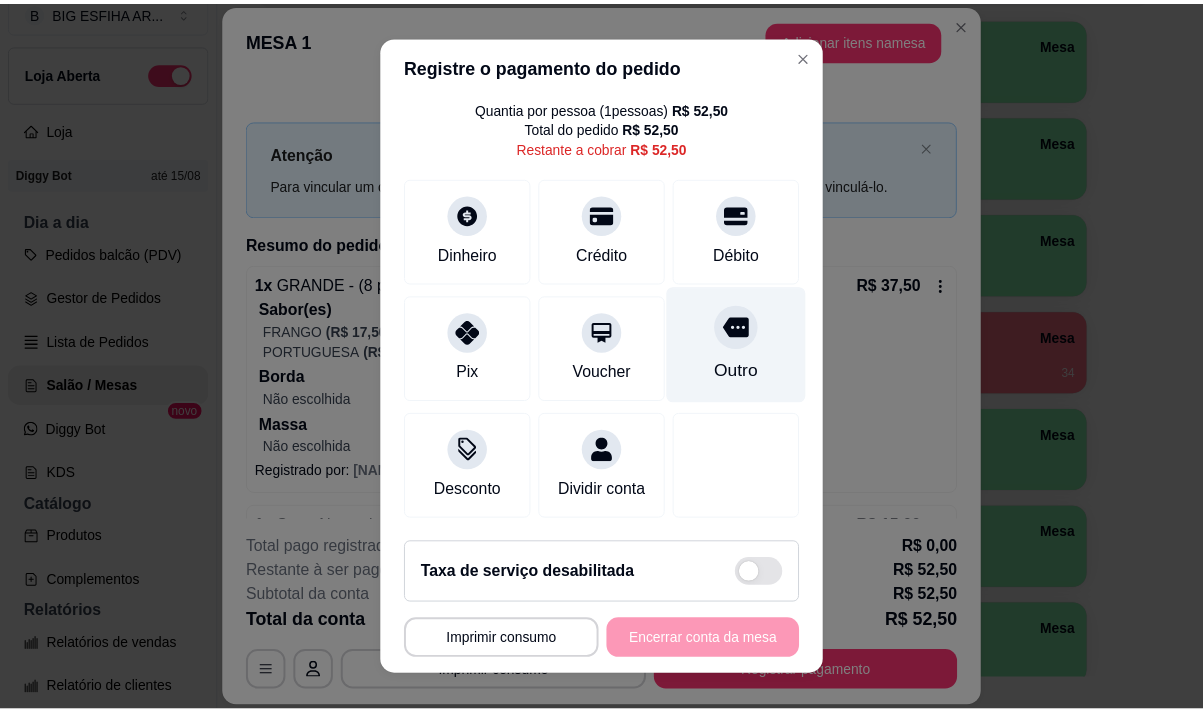 scroll, scrollTop: 82, scrollLeft: 0, axis: vertical 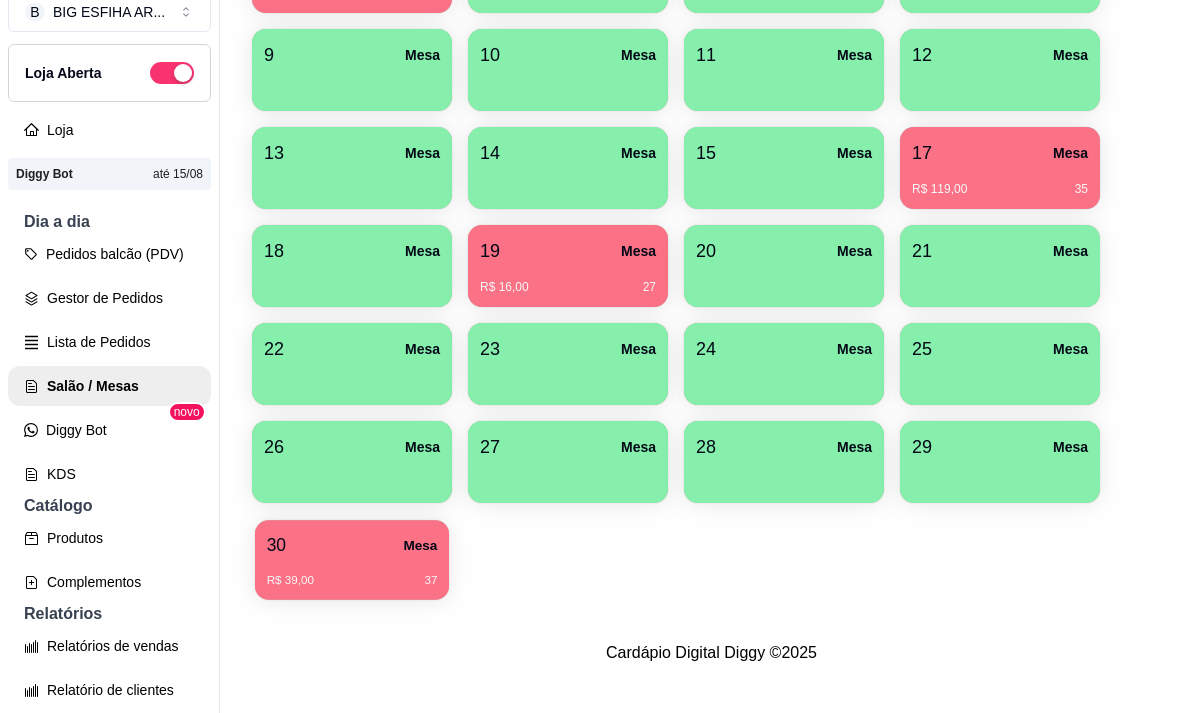 click on "R$ 39,00 37" at bounding box center (352, 573) 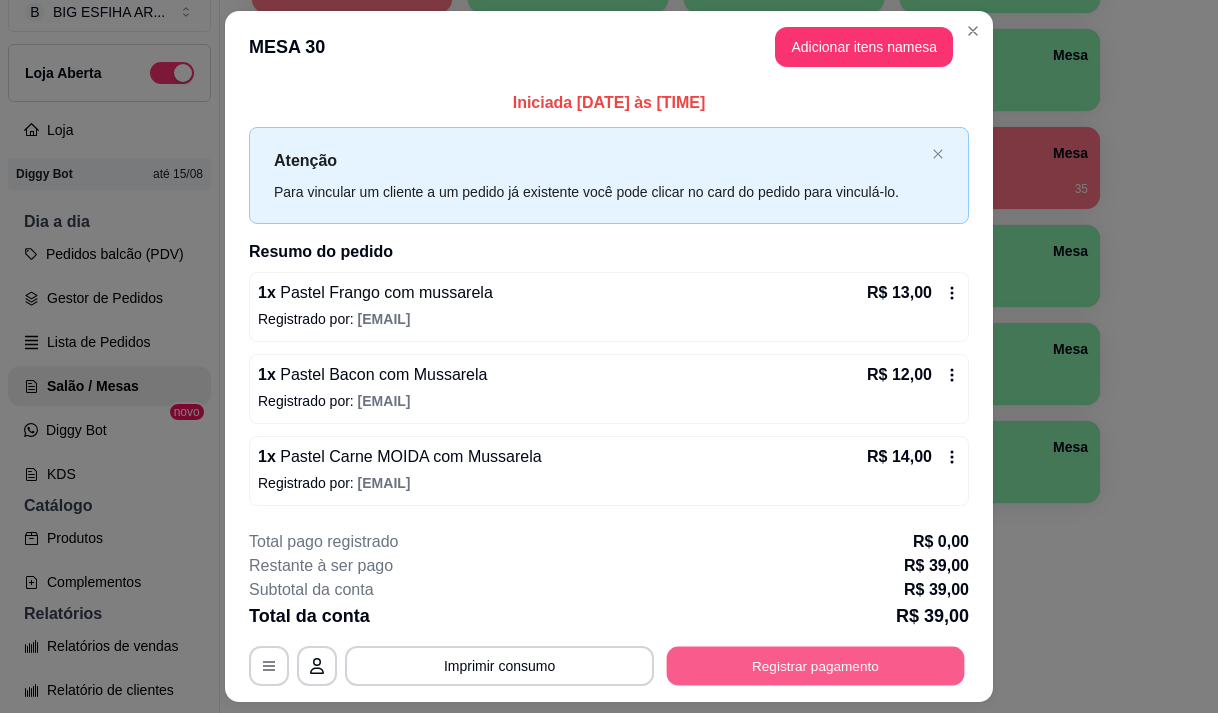 click on "Registrar pagamento" at bounding box center (816, 666) 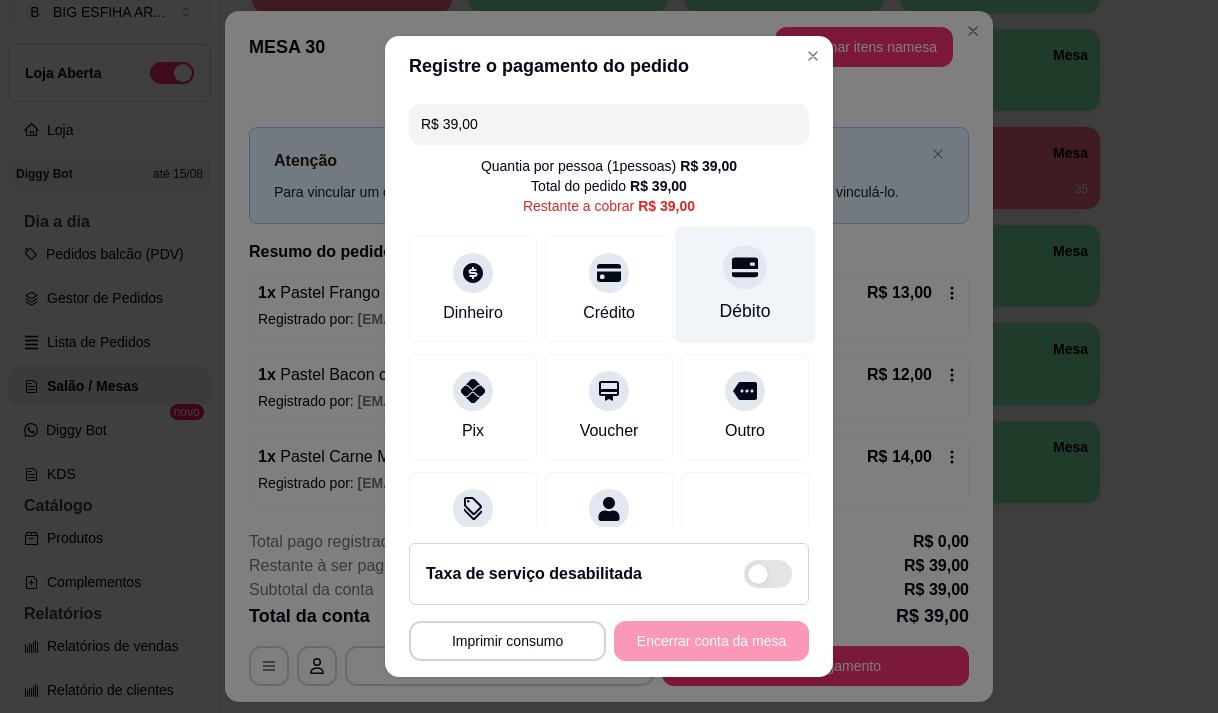 click on "Débito" at bounding box center [745, 311] 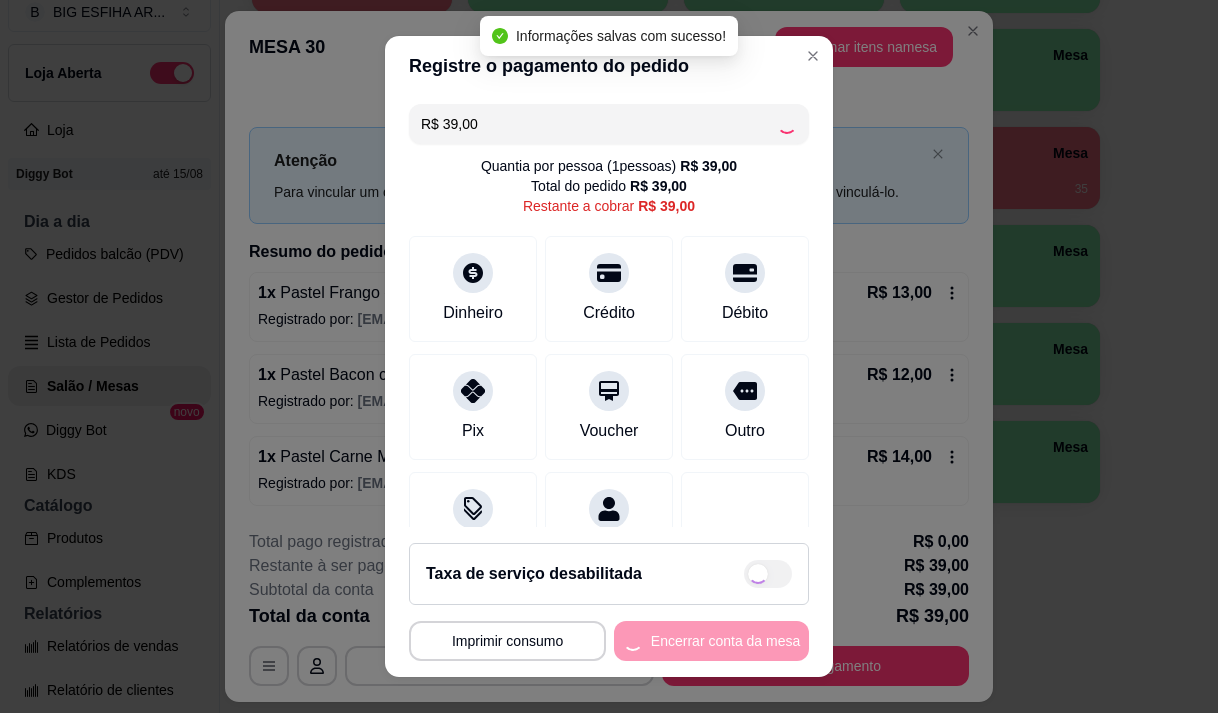 type on "R$ 0,00" 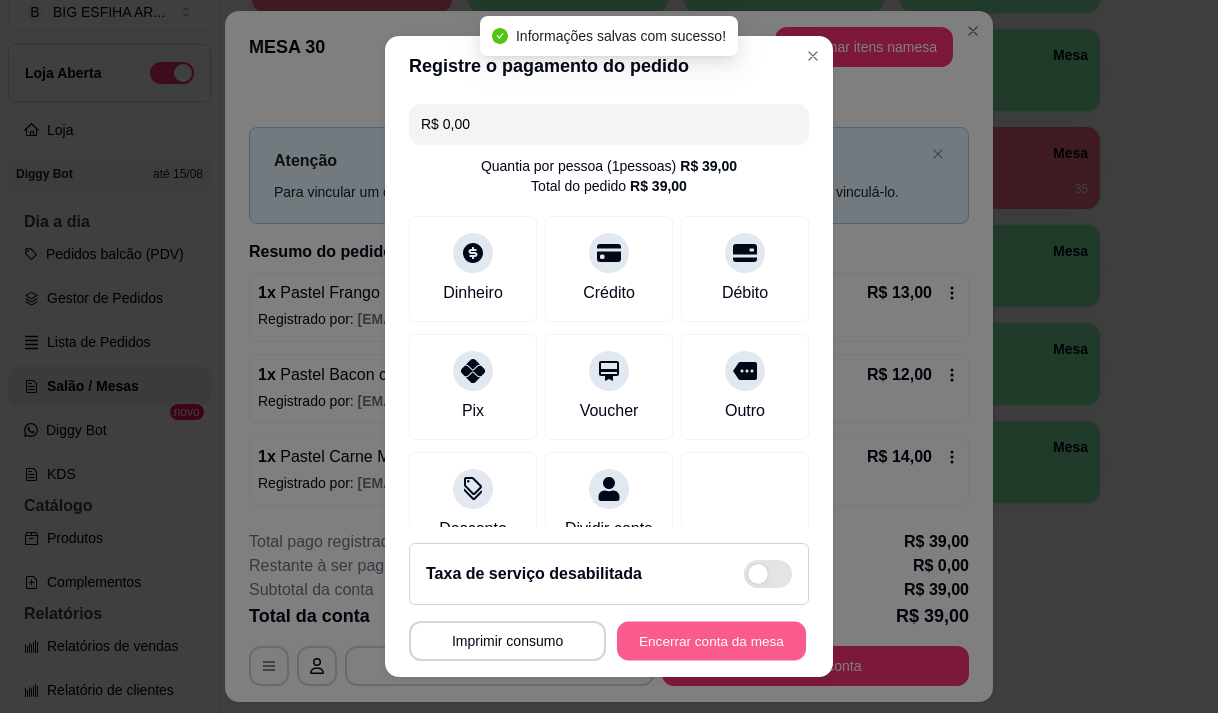 click on "Encerrar conta da mesa" at bounding box center (711, 641) 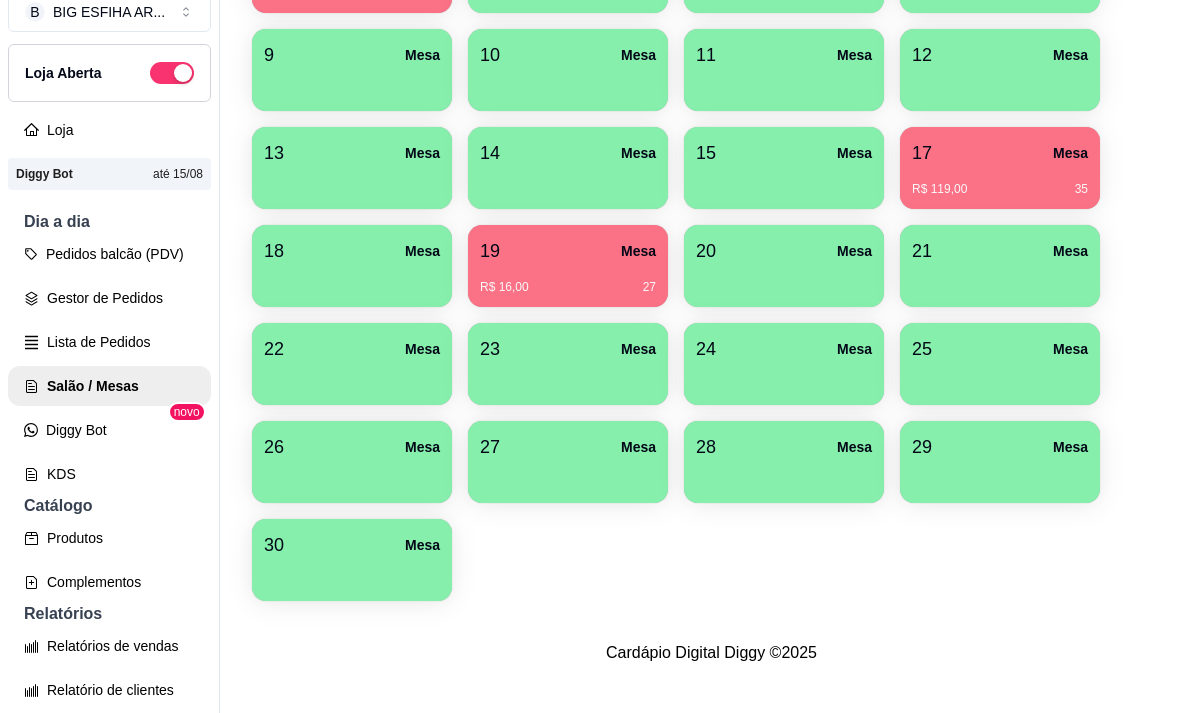 click on "1 Mesa R$ 52,50 52 2 Mesa 3 Mesa 4 Mesa 5 Mesa R$ 47,00 43 6 Mesa 7 Mesa 8 Mesa 9 Mesa 10 Mesa 11 Mesa 12 Mesa 13 Mesa 14 Mesa 15 Mesa 17 Mesa R$ 119,00 35 18 Mesa 19 Mesa R$ 16,00 27 20 Mesa 21 Mesa 22 Mesa 23 Mesa 24 Mesa 25 Mesa 26 Mesa 27 Mesa 28 Mesa 29 Mesa 30 Mesa" at bounding box center [711, 217] 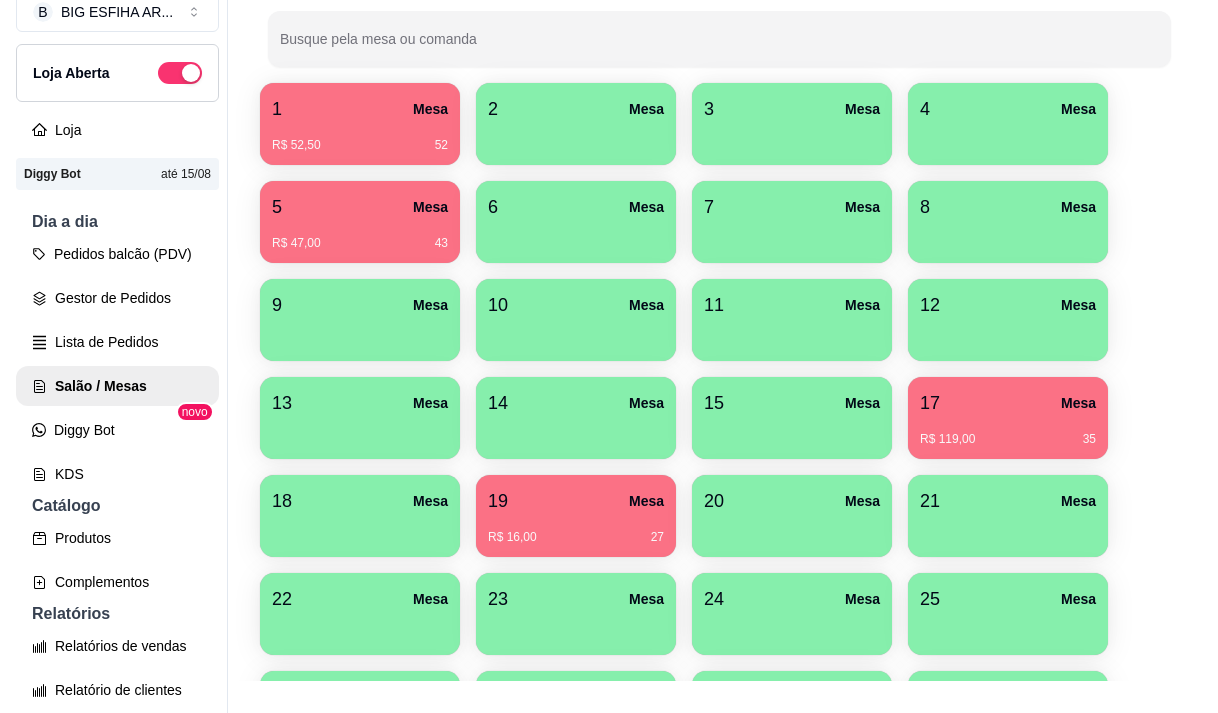 scroll, scrollTop: 208, scrollLeft: 0, axis: vertical 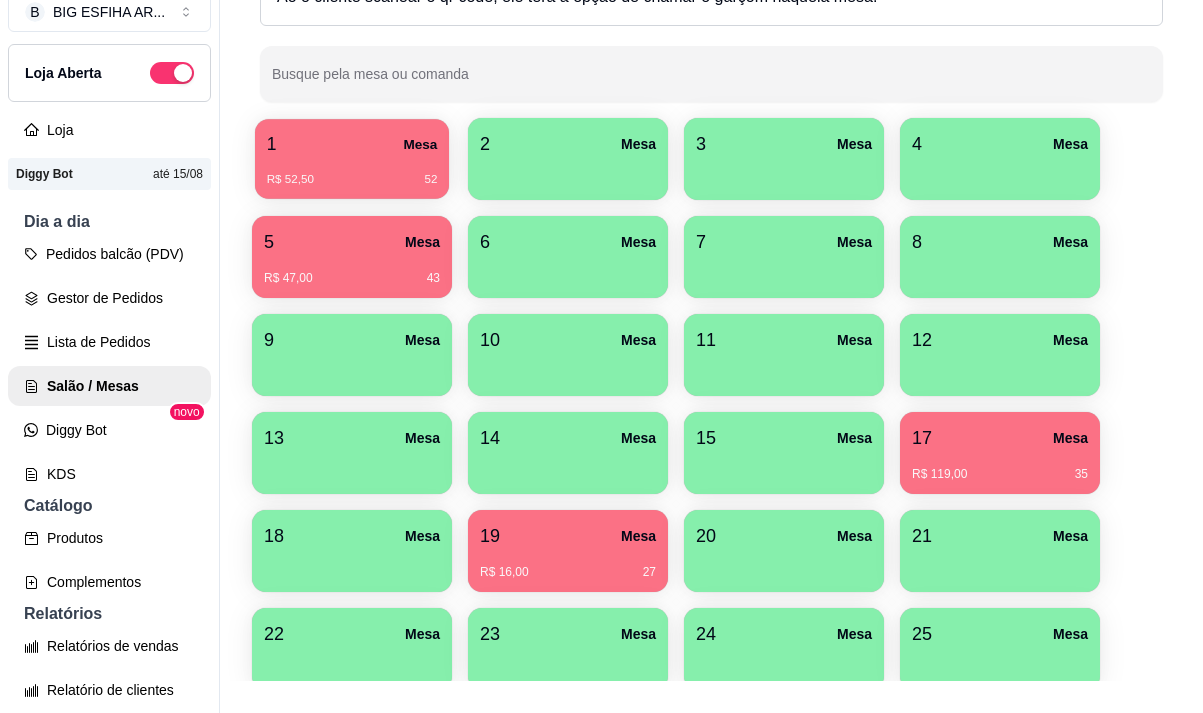 click on "R$ 52,50 52" at bounding box center [352, 180] 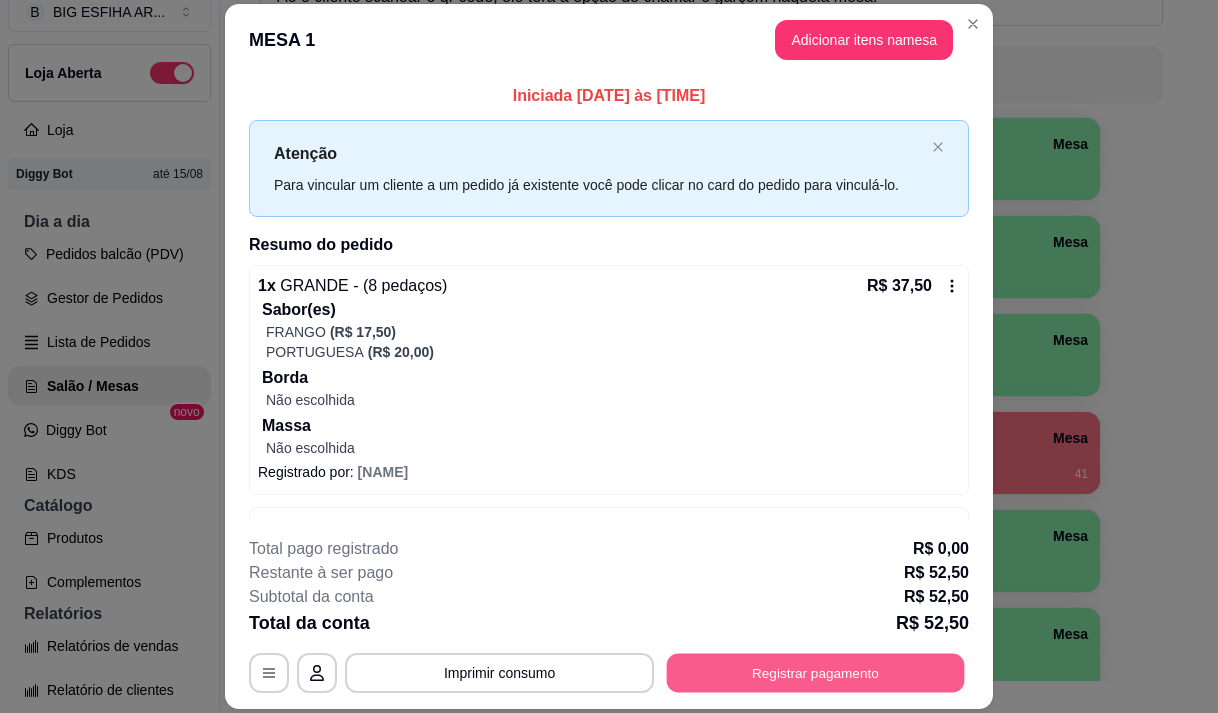 click on "Registrar pagamento" at bounding box center (816, 673) 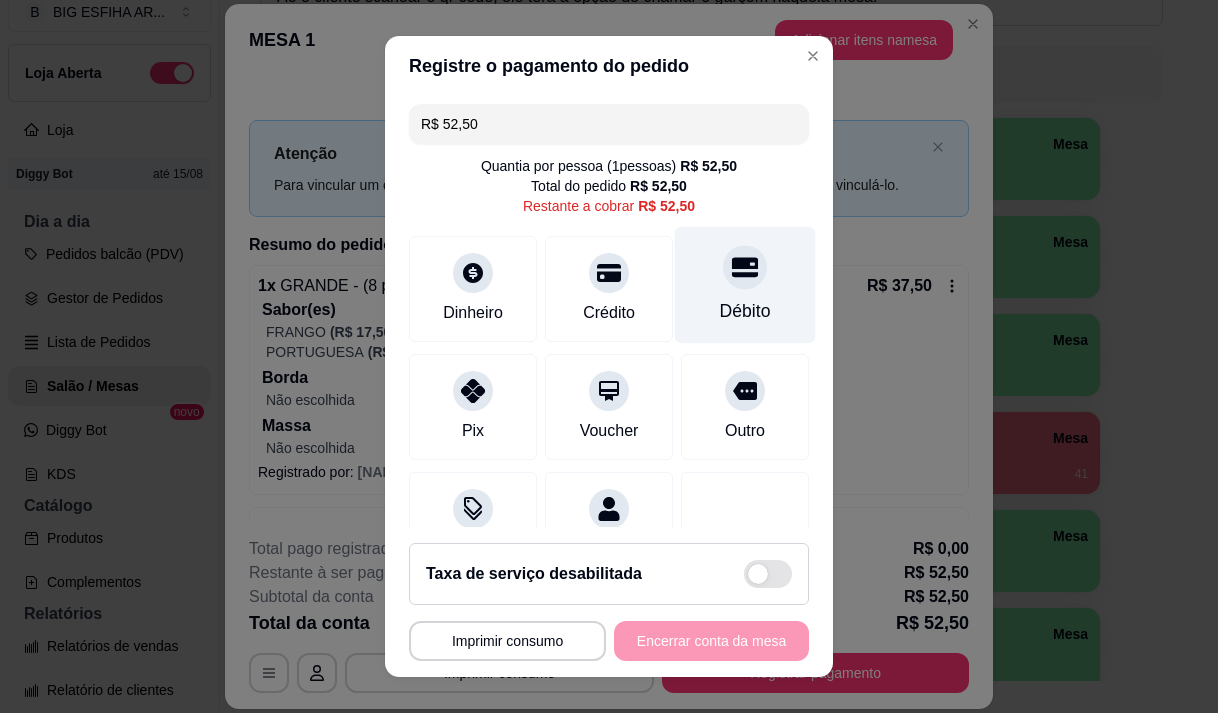 click on "Débito" at bounding box center [745, 311] 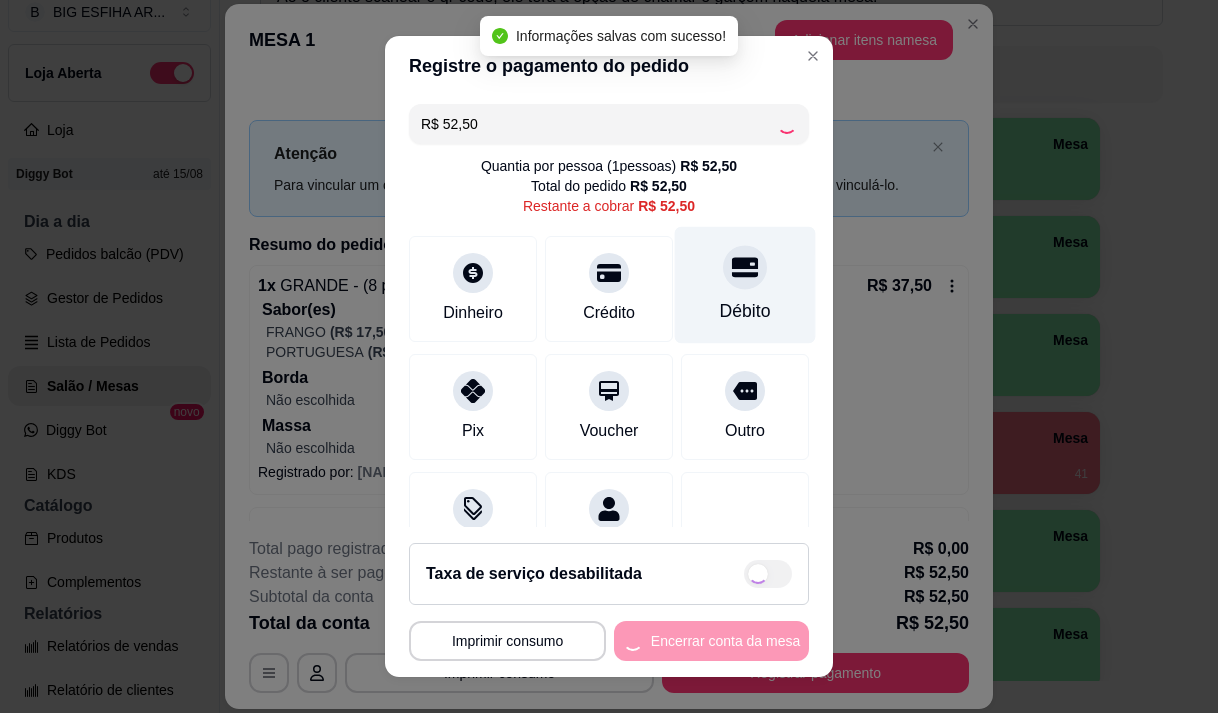 type on "R$ 0,00" 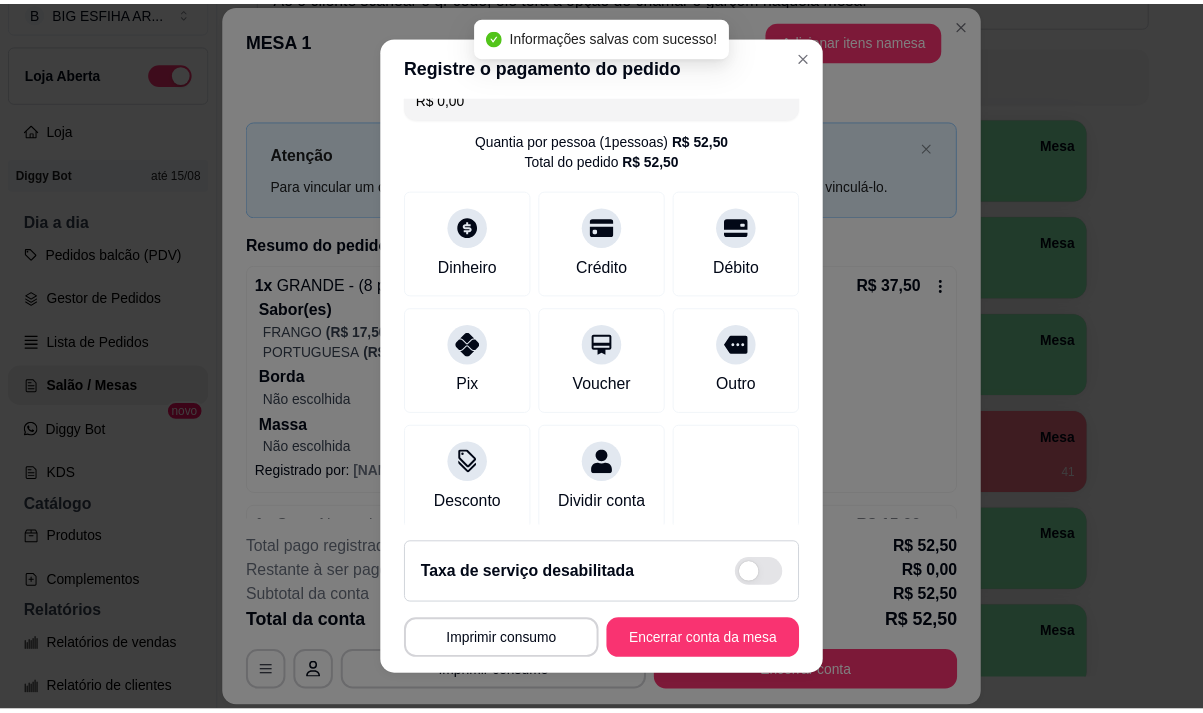 scroll, scrollTop: 166, scrollLeft: 0, axis: vertical 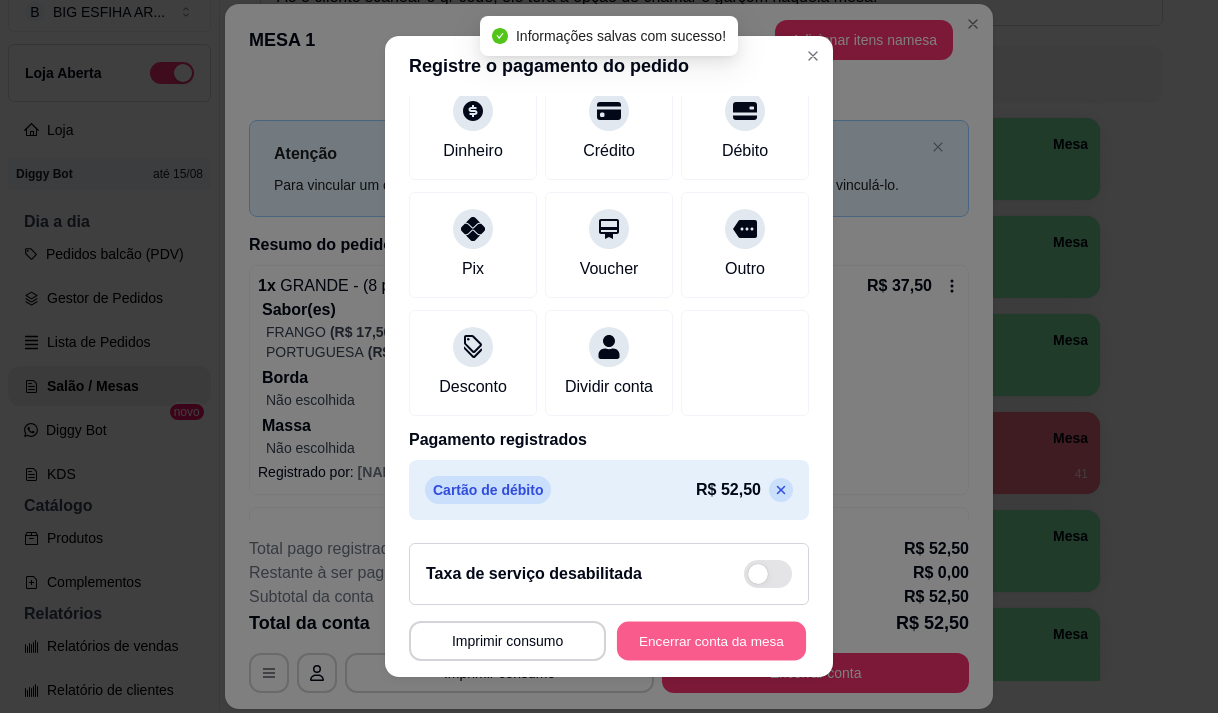 click on "Encerrar conta da mesa" at bounding box center [711, 641] 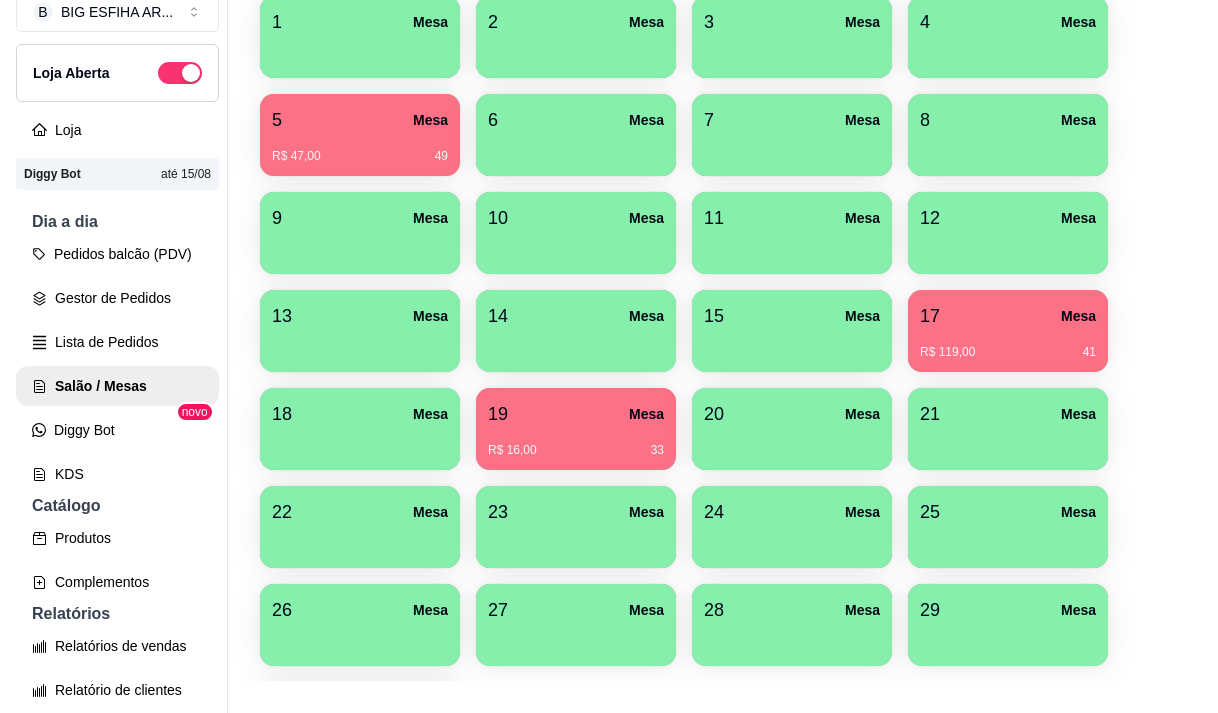 scroll, scrollTop: 308, scrollLeft: 0, axis: vertical 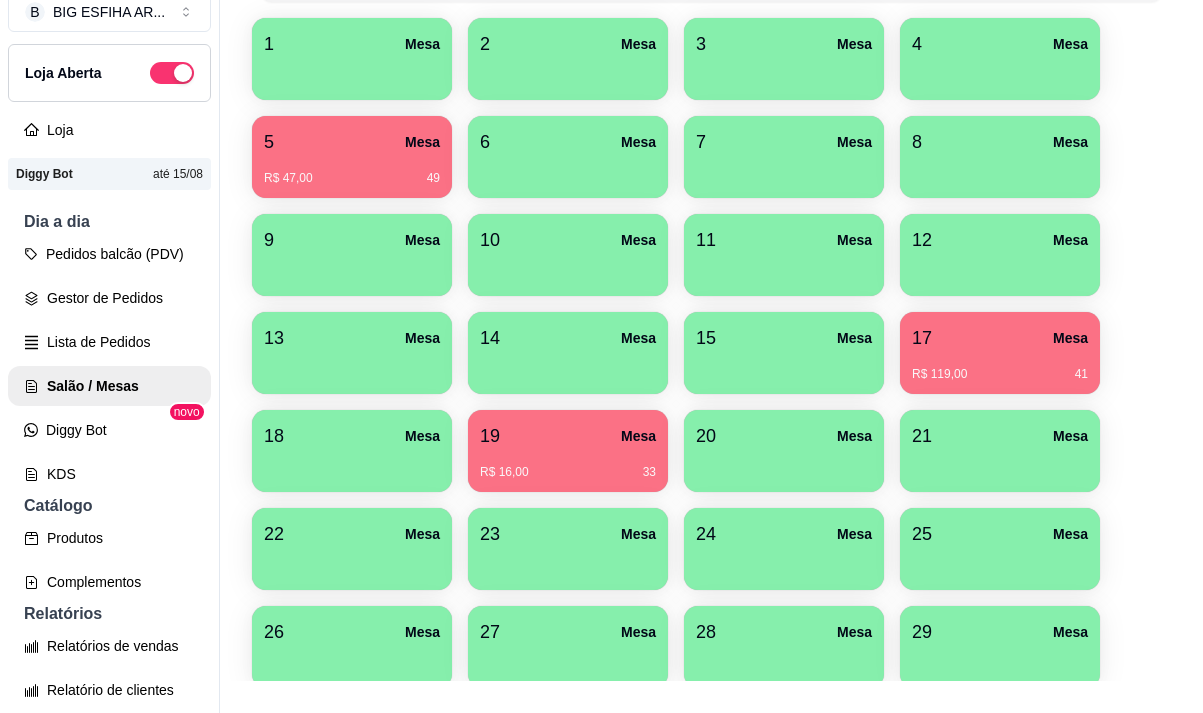 click on "R$ 16,00 33" at bounding box center [568, 465] 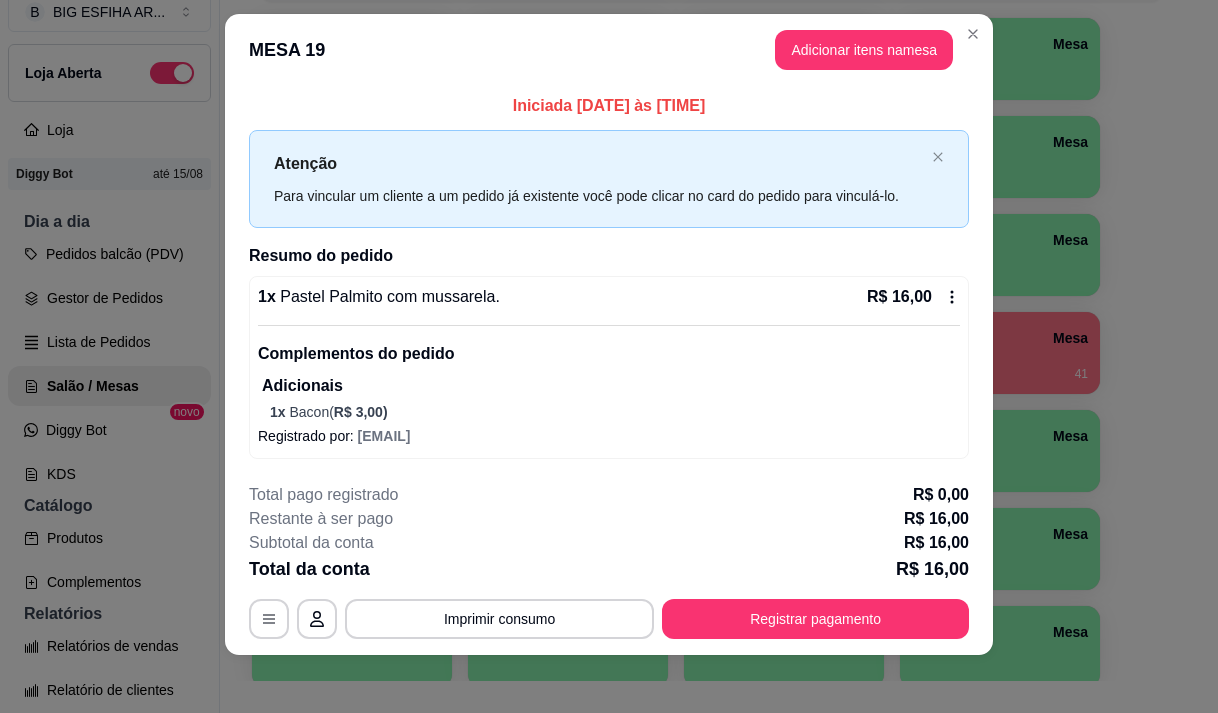 scroll, scrollTop: 28, scrollLeft: 0, axis: vertical 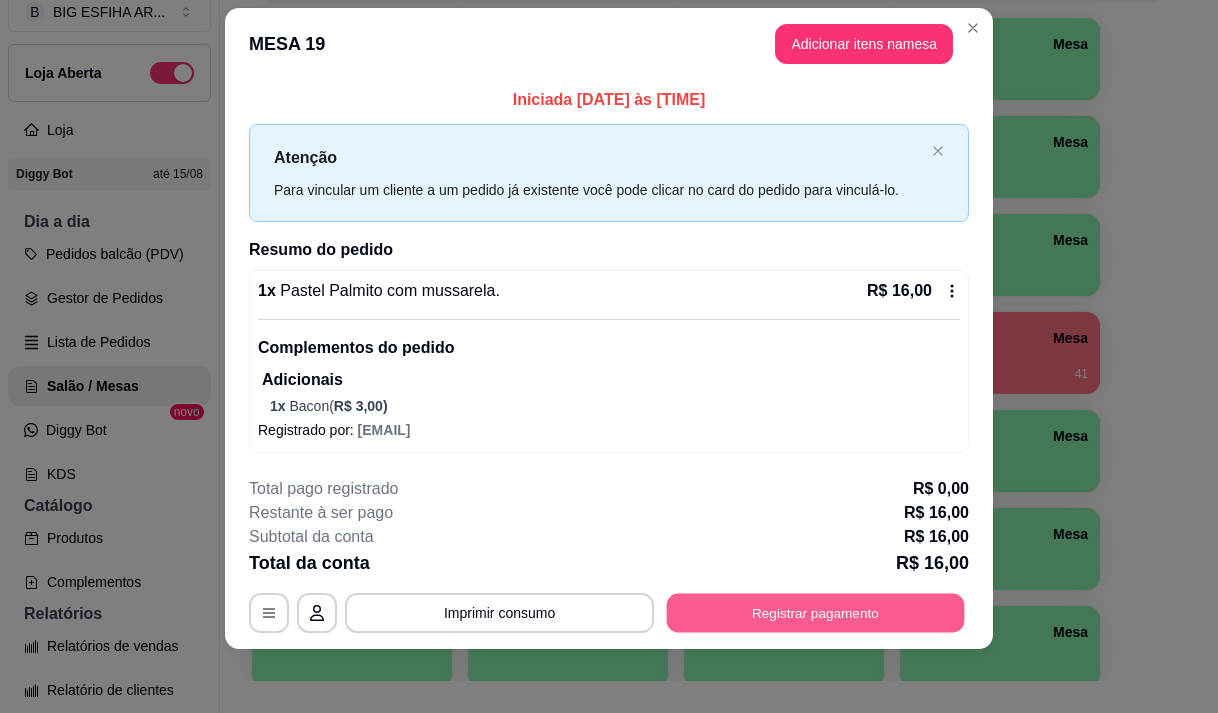 click on "Registrar pagamento" at bounding box center (816, 612) 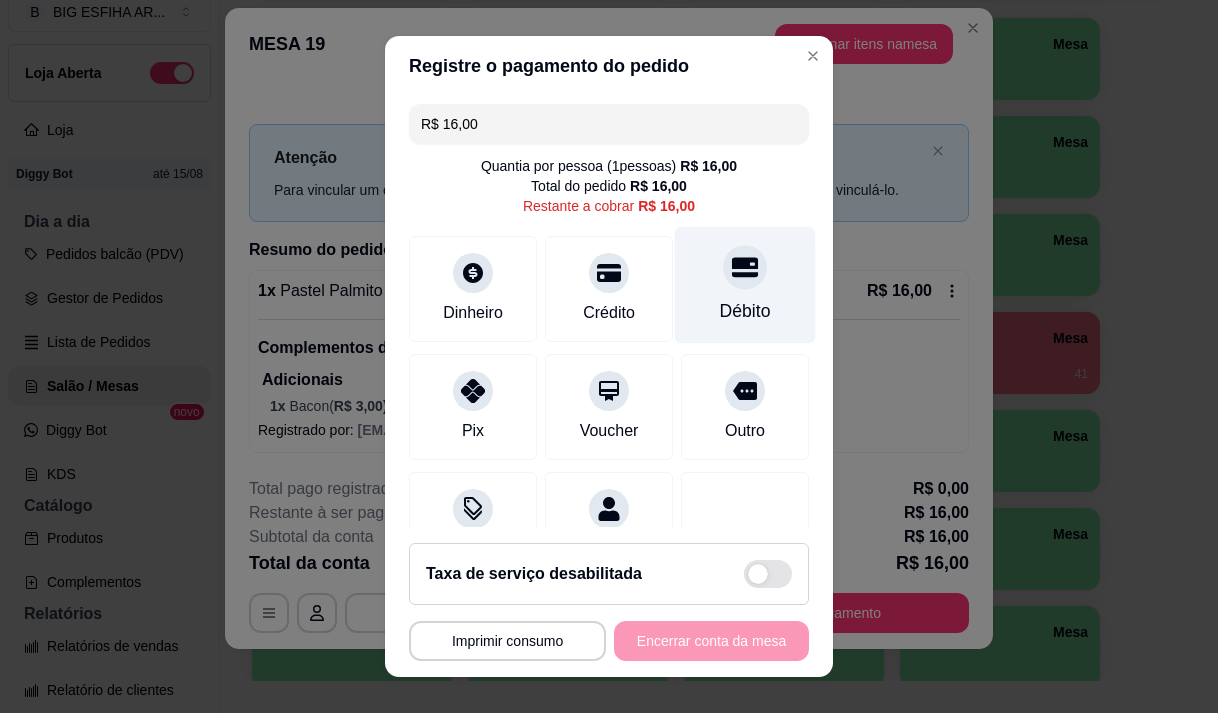 click on "Débito" at bounding box center [745, 284] 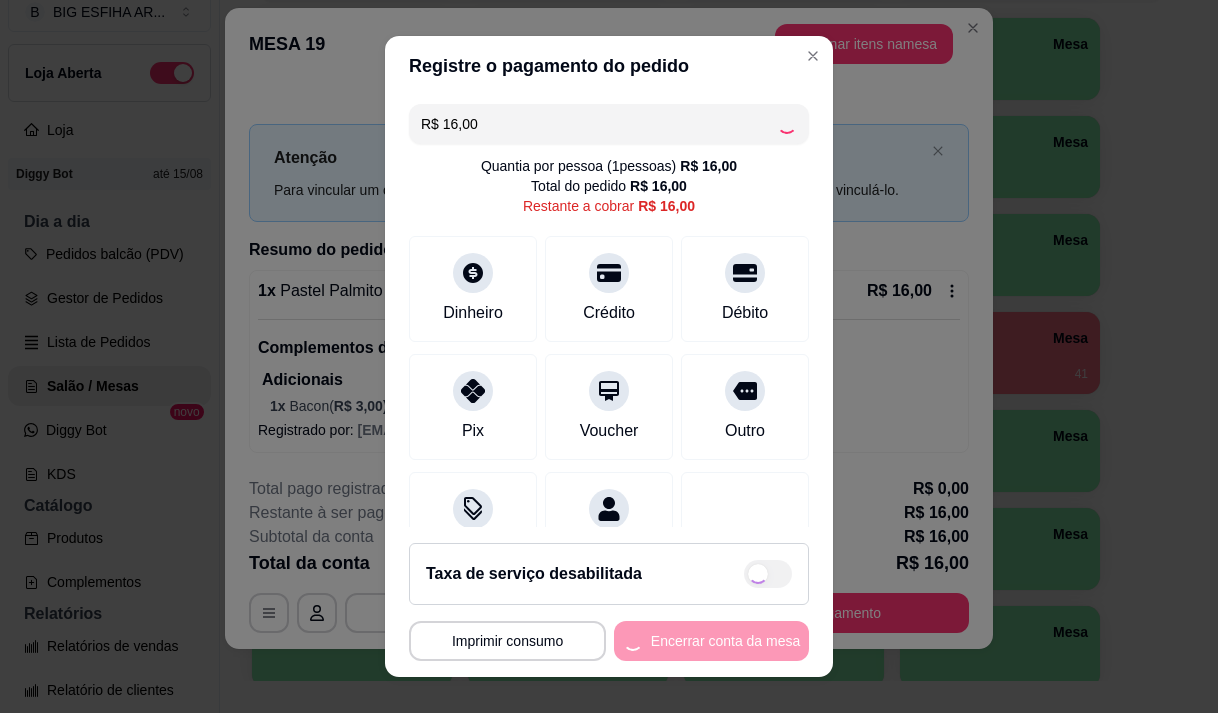 type on "R$ 0,00" 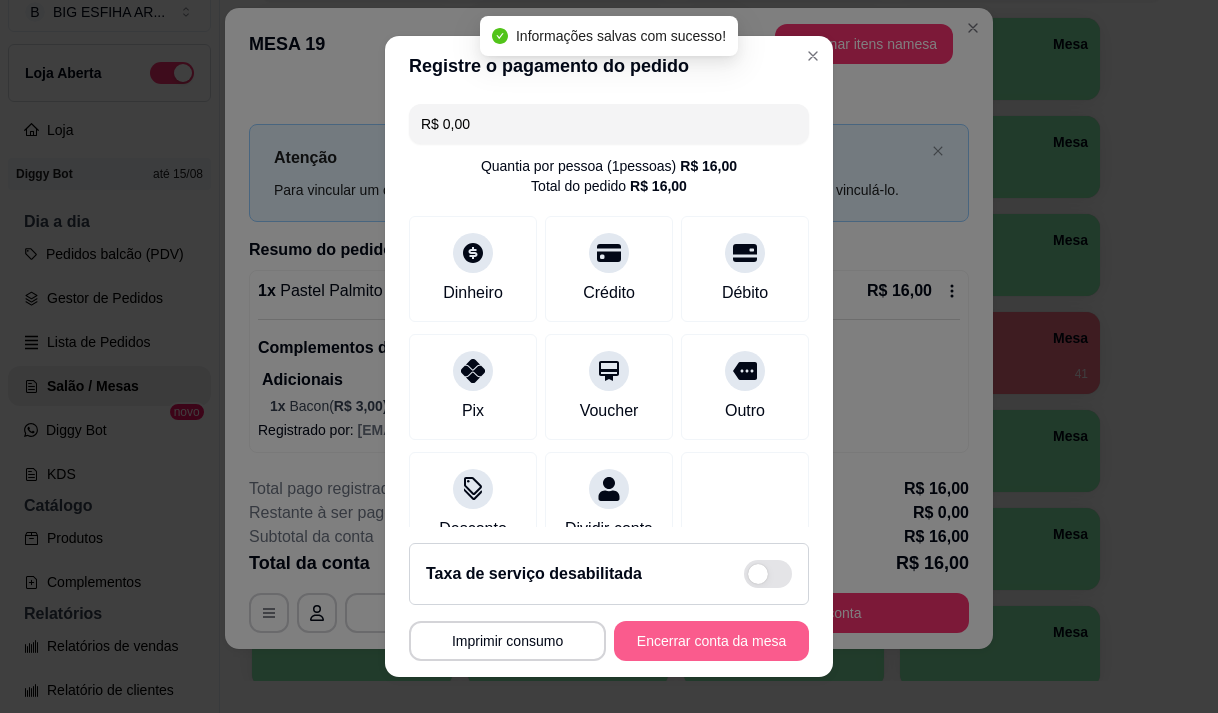 click on "Encerrar conta da mesa" at bounding box center [711, 641] 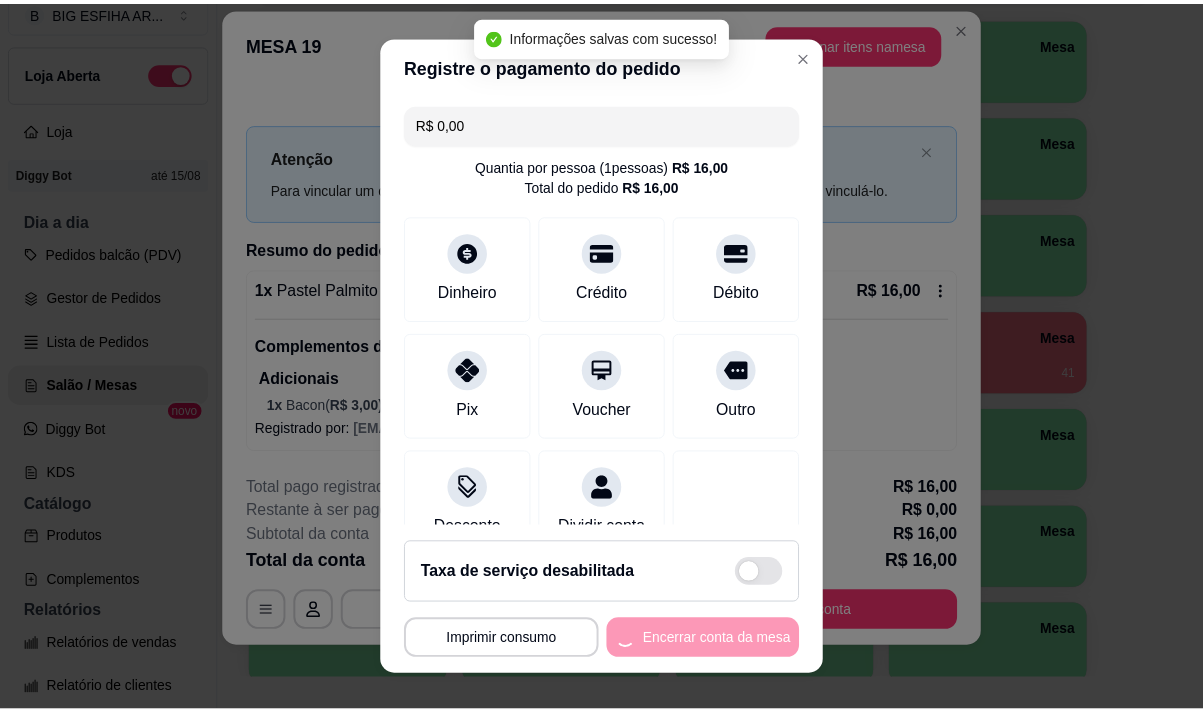 scroll, scrollTop: 0, scrollLeft: 0, axis: both 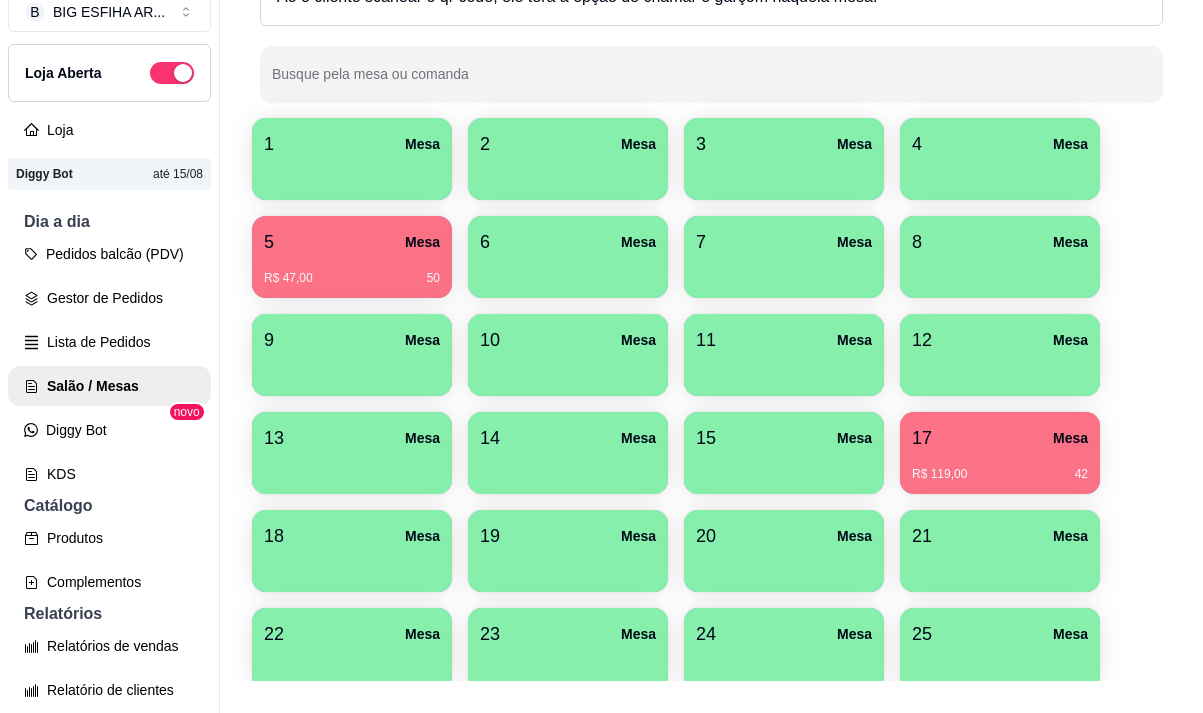 click on "[NUMBER] Mesa" at bounding box center [1000, 438] 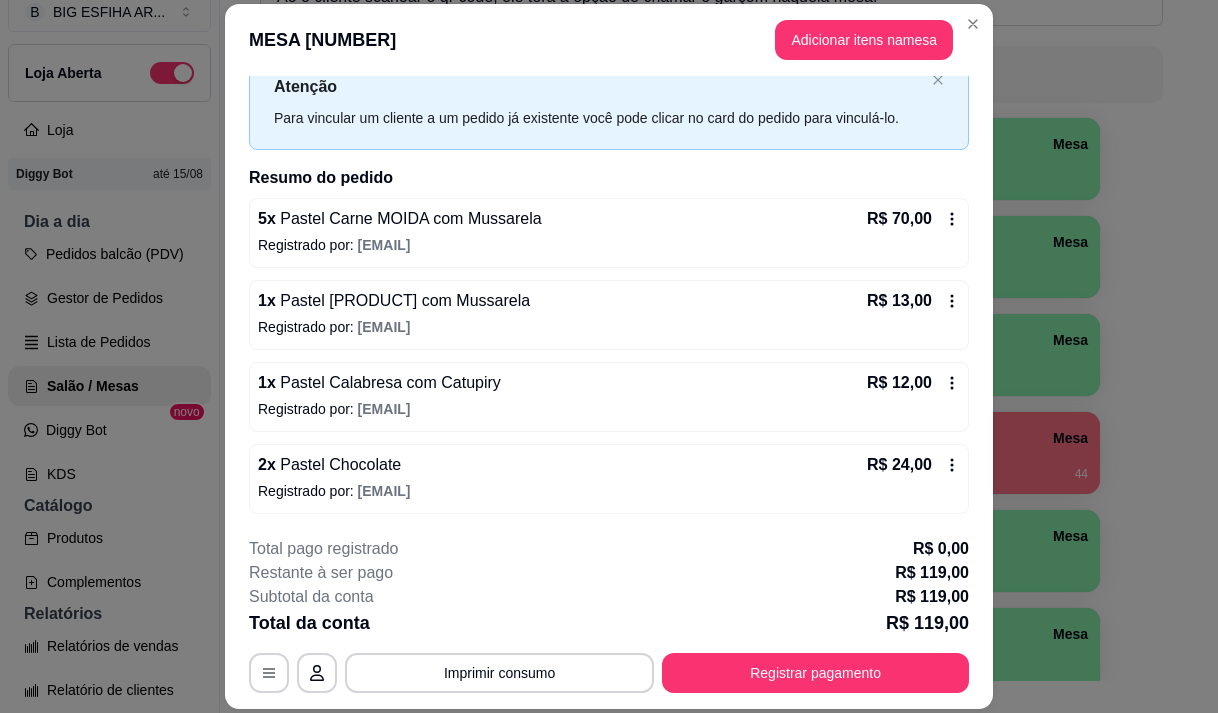 scroll, scrollTop: 0, scrollLeft: 0, axis: both 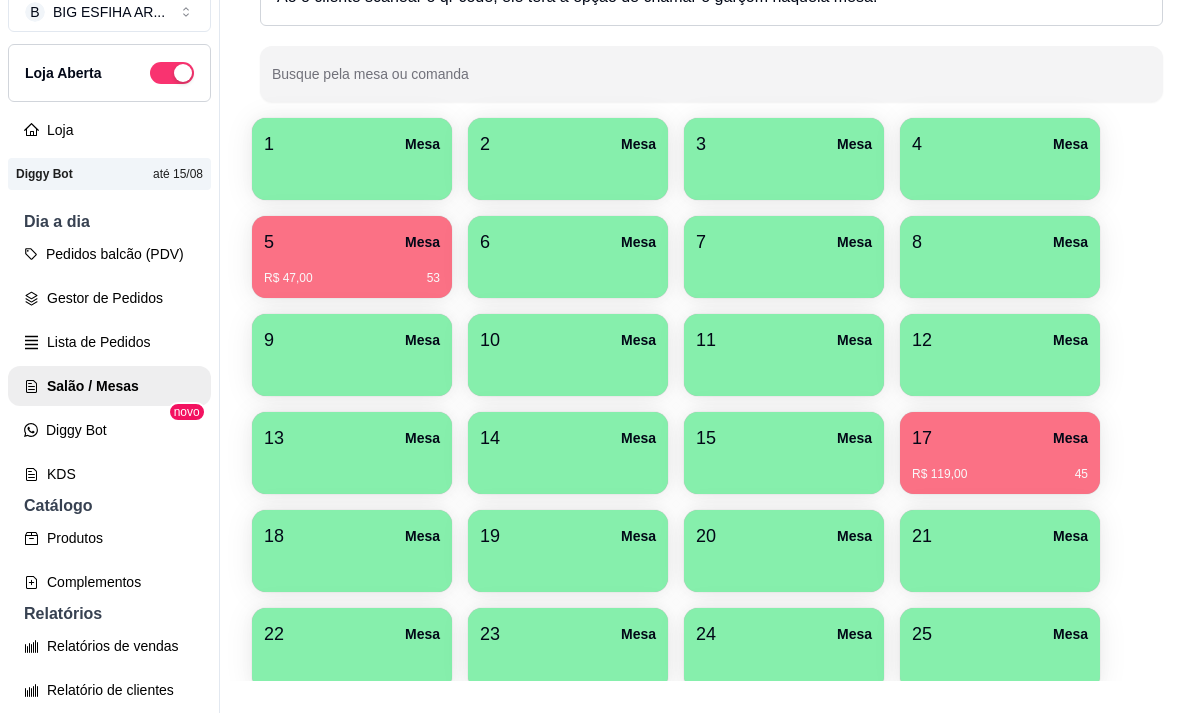 click on "R$ 119,00 45" at bounding box center [1000, 467] 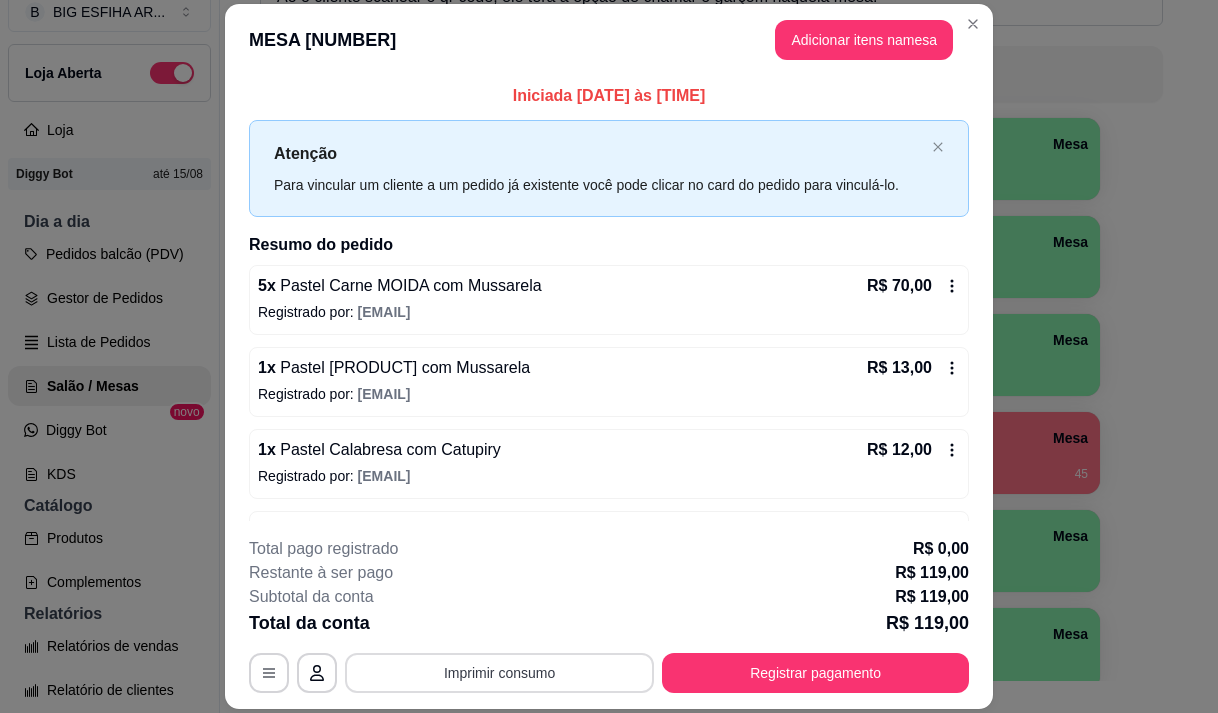 click on "Imprimir consumo" at bounding box center (499, 673) 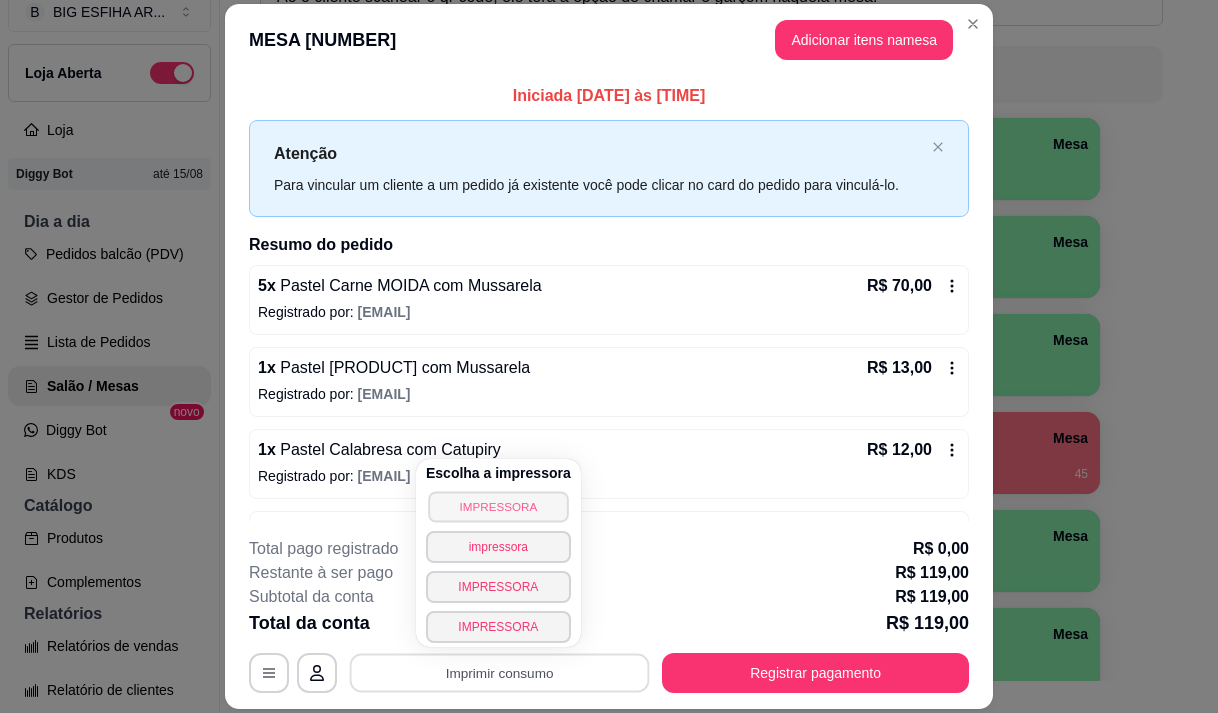 click on "IMPRESSORA" at bounding box center [498, 506] 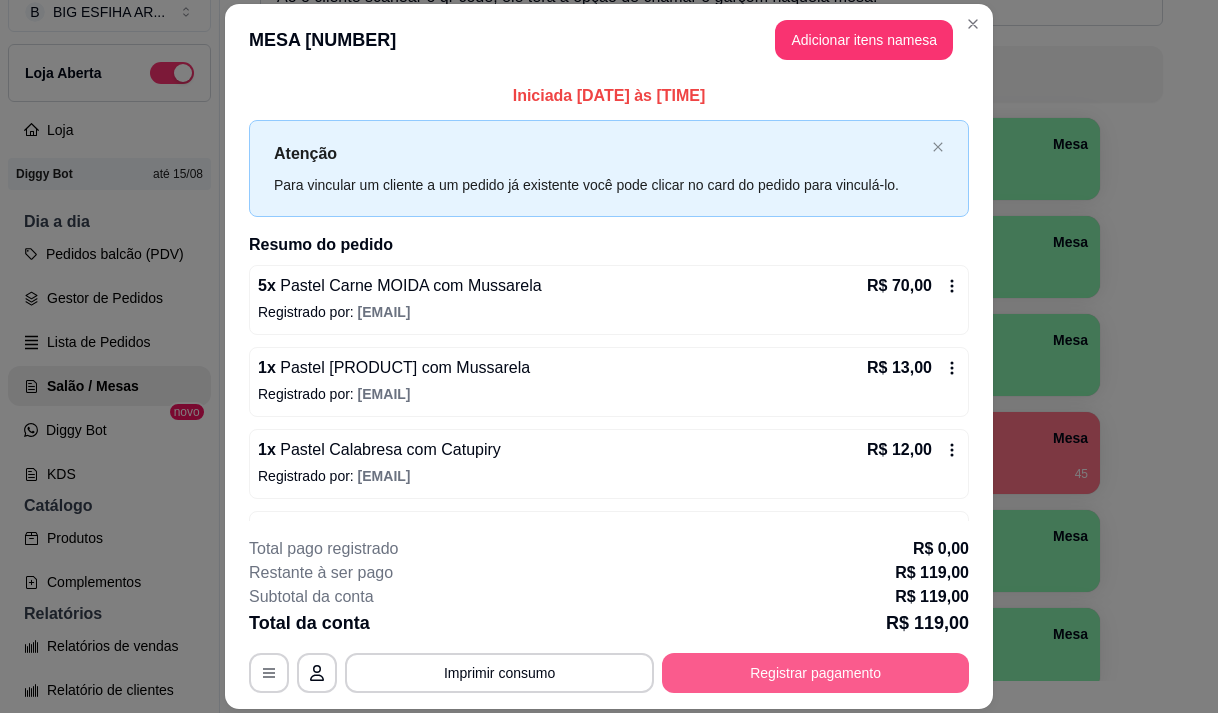 click on "Registrar pagamento" at bounding box center [815, 673] 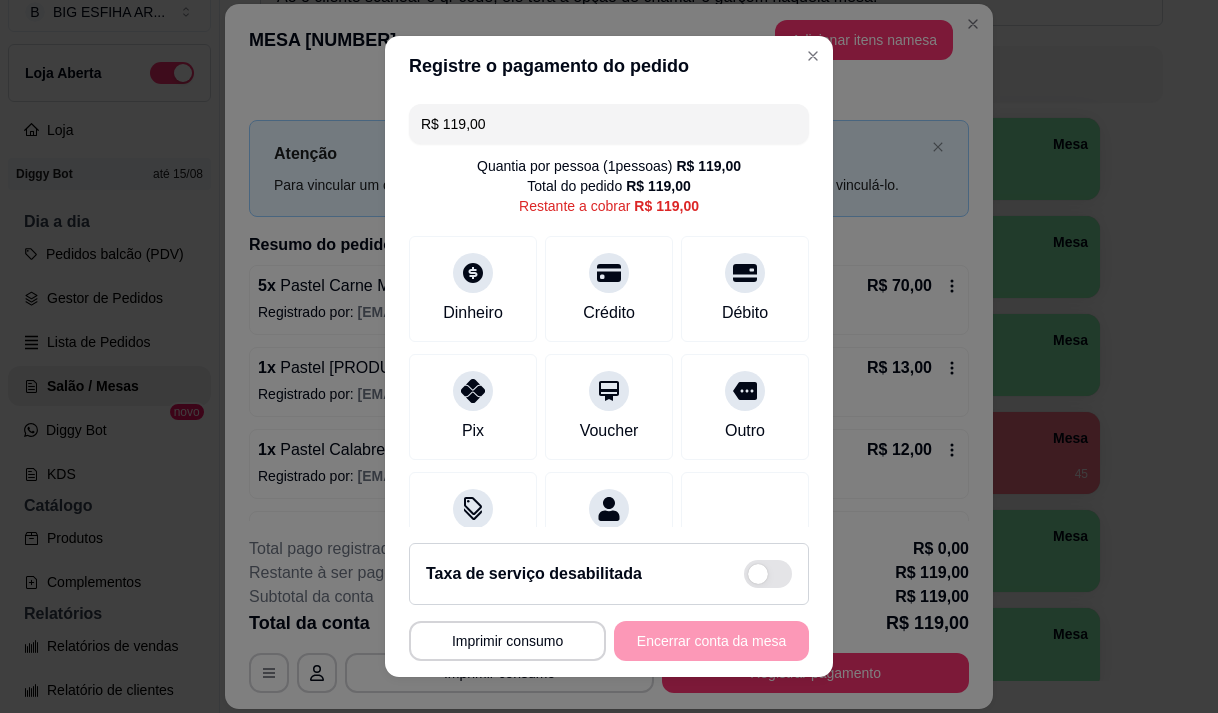click on "R$ 119,00" at bounding box center [609, 124] 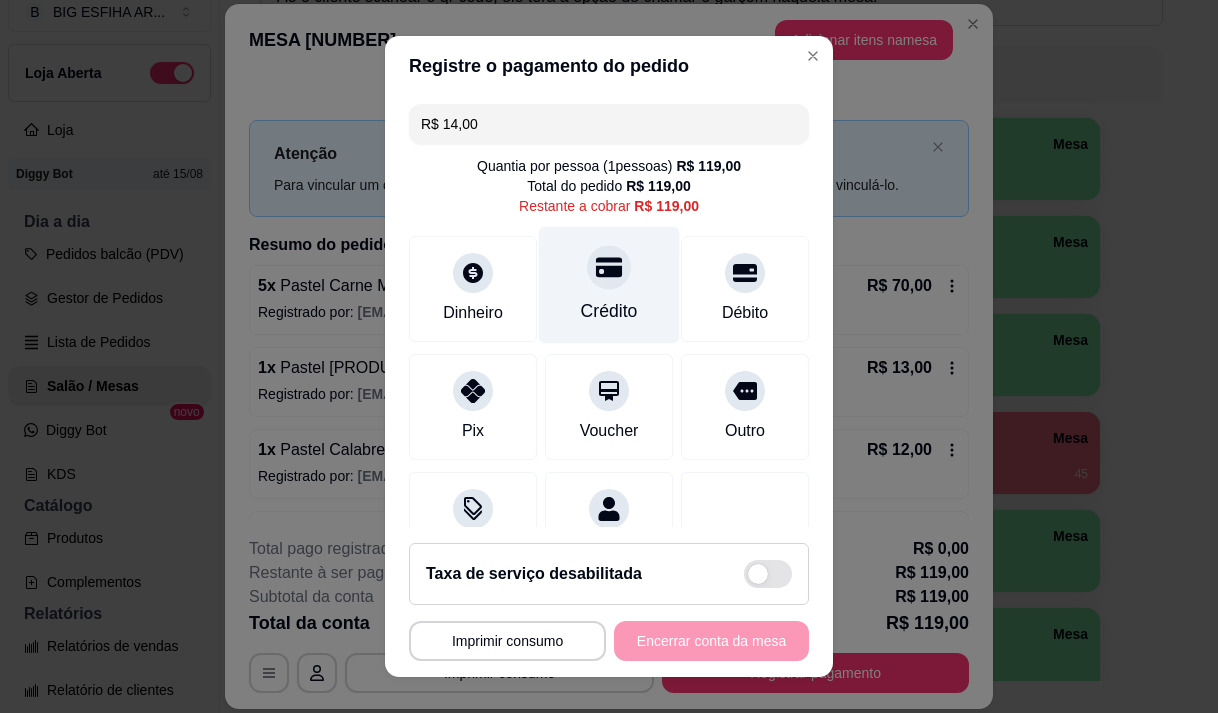 click on "Crédito" at bounding box center [609, 284] 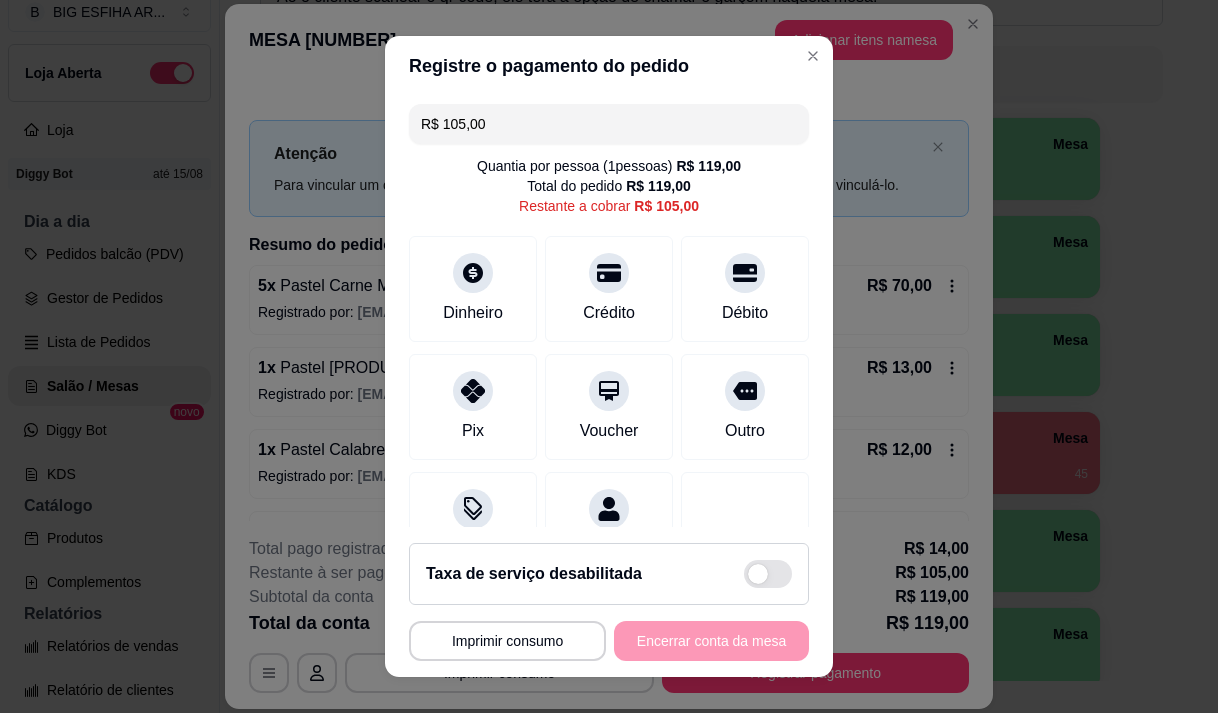 click on "R$ 105,00" at bounding box center [609, 124] 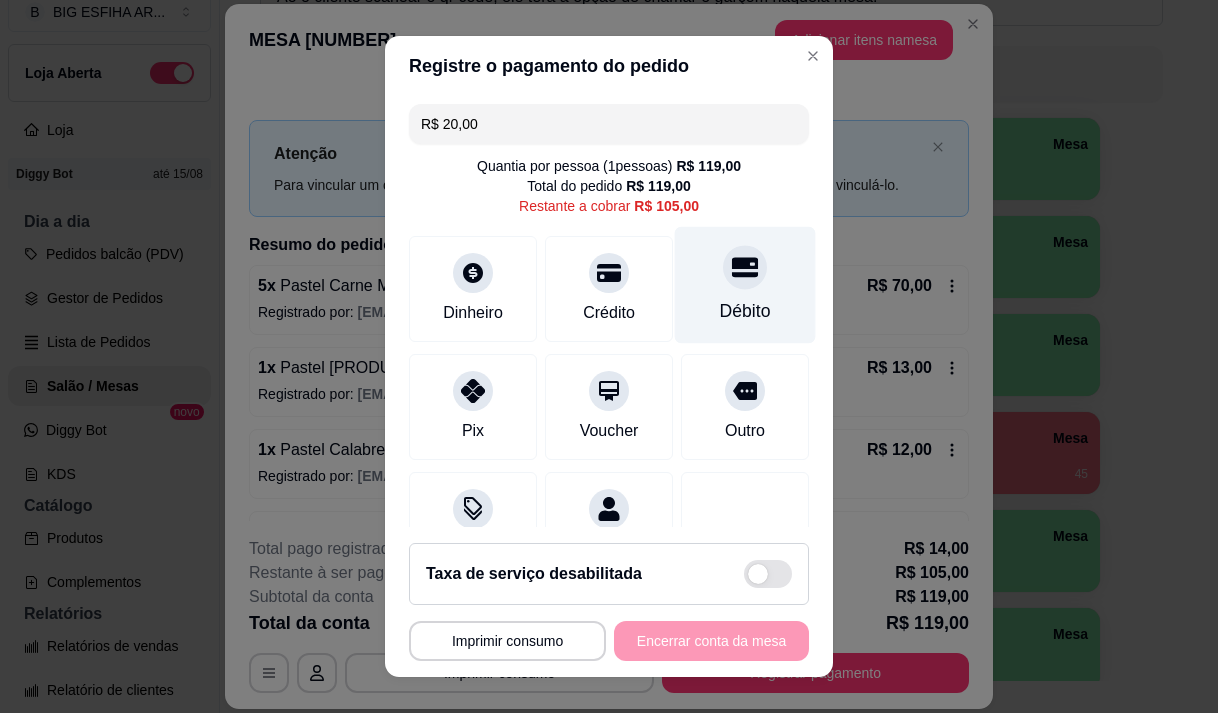 click at bounding box center [745, 267] 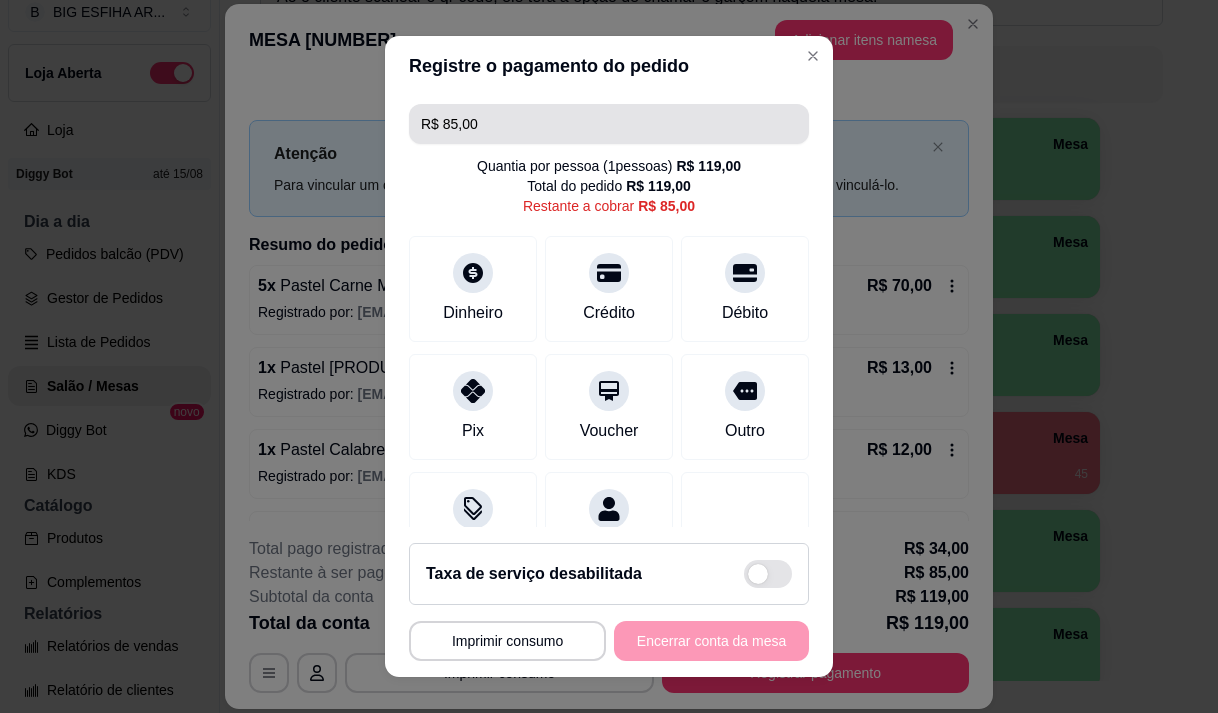 click on "R$ 85,00" at bounding box center [609, 124] 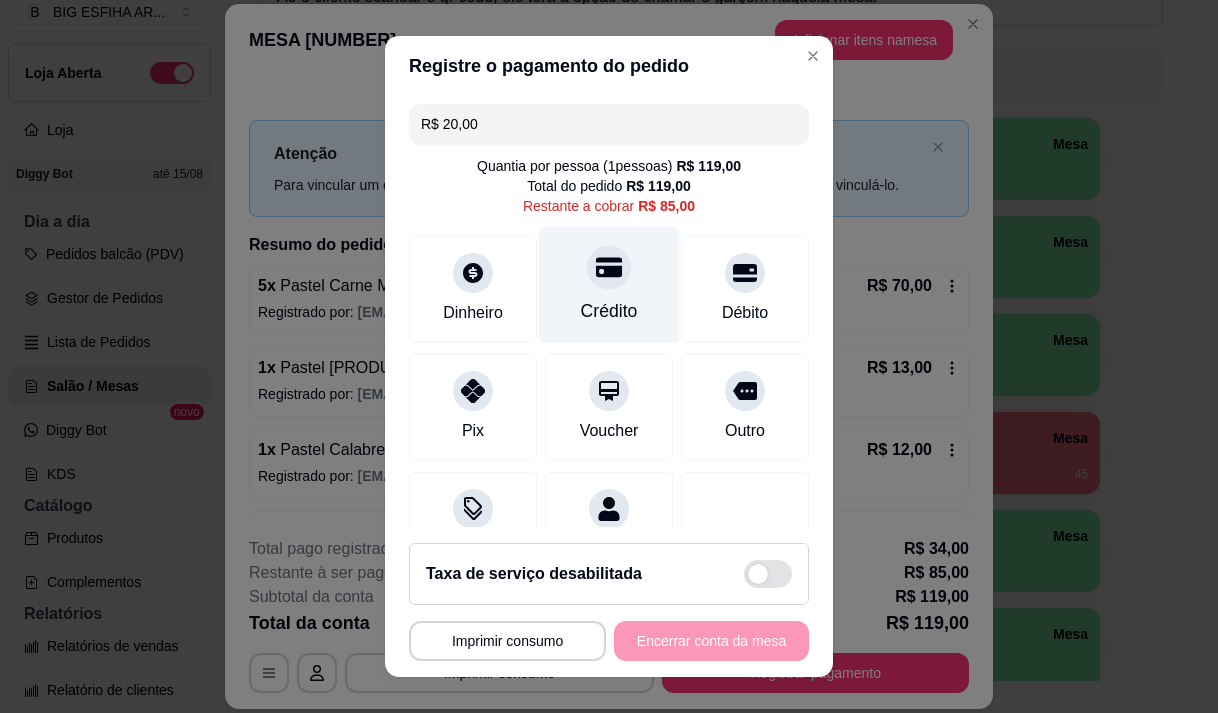 click on "Crédito" at bounding box center [609, 311] 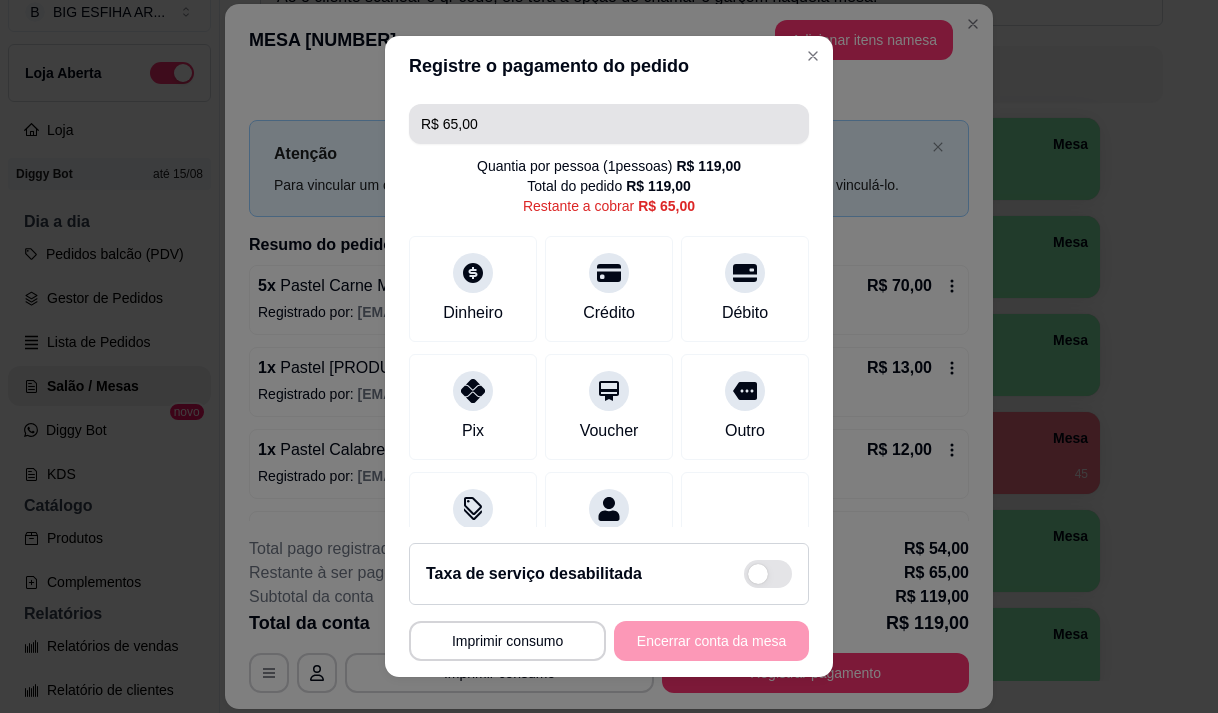 click on "R$ 65,00" at bounding box center [609, 124] 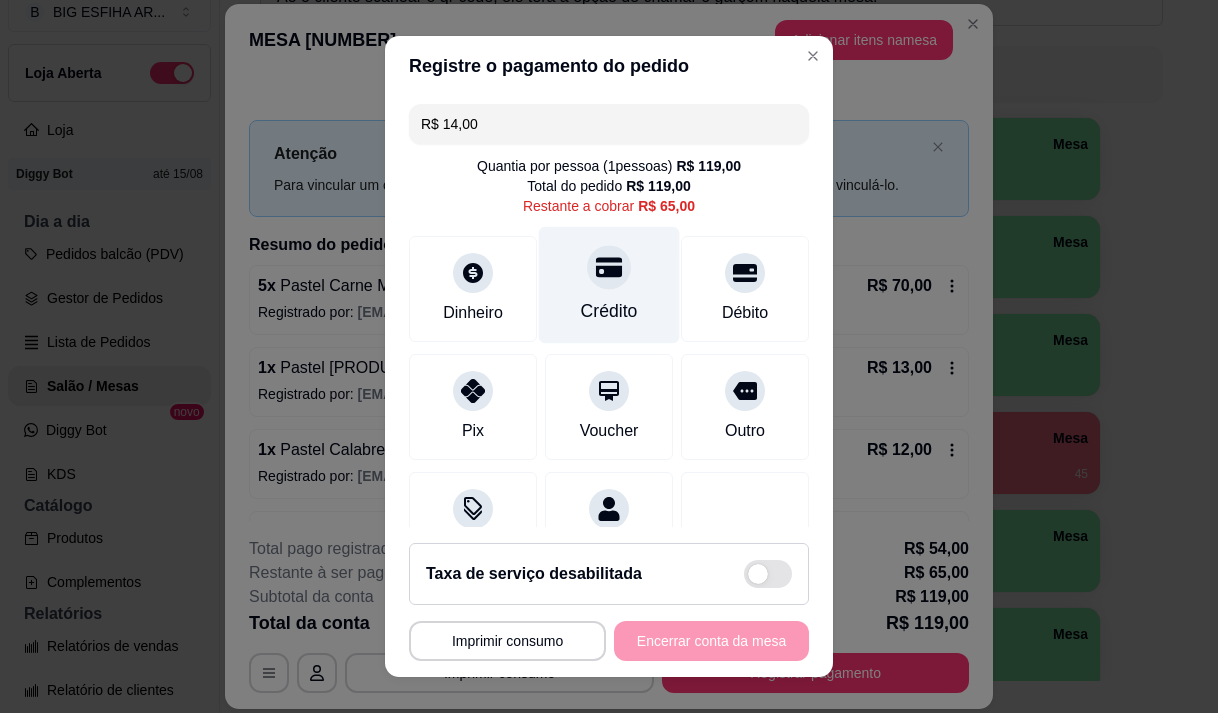 click on "Crédito" at bounding box center [609, 284] 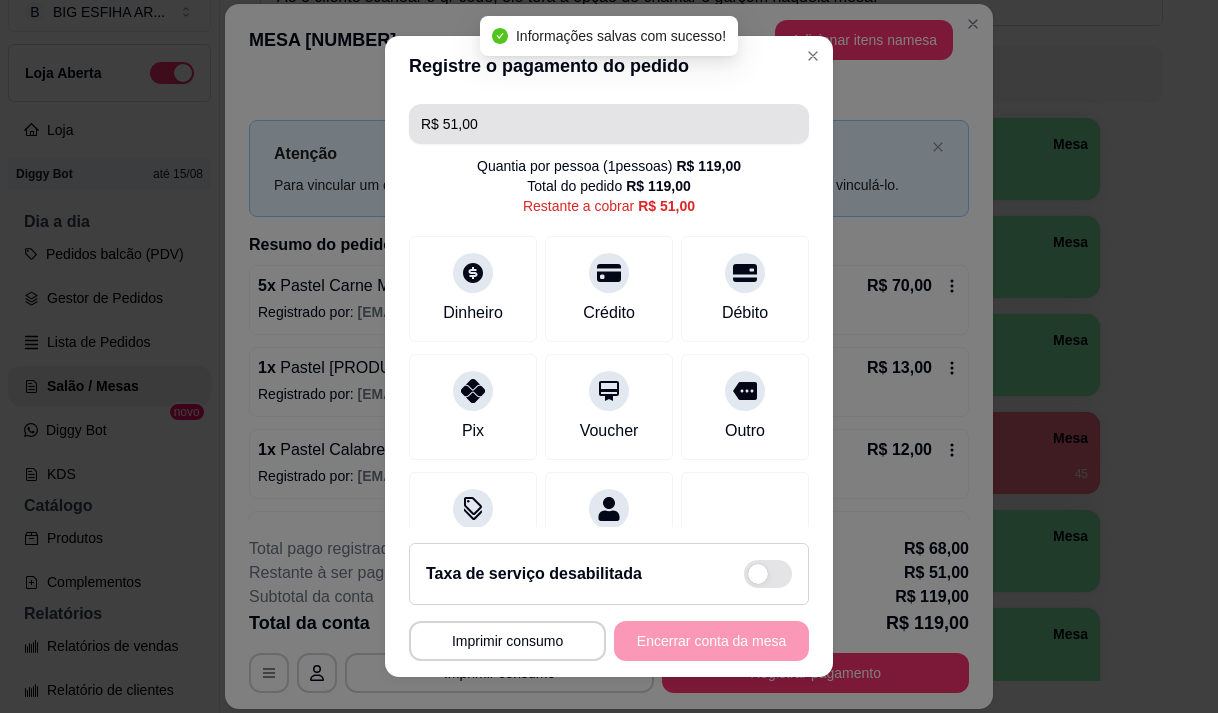 click on "R$ 51,00" at bounding box center [609, 124] 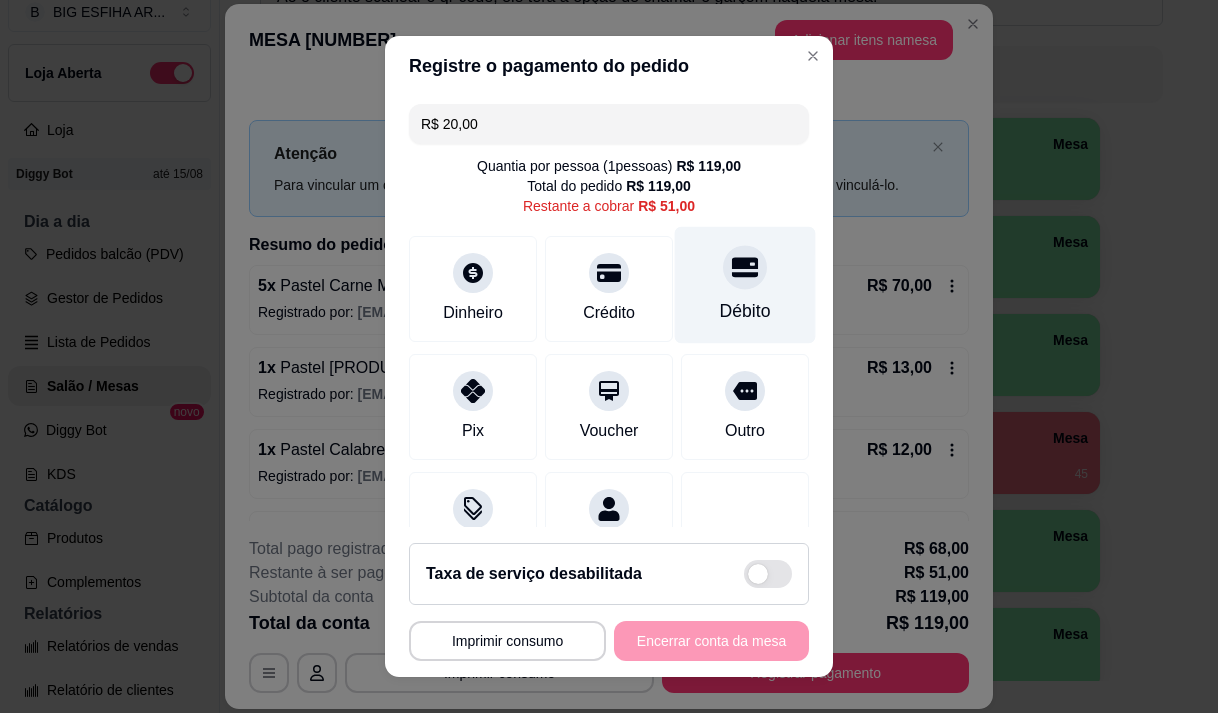click at bounding box center [745, 267] 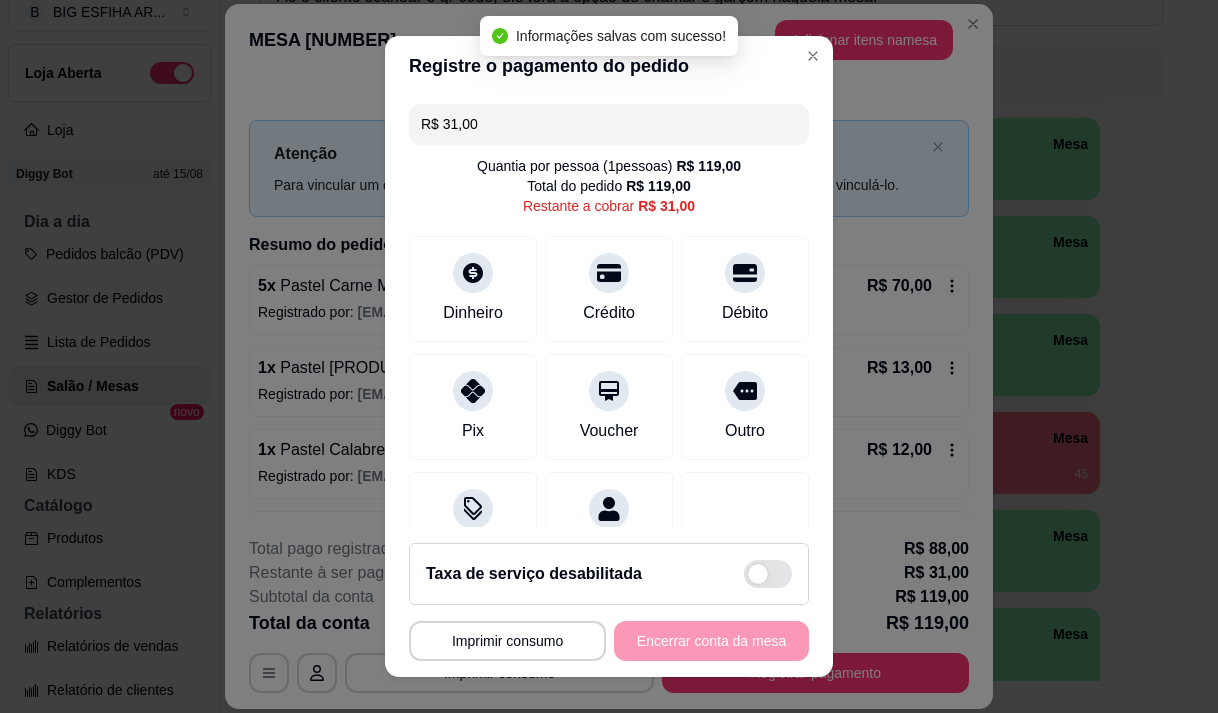 click on "R$ 31,00" at bounding box center (609, 124) 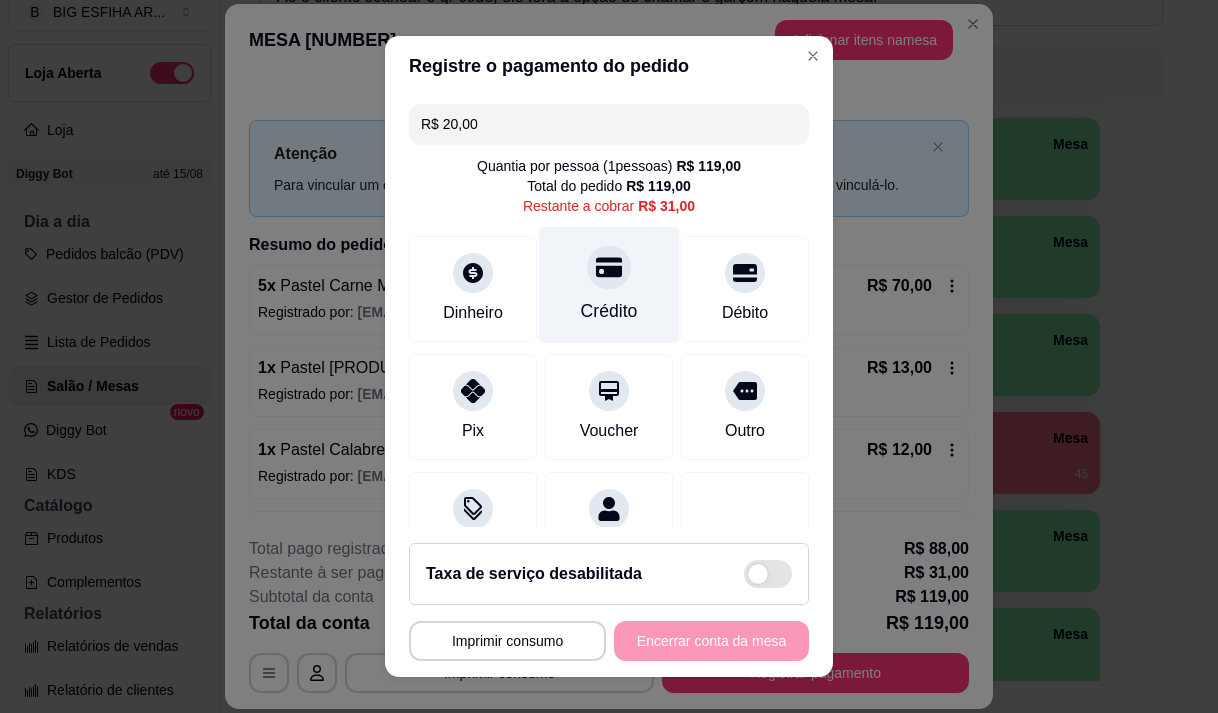 click on "Crédito" at bounding box center [609, 284] 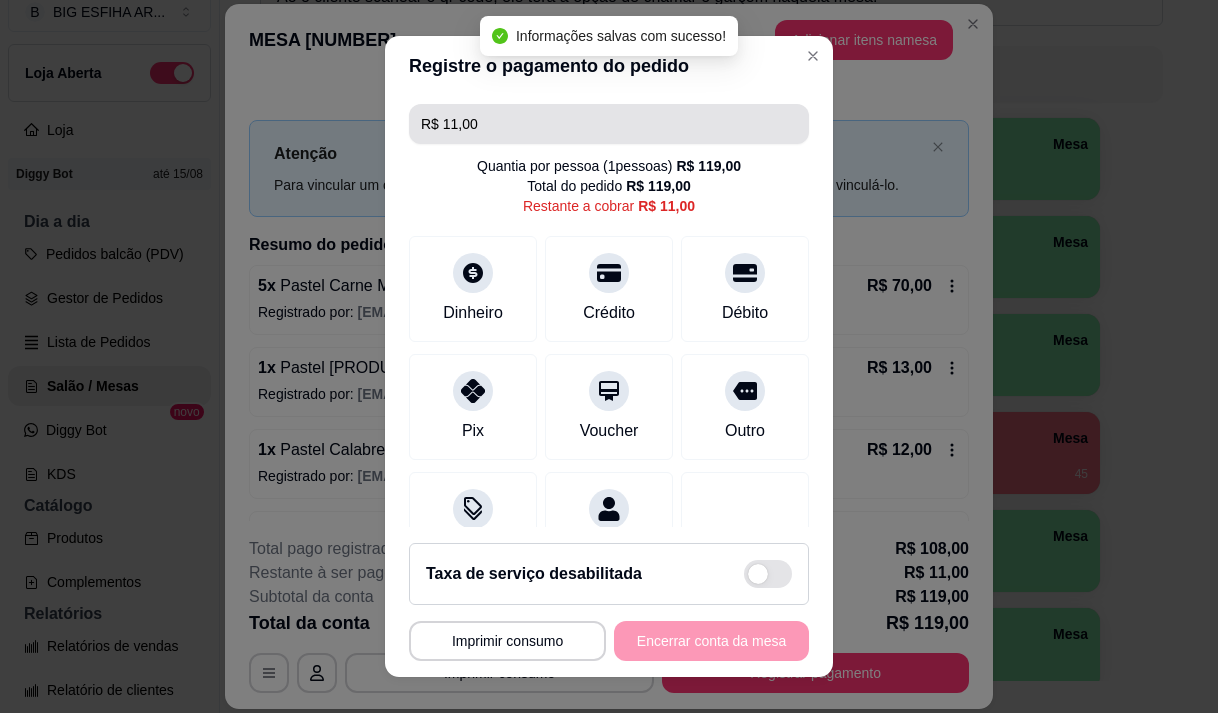 click on "R$ 11,00" at bounding box center (609, 124) 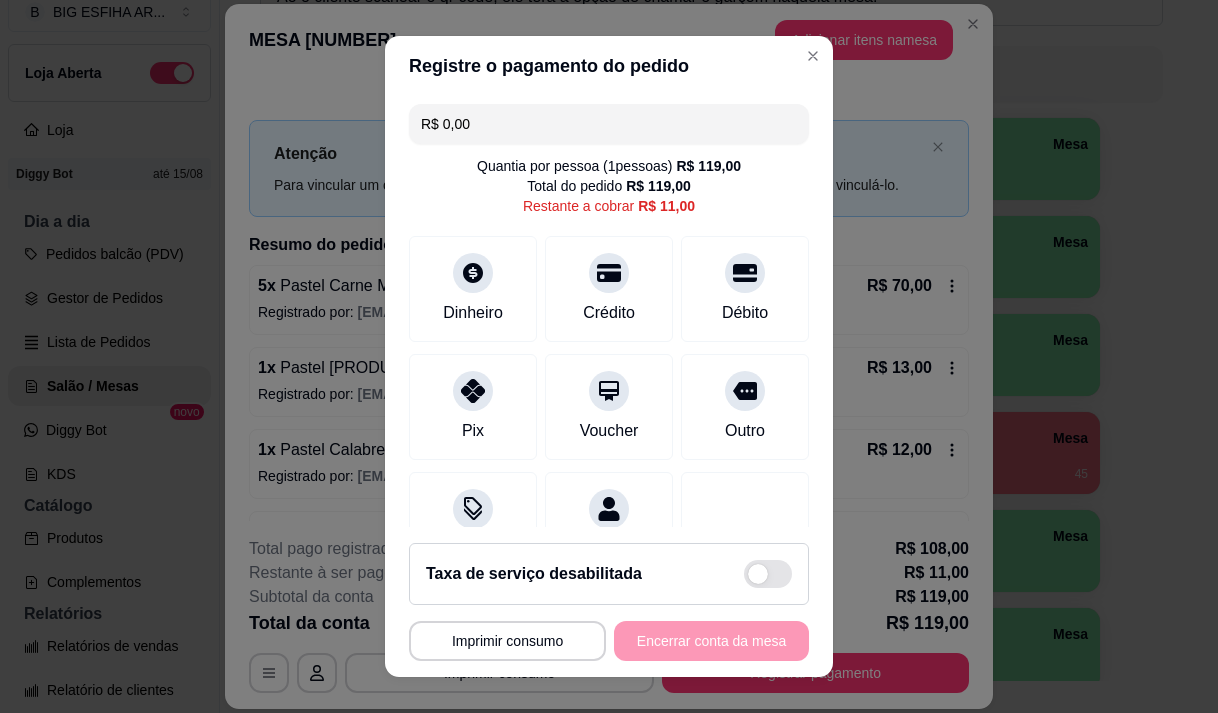 type on "R$ 0,00" 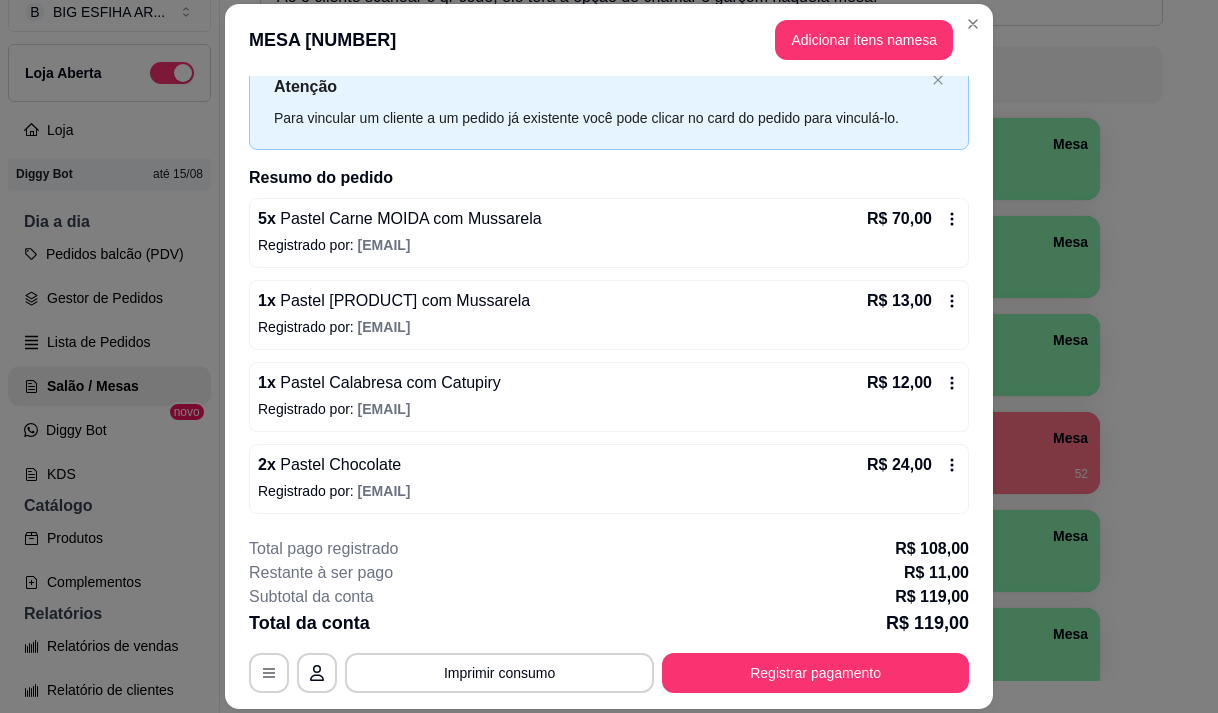 scroll, scrollTop: 0, scrollLeft: 0, axis: both 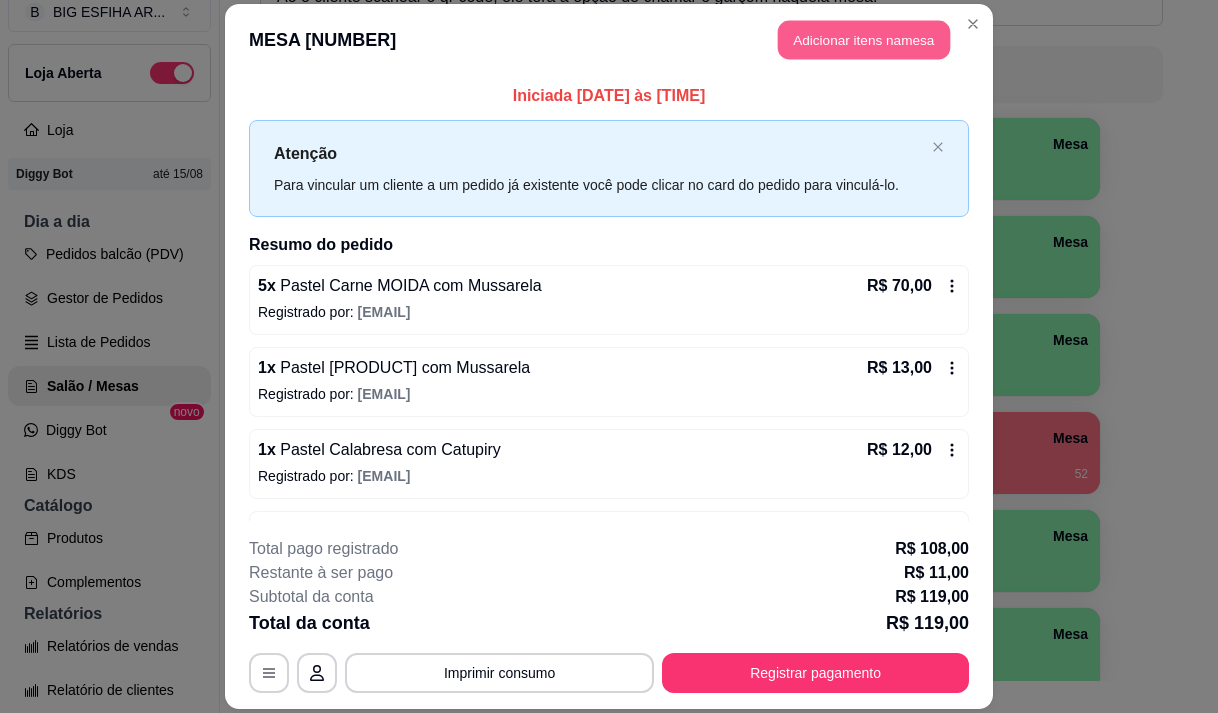 click on "Adicionar itens na  mesa" at bounding box center (864, 39) 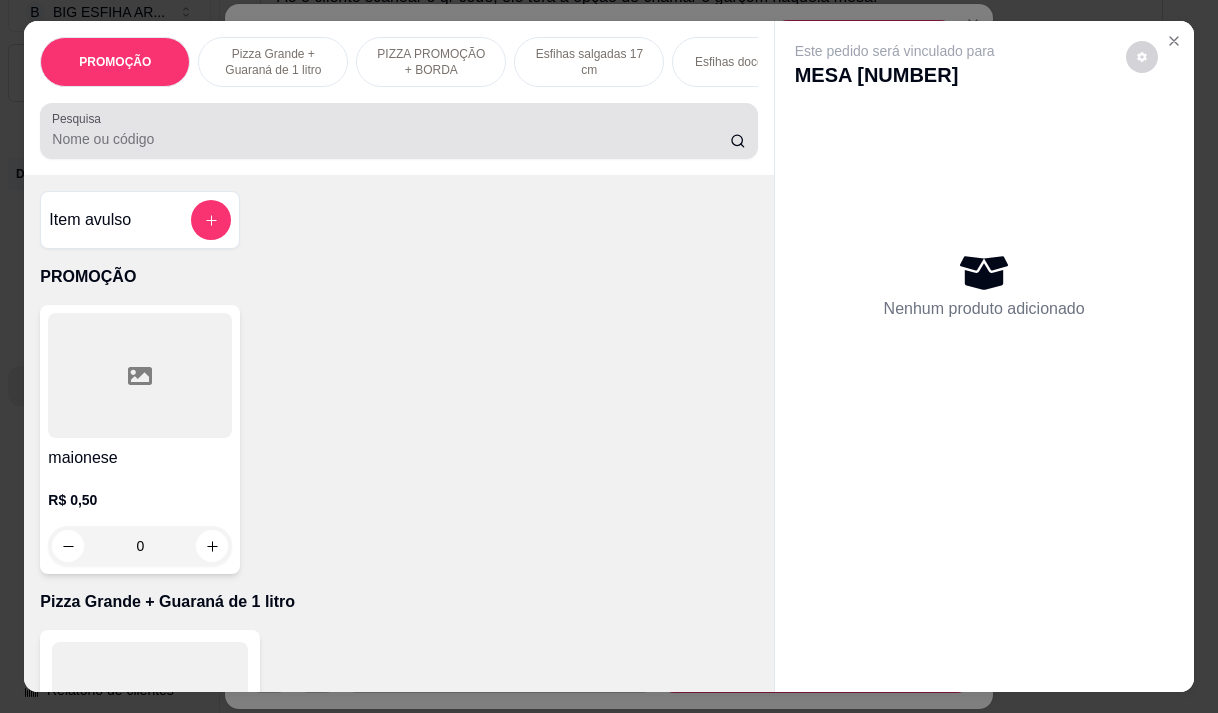 click at bounding box center (398, 131) 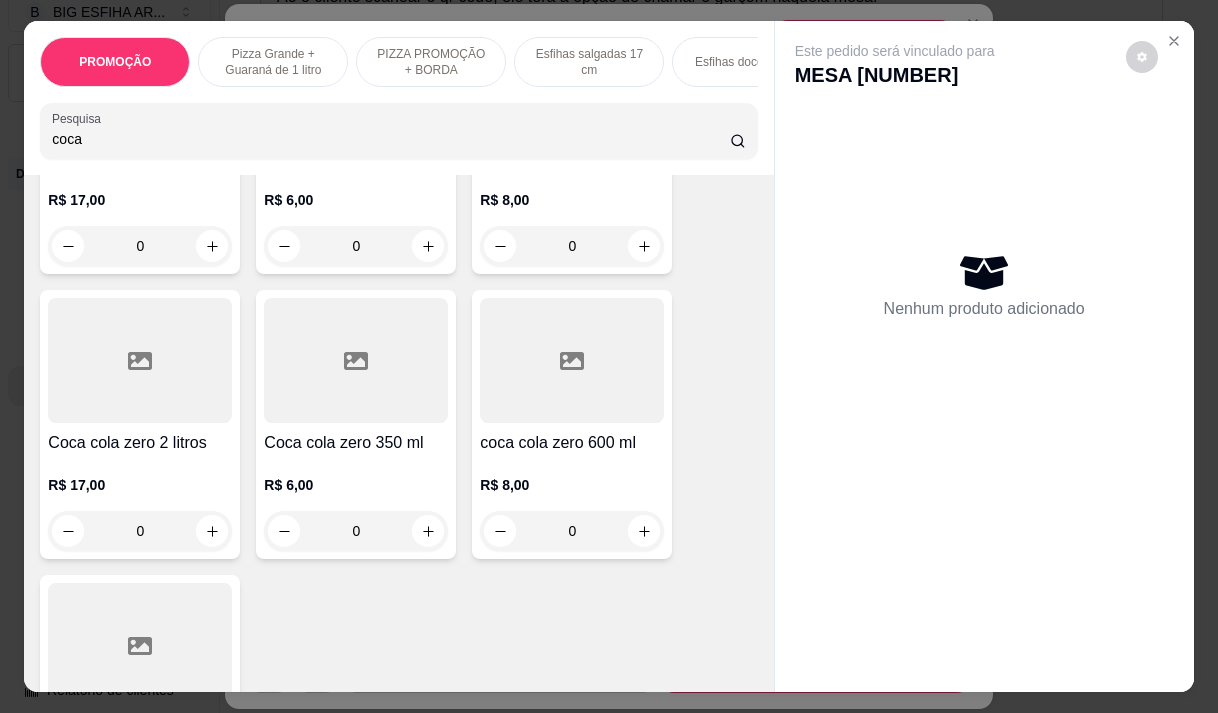 scroll, scrollTop: 600, scrollLeft: 0, axis: vertical 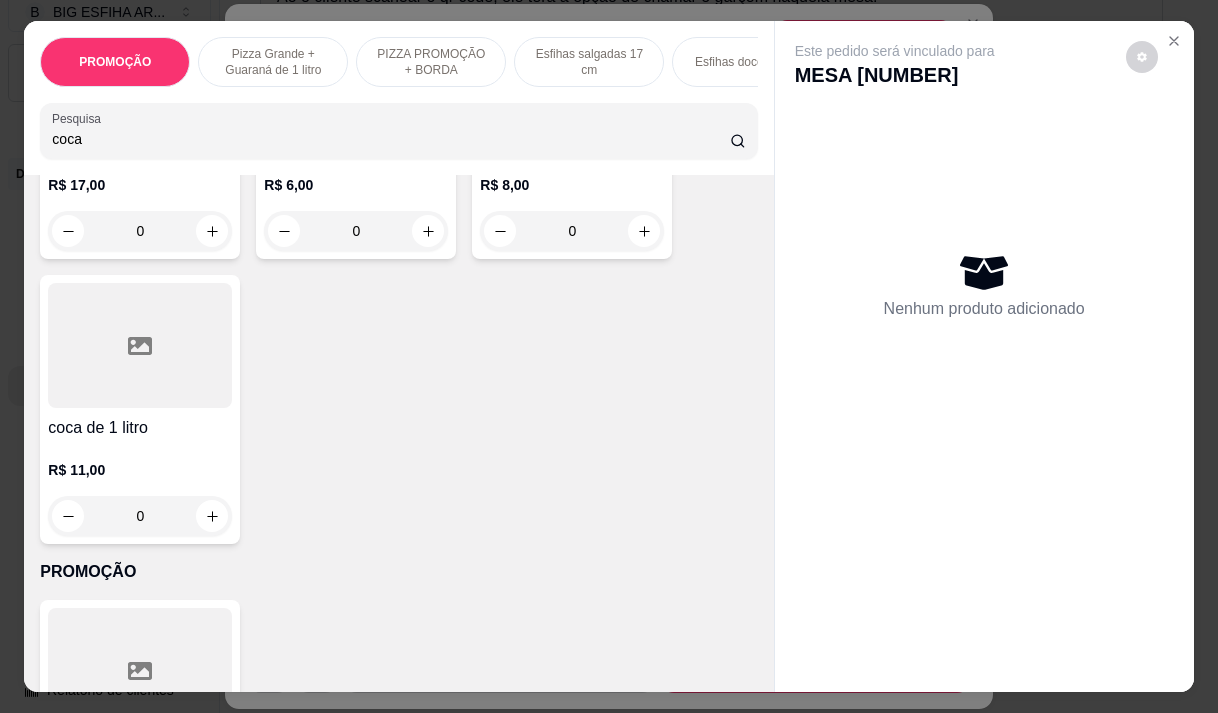 type on "coca" 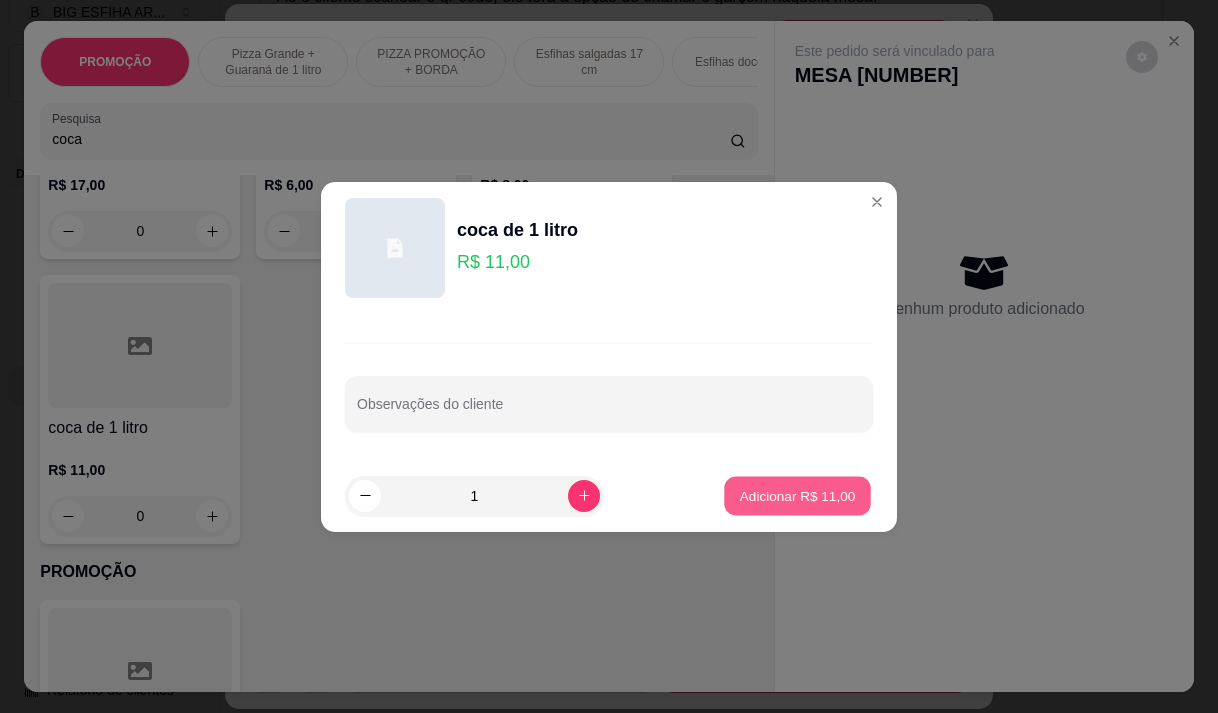 click on "Adicionar   R$ 11,00" at bounding box center [797, 495] 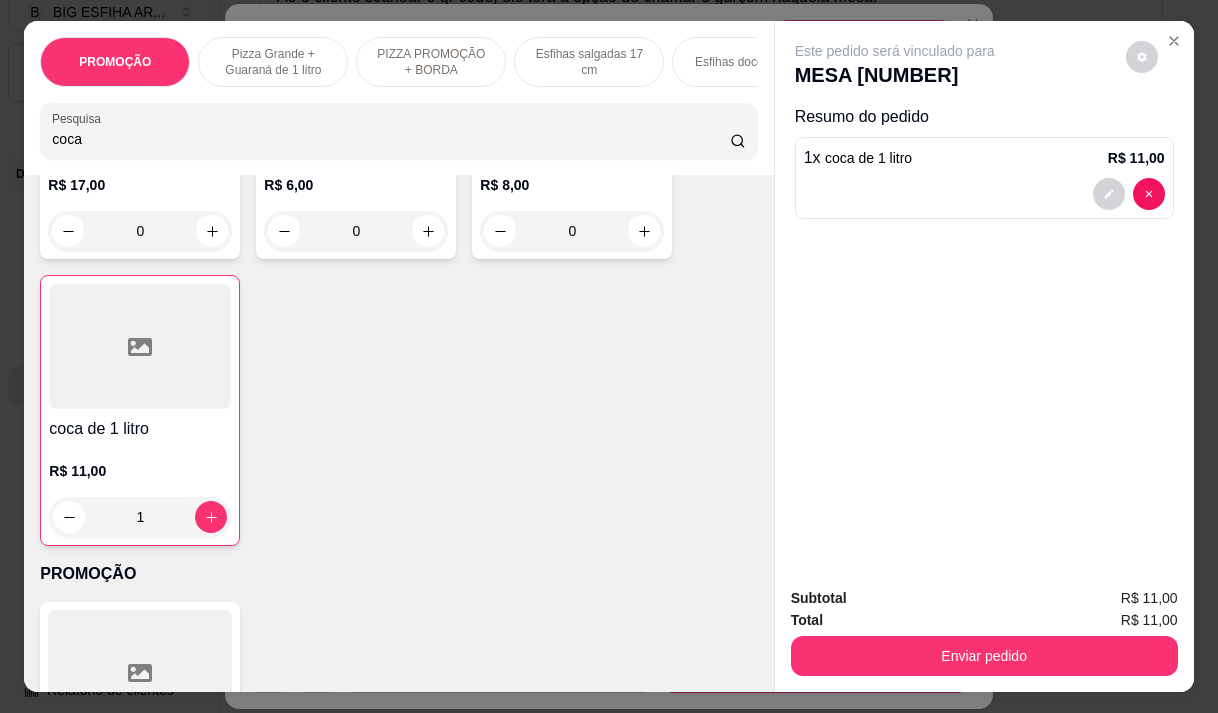 click on "Este pedido será vinculado para   MESA 17 Resumo do pedido 1 x   coca de 1 litro R$ 11,00" at bounding box center (984, 295) 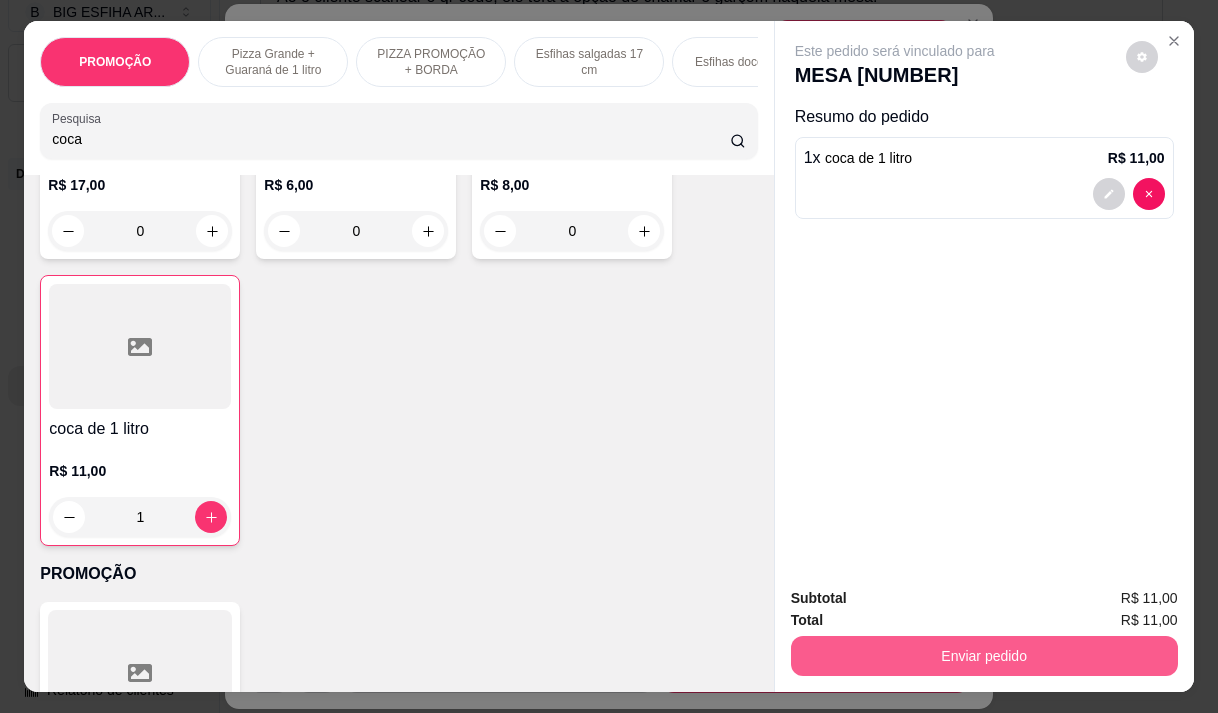 click on "Enviar pedido" at bounding box center [984, 656] 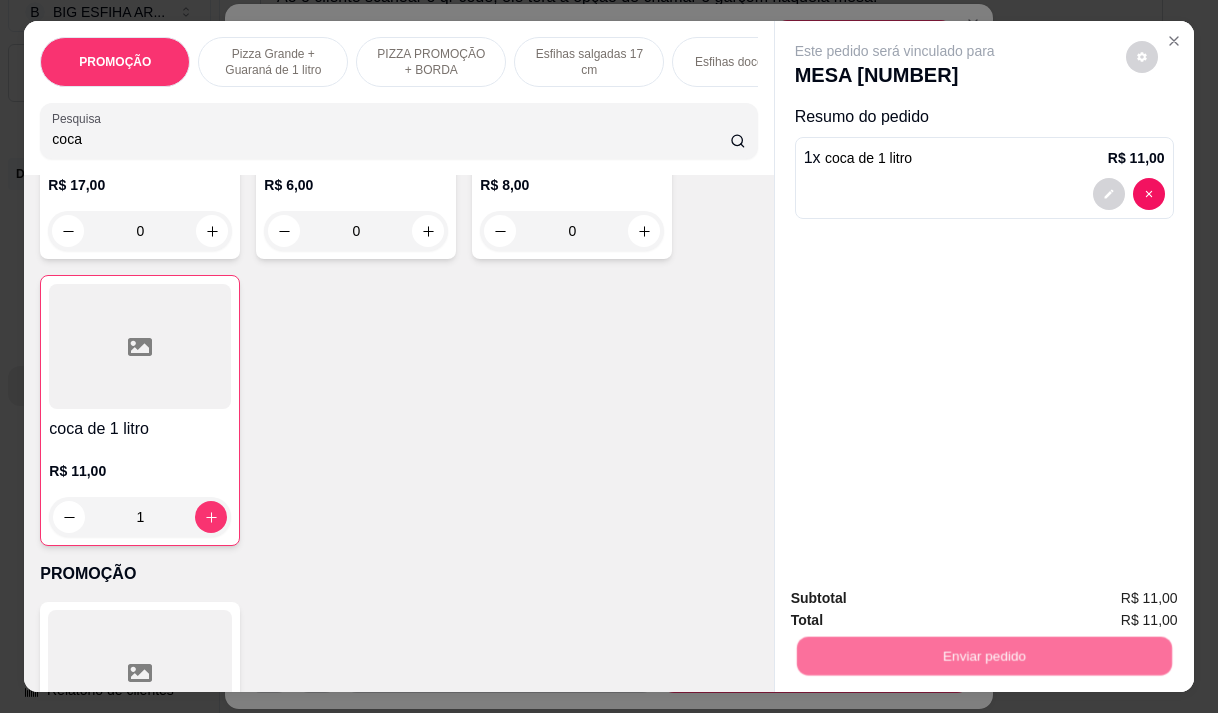 click on "Não registrar e enviar pedido" at bounding box center [918, 599] 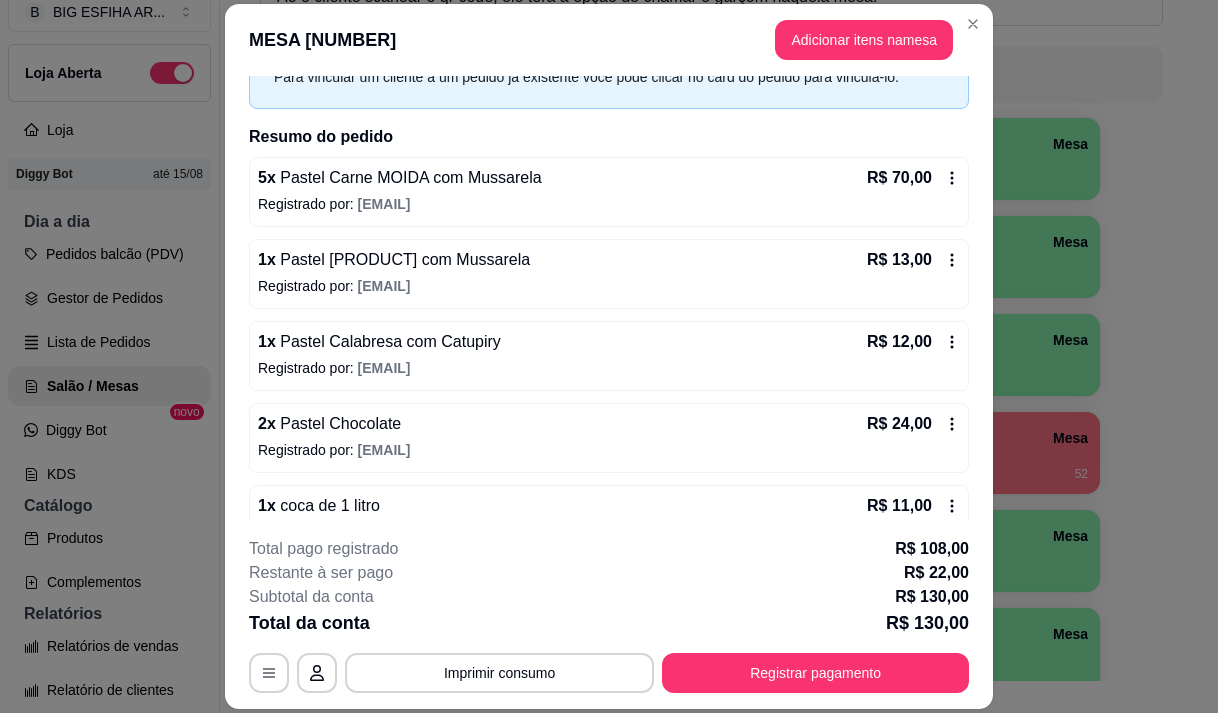 scroll, scrollTop: 149, scrollLeft: 0, axis: vertical 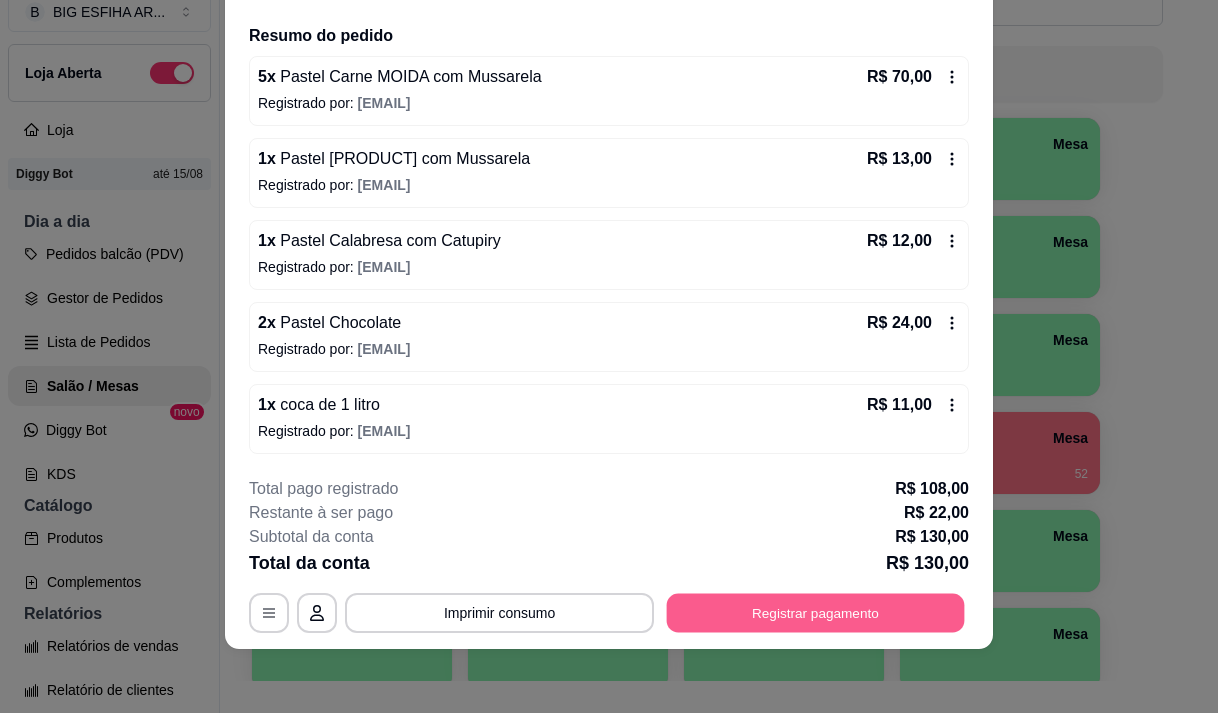 click on "Registrar pagamento" at bounding box center [816, 613] 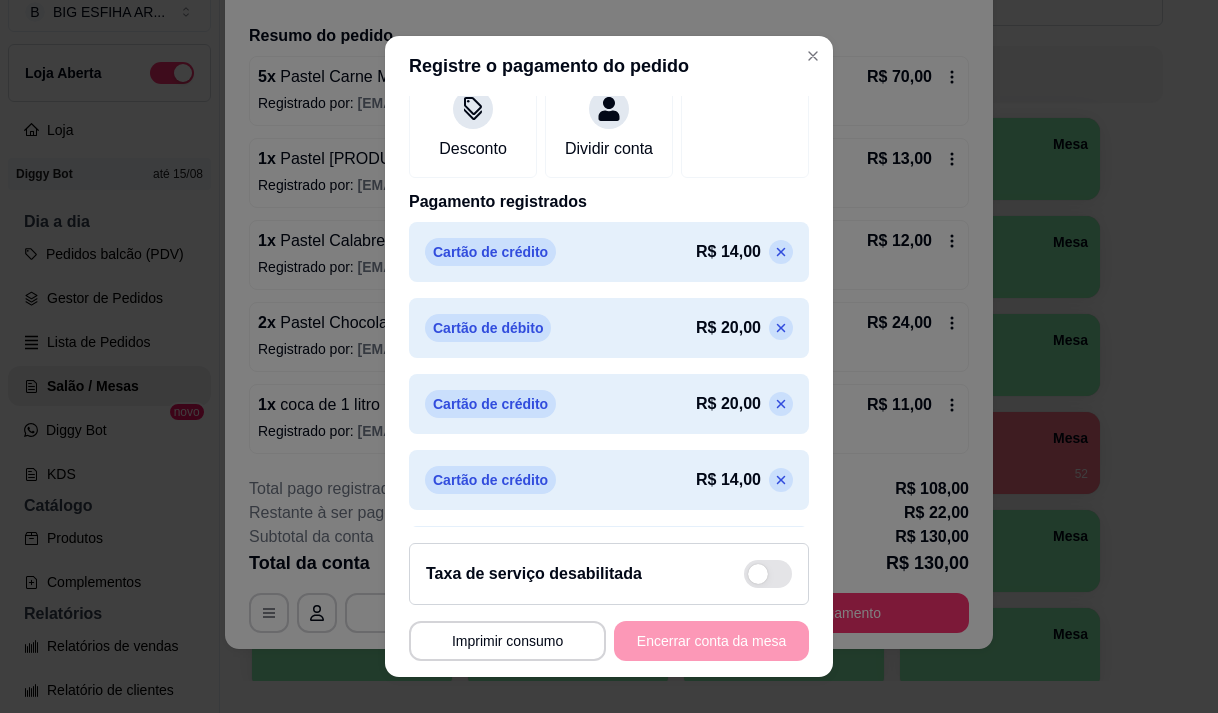 scroll, scrollTop: 566, scrollLeft: 0, axis: vertical 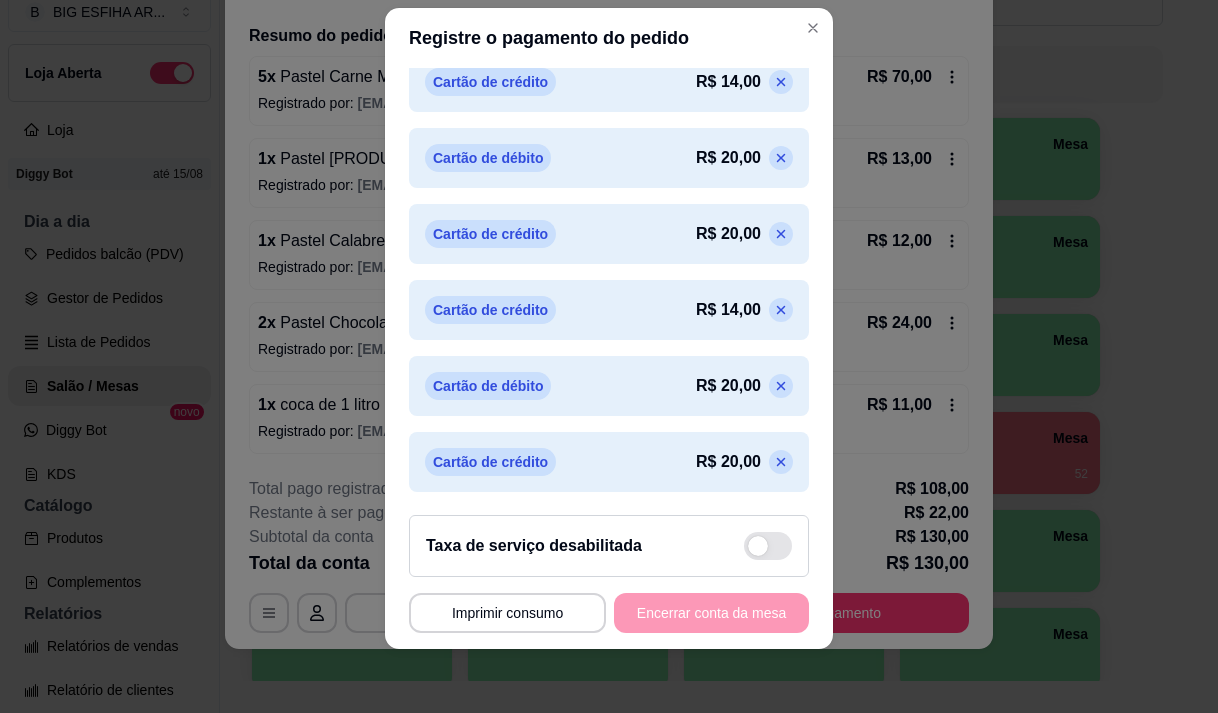 click 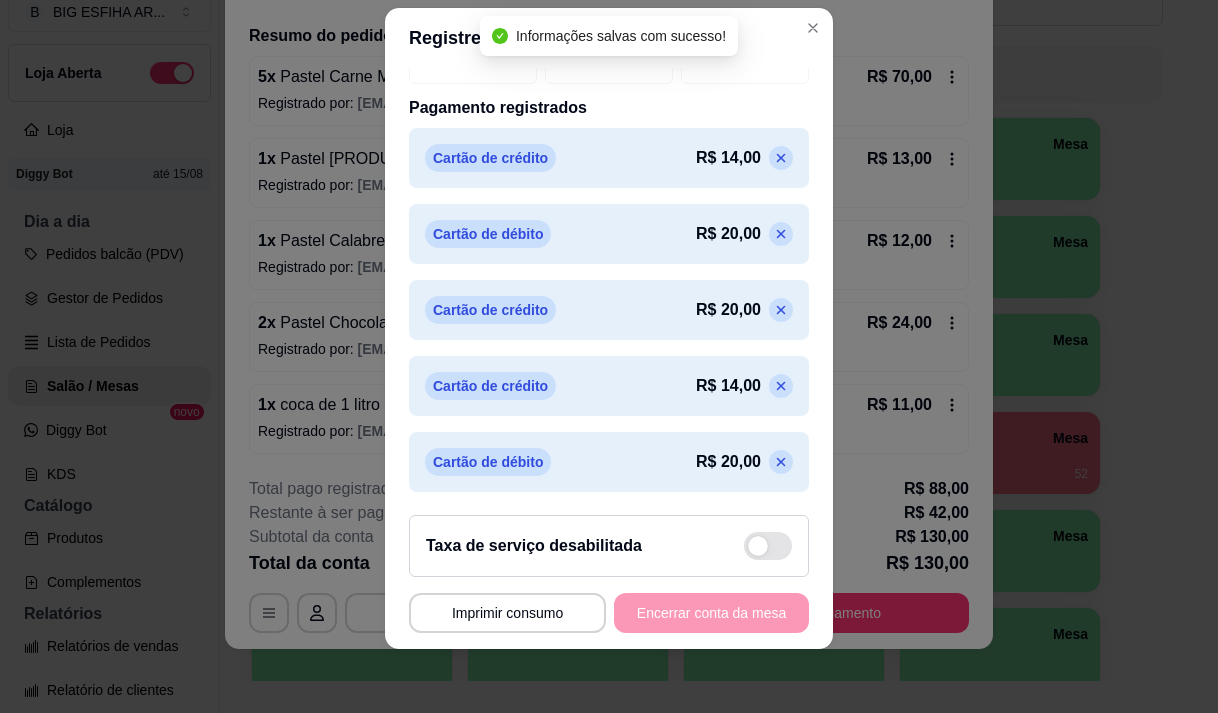 scroll, scrollTop: 490, scrollLeft: 0, axis: vertical 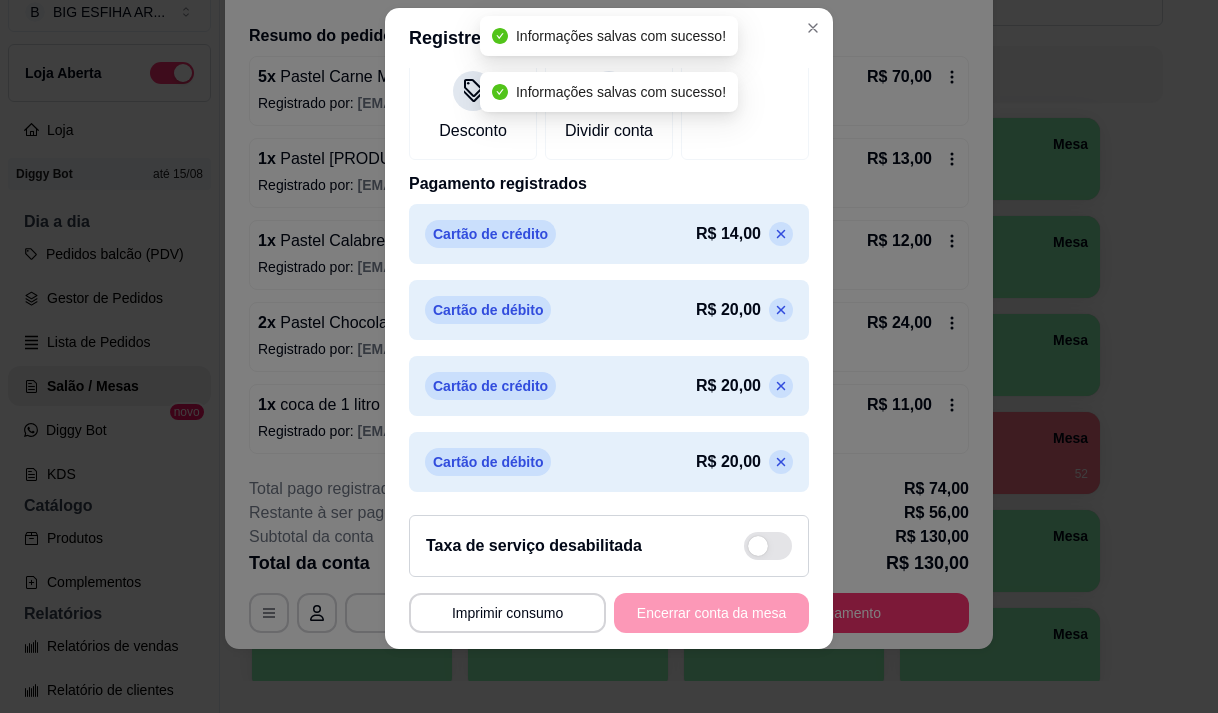click 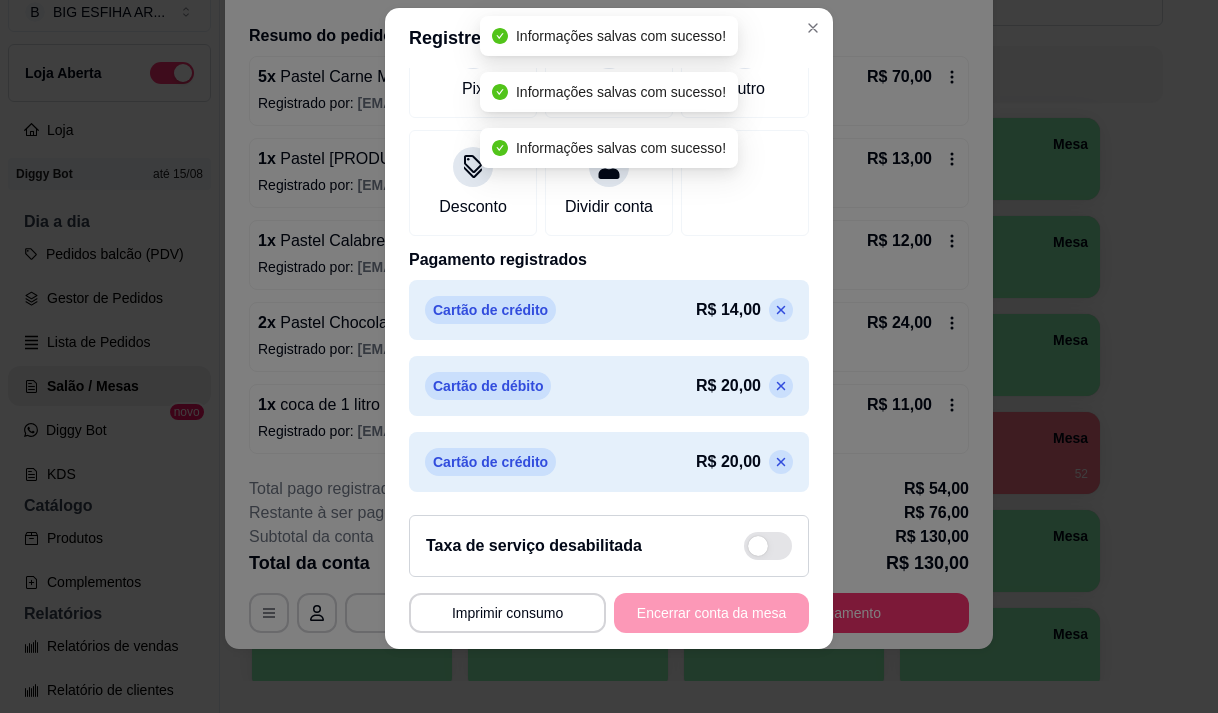 scroll, scrollTop: 338, scrollLeft: 0, axis: vertical 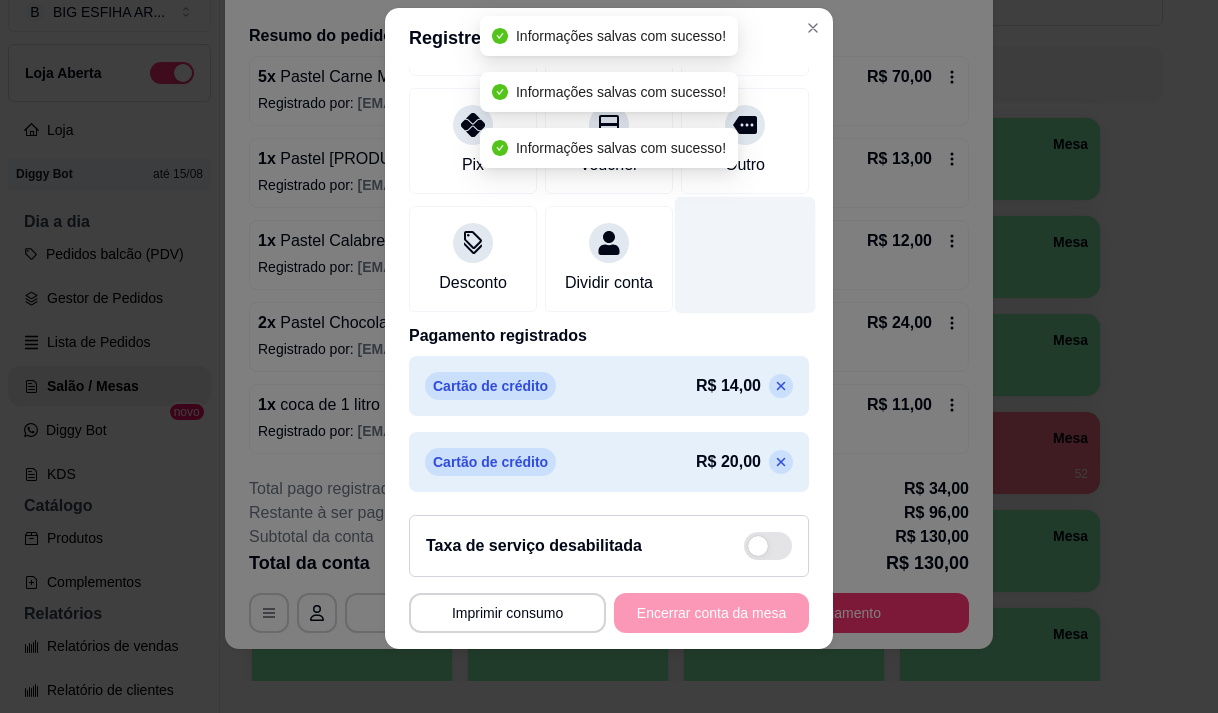 click at bounding box center (745, 254) 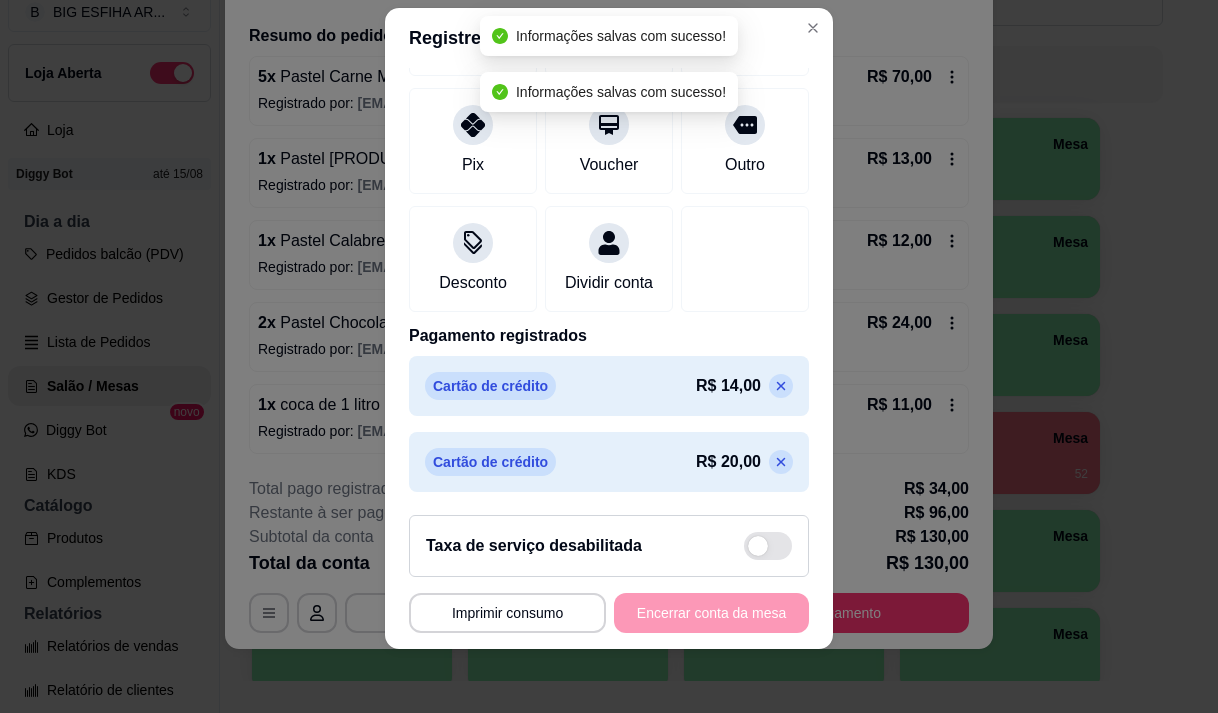 click 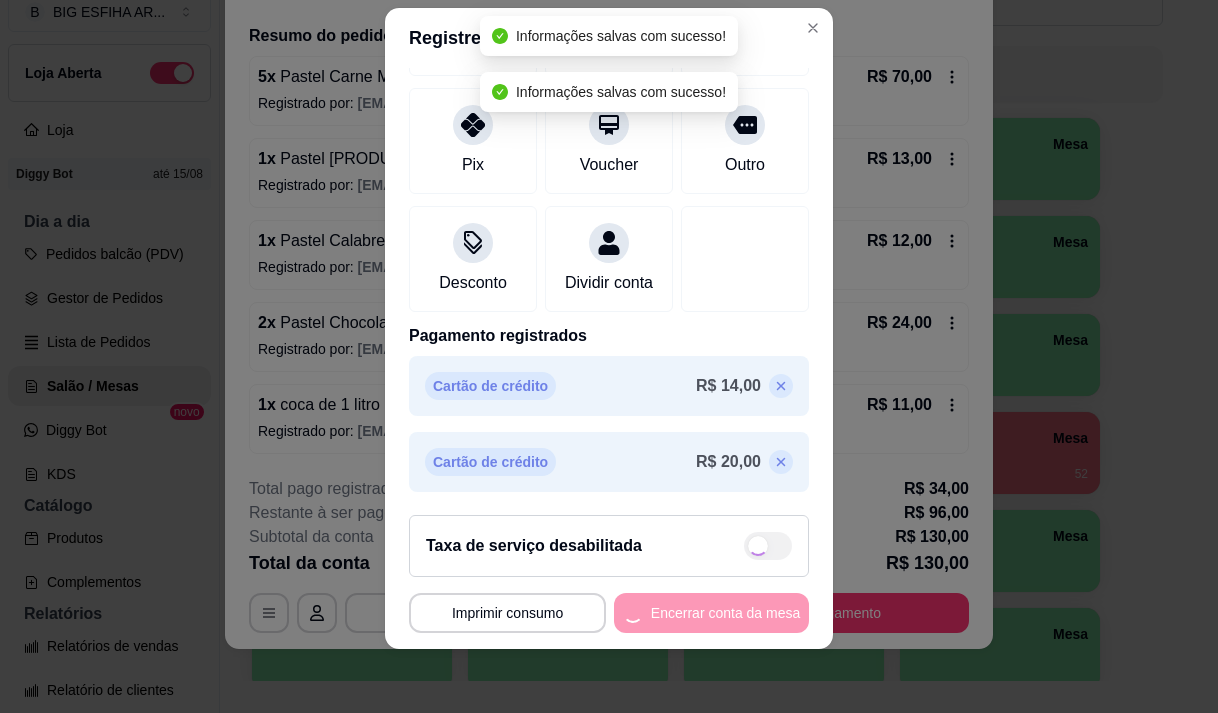 click 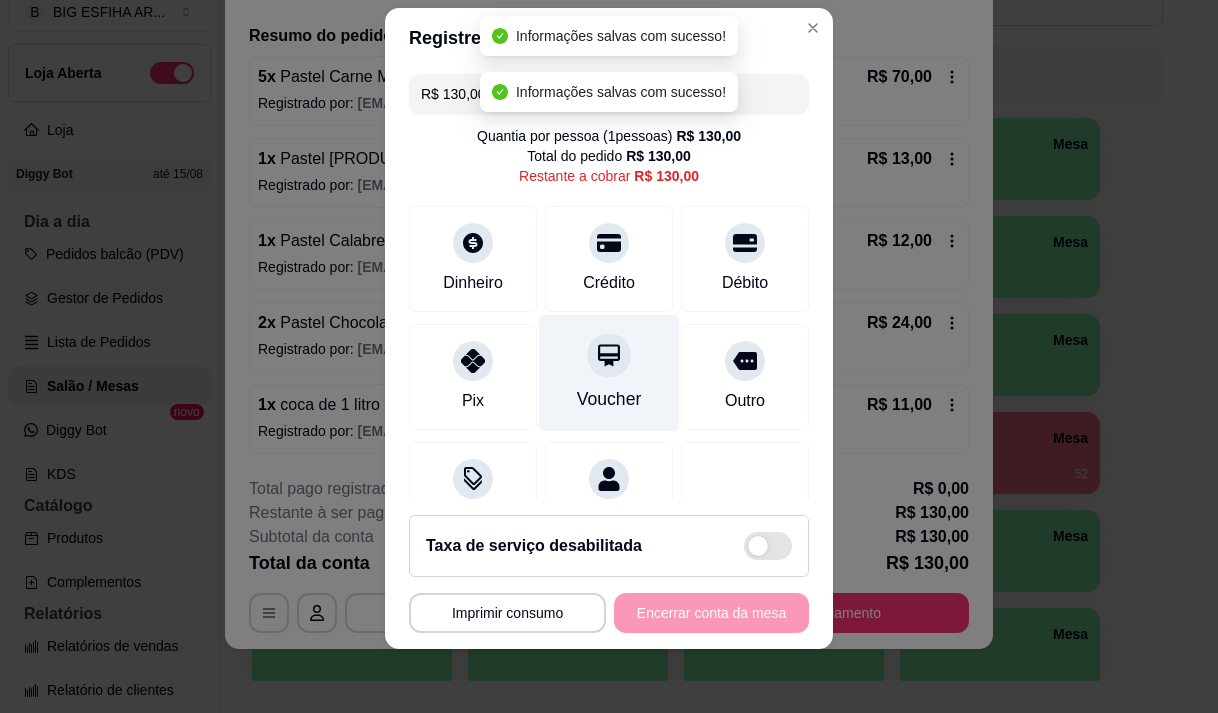 scroll, scrollTop: 0, scrollLeft: 0, axis: both 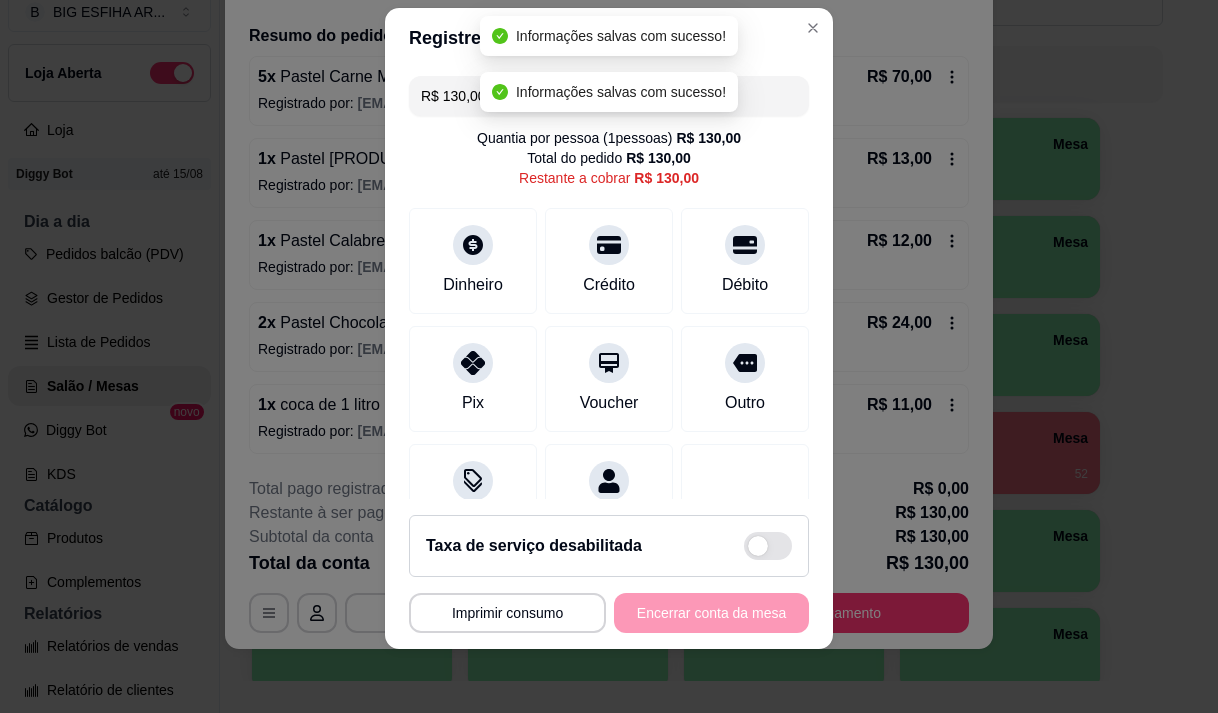 click on "R$ 130,00" at bounding box center [609, 96] 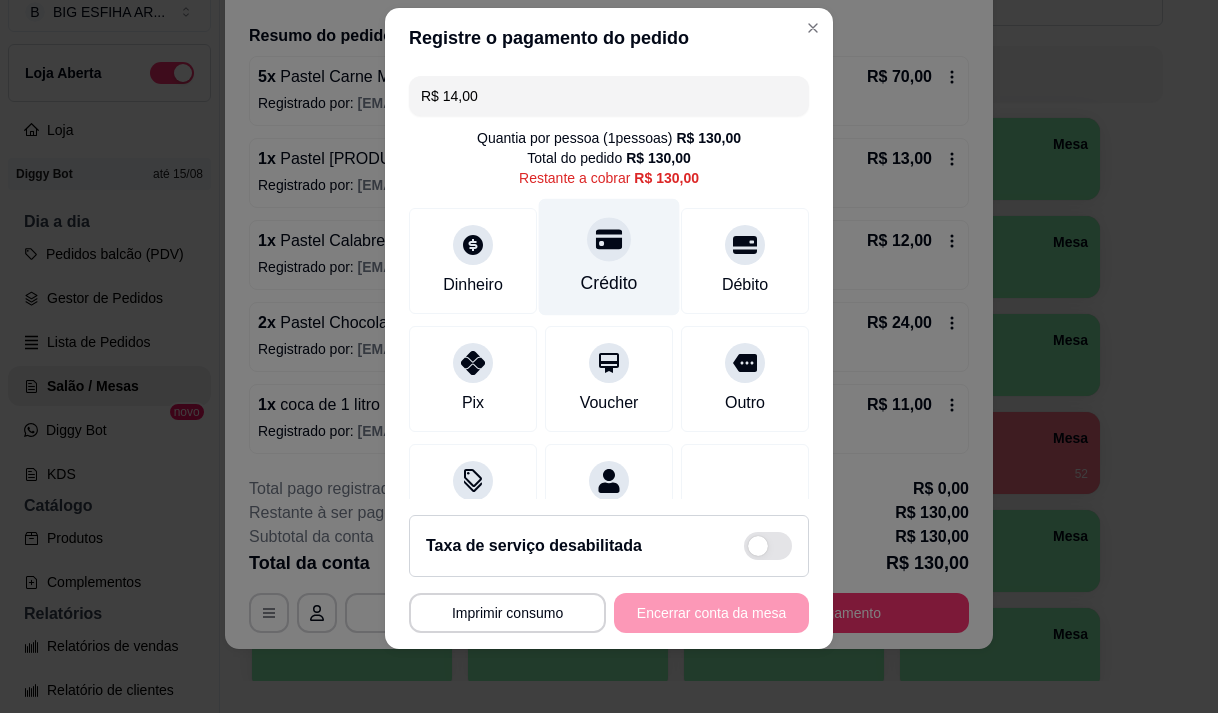 click on "Crédito" at bounding box center (609, 283) 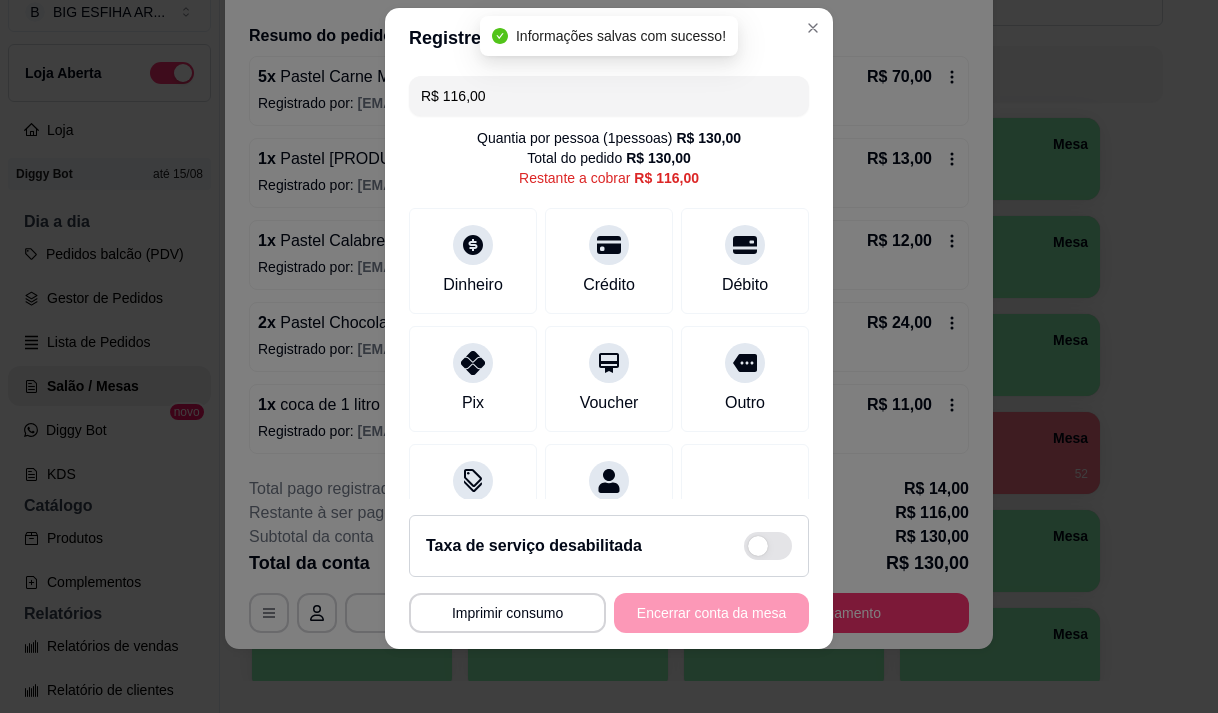 click on "R$ 116,00" at bounding box center [609, 96] 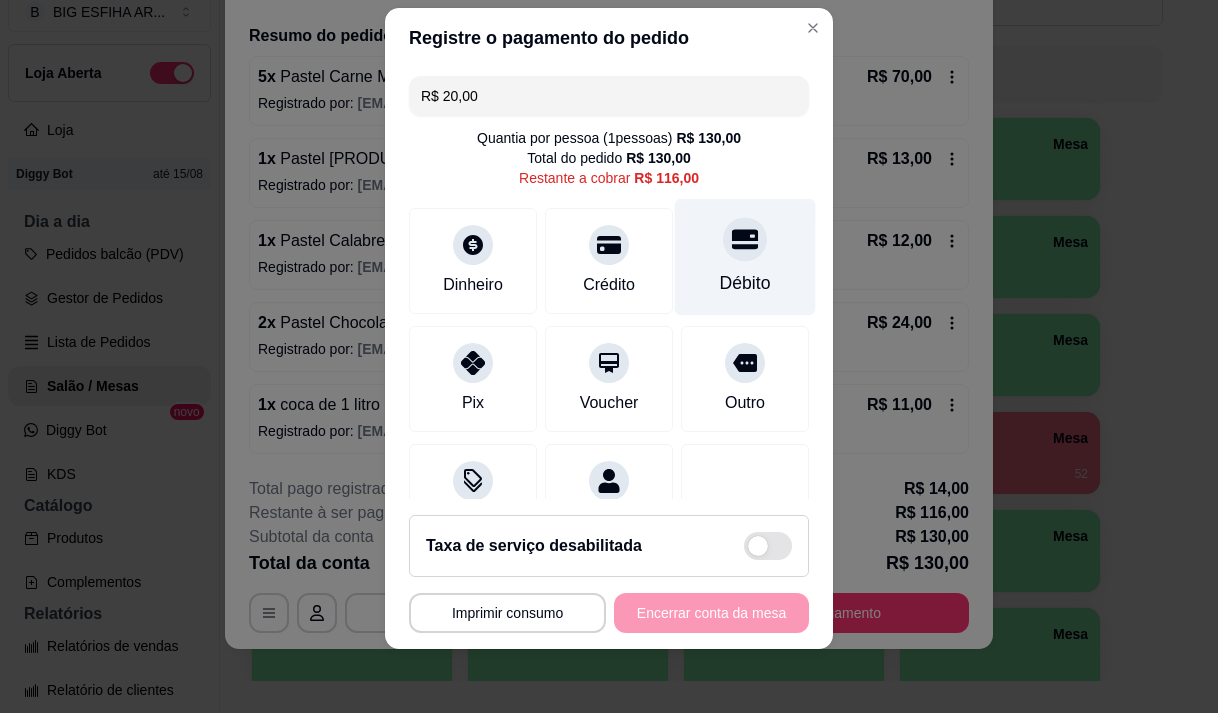 click on "Débito" at bounding box center [745, 283] 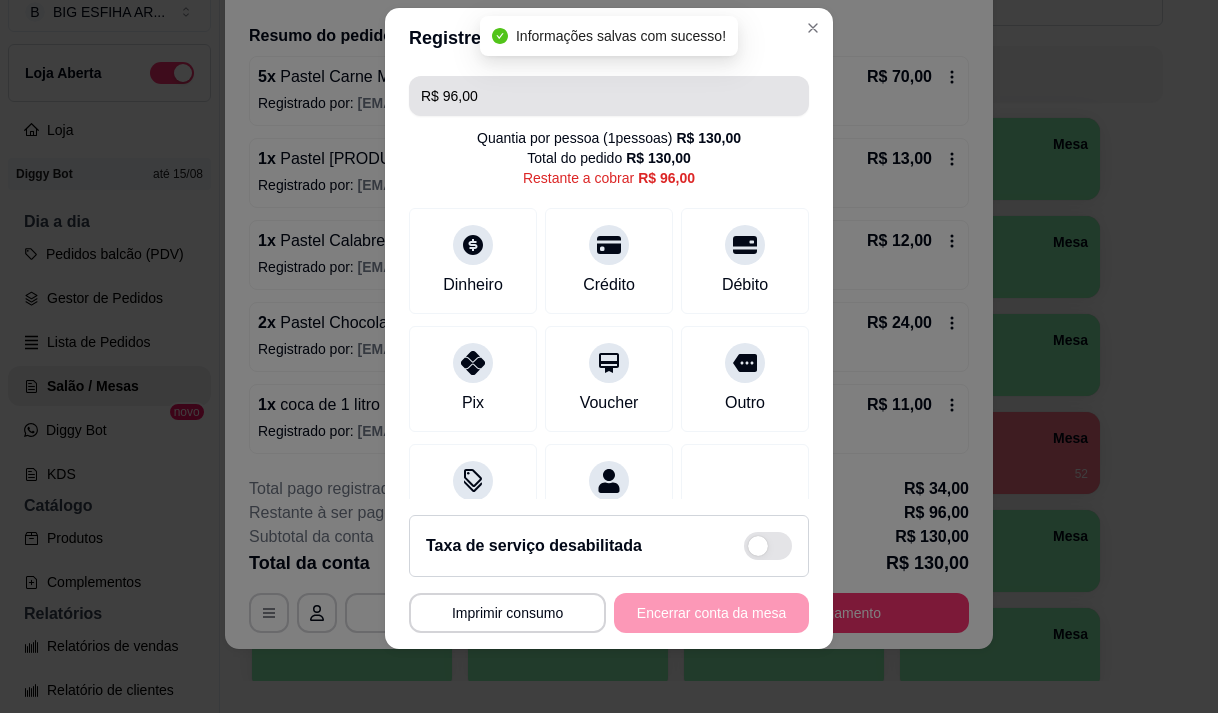 click on "R$ 96,00" at bounding box center (609, 96) 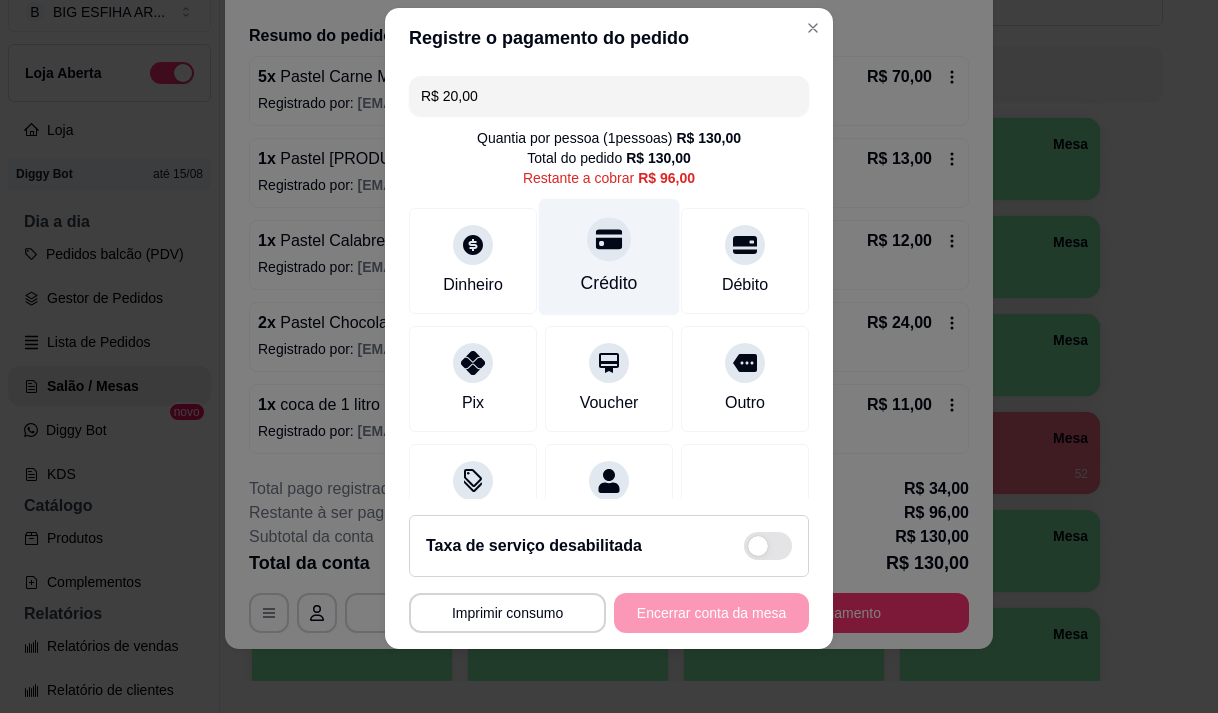 click on "Crédito" at bounding box center (609, 283) 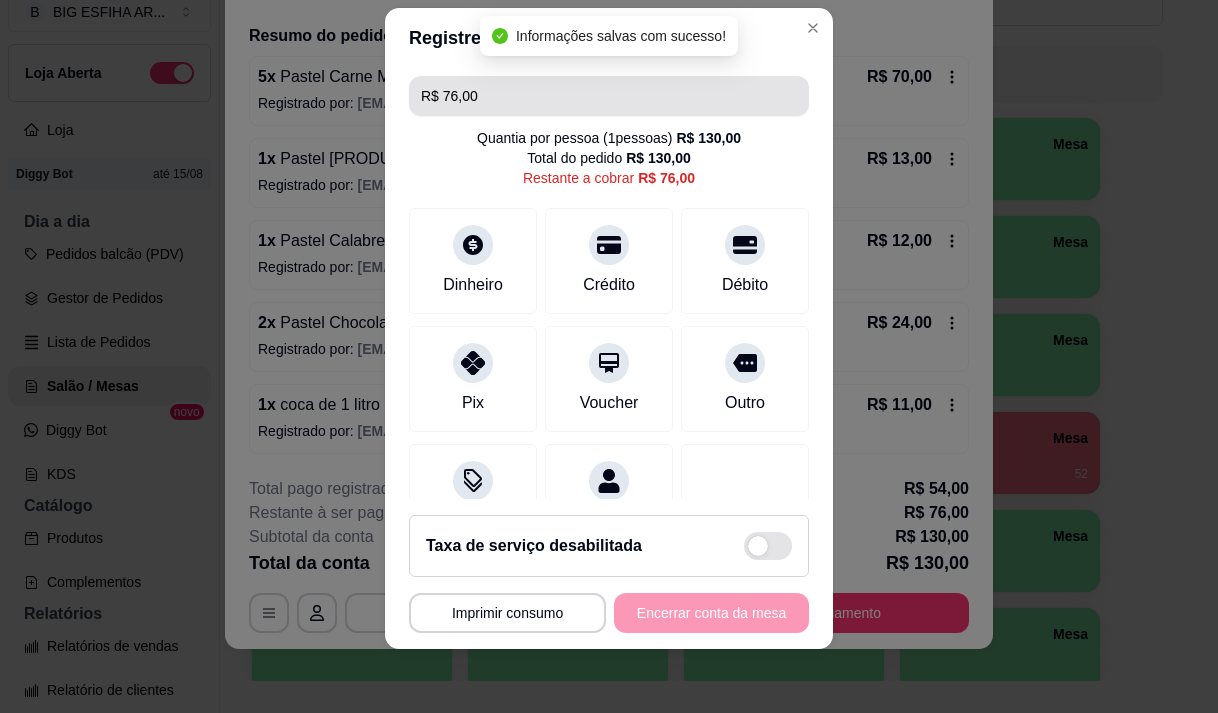 click on "R$ 76,00" at bounding box center (609, 96) 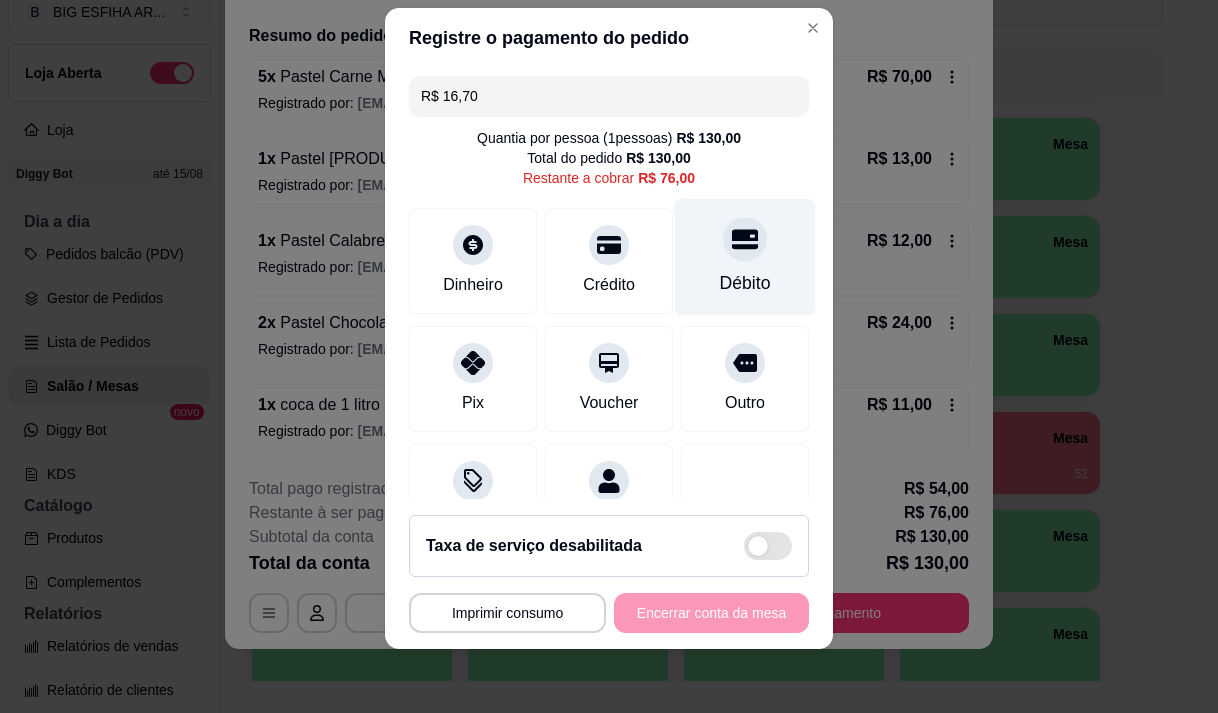 click on "Débito" at bounding box center (745, 283) 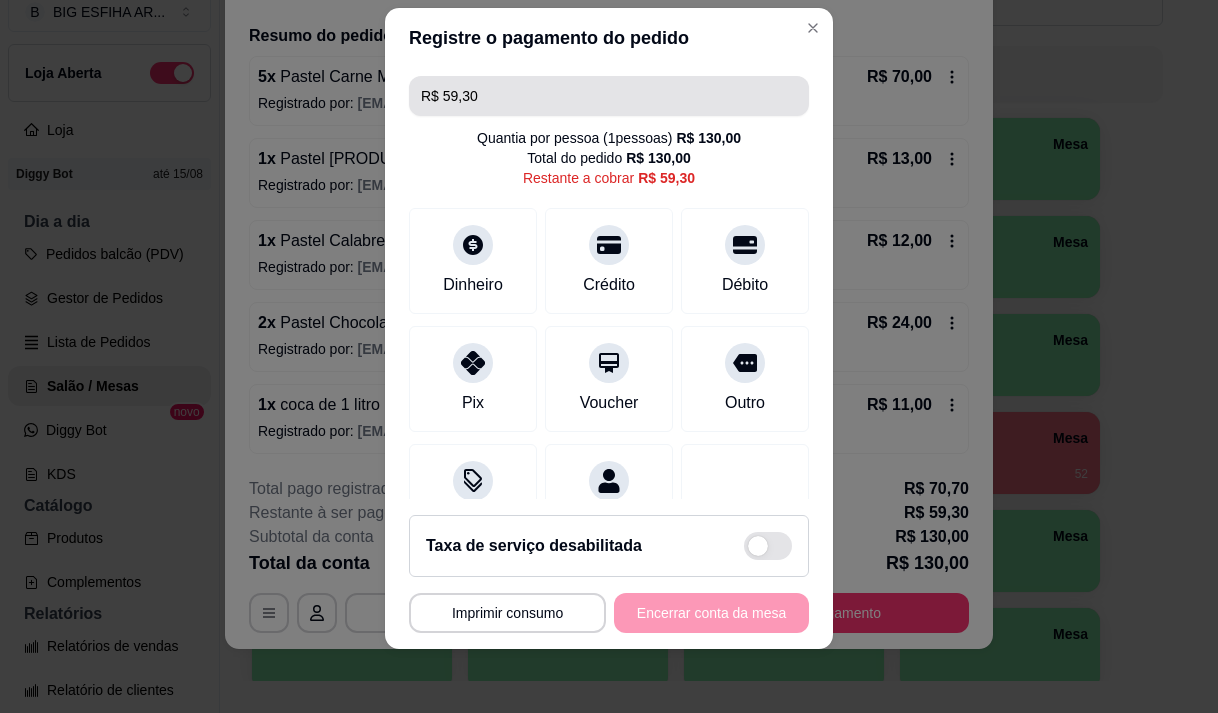 click on "R$ 59,30" at bounding box center (609, 96) 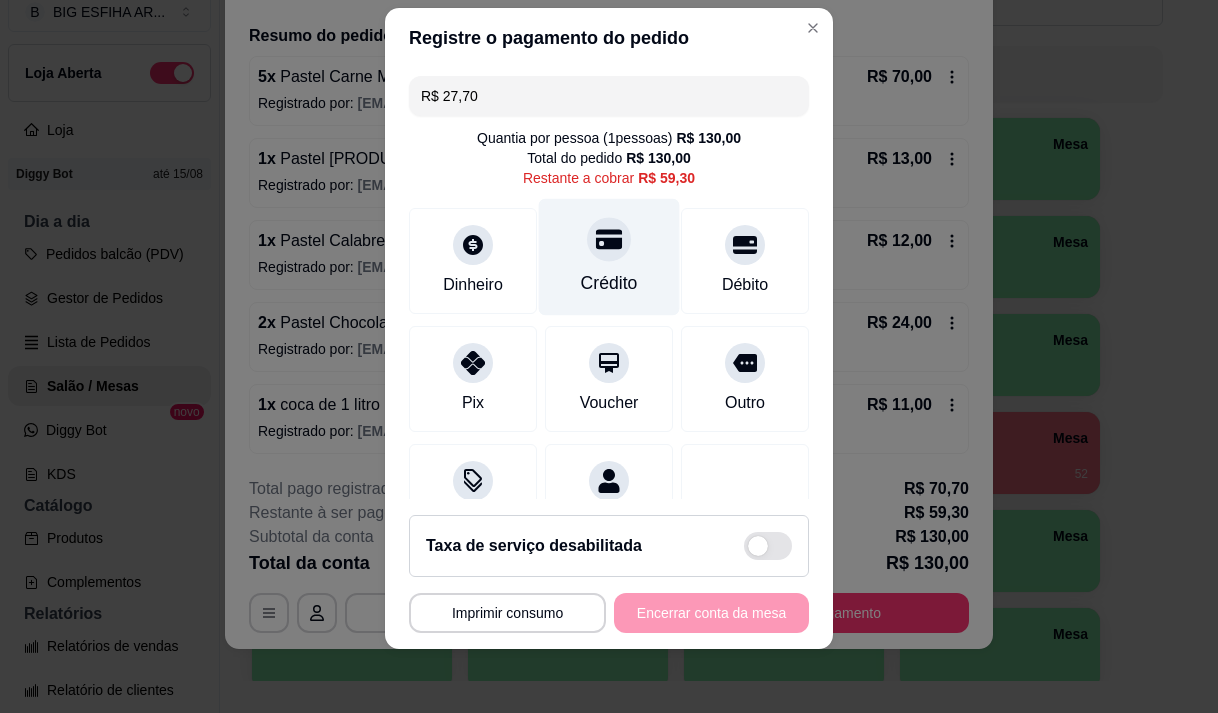 click on "Crédito" at bounding box center (609, 283) 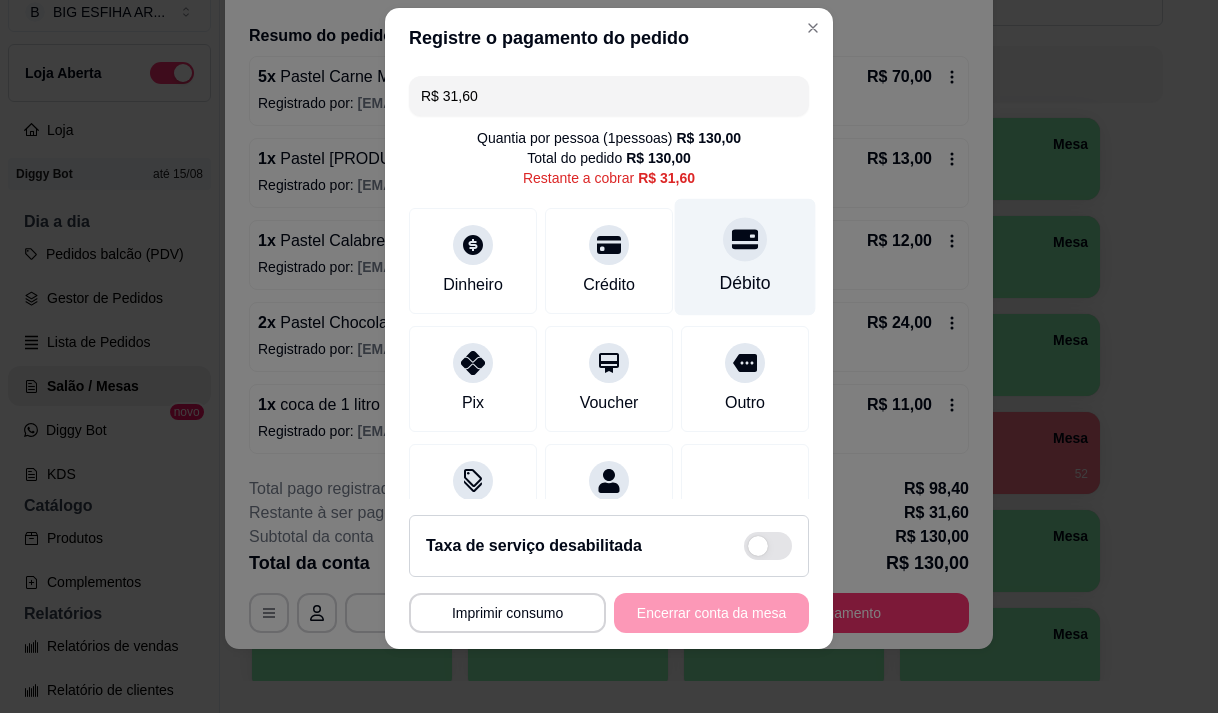 click on "Débito" at bounding box center (745, 283) 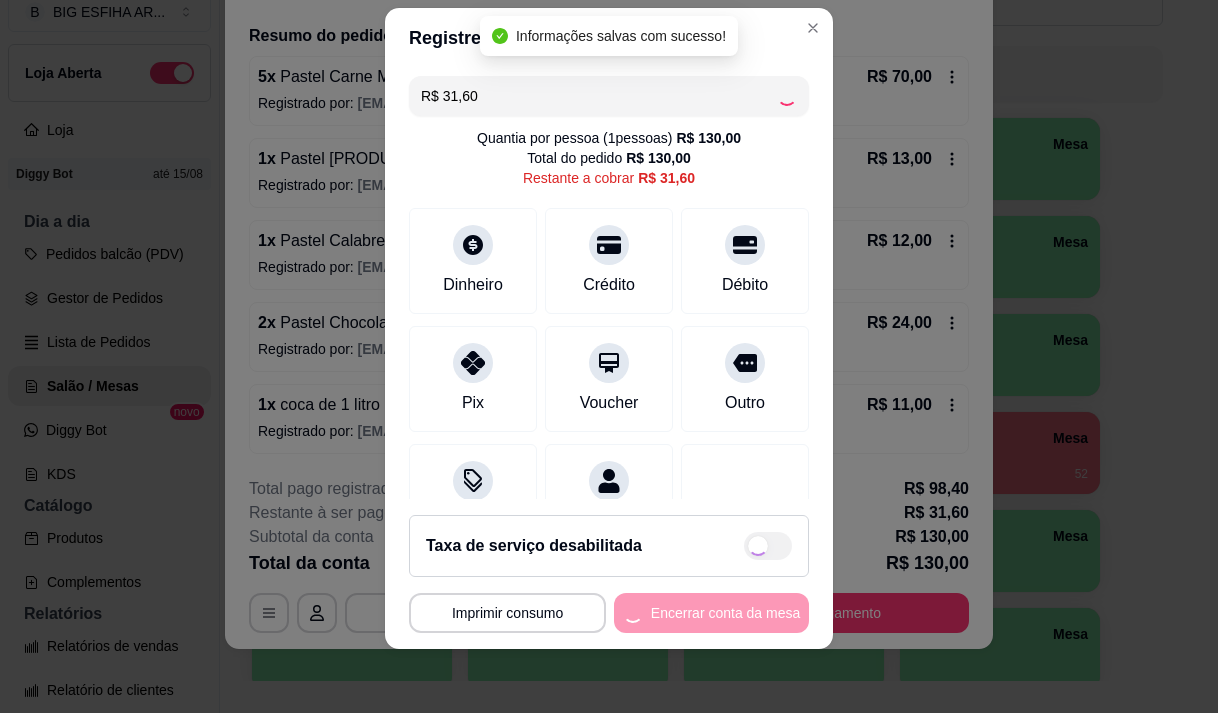 type on "R$ 0,00" 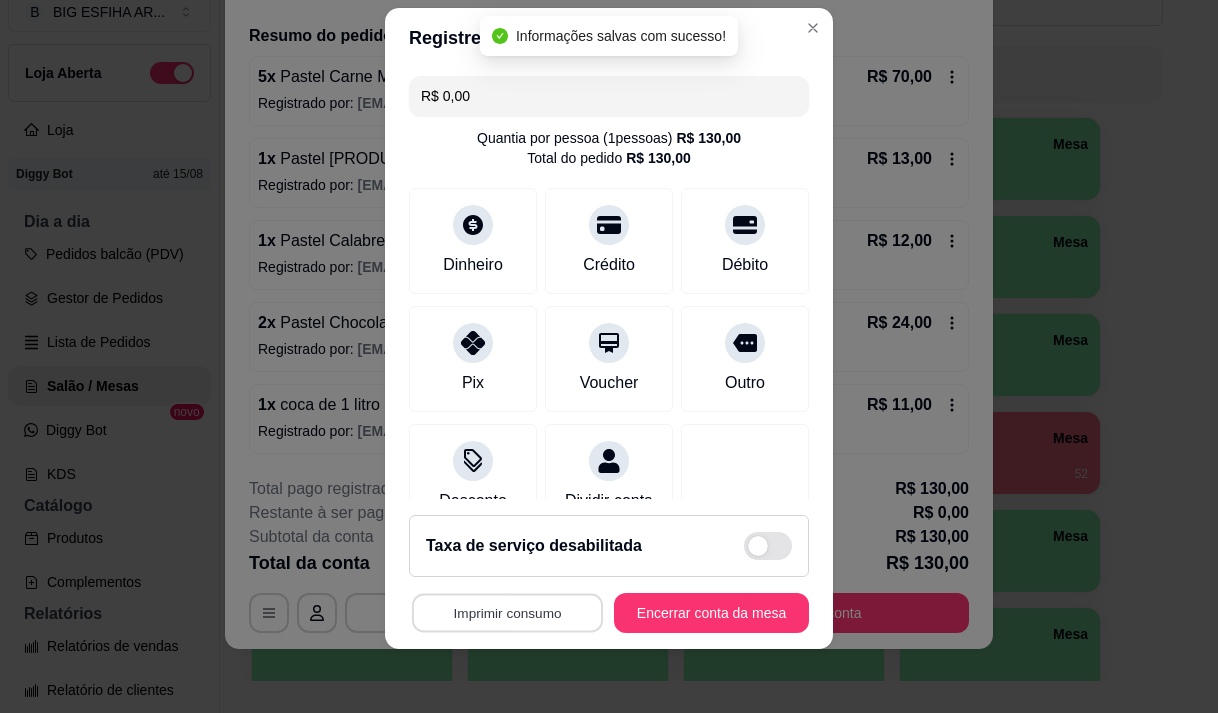 click on "Imprimir consumo" at bounding box center (507, 613) 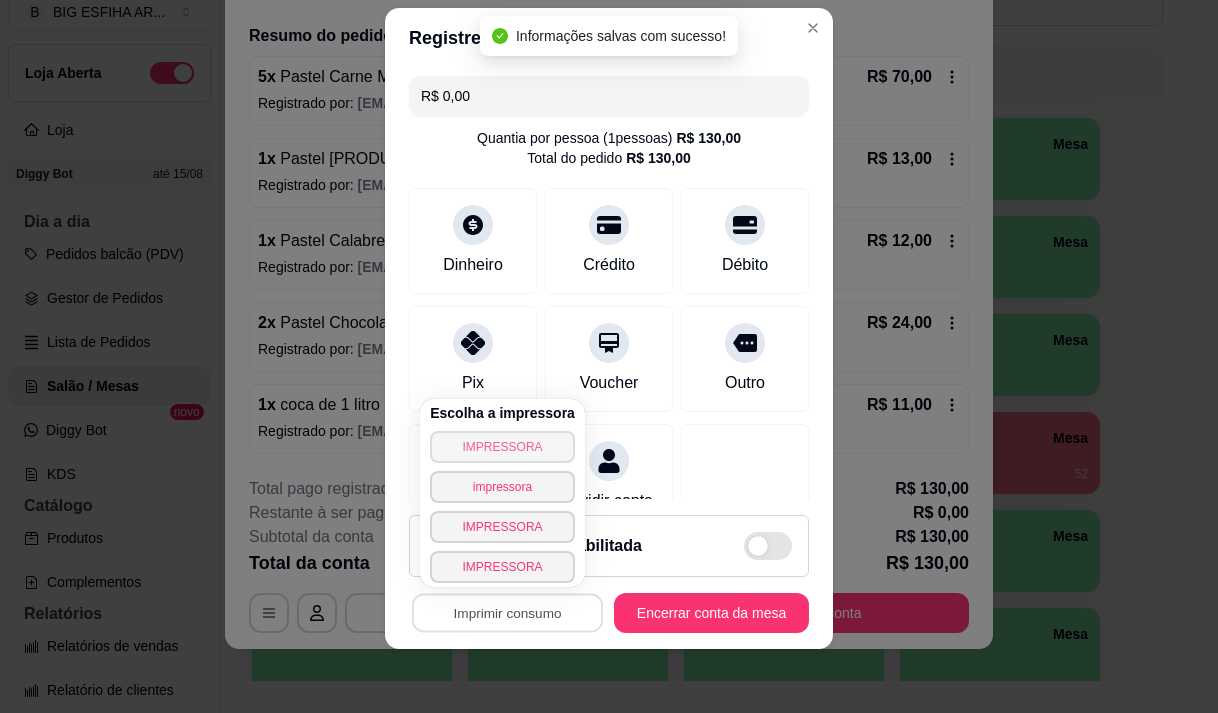 click on "IMPRESSORA" at bounding box center [502, 447] 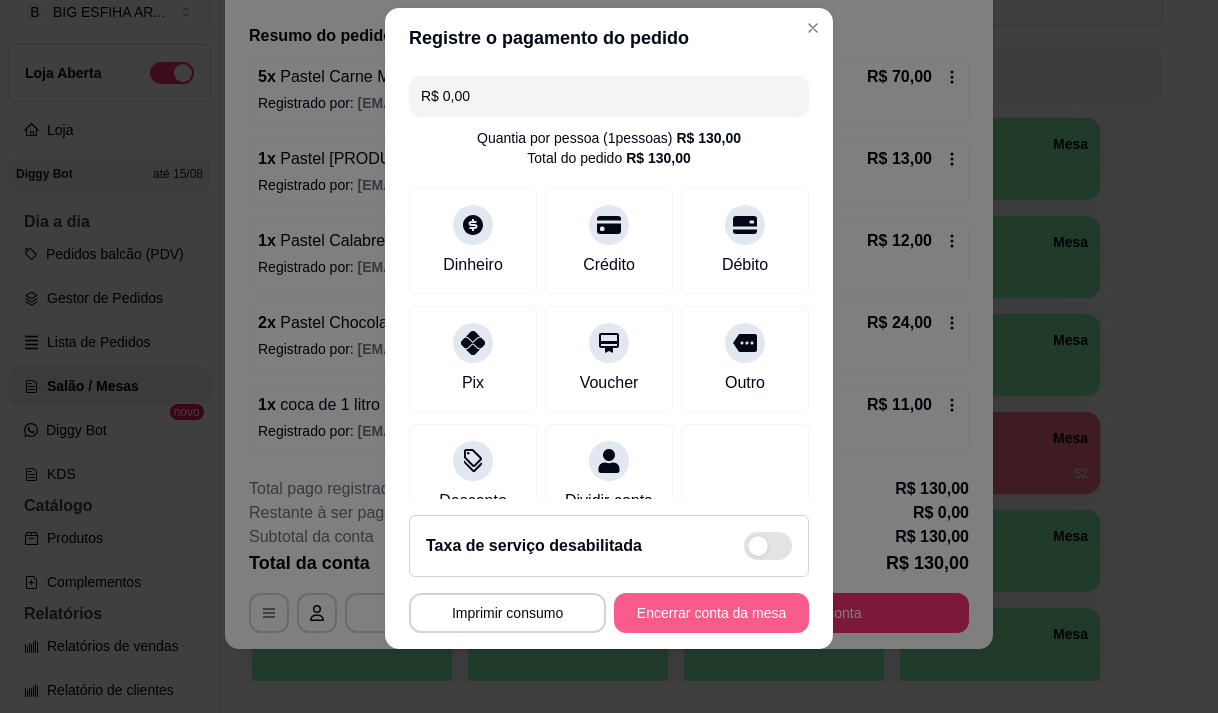 click on "Encerrar conta da mesa" at bounding box center [711, 613] 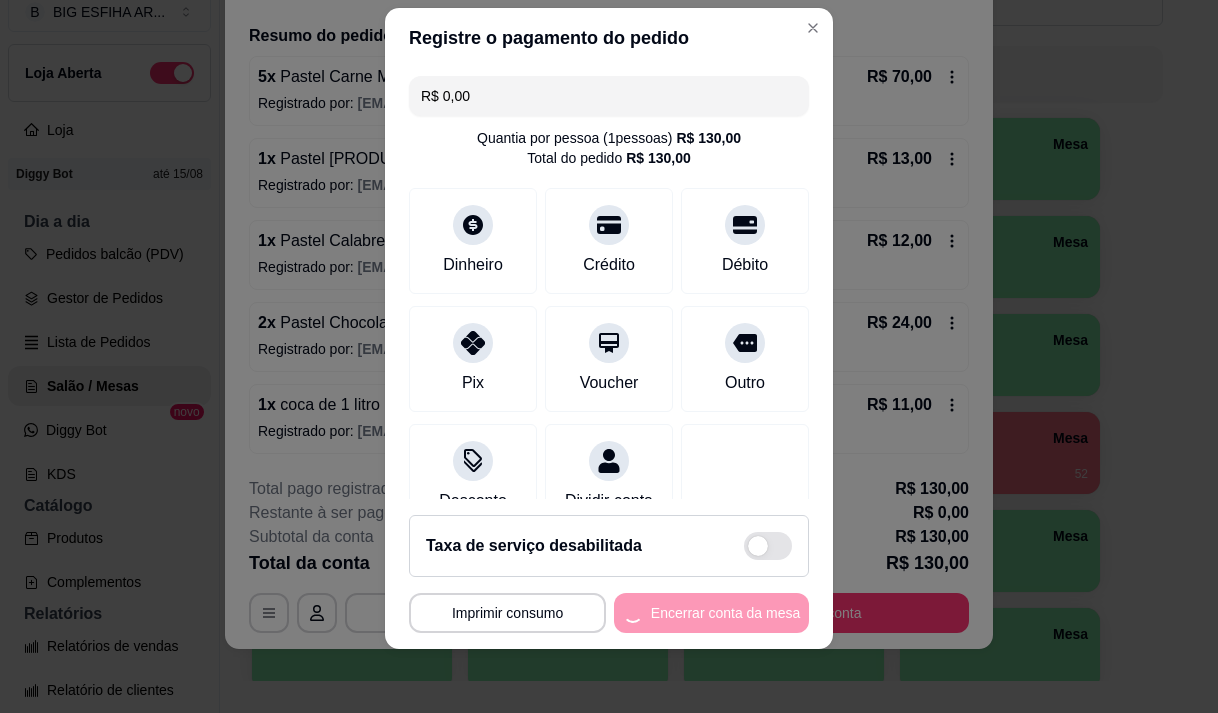 scroll, scrollTop: 0, scrollLeft: 0, axis: both 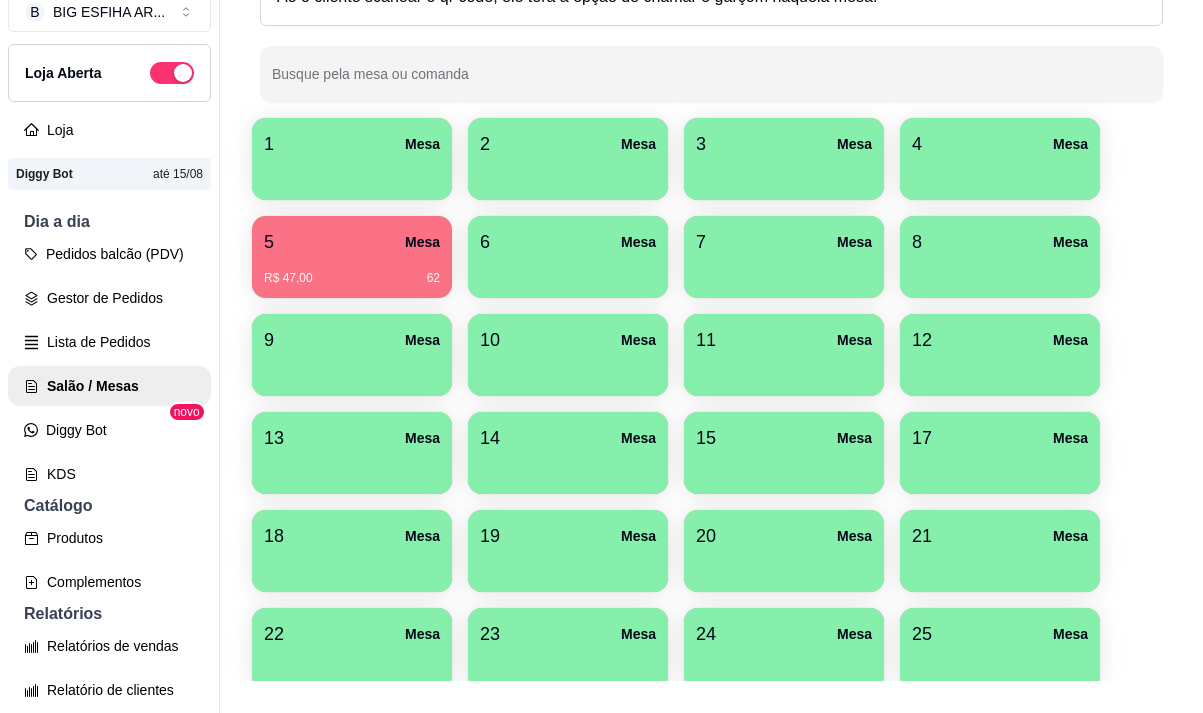 click on "5 Mesa" at bounding box center (352, 242) 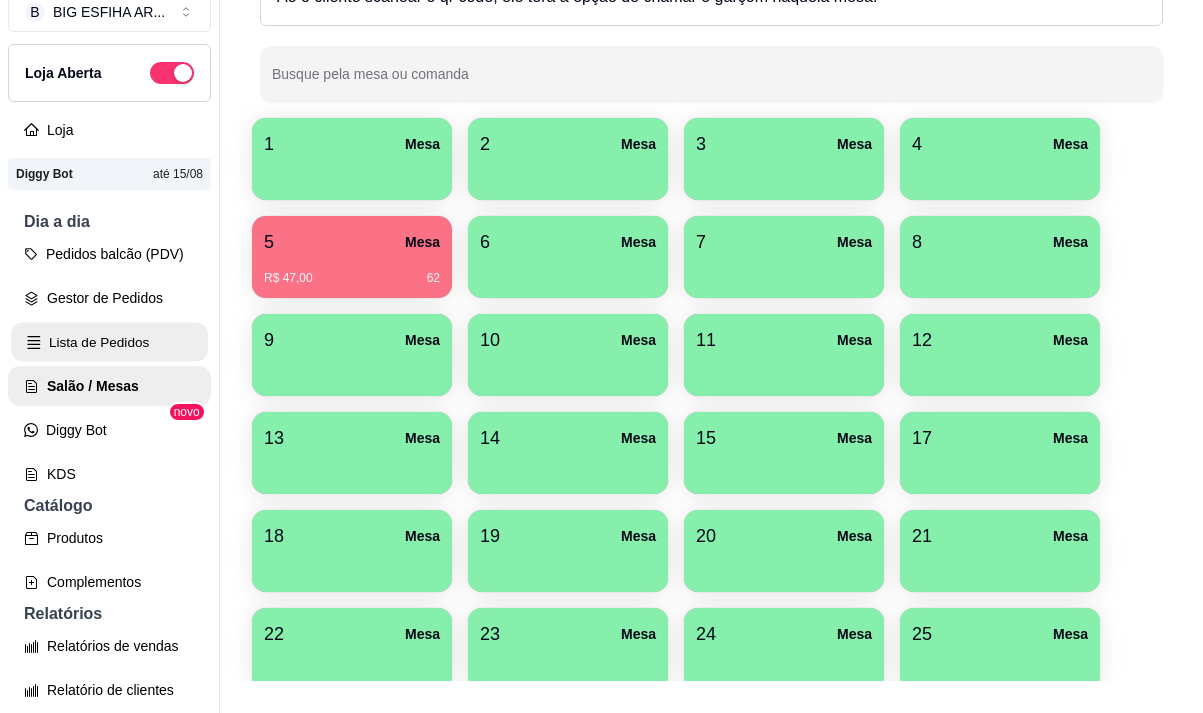 click on "Lista de Pedidos" at bounding box center (109, 342) 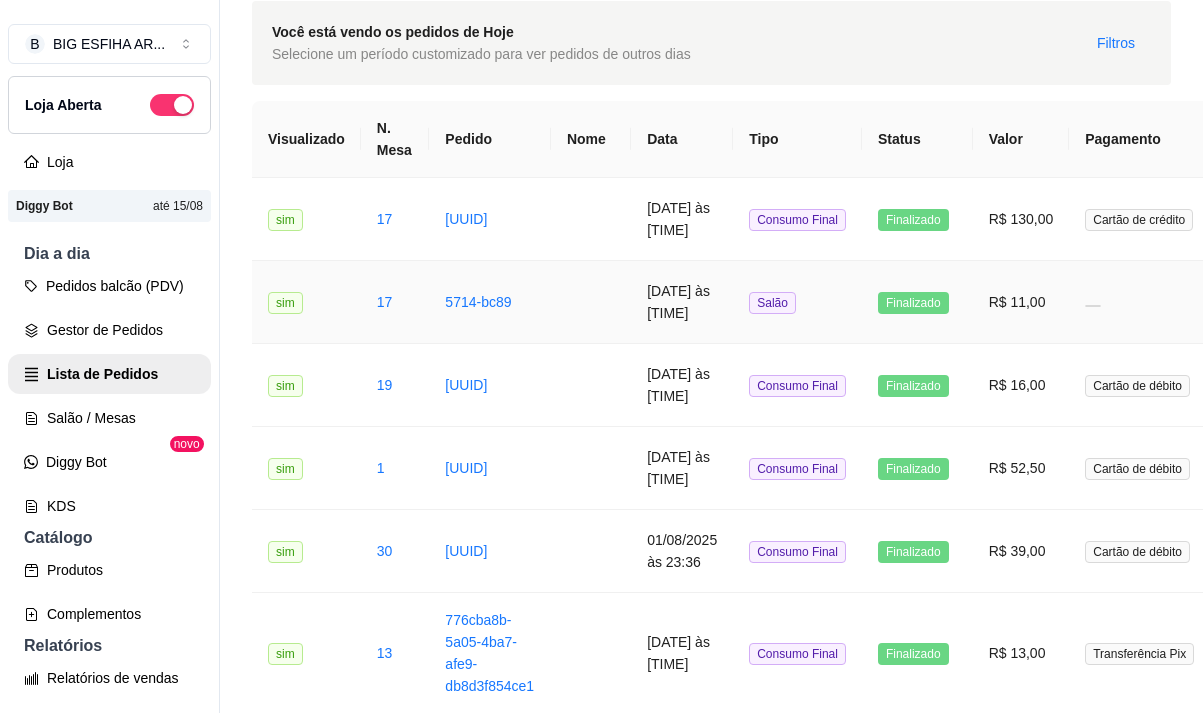 scroll, scrollTop: 200, scrollLeft: 0, axis: vertical 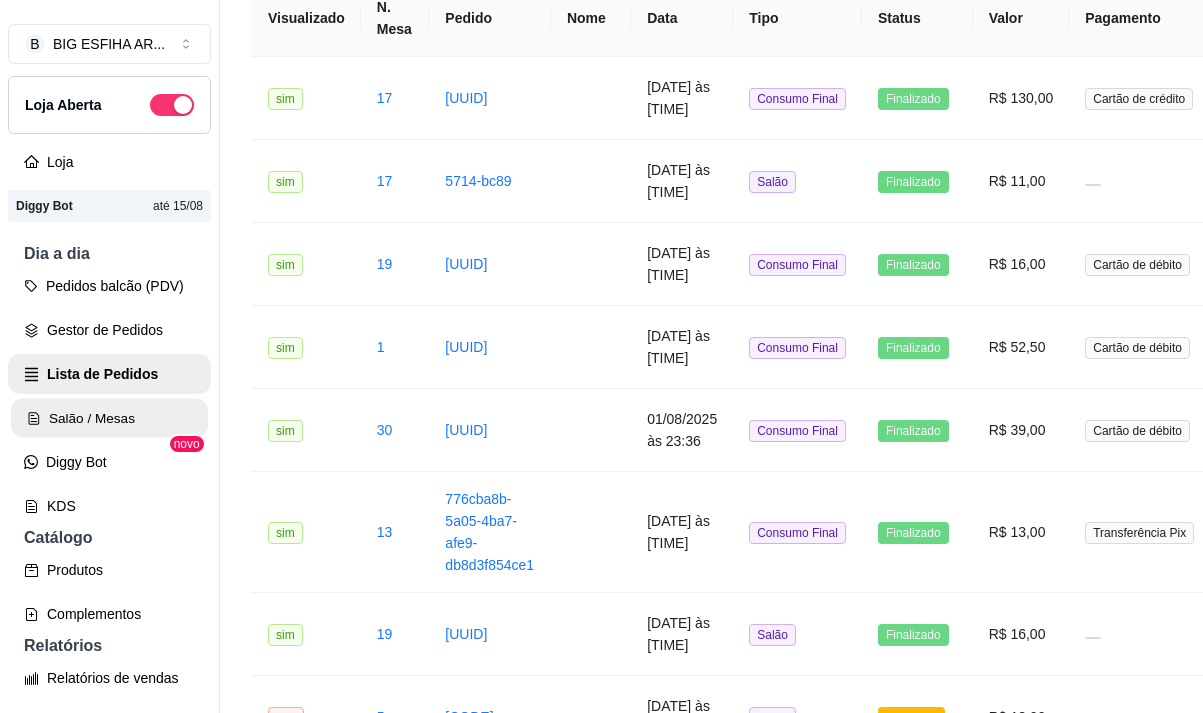 click on "Salão / Mesas" at bounding box center (109, 418) 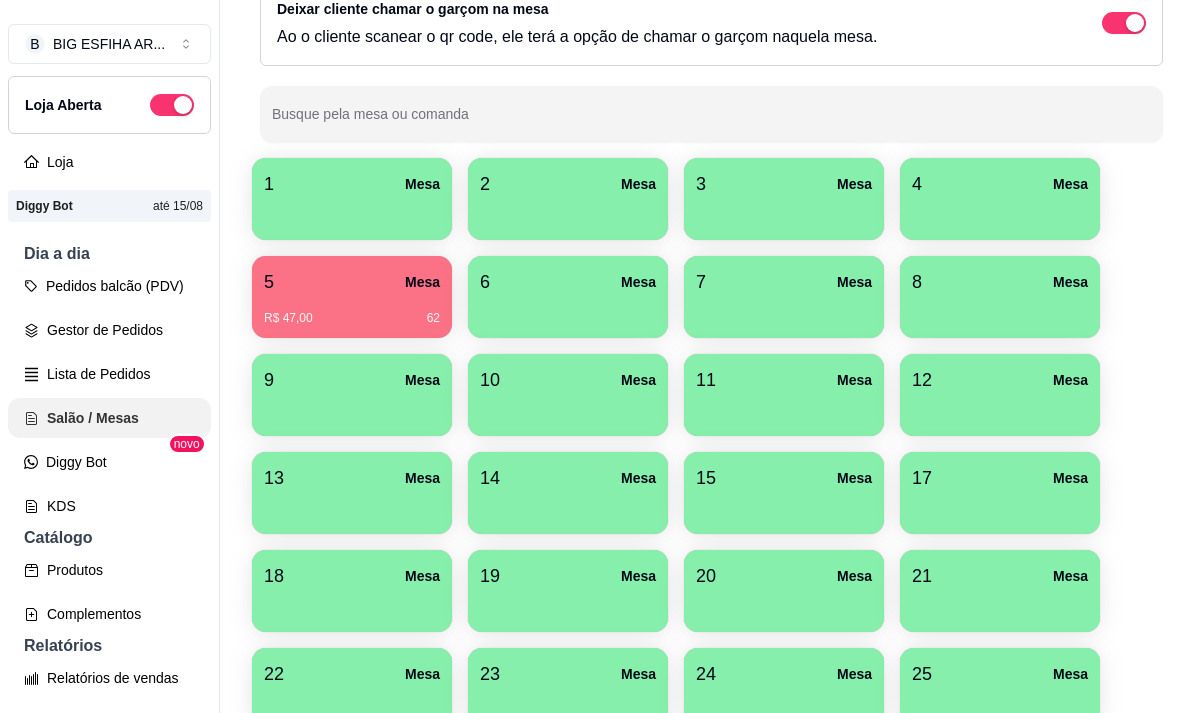 scroll, scrollTop: 0, scrollLeft: 0, axis: both 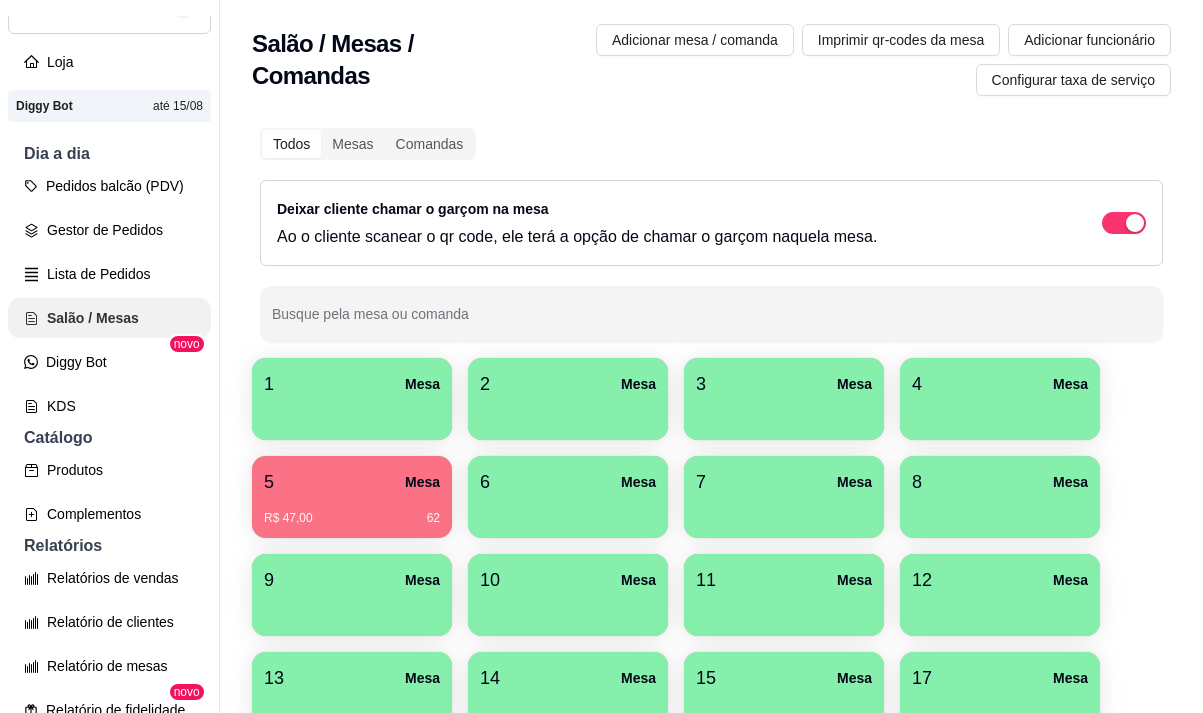 click on "Salão / Mesas" at bounding box center [109, 318] 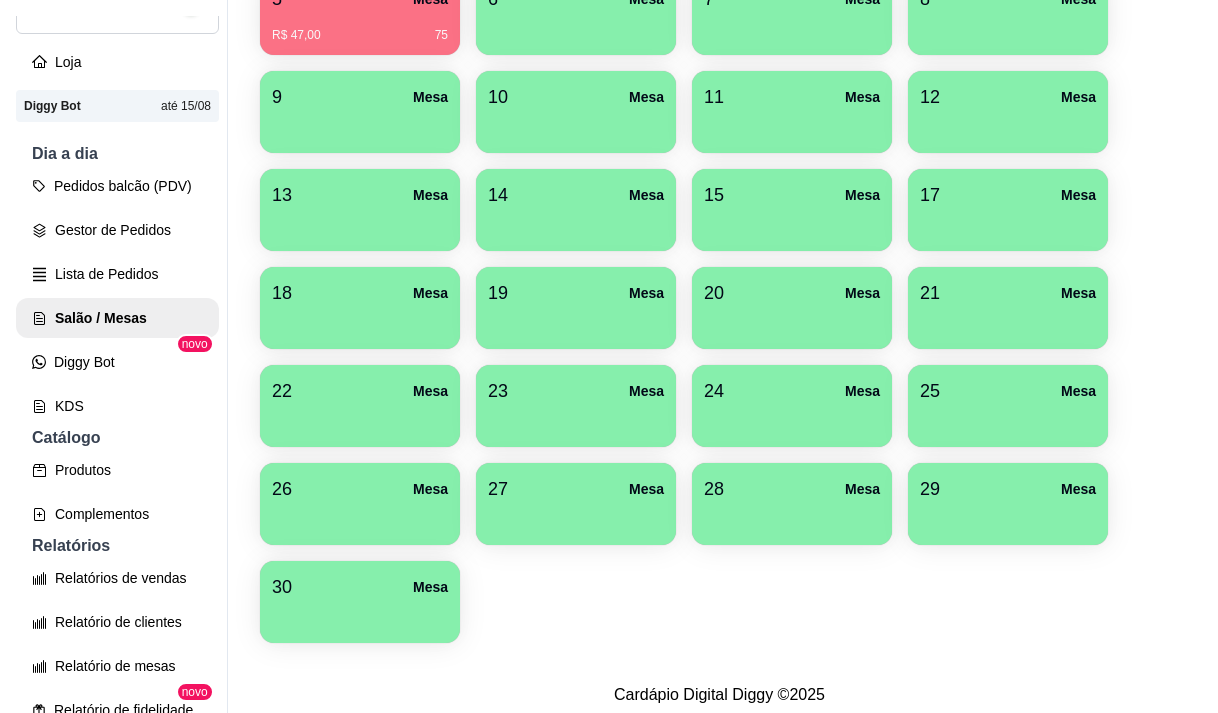 scroll, scrollTop: 508, scrollLeft: 0, axis: vertical 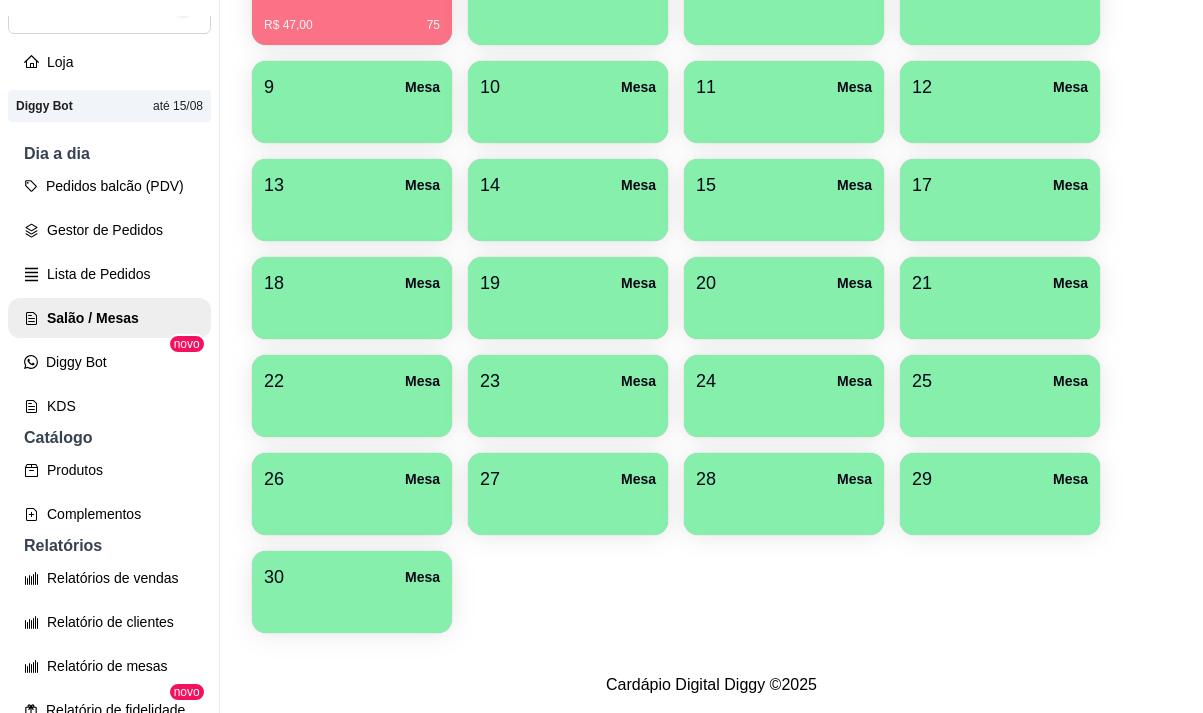click on "30 Mesa" at bounding box center [352, 577] 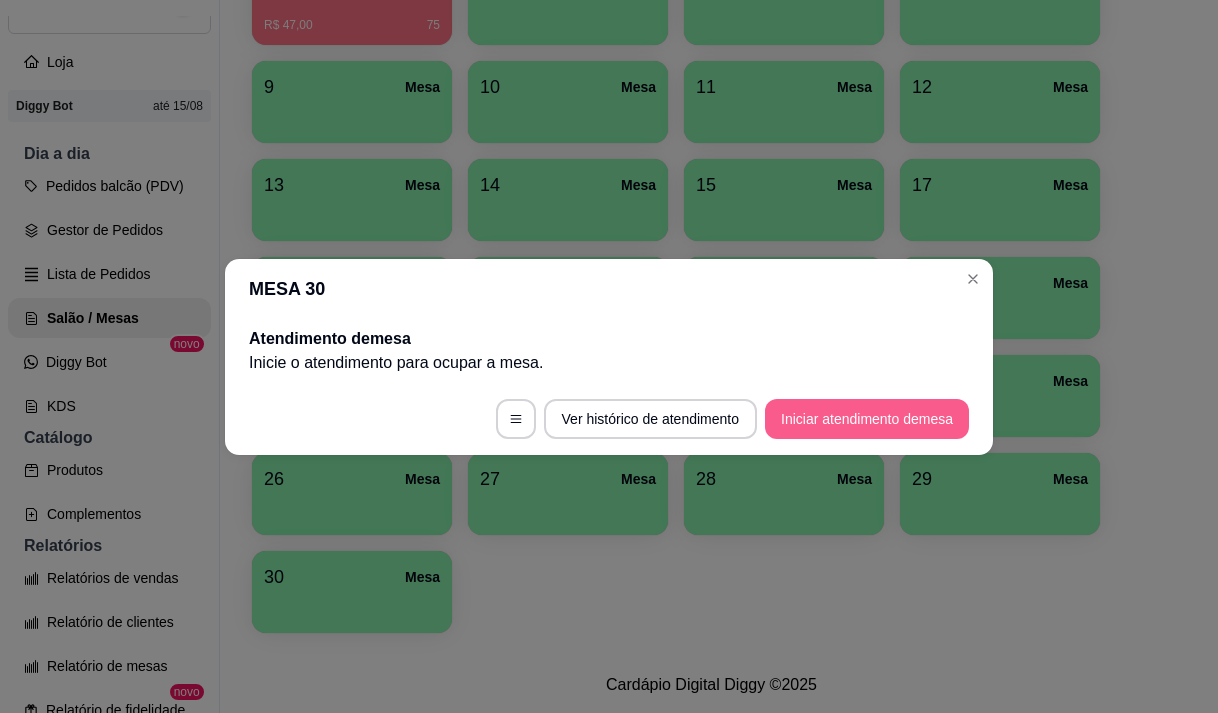 click on "Iniciar atendimento de  mesa" at bounding box center (867, 419) 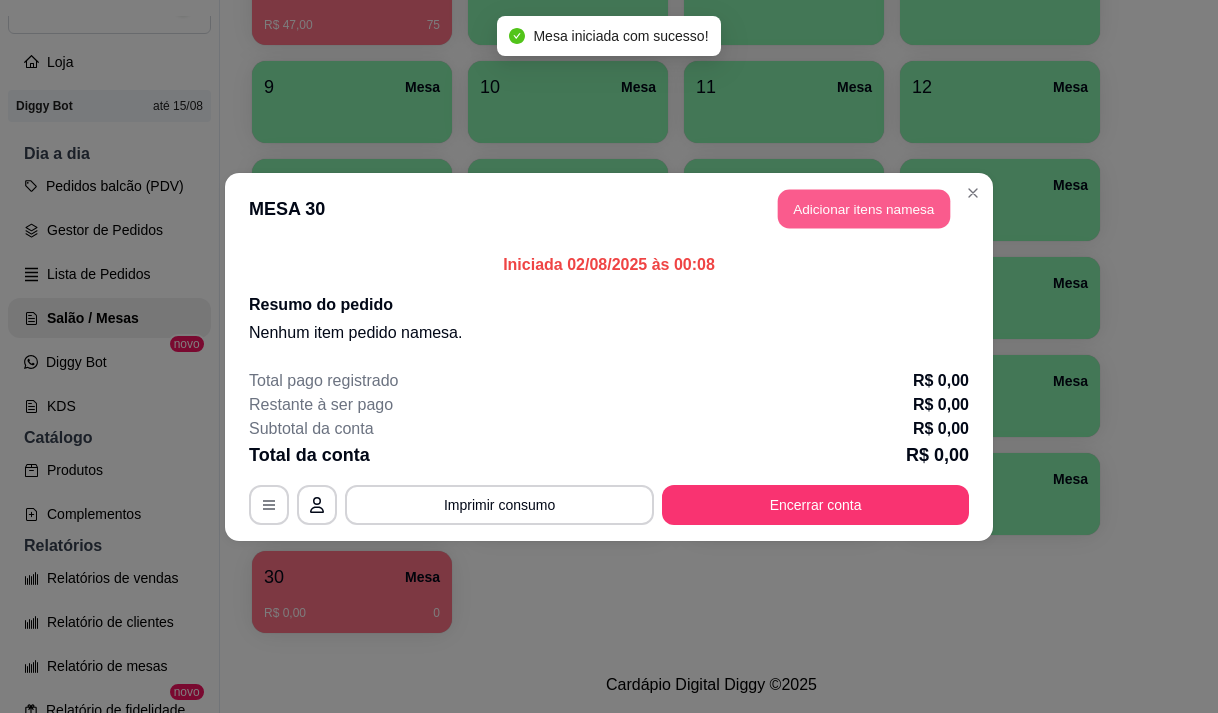click on "Adicionar itens na  mesa" at bounding box center (864, 208) 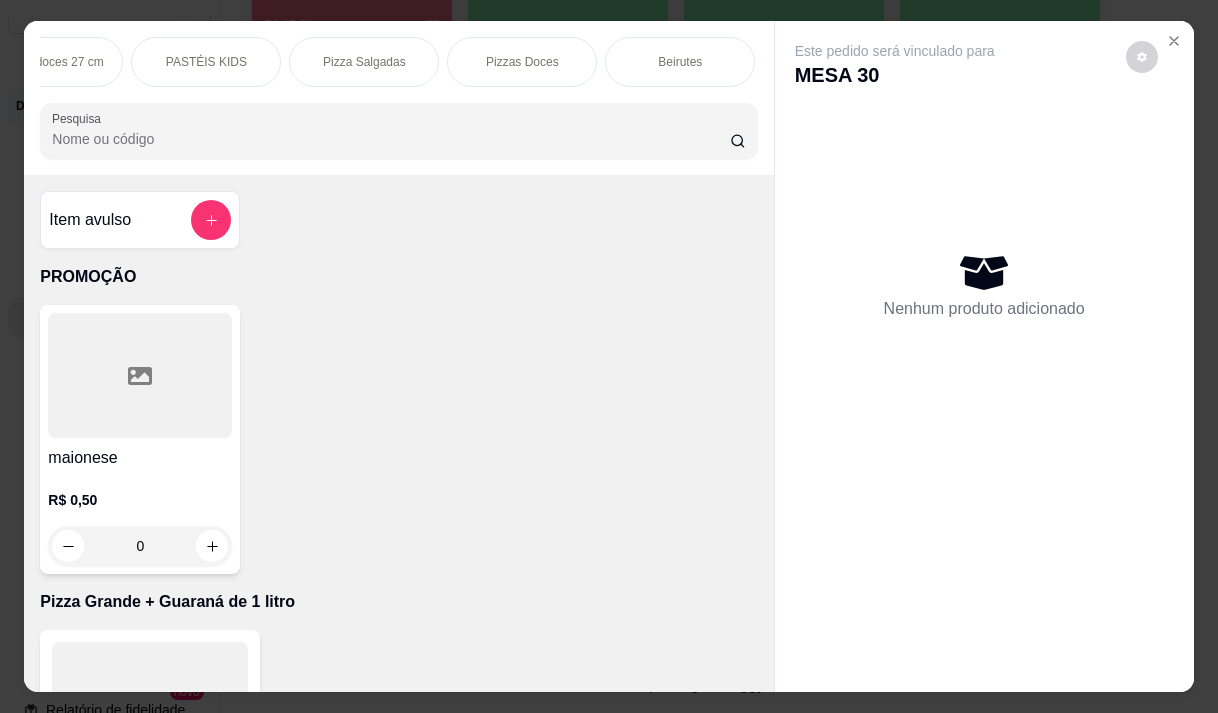 scroll, scrollTop: 0, scrollLeft: 1320, axis: horizontal 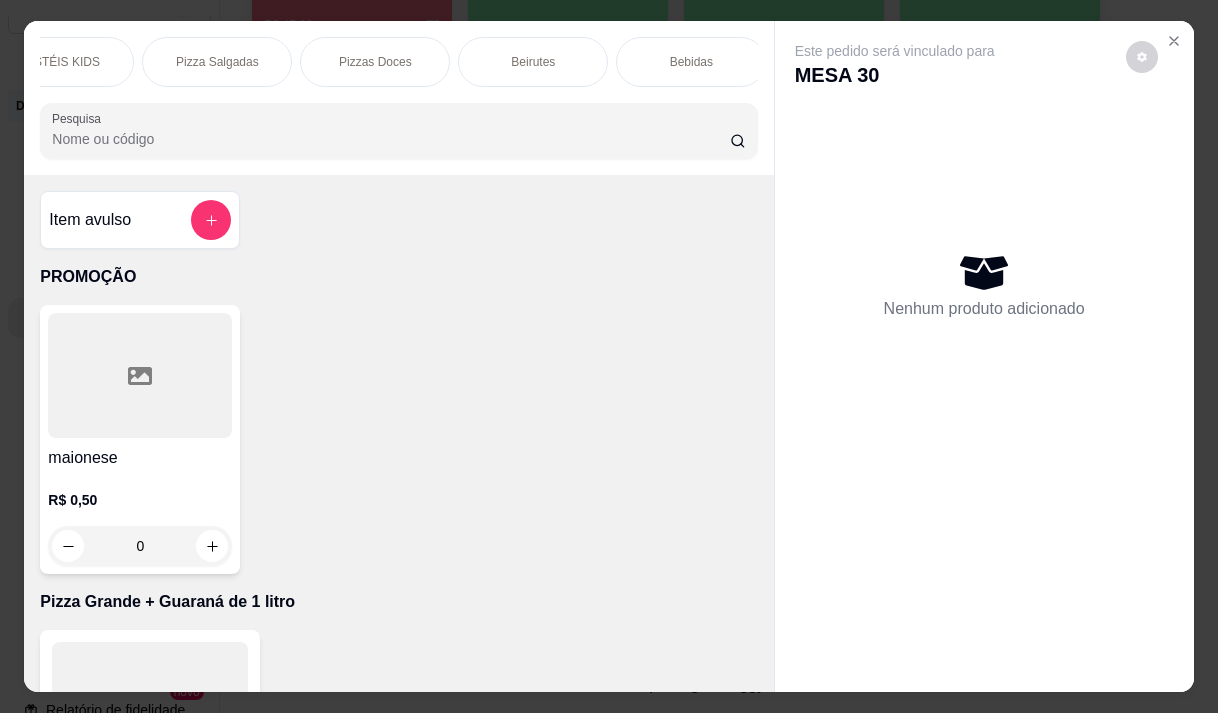click on "Bebidas" at bounding box center [691, 62] 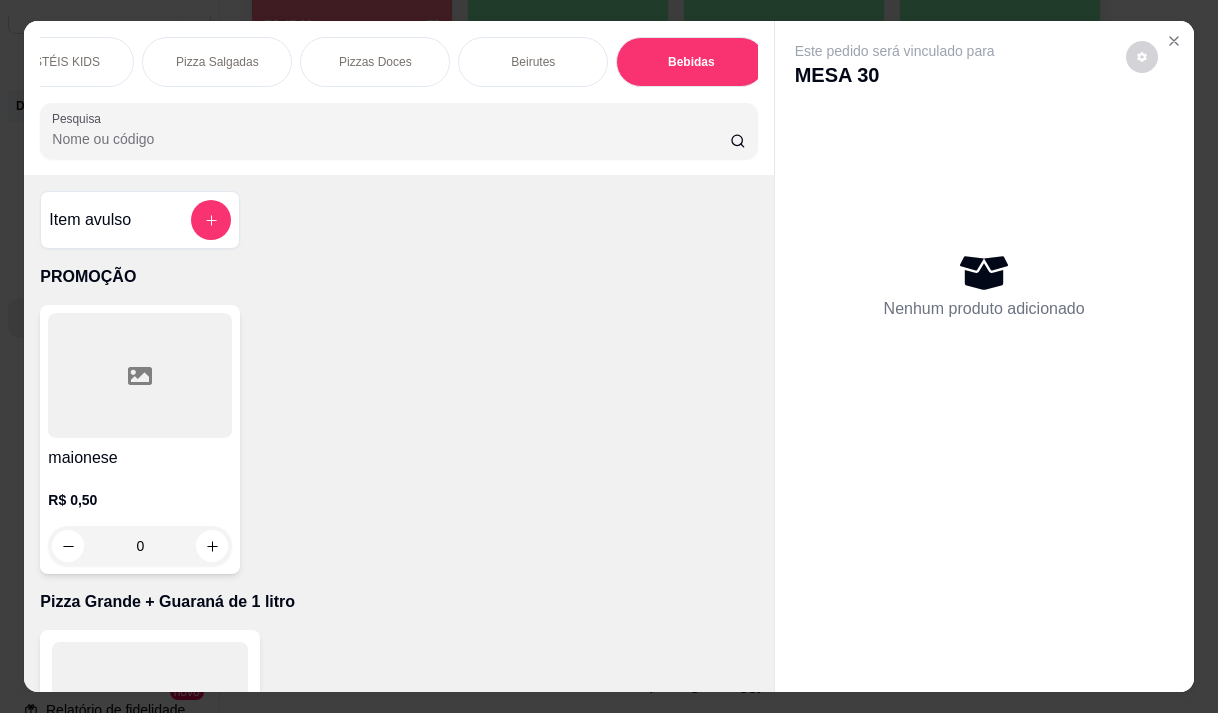 scroll, scrollTop: 16584, scrollLeft: 0, axis: vertical 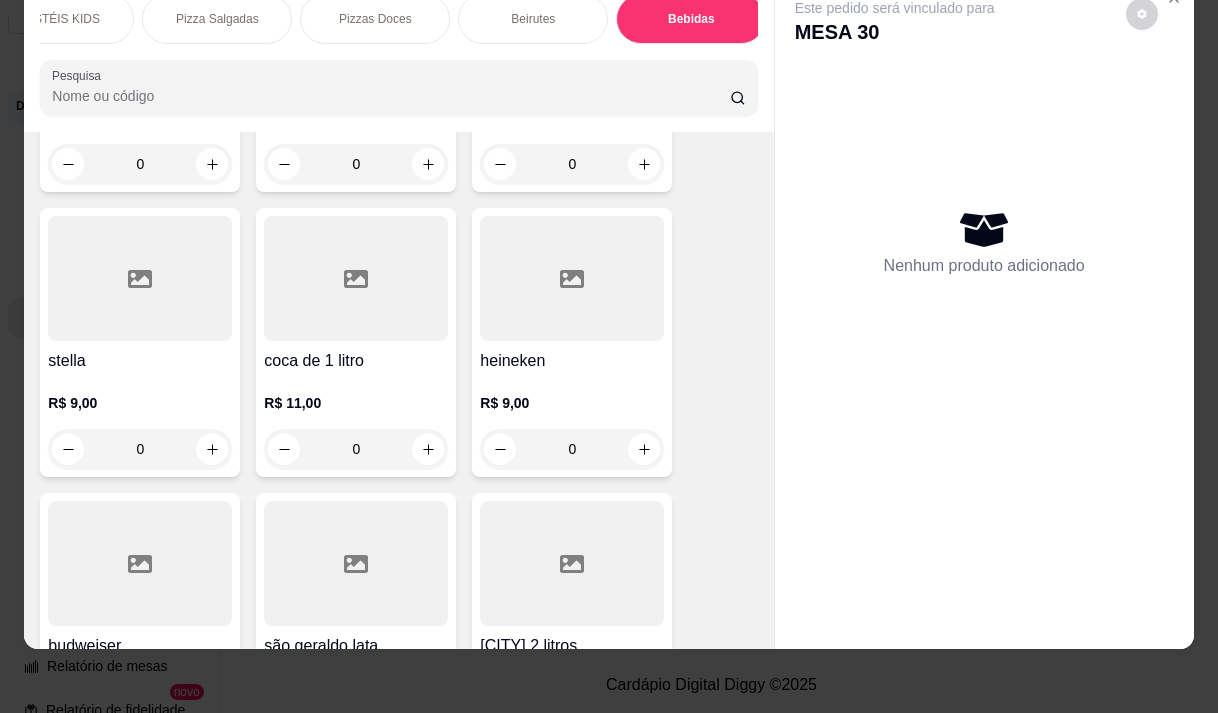 click on "R$ 9,00" at bounding box center [572, 403] 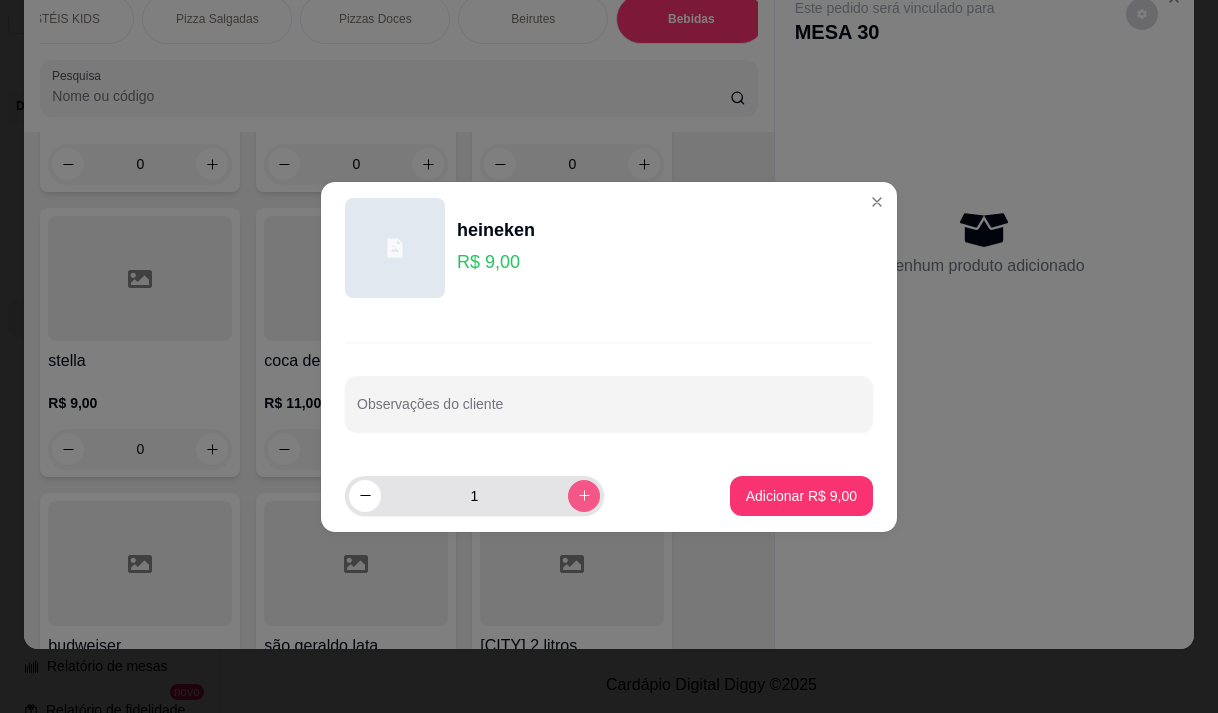 click 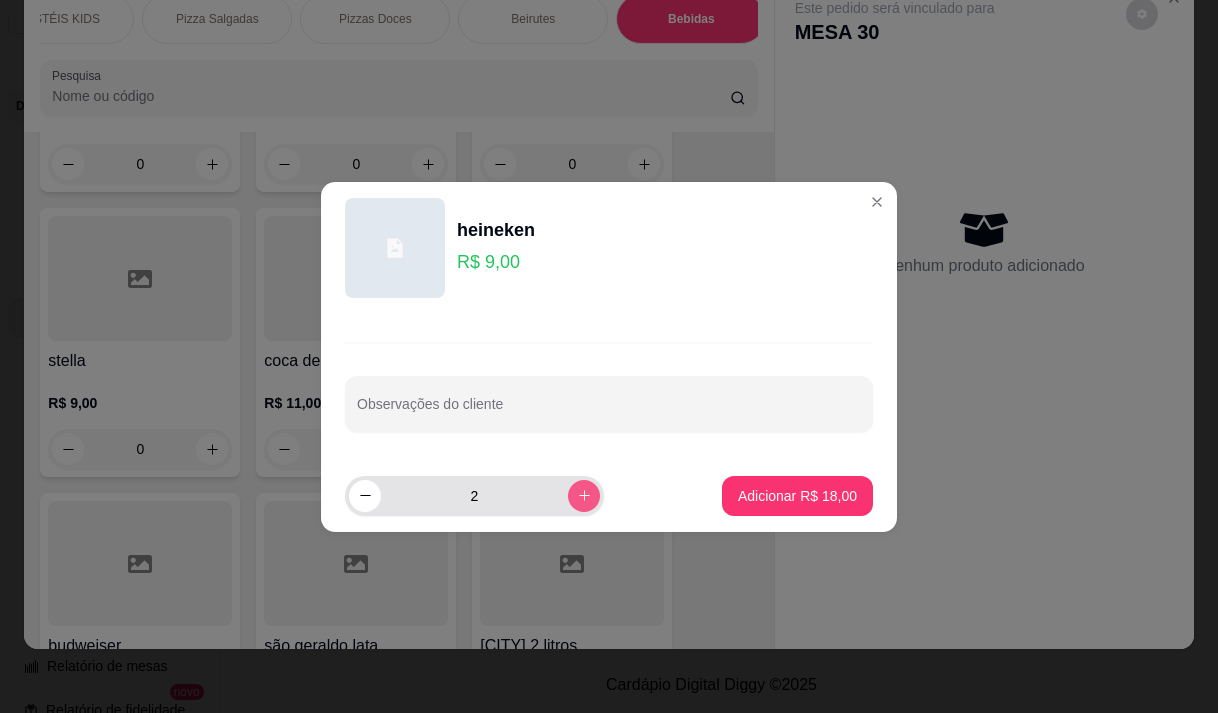click 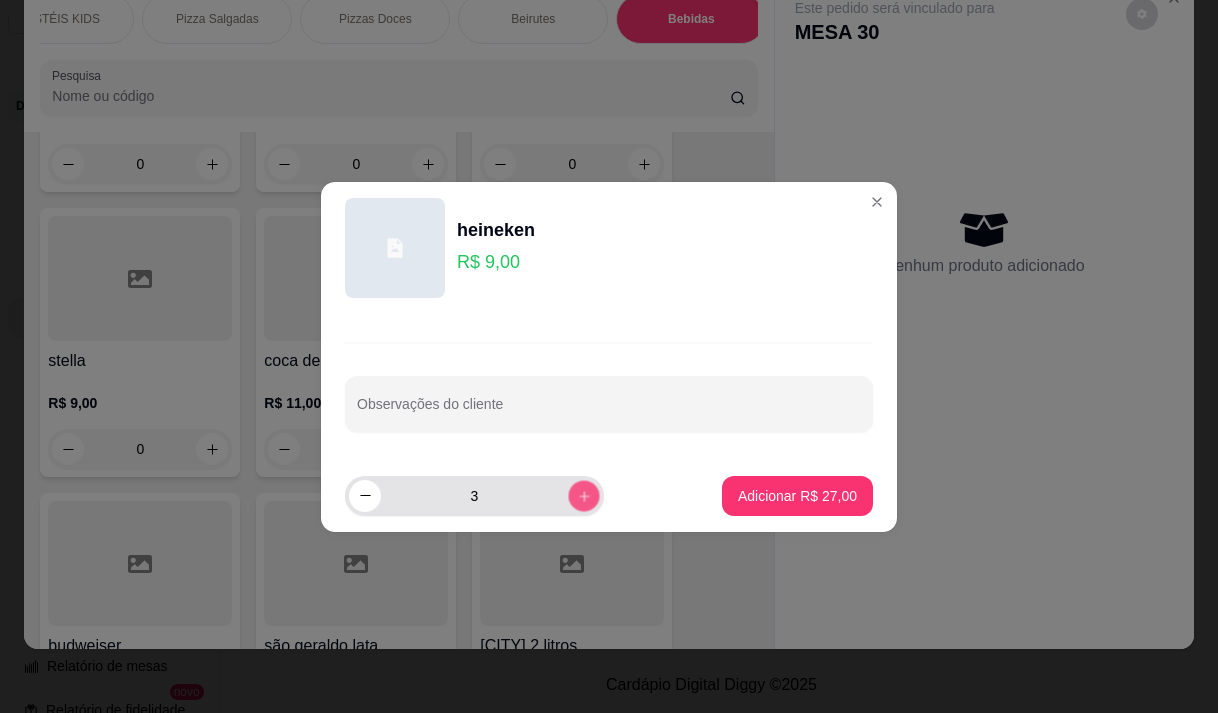 click 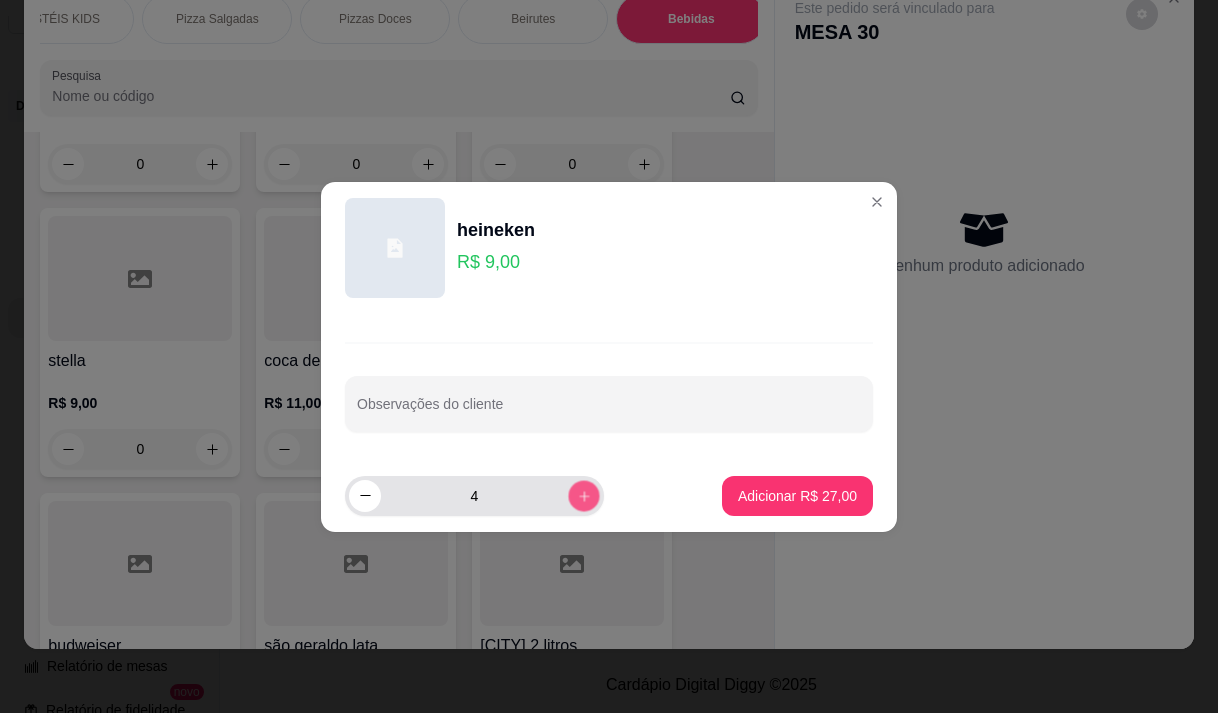 click 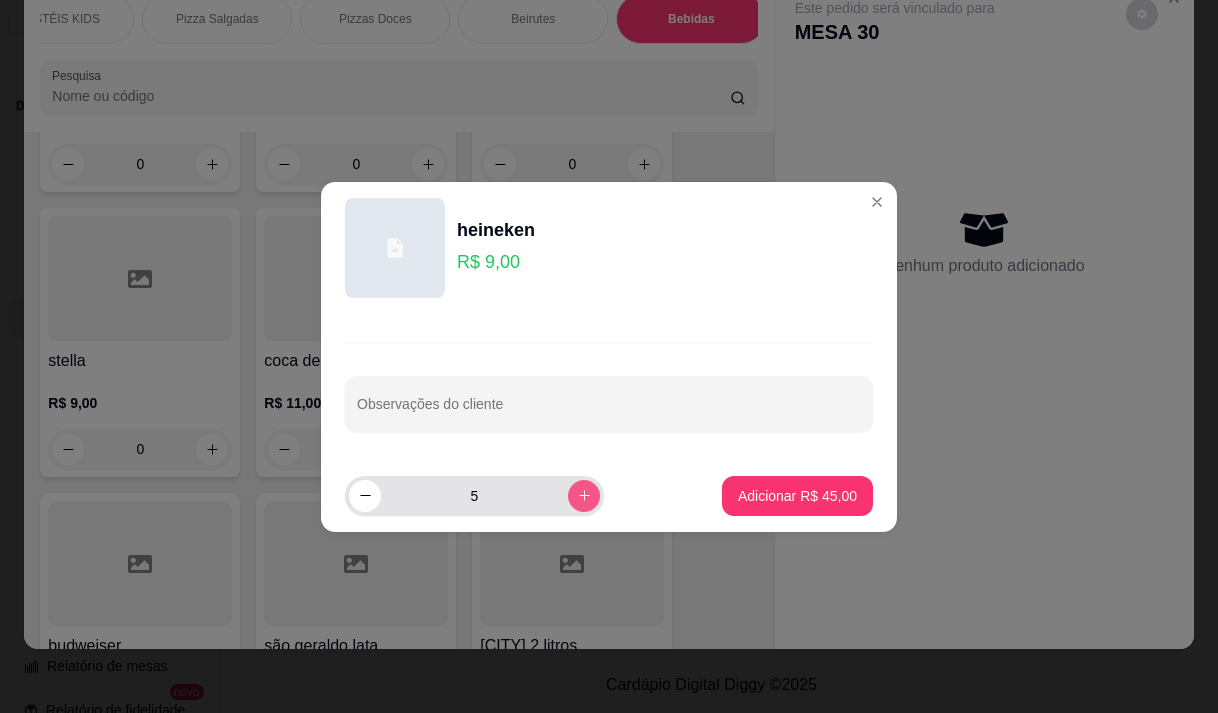 click 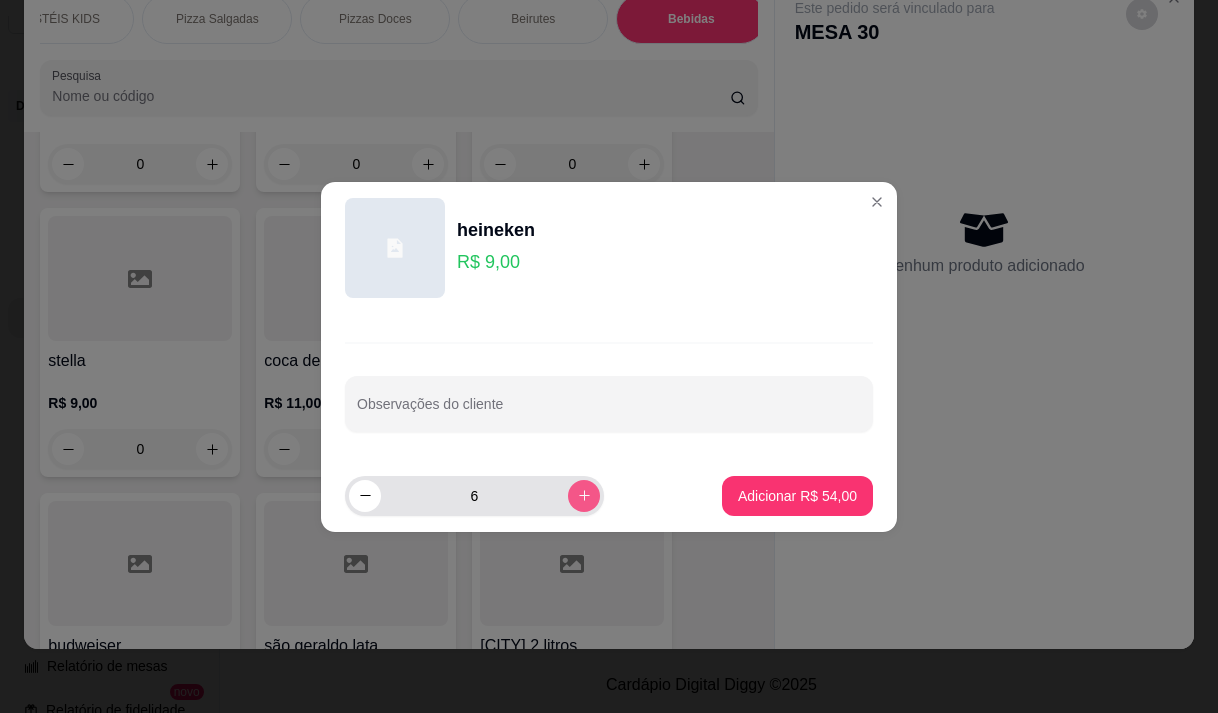 click 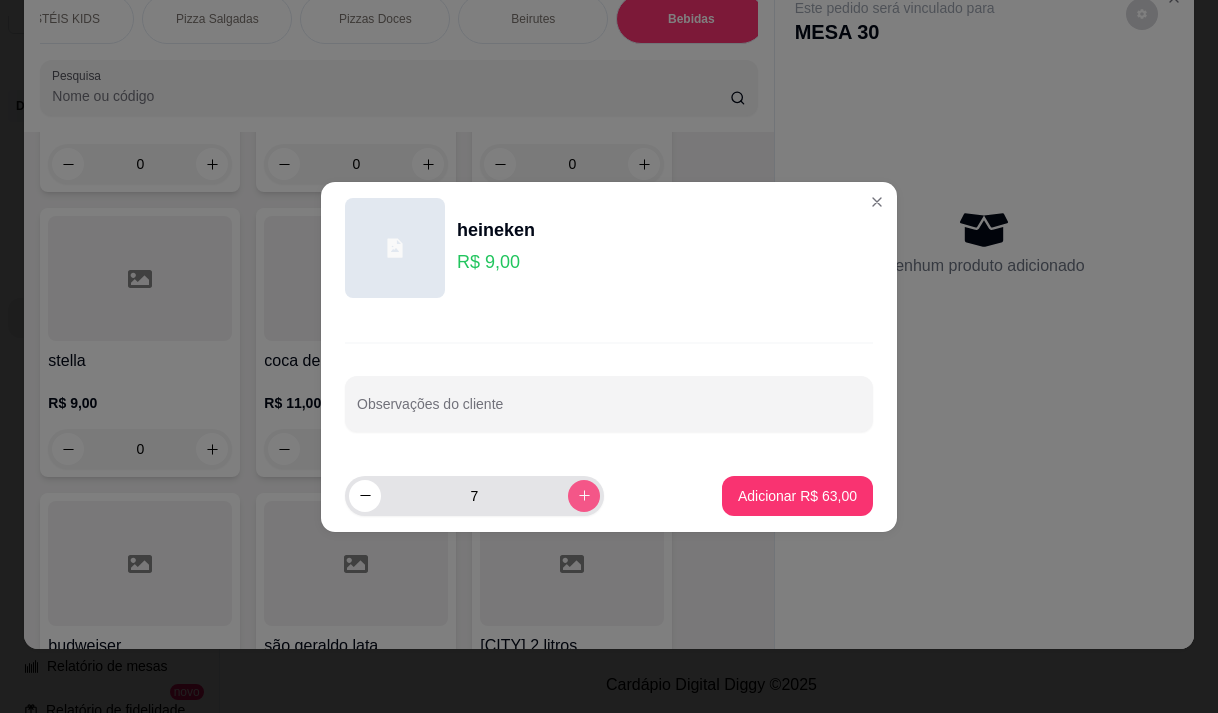 click 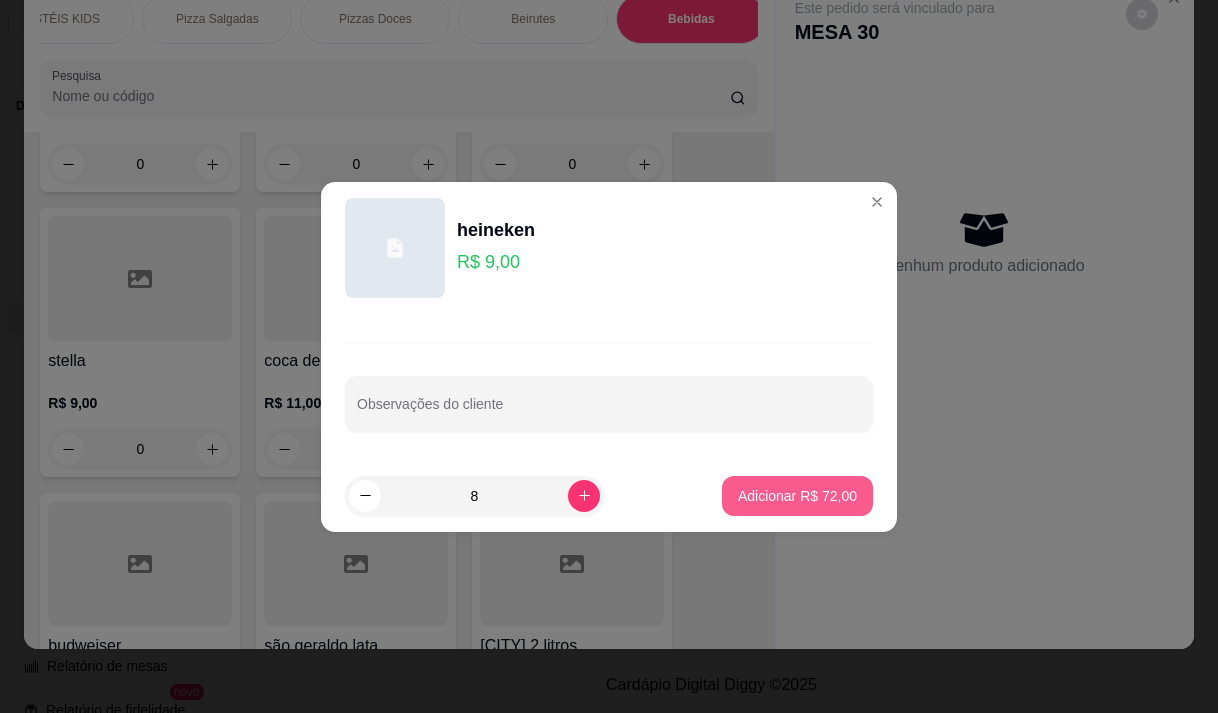 click on "Adicionar R$ 72,00" at bounding box center [797, 496] 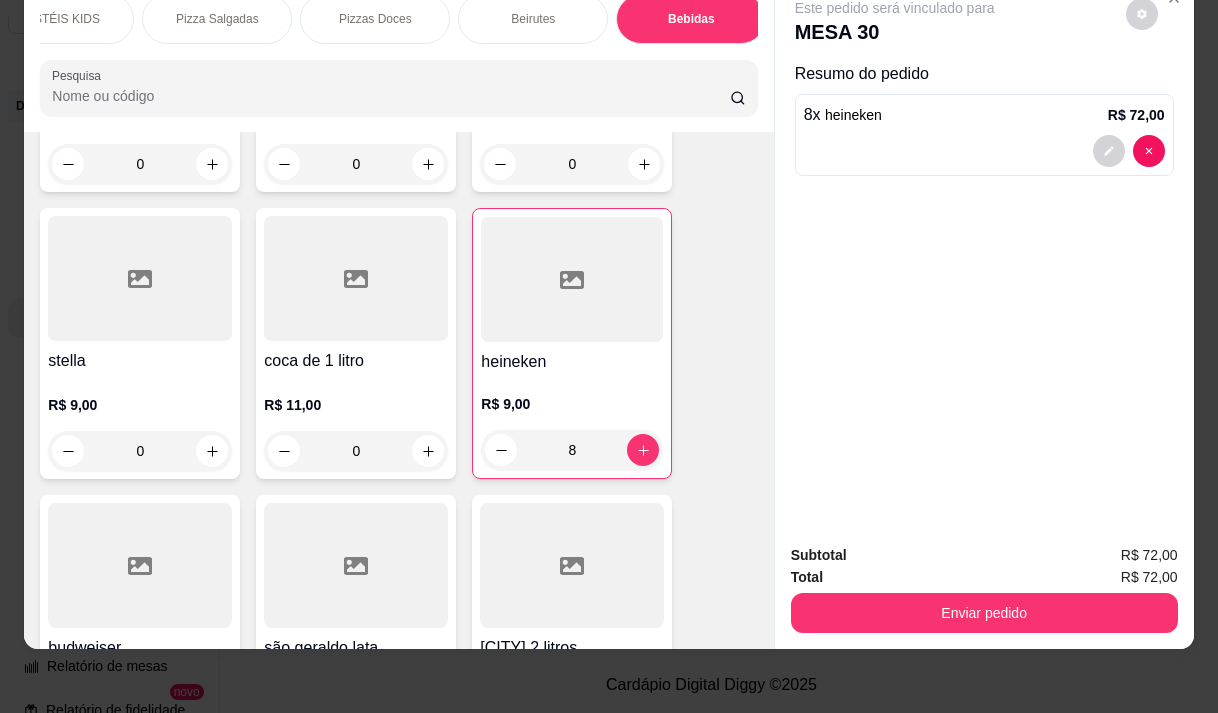 type on "8" 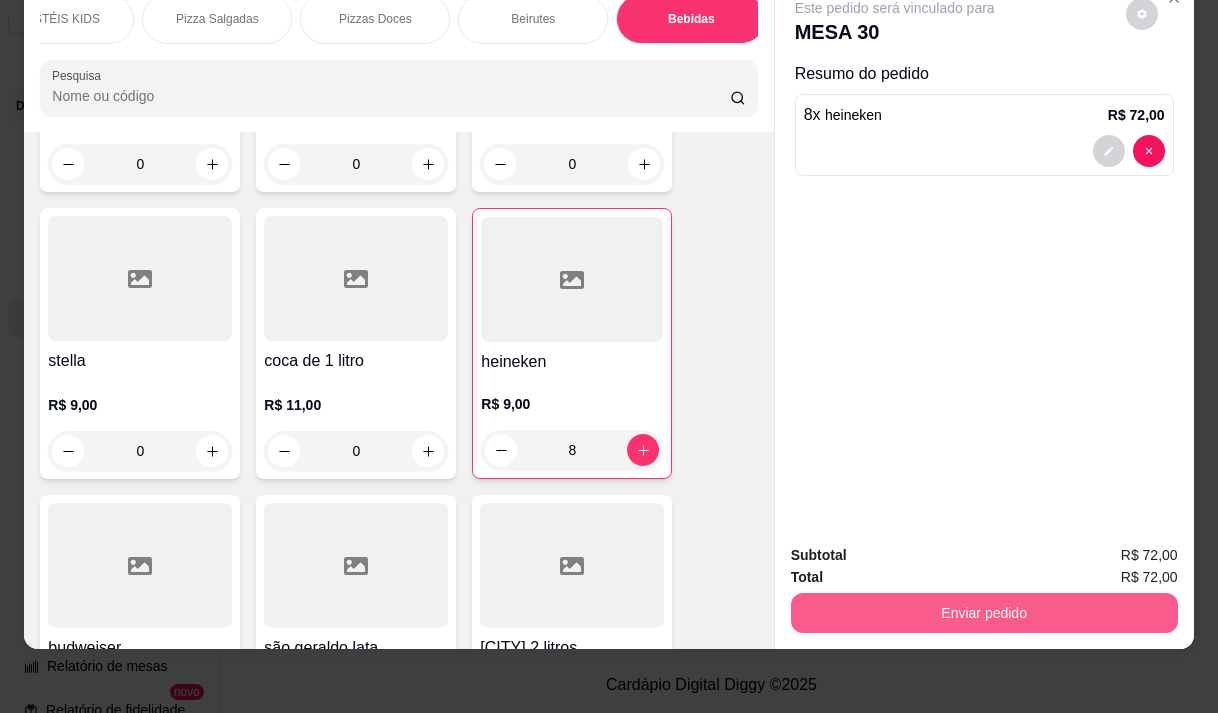 click on "Enviar pedido" at bounding box center (984, 613) 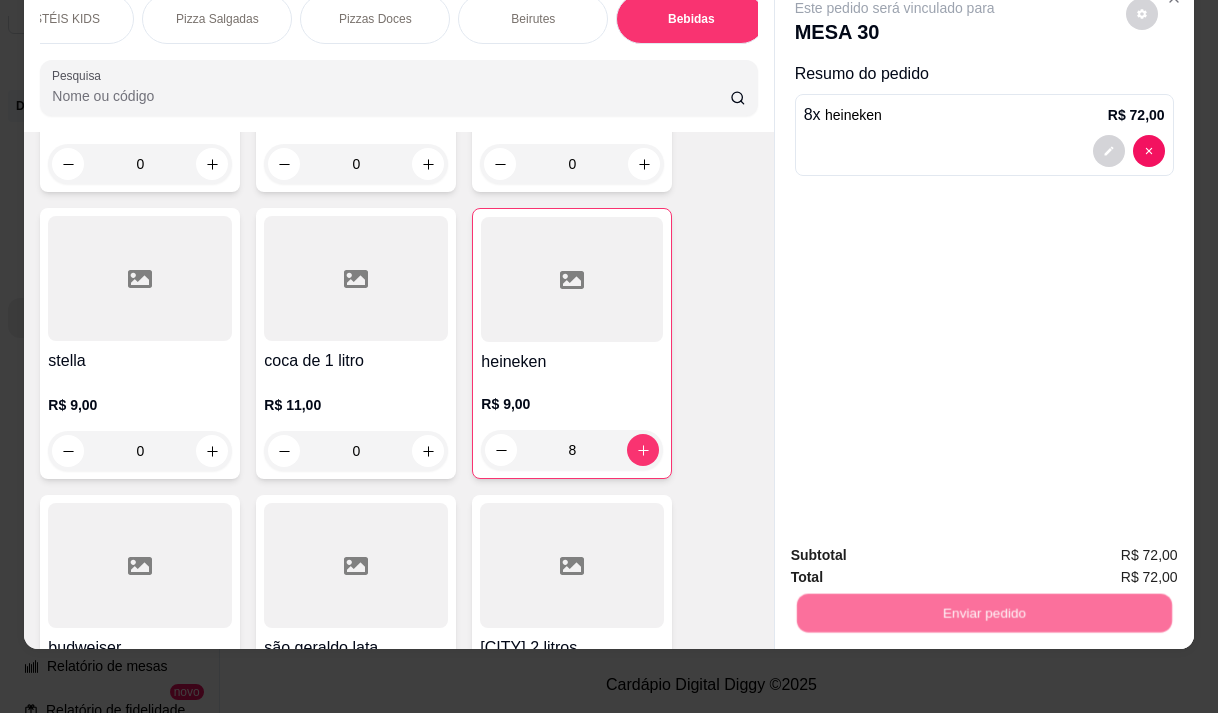 click on "Não registrar e enviar pedido" at bounding box center [918, 549] 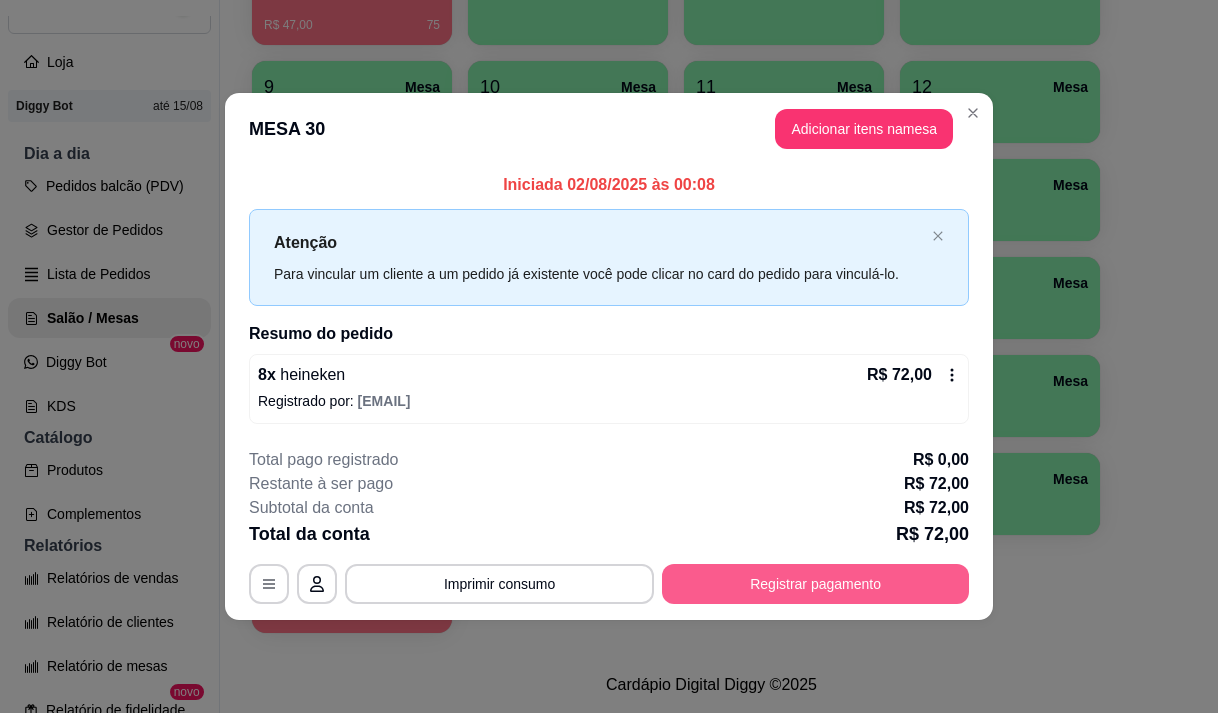 click on "Registrar pagamento" at bounding box center [815, 584] 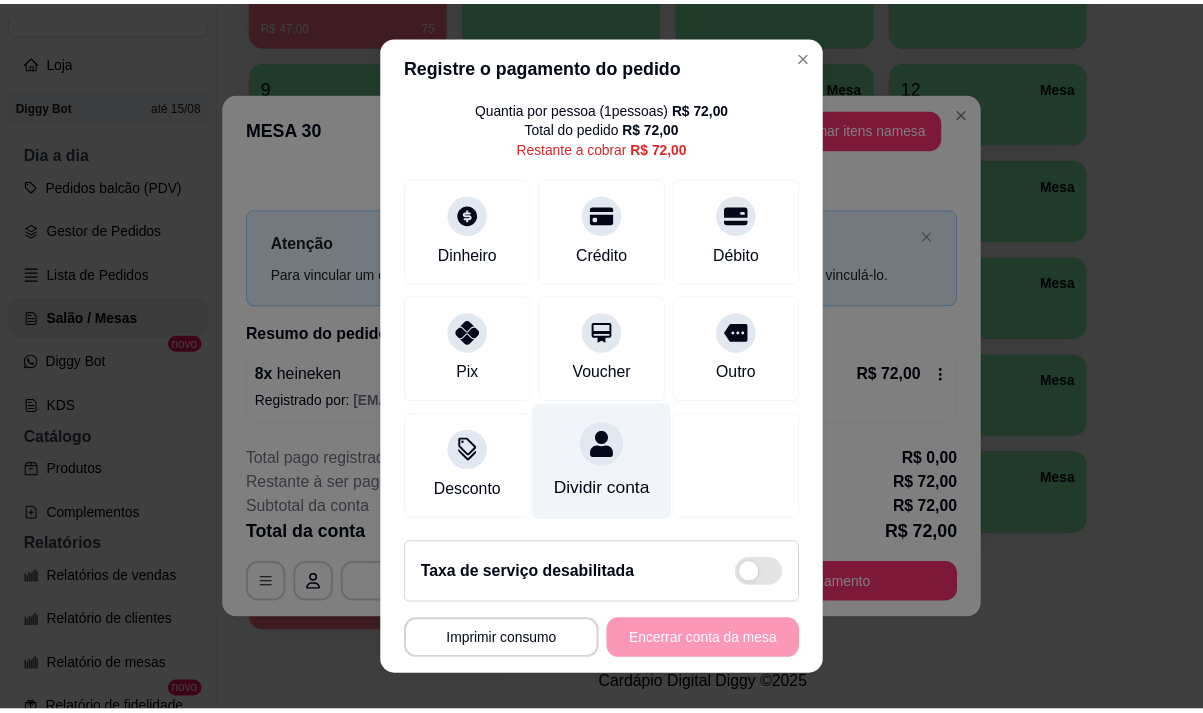 scroll, scrollTop: 82, scrollLeft: 0, axis: vertical 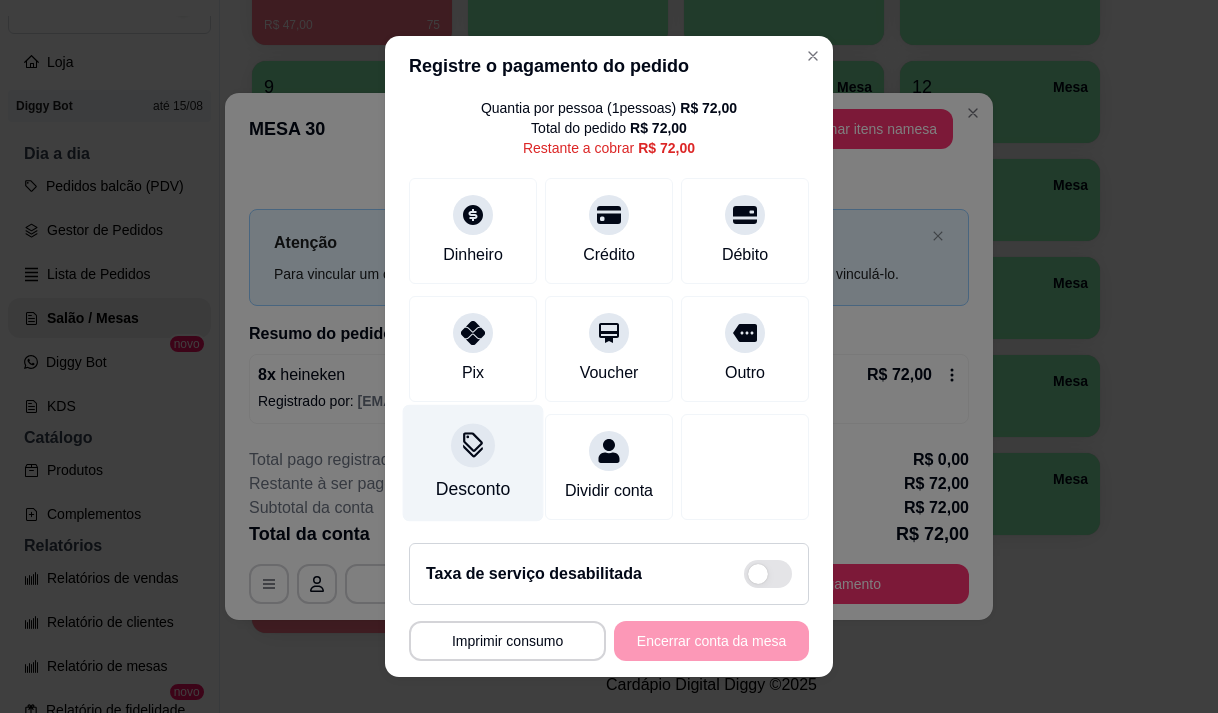 click on "Desconto" at bounding box center [473, 462] 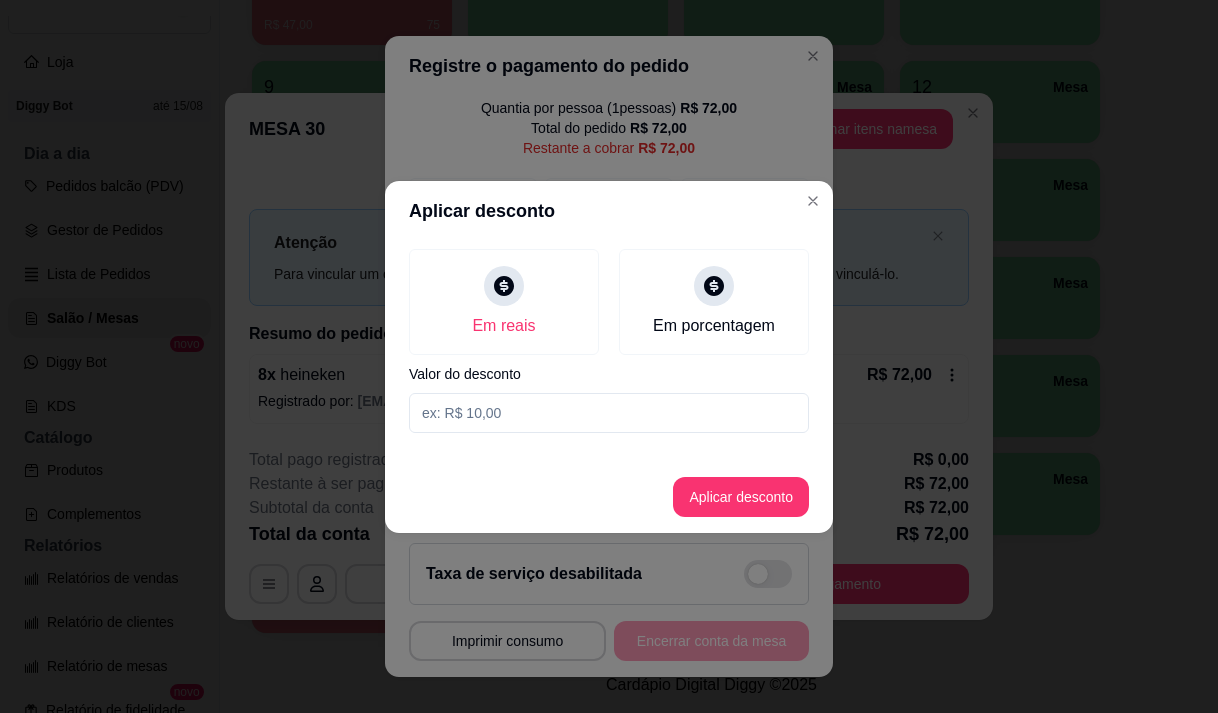 click at bounding box center [609, 413] 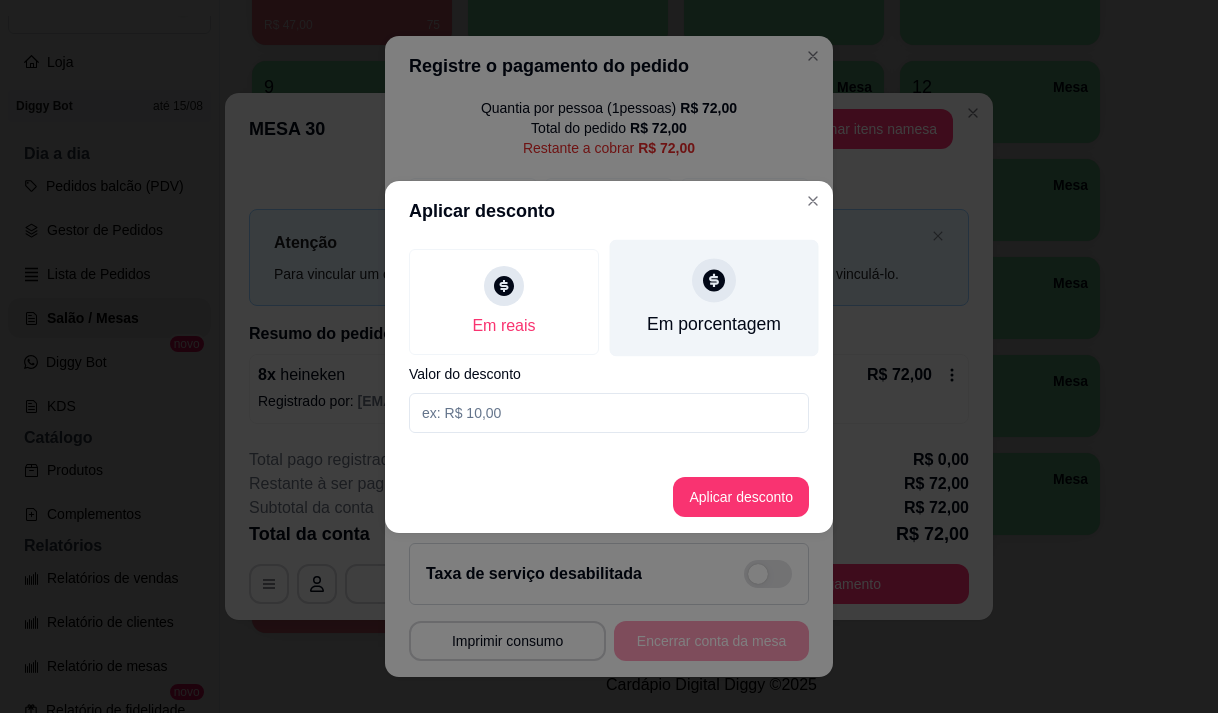 click on "Em porcentagem" at bounding box center [714, 324] 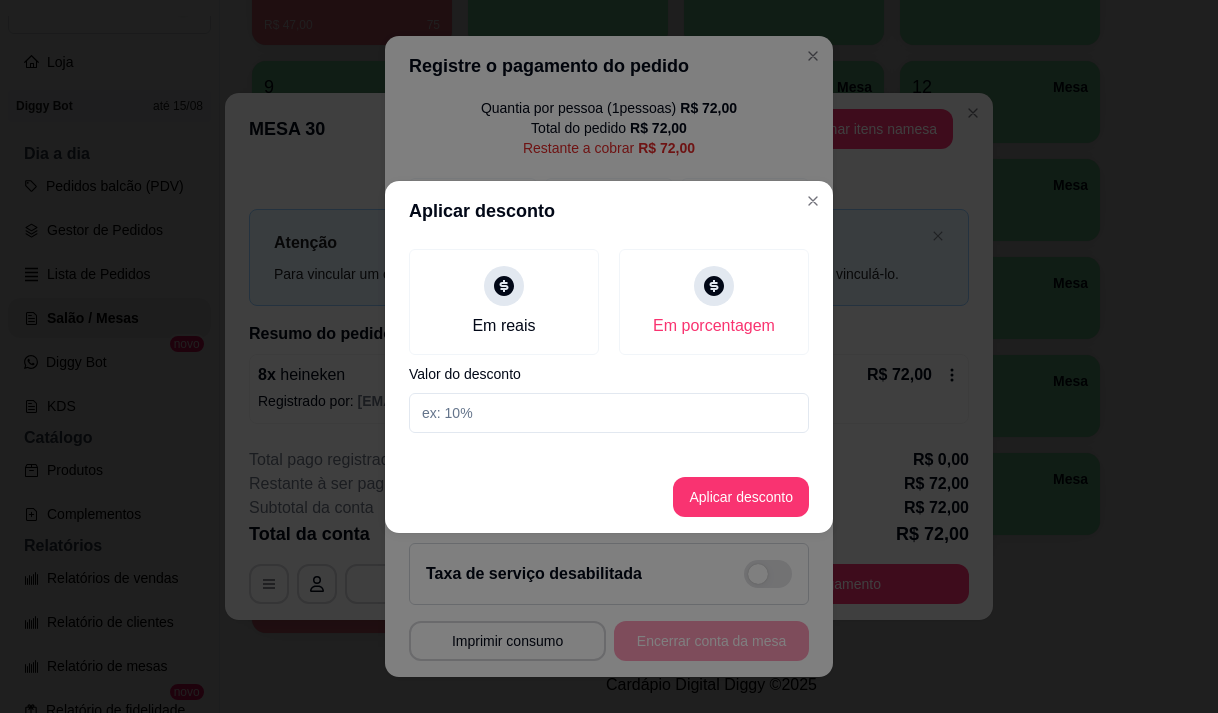 click at bounding box center [609, 413] 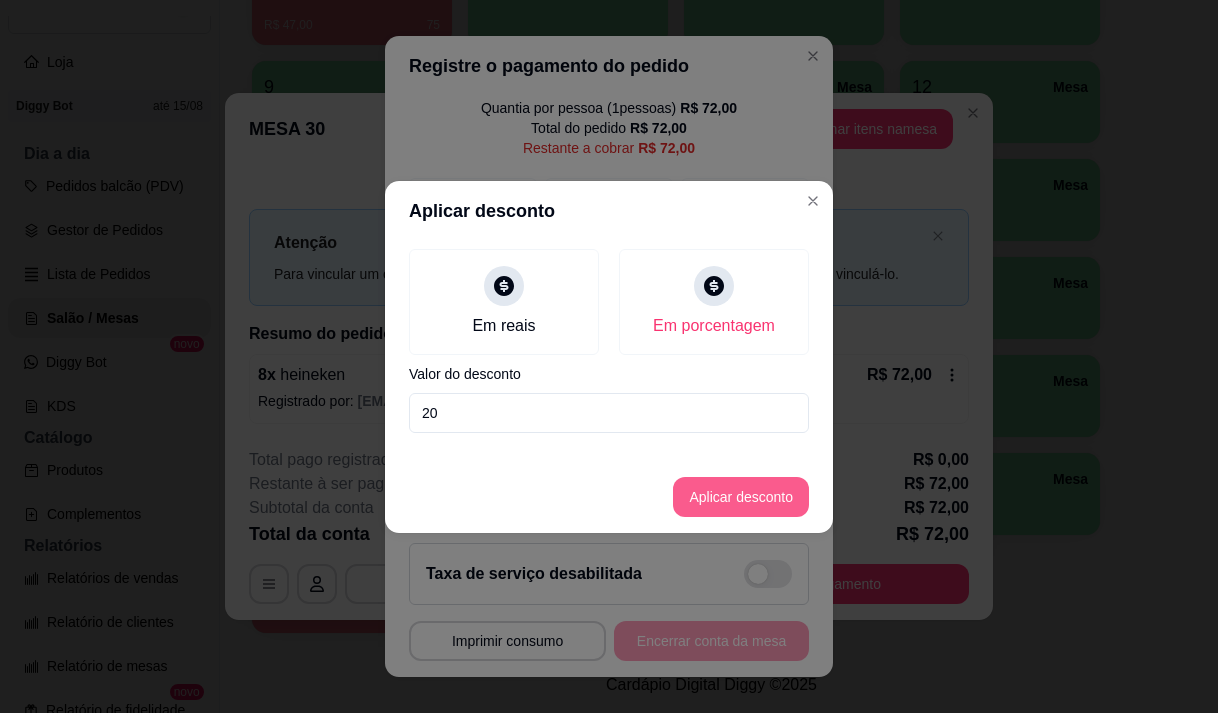 type on "20" 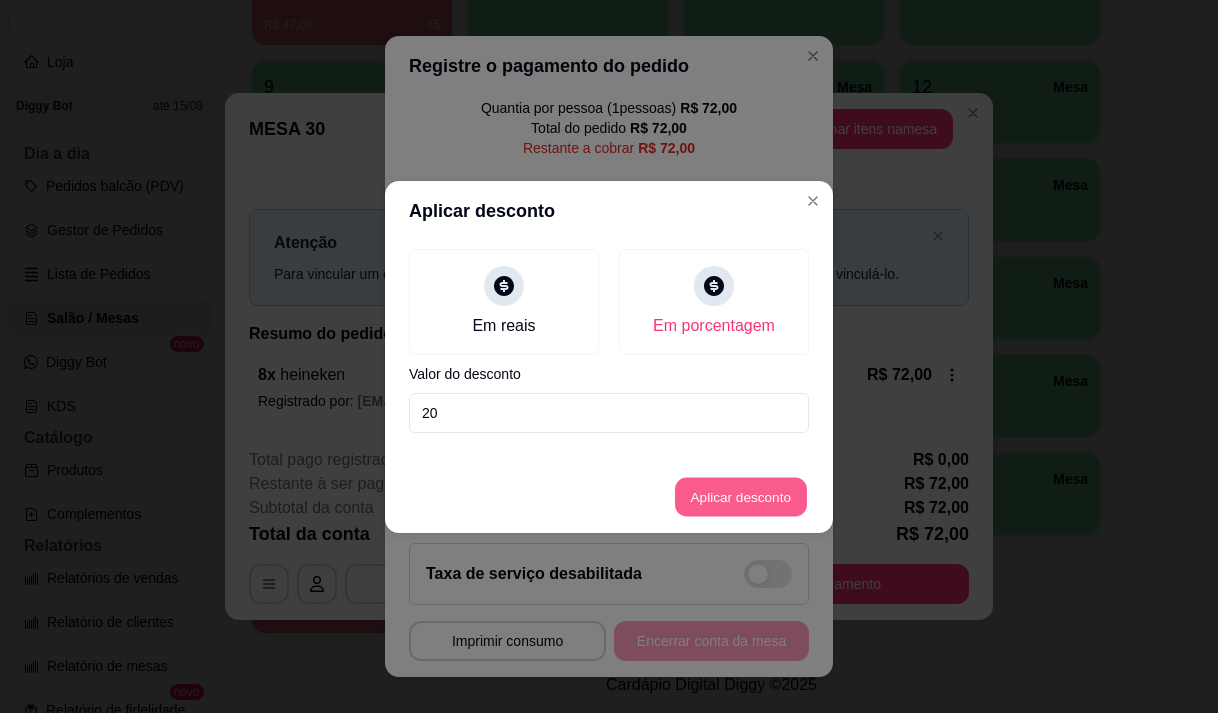 click on "Aplicar desconto" at bounding box center (741, 496) 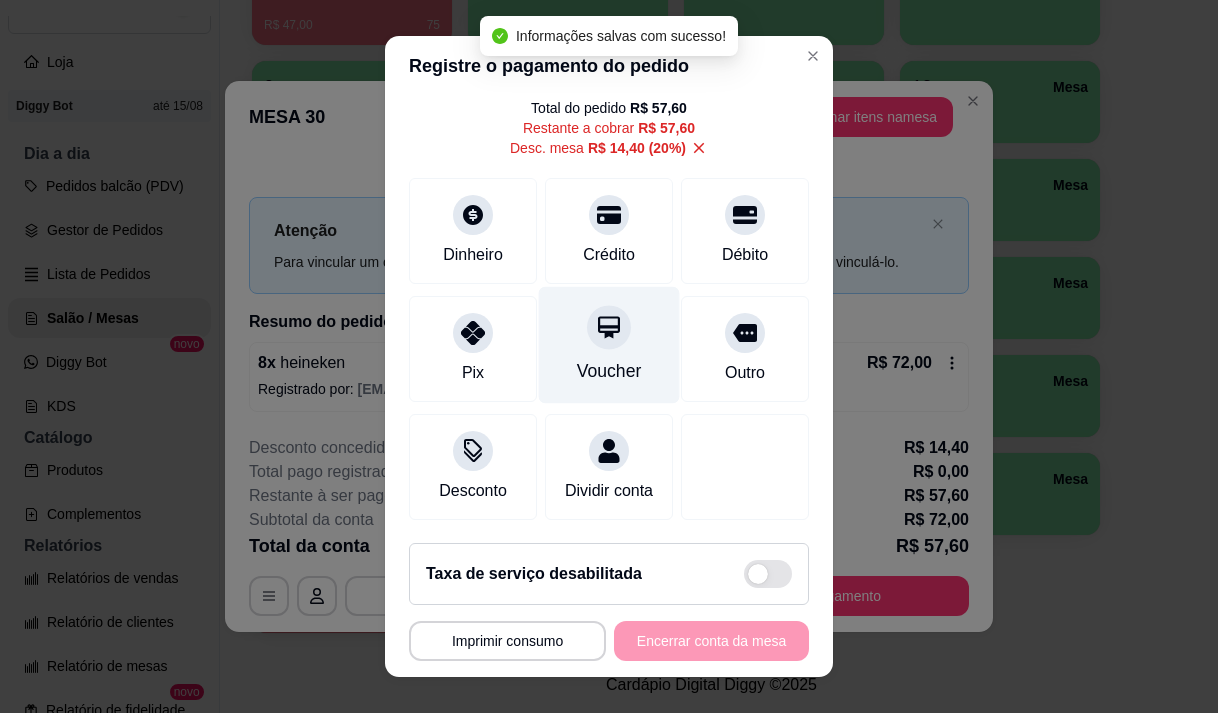 click on "Voucher" at bounding box center (609, 371) 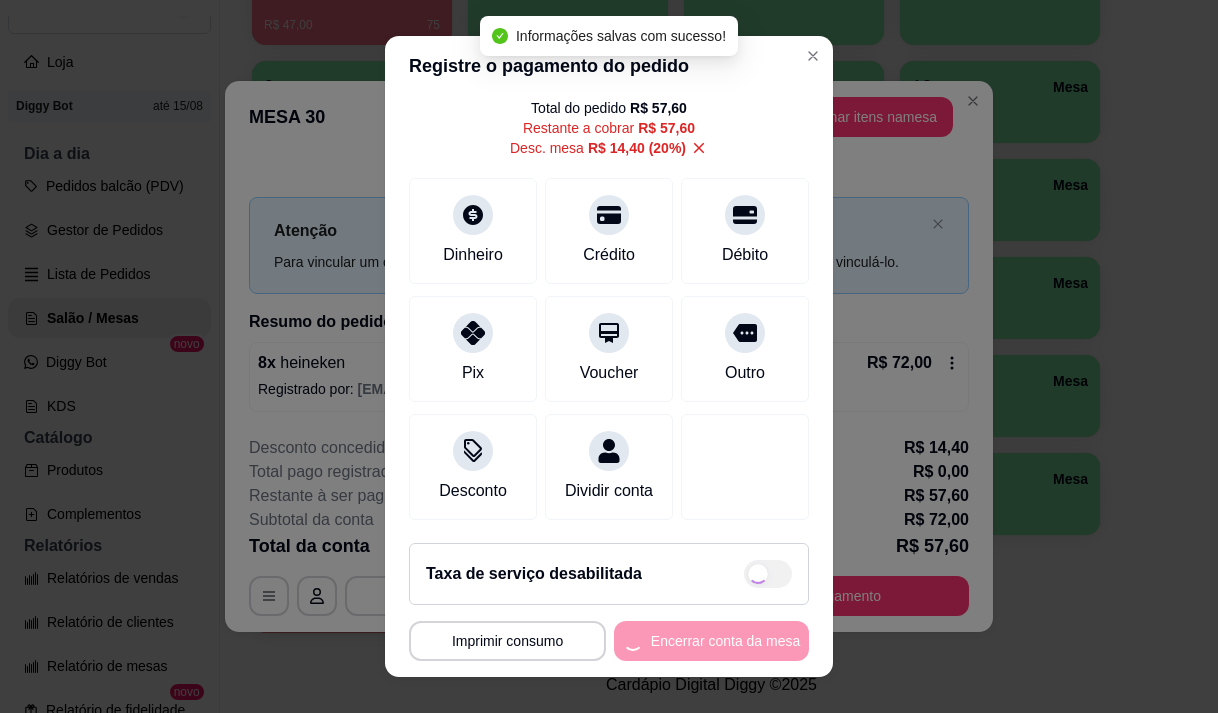type on "R$ 0,00" 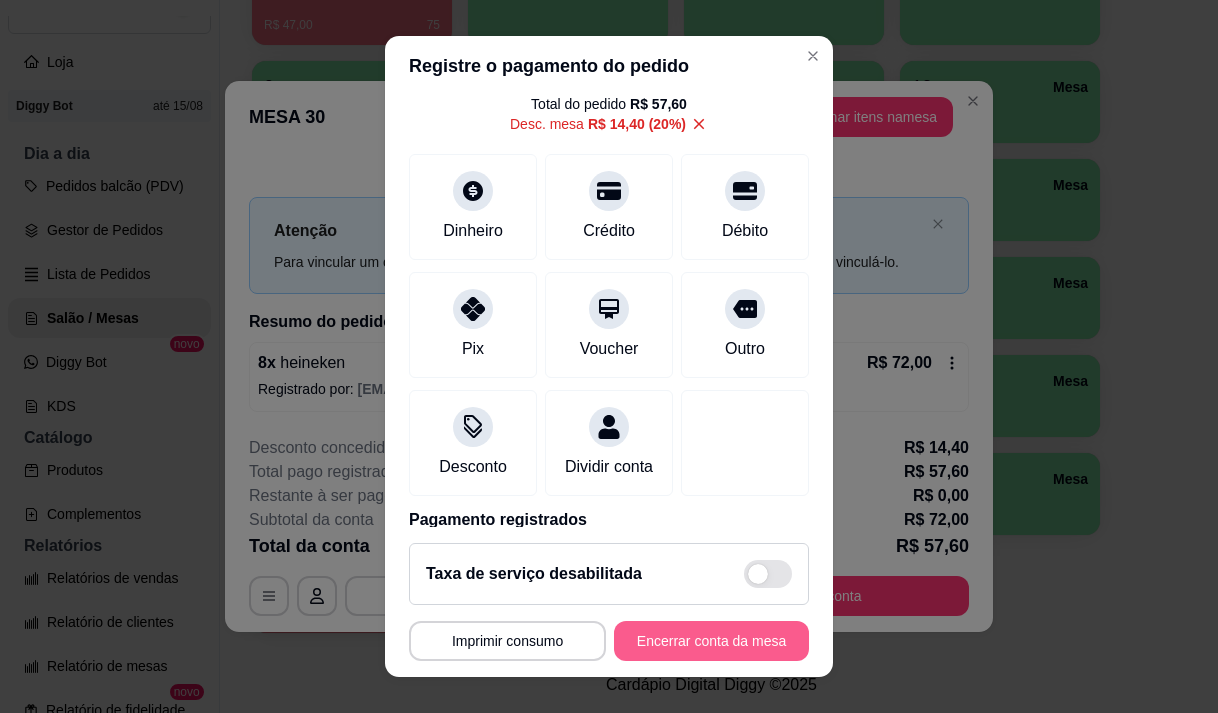 click on "Encerrar conta da mesa" at bounding box center (711, 641) 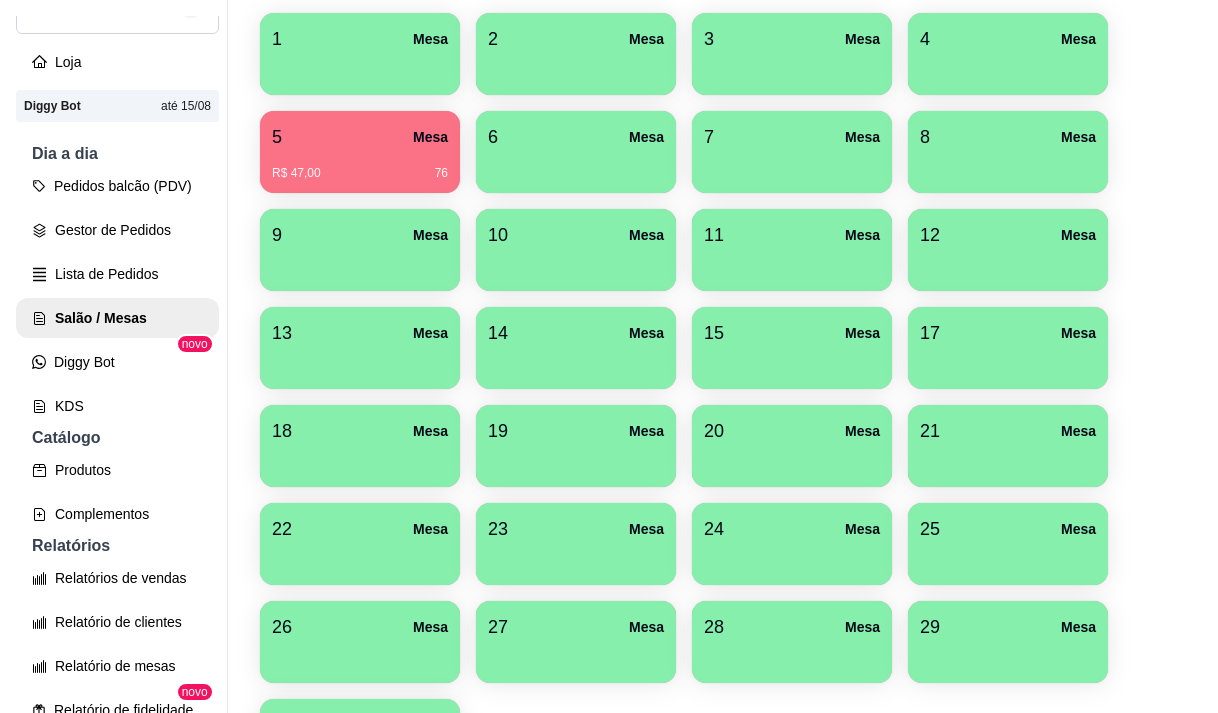 scroll, scrollTop: 208, scrollLeft: 0, axis: vertical 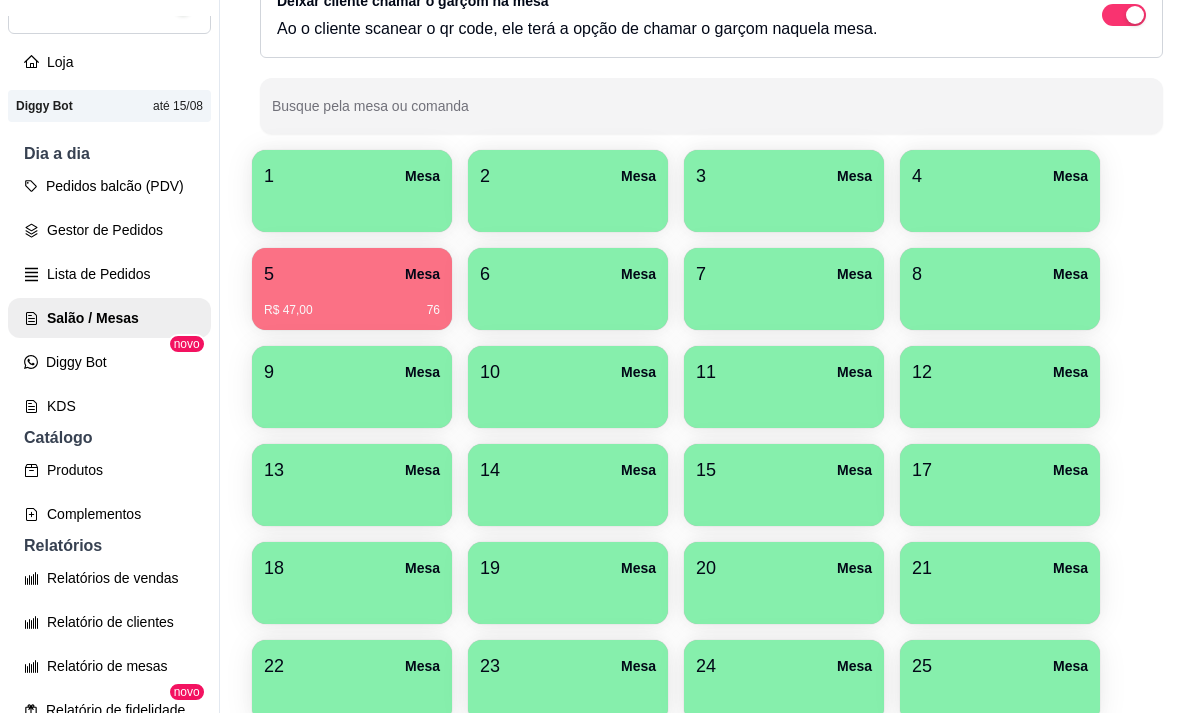 click on "5 Mesa" at bounding box center (352, 274) 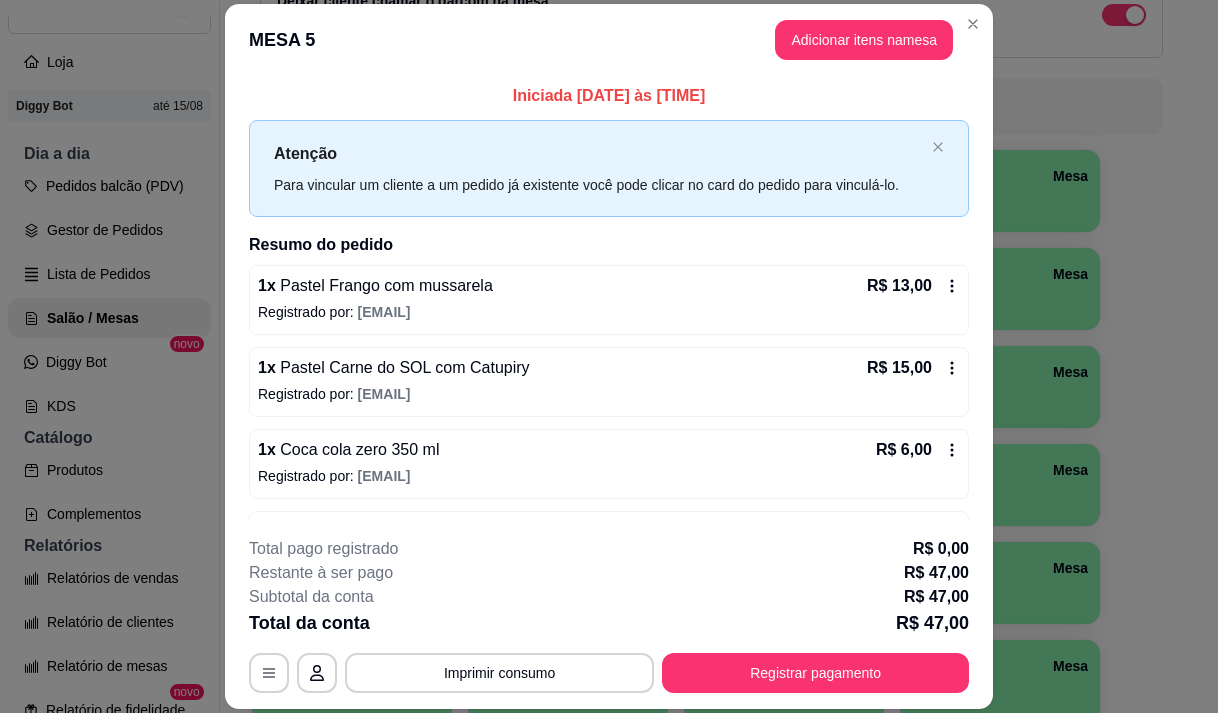 scroll, scrollTop: 67, scrollLeft: 0, axis: vertical 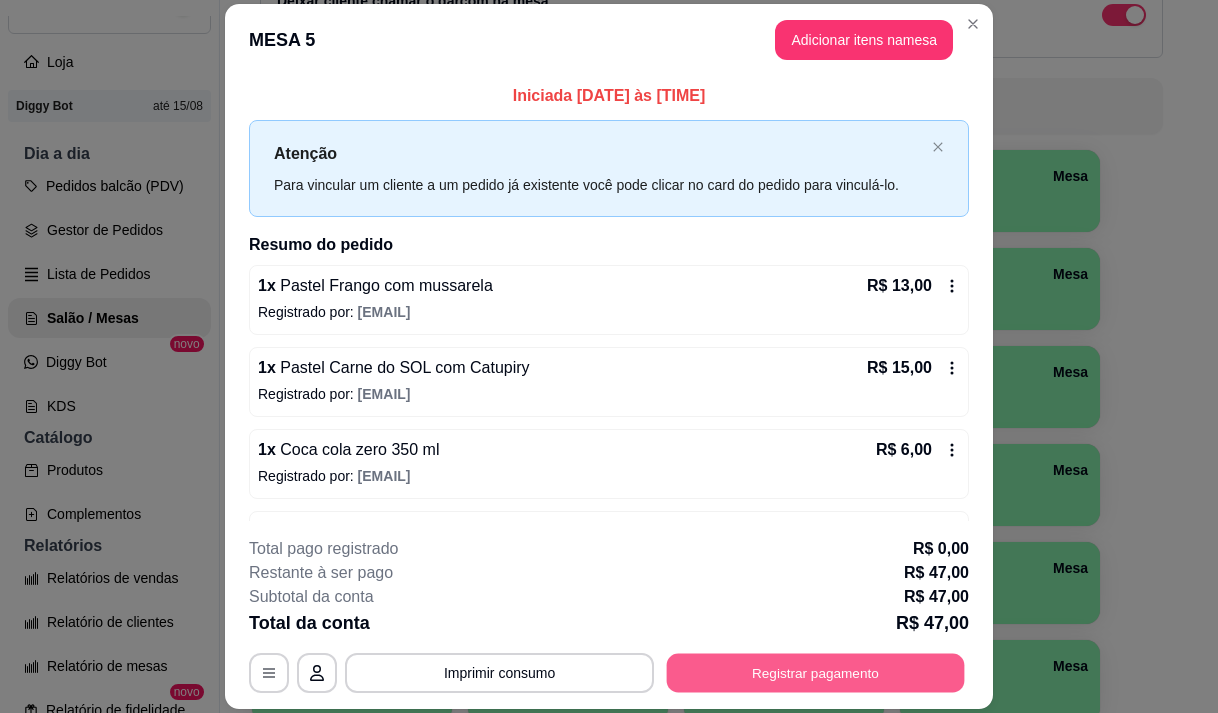 click on "Registrar pagamento" at bounding box center (816, 673) 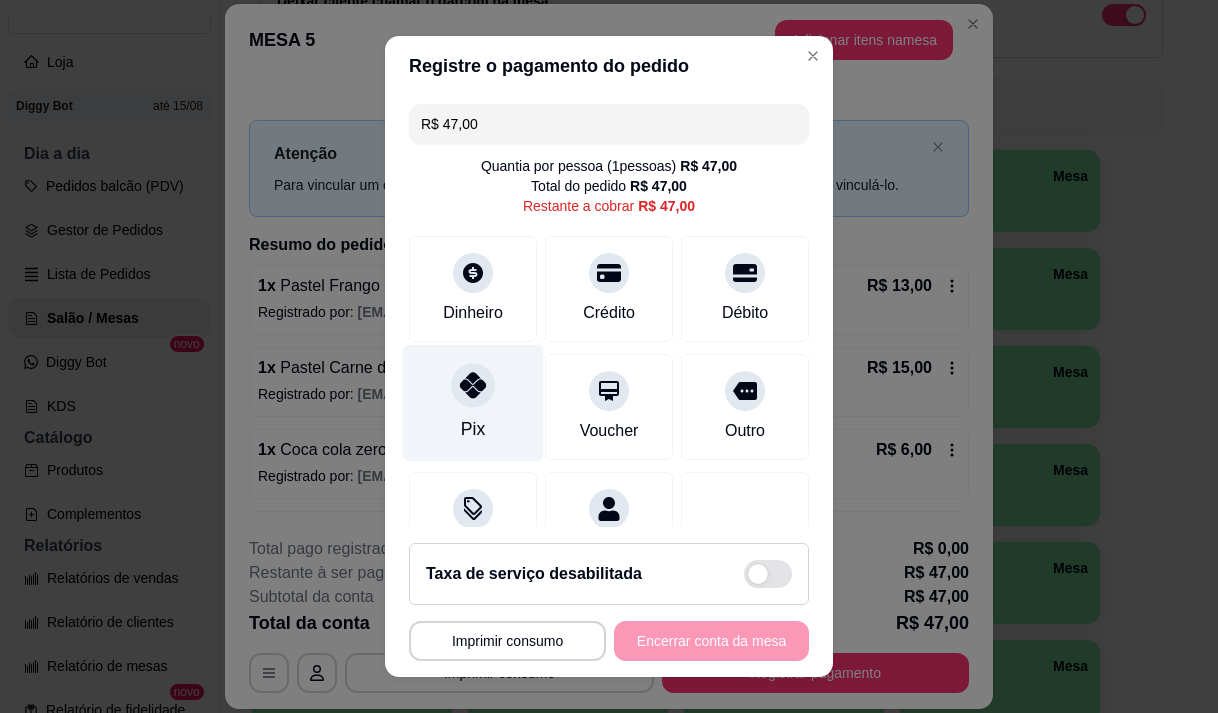 click 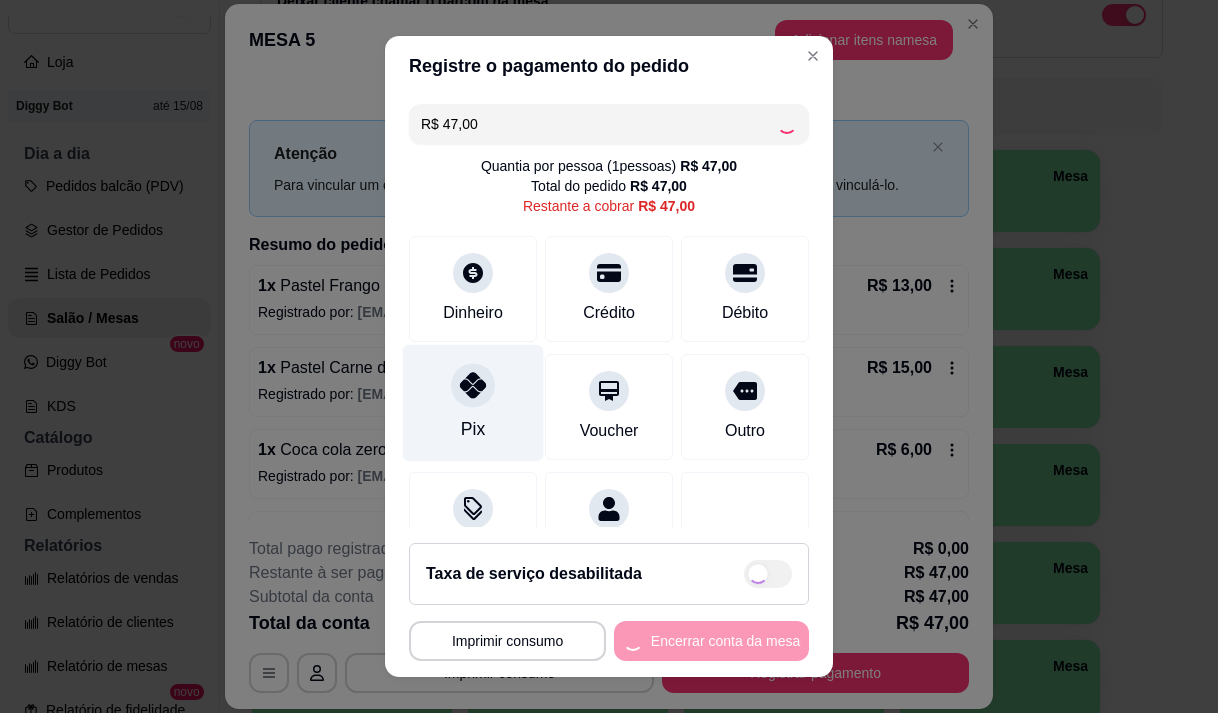 type on "R$ 0,00" 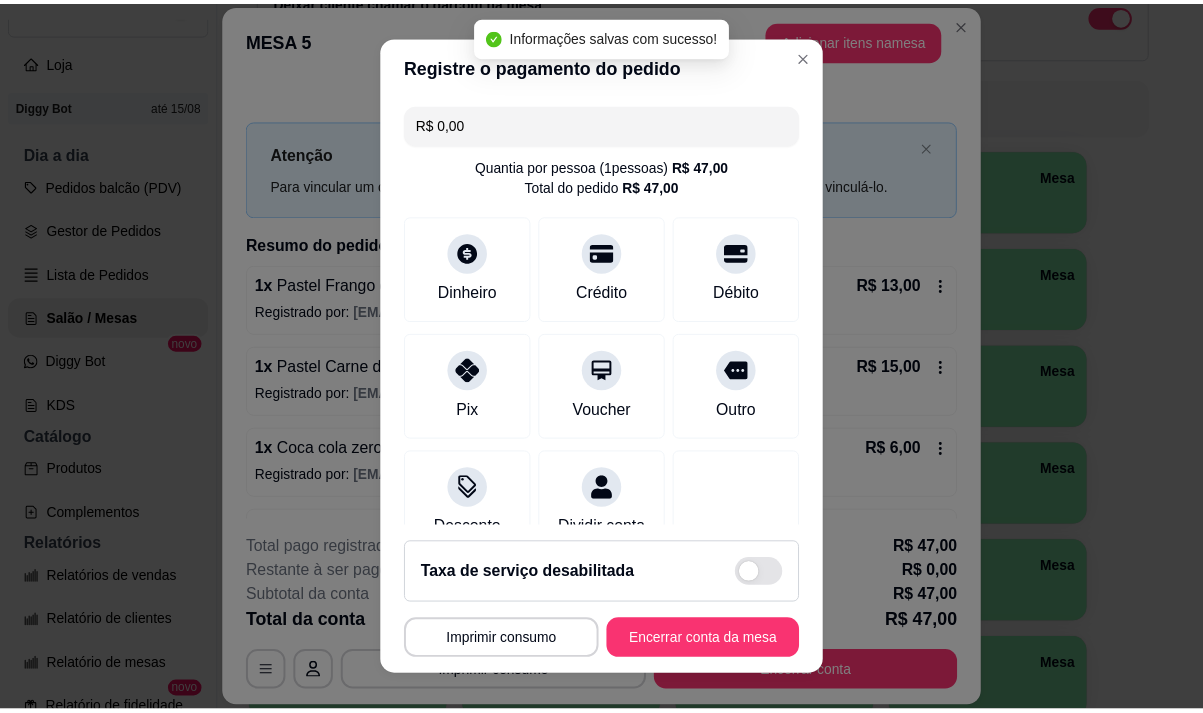 scroll, scrollTop: 166, scrollLeft: 0, axis: vertical 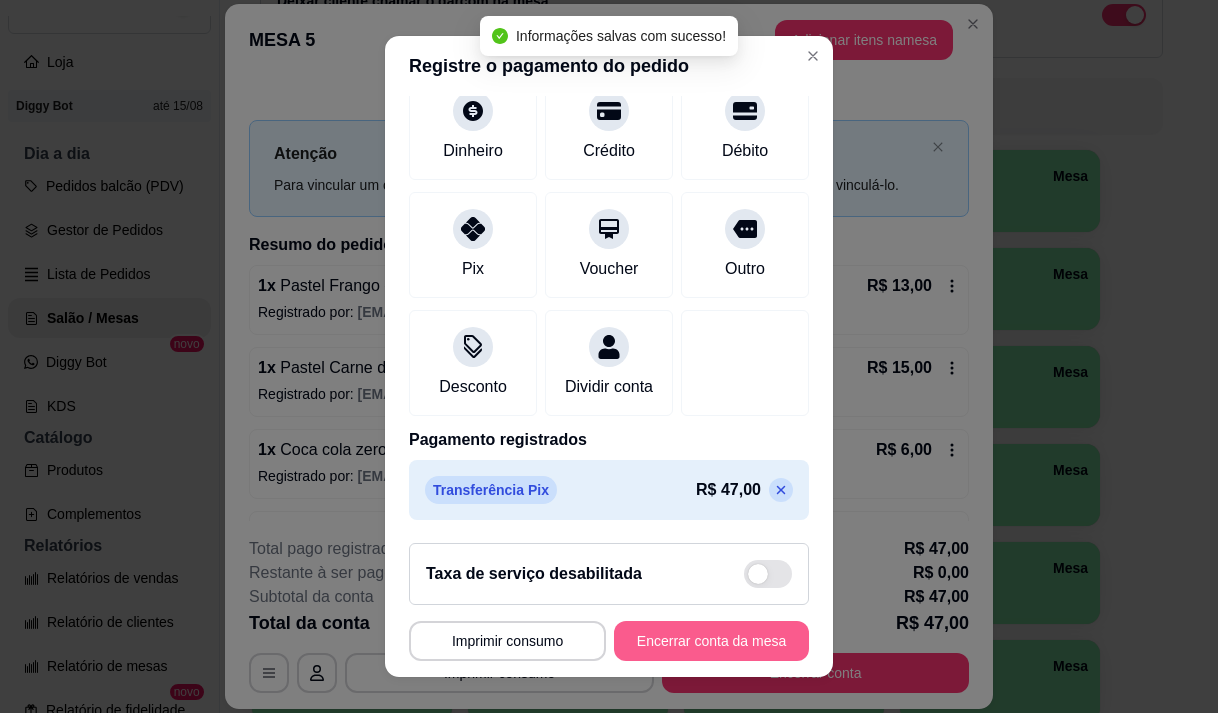 click on "Encerrar conta da mesa" at bounding box center (711, 641) 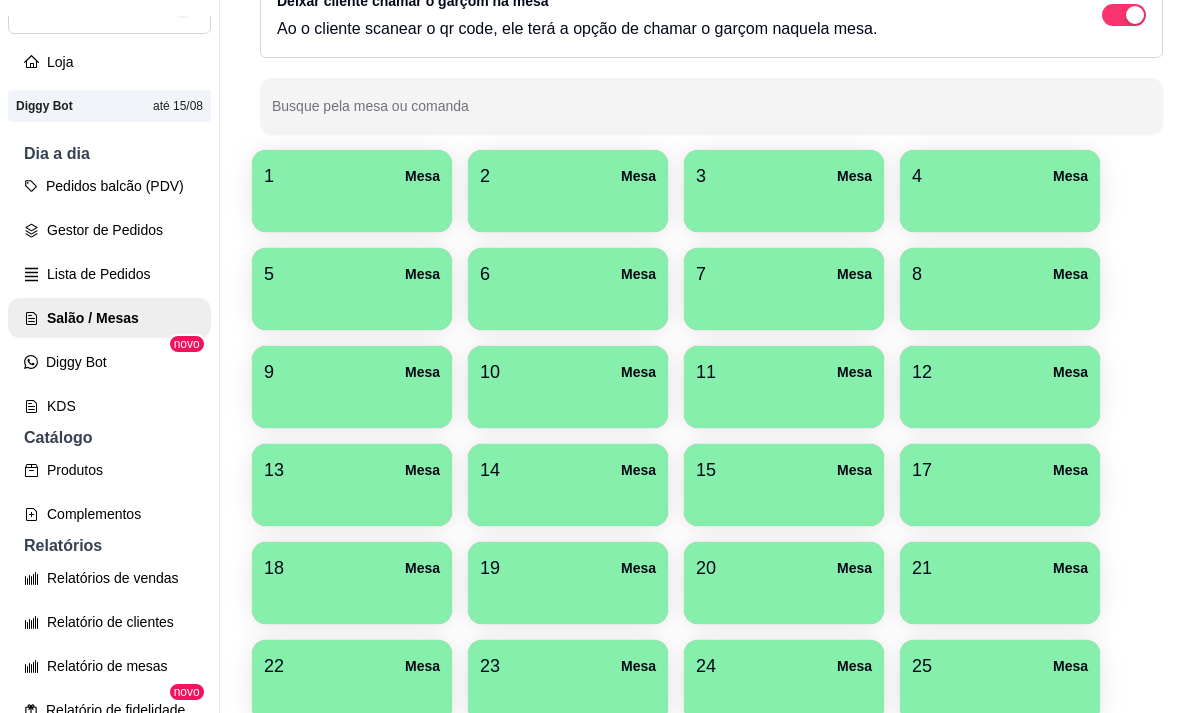 scroll, scrollTop: 508, scrollLeft: 0, axis: vertical 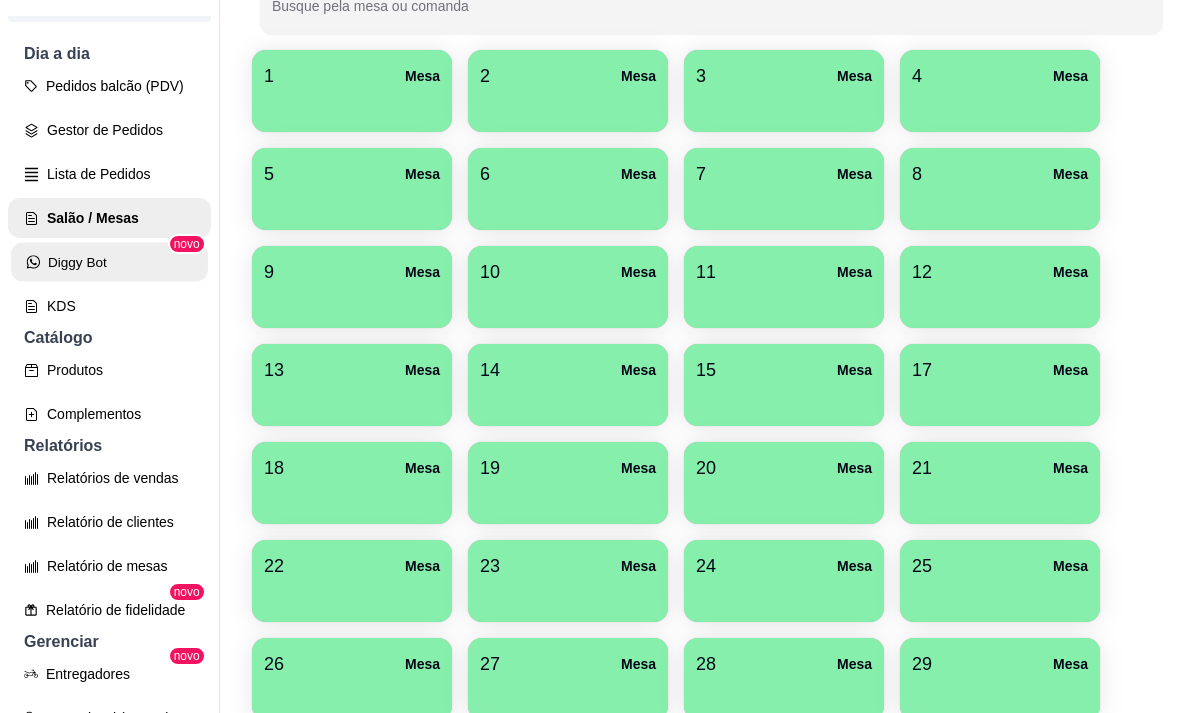 click on "Diggy Bot" at bounding box center (109, 262) 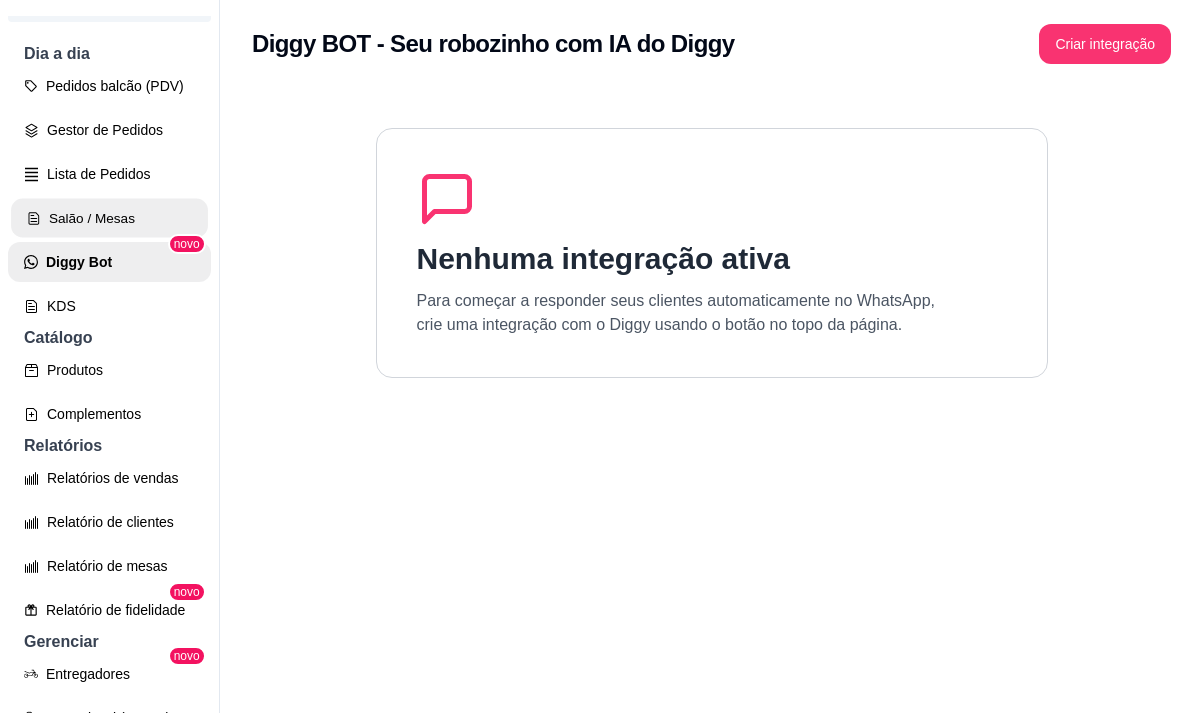 click on "Salão / Mesas" at bounding box center [109, 218] 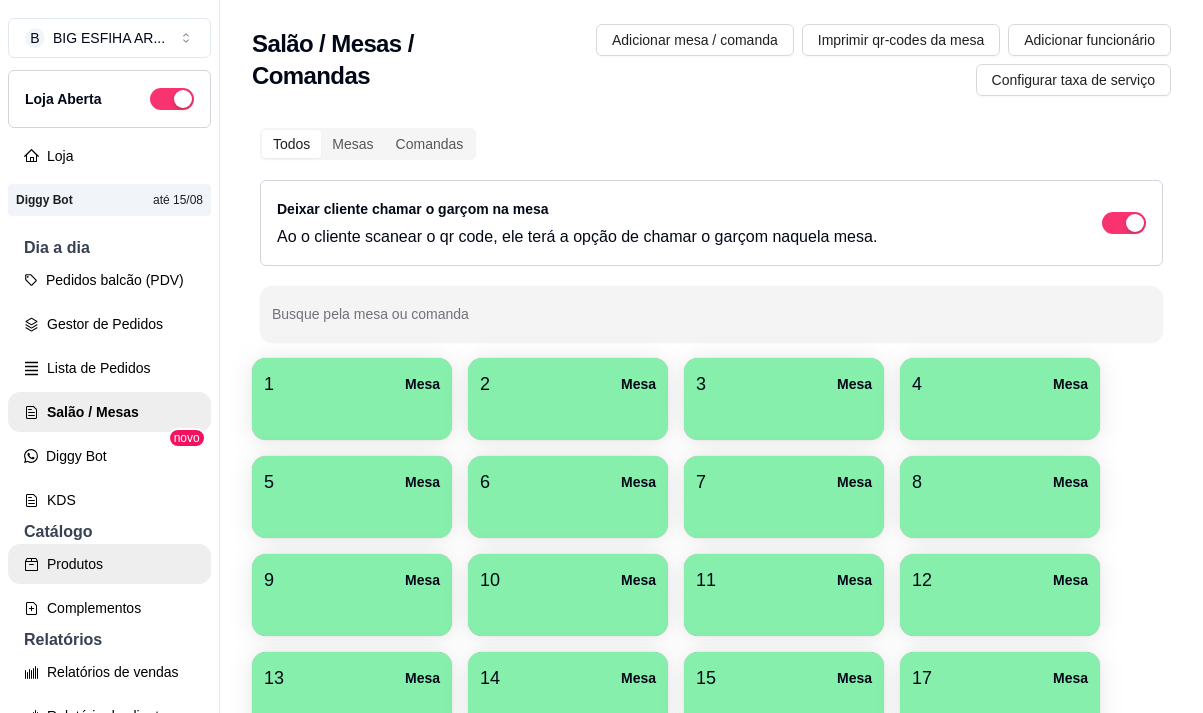 scroll, scrollTop: 0, scrollLeft: 0, axis: both 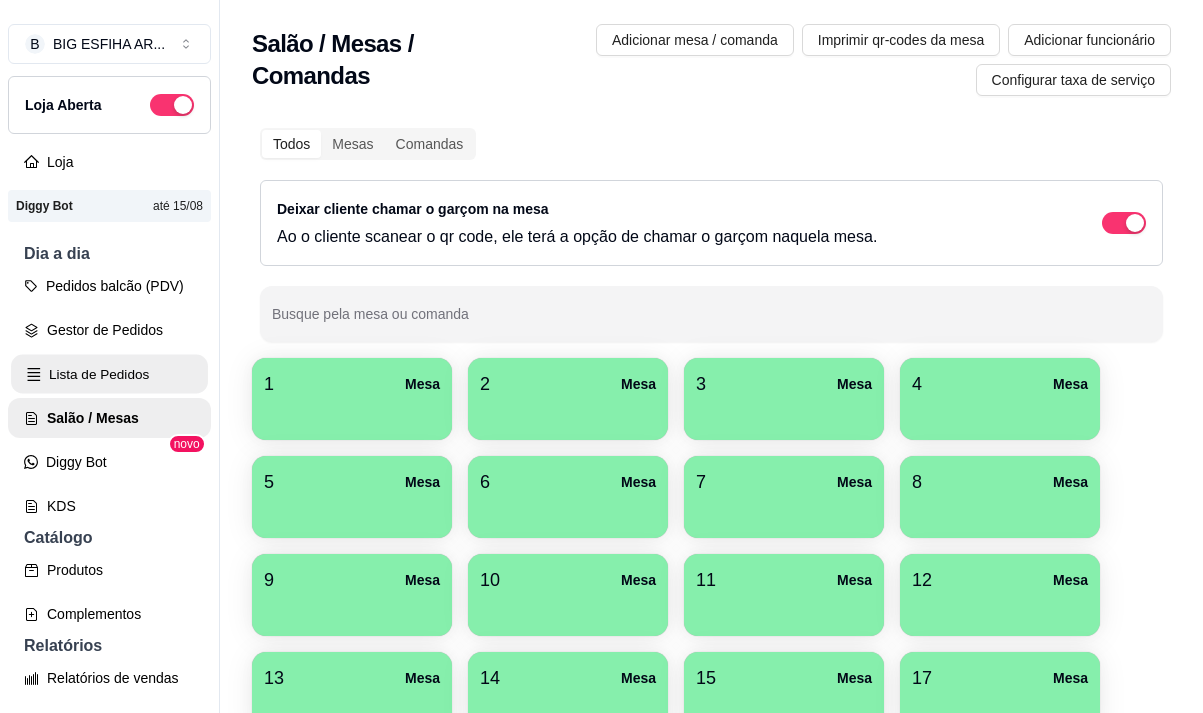 click on "Lista de Pedidos" at bounding box center (109, 374) 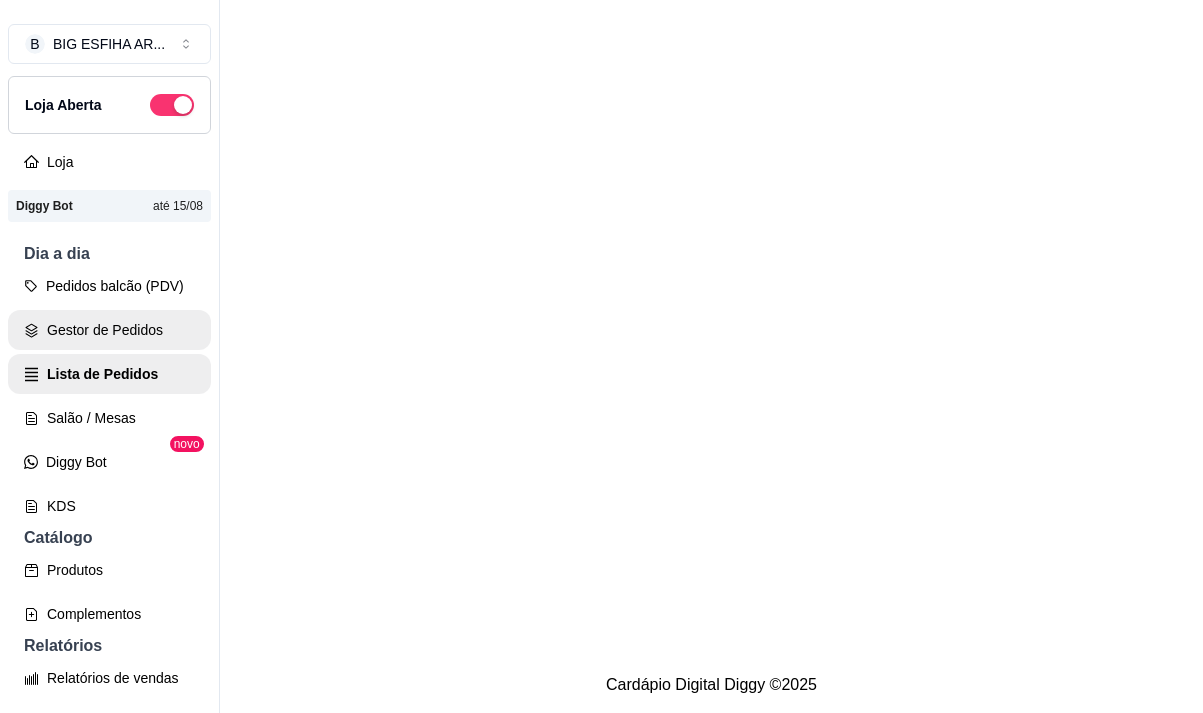 click on "Gestor de Pedidos" at bounding box center [109, 330] 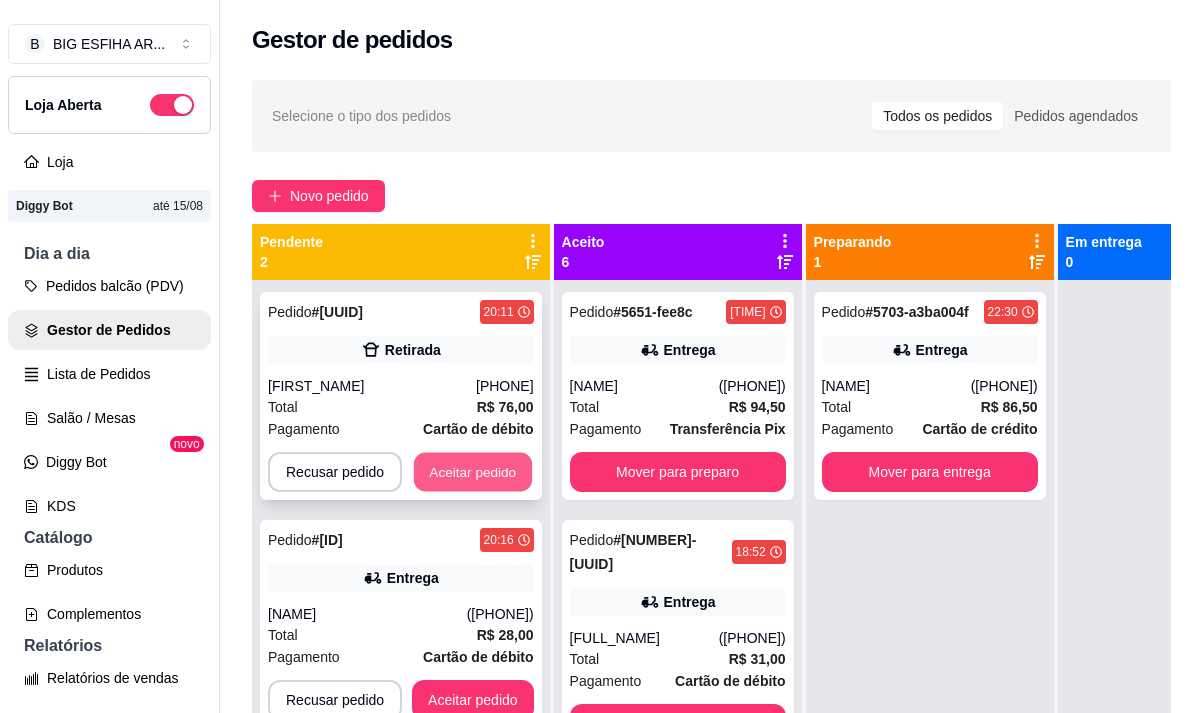 click on "Aceitar pedido" at bounding box center (473, 472) 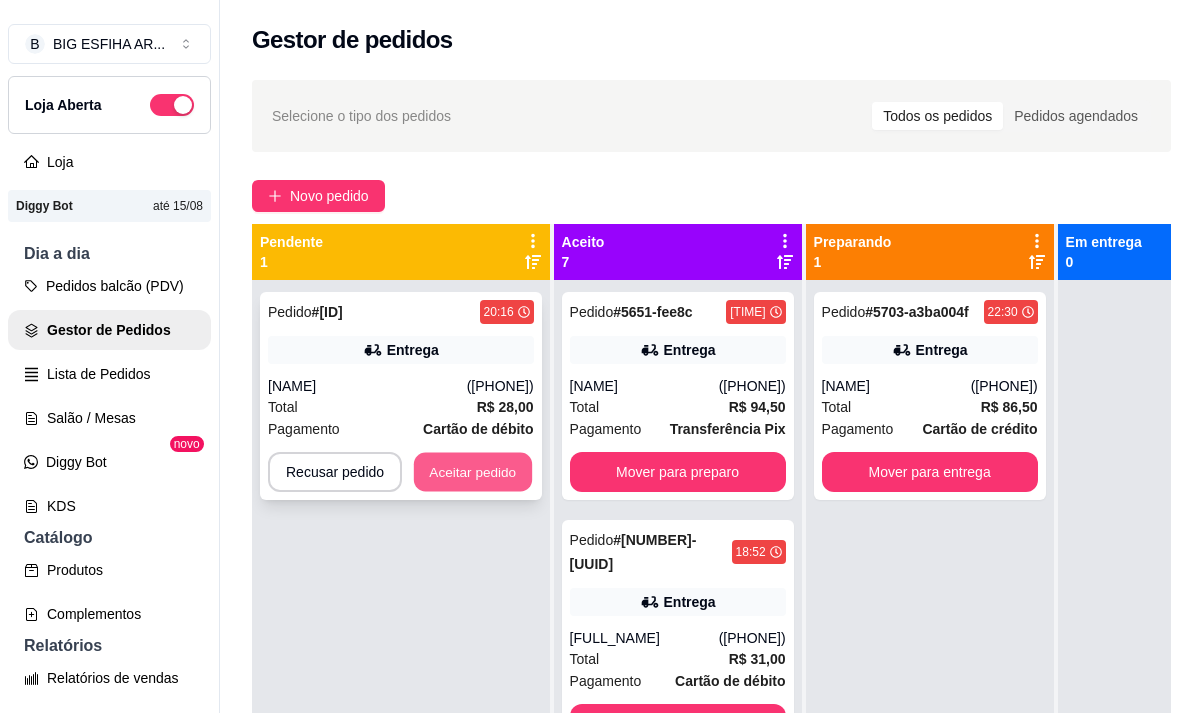 click on "Aceitar pedido" at bounding box center [473, 472] 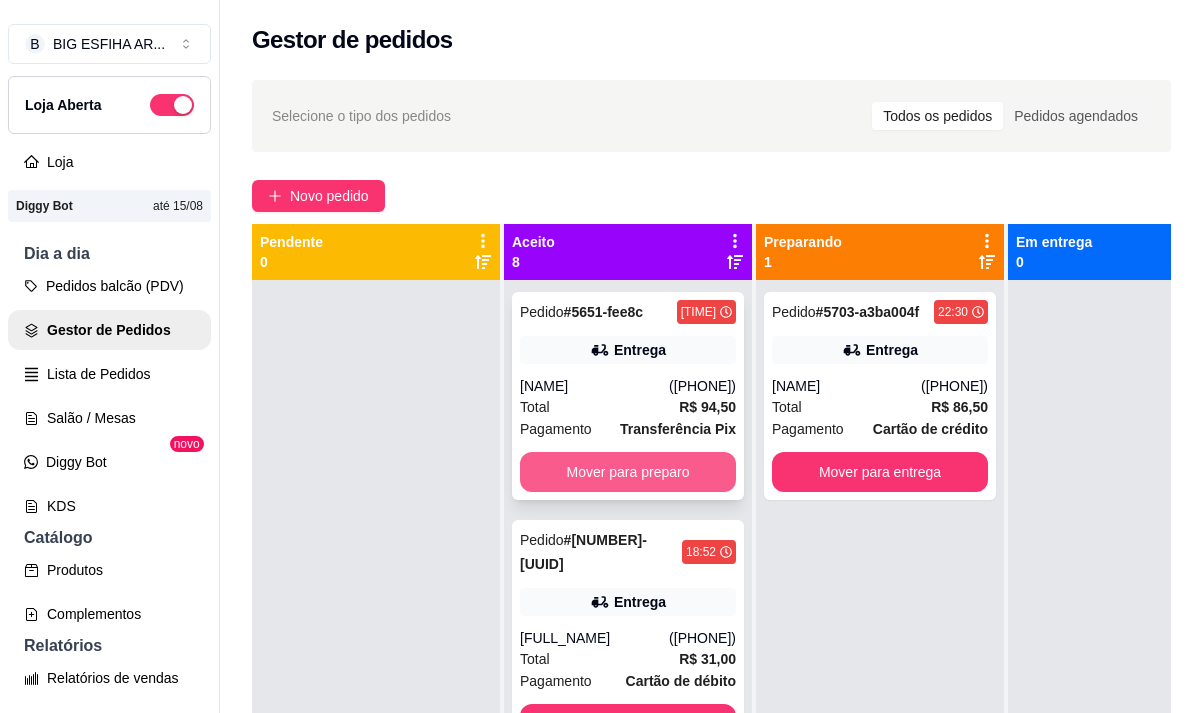 click on "Mover para preparo" at bounding box center [628, 472] 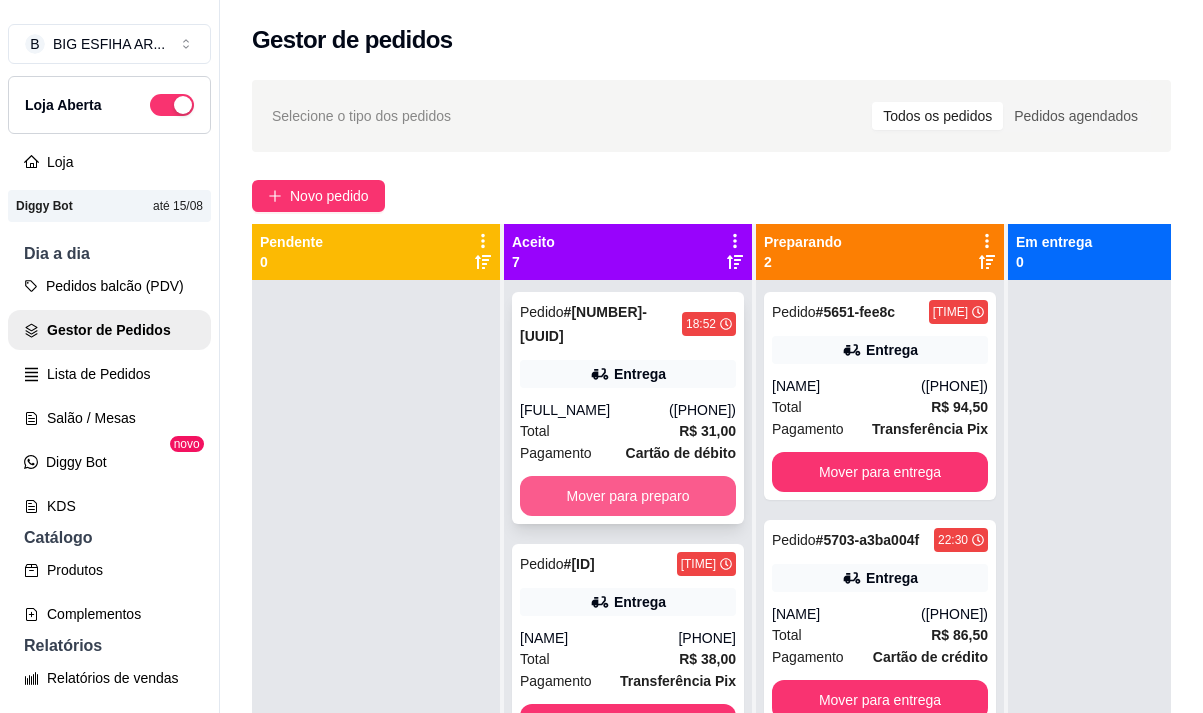 click on "Mover para preparo" at bounding box center [628, 496] 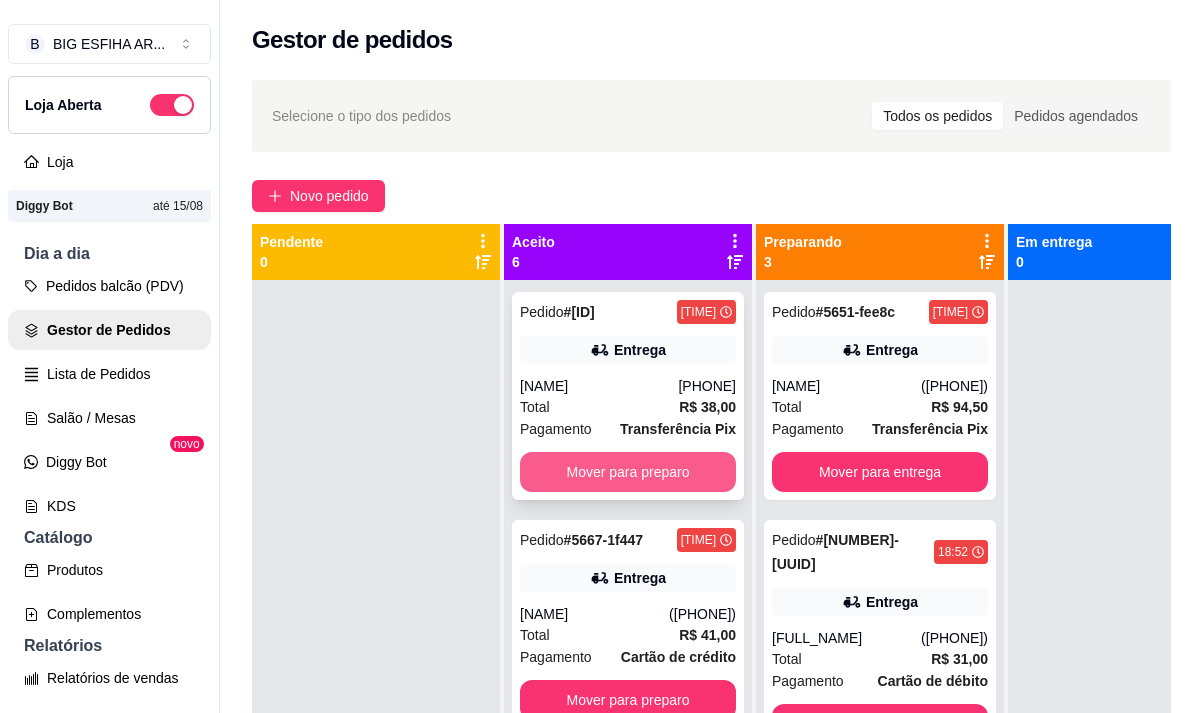 click on "Mover para preparo" at bounding box center [628, 472] 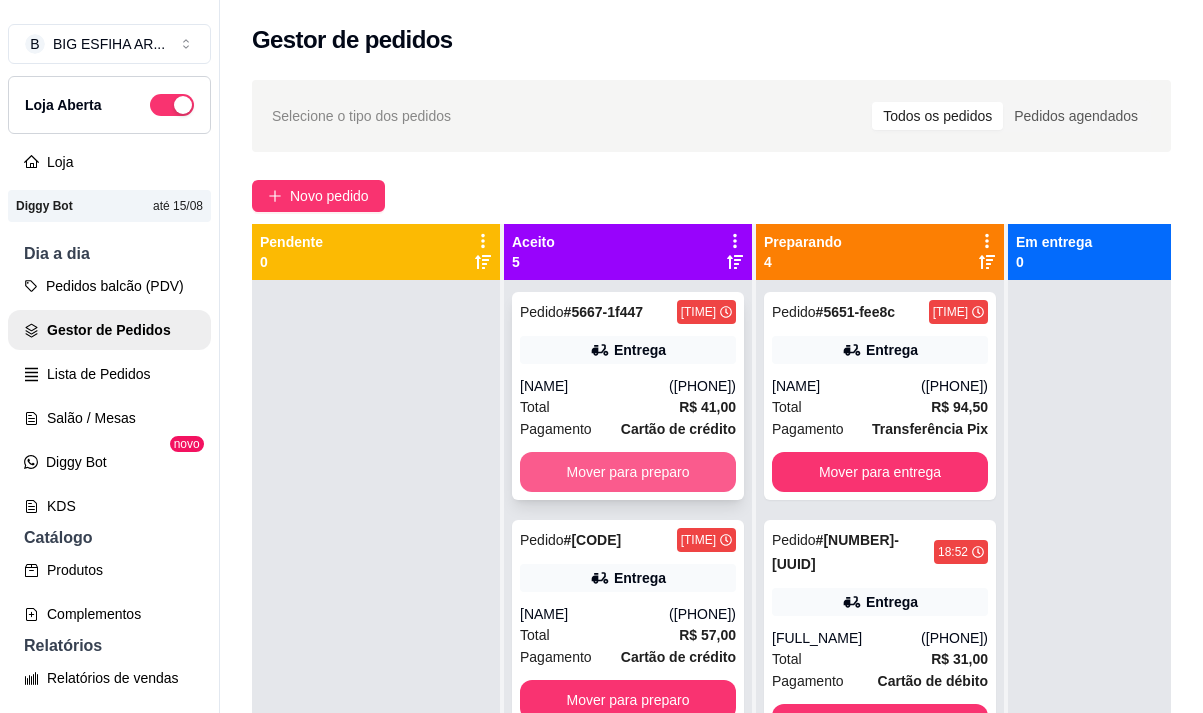 click on "Mover para preparo" at bounding box center [628, 472] 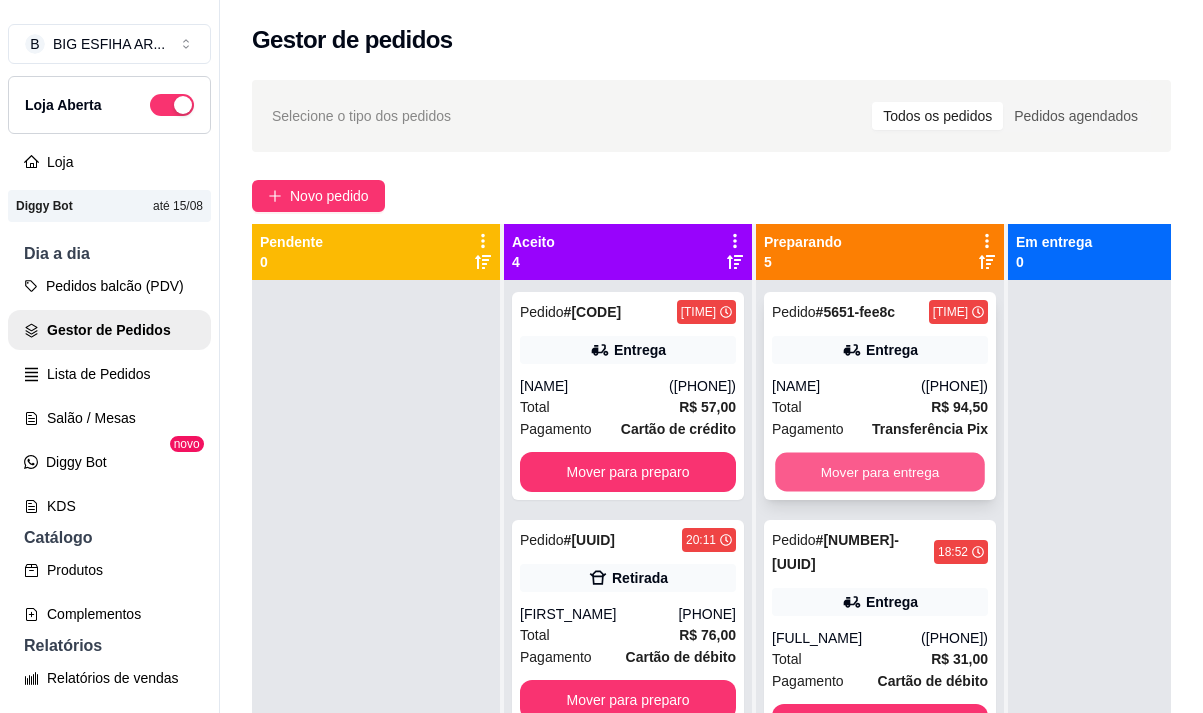 click on "Mover para entrega" at bounding box center (880, 472) 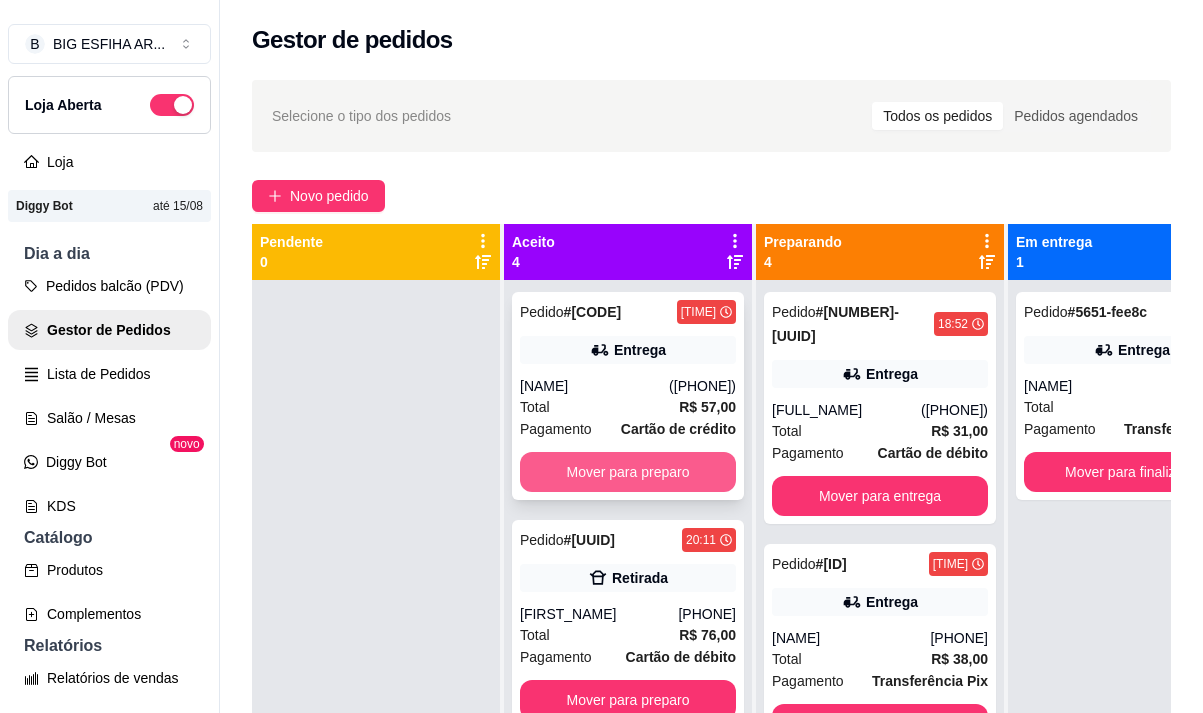 click on "Mover para preparo" at bounding box center (628, 472) 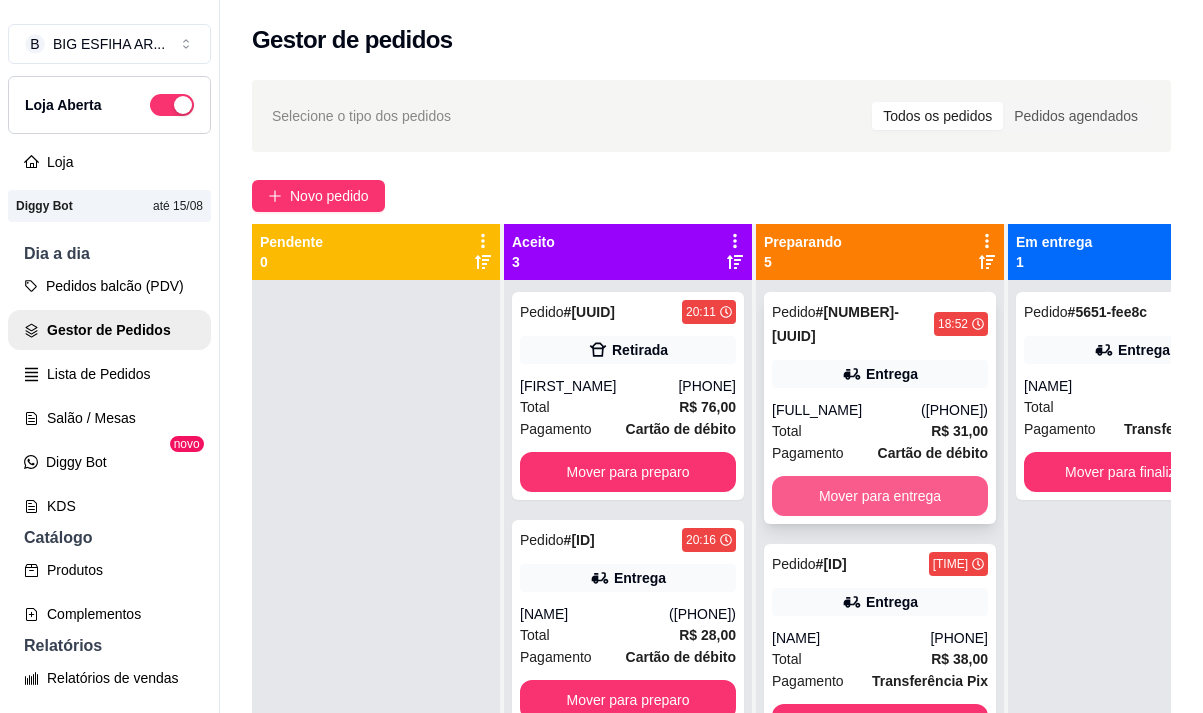 click on "Mover para entrega" at bounding box center [880, 496] 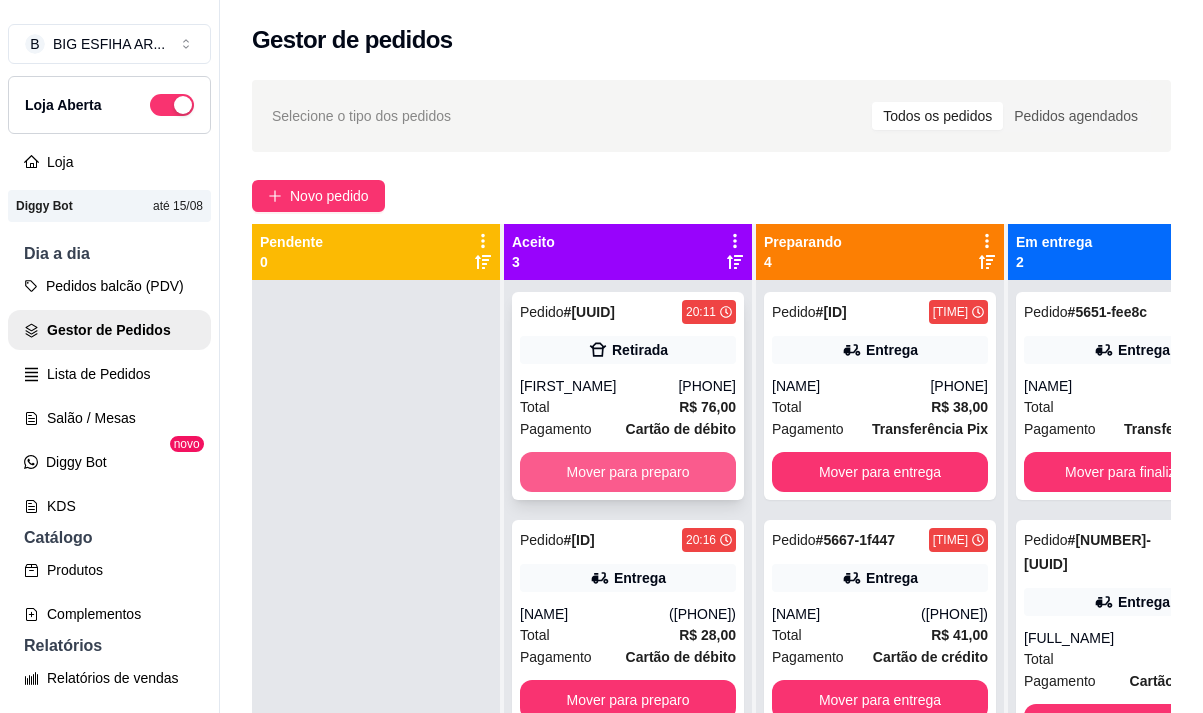 click on "Mover para preparo" at bounding box center [628, 472] 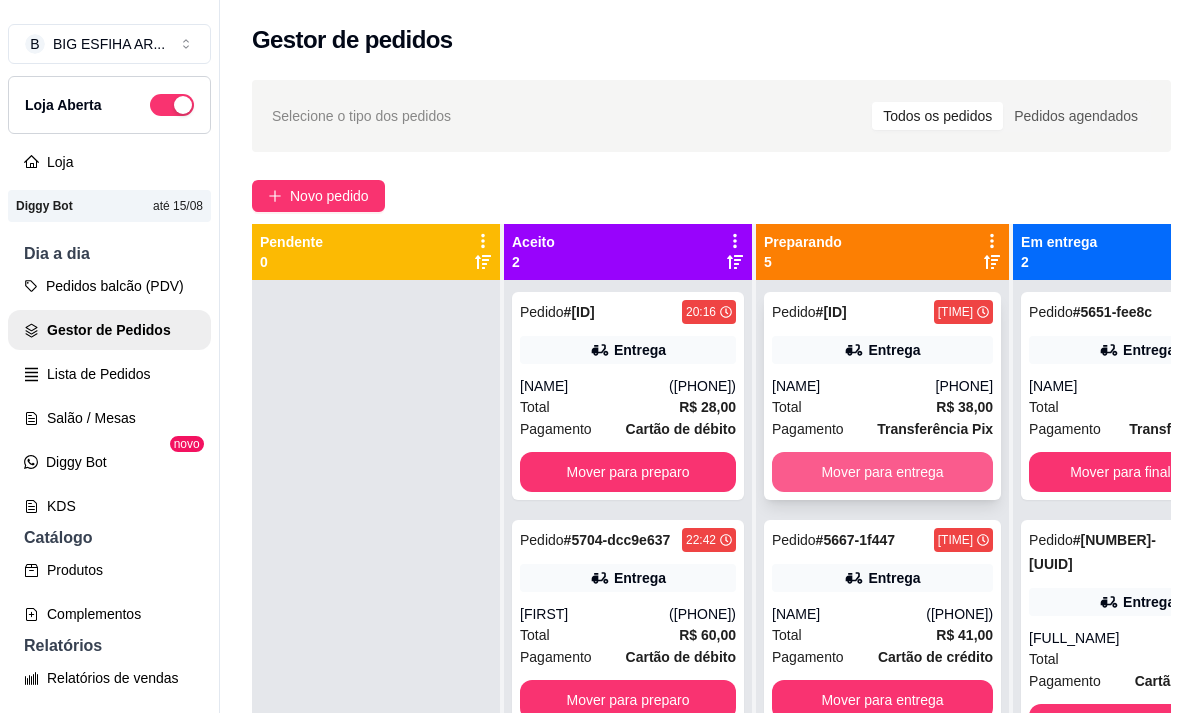 click on "Mover para entrega" at bounding box center (882, 472) 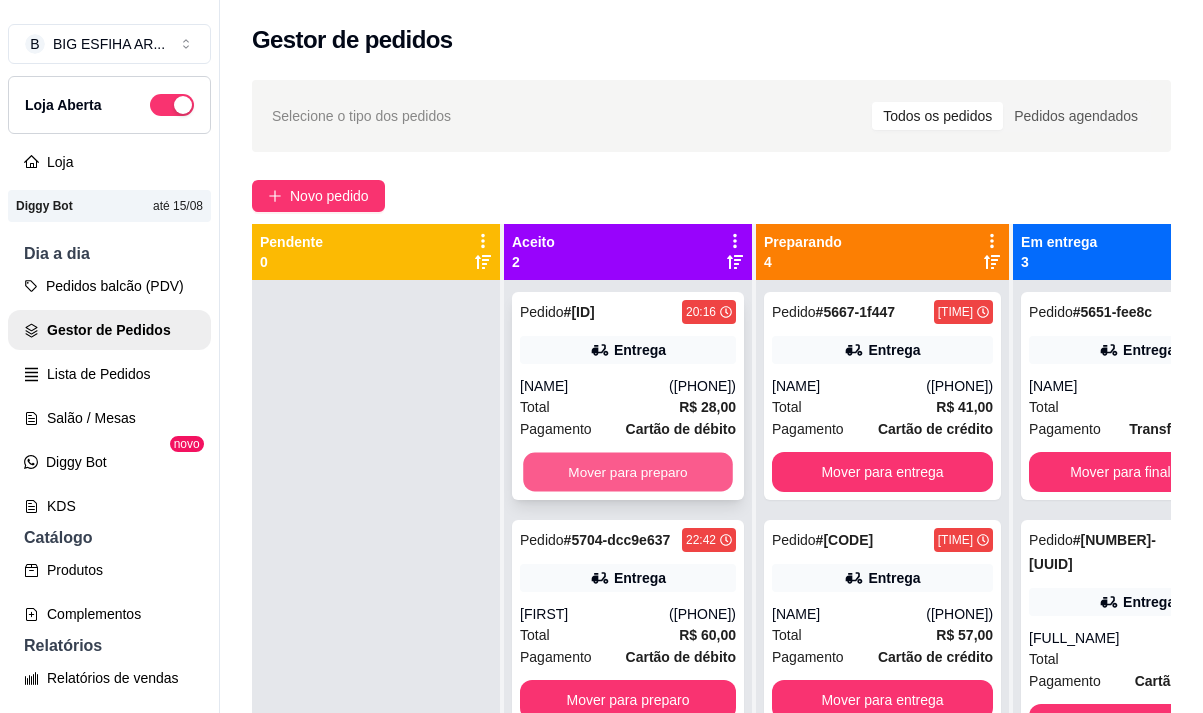 click on "Mover para preparo" at bounding box center [628, 472] 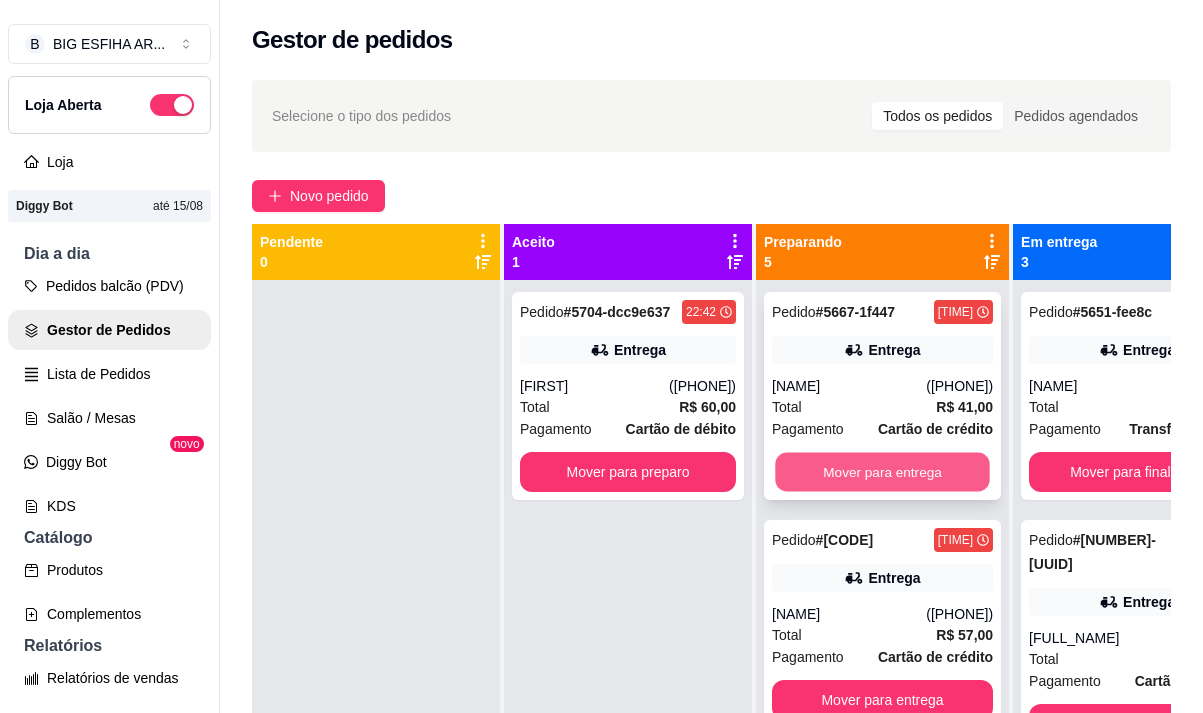 click on "Mover para entrega" at bounding box center [882, 472] 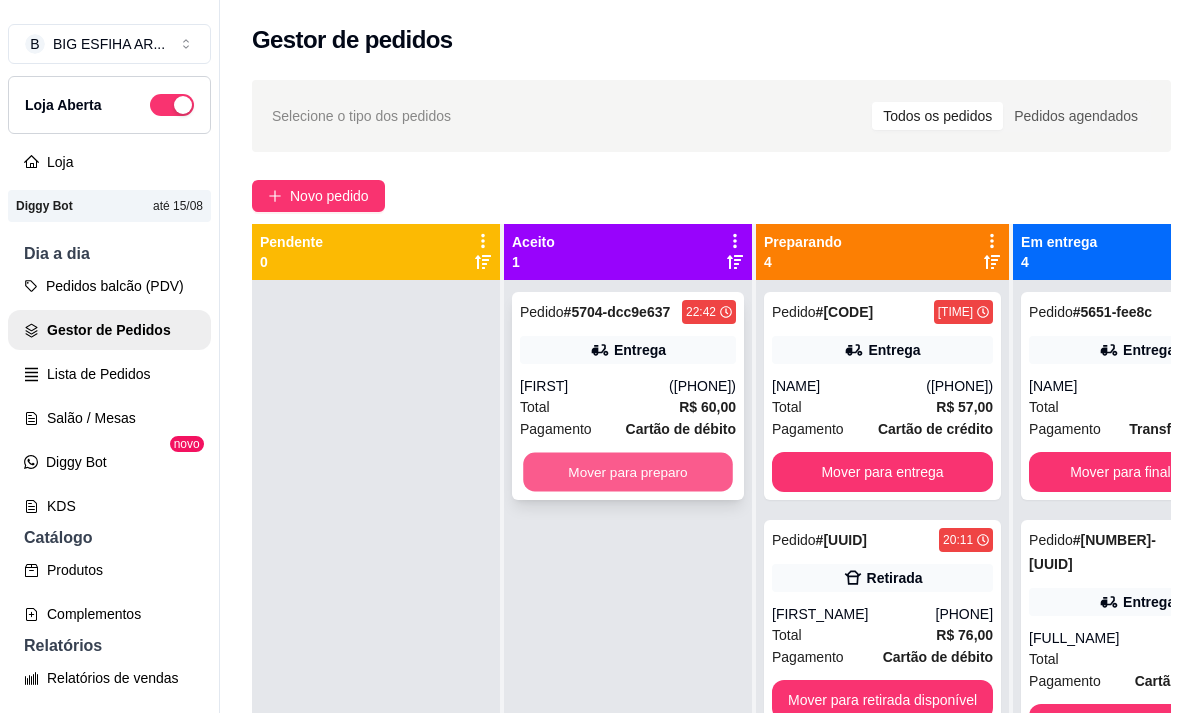 click on "Mover para preparo" at bounding box center (628, 472) 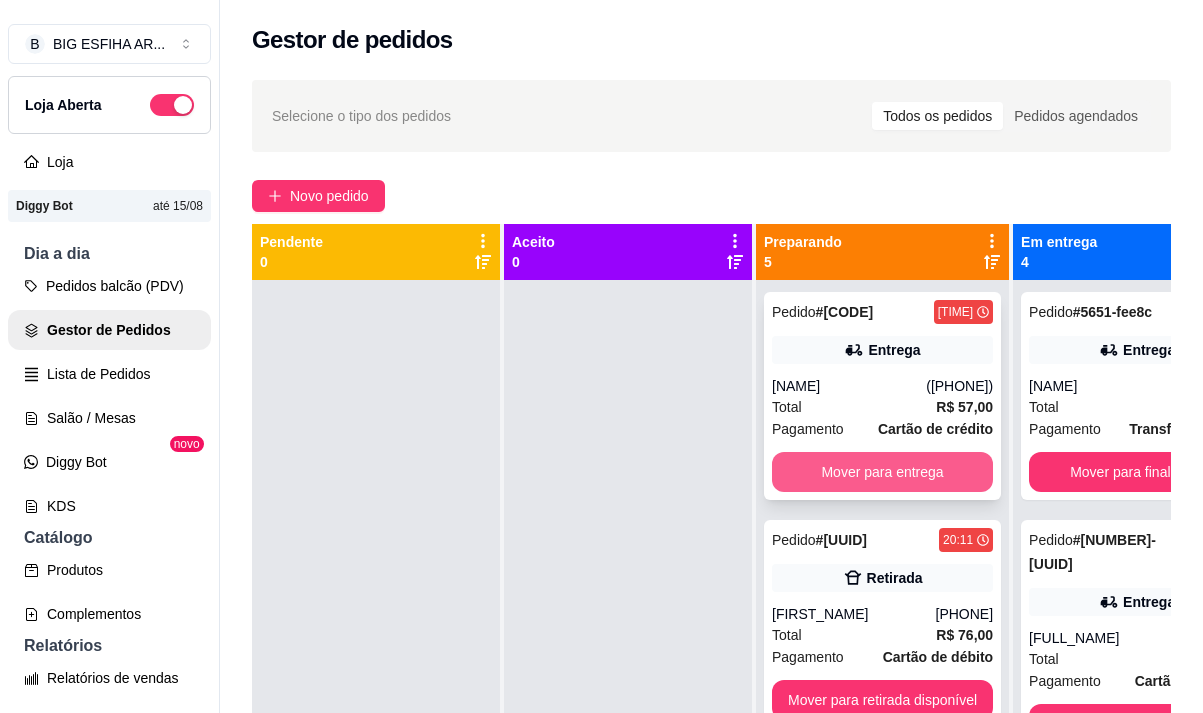 click on "Mover para entrega" at bounding box center (882, 472) 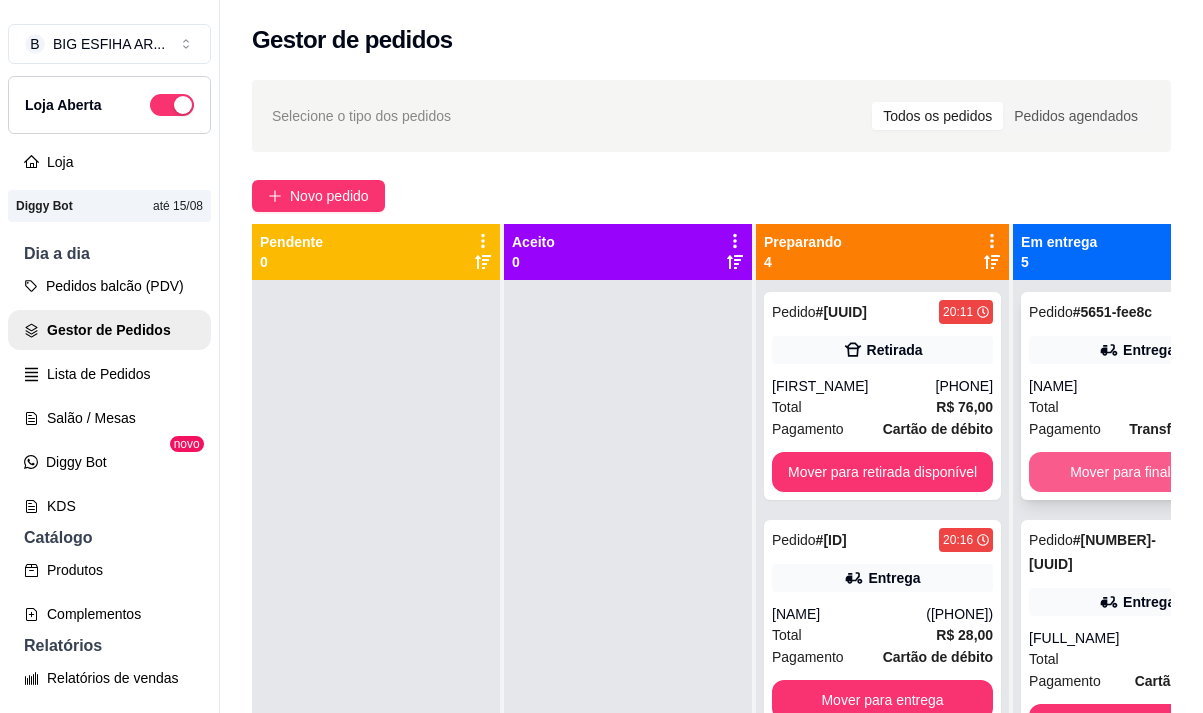 click on "Mover para finalizado" at bounding box center [1137, 472] 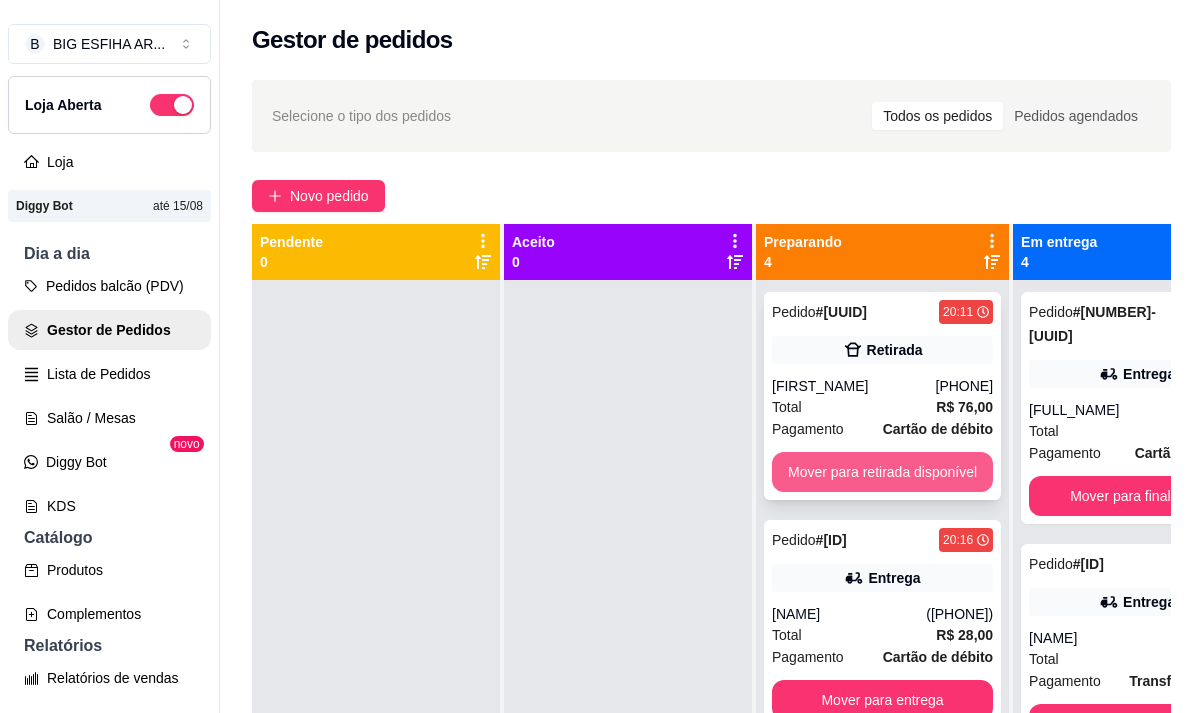 click on "Mover para retirada disponível" at bounding box center (882, 472) 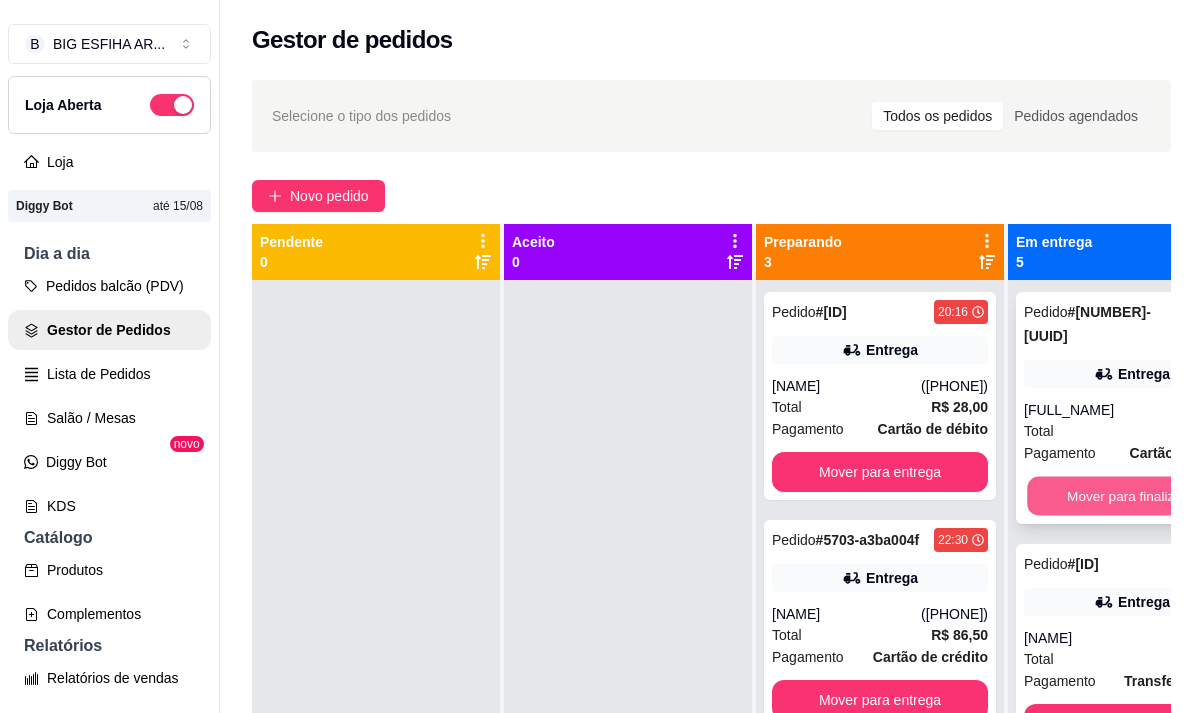 click on "Mover para finalizado" at bounding box center [1132, 496] 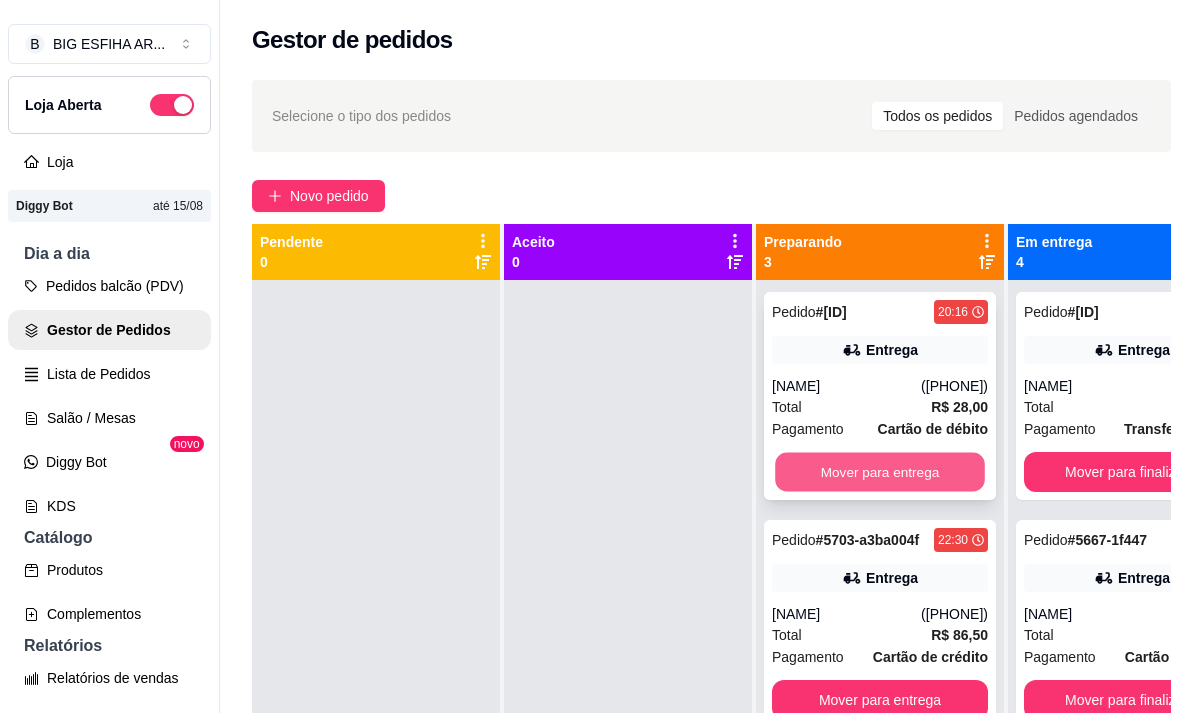 click on "Mover para entrega" at bounding box center [880, 472] 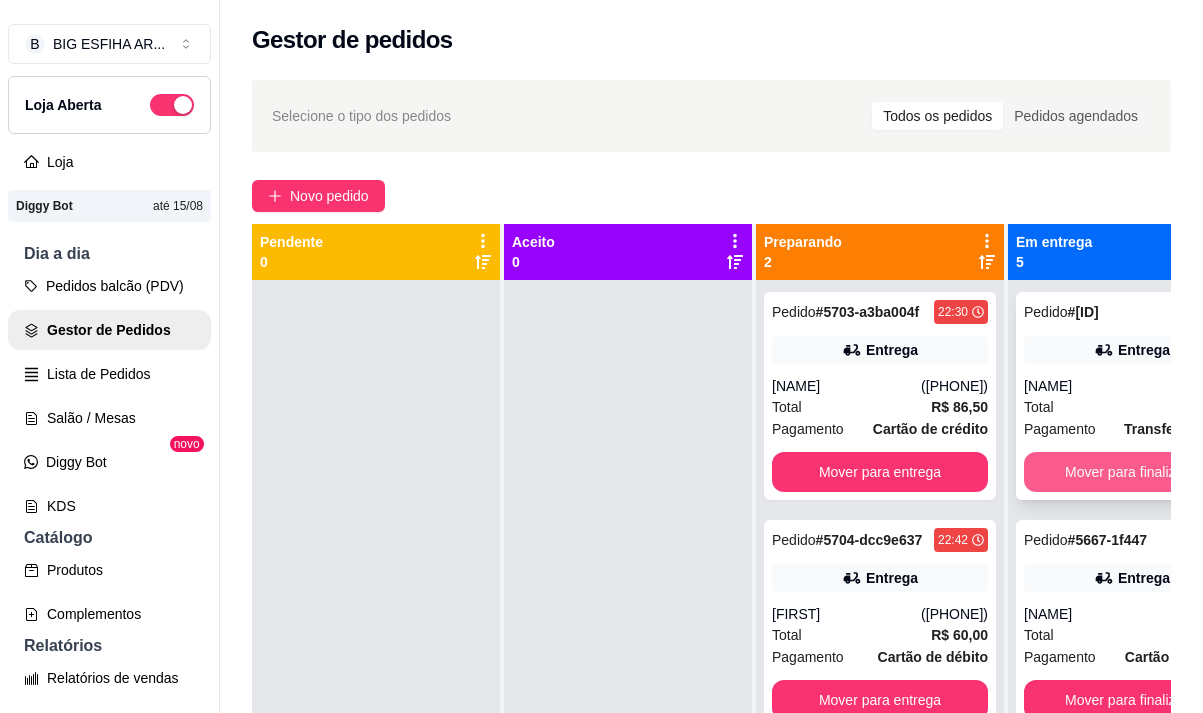 click on "Mover para finalizado" at bounding box center (1132, 472) 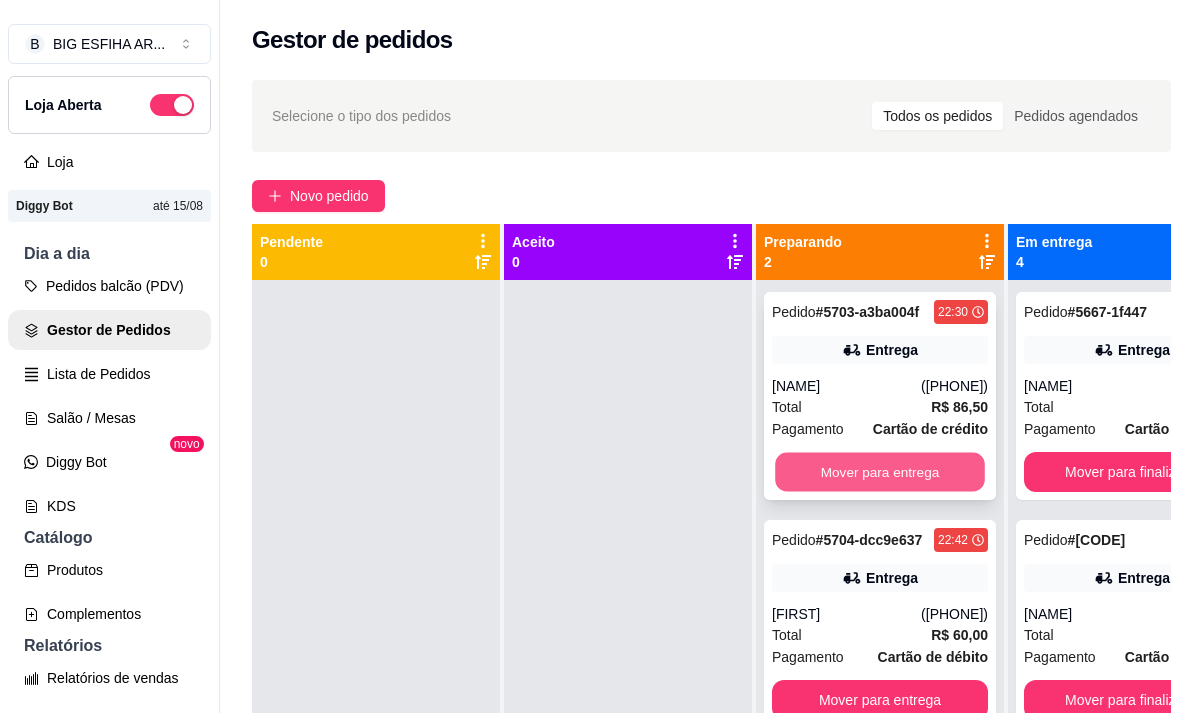 click on "Mover para entrega" at bounding box center (880, 472) 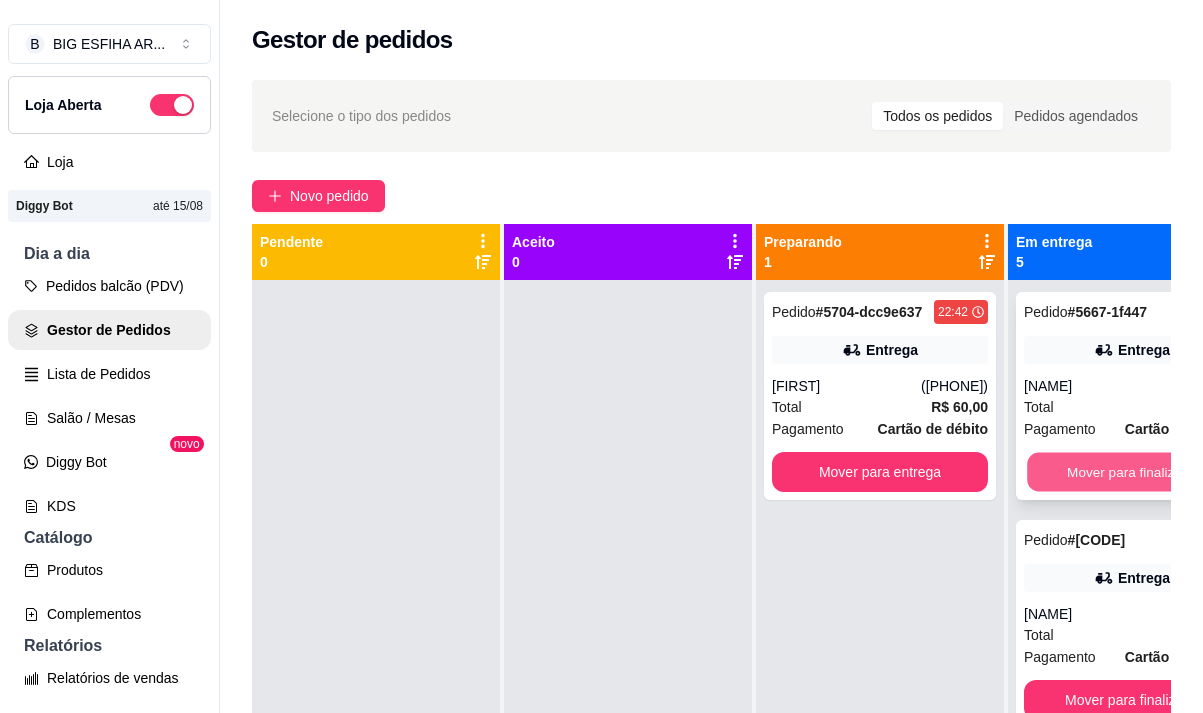 click on "Mover para finalizado" at bounding box center (1132, 472) 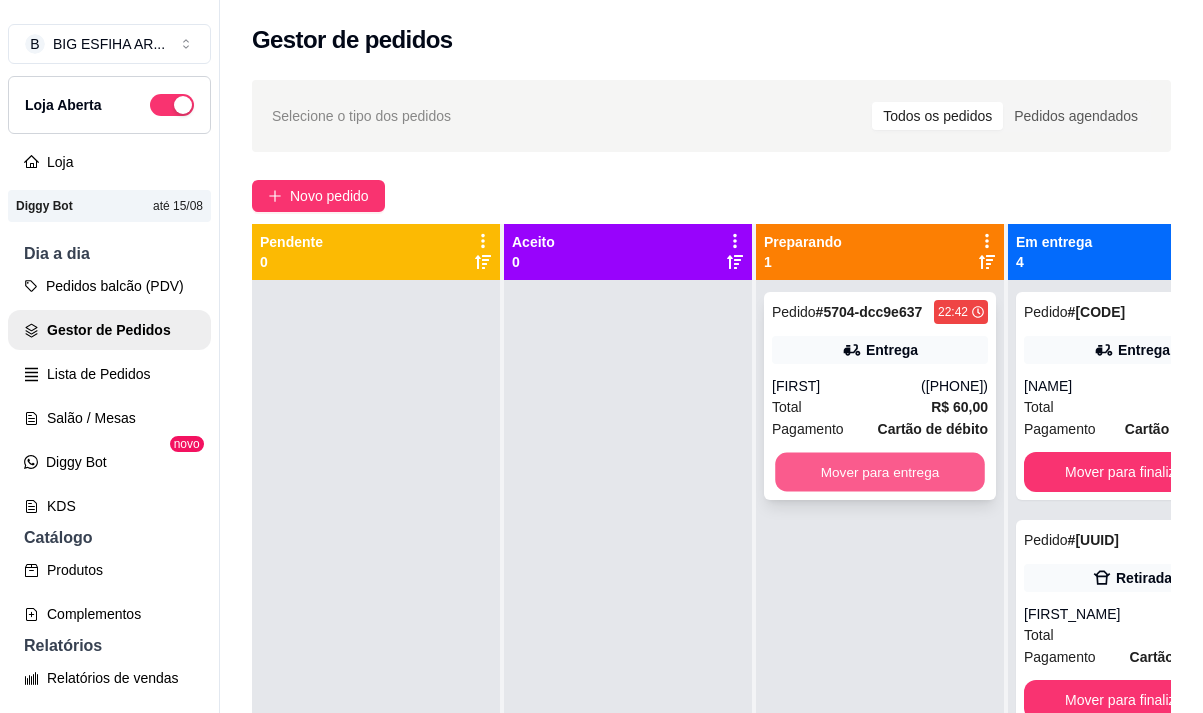click on "Mover para entrega" at bounding box center (880, 472) 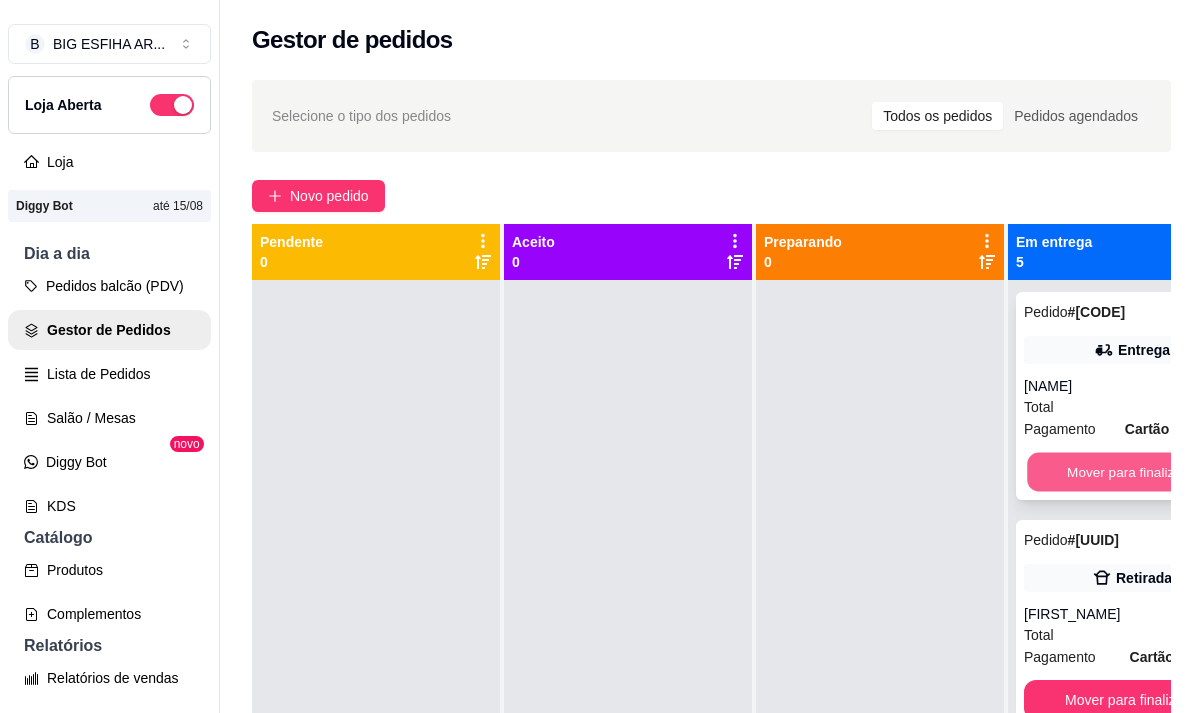 click on "Mover para finalizado" at bounding box center (1132, 472) 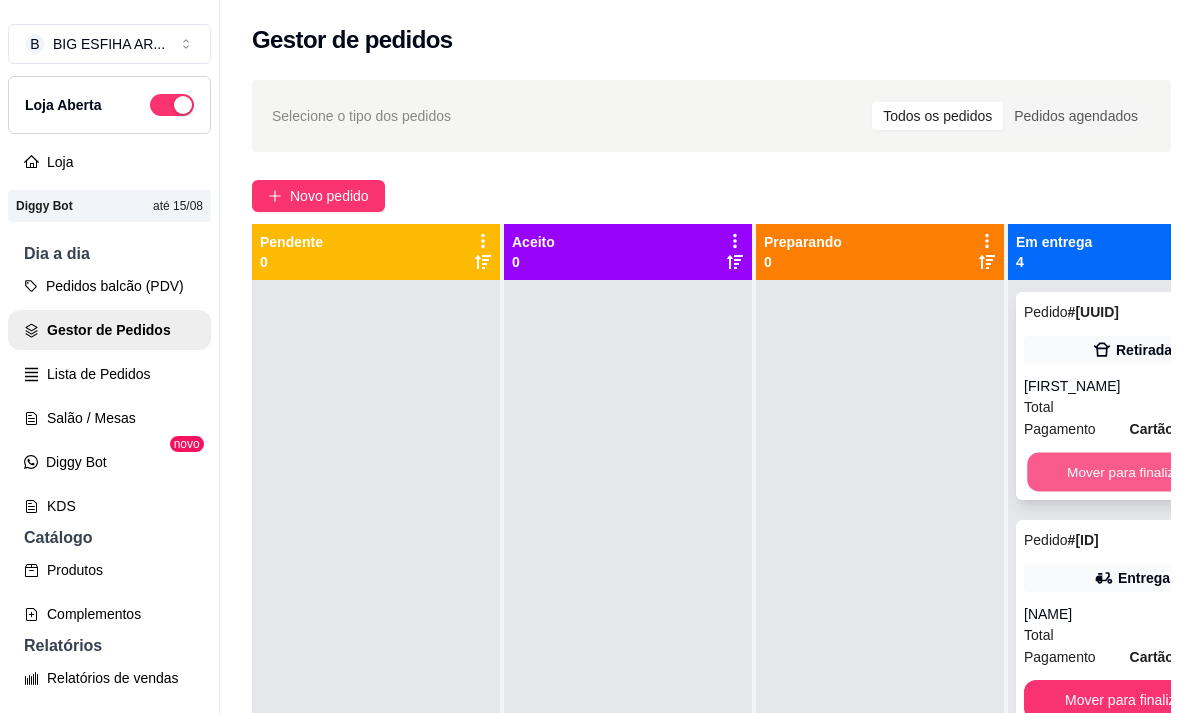 click on "Mover para finalizado" at bounding box center (1132, 472) 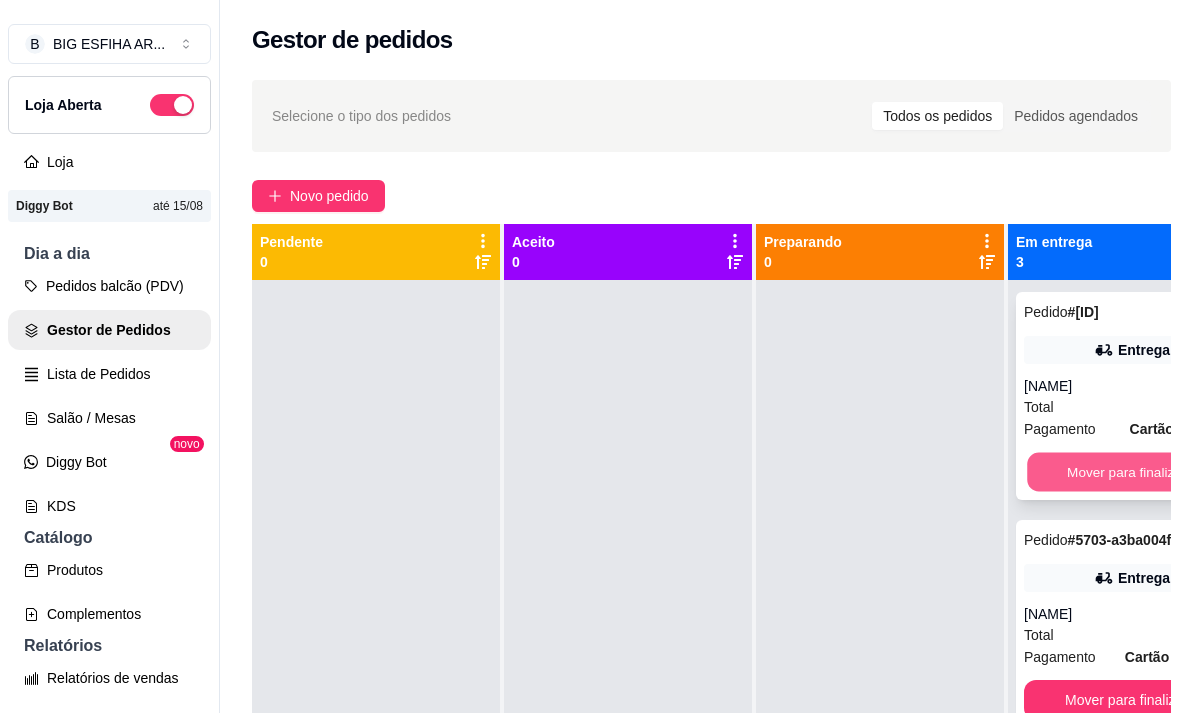 click on "Mover para finalizado" at bounding box center (1132, 472) 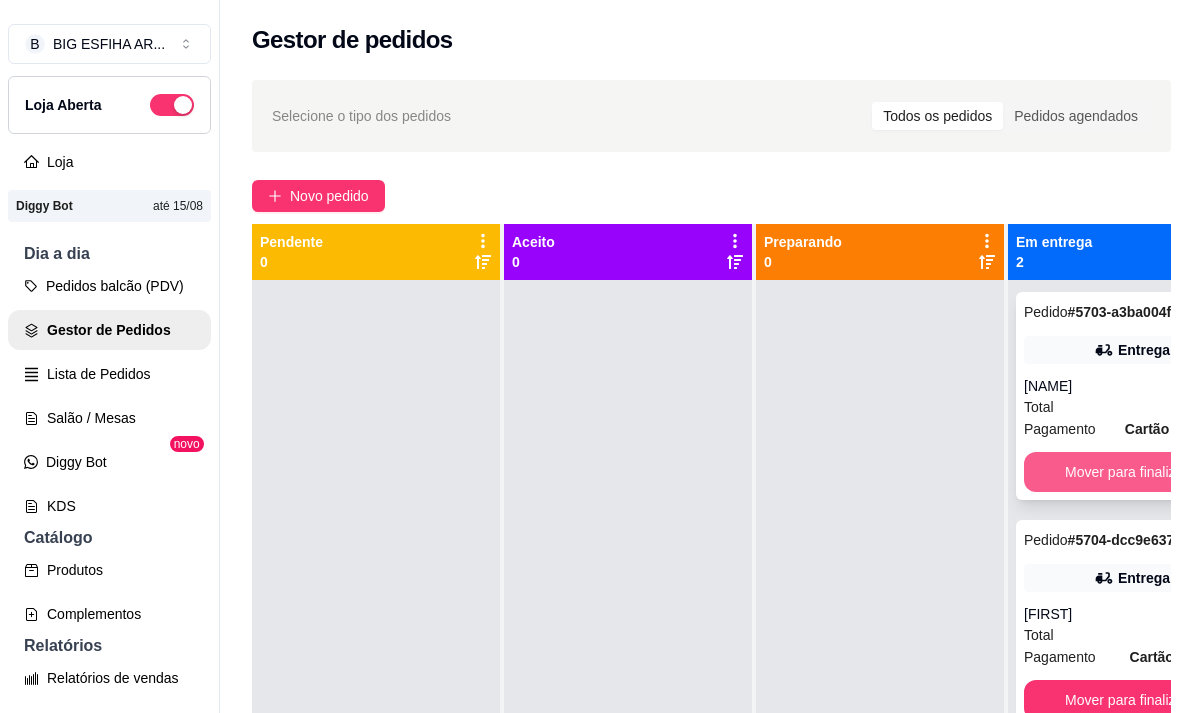 click on "Mover para finalizado" at bounding box center (1132, 472) 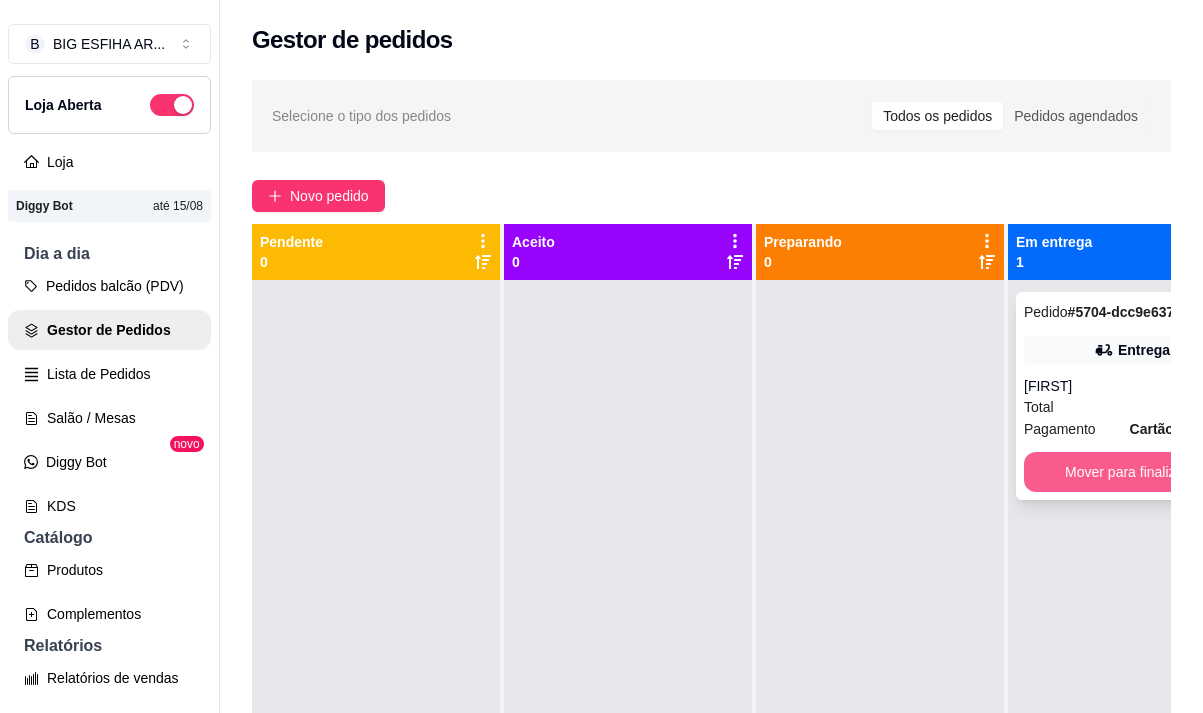 click on "Mover para finalizado" at bounding box center (1132, 472) 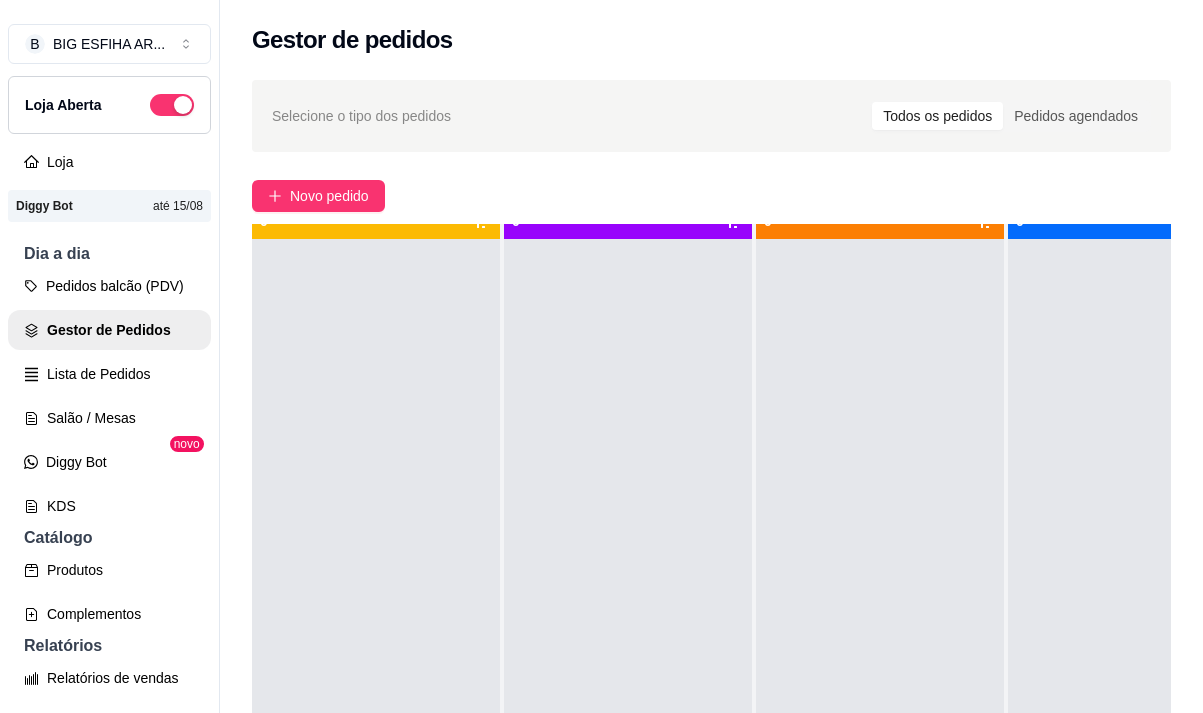 scroll, scrollTop: 71, scrollLeft: 0, axis: vertical 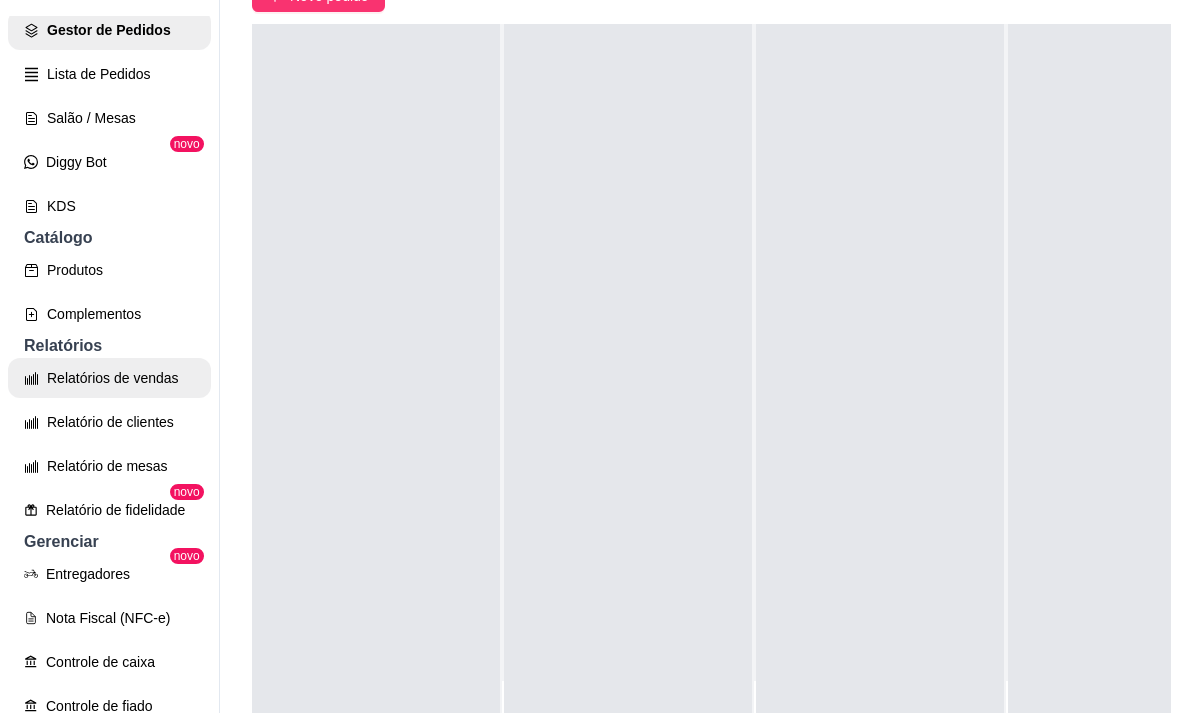 click on "Relatórios de vendas" at bounding box center [109, 378] 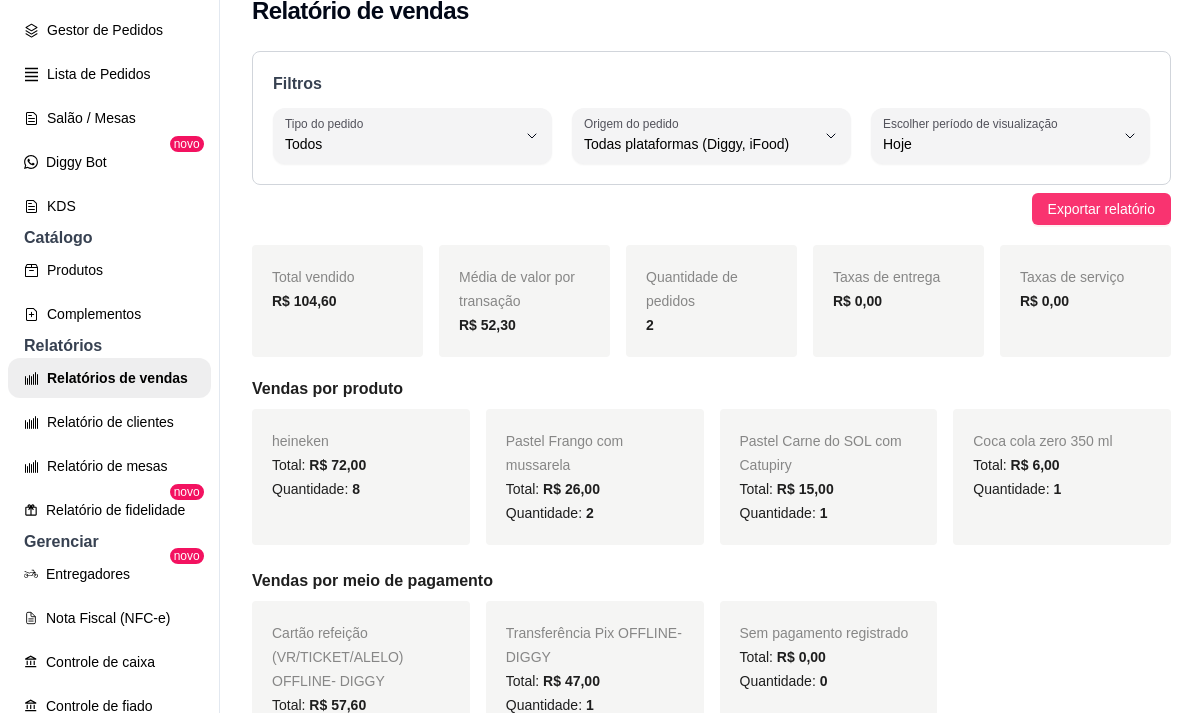 scroll, scrollTop: 0, scrollLeft: 0, axis: both 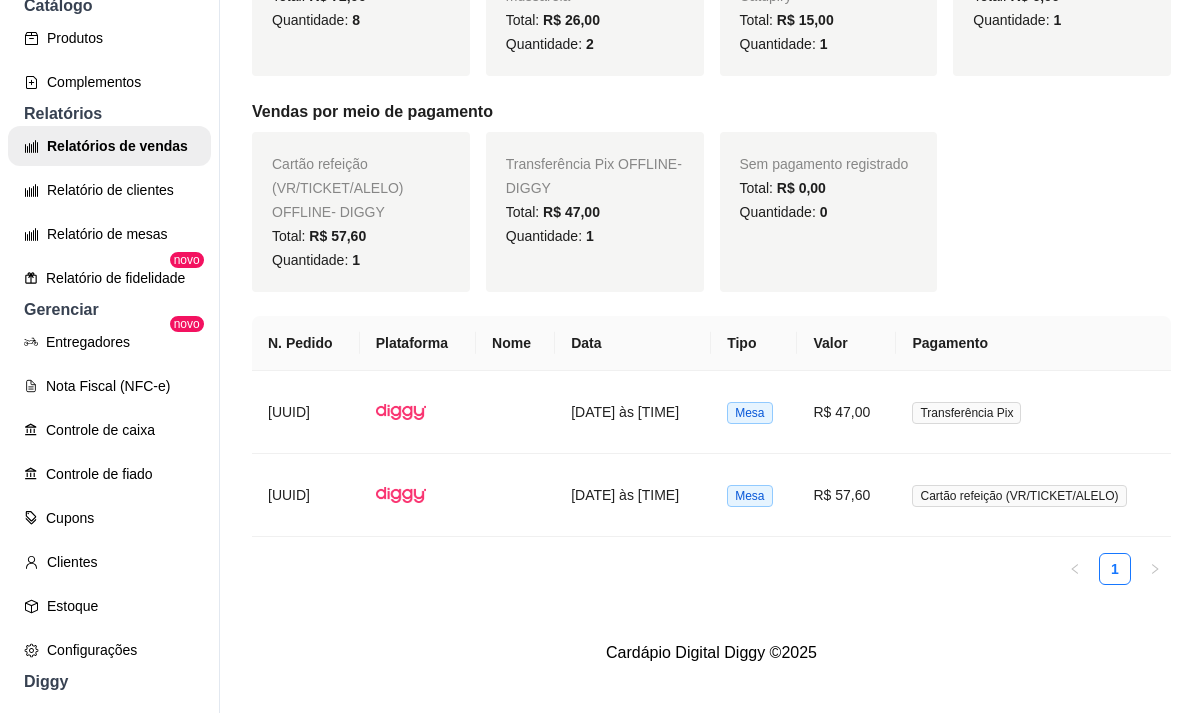 click on "Nota Fiscal (NFC-e)" at bounding box center (109, 386) 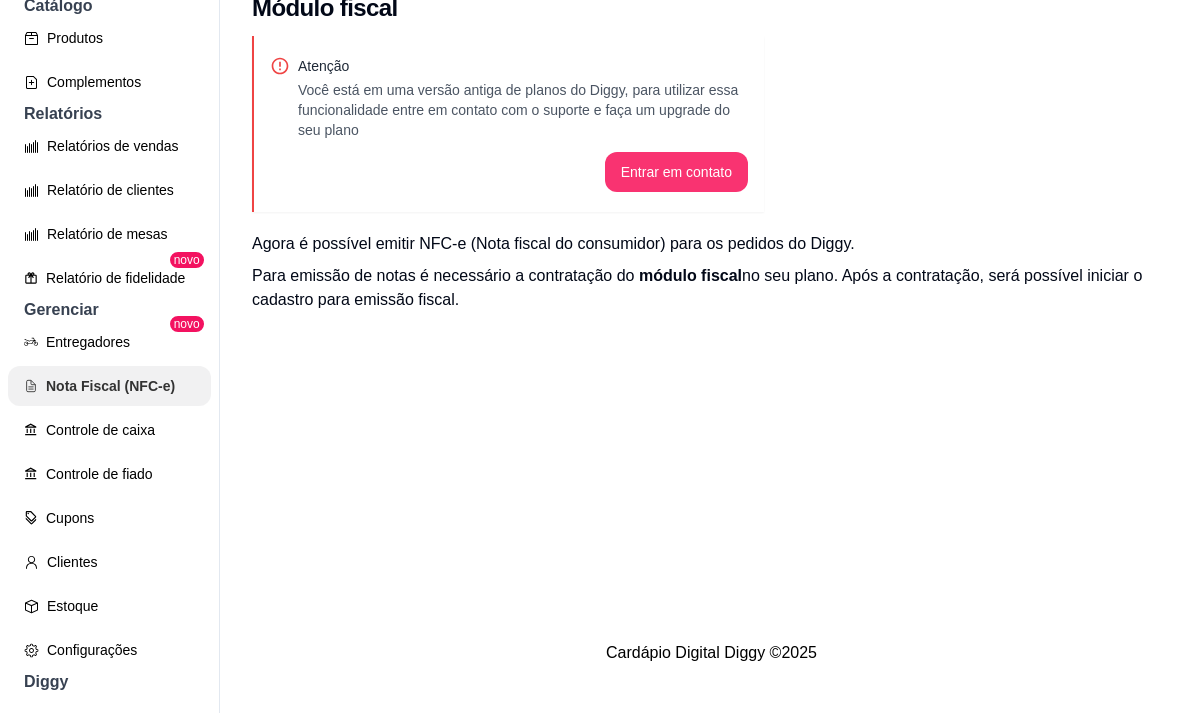 scroll, scrollTop: 0, scrollLeft: 0, axis: both 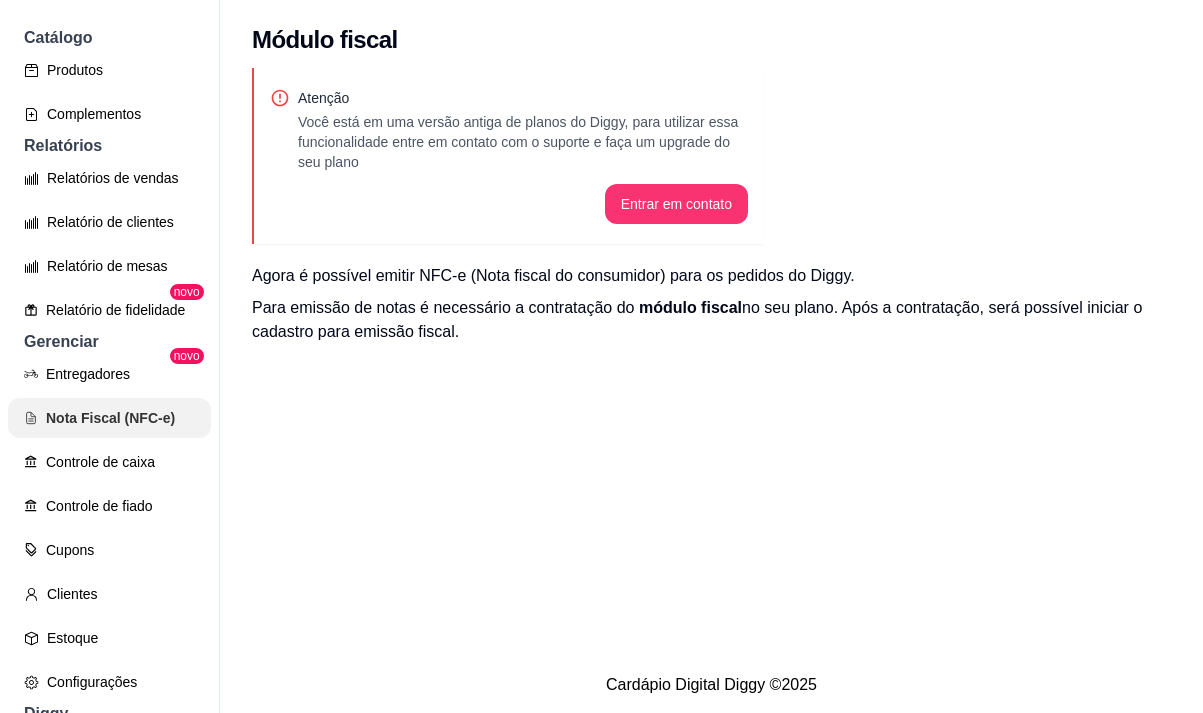 click on "Nota Fiscal (NFC-e)" at bounding box center (109, 418) 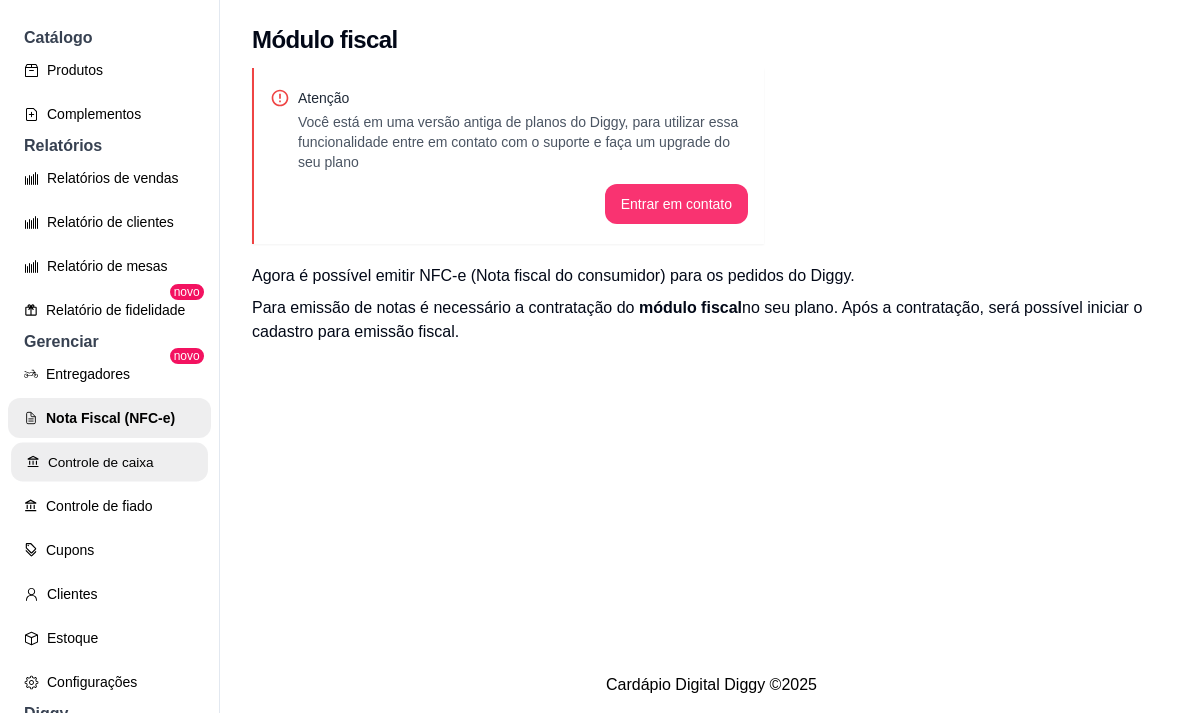 click on "Controle de caixa" at bounding box center [109, 462] 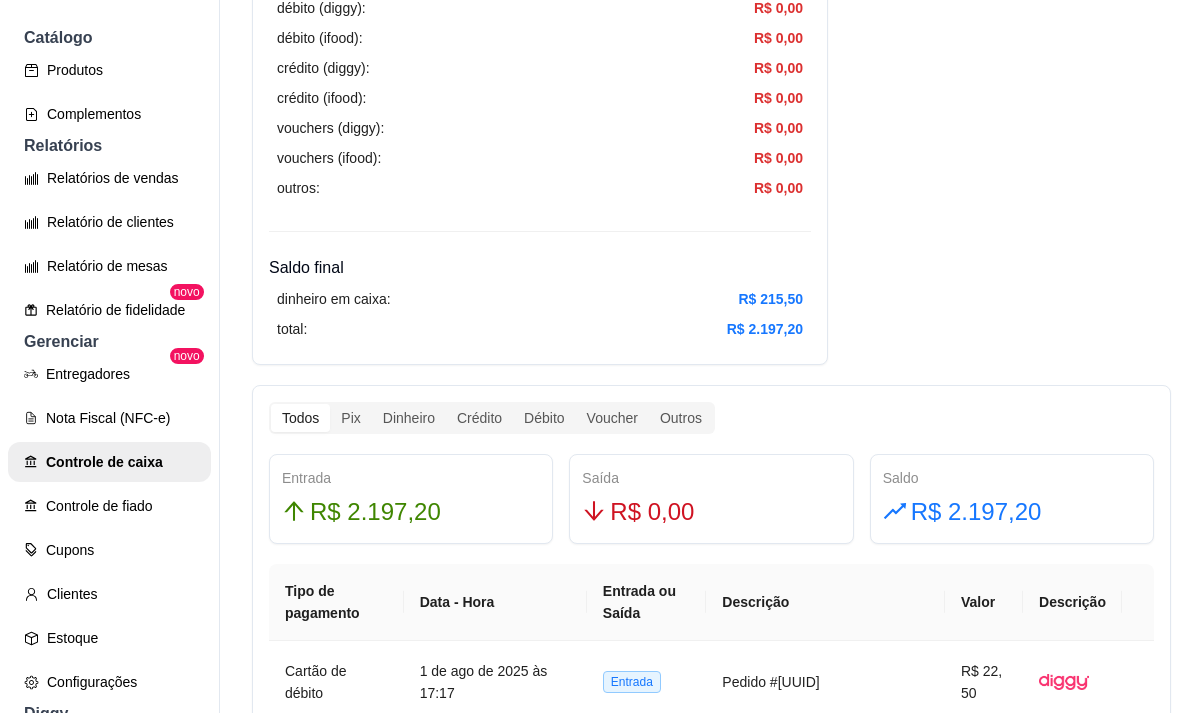 scroll, scrollTop: 900, scrollLeft: 0, axis: vertical 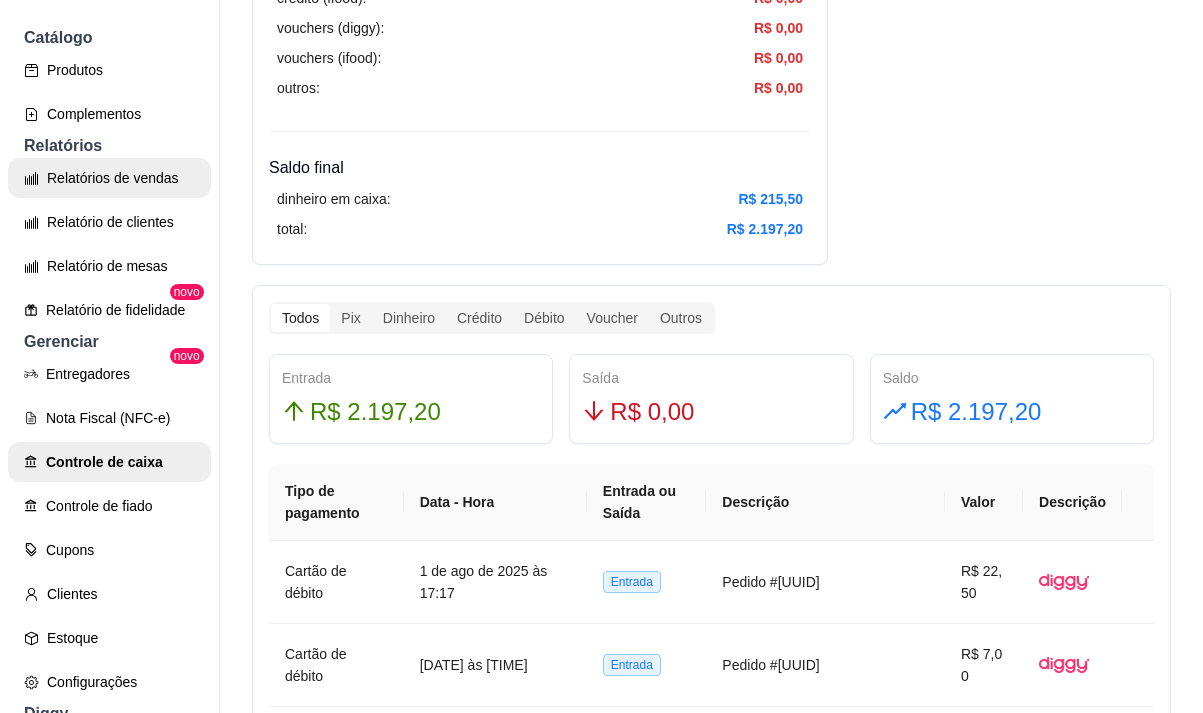 click on "Relatórios de vendas" at bounding box center (109, 178) 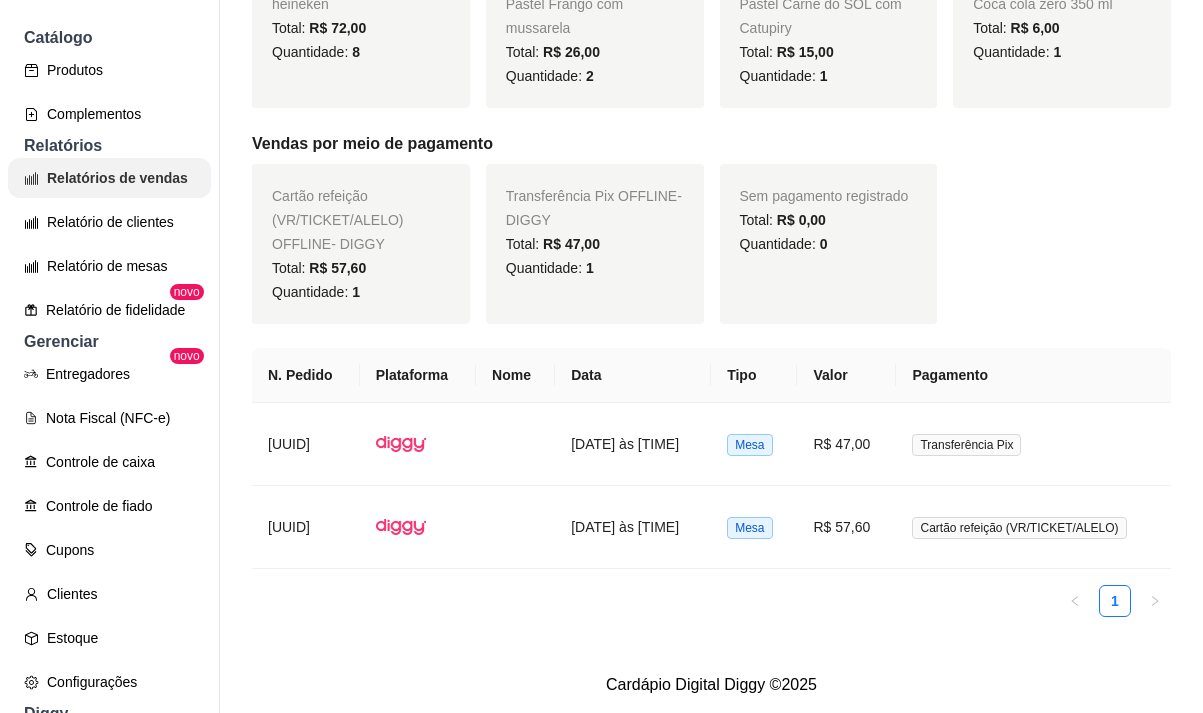 scroll, scrollTop: 0, scrollLeft: 0, axis: both 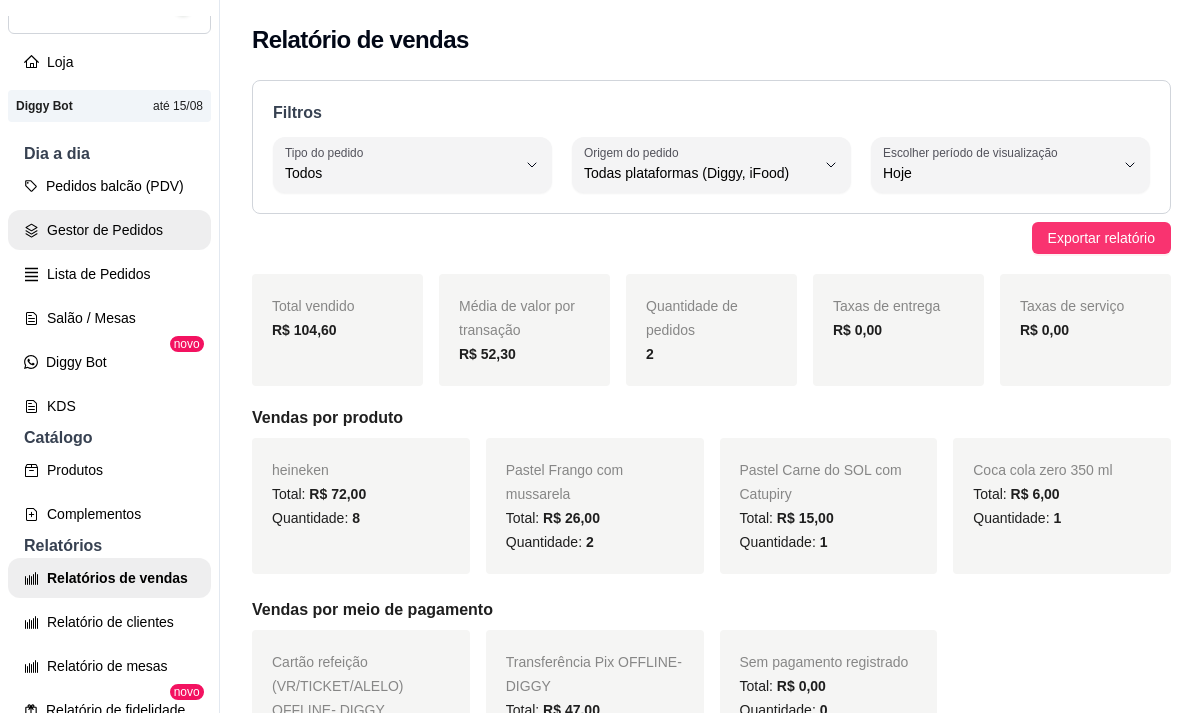 click on "Gestor de Pedidos" at bounding box center [109, 230] 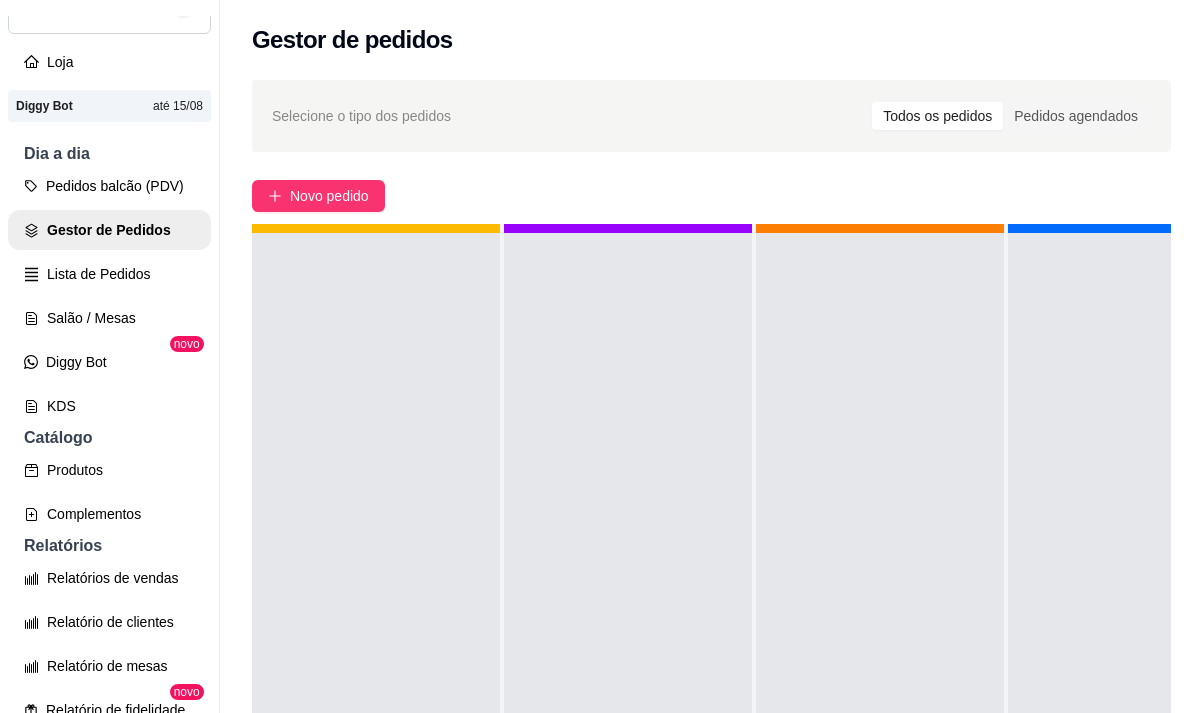 scroll, scrollTop: 71, scrollLeft: 0, axis: vertical 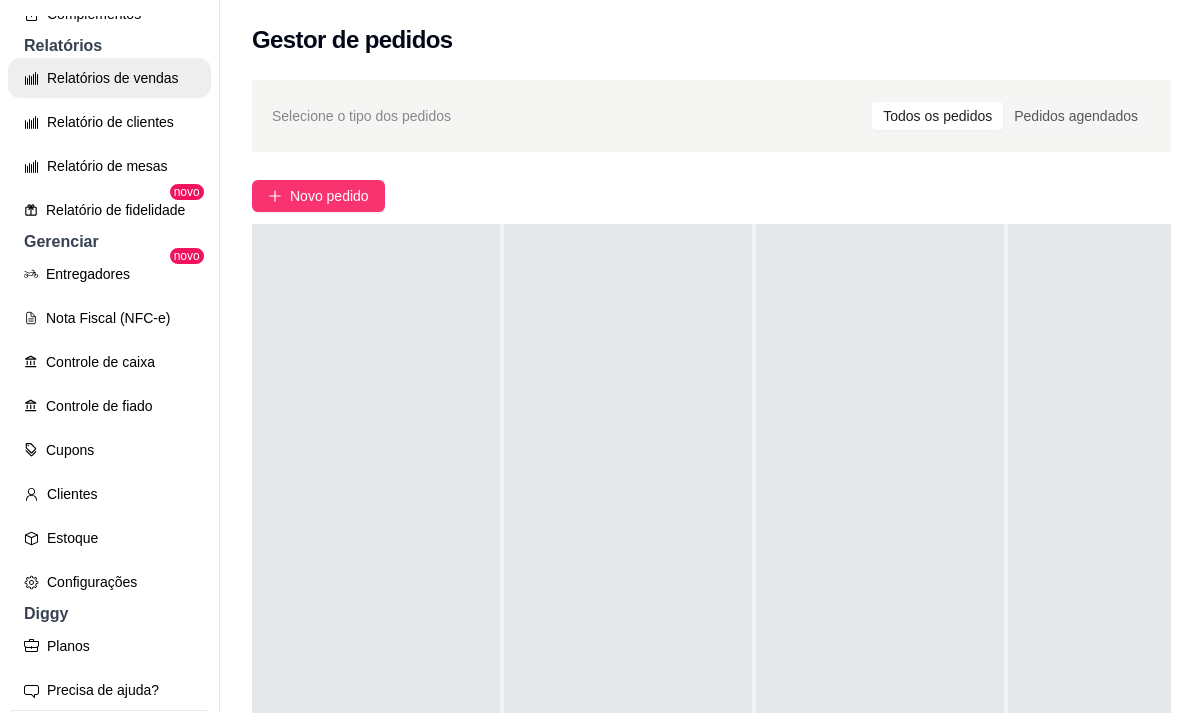 click on "Relatórios de vendas" at bounding box center (109, 78) 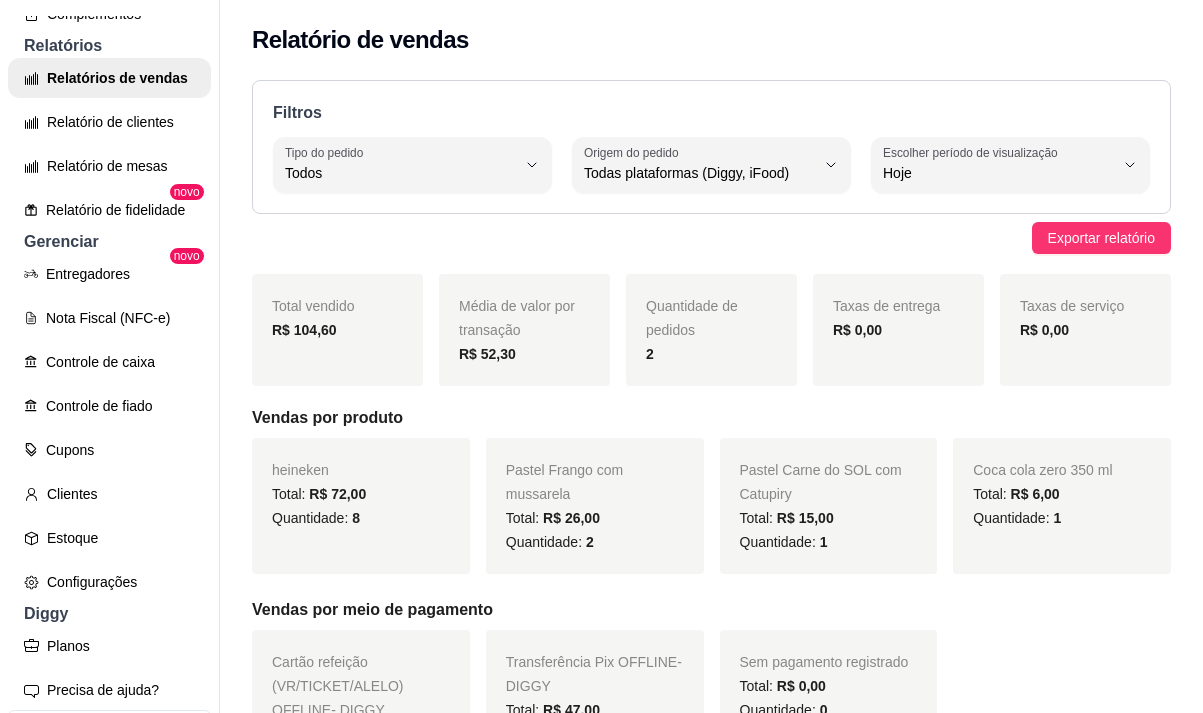 scroll, scrollTop: 300, scrollLeft: 0, axis: vertical 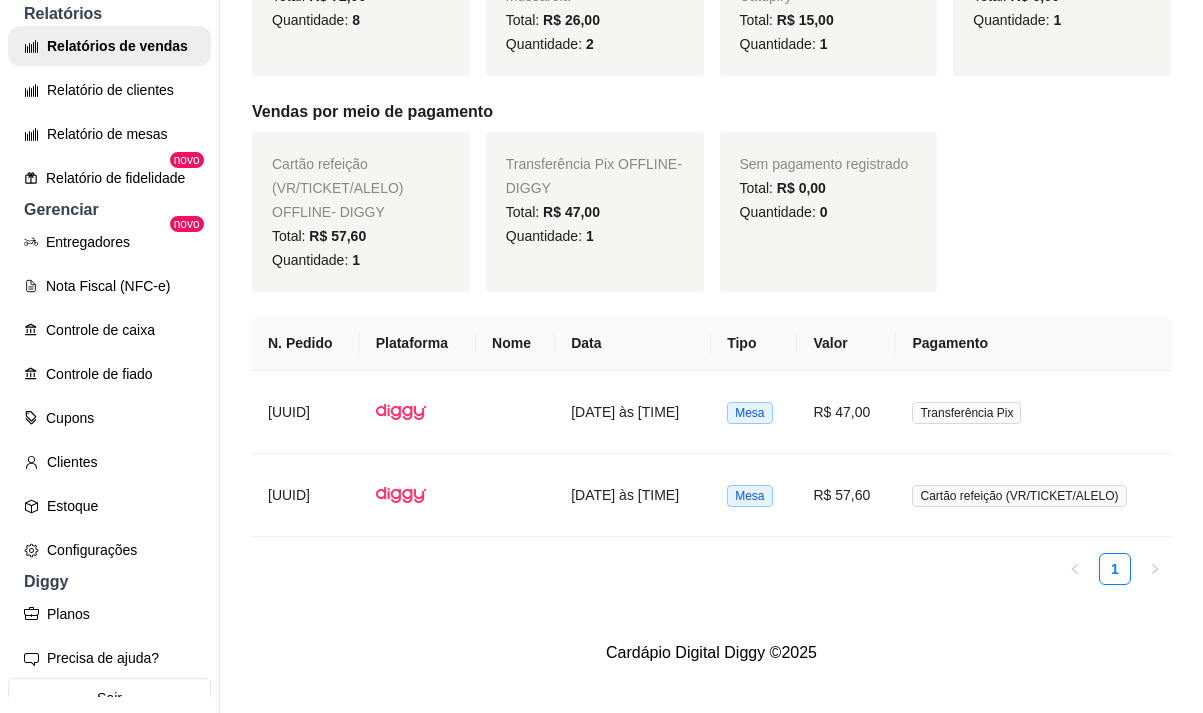 drag, startPoint x: 226, startPoint y: 684, endPoint x: 1043, endPoint y: 528, distance: 831.7602 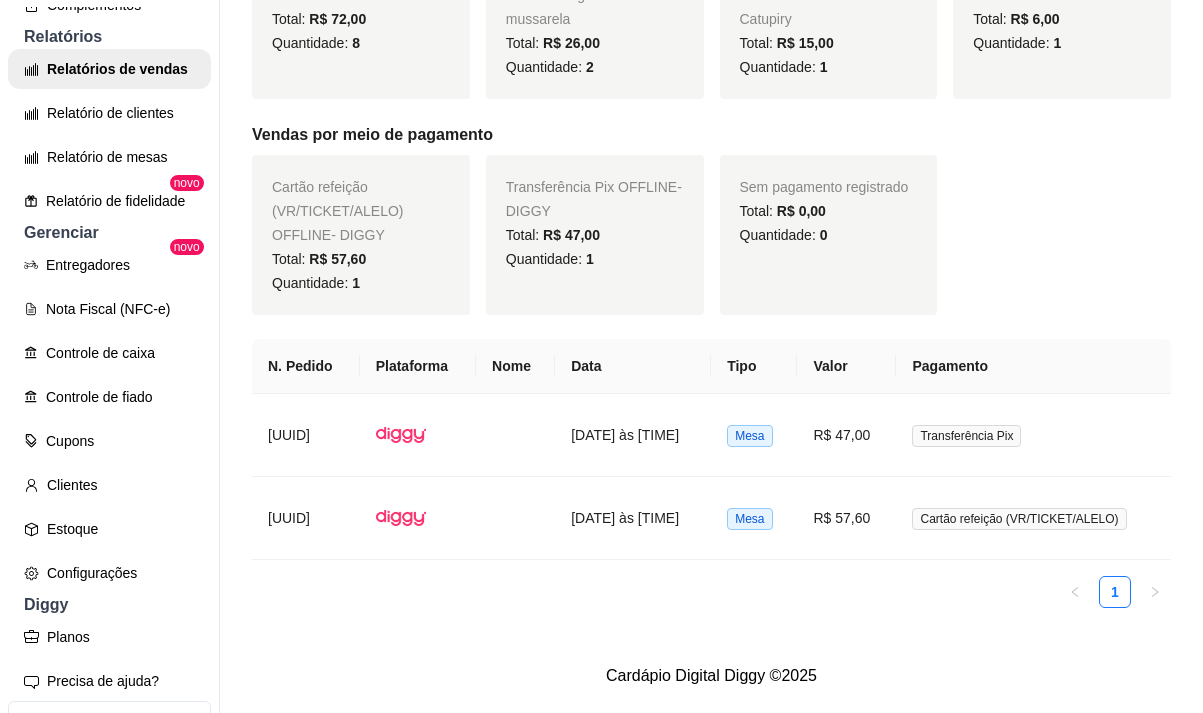 scroll, scrollTop: 0, scrollLeft: 0, axis: both 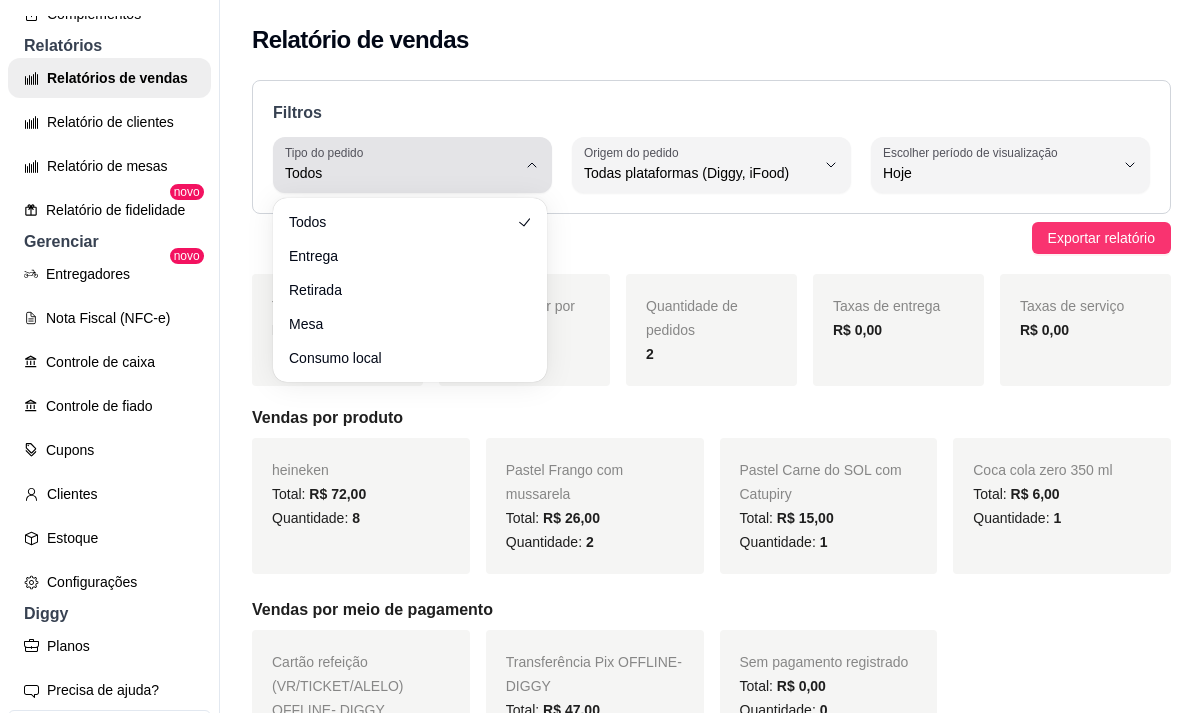 click on "Todos" at bounding box center (400, 173) 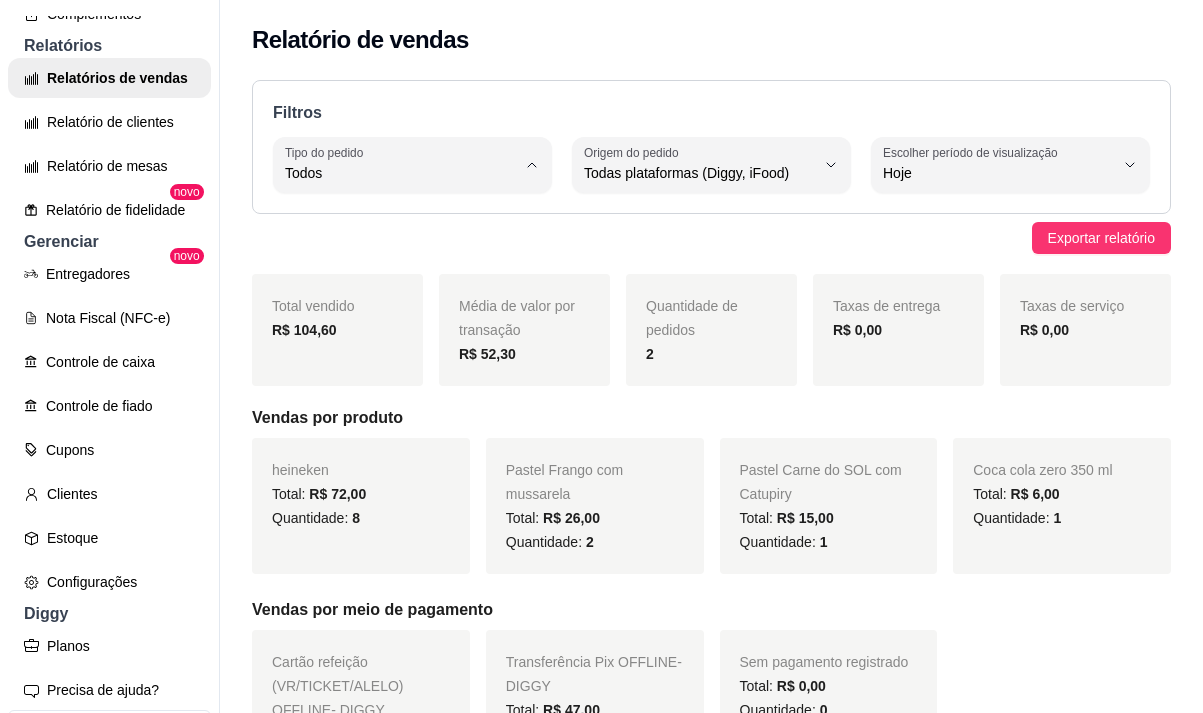 click on "Todos" at bounding box center [400, 220] 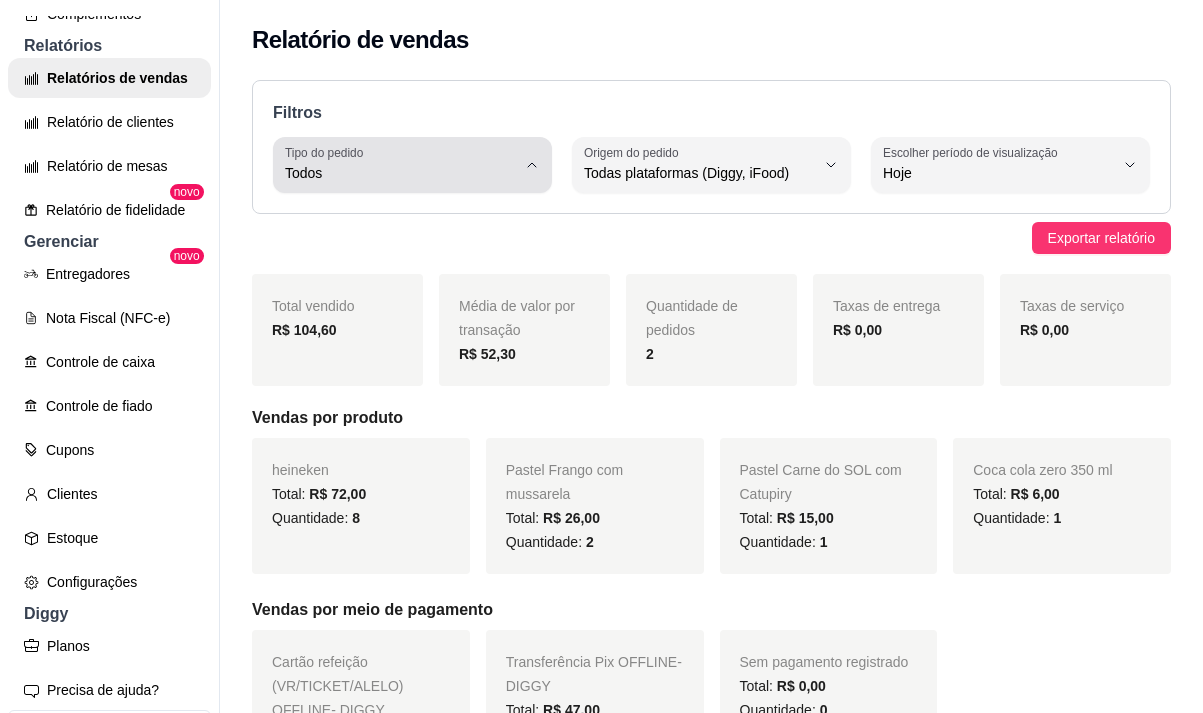 click on "Todos" at bounding box center (400, 165) 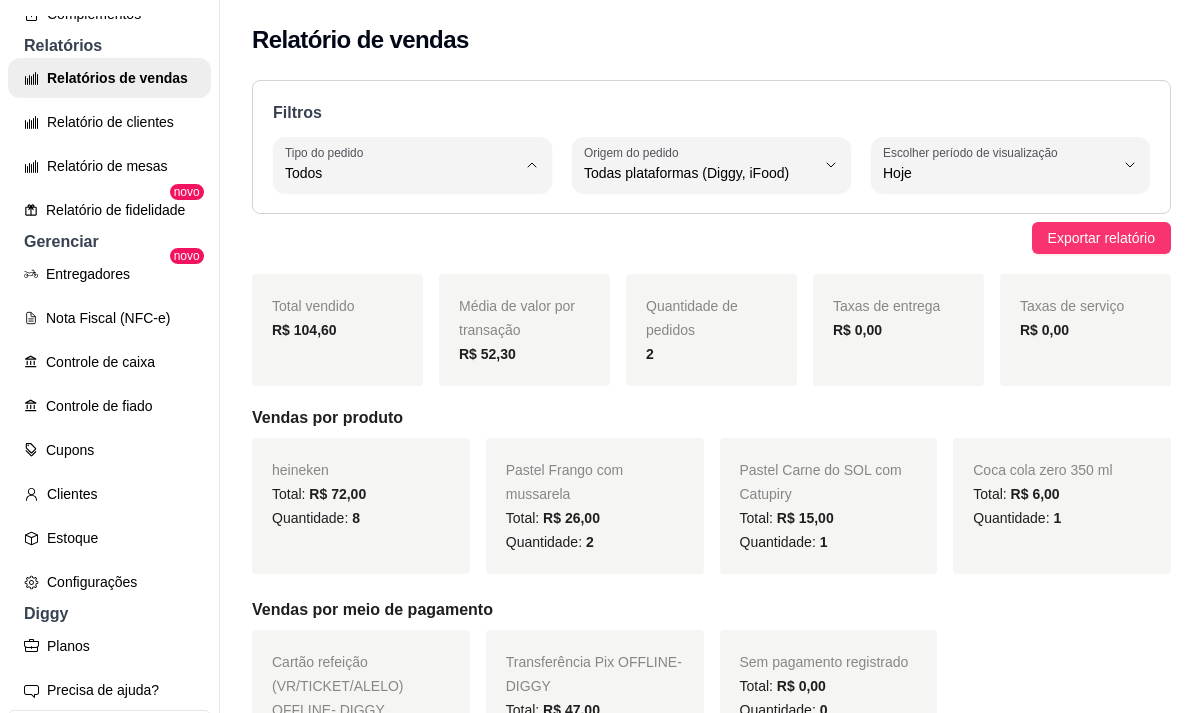 click on "Entrega" at bounding box center (400, 253) 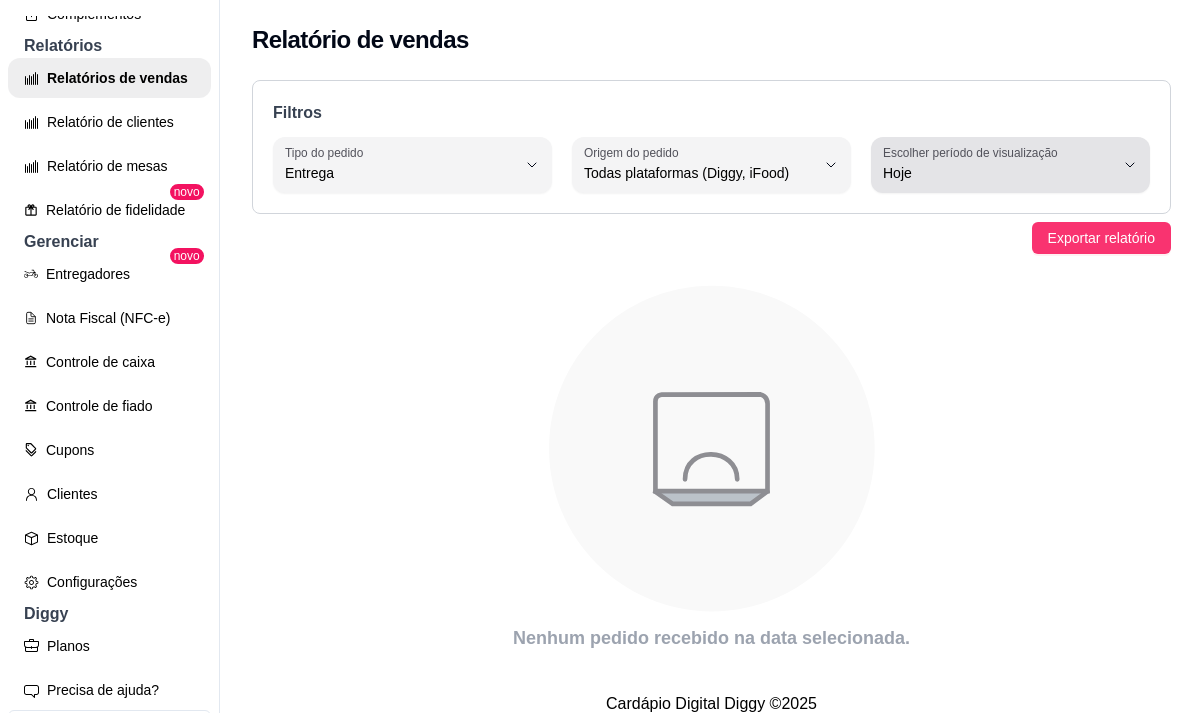 click on "Escolher período de visualização Hoje" at bounding box center (1010, 165) 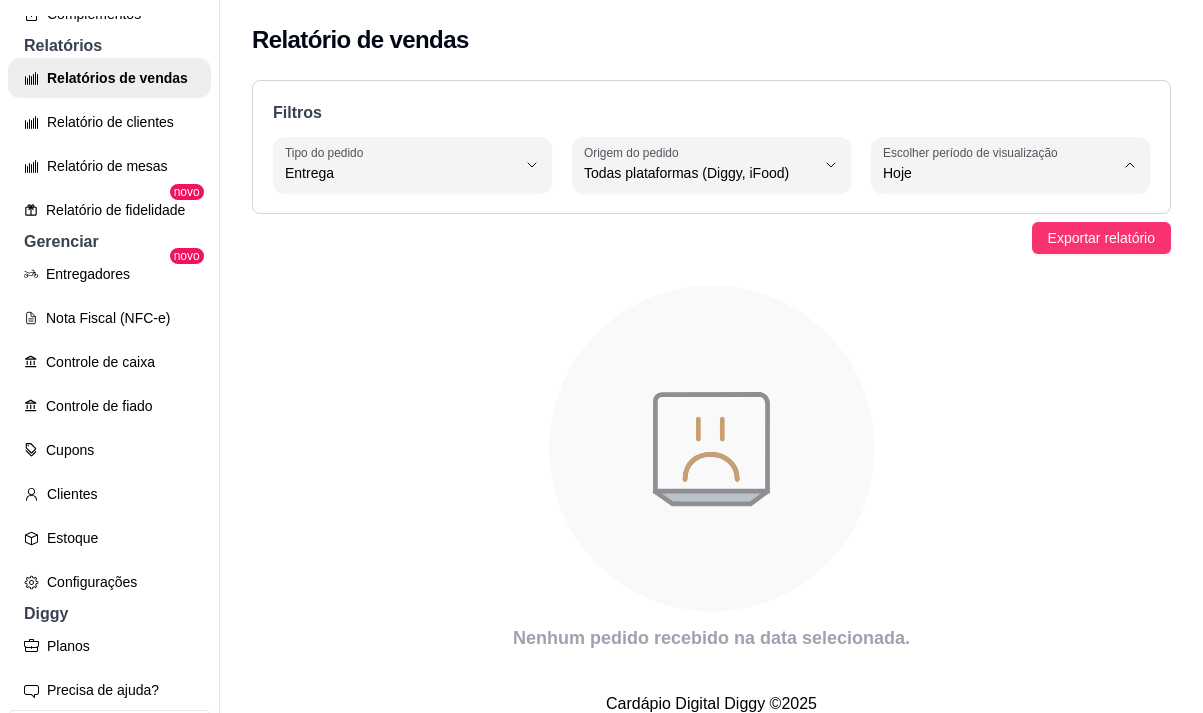 click on "Ontem" at bounding box center [988, 253] 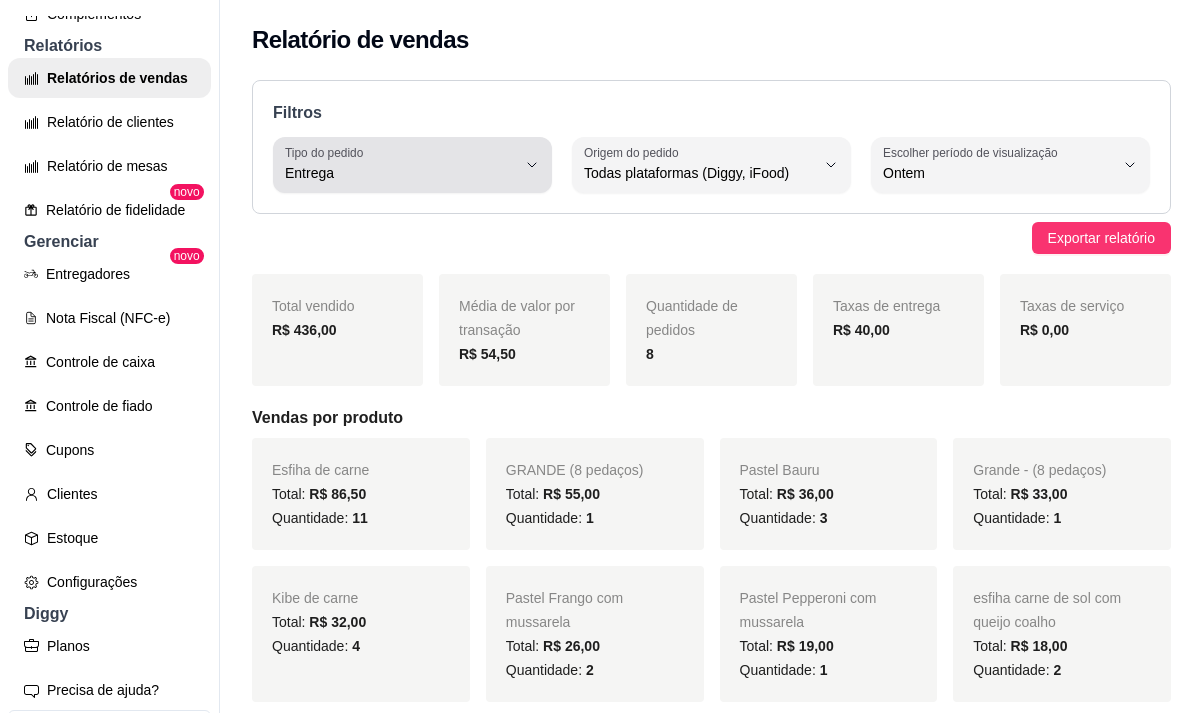 click on "Entrega" at bounding box center [400, 165] 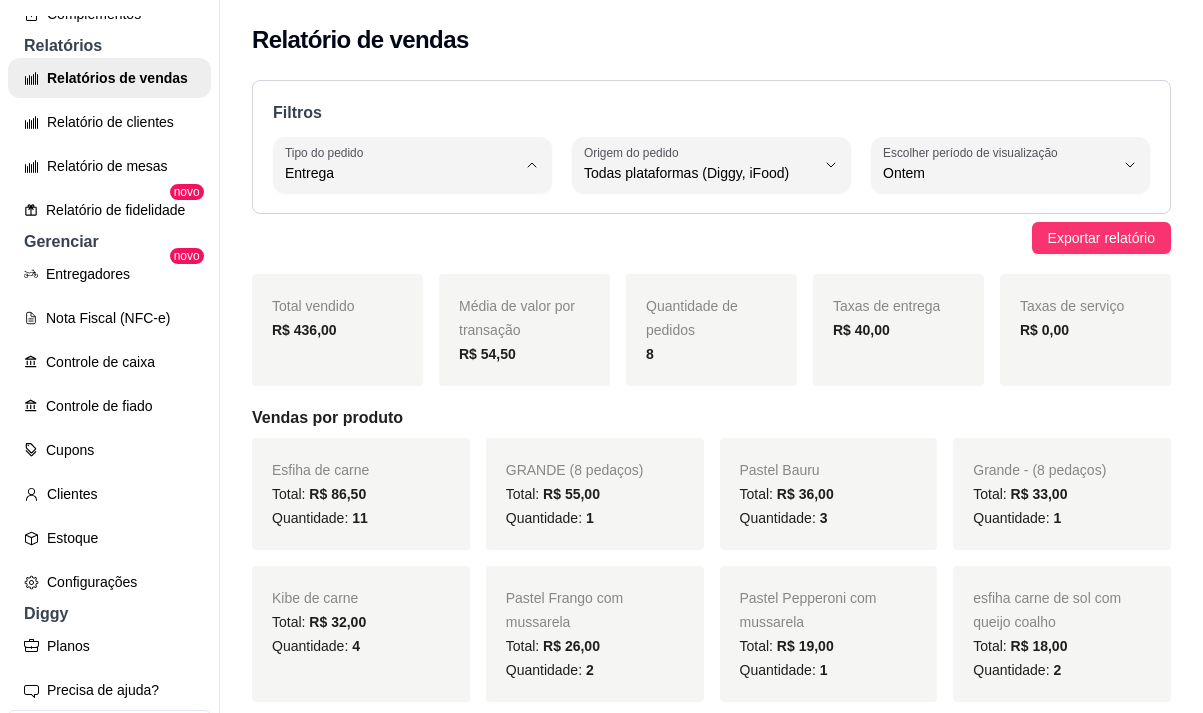 click on "Todos" at bounding box center (400, 220) 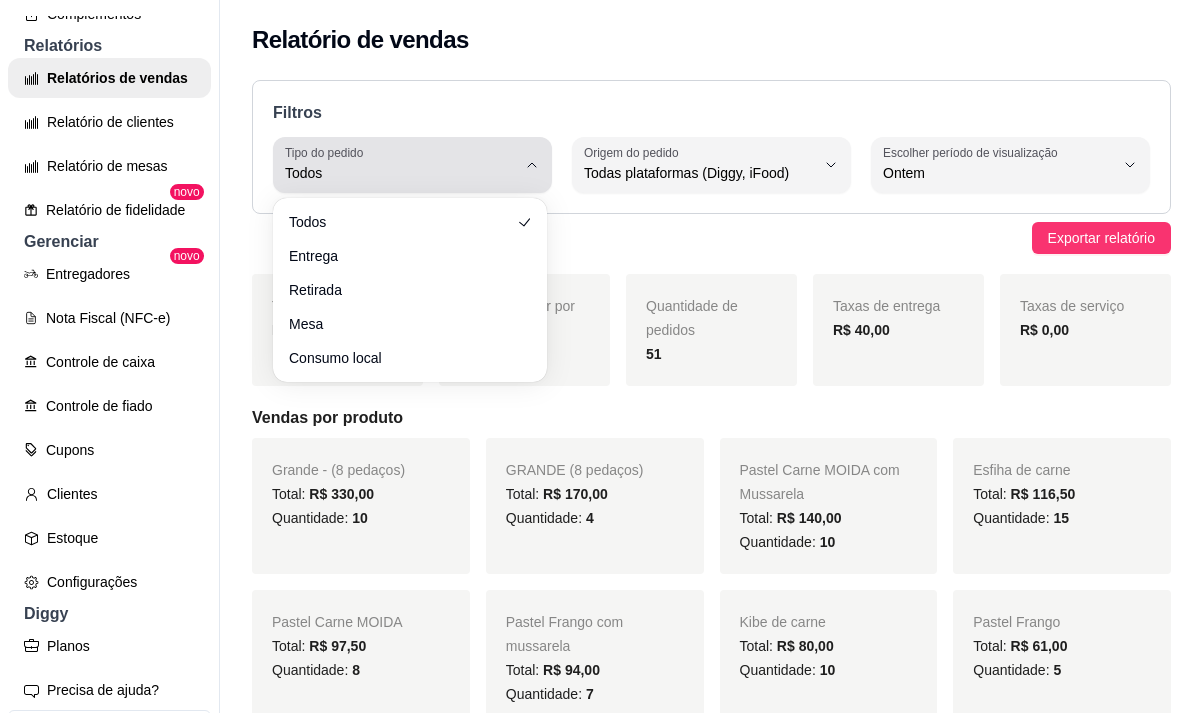 click on "Todos" at bounding box center (400, 173) 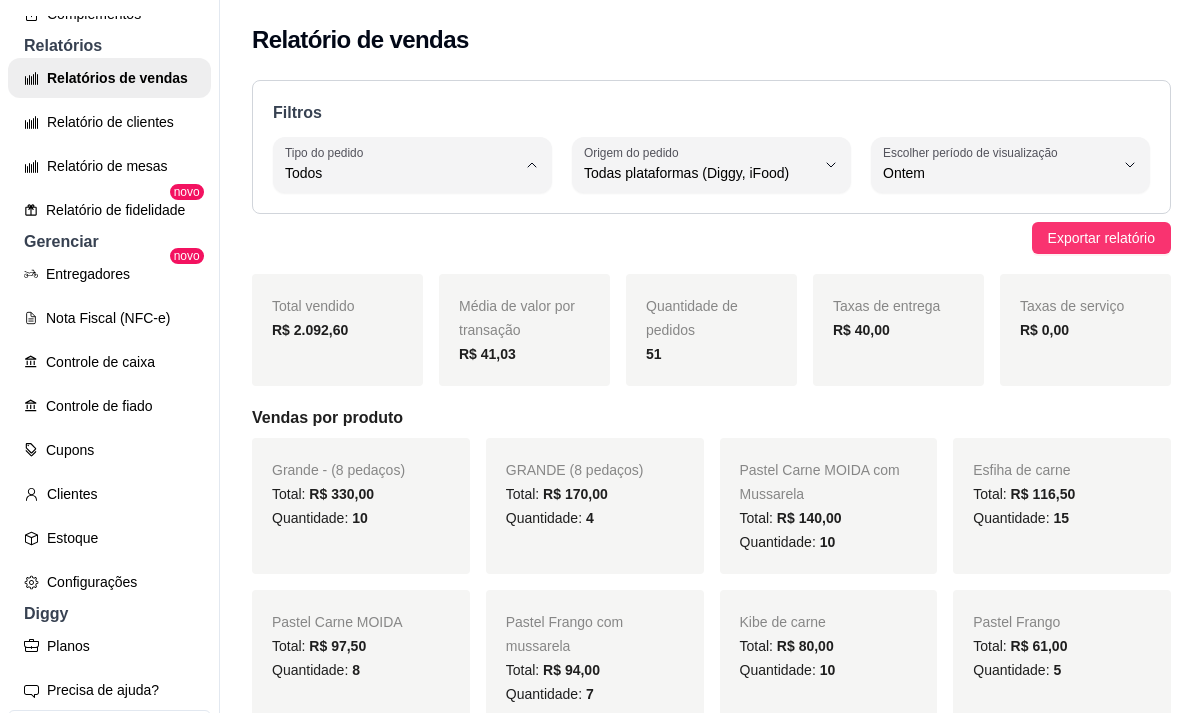 click on "Entrega" at bounding box center (410, 253) 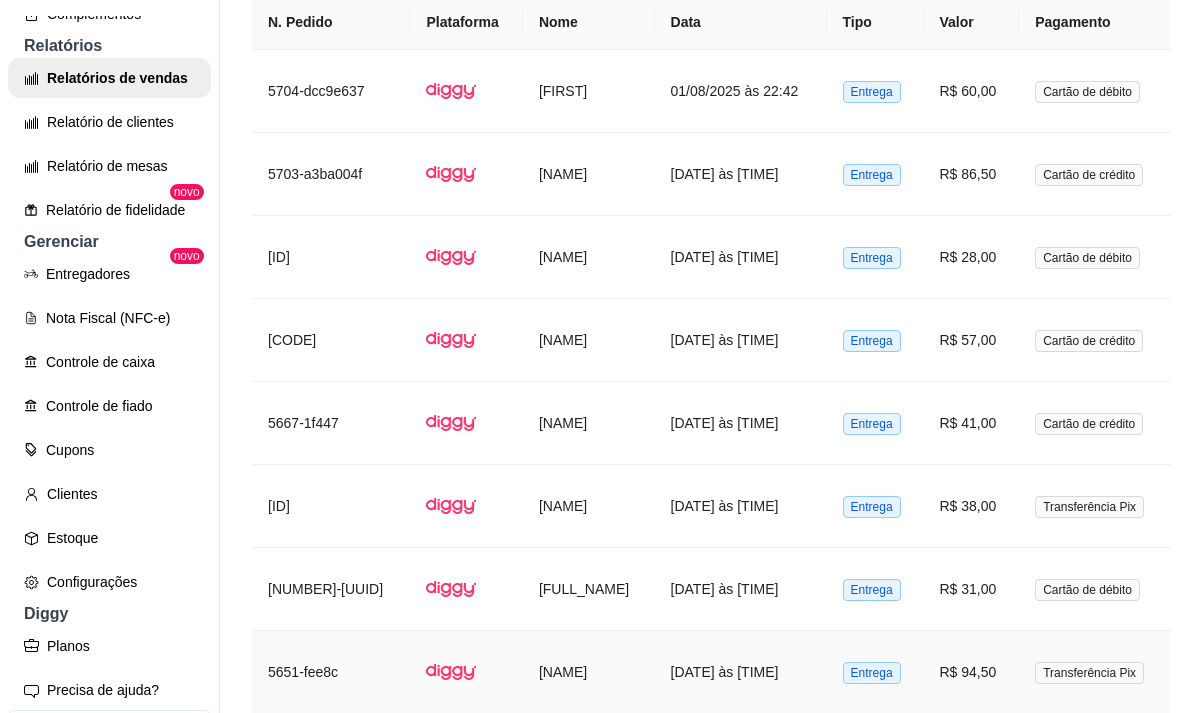 scroll, scrollTop: 1531, scrollLeft: 0, axis: vertical 